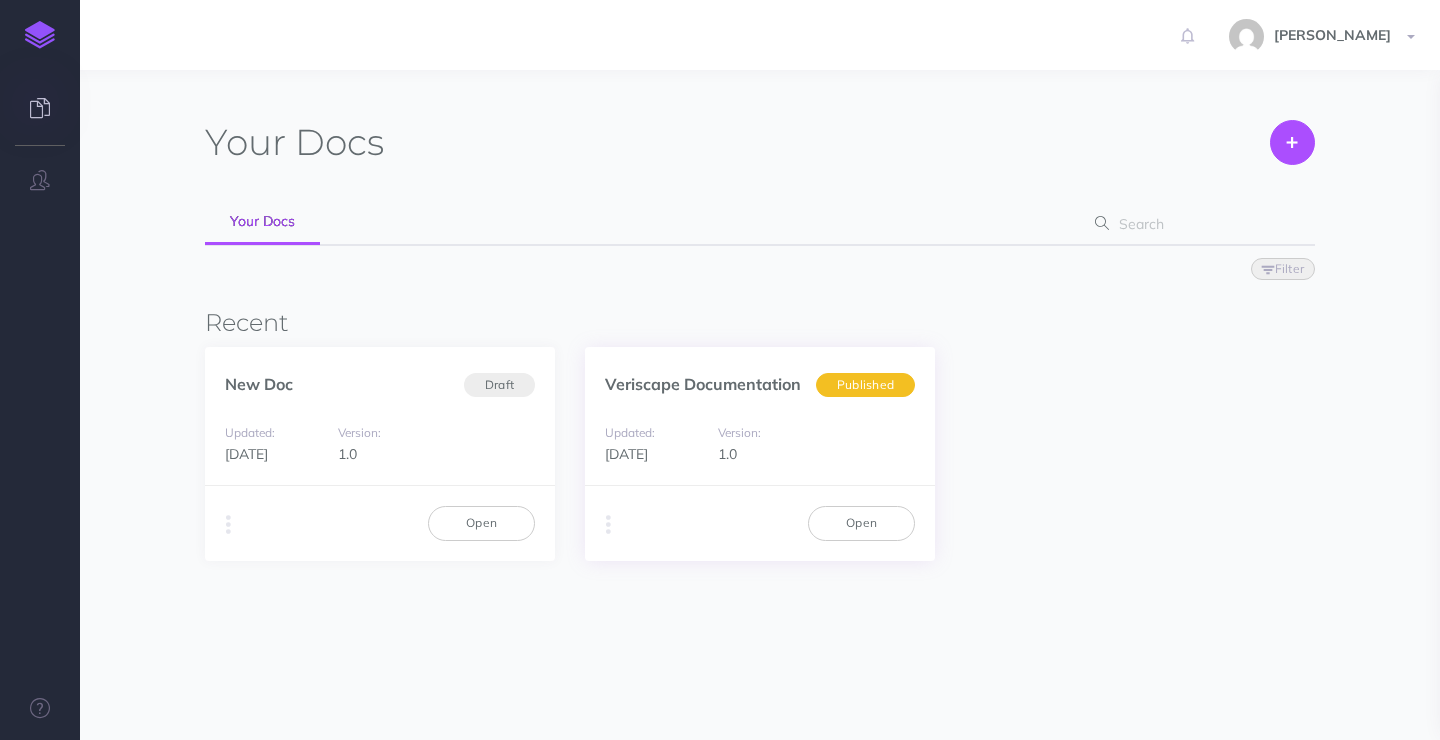scroll, scrollTop: 0, scrollLeft: 0, axis: both 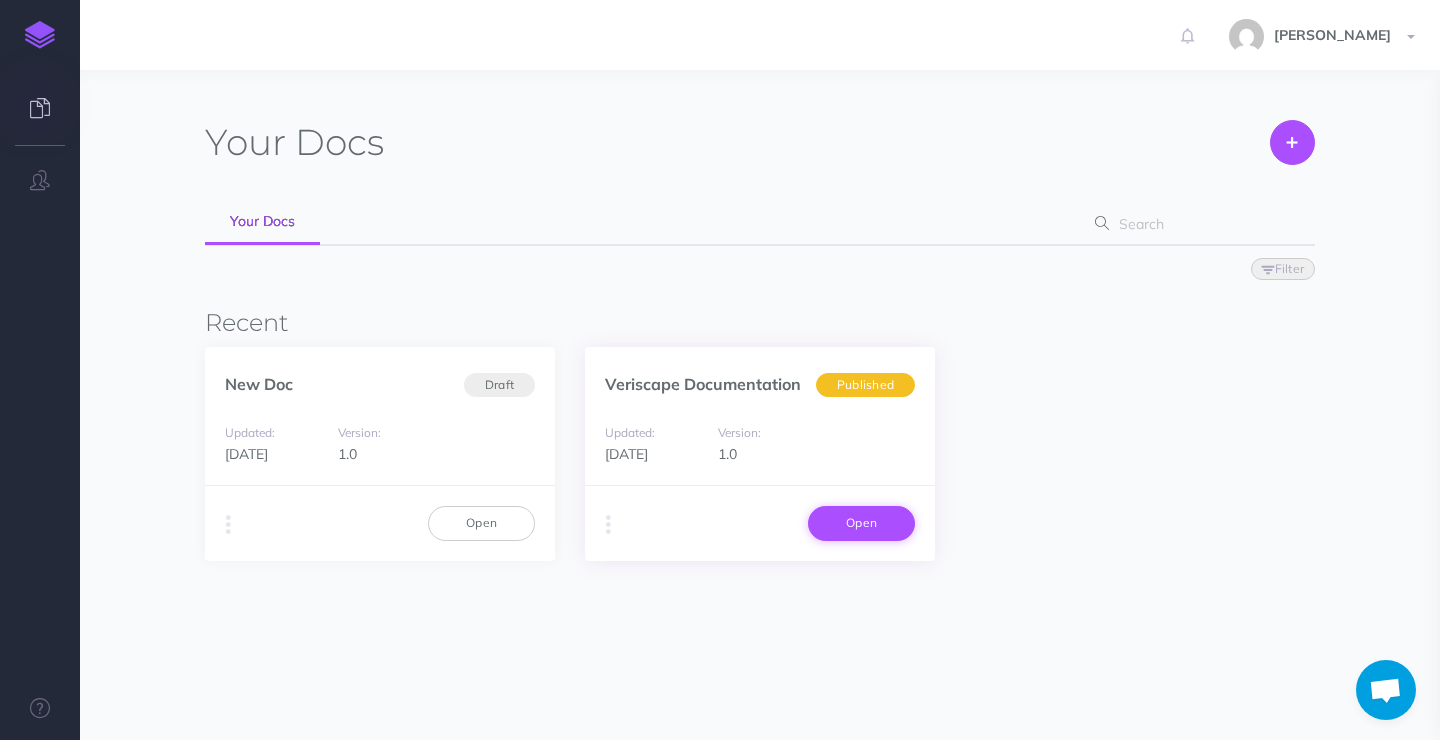 click on "Open" at bounding box center [861, 523] 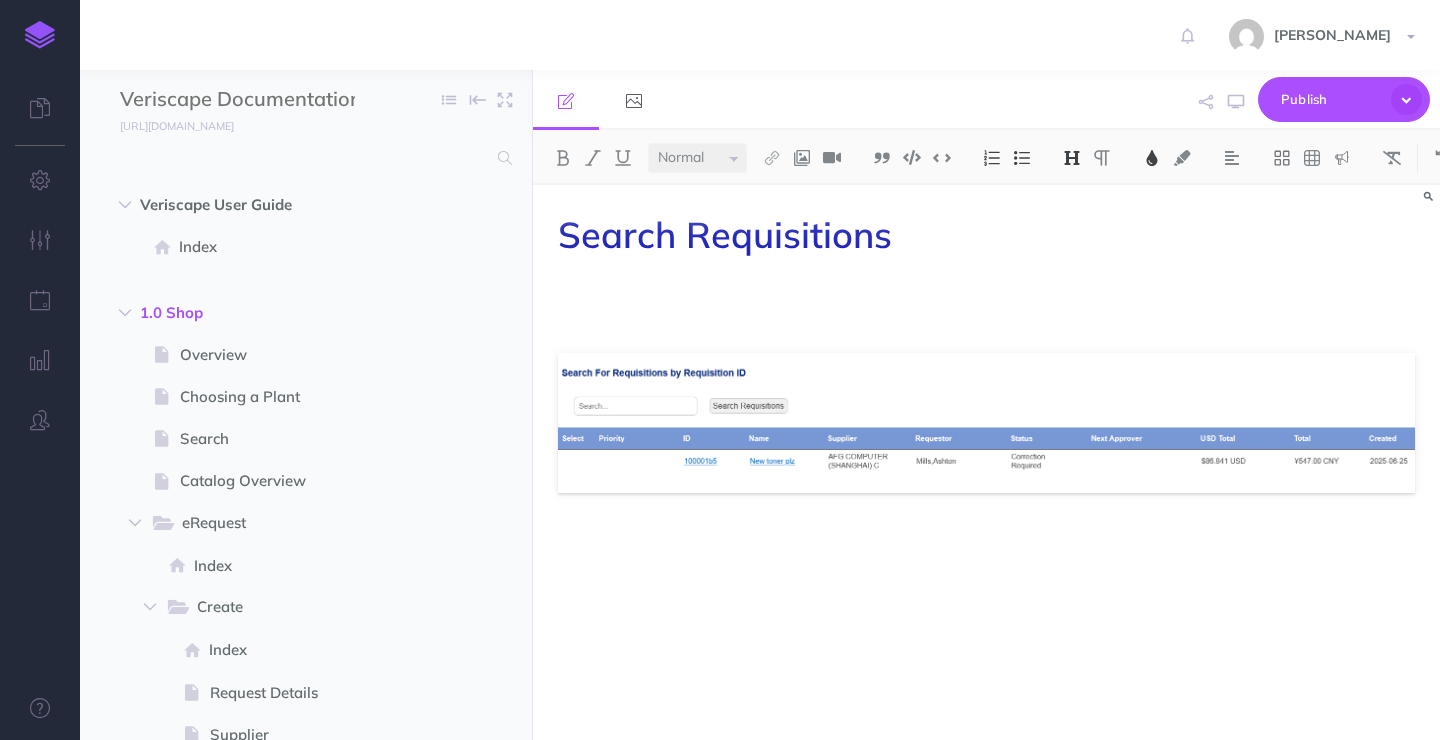 select on "null" 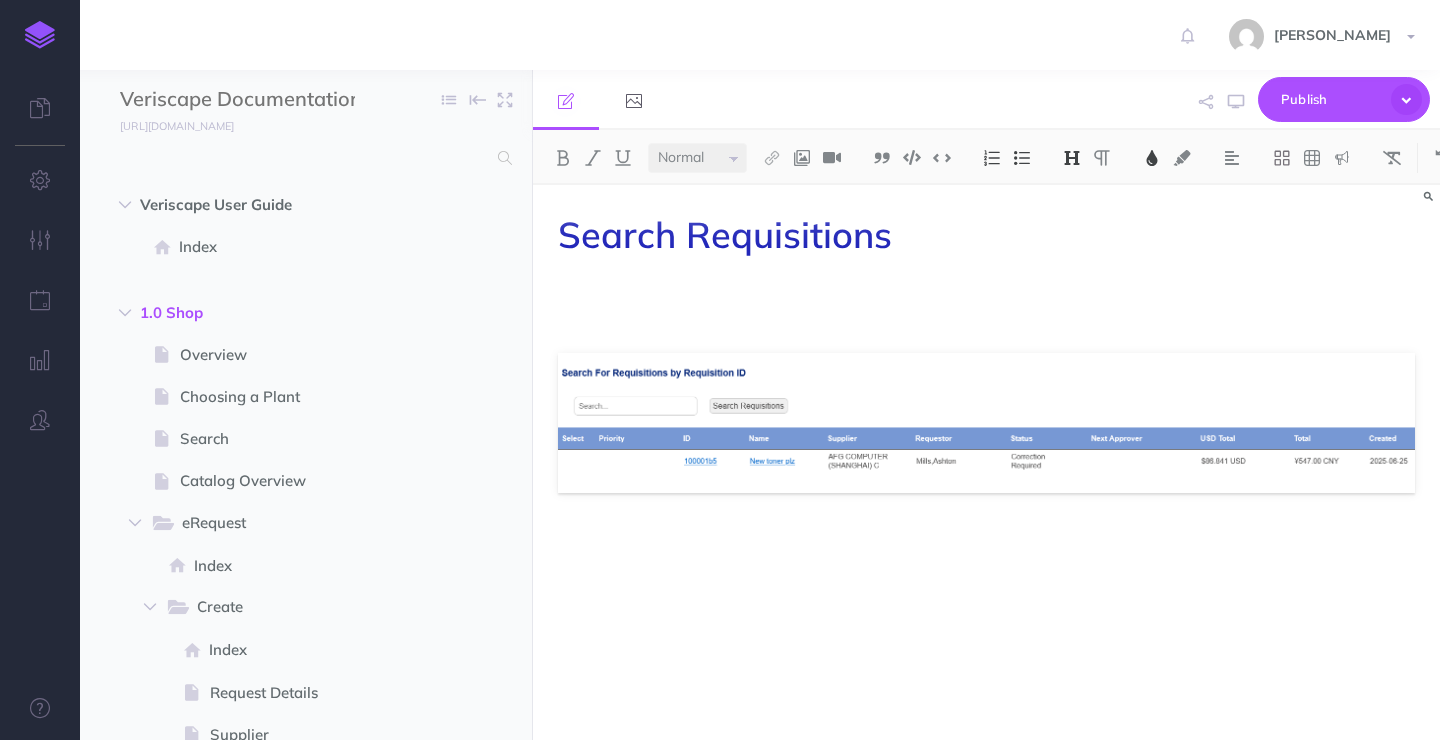 scroll, scrollTop: 0, scrollLeft: 0, axis: both 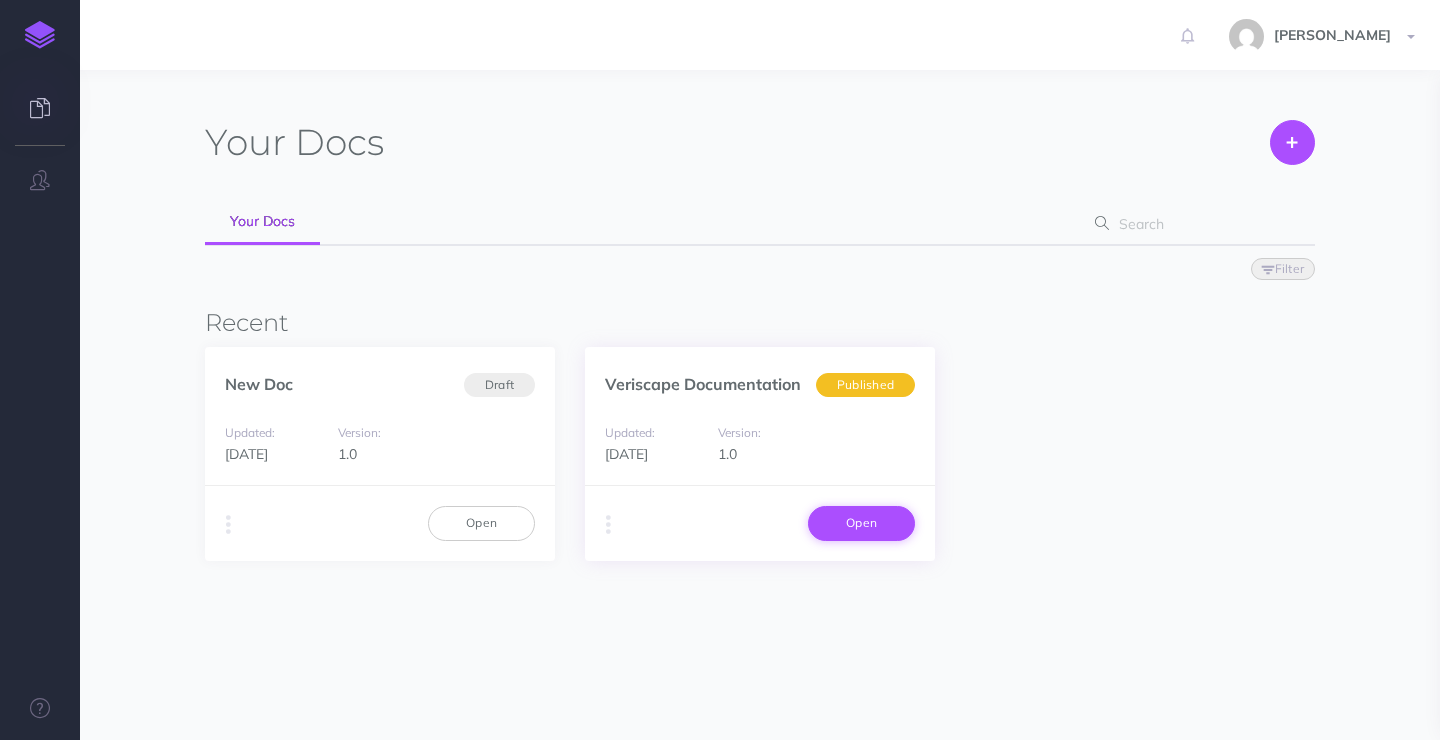 click on "Open" at bounding box center (861, 523) 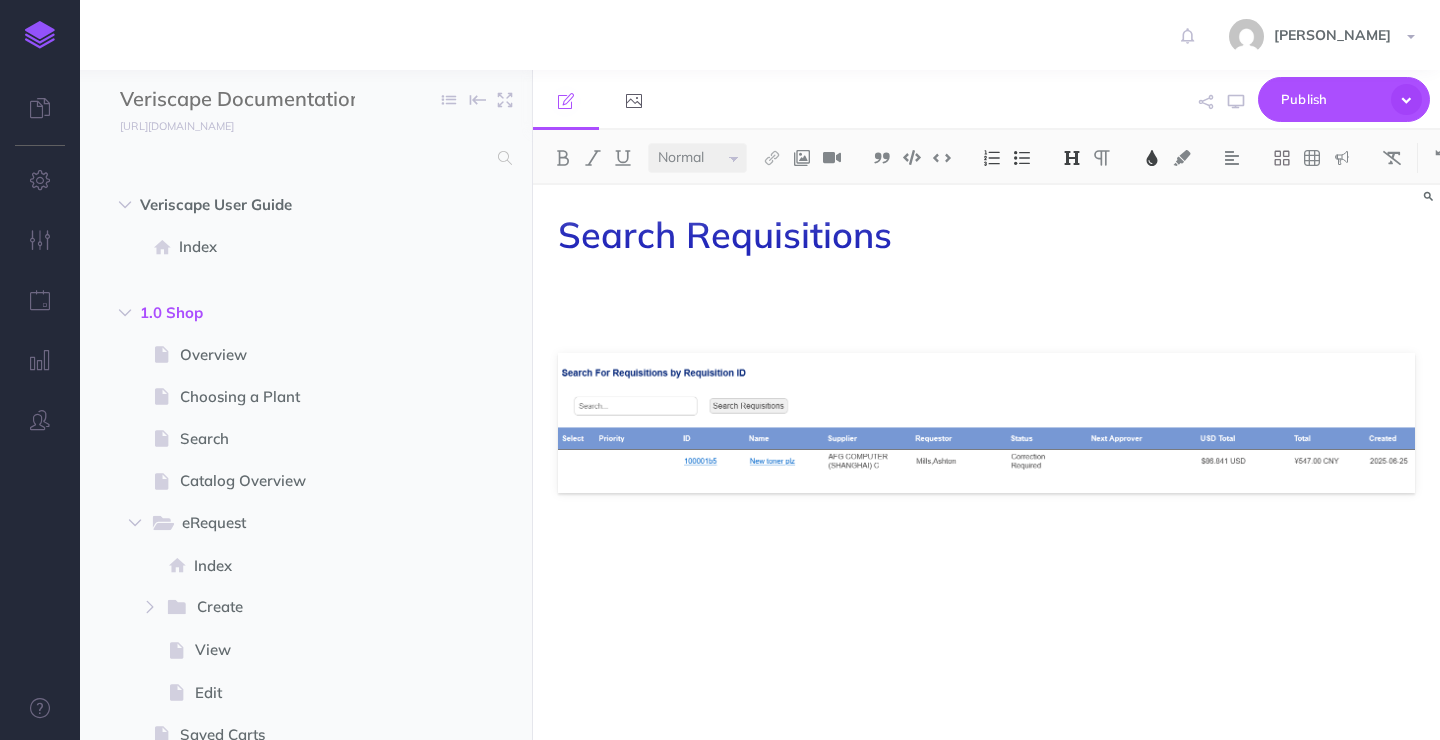 select on "null" 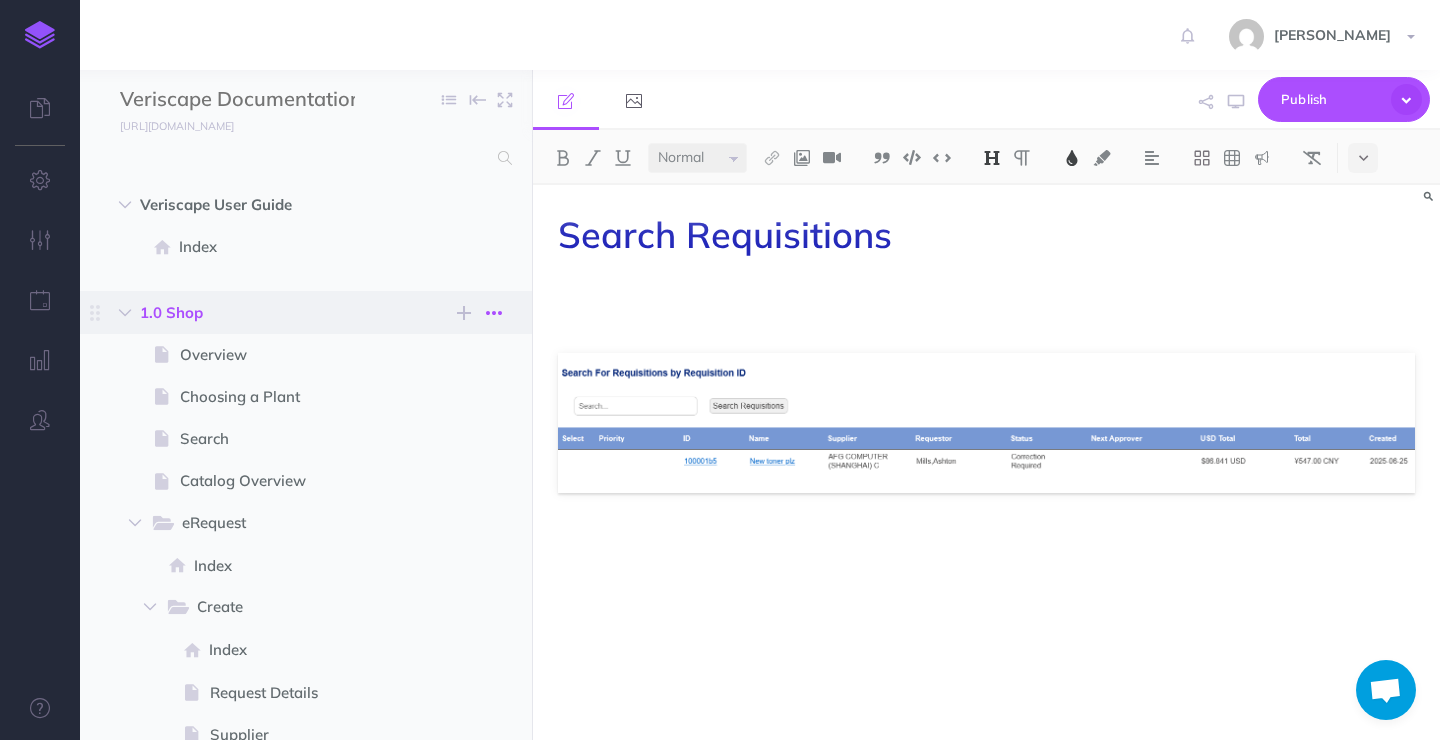 click at bounding box center (494, 313) 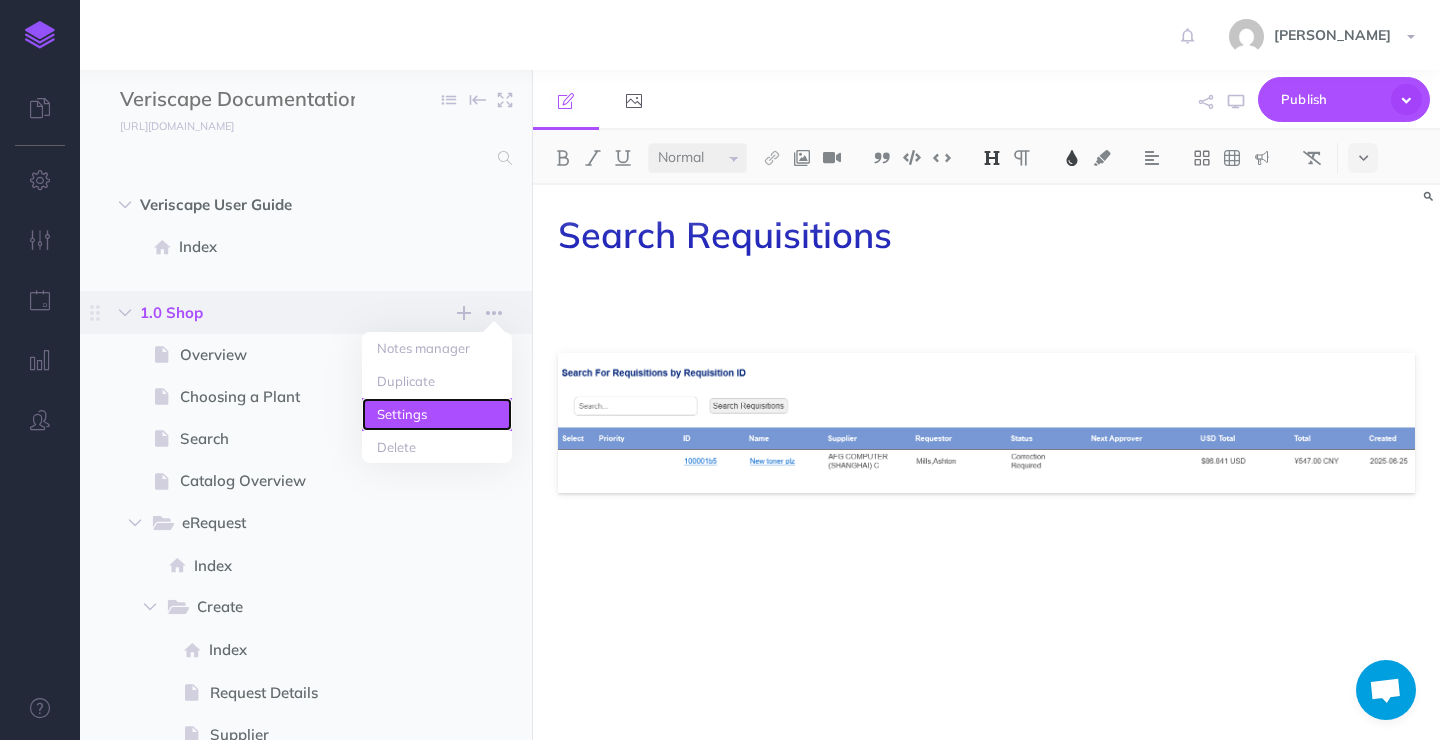 click on "Settings" at bounding box center (437, 414) 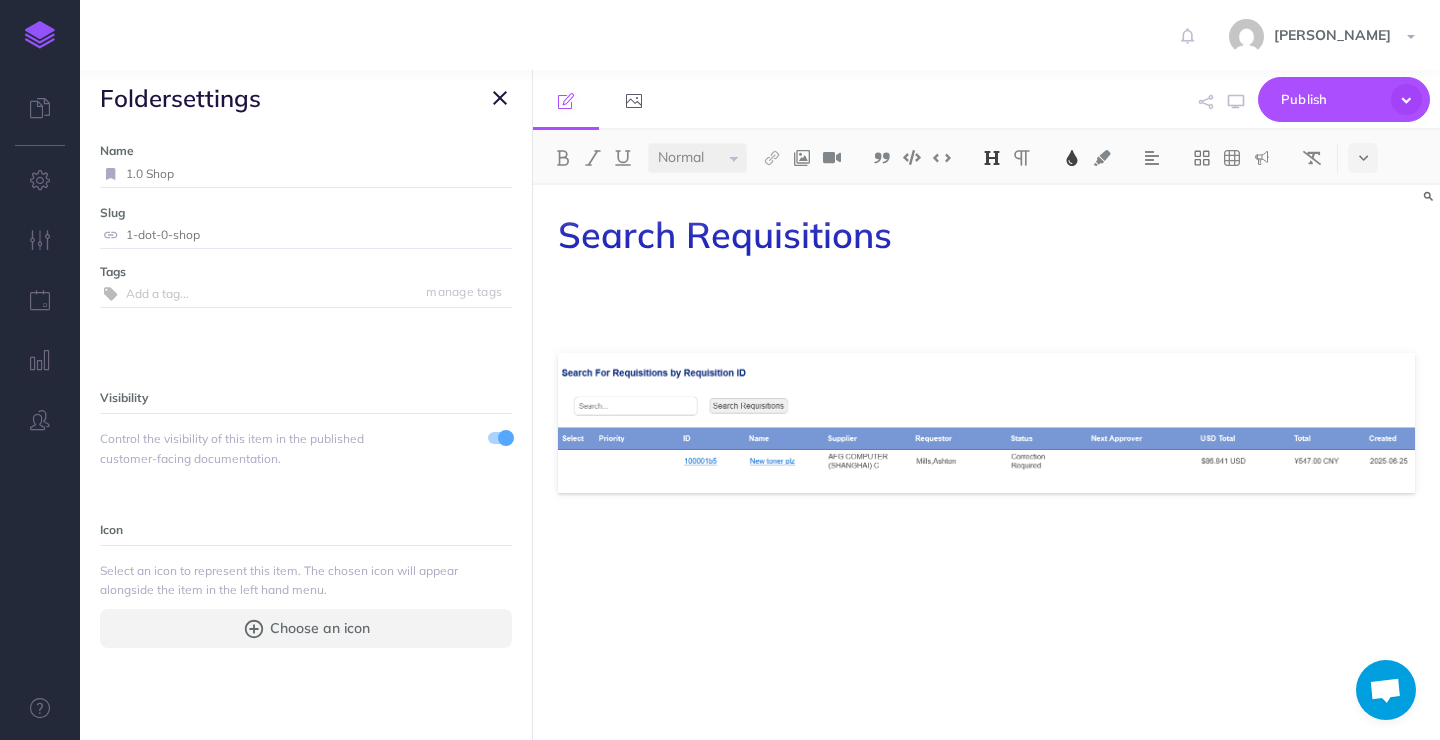 click on "1-dot-0-shop" at bounding box center [319, 235] 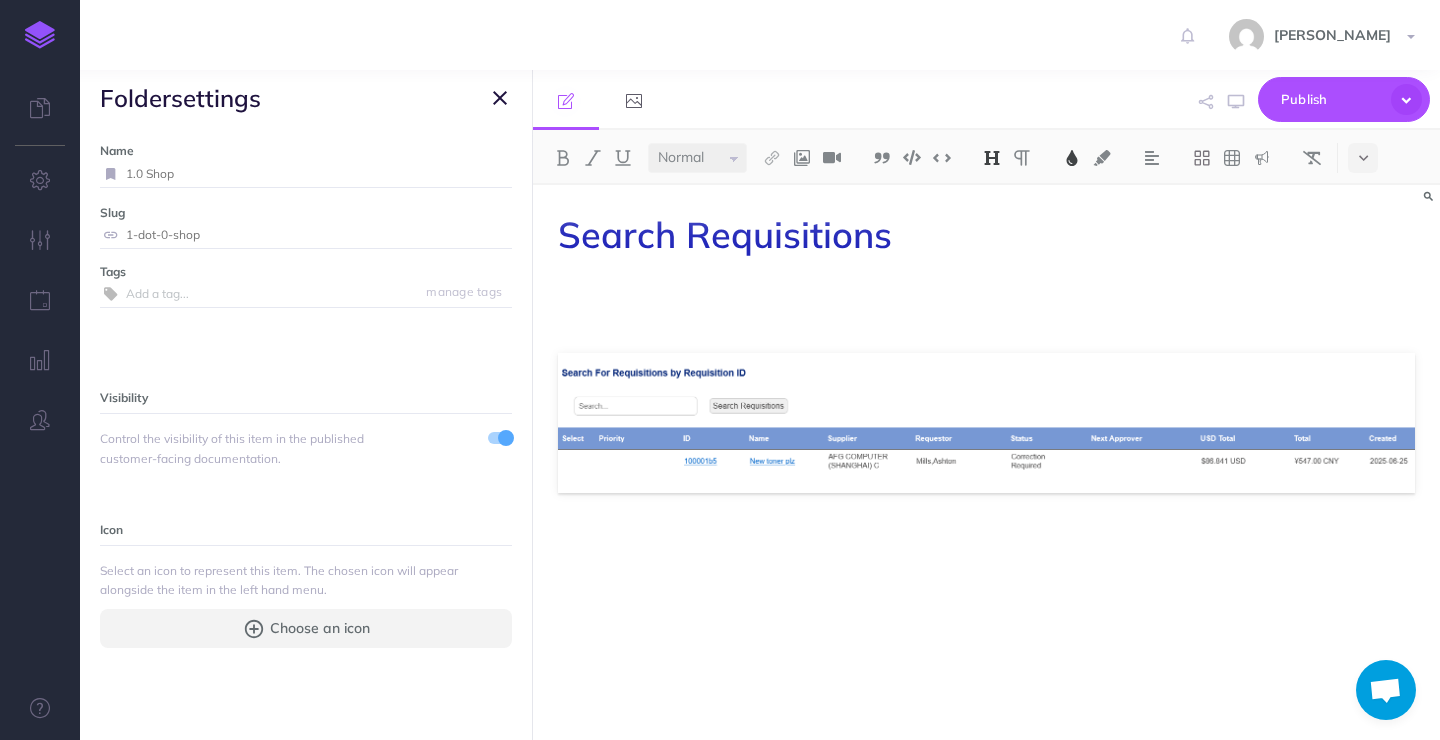 click at bounding box center (500, 98) 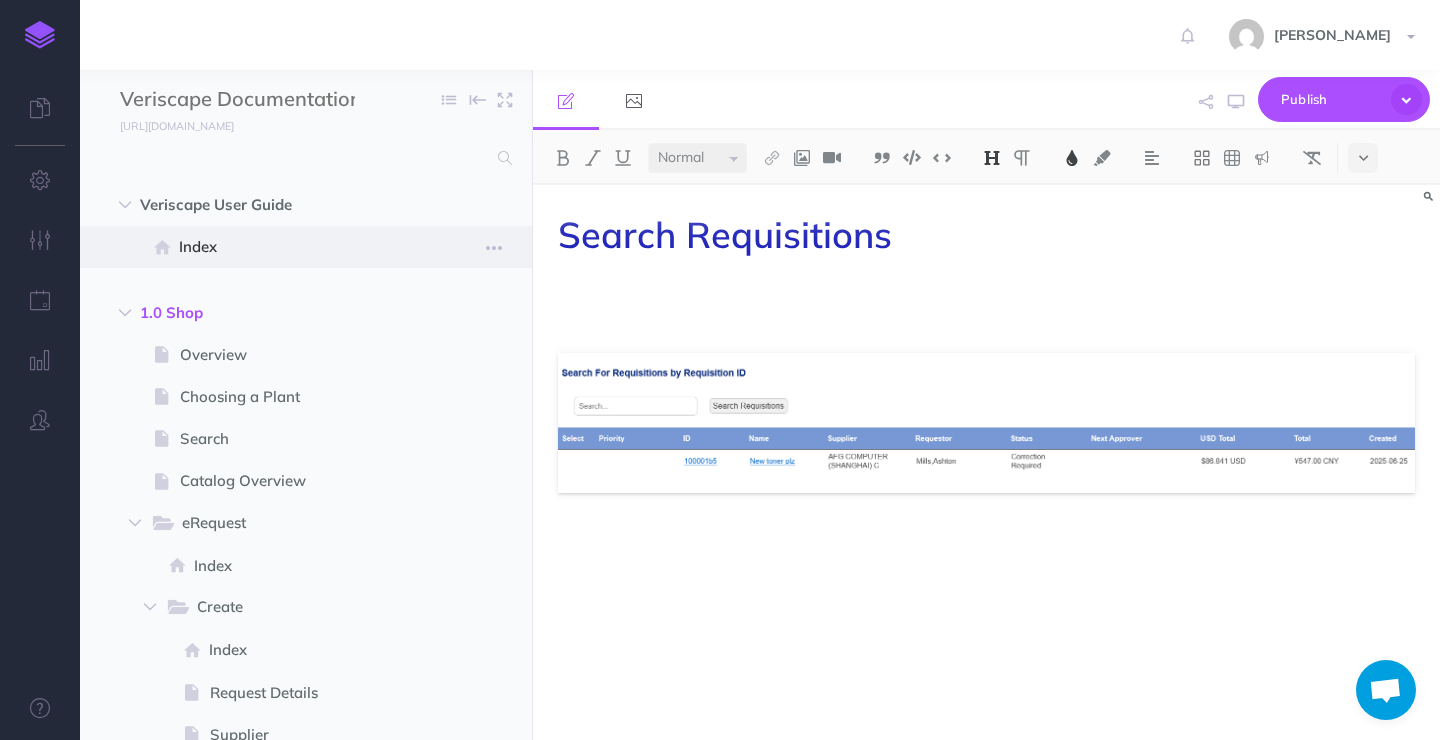 click on "Index" at bounding box center (295, 247) 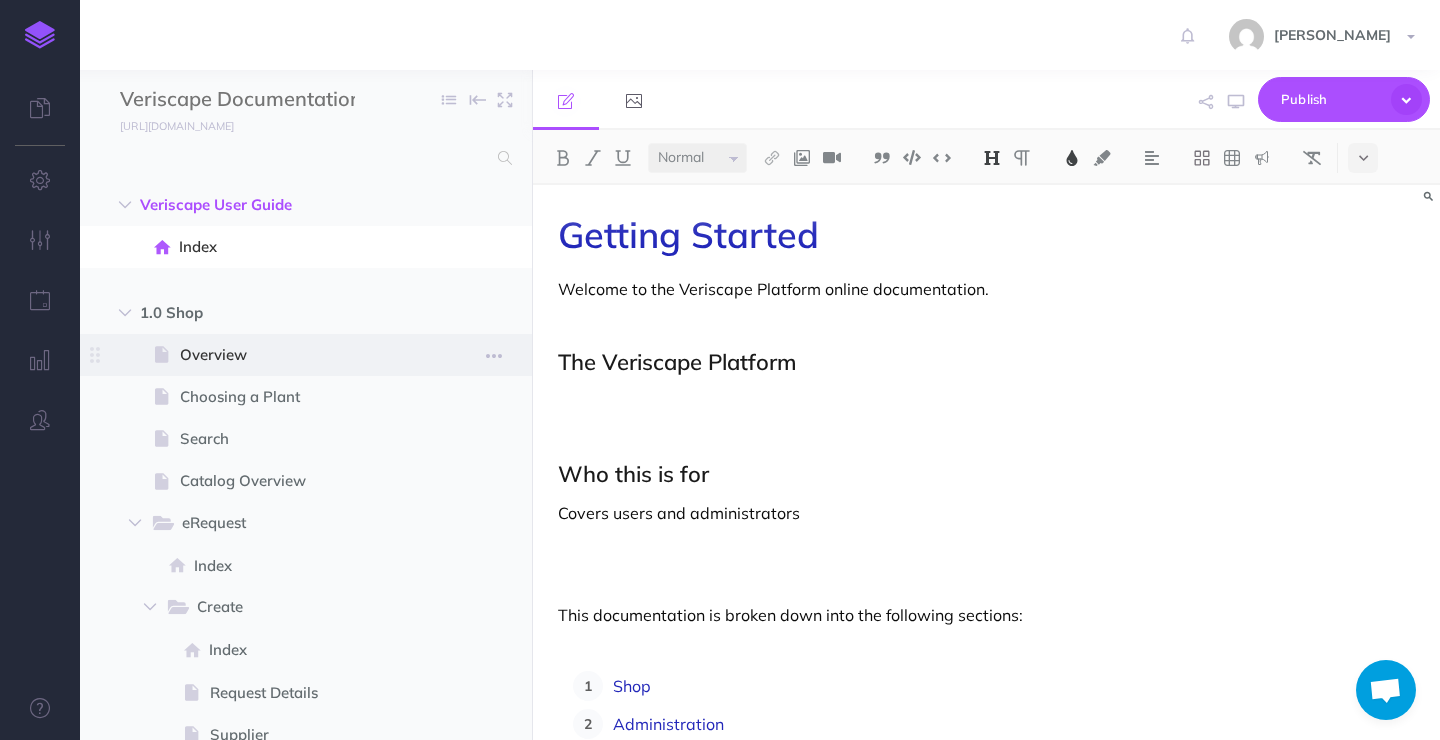 click on "Overview" at bounding box center (296, 355) 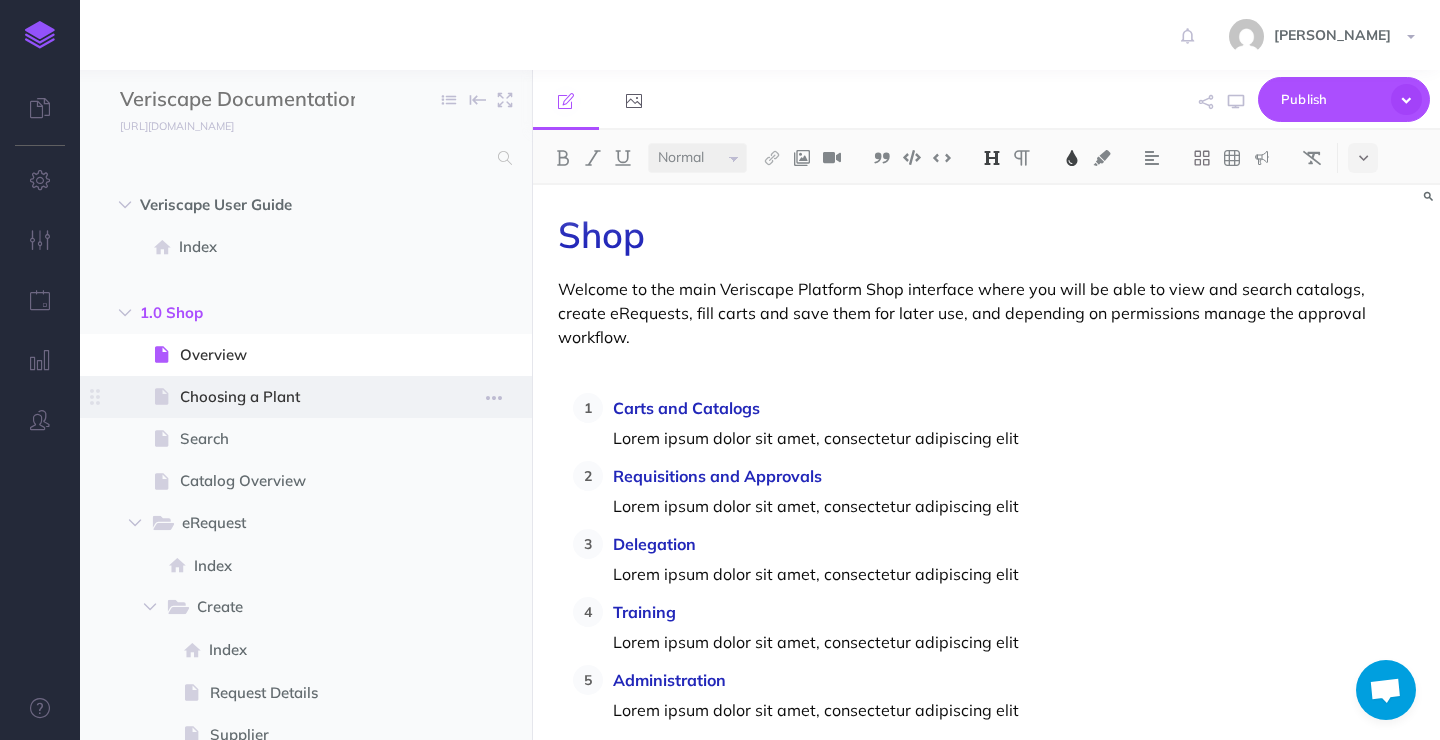 click on "Choosing a Plant" at bounding box center (296, 397) 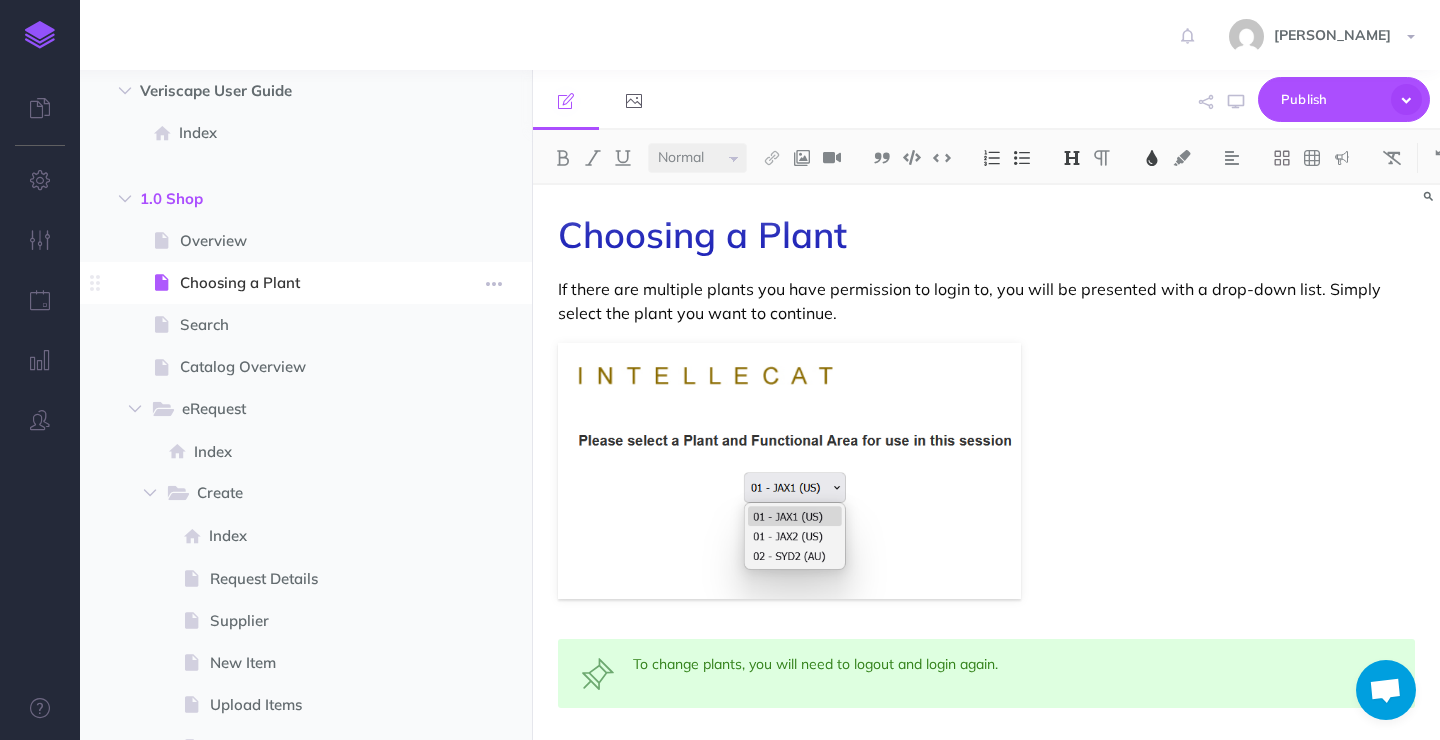 scroll, scrollTop: 114, scrollLeft: 0, axis: vertical 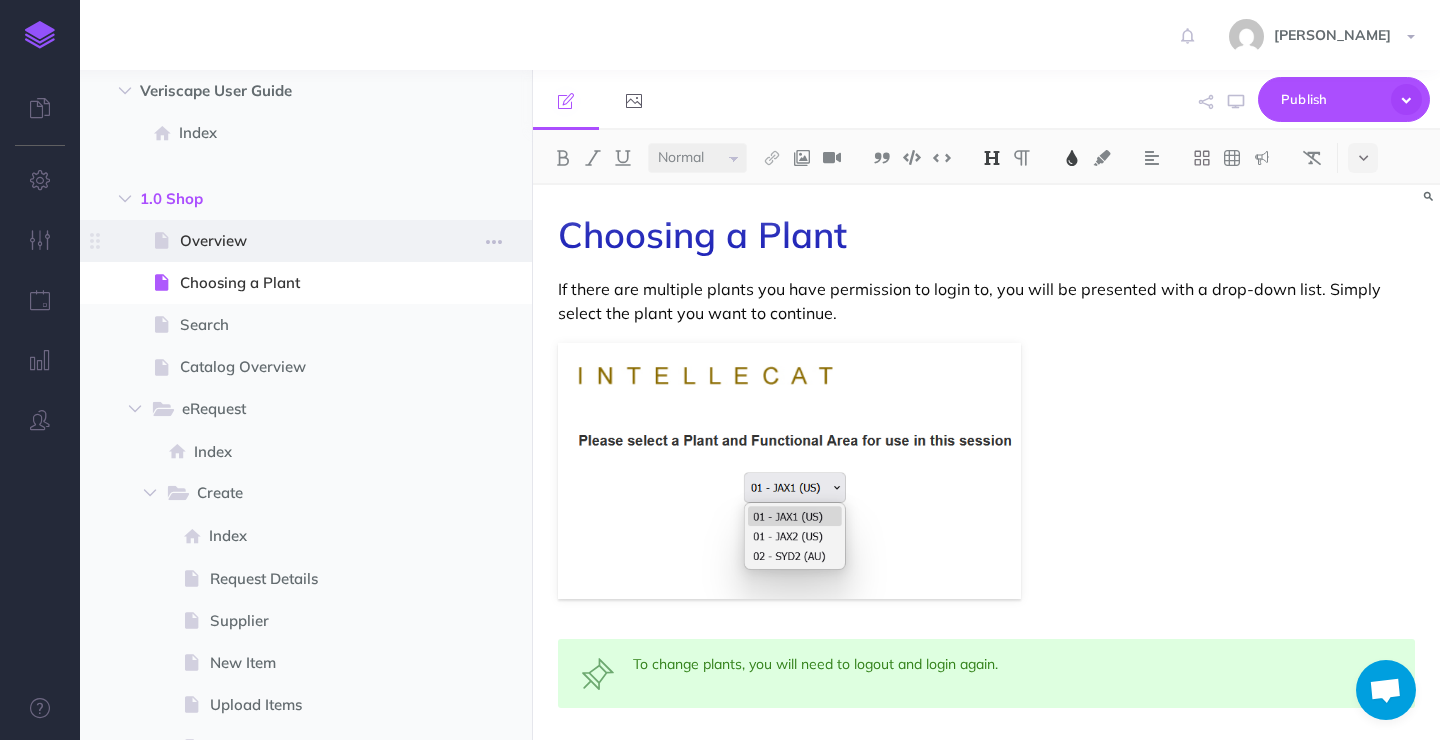click on "Overview" at bounding box center [296, 241] 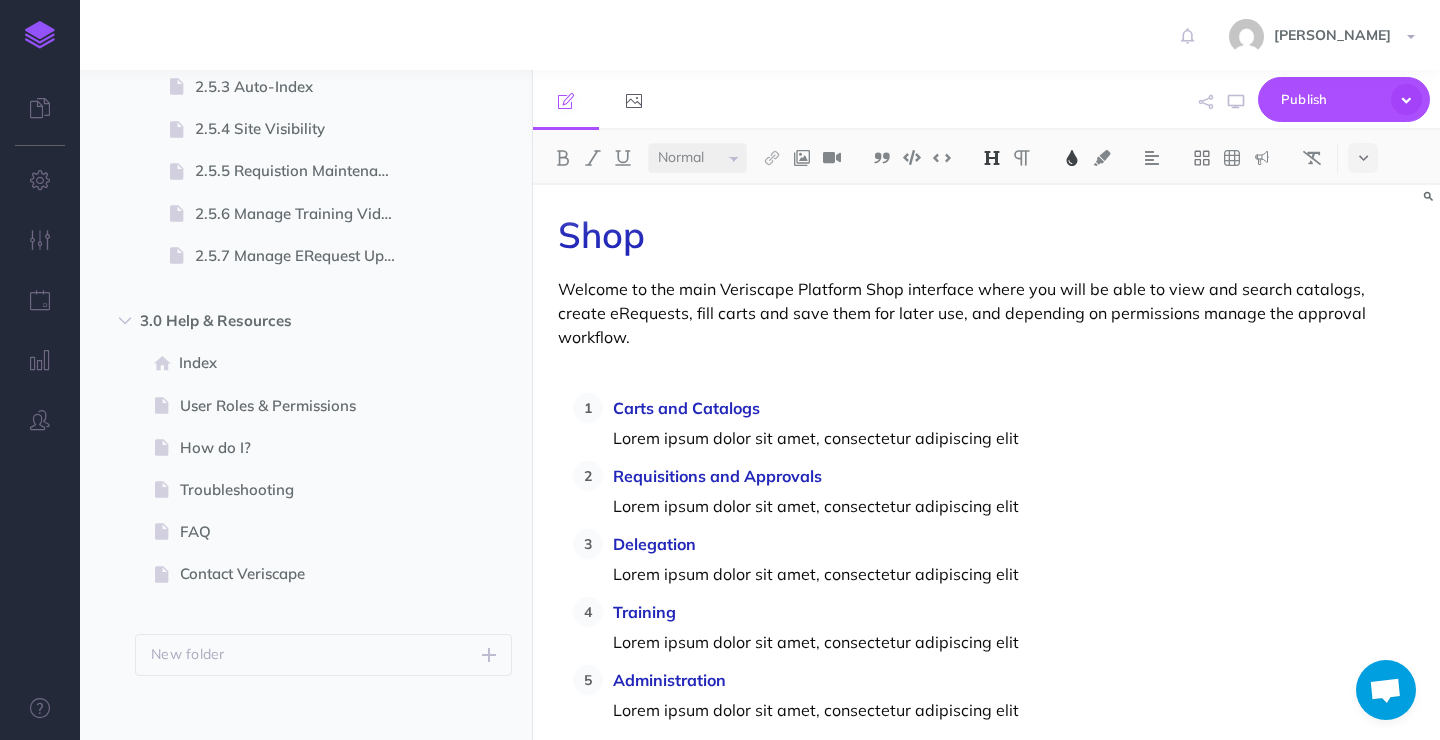 scroll, scrollTop: 2280, scrollLeft: 0, axis: vertical 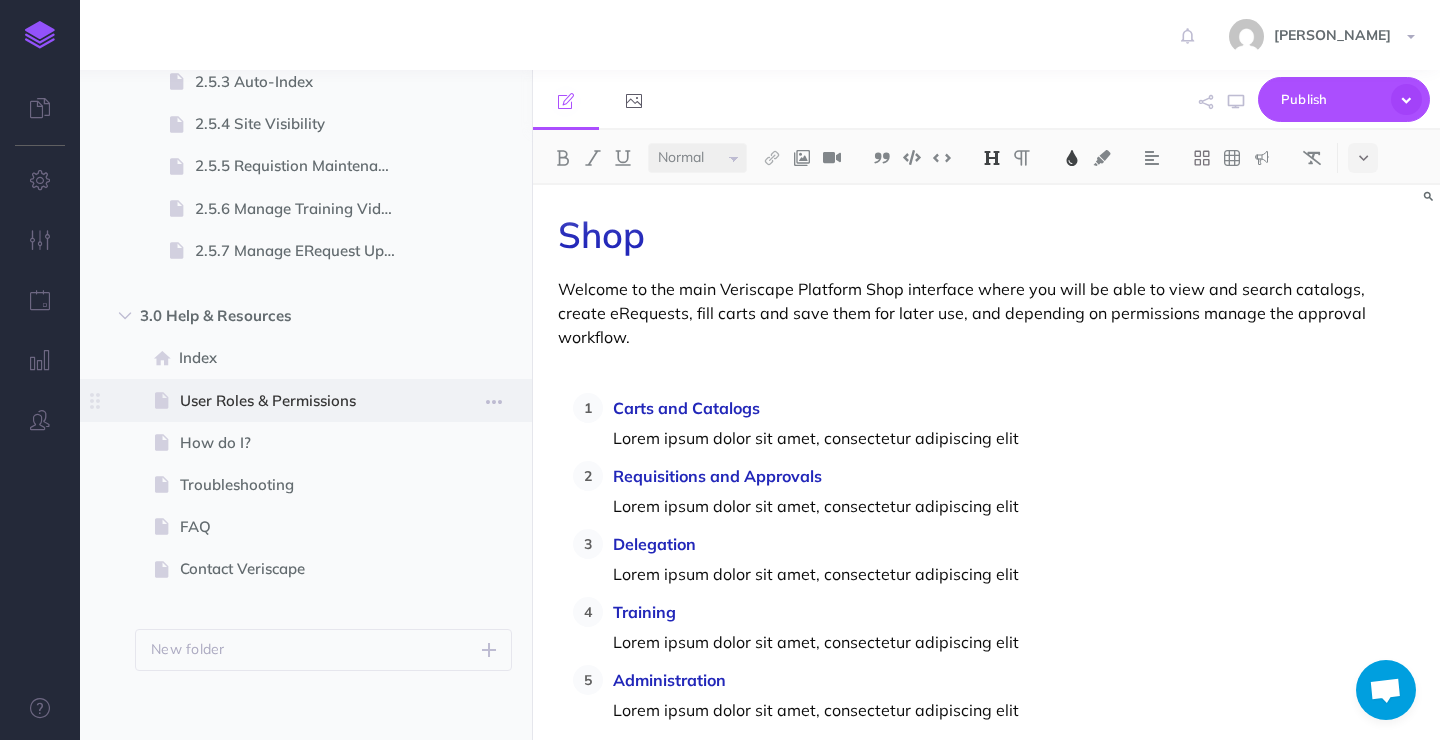 click on "User Roles & Permissions" at bounding box center [296, 401] 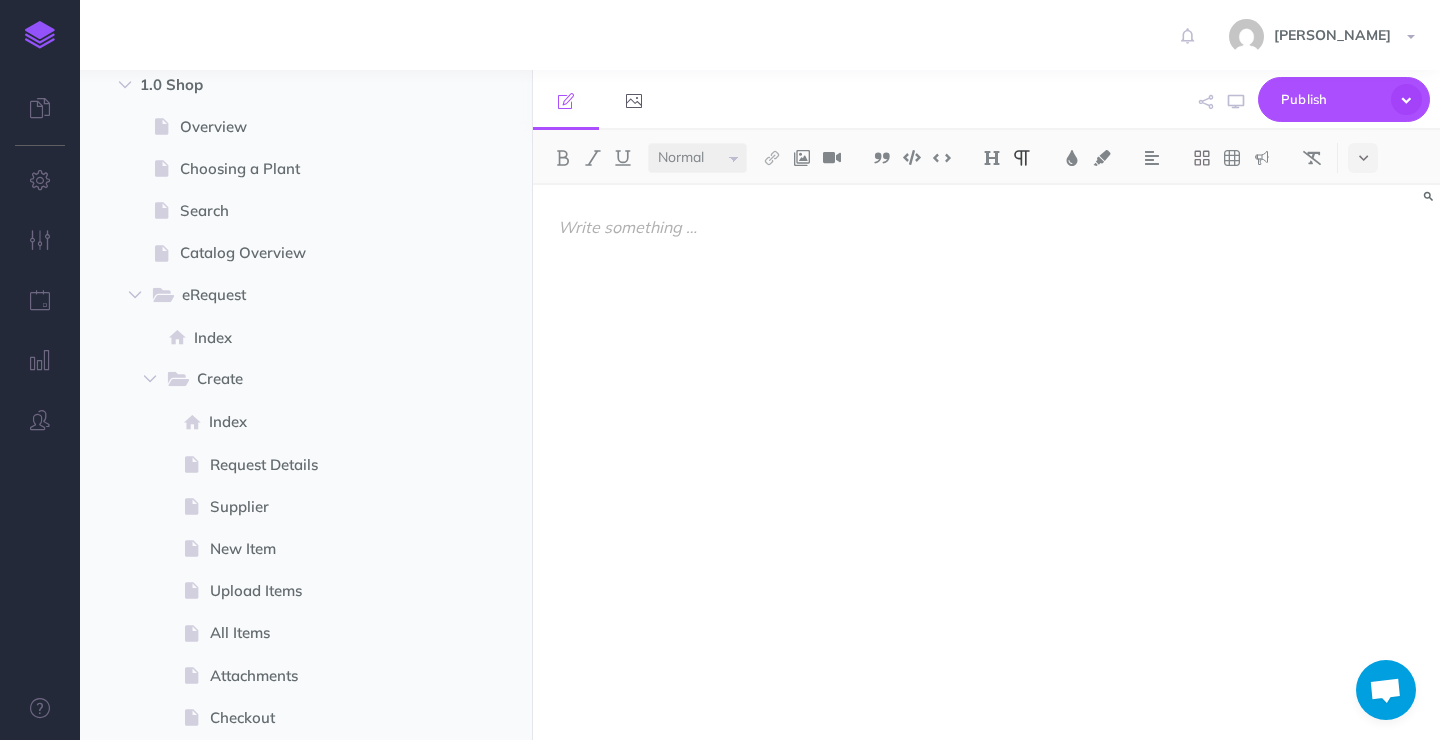 scroll, scrollTop: 0, scrollLeft: 0, axis: both 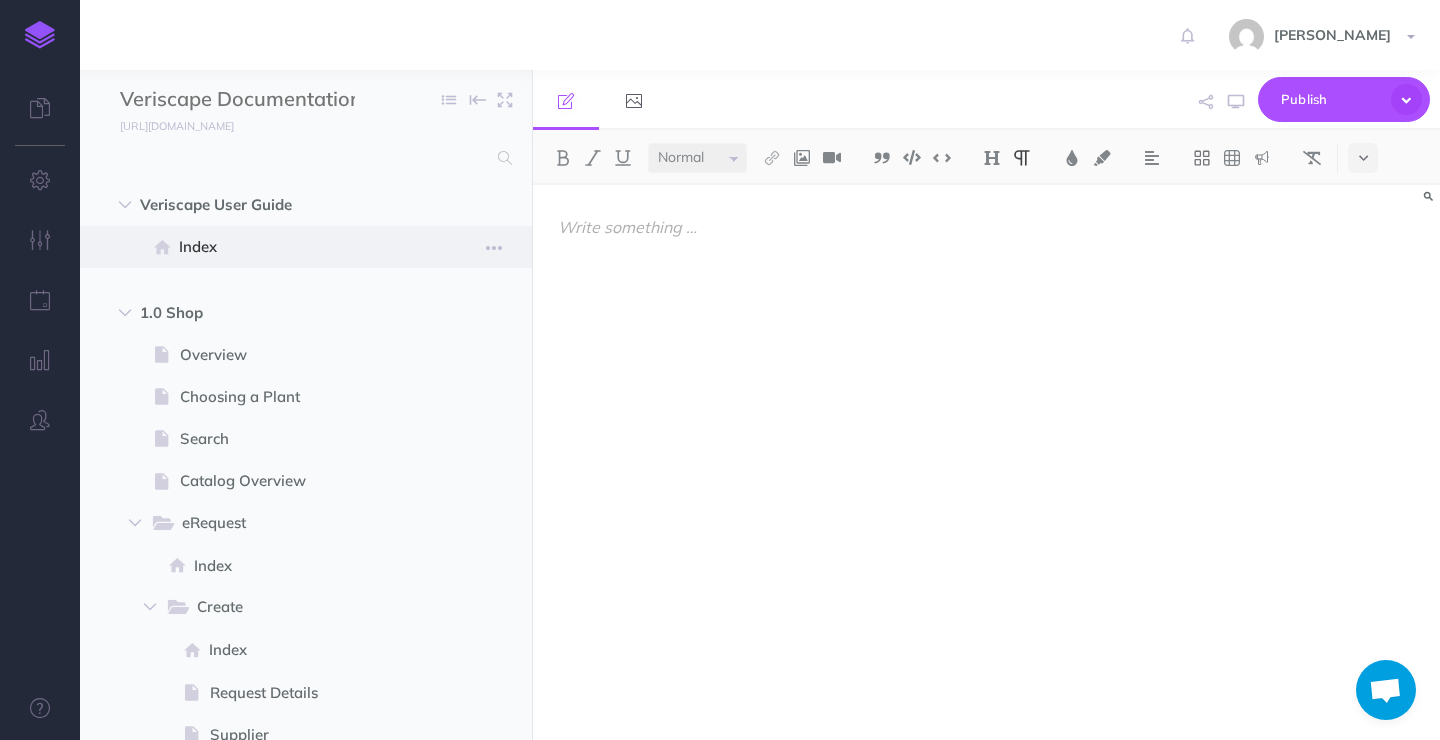 click on "Index" at bounding box center (295, 247) 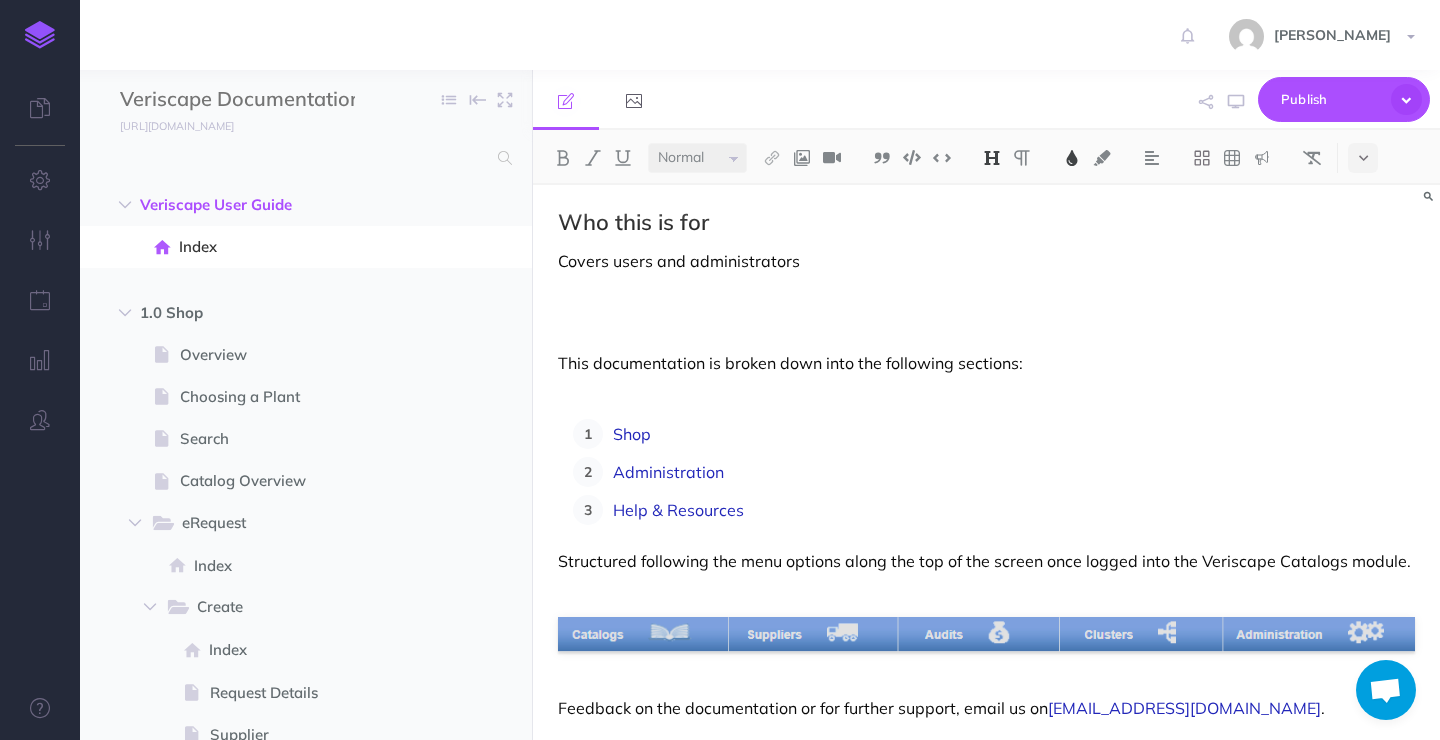 scroll, scrollTop: 307, scrollLeft: 0, axis: vertical 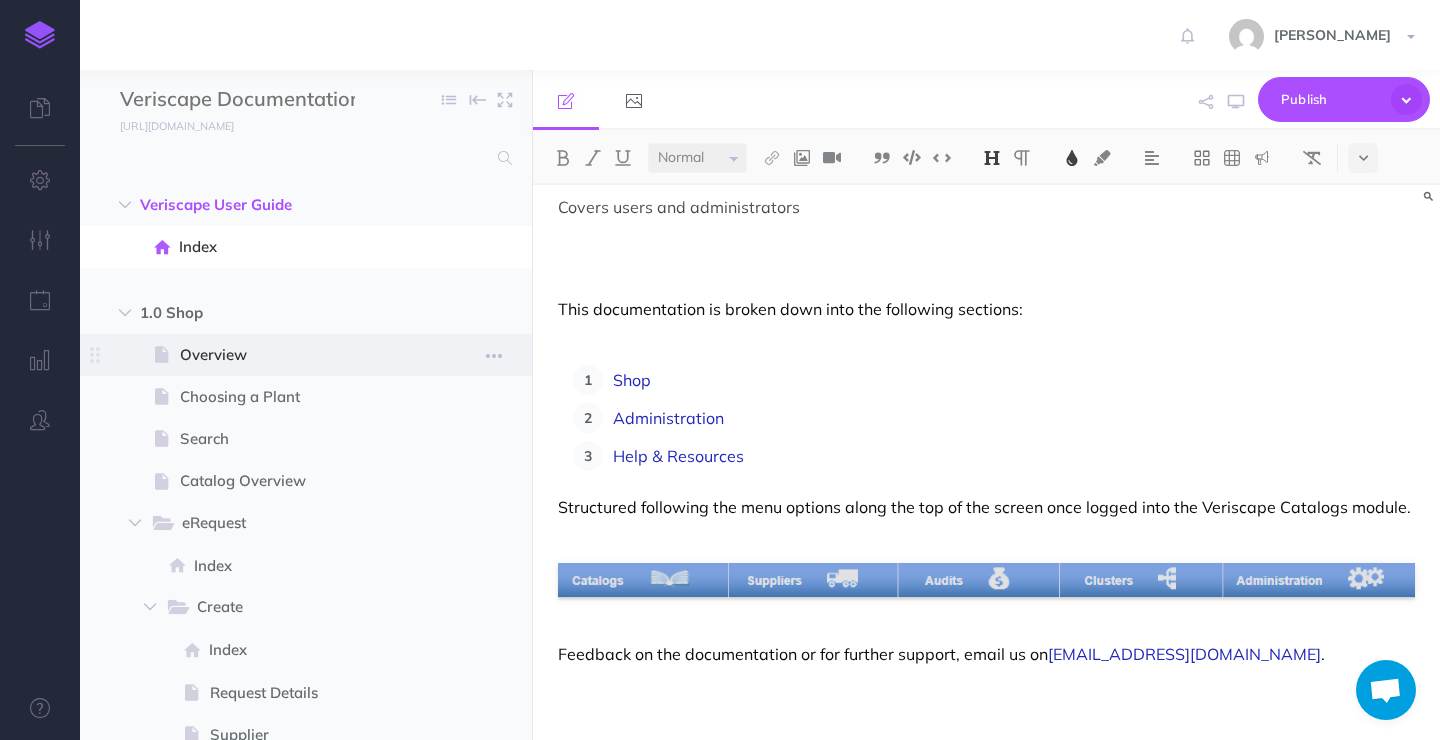 click on "Overview" at bounding box center [296, 355] 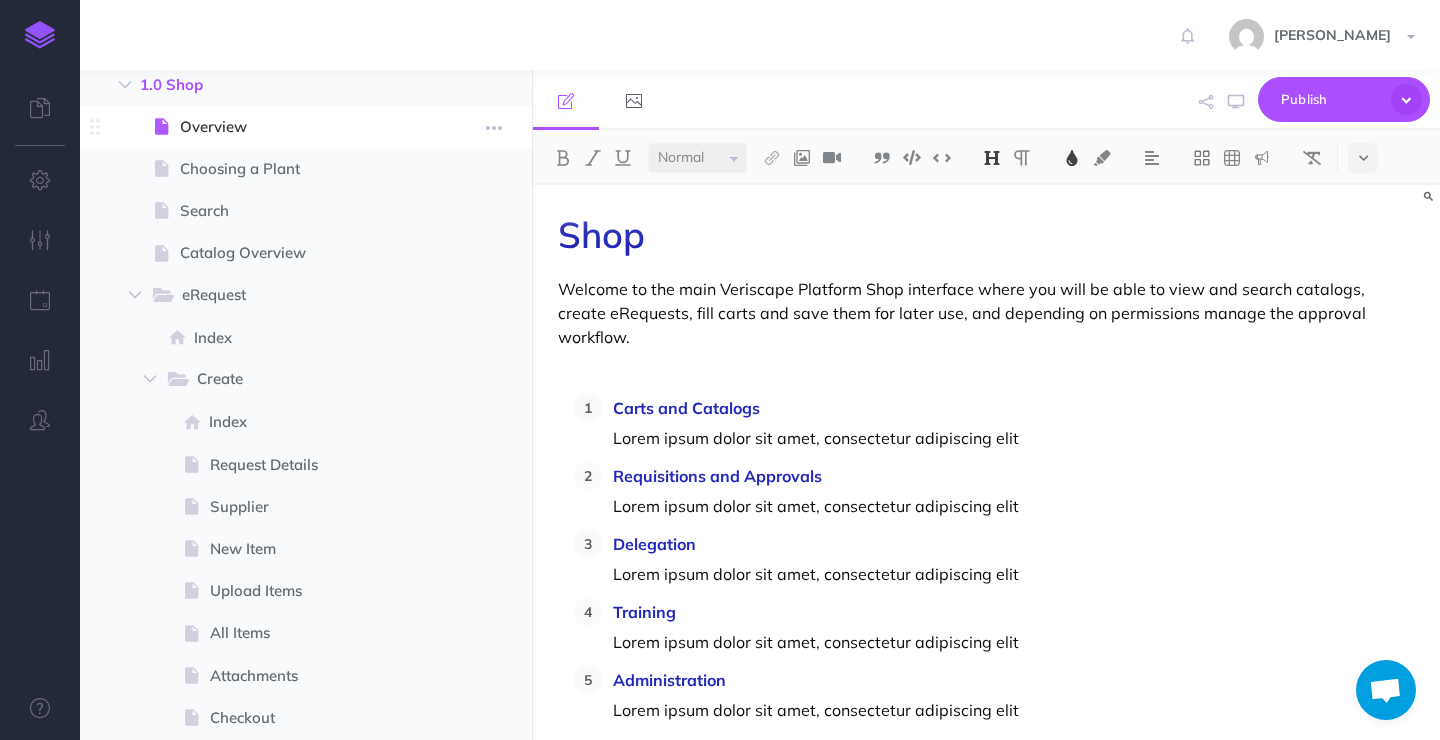 scroll, scrollTop: 0, scrollLeft: 0, axis: both 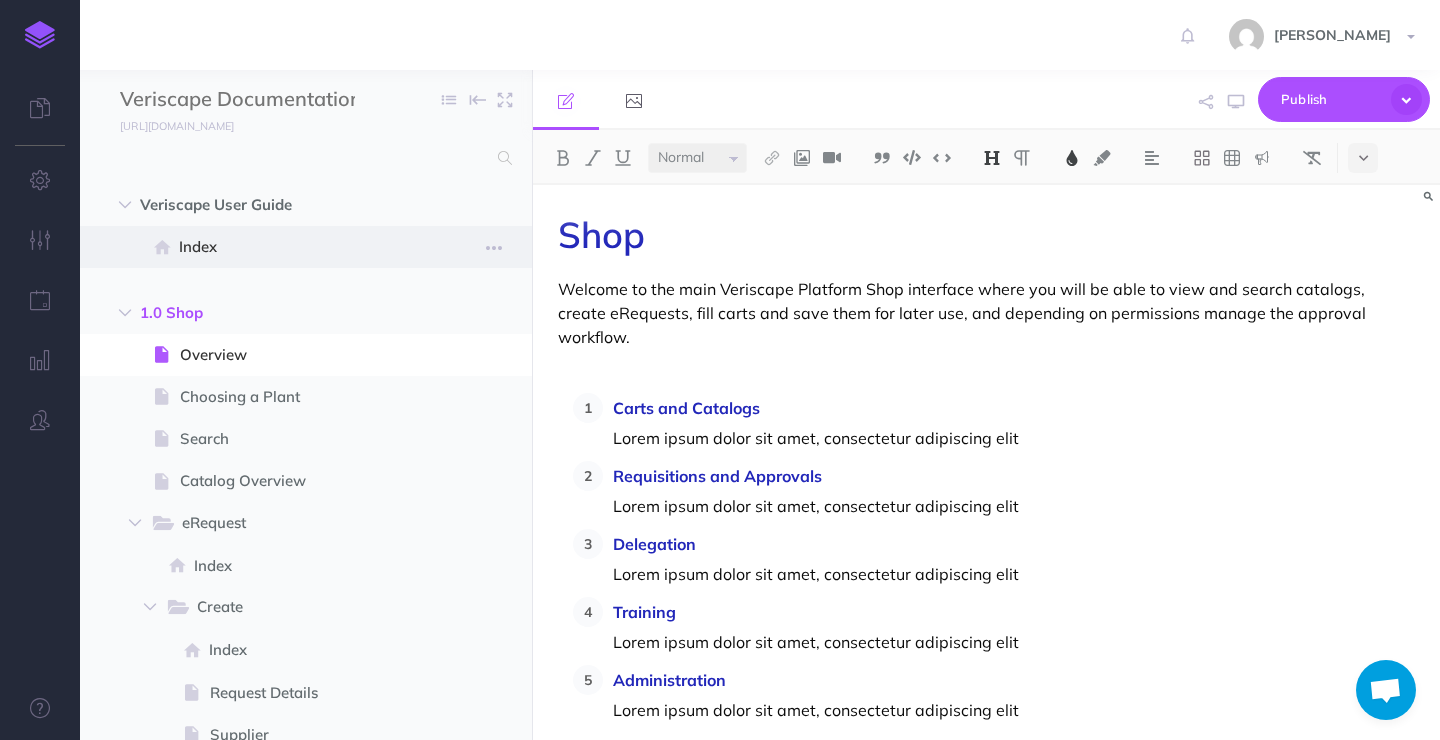 click on "Index" at bounding box center (295, 247) 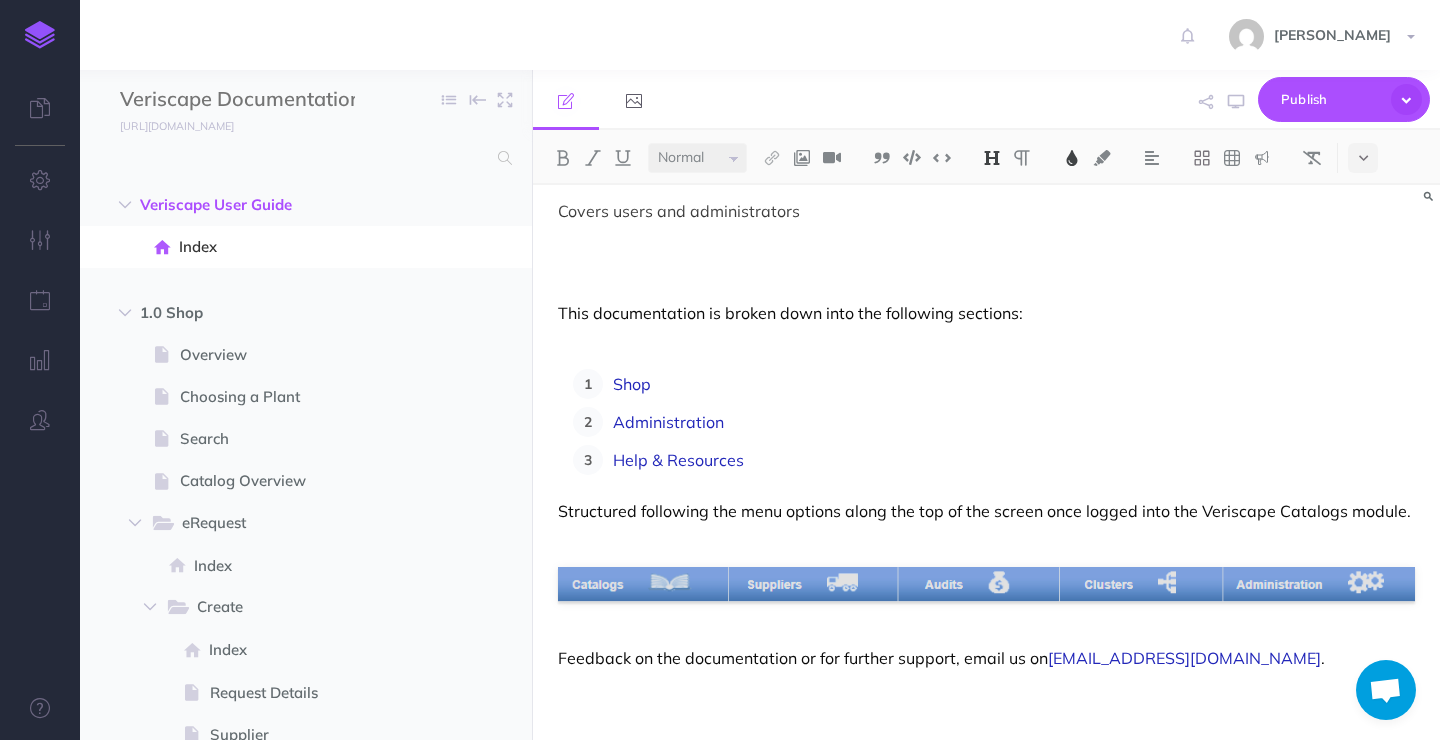 scroll, scrollTop: 307, scrollLeft: 0, axis: vertical 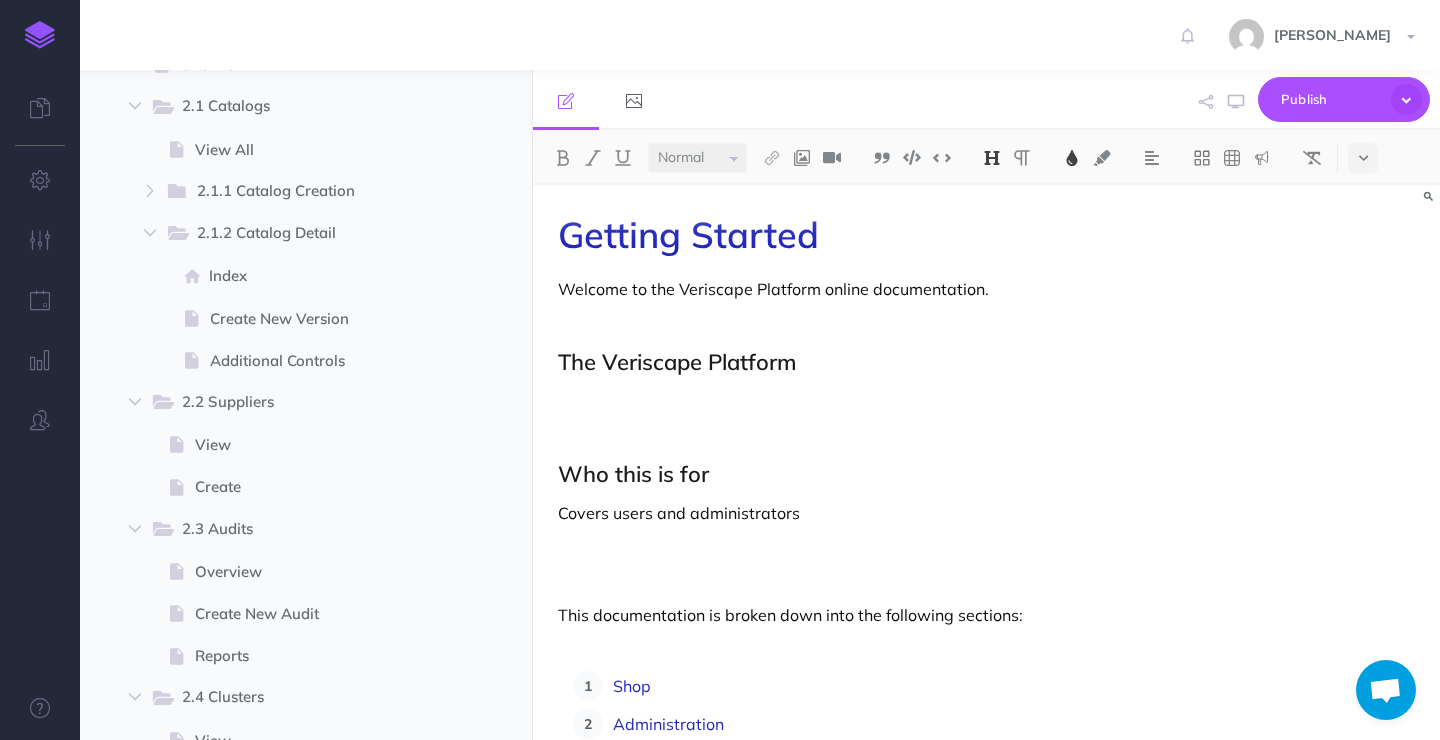 click at bounding box center (986, 323) 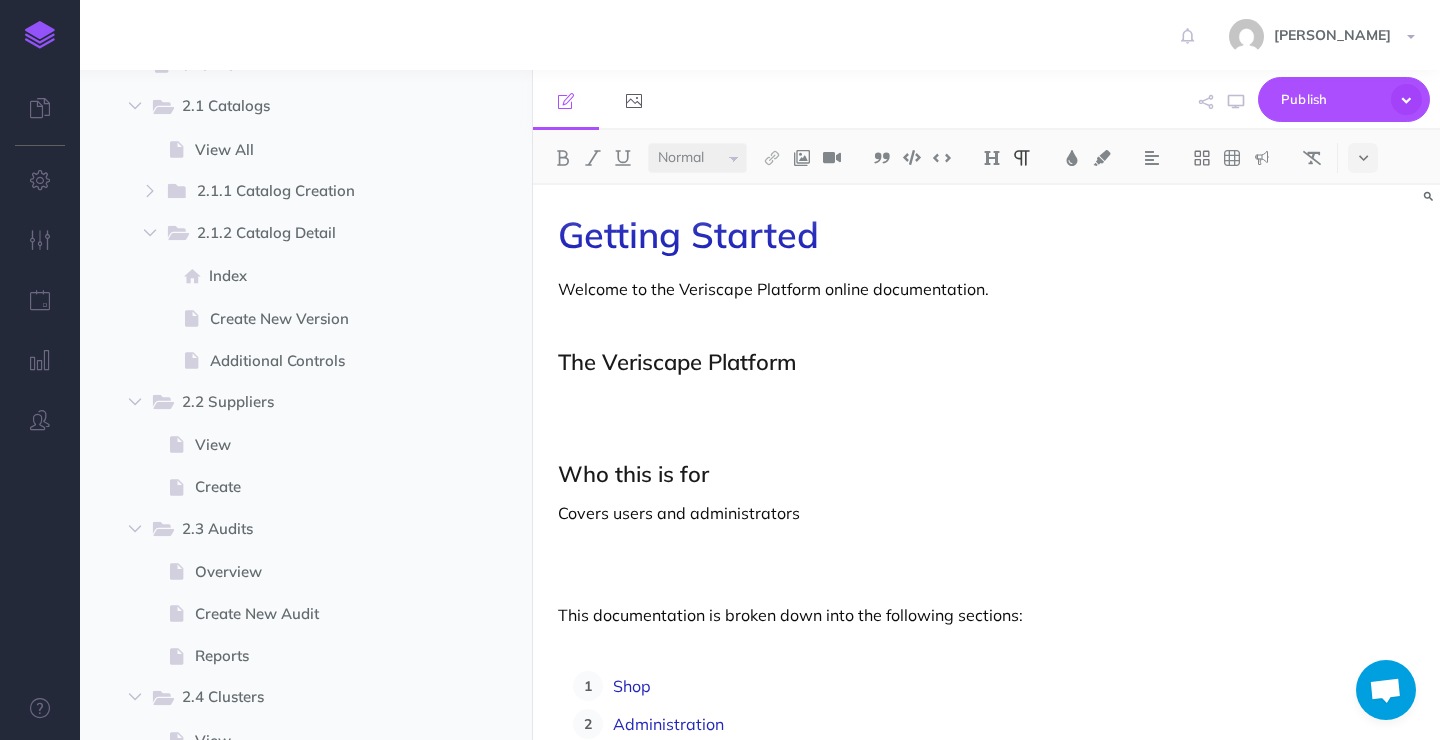 click on "Welcome to the Veriscape Platform online documentation." at bounding box center [986, 289] 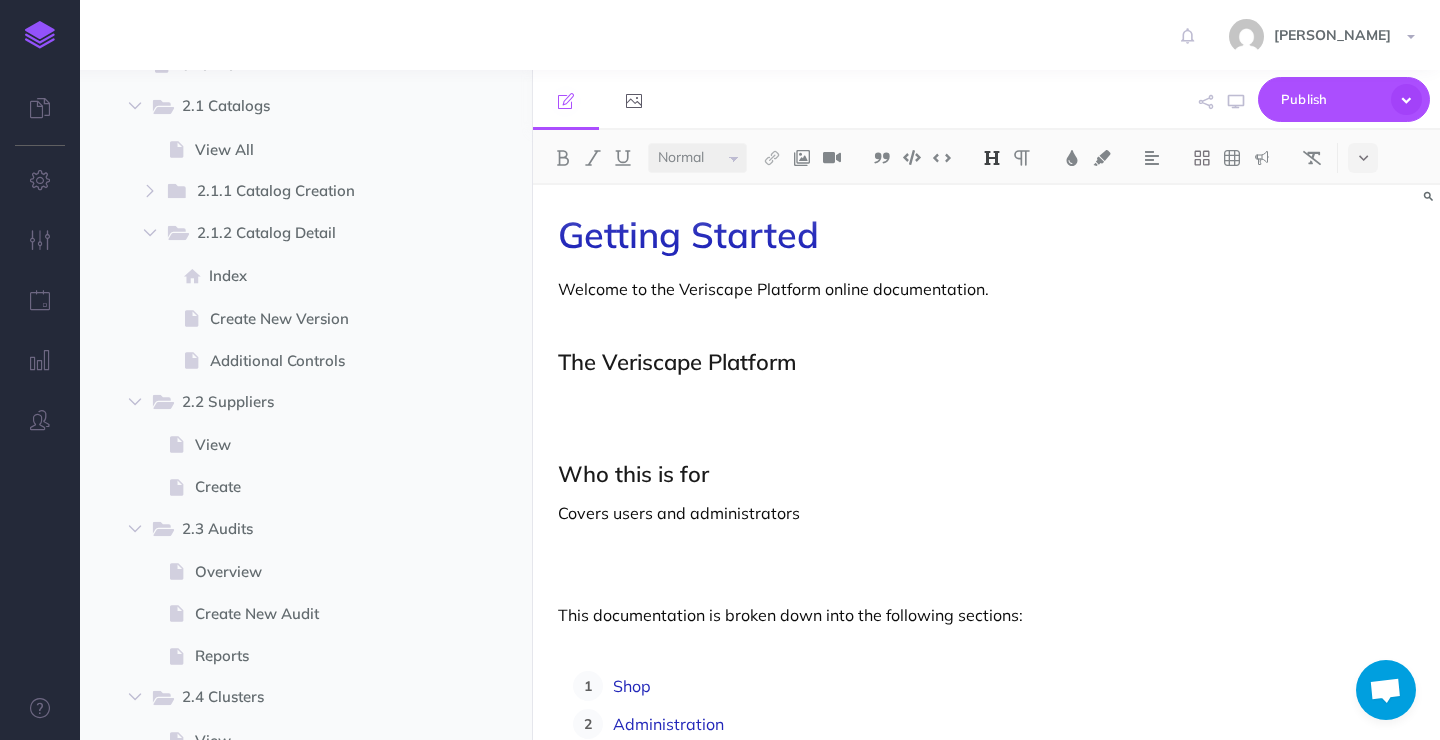 click on "Getting Started Welcome to the Veriscape Platform online documentation. The Veriscape Platform Who this is for Covers users and administrators This documentation is broken down into the following sections: Shop Administration Help & Resources Structured following the menu options along the top of the screen once logged into the Veriscape Catalogs module.                 Feedback on the documentation or for further support, email us on  support@veriscape.com ." at bounding box center [986, 615] 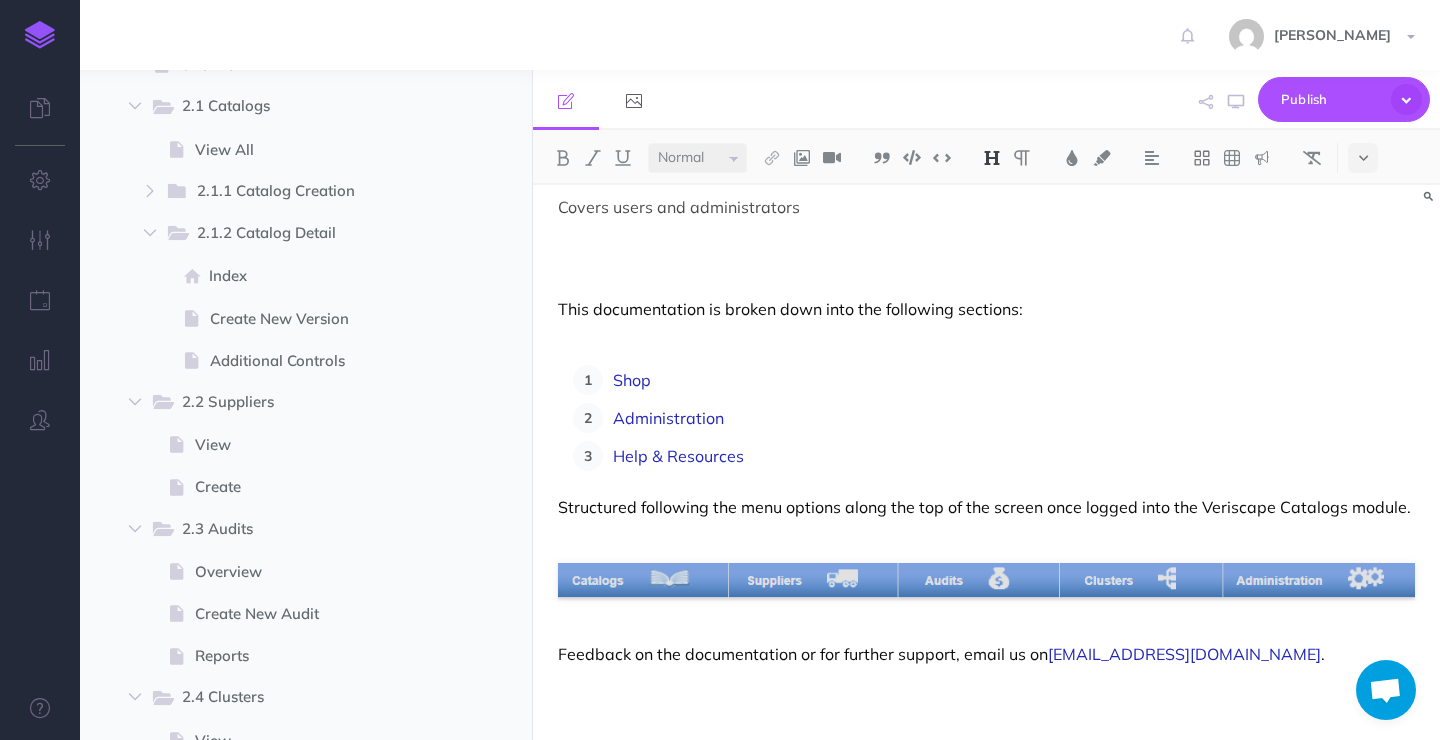 scroll, scrollTop: 307, scrollLeft: 0, axis: vertical 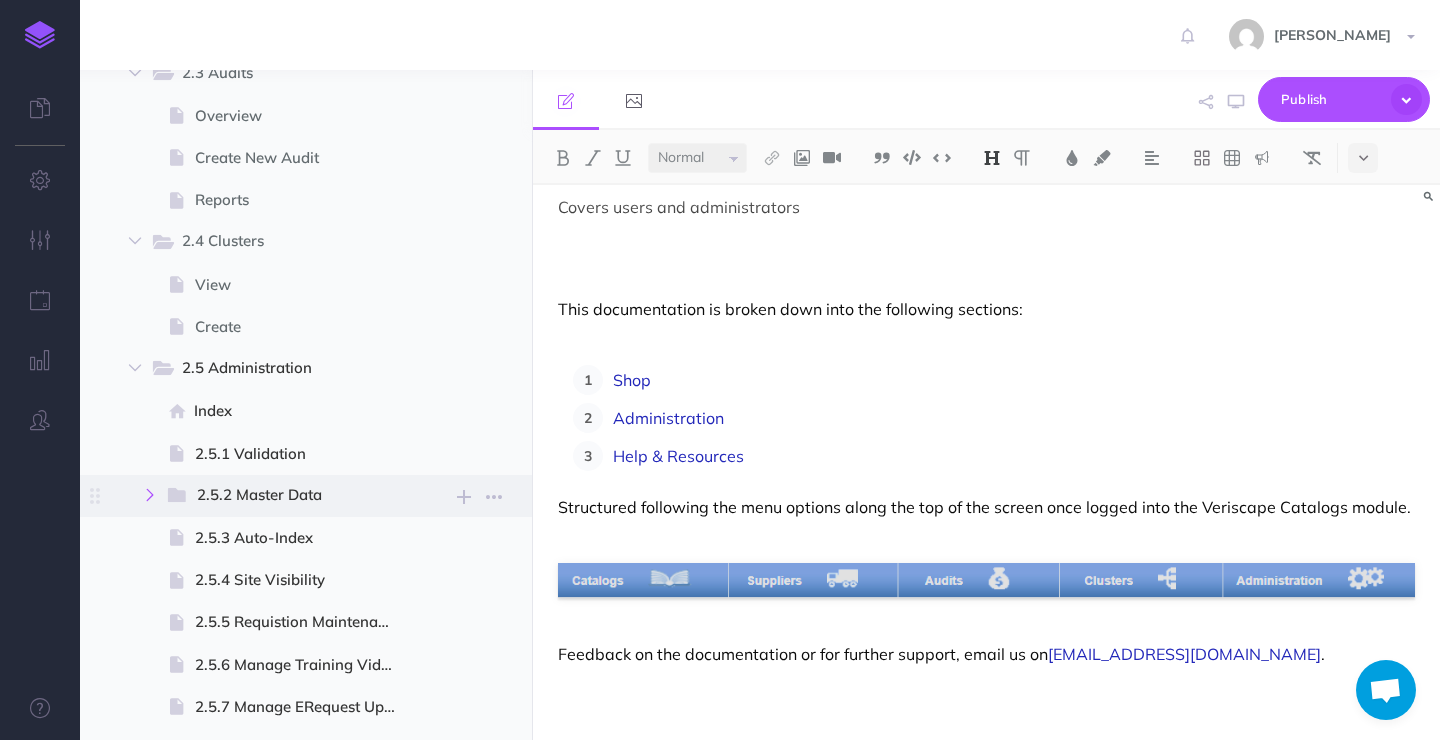 click at bounding box center (150, 495) 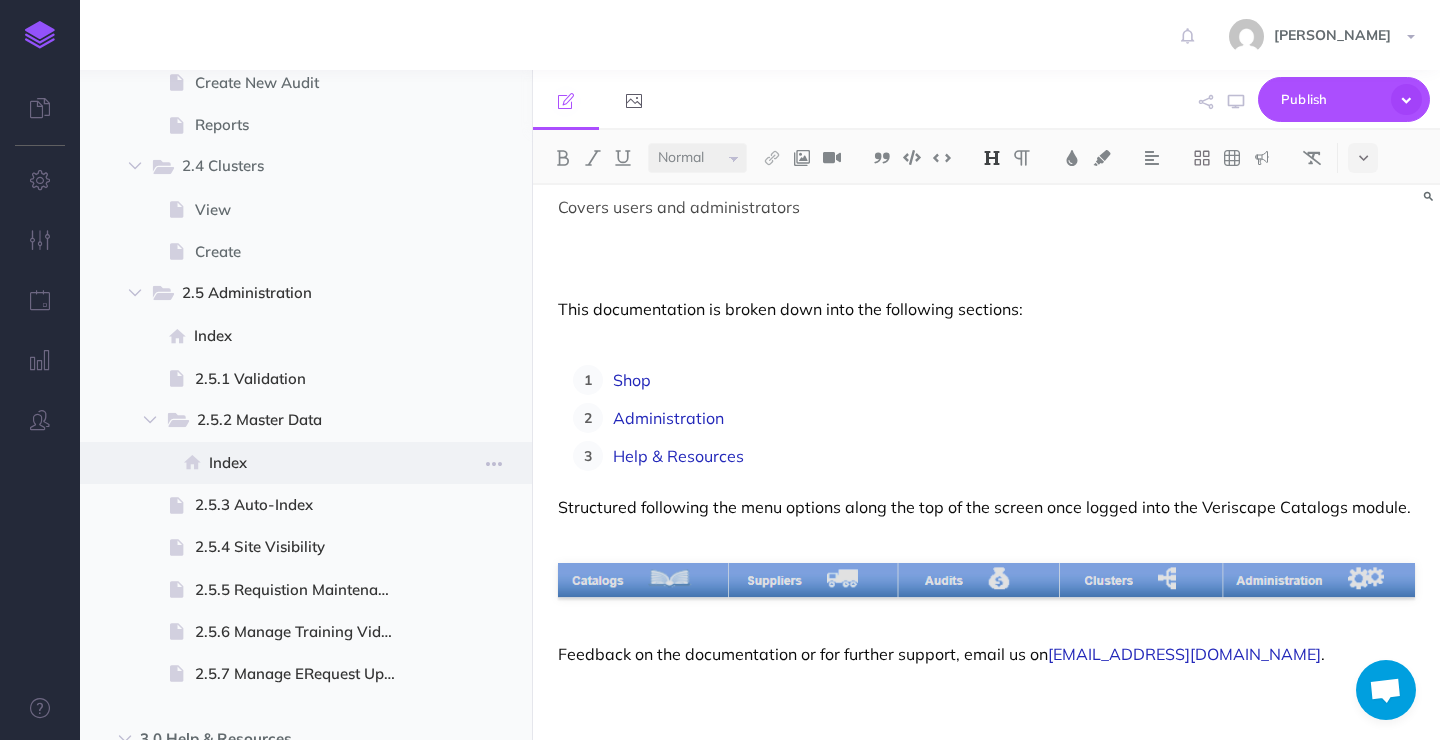 scroll, scrollTop: 2052, scrollLeft: 0, axis: vertical 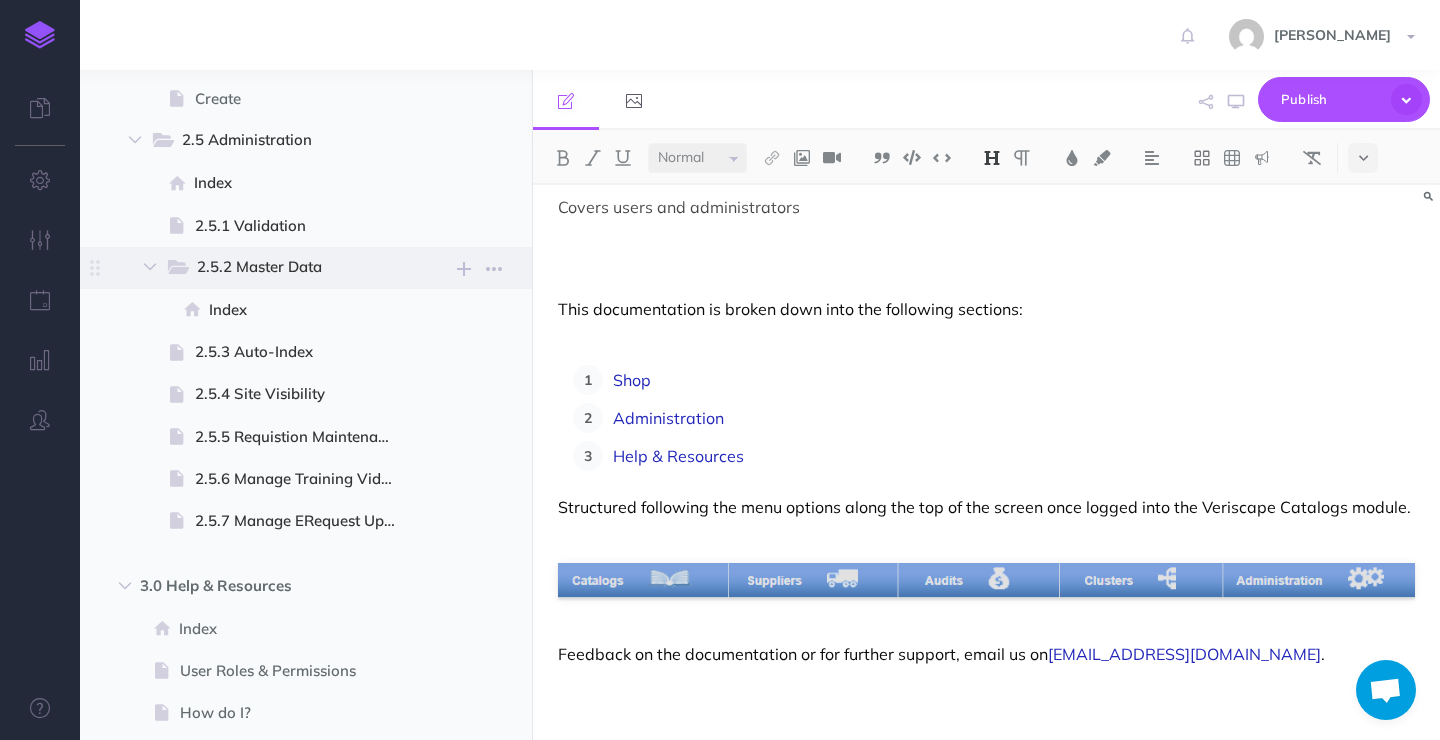 click on "2.5.2 Master Data" at bounding box center (289, 268) 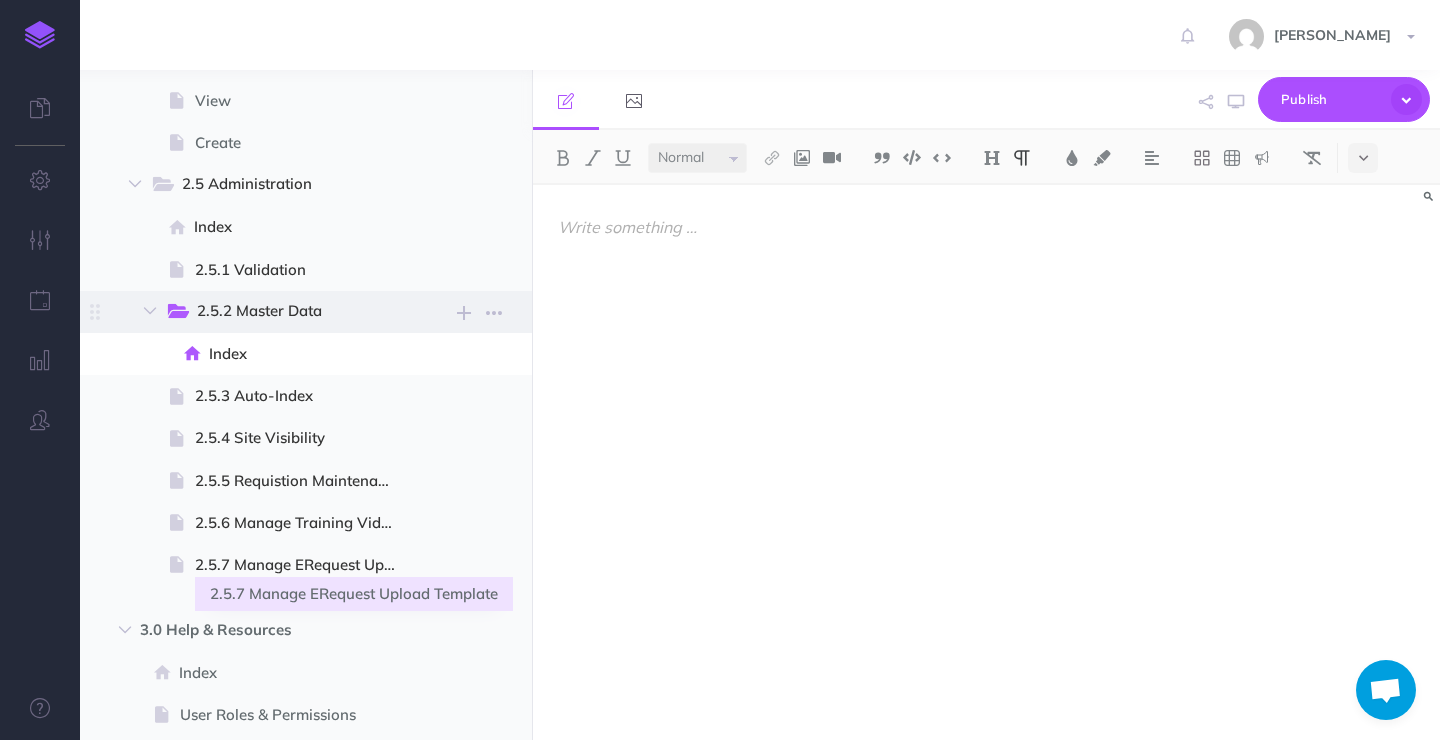 scroll, scrollTop: 1991, scrollLeft: 0, axis: vertical 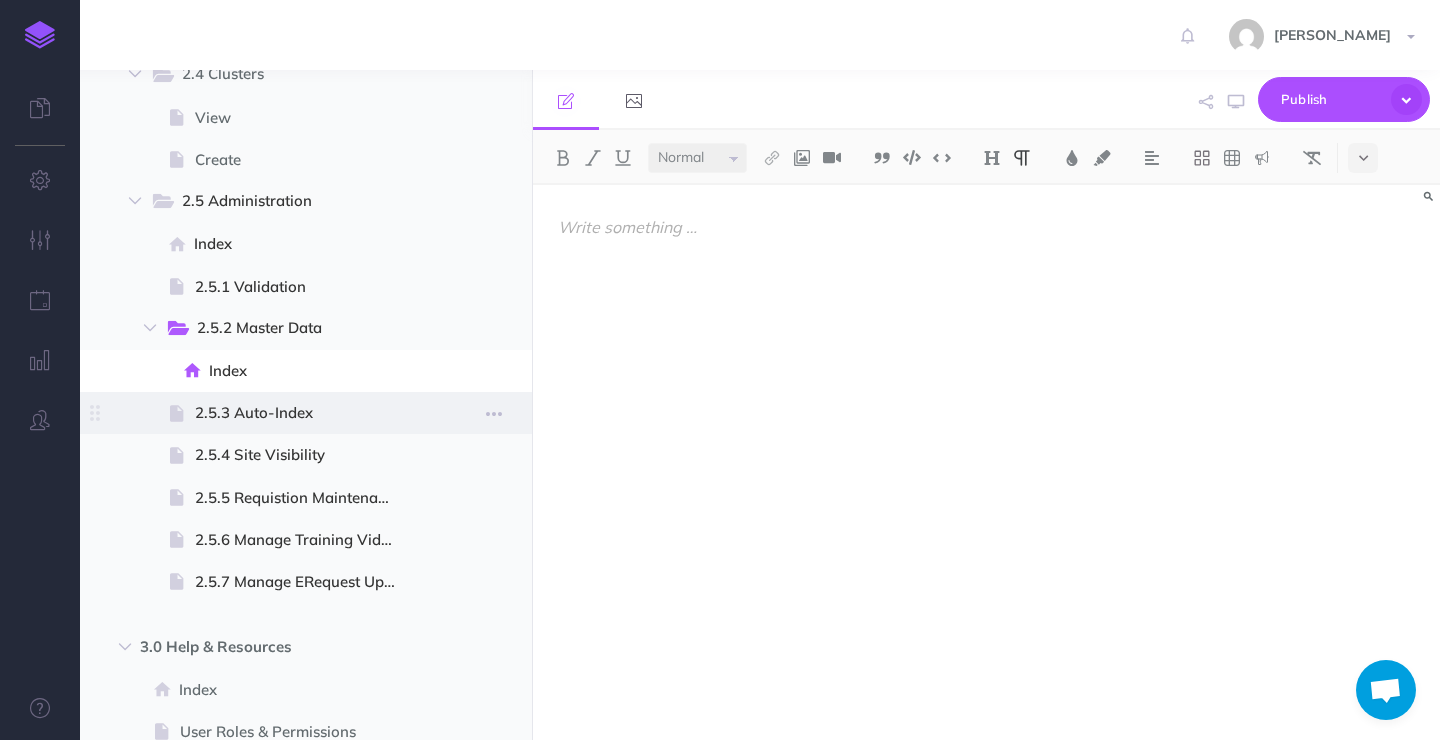 click on "2.5.3 Auto-Index" at bounding box center [303, 413] 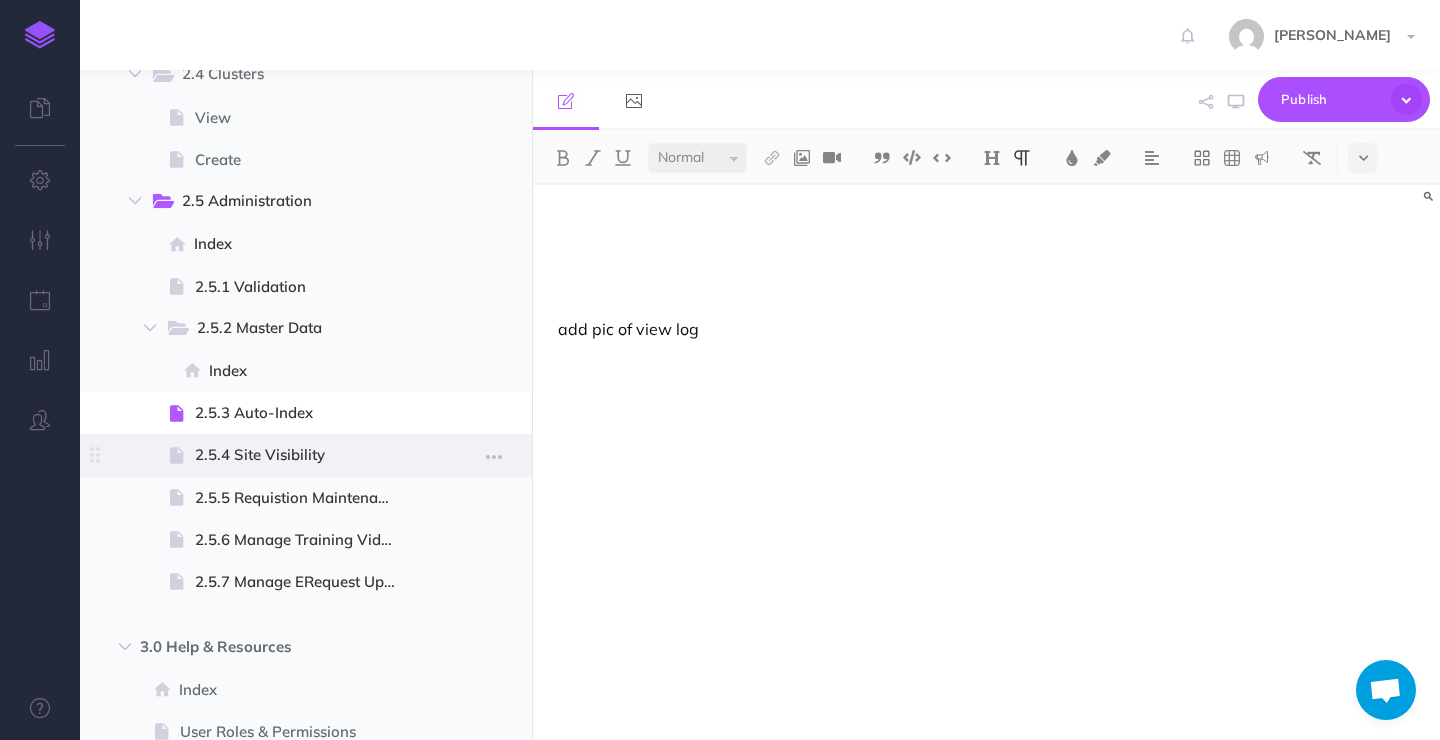 click on "2.5.4 Site Visibility" at bounding box center (303, 455) 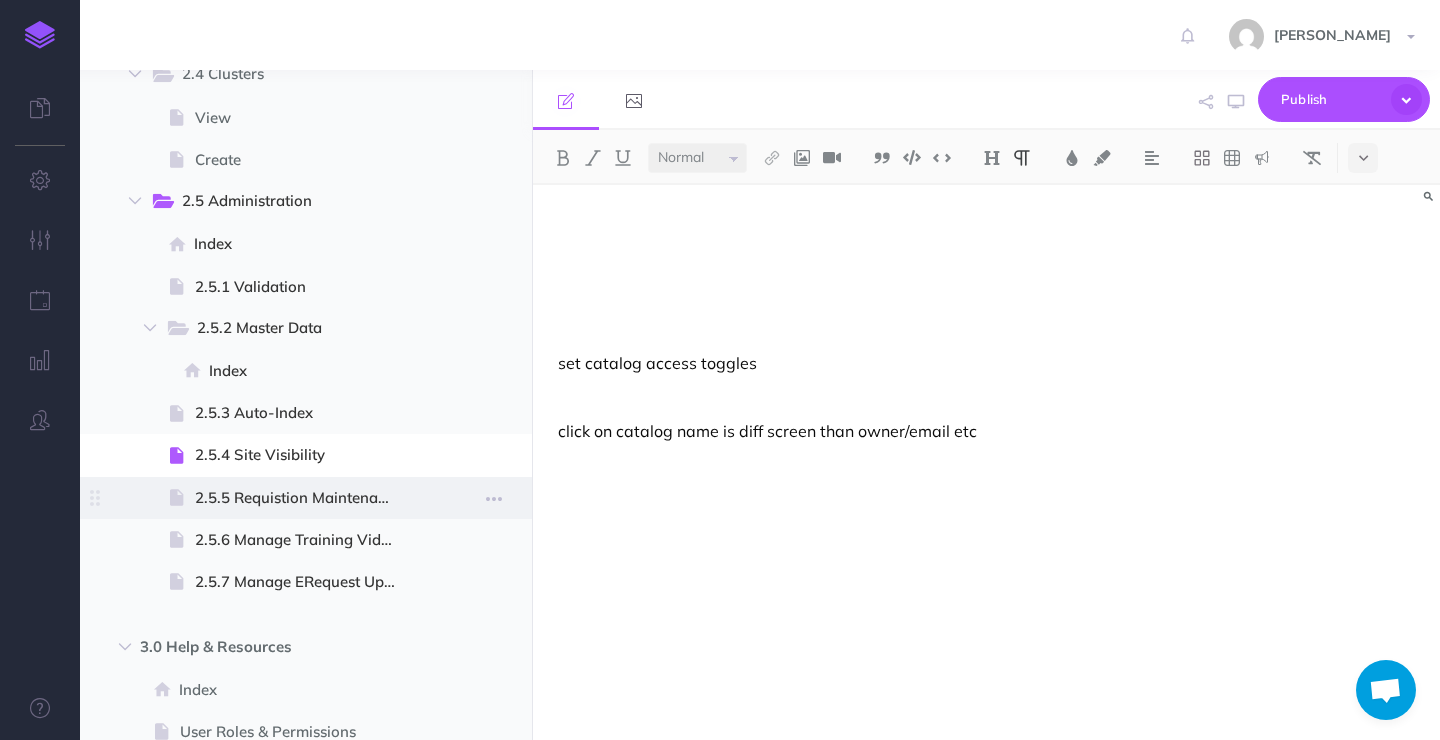 click at bounding box center [306, 498] 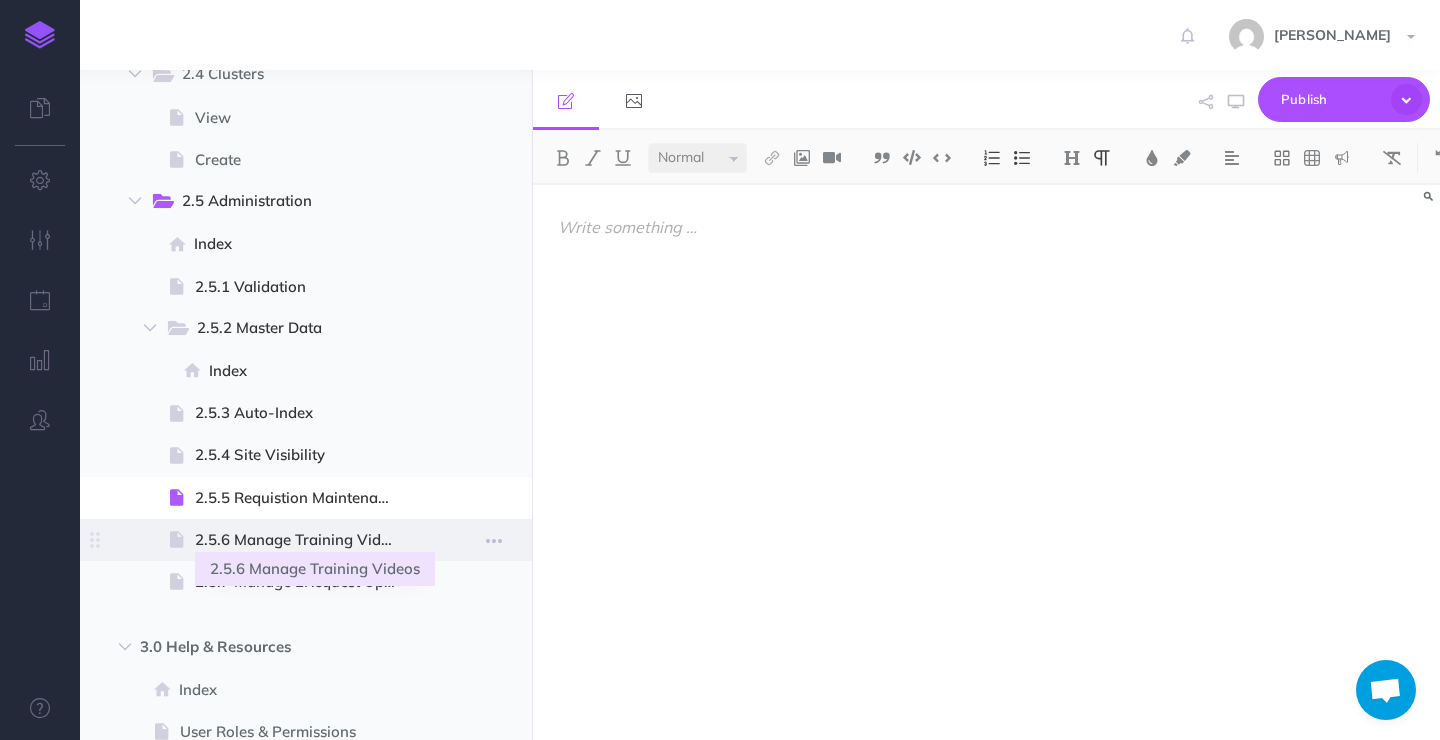 click on "2.5.6 Manage Training Videos" at bounding box center (303, 540) 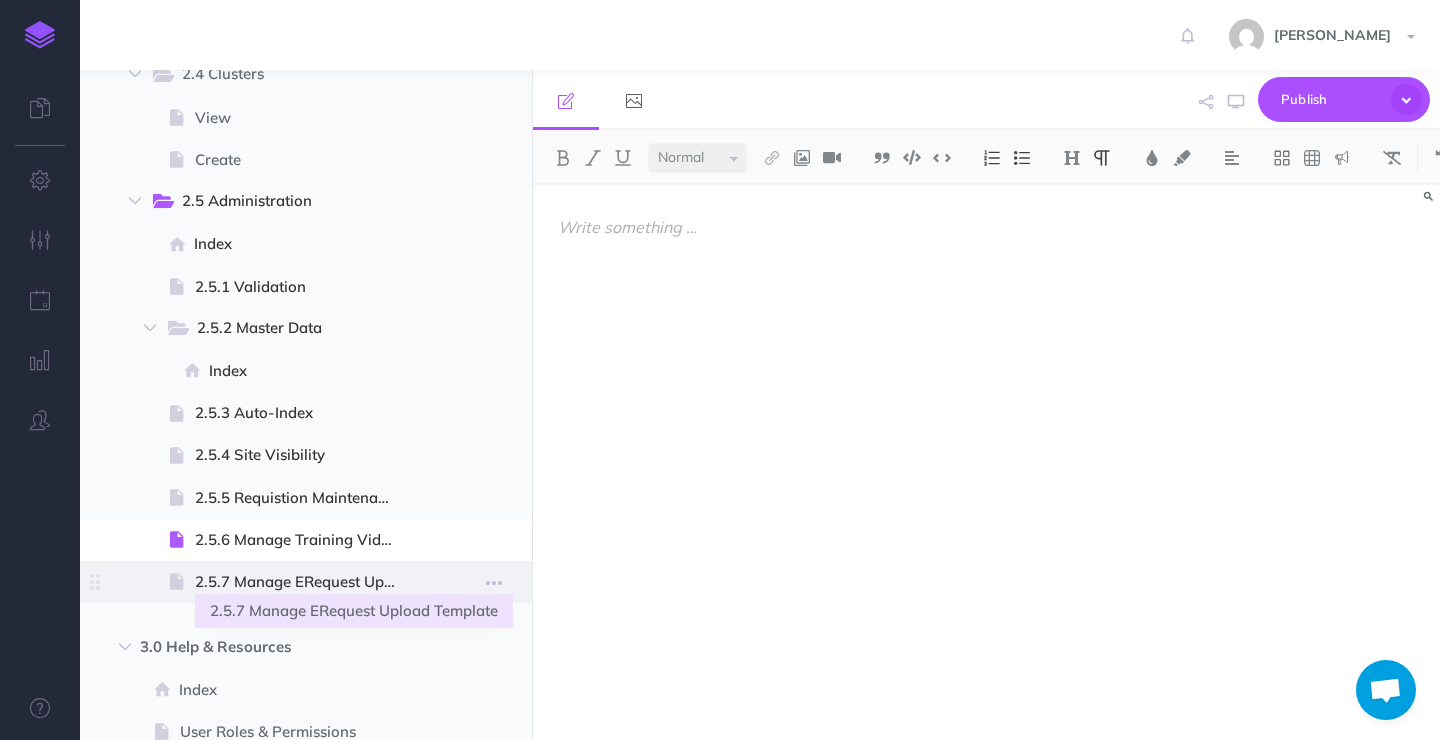 click on "2.5.7 Manage ERequest Upload Template" at bounding box center (303, 582) 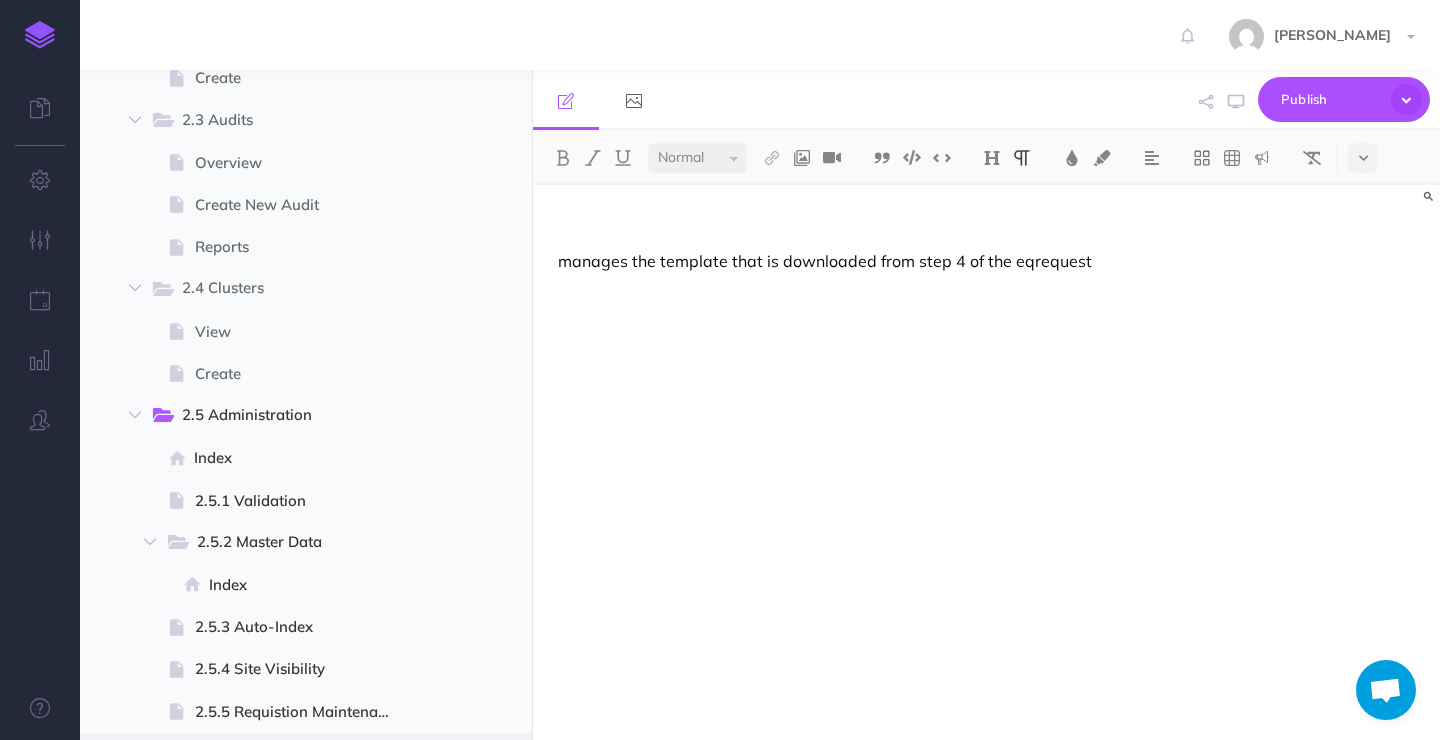 scroll, scrollTop: 1763, scrollLeft: 0, axis: vertical 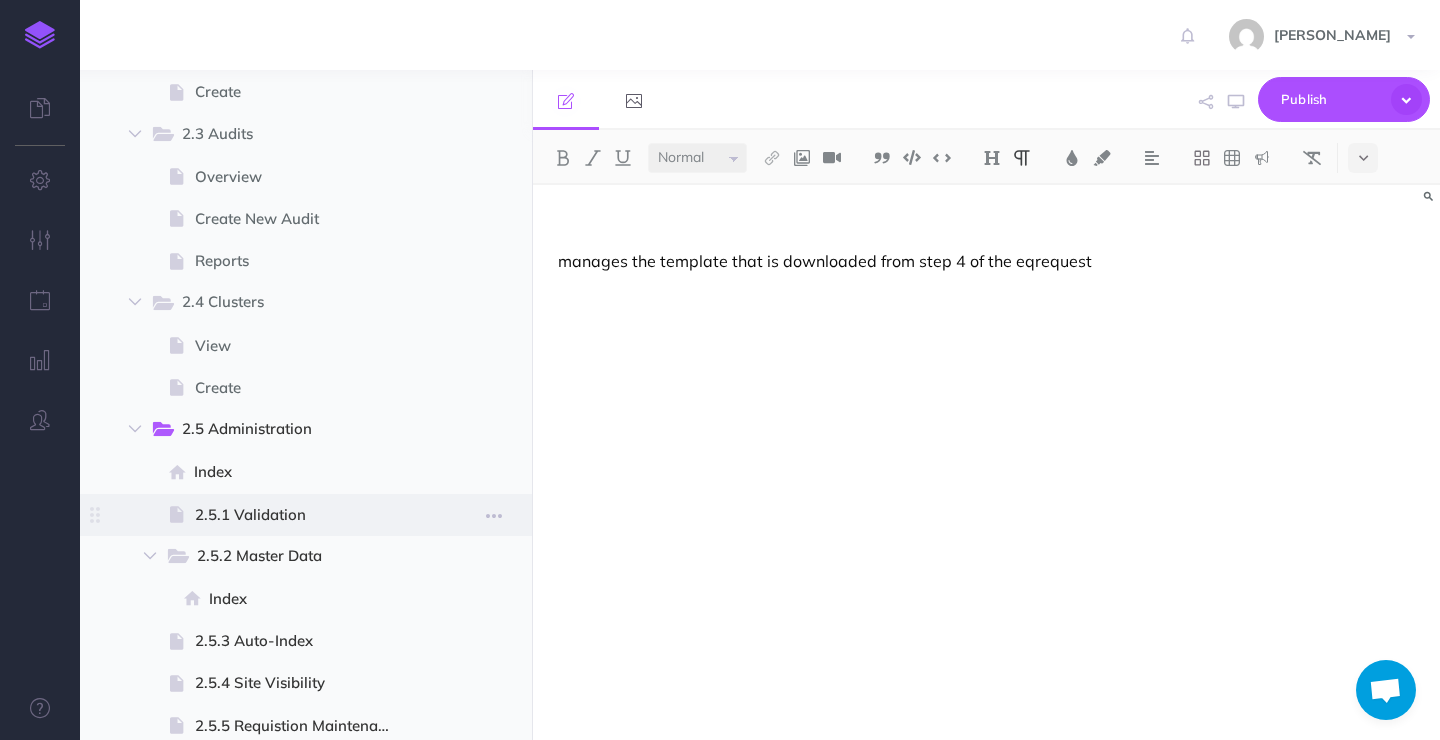 click on "2.5.1 Validation" at bounding box center (303, 515) 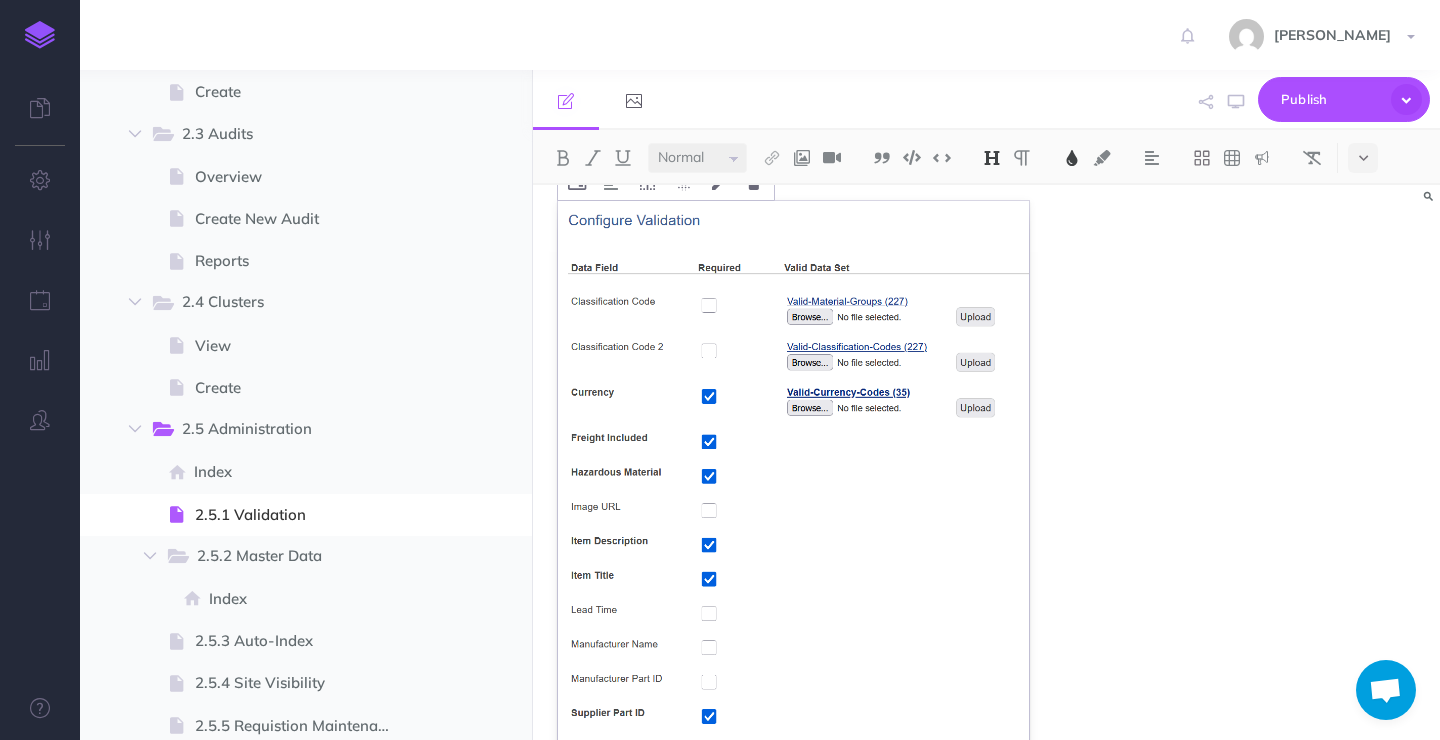 scroll, scrollTop: 315, scrollLeft: 0, axis: vertical 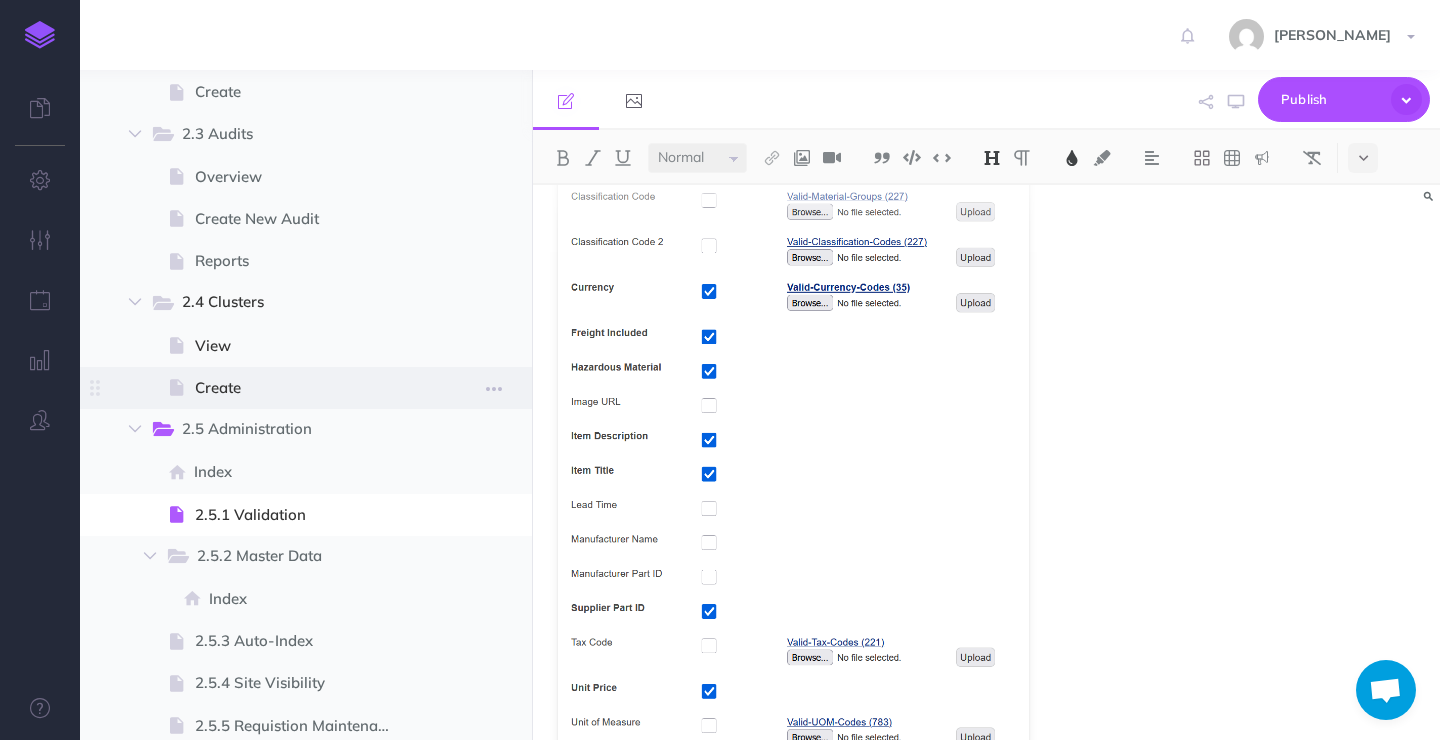click on "Create" at bounding box center [303, 388] 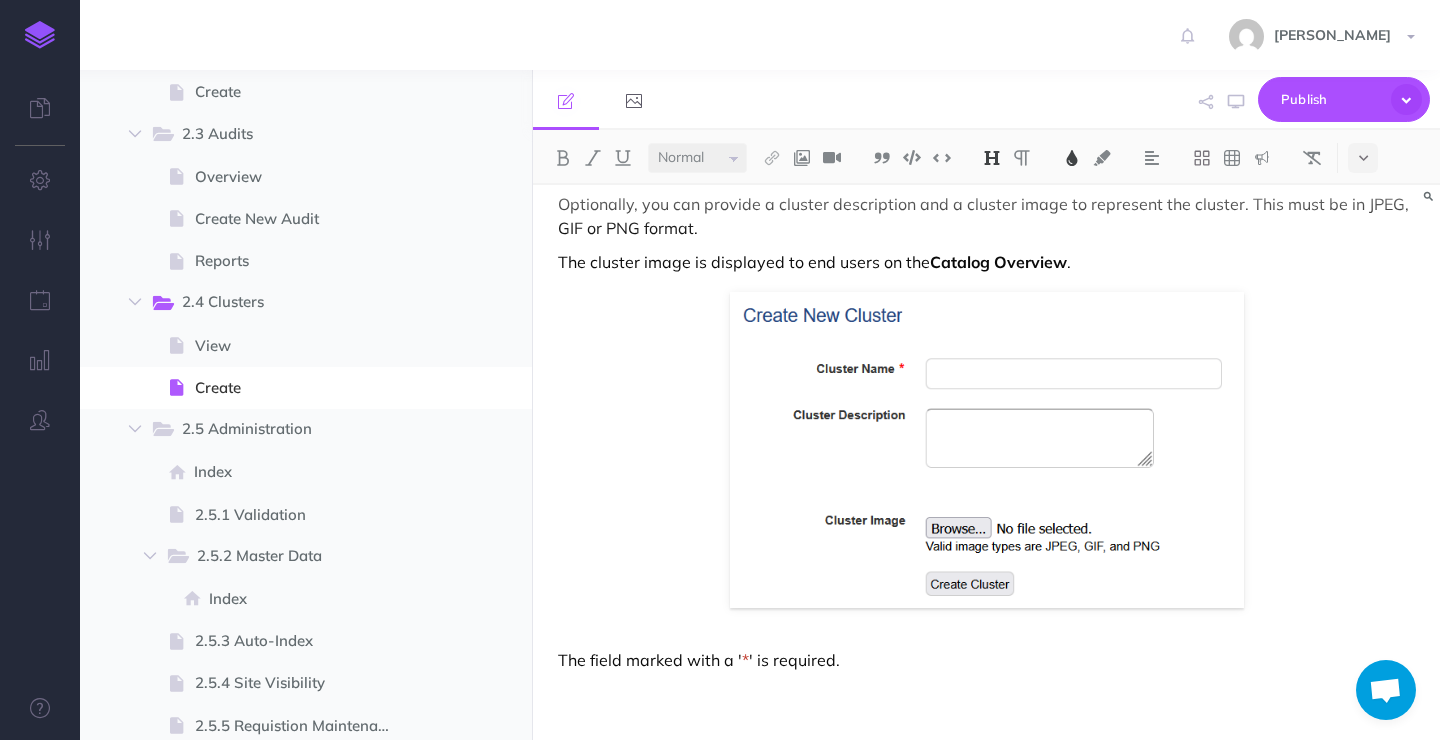scroll, scrollTop: 126, scrollLeft: 0, axis: vertical 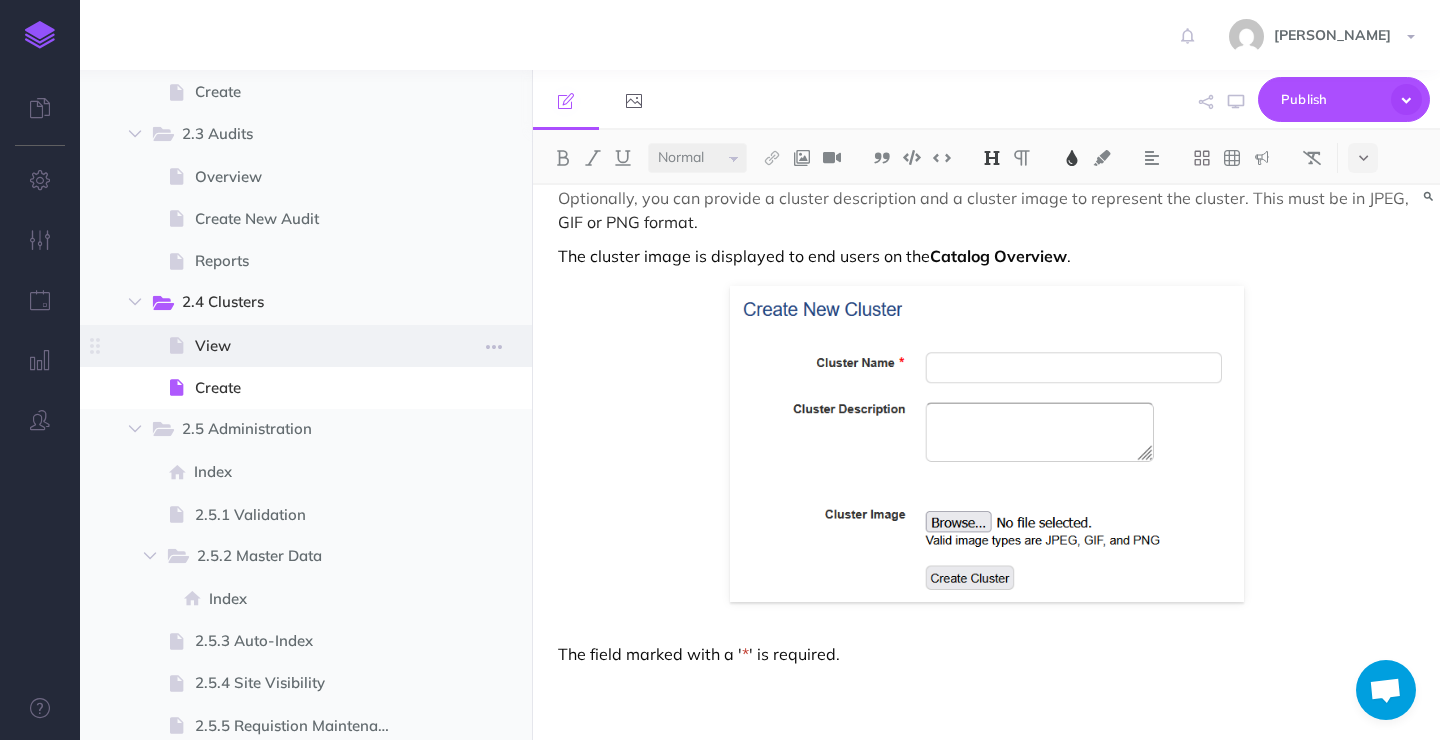 click on "View" at bounding box center [303, 346] 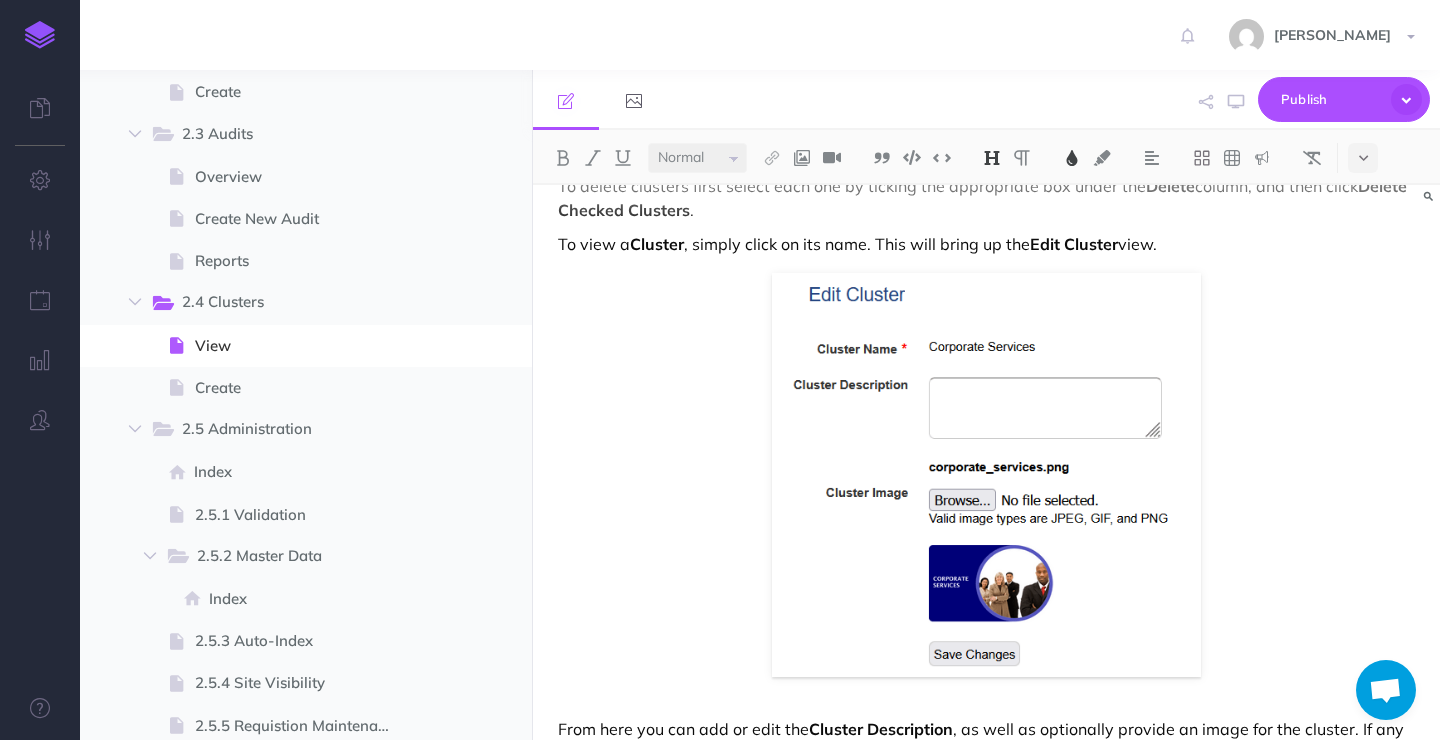 scroll, scrollTop: 879, scrollLeft: 0, axis: vertical 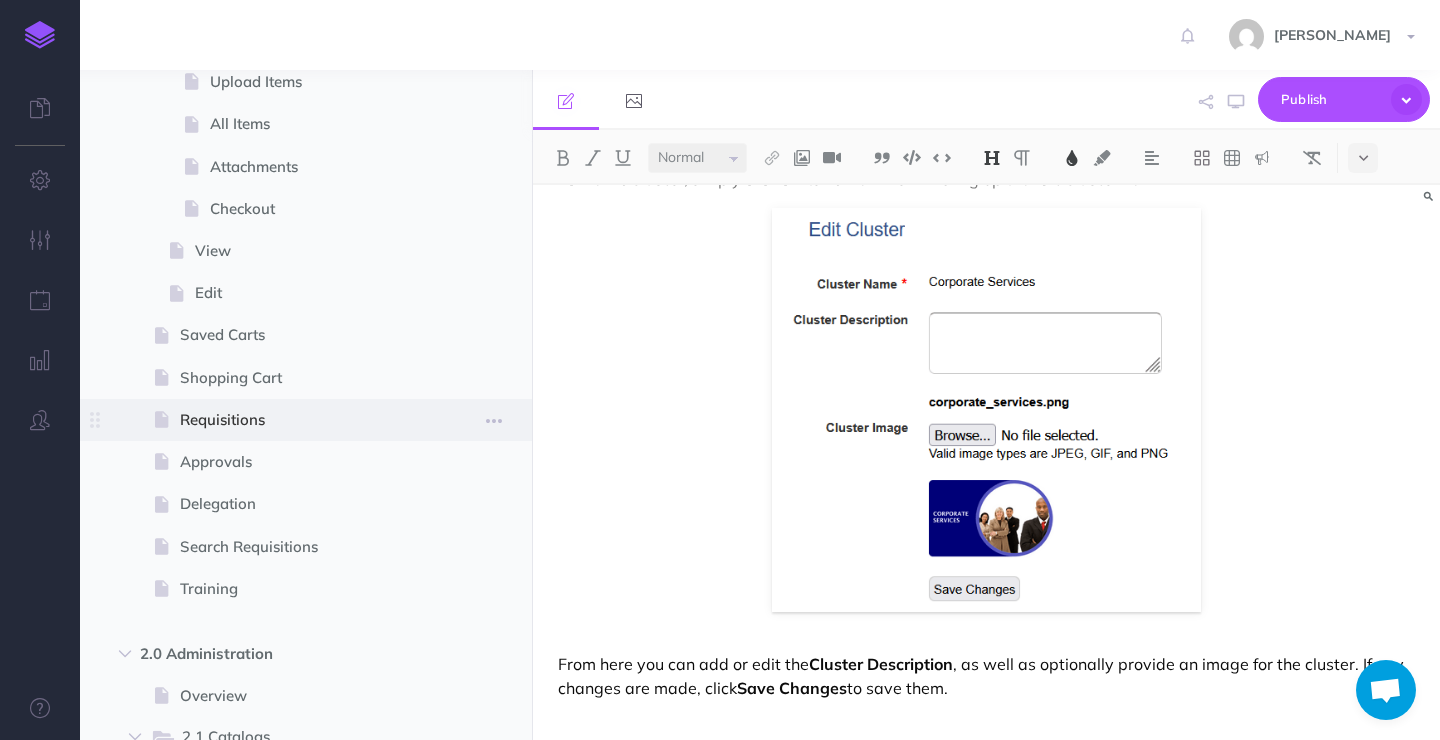 click at bounding box center [306, 420] 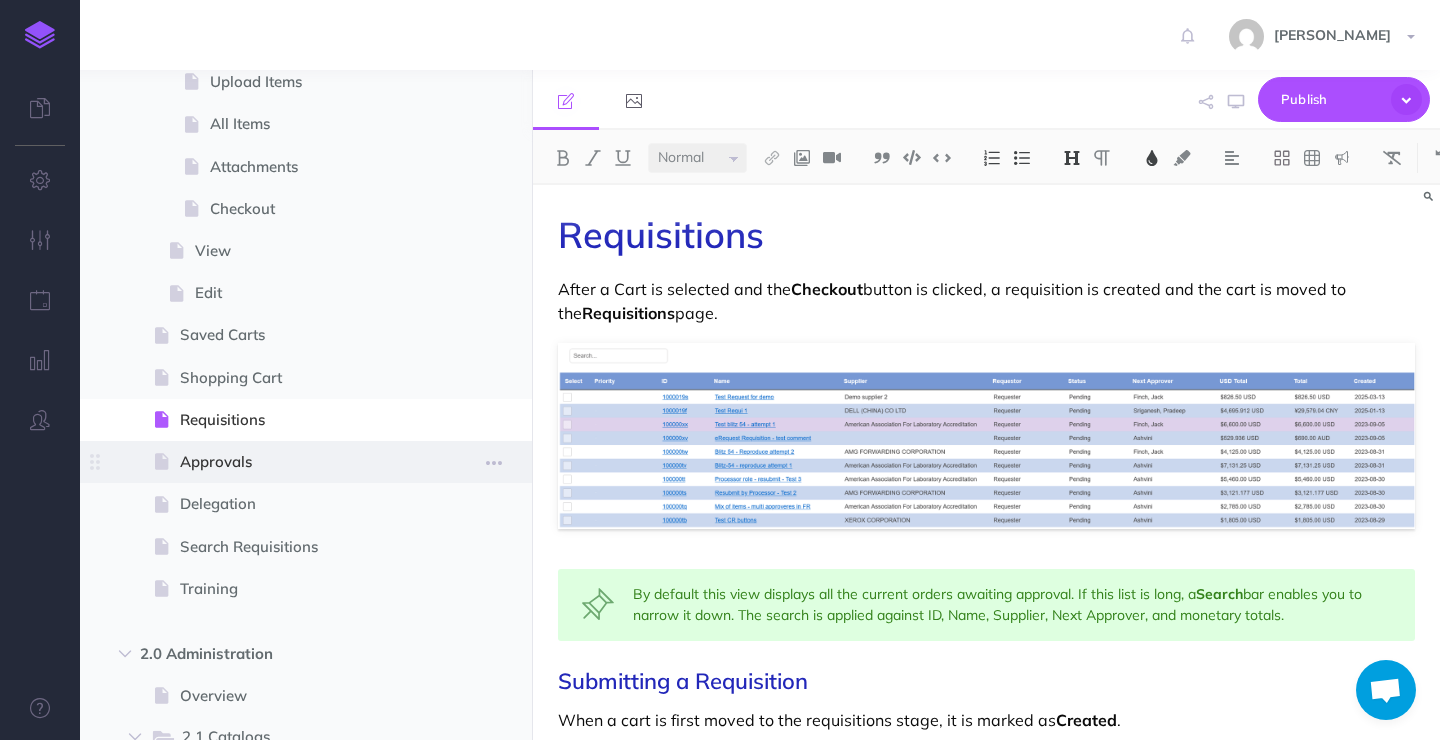click on "Approvals" at bounding box center (296, 462) 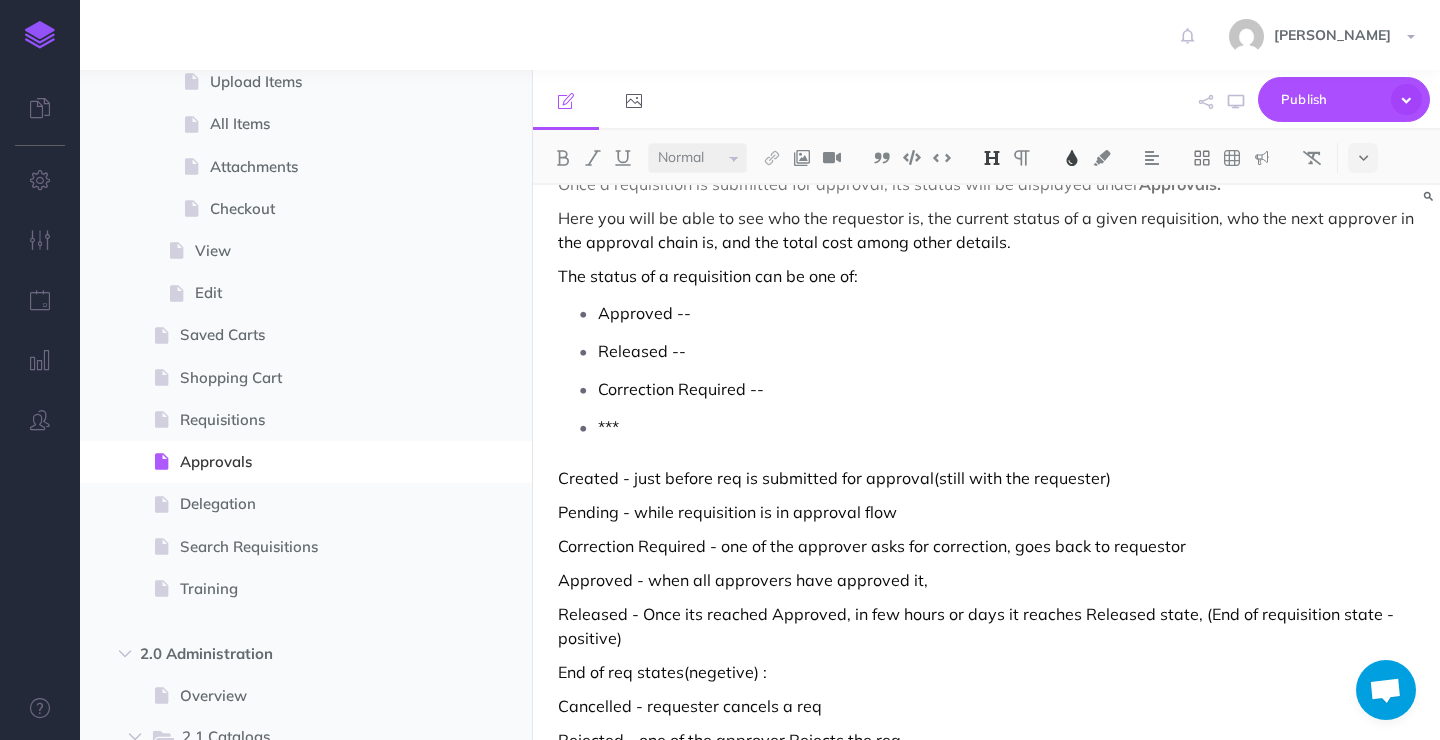 scroll, scrollTop: 0, scrollLeft: 0, axis: both 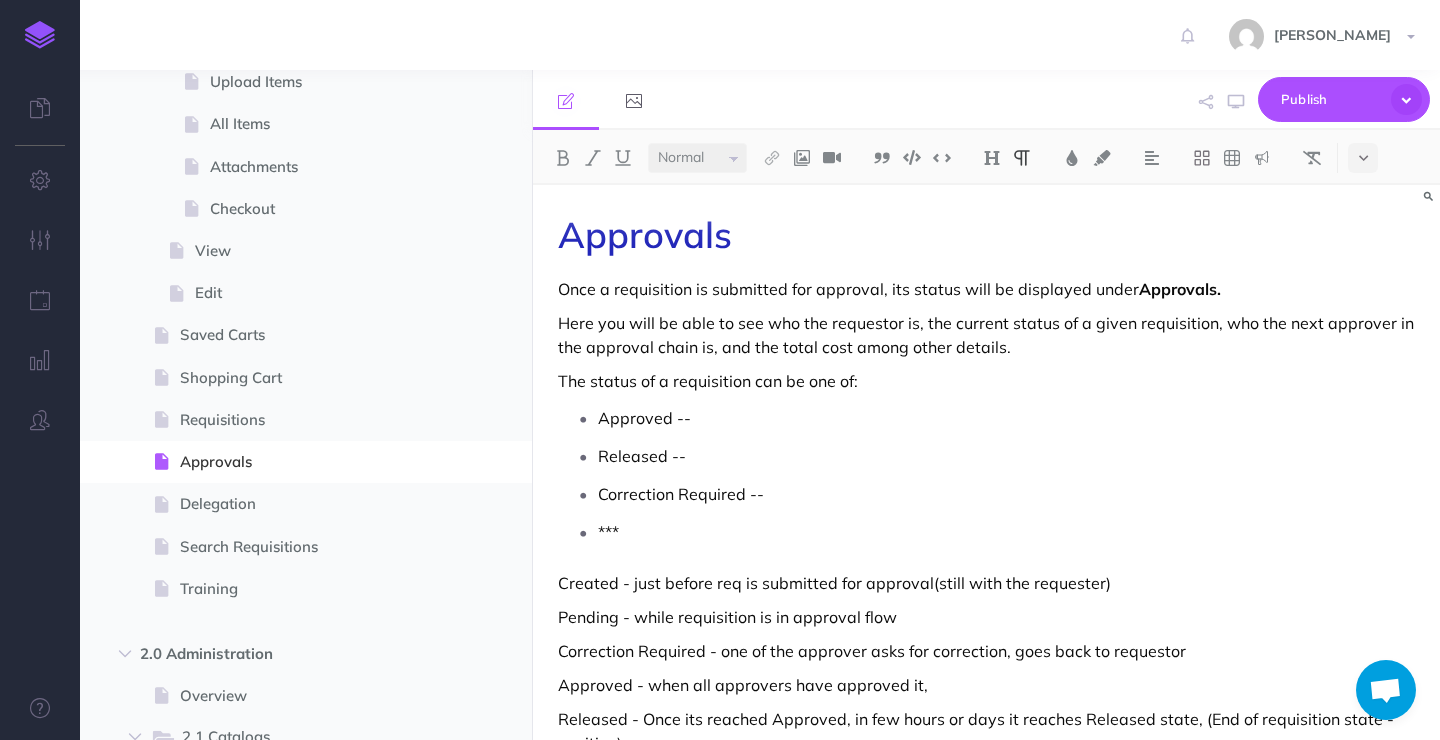 click on "Here you will be able to see who the requestor is, the current status of a given requisition, who the next approver in the approval chain is, and the total cost among other details." at bounding box center [986, 335] 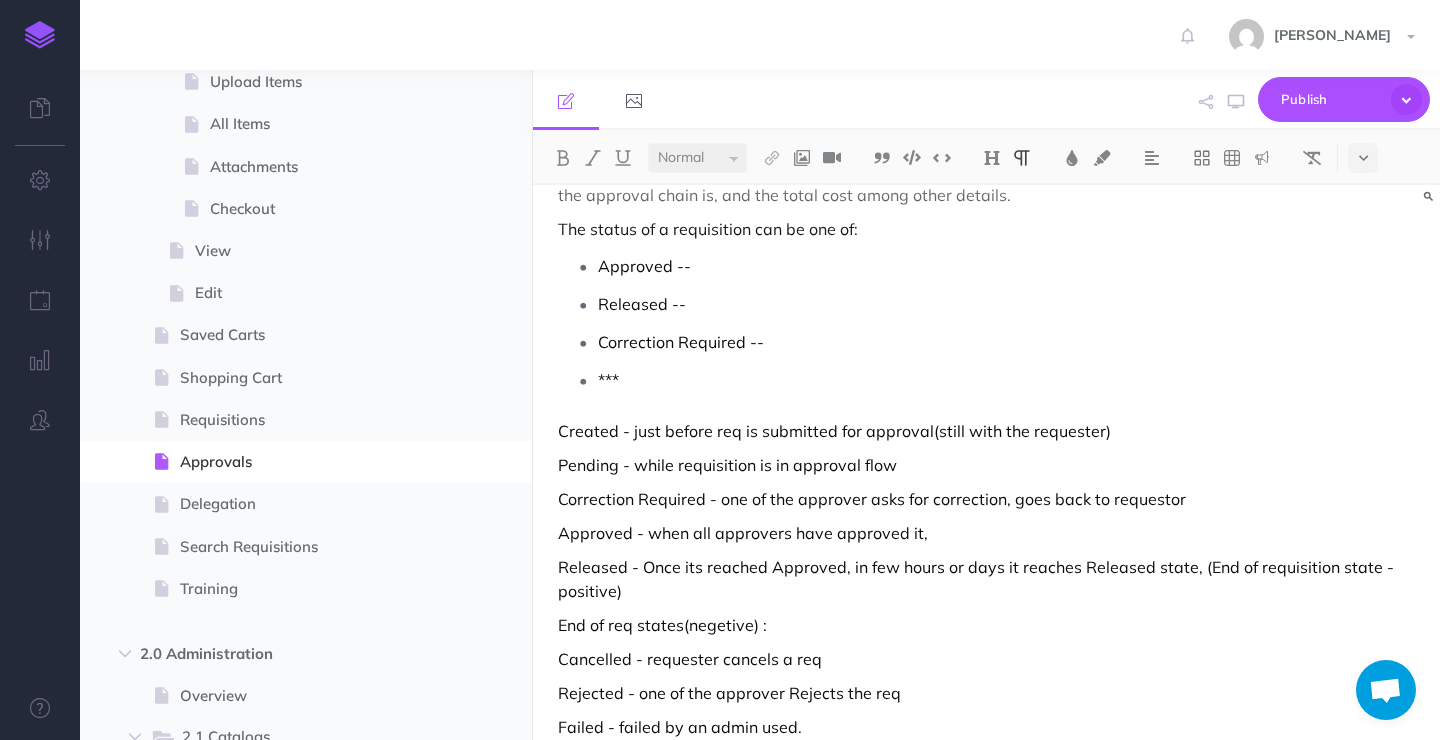 scroll, scrollTop: 128, scrollLeft: 0, axis: vertical 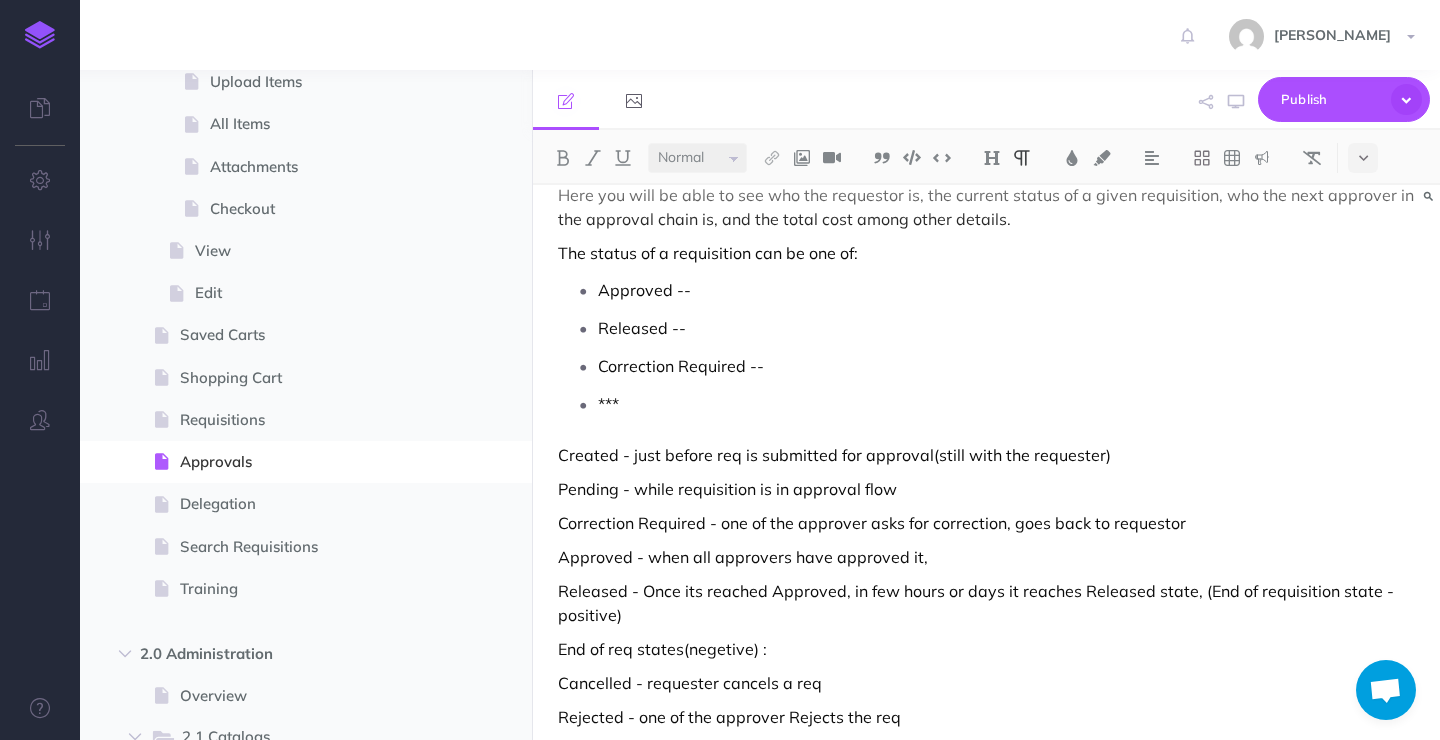 type 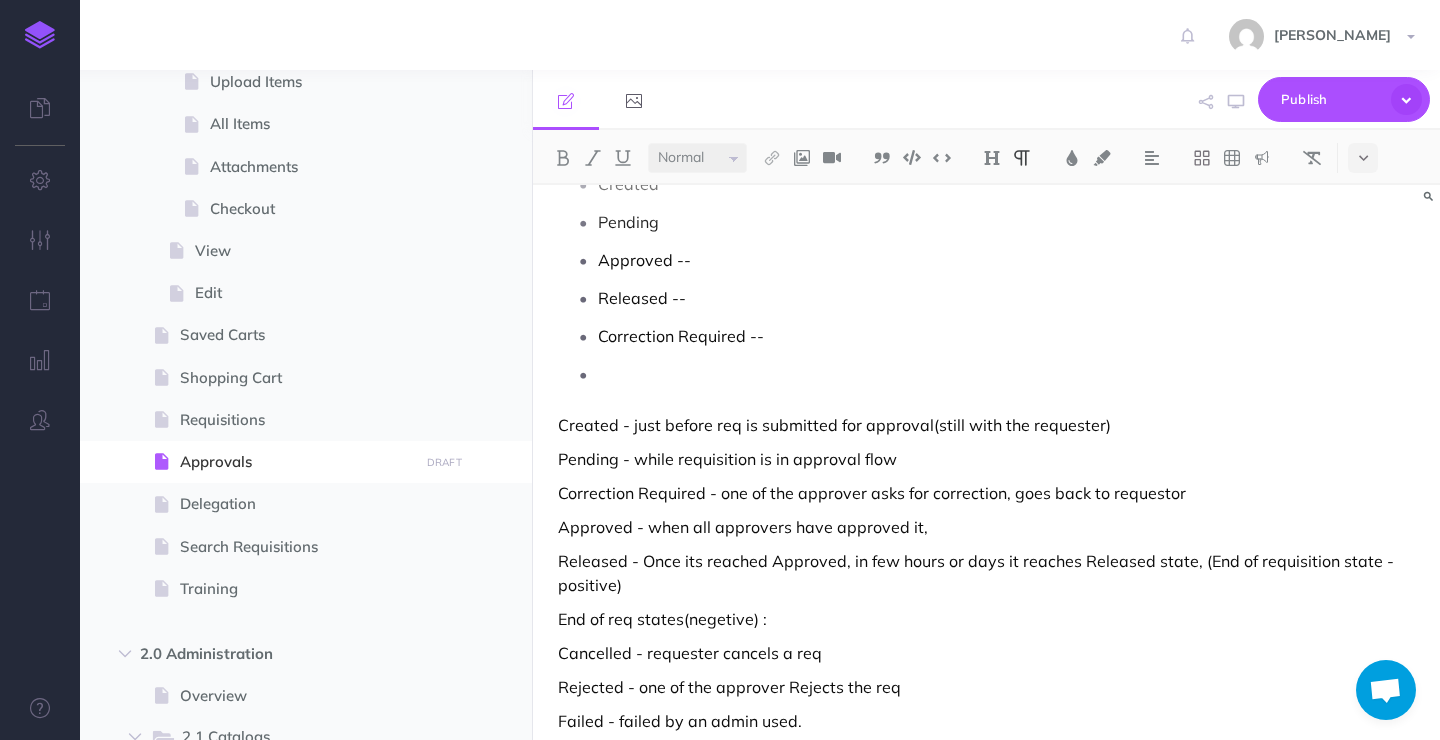 scroll, scrollTop: 233, scrollLeft: 0, axis: vertical 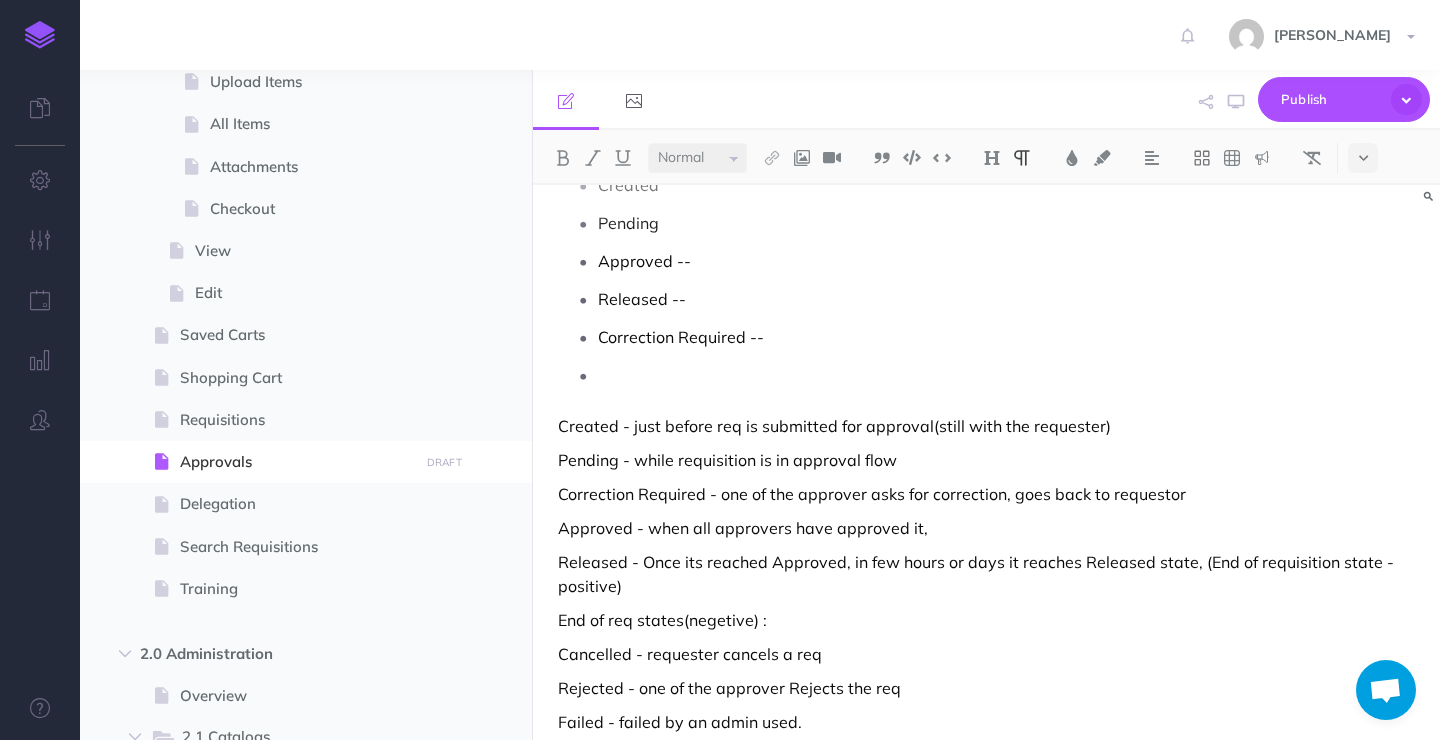 click at bounding box center [1006, 375] 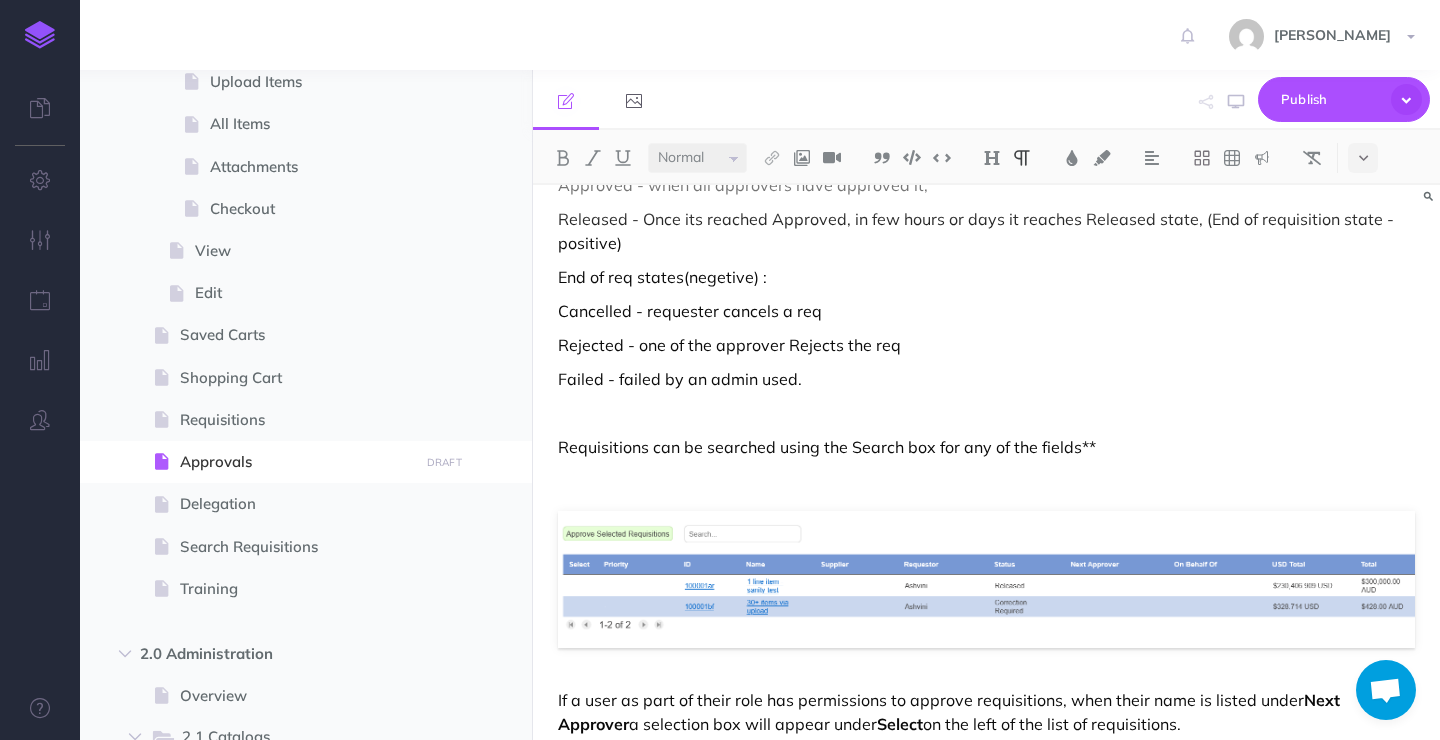 scroll, scrollTop: 653, scrollLeft: 0, axis: vertical 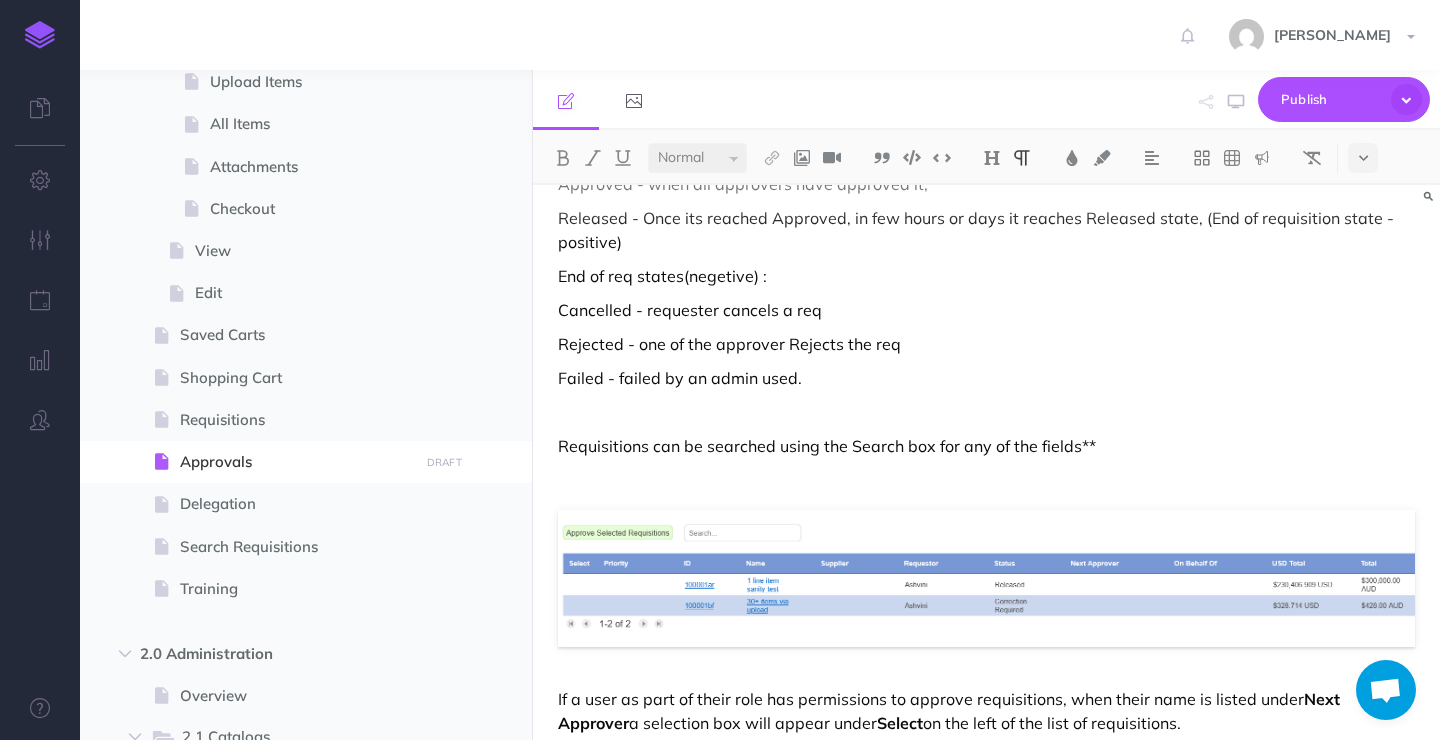 click at bounding box center [986, 412] 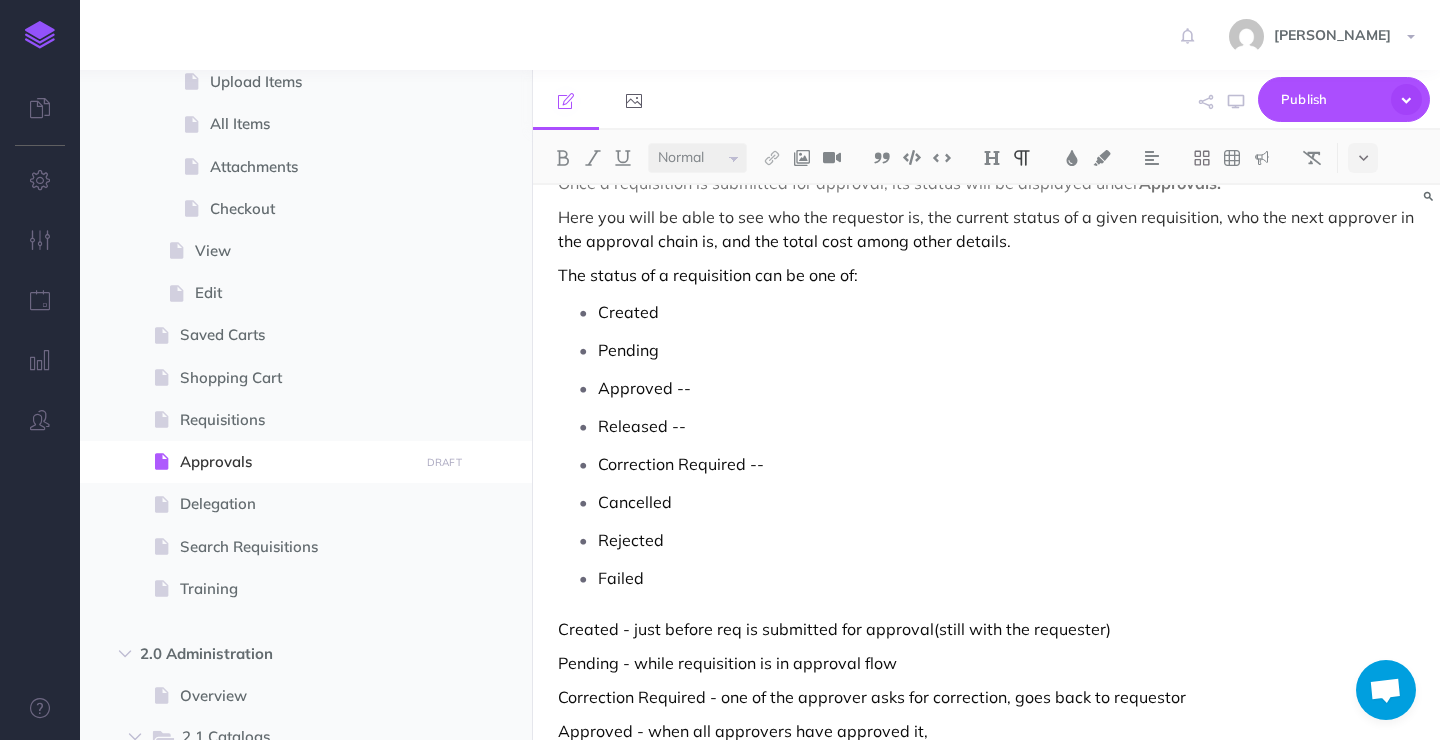 scroll, scrollTop: 105, scrollLeft: 0, axis: vertical 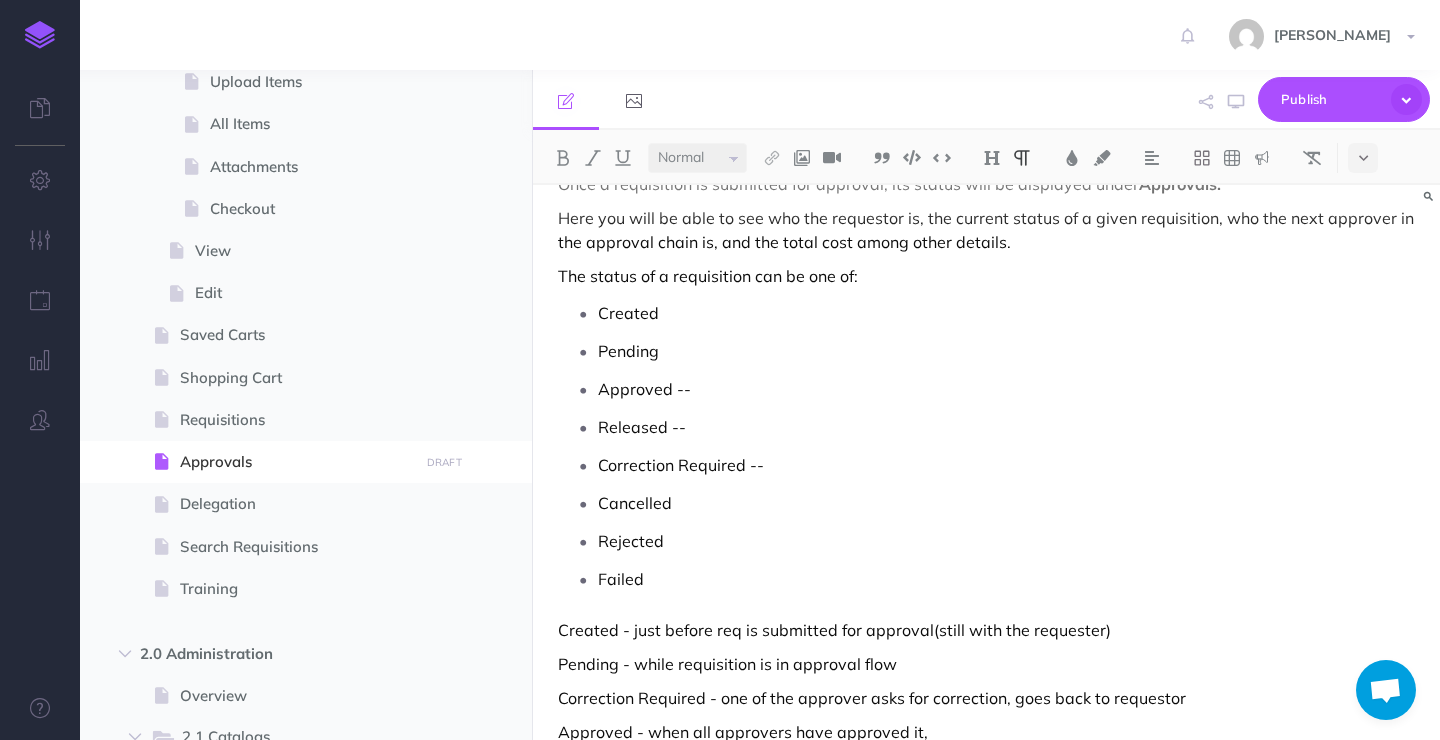 click on "Approved --" at bounding box center (1006, 389) 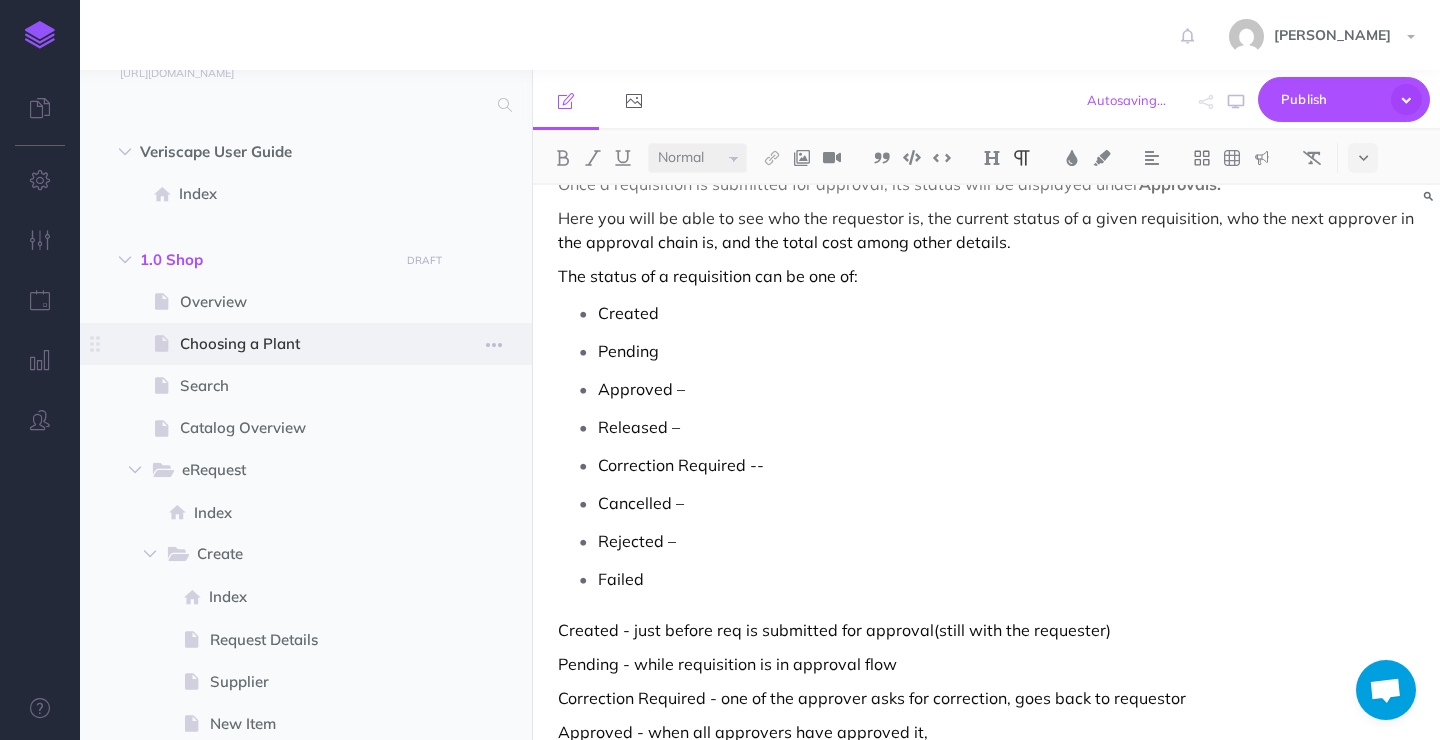 scroll, scrollTop: 0, scrollLeft: 0, axis: both 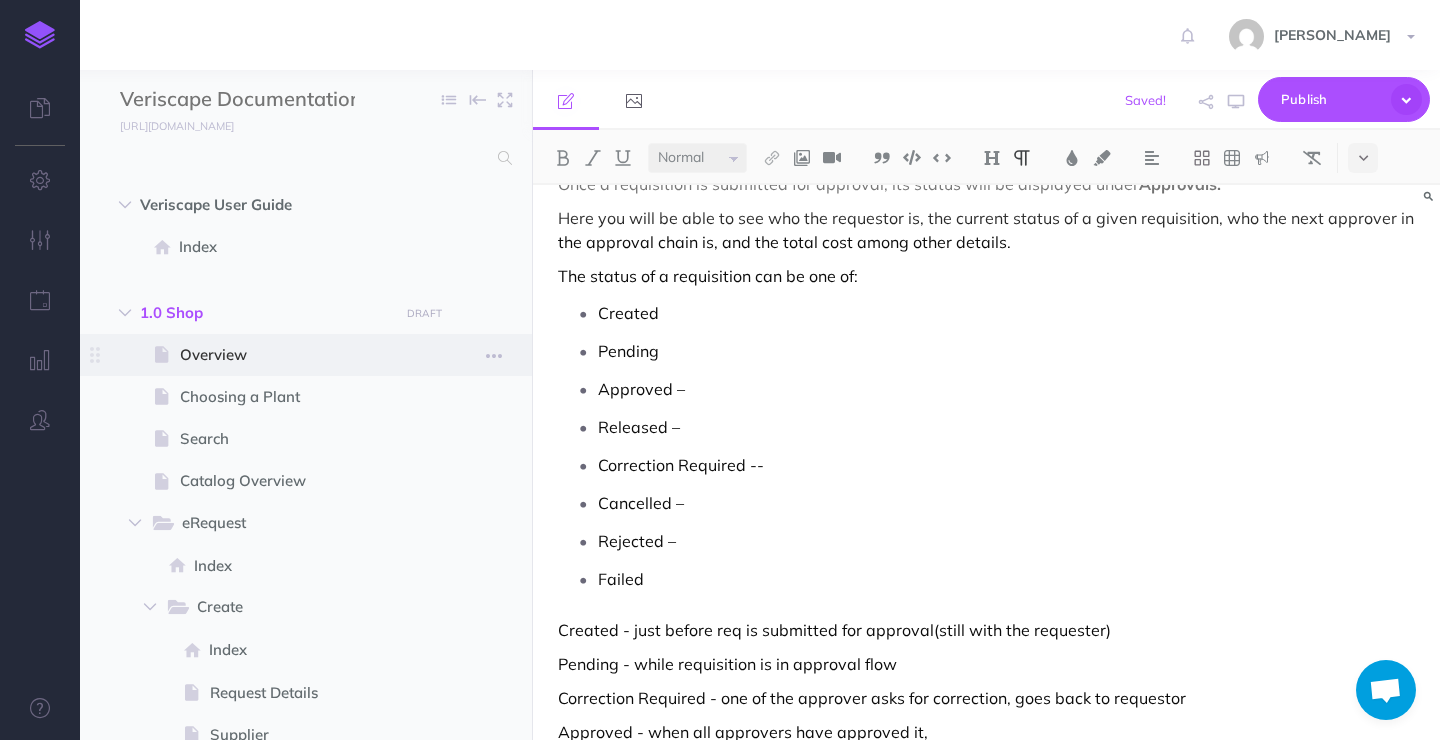 click at bounding box center [306, 355] 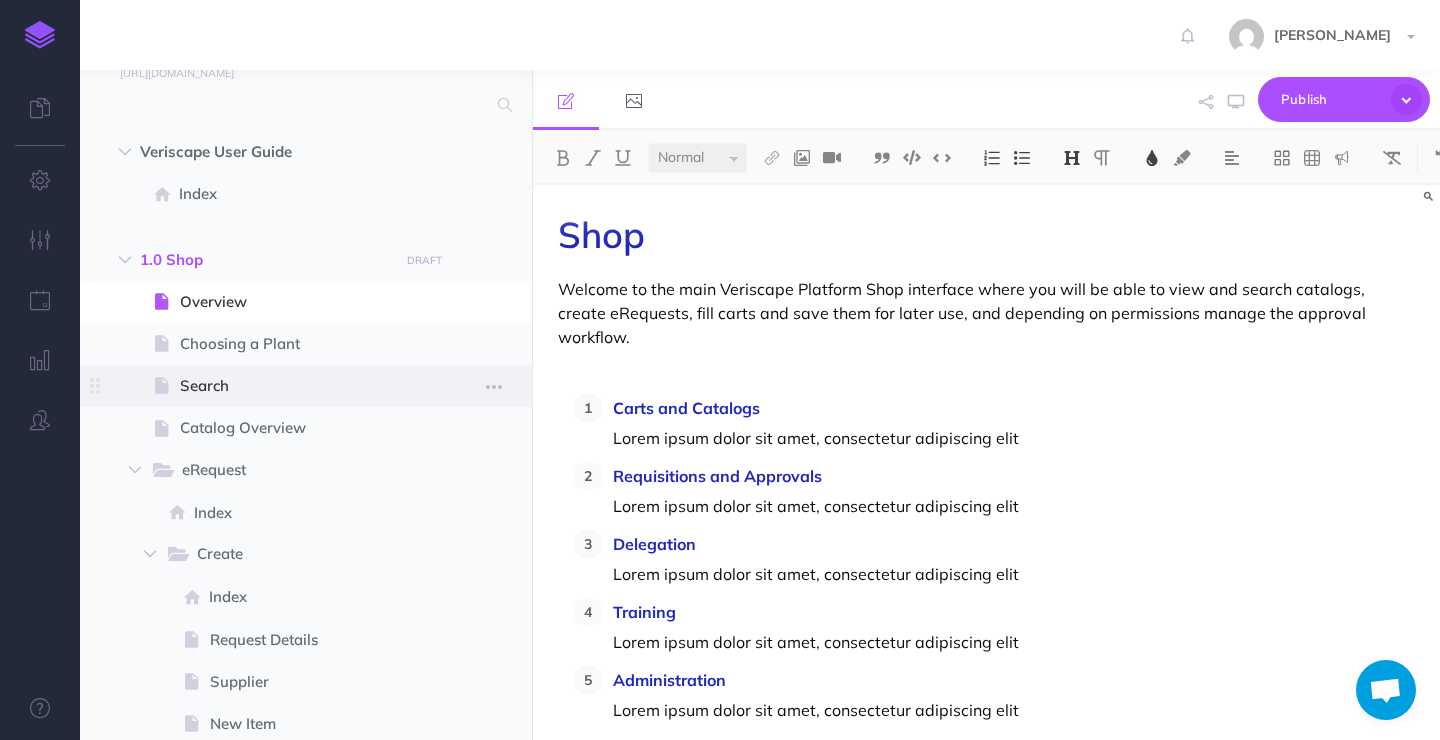 scroll, scrollTop: 114, scrollLeft: 0, axis: vertical 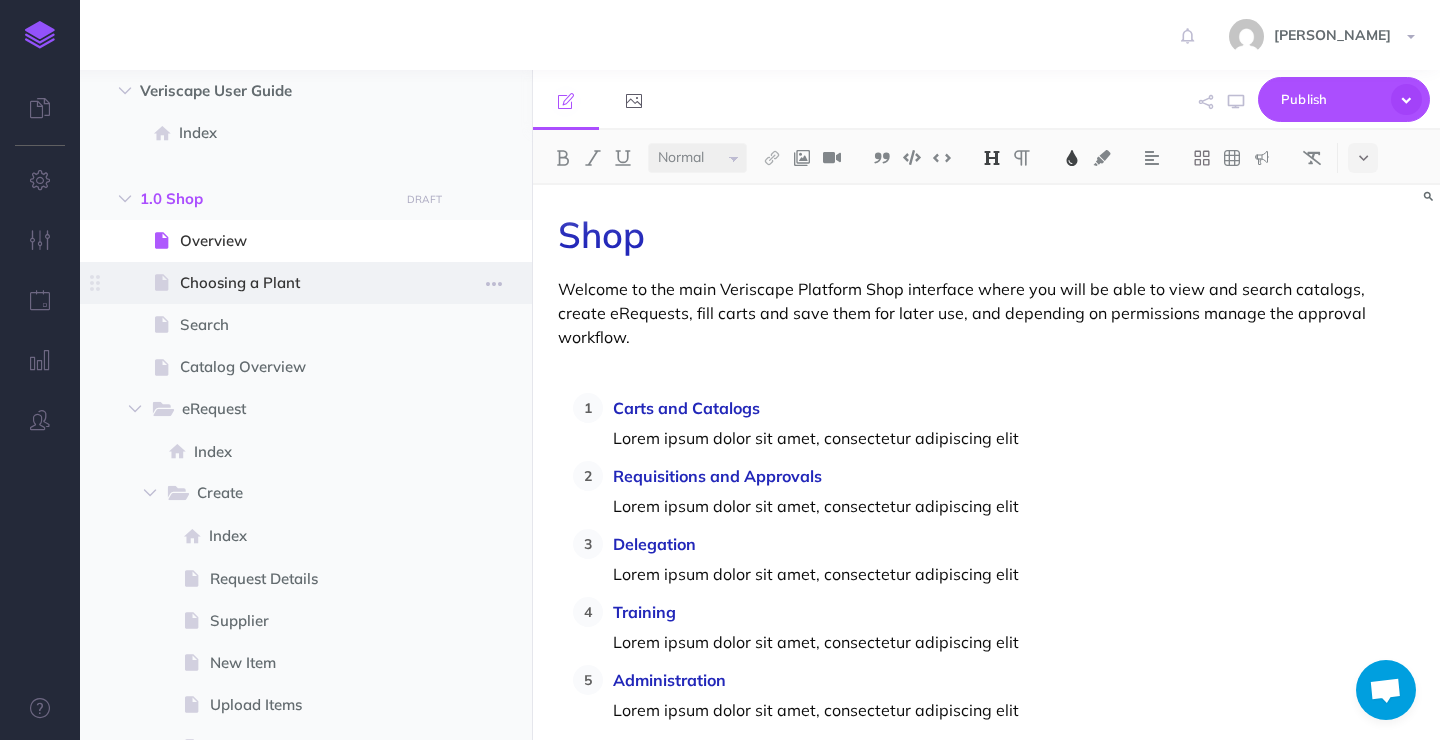 click on "Choosing a Plant" at bounding box center (296, 283) 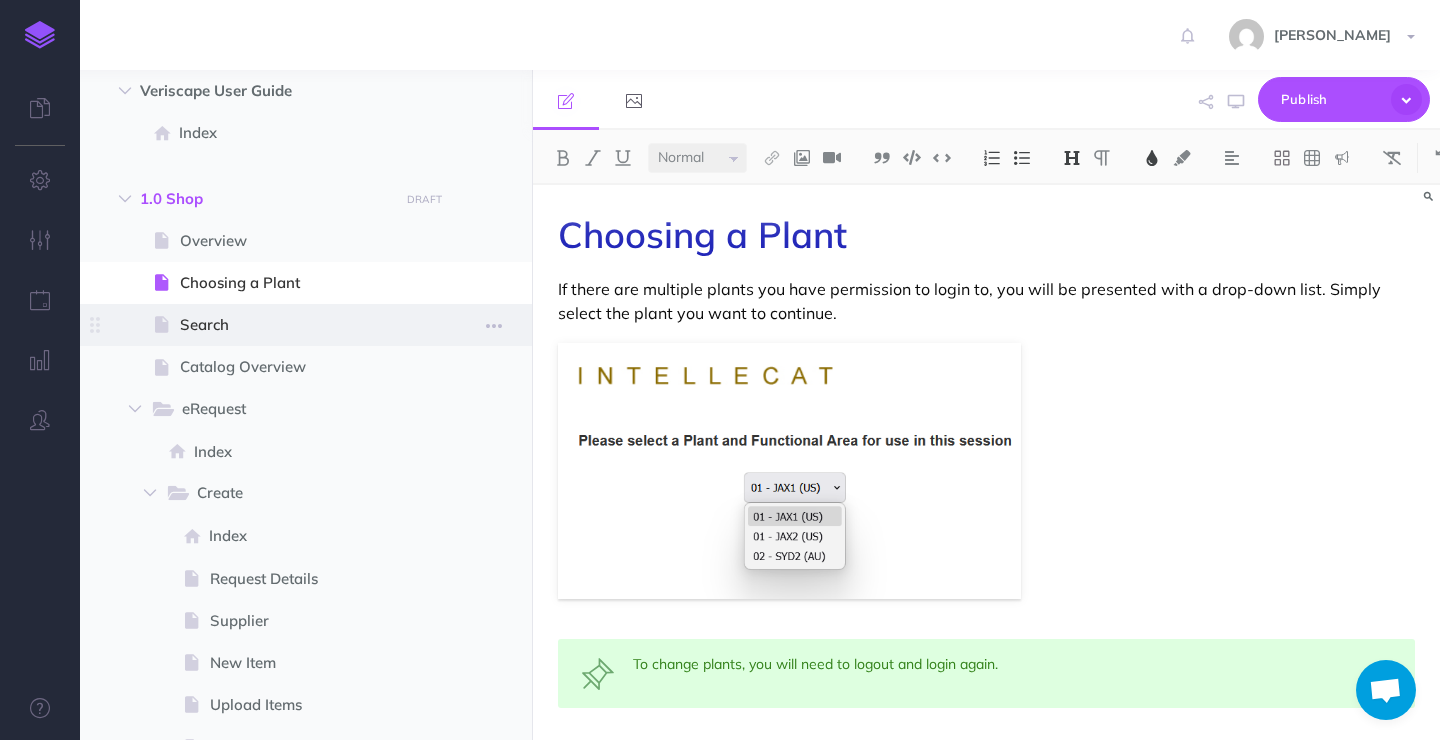 click on "Search" at bounding box center [296, 325] 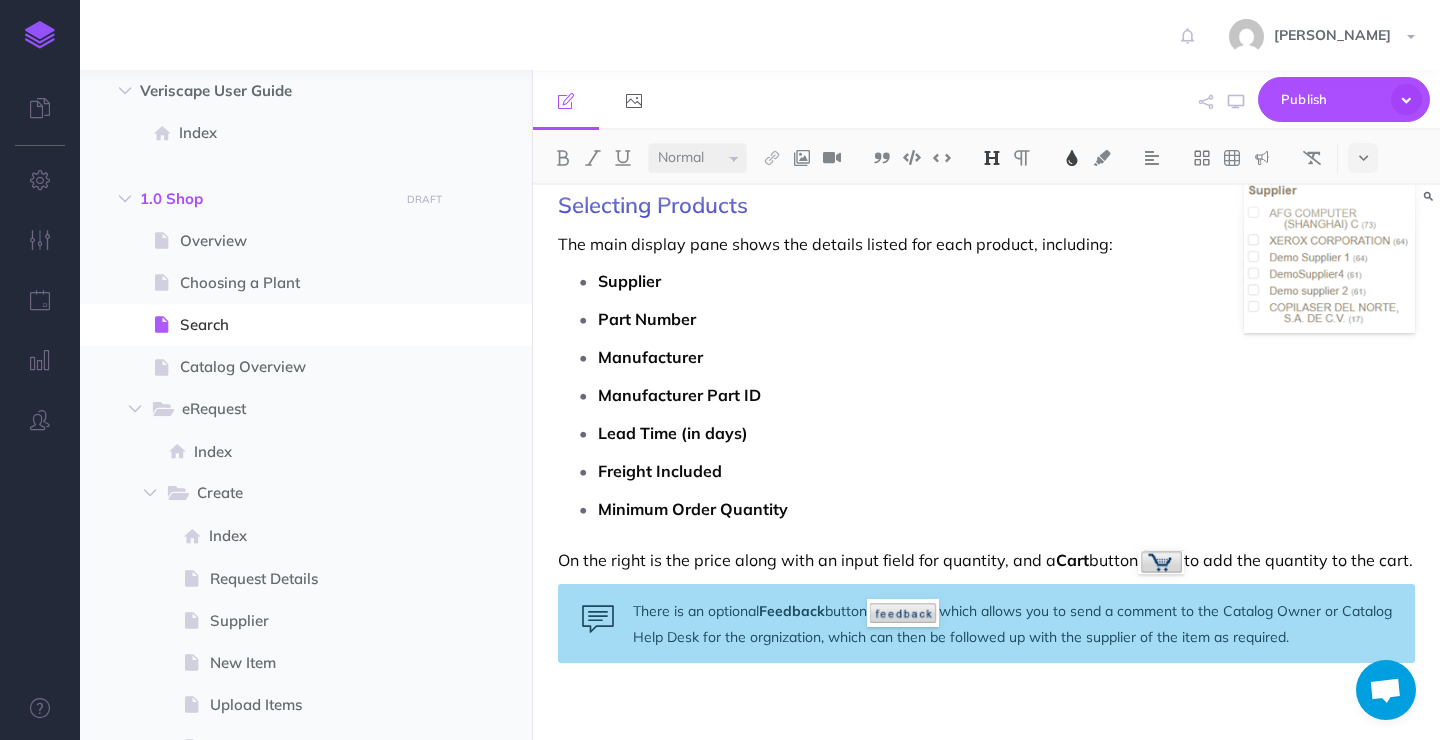 scroll, scrollTop: 1050, scrollLeft: 0, axis: vertical 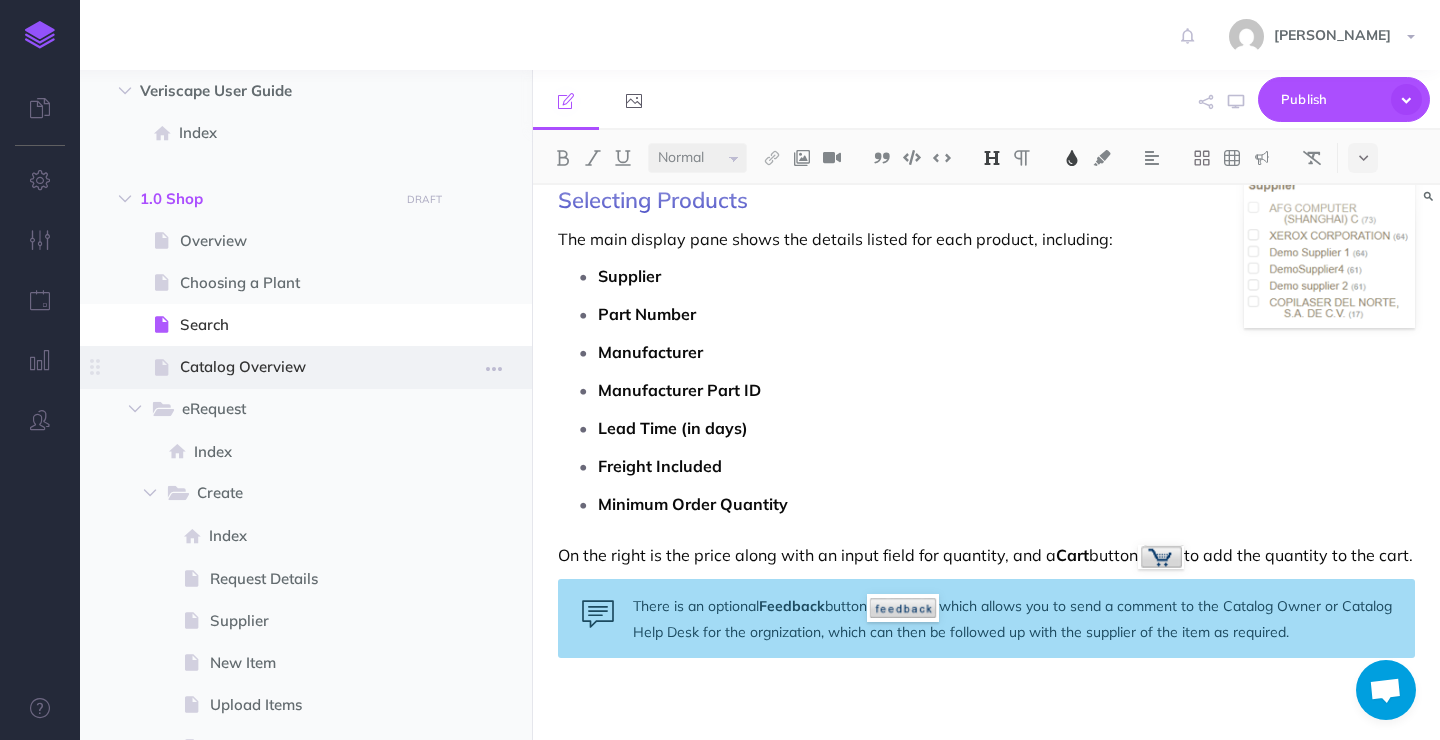 click on "Catalog Overview" at bounding box center [296, 367] 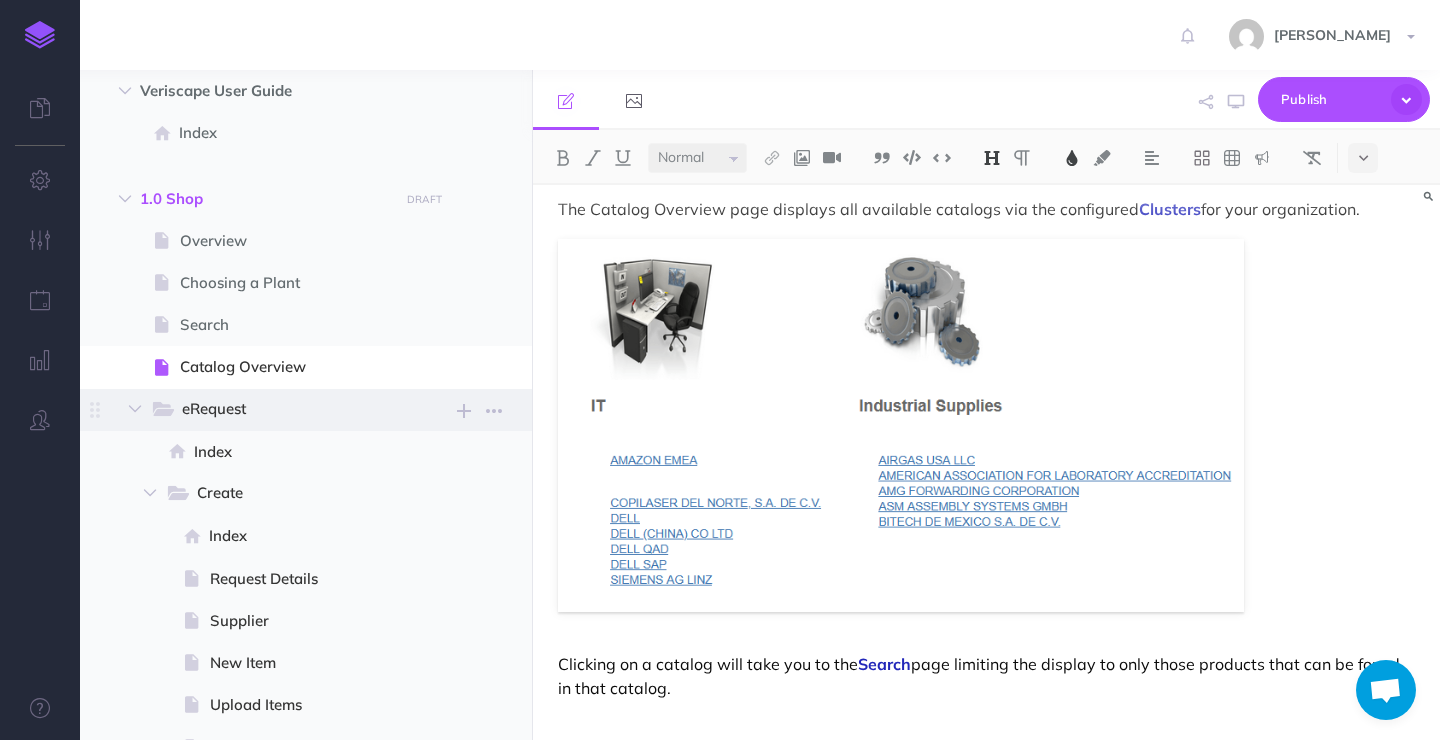 scroll, scrollTop: 80, scrollLeft: 0, axis: vertical 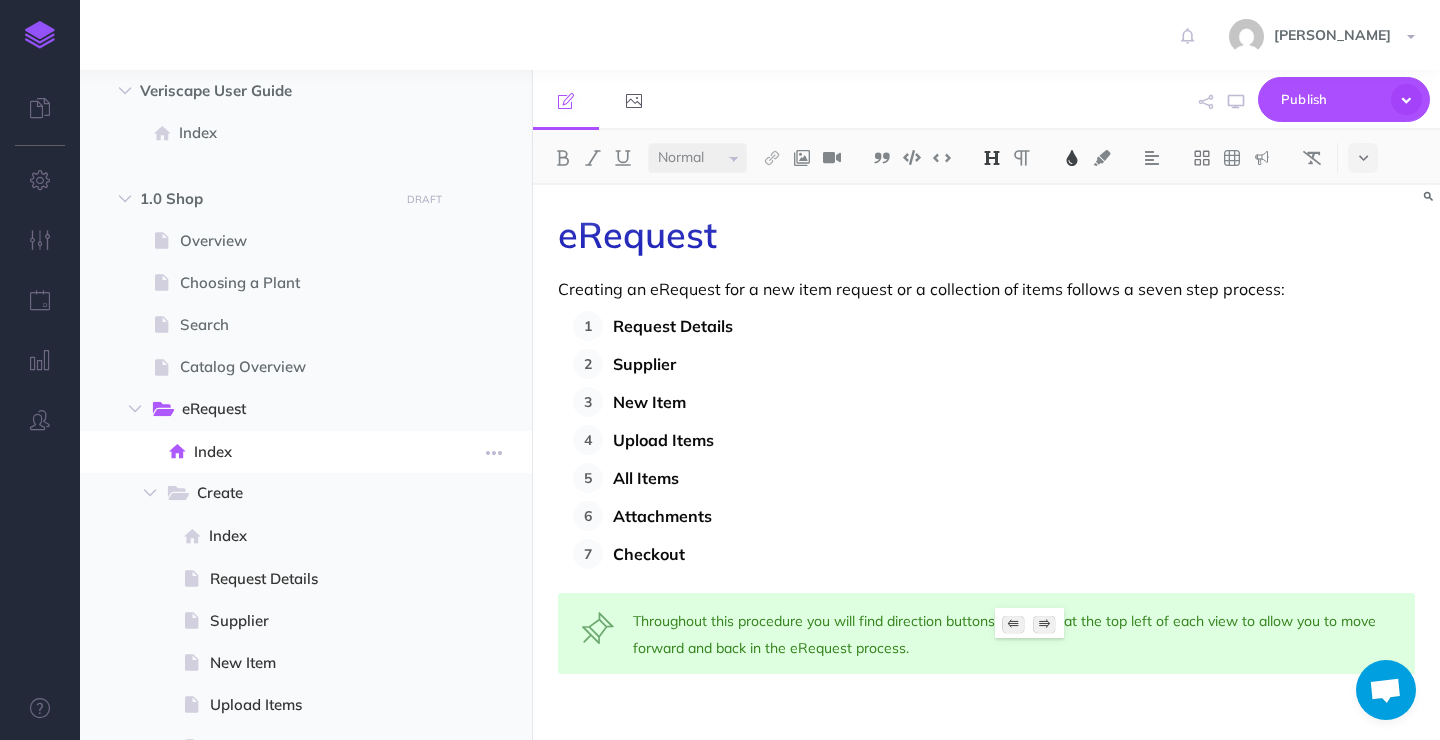 click on "Index" at bounding box center [303, 452] 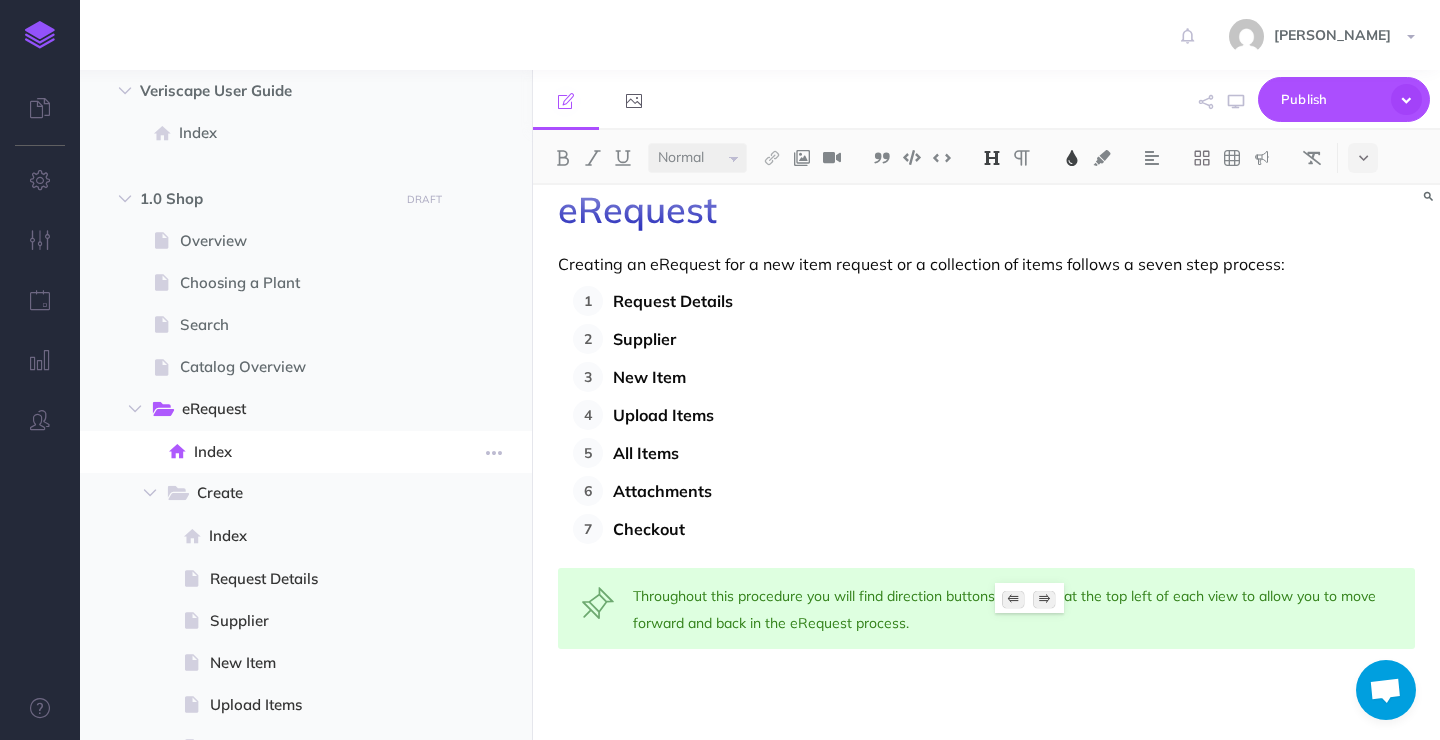scroll, scrollTop: 26, scrollLeft: 0, axis: vertical 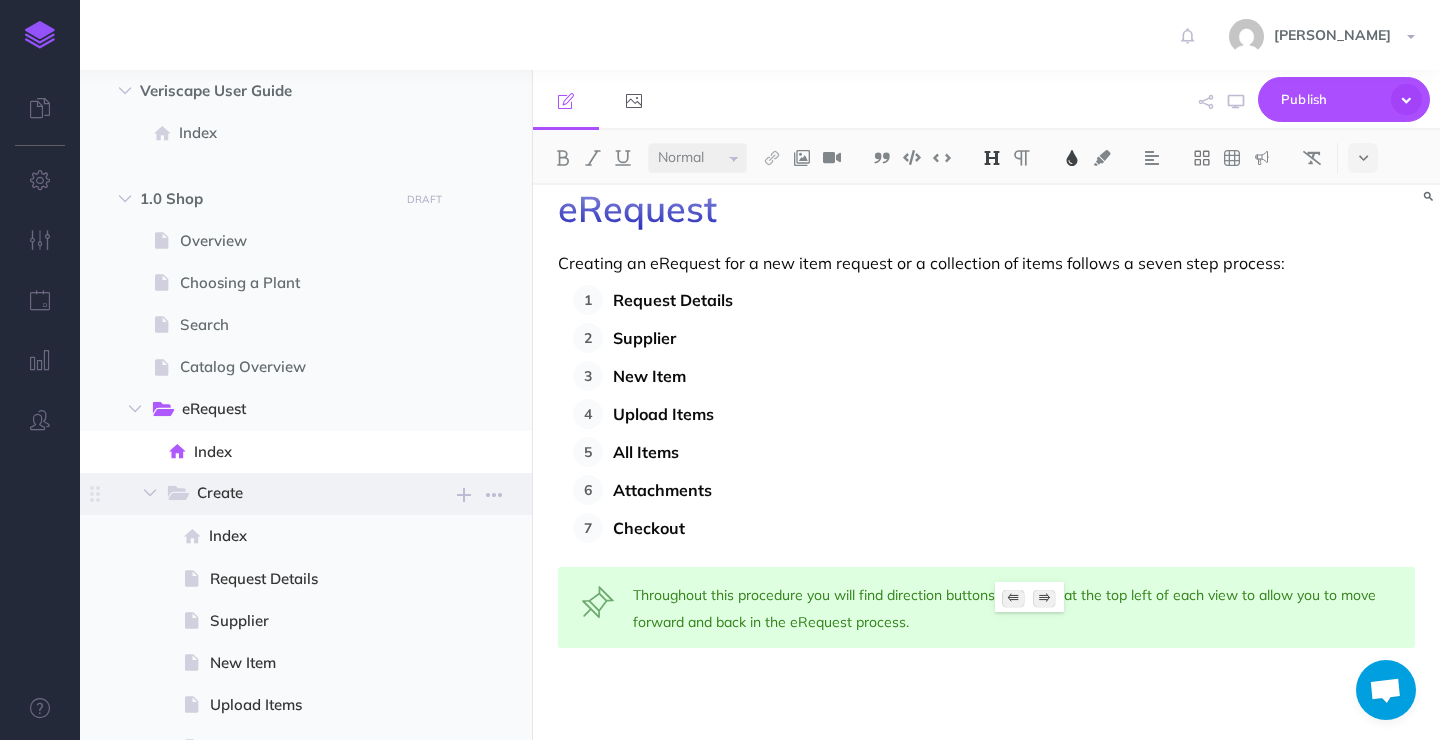 click on "Create" at bounding box center (289, 494) 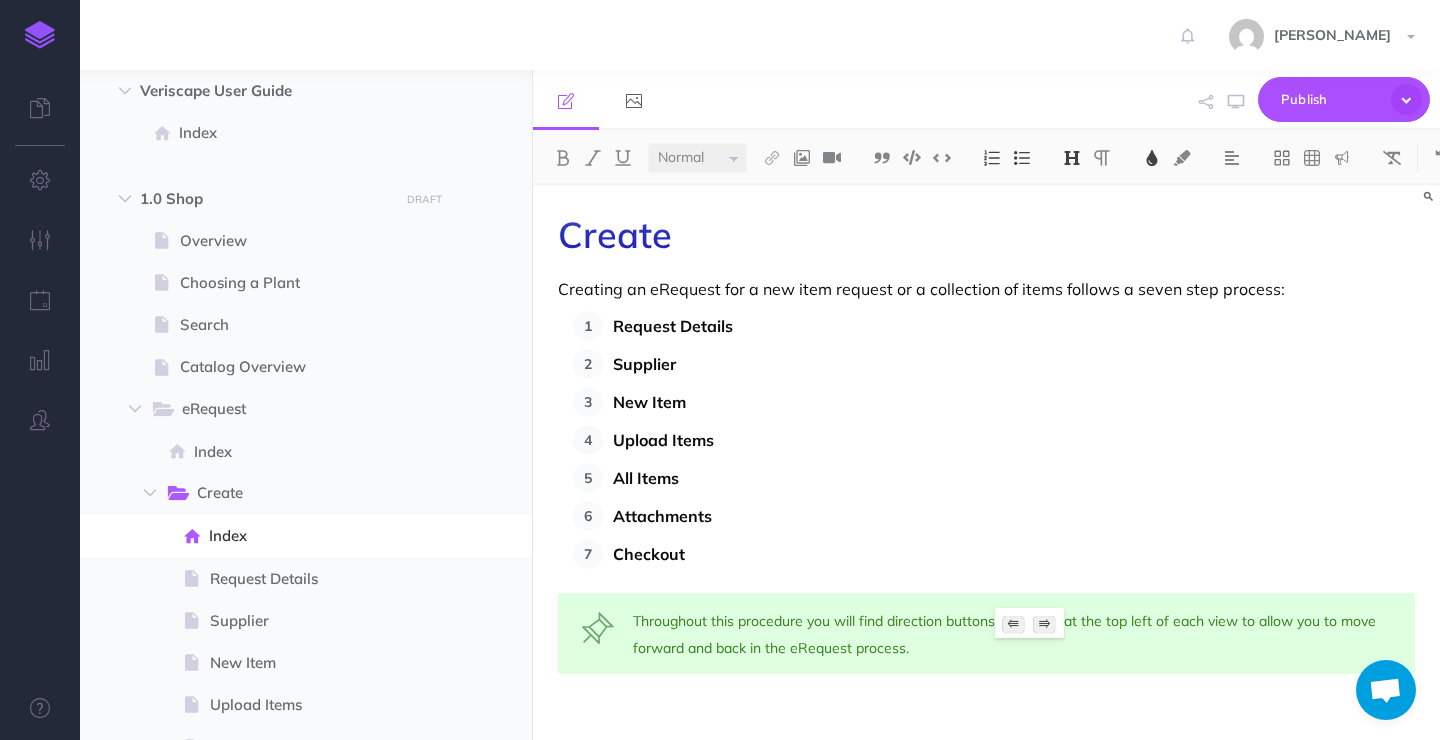 scroll, scrollTop: 26, scrollLeft: 0, axis: vertical 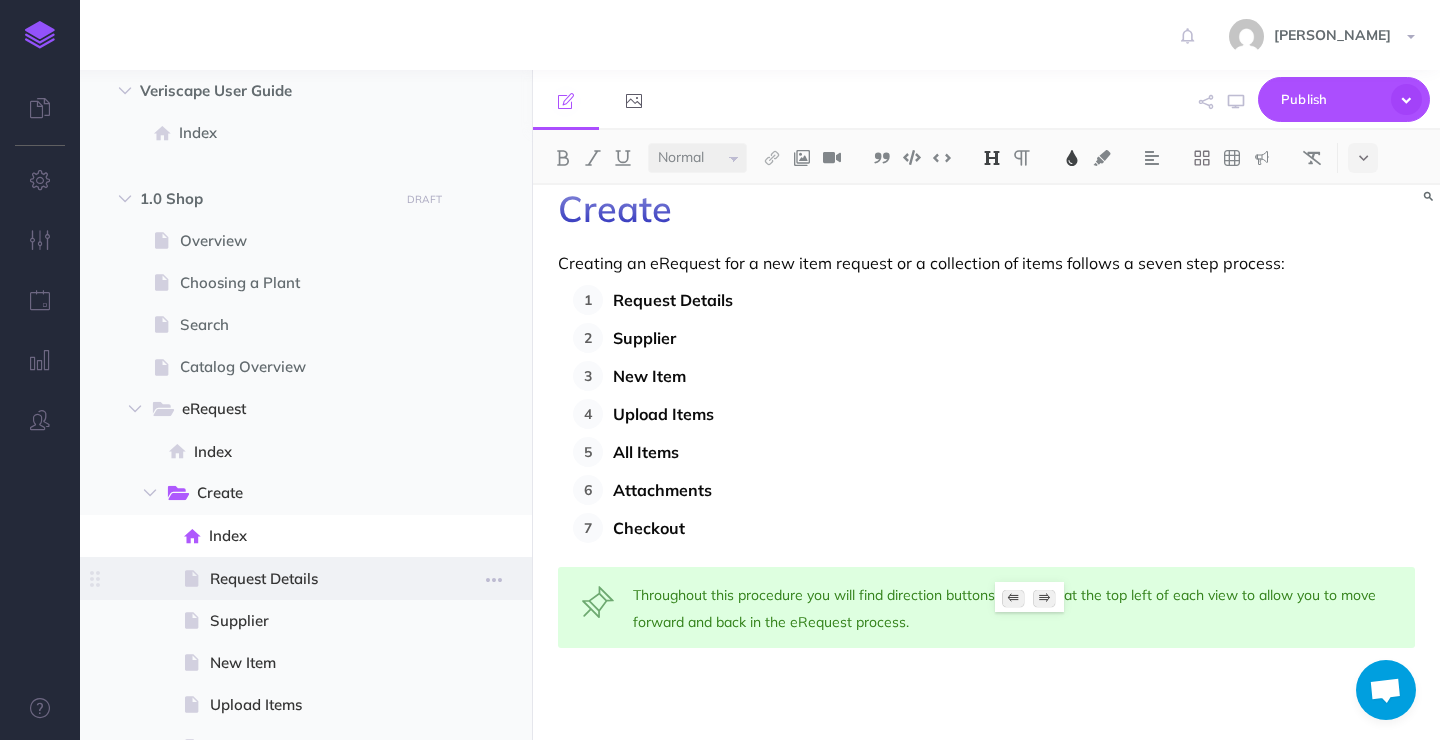 click on "Request Details" at bounding box center [311, 579] 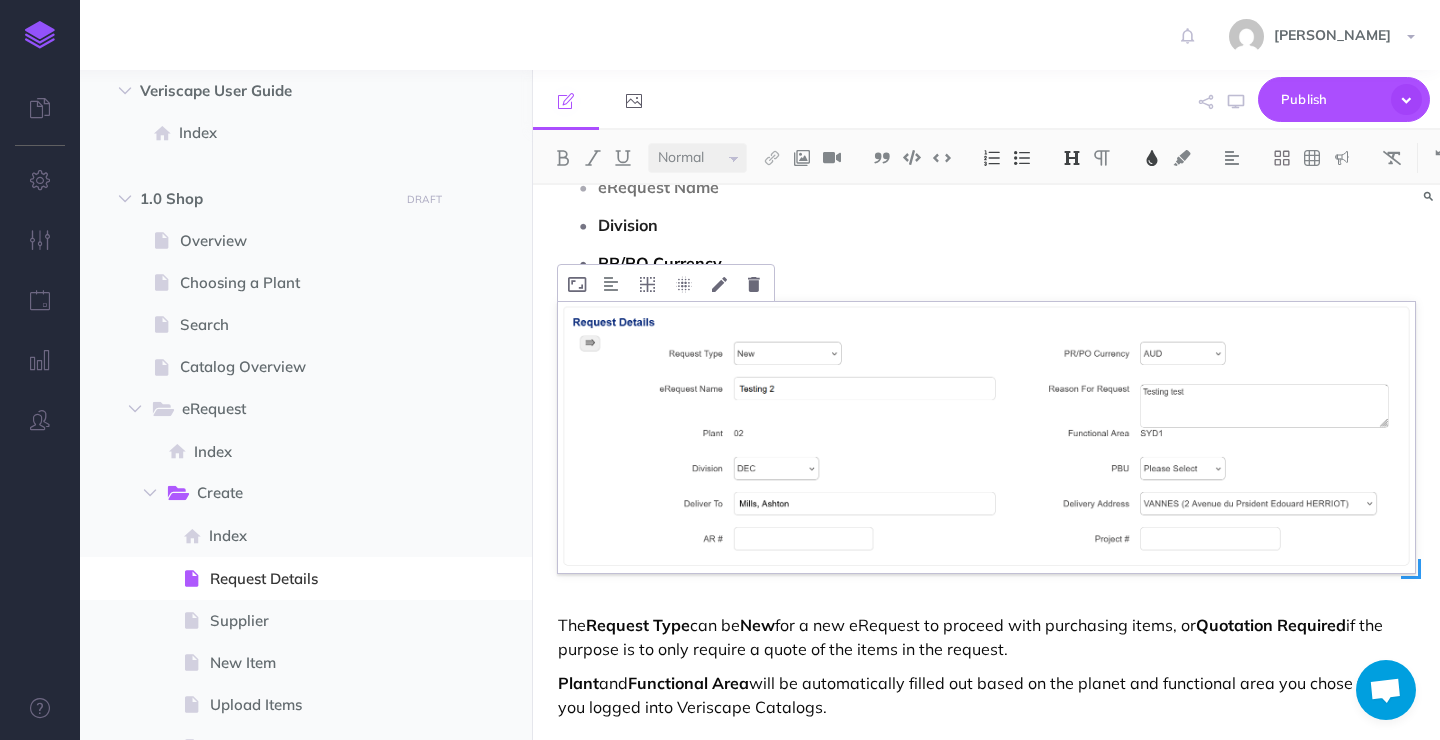 scroll, scrollTop: 210, scrollLeft: 0, axis: vertical 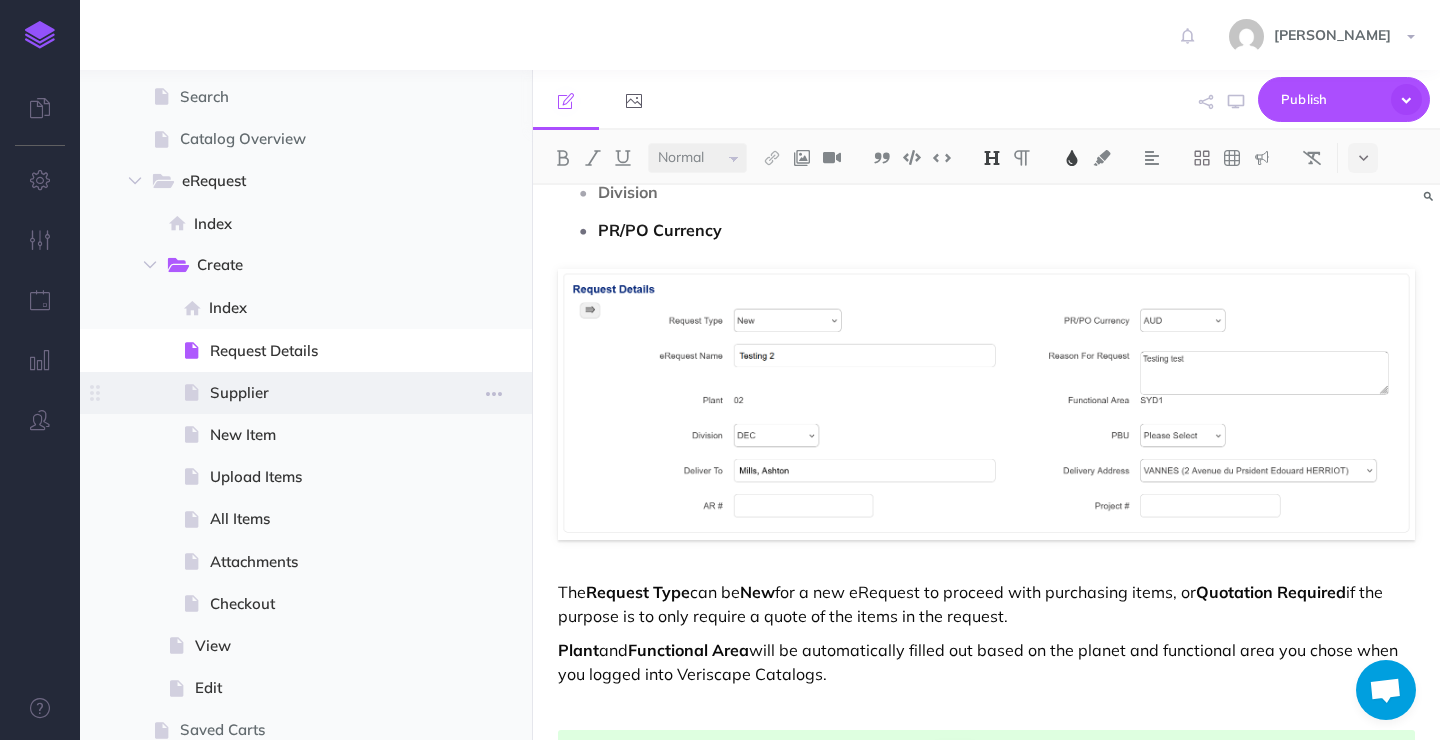 click at bounding box center (306, 393) 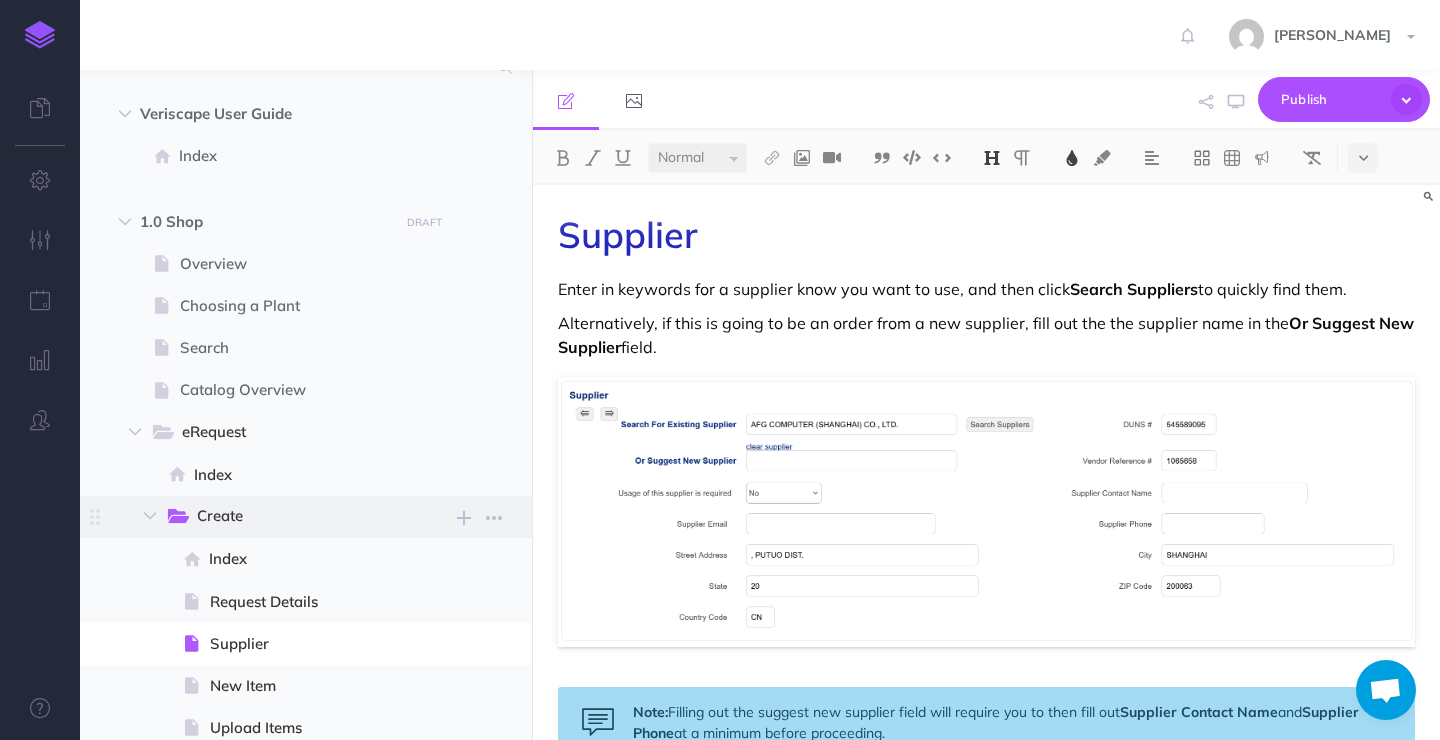 scroll, scrollTop: 0, scrollLeft: 0, axis: both 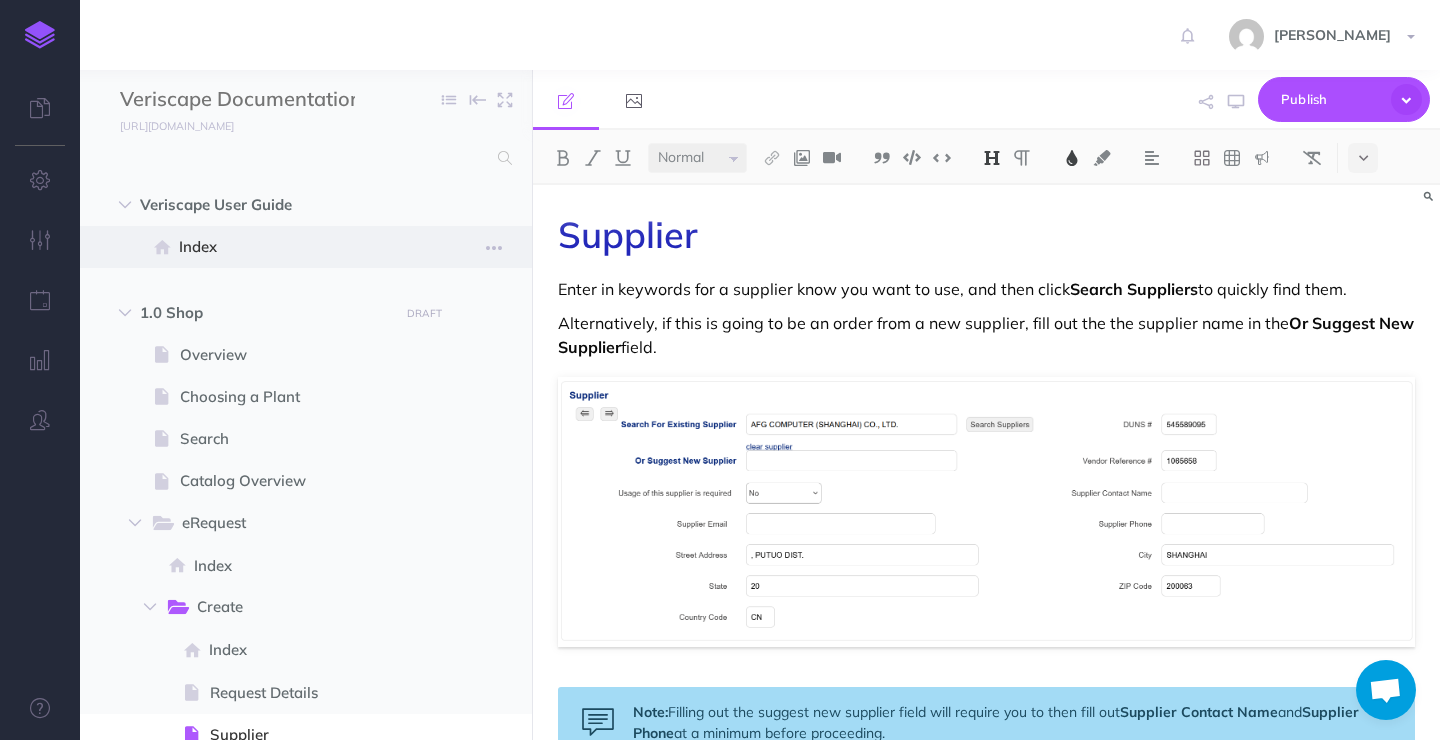 click on "Index" at bounding box center (295, 247) 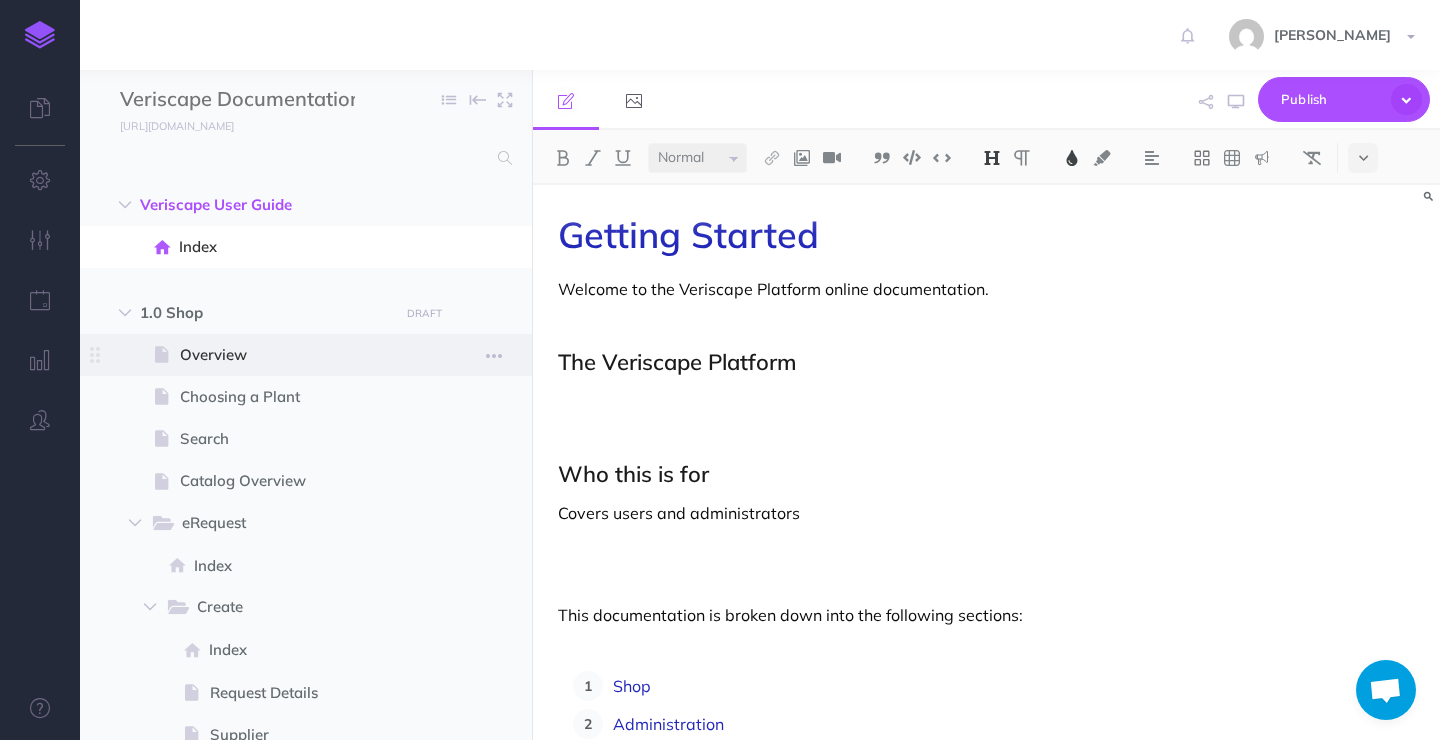 click at bounding box center (306, 355) 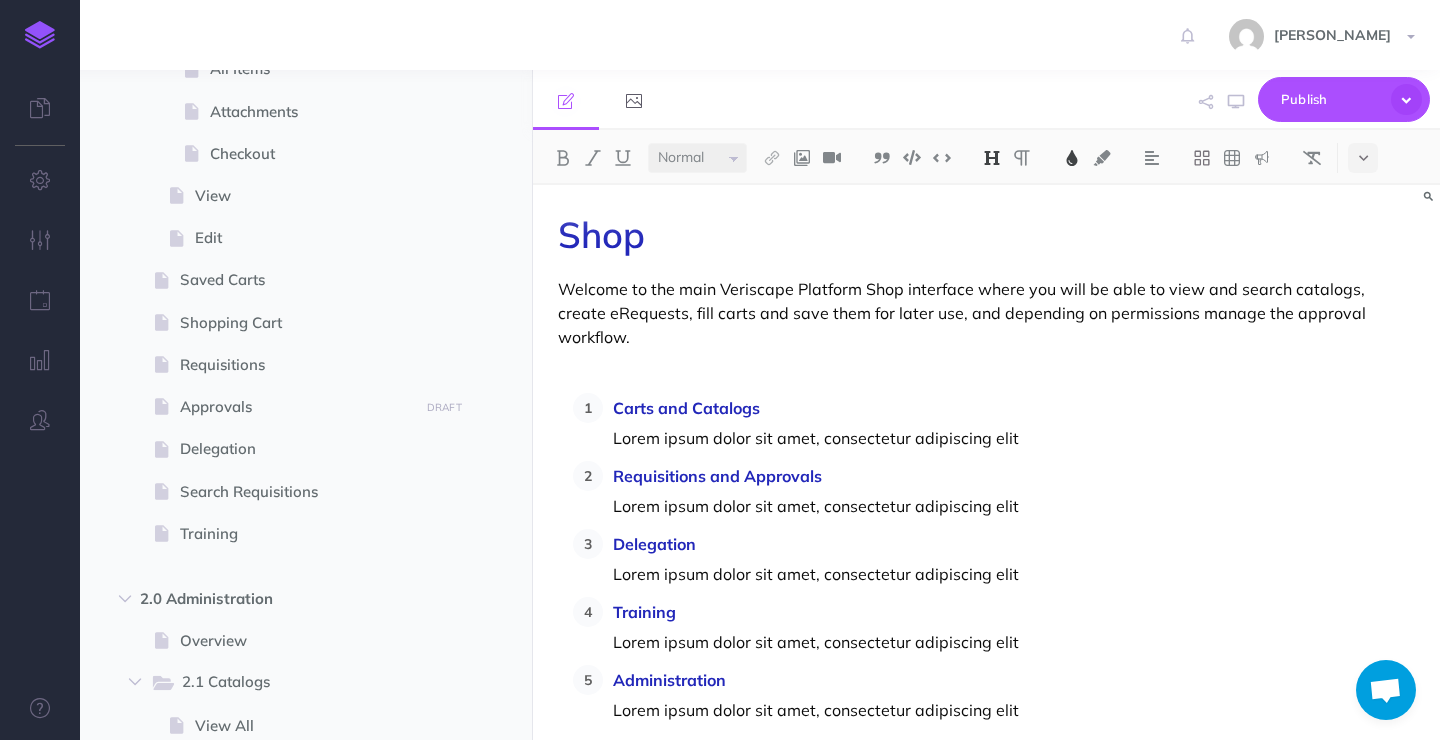 scroll, scrollTop: 798, scrollLeft: 0, axis: vertical 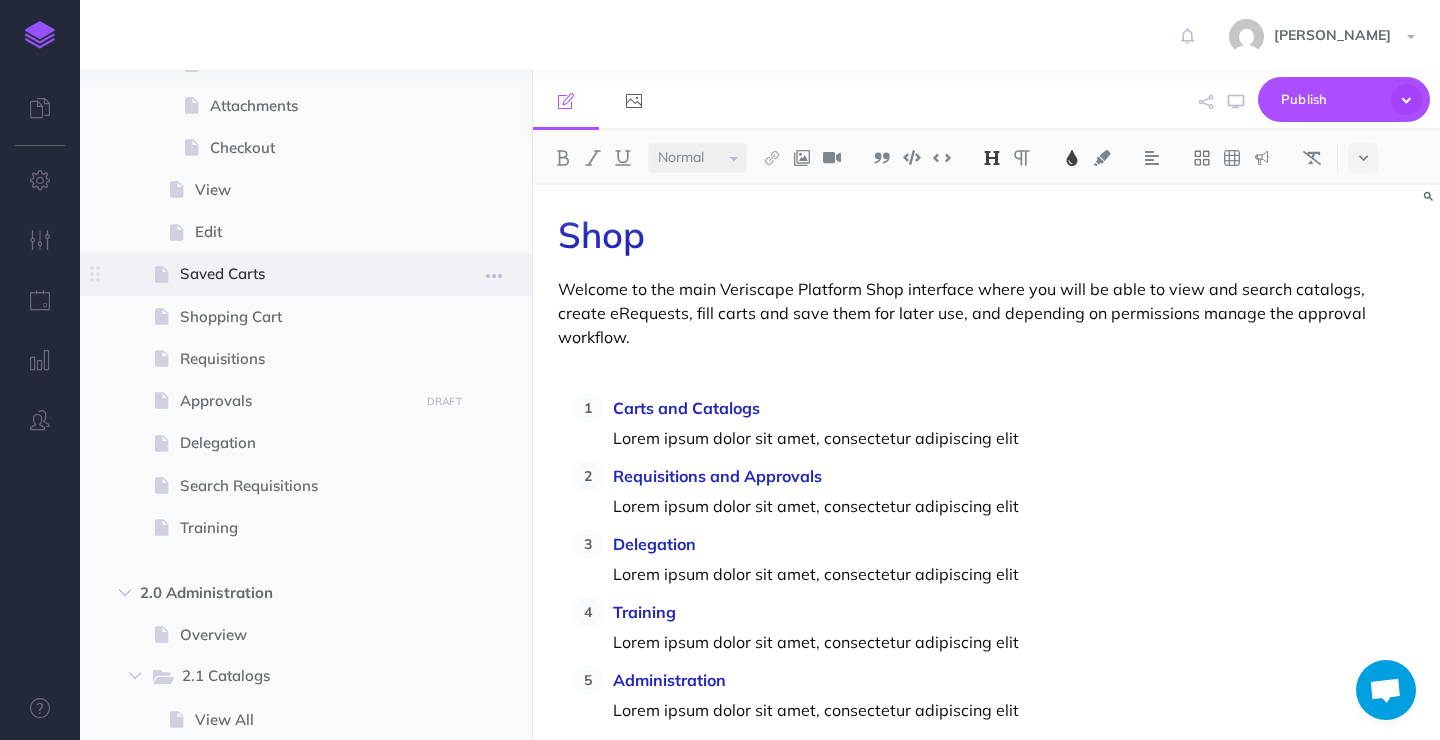 click at bounding box center [306, 274] 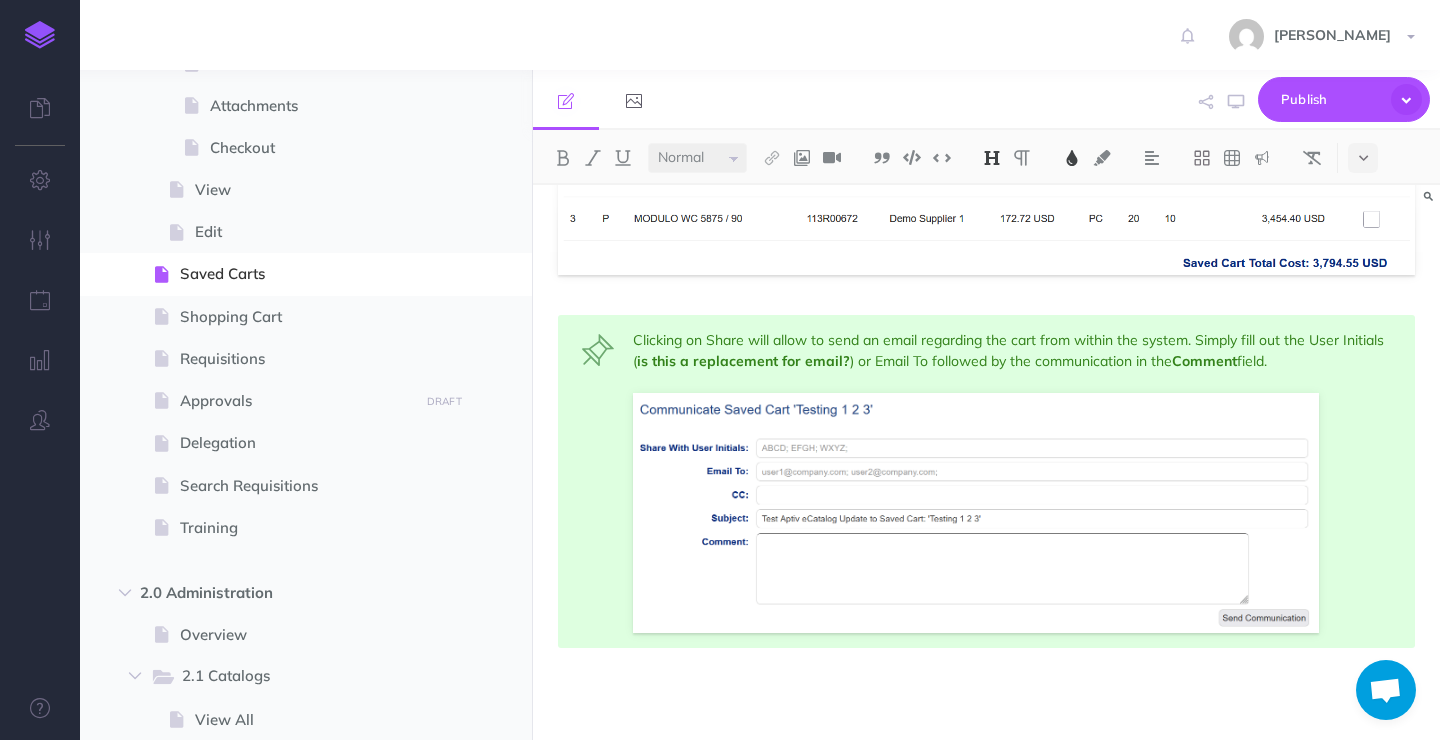 scroll, scrollTop: 617, scrollLeft: 0, axis: vertical 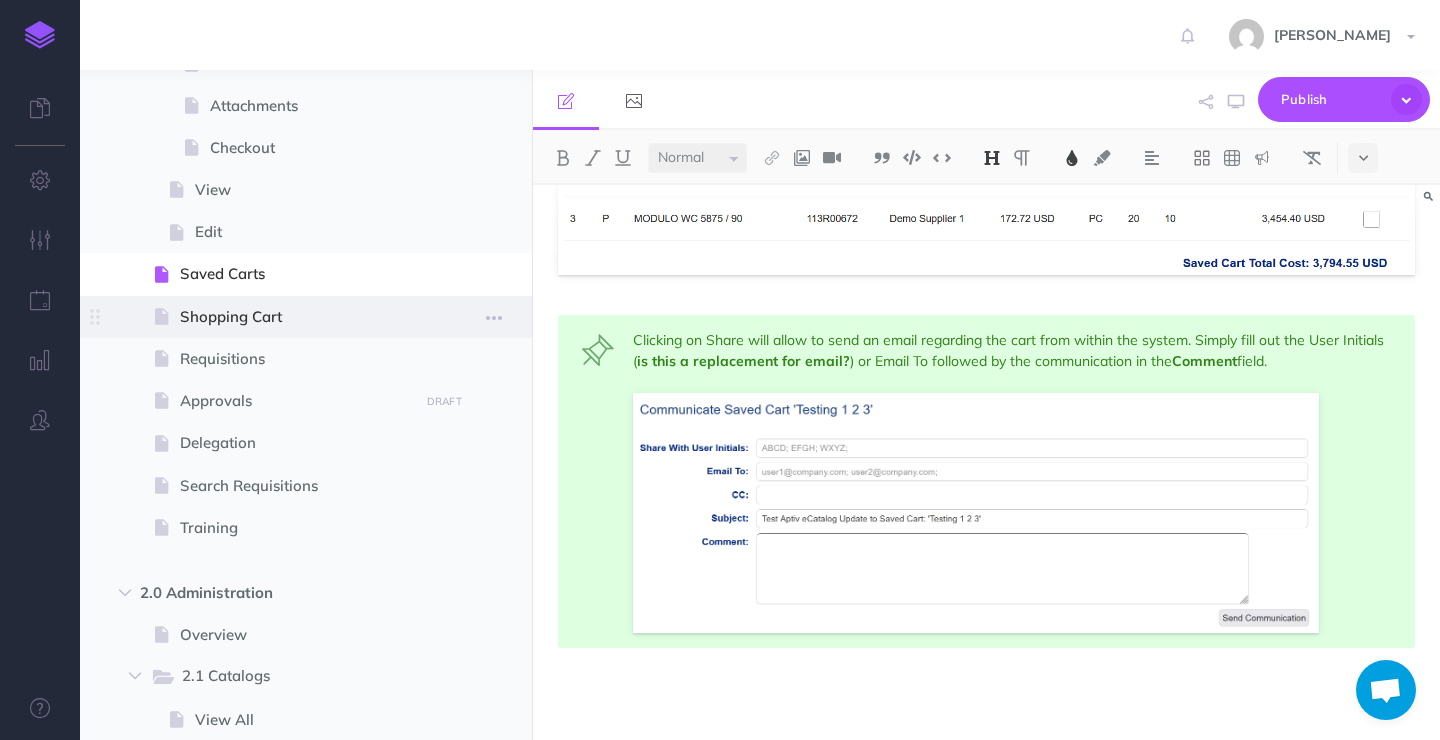 click on "Shopping Cart" at bounding box center (296, 317) 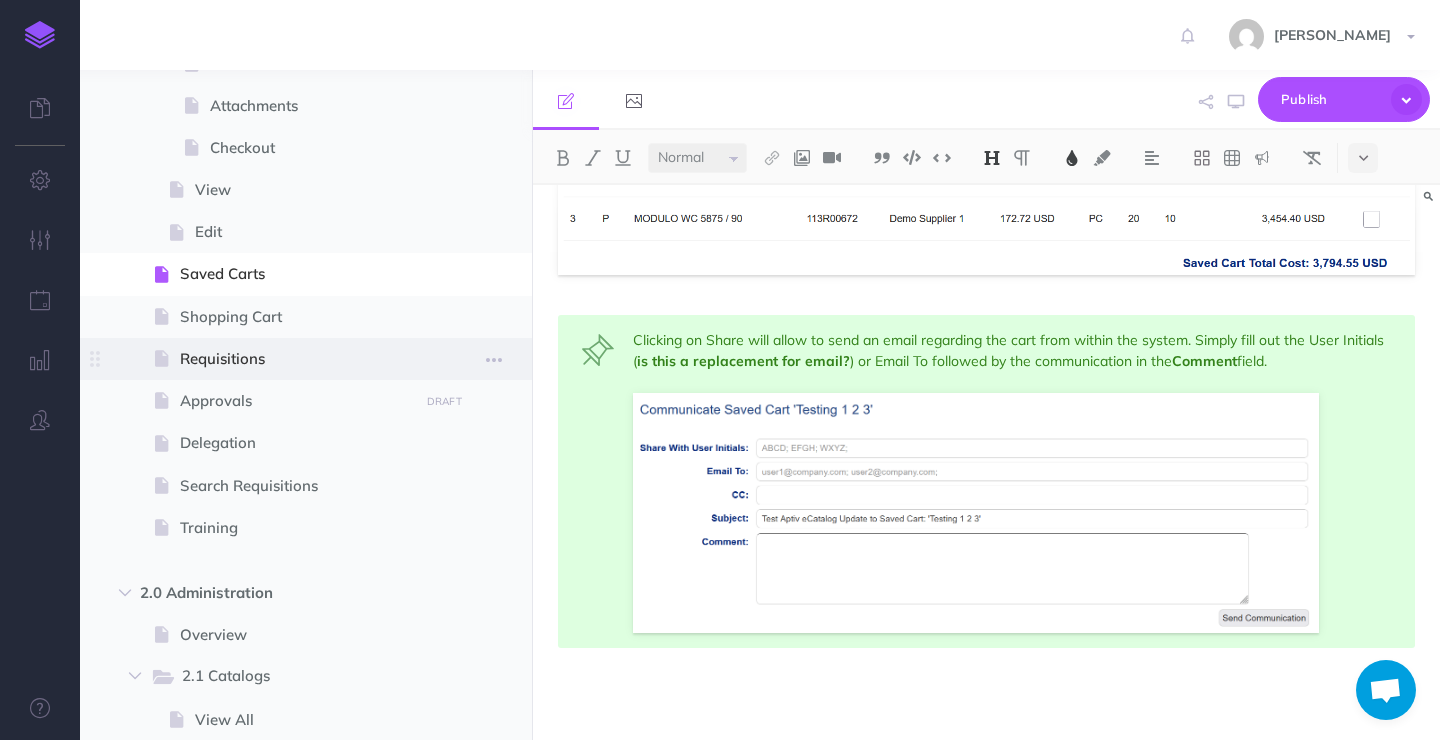 select on "null" 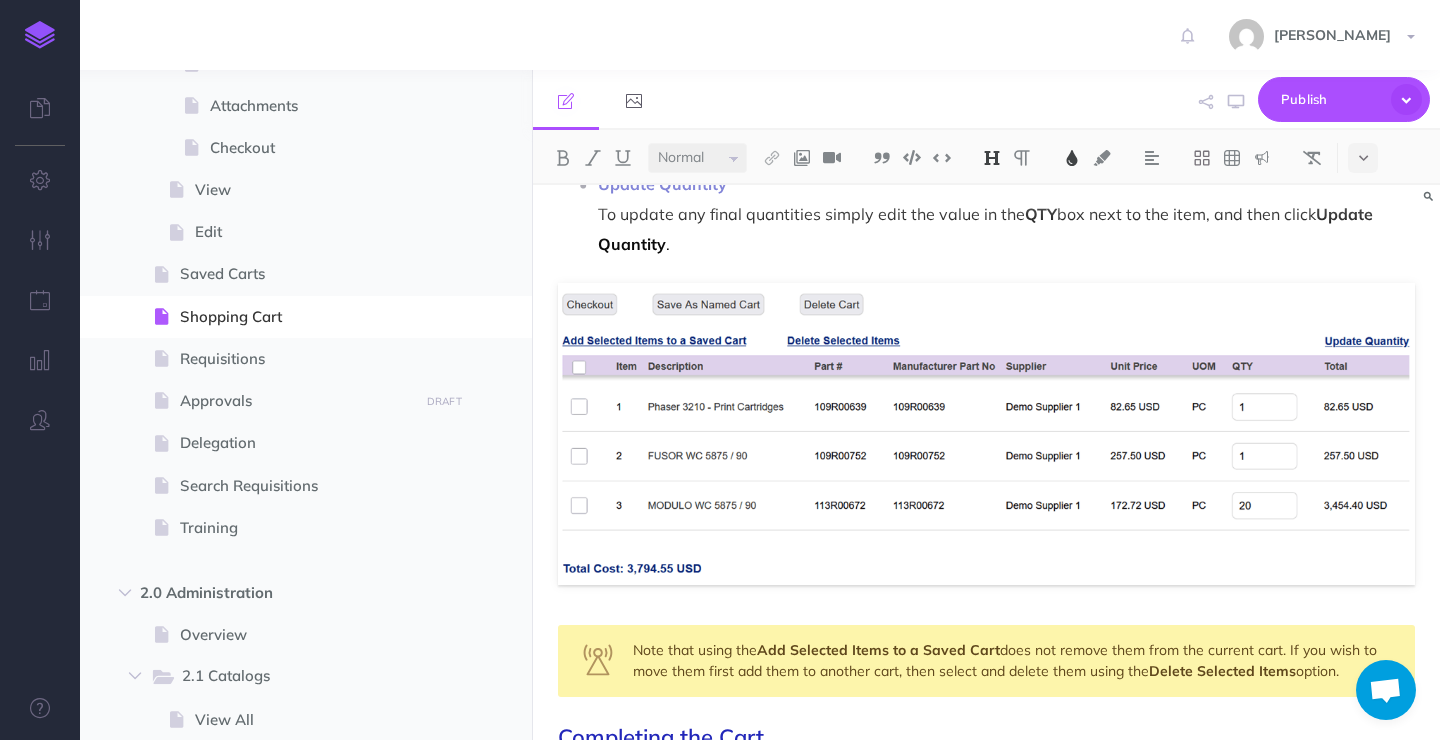 scroll, scrollTop: 420, scrollLeft: 0, axis: vertical 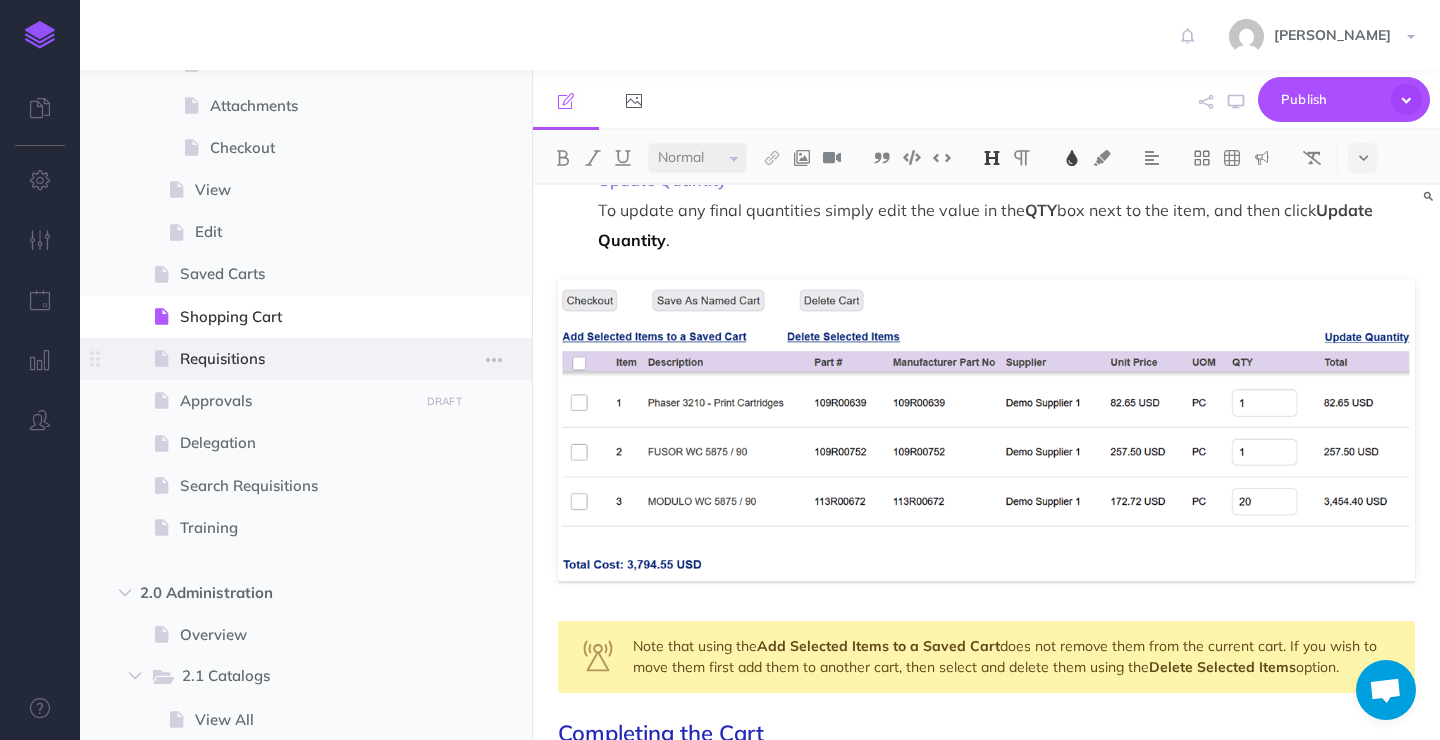 click at bounding box center (306, 359) 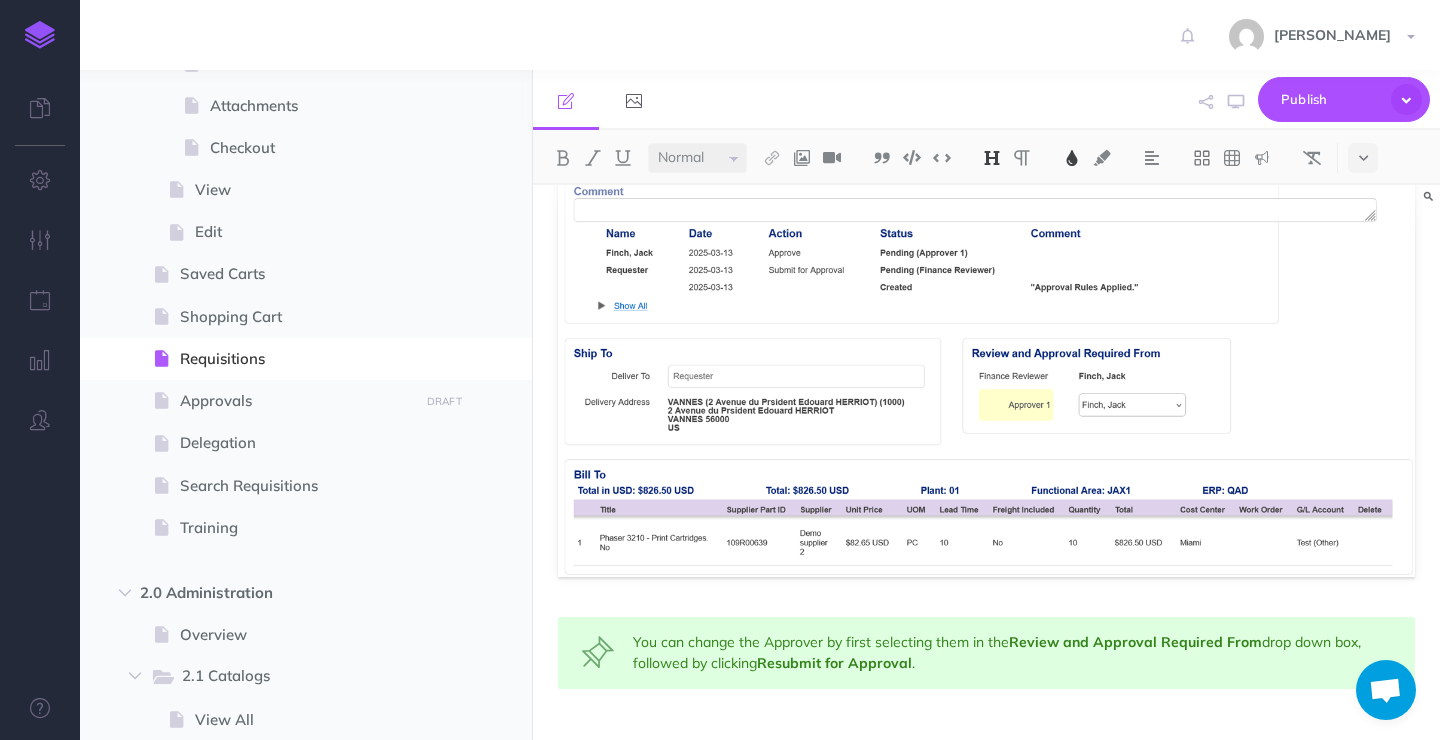 scroll, scrollTop: 1494, scrollLeft: 0, axis: vertical 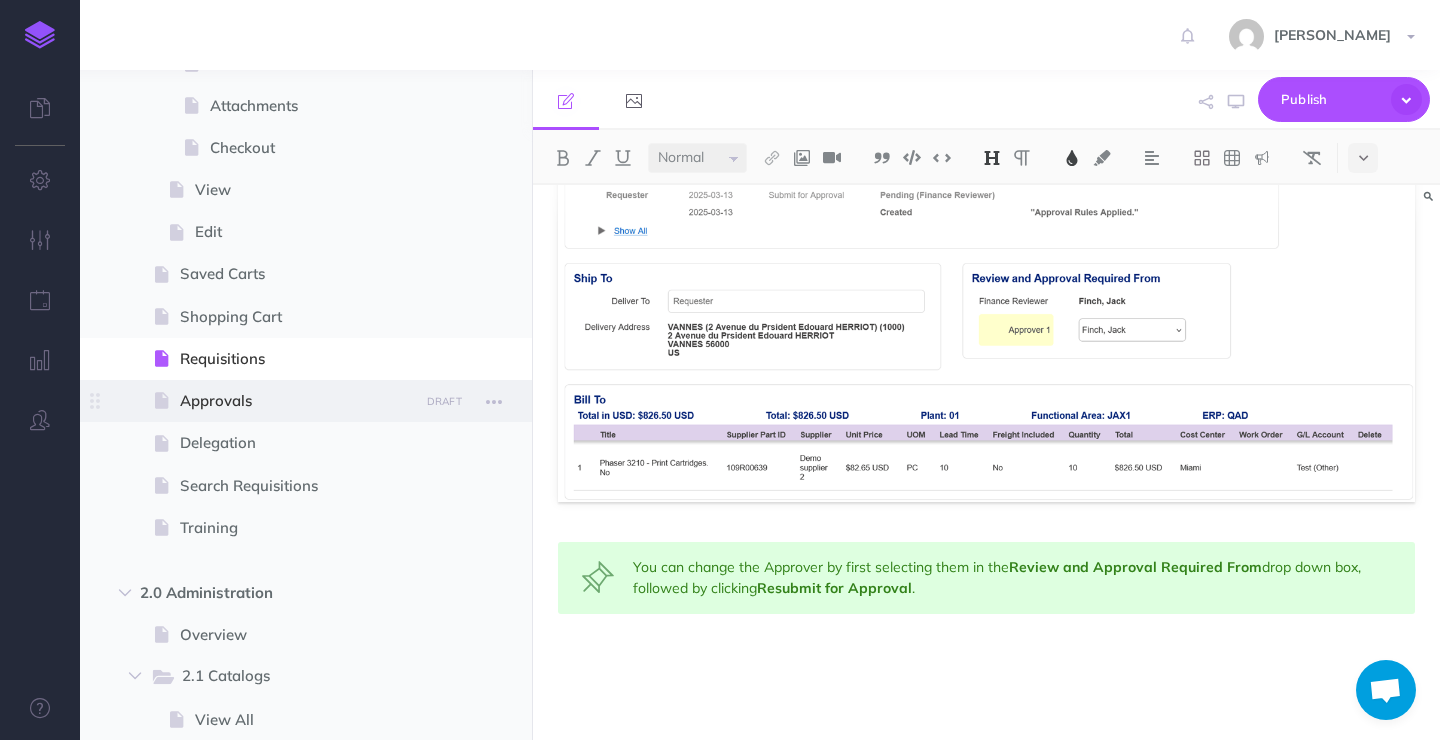 click on "Approvals" at bounding box center [296, 401] 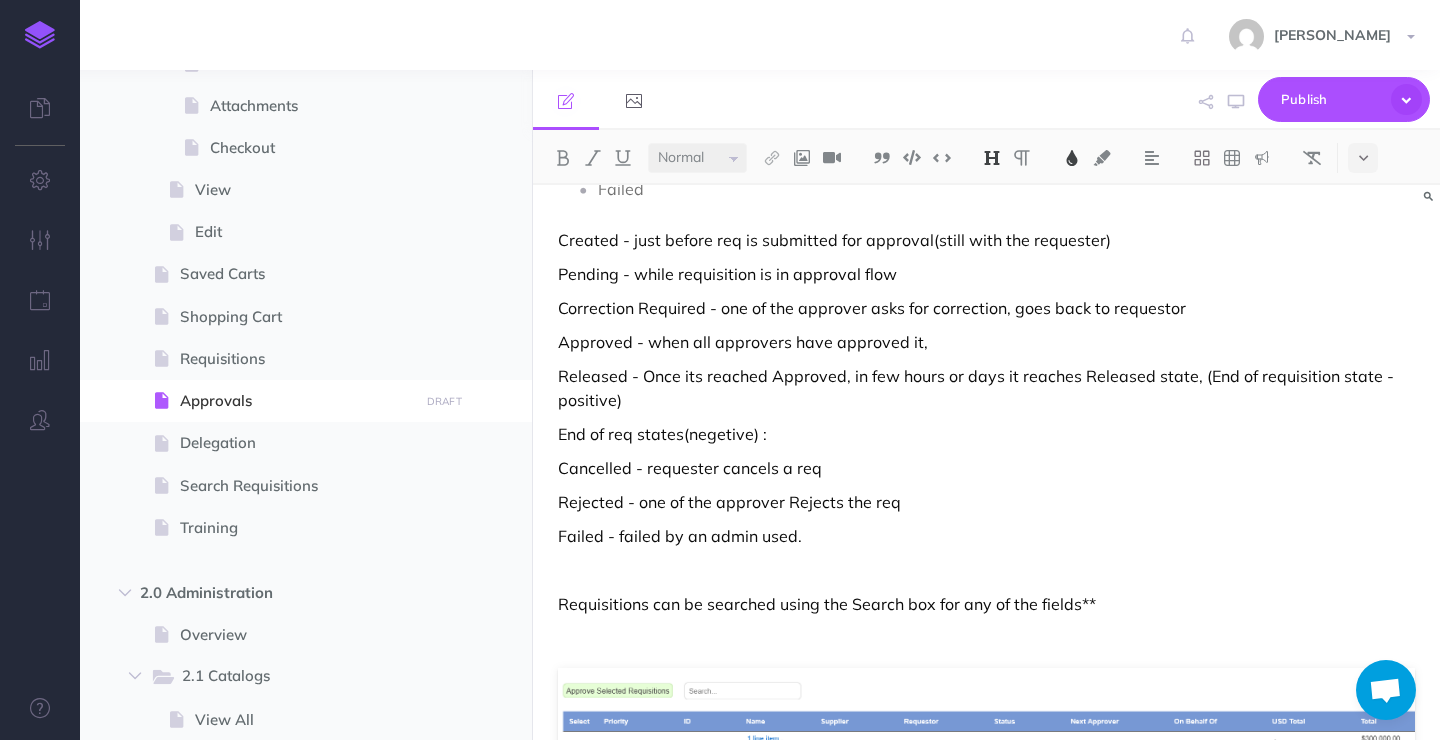 scroll, scrollTop: 525, scrollLeft: 0, axis: vertical 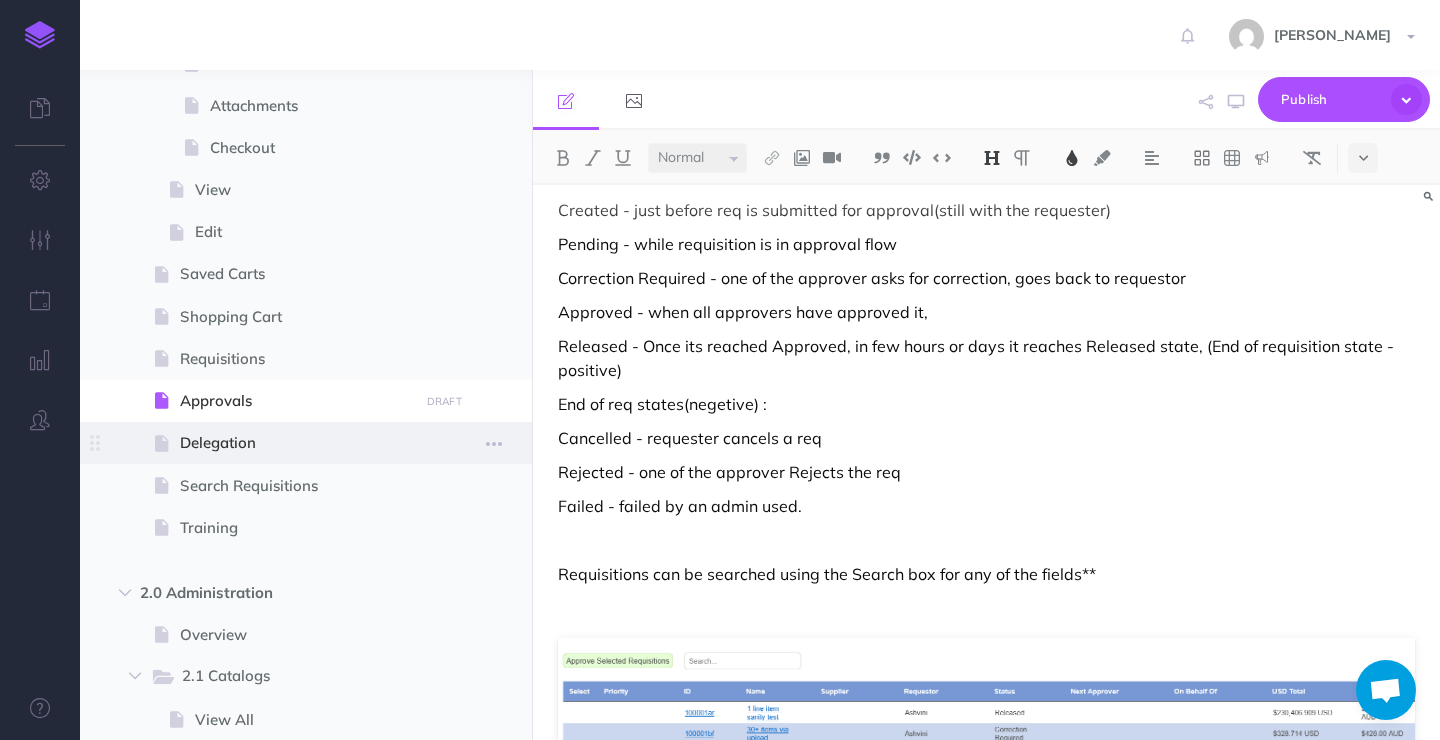 click on "Delegation" at bounding box center [296, 443] 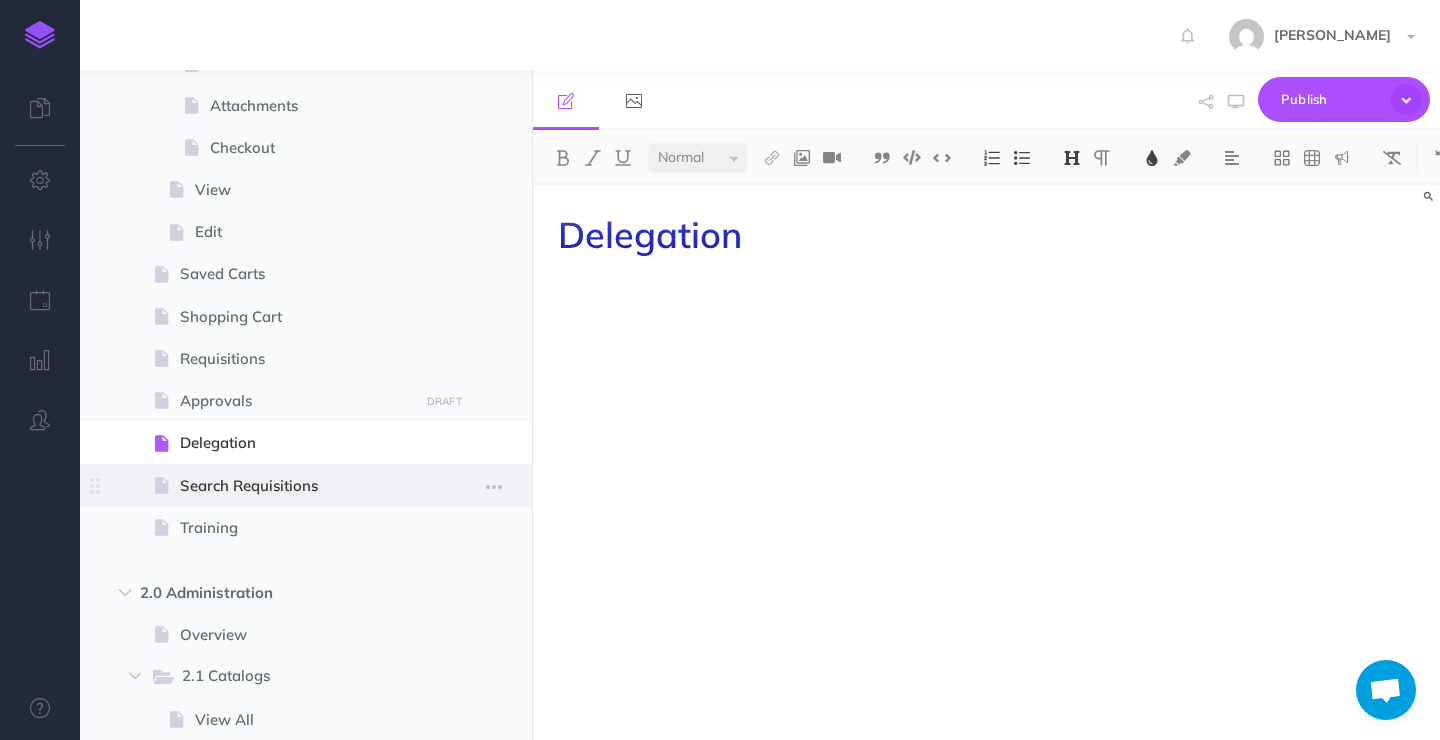 click on "Search Requisitions" at bounding box center [296, 486] 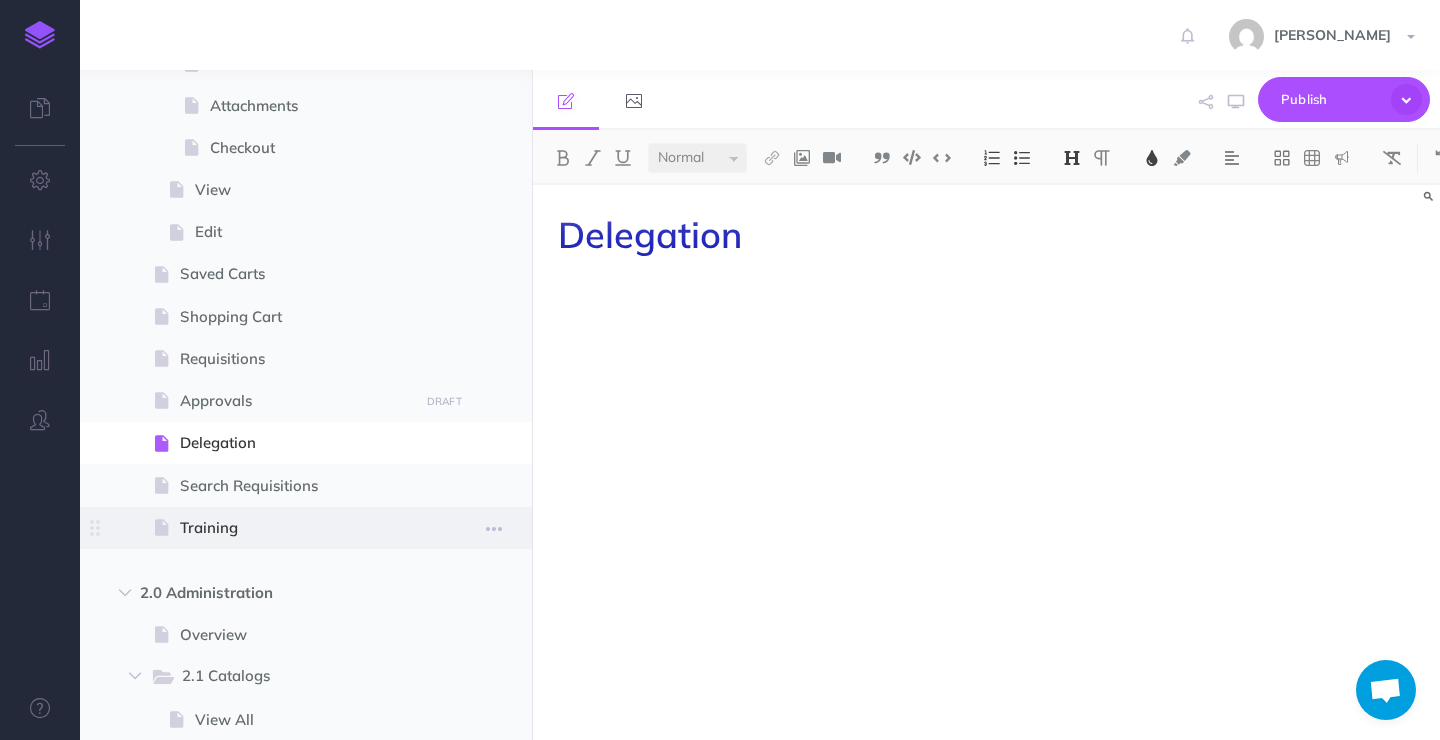select on "null" 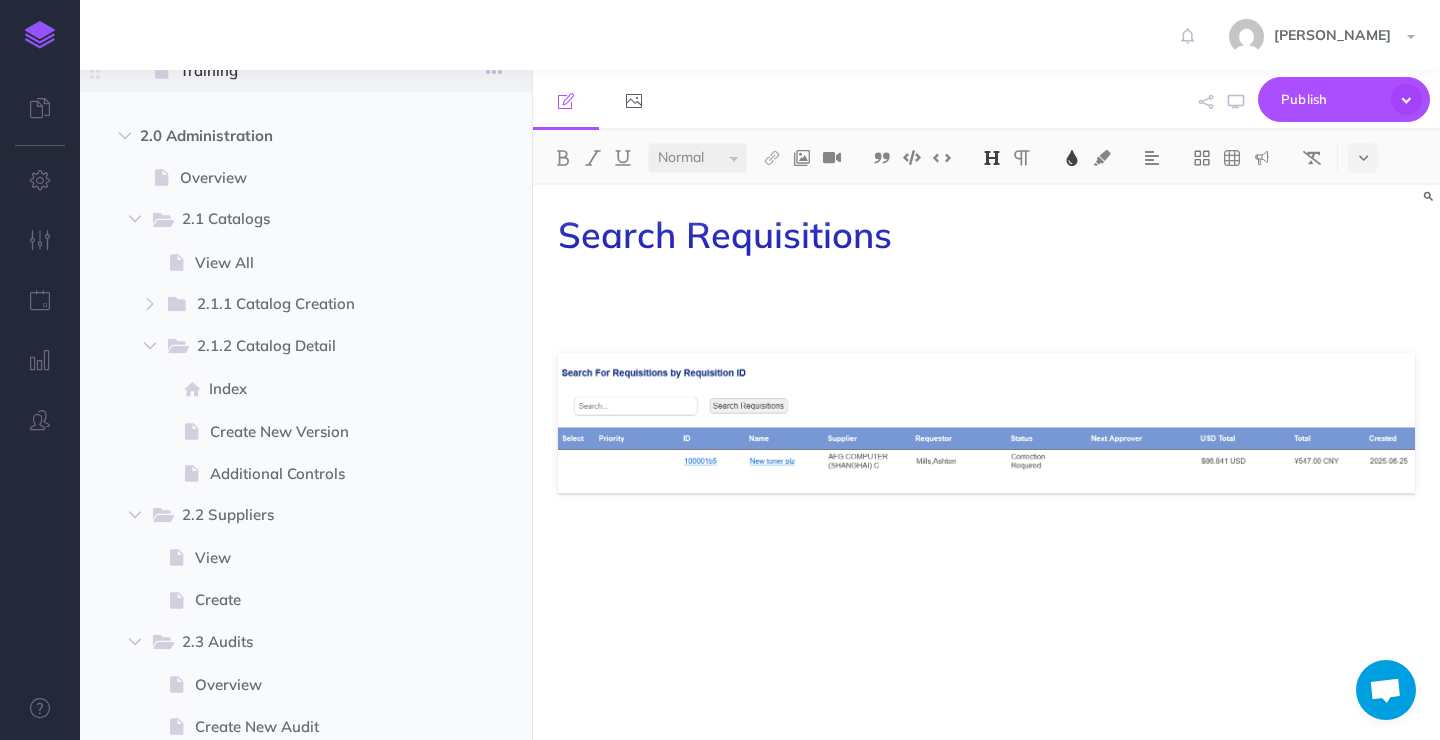scroll, scrollTop: 1254, scrollLeft: 0, axis: vertical 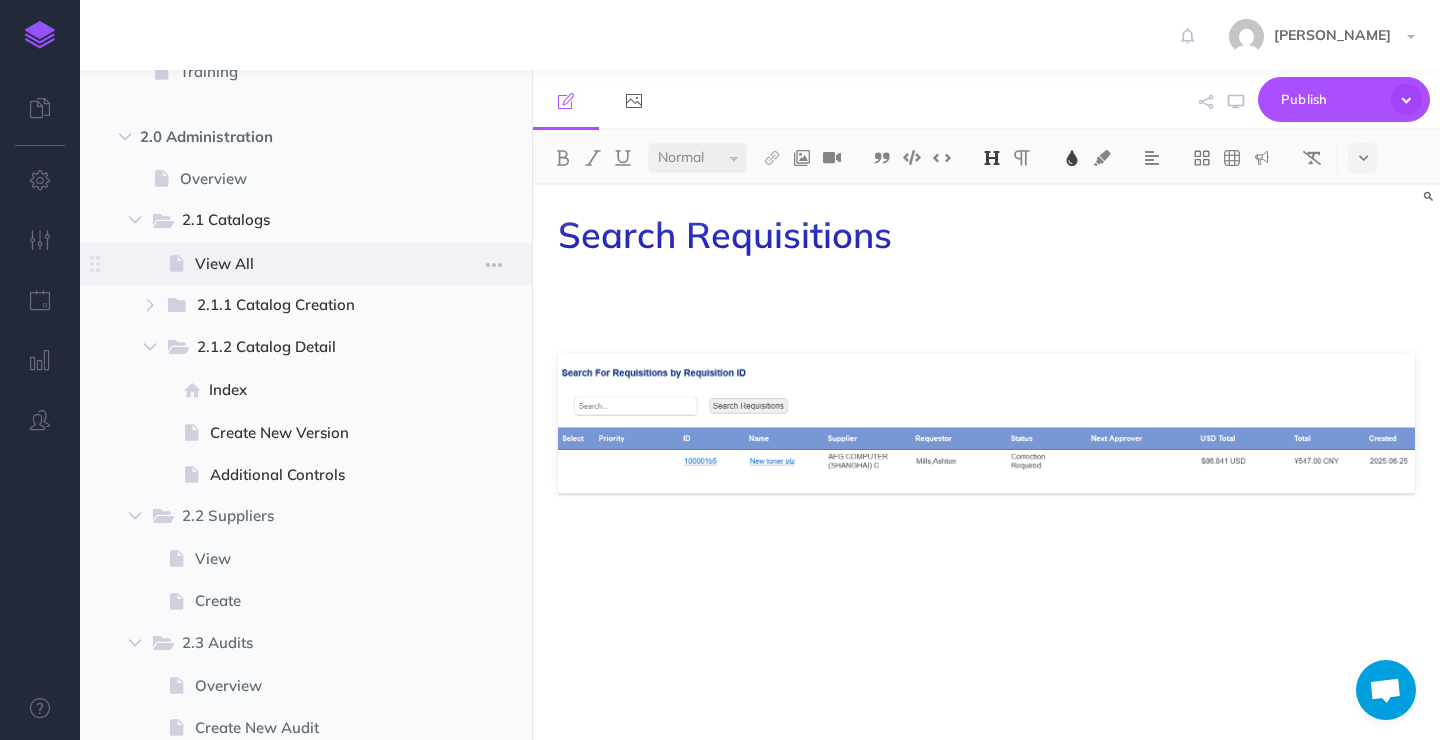 click on "View All" at bounding box center [303, 264] 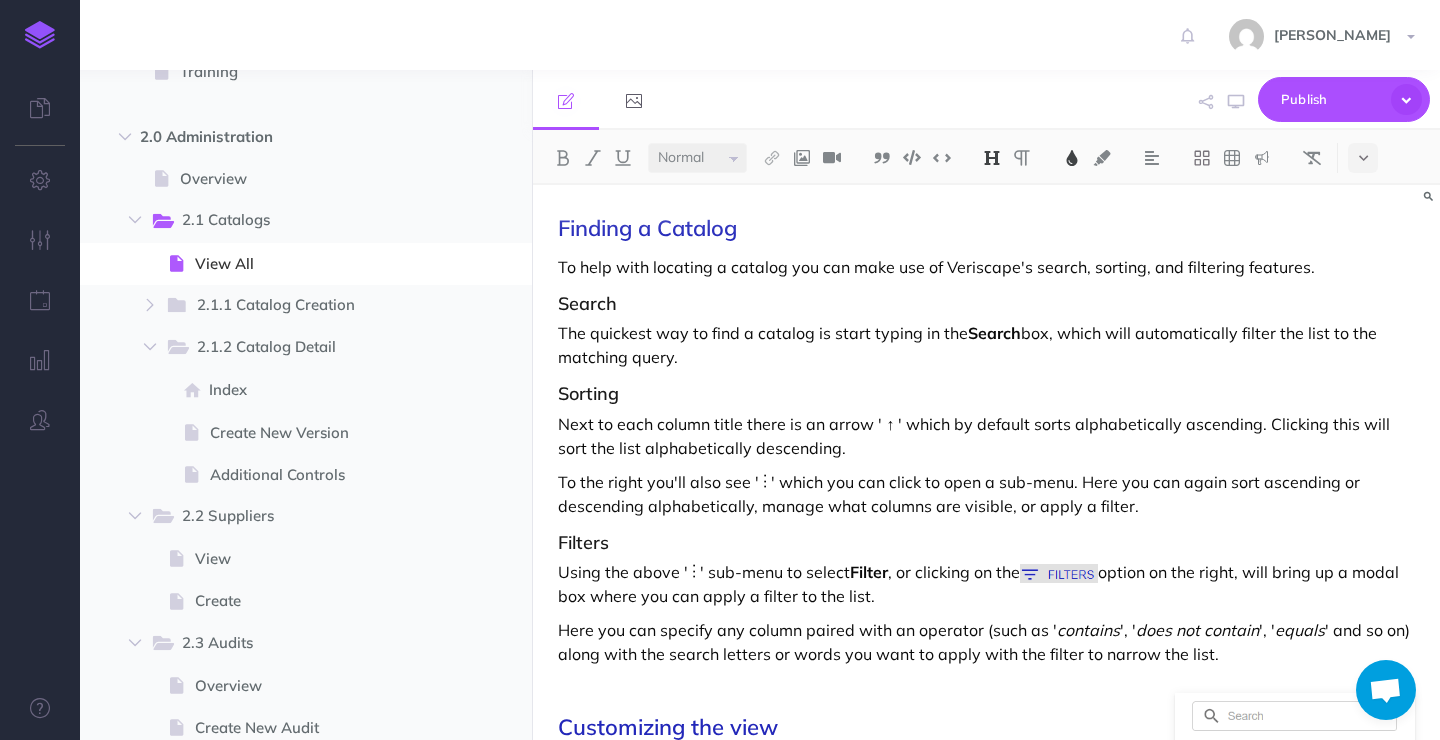 scroll, scrollTop: 630, scrollLeft: 0, axis: vertical 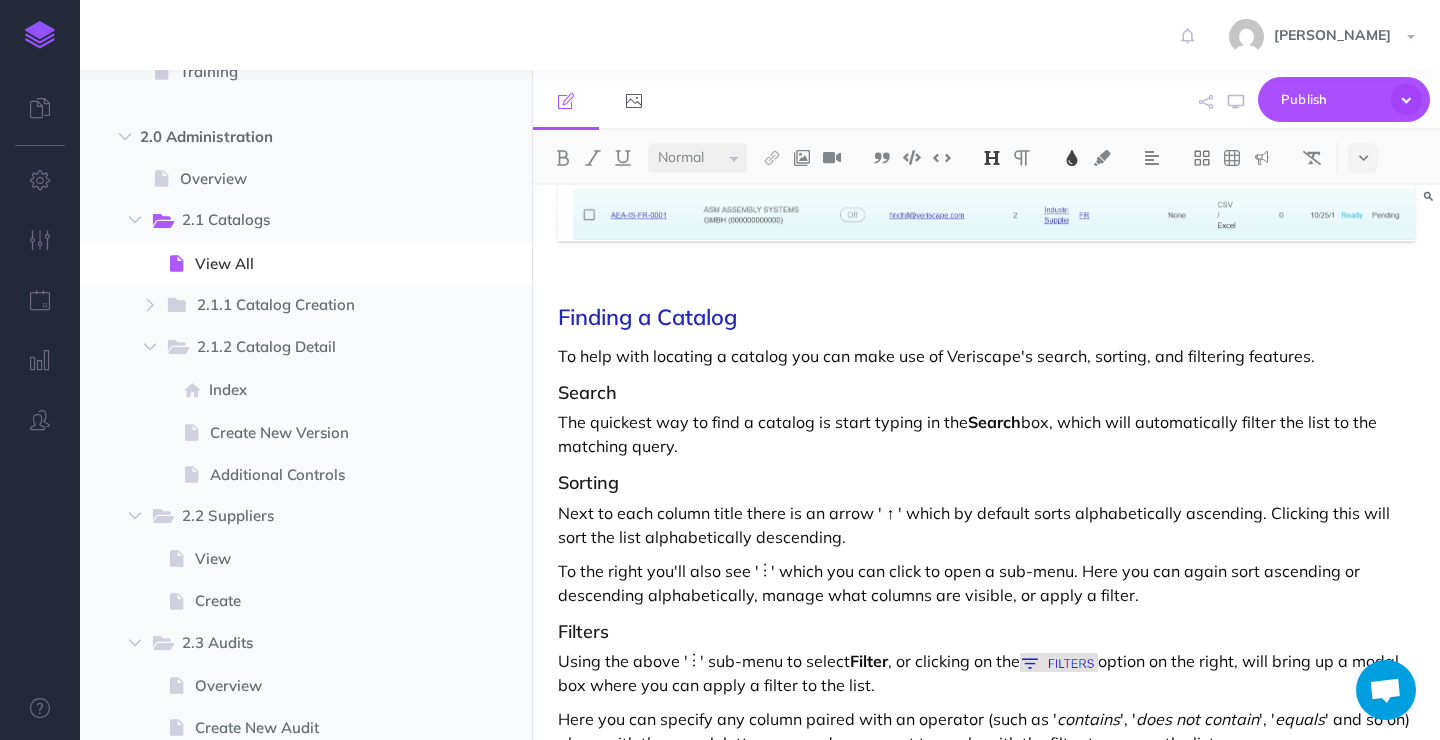 click on "The quickest way to find a catalog is start typing in the  Search  box, which will automatically filter the list to the matching query." at bounding box center (986, 434) 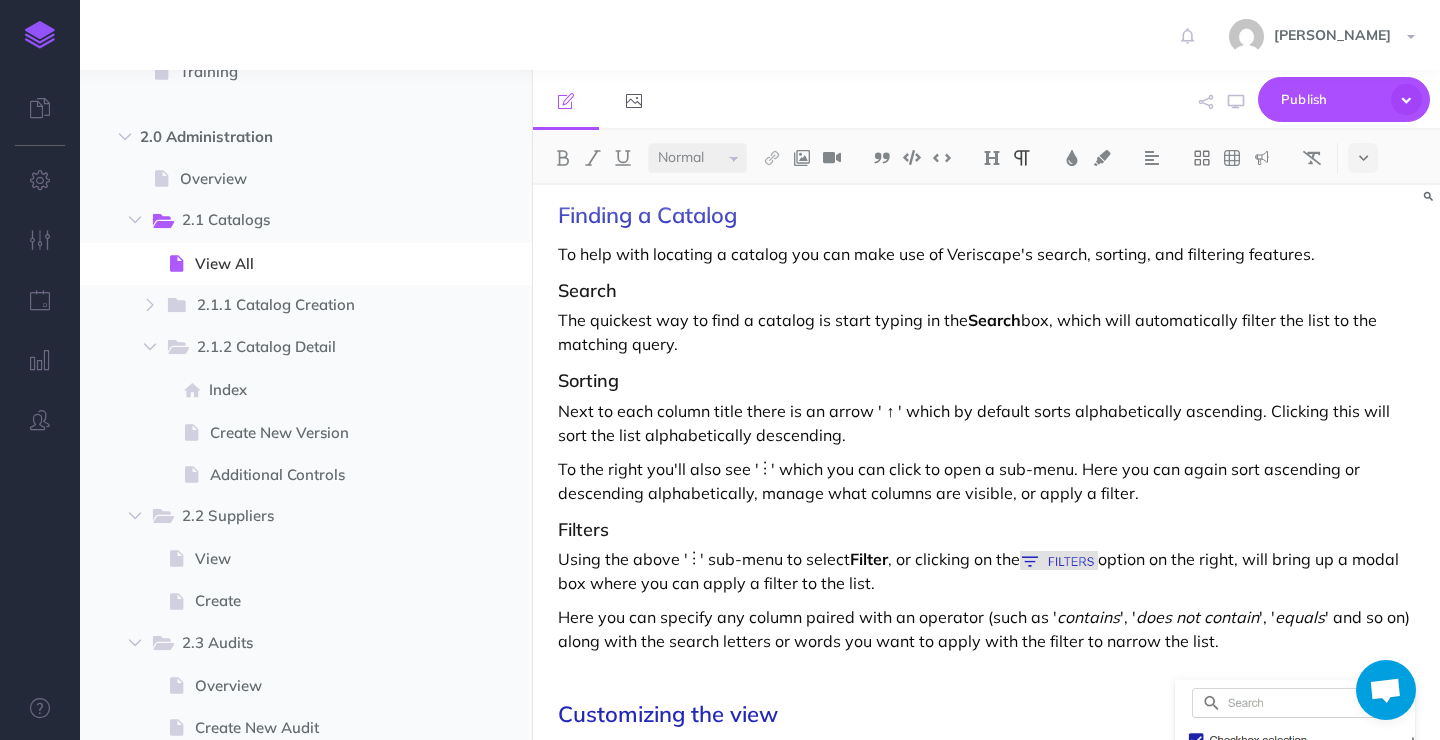 scroll, scrollTop: 735, scrollLeft: 0, axis: vertical 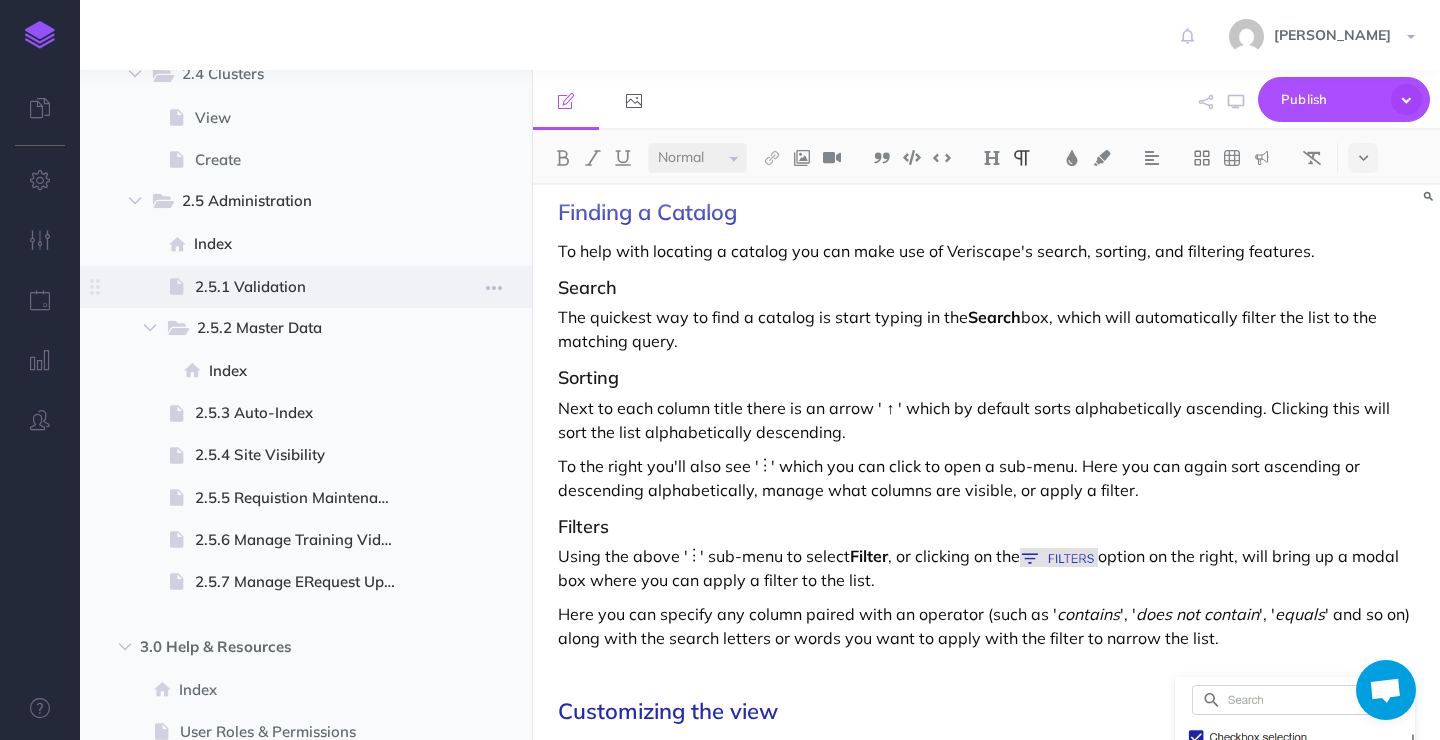 click on "2.5.1 Validation" at bounding box center (303, 287) 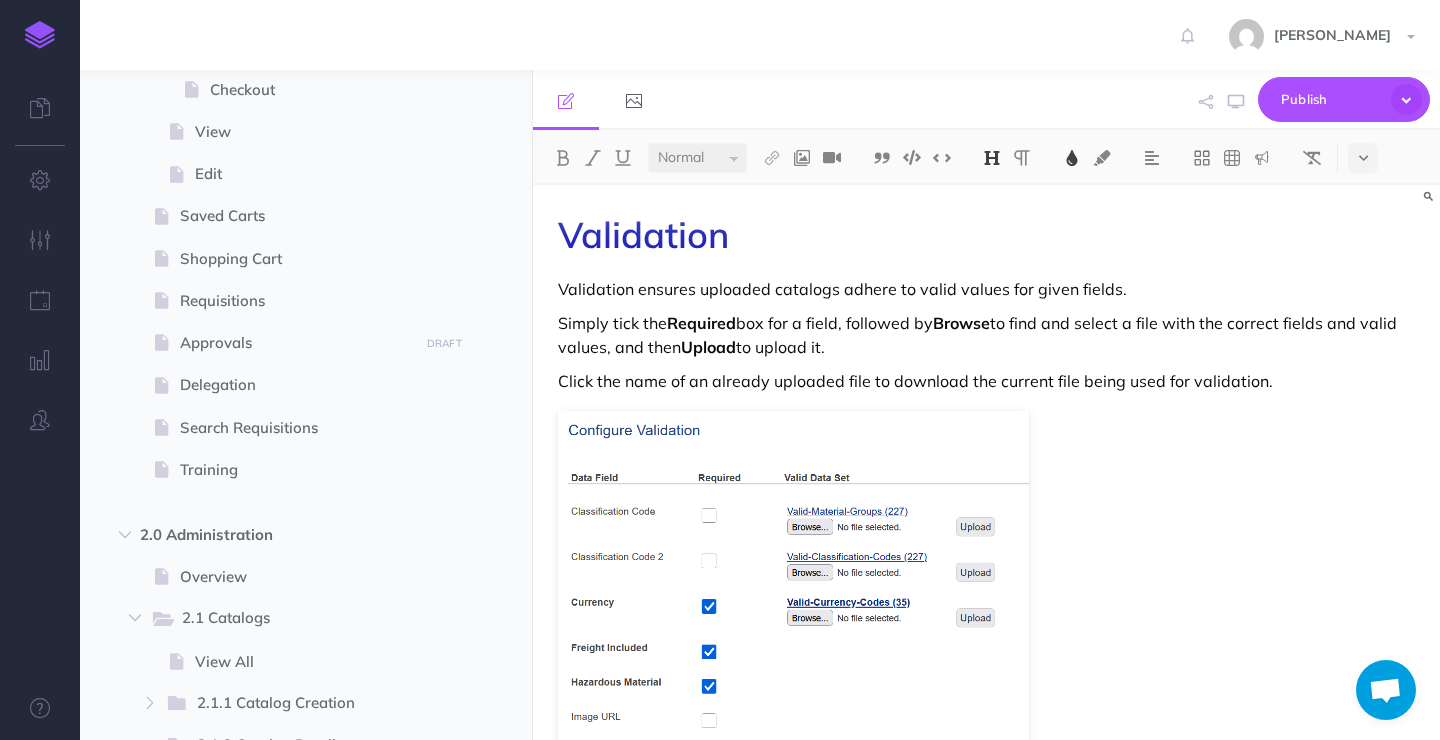 scroll, scrollTop: 851, scrollLeft: 0, axis: vertical 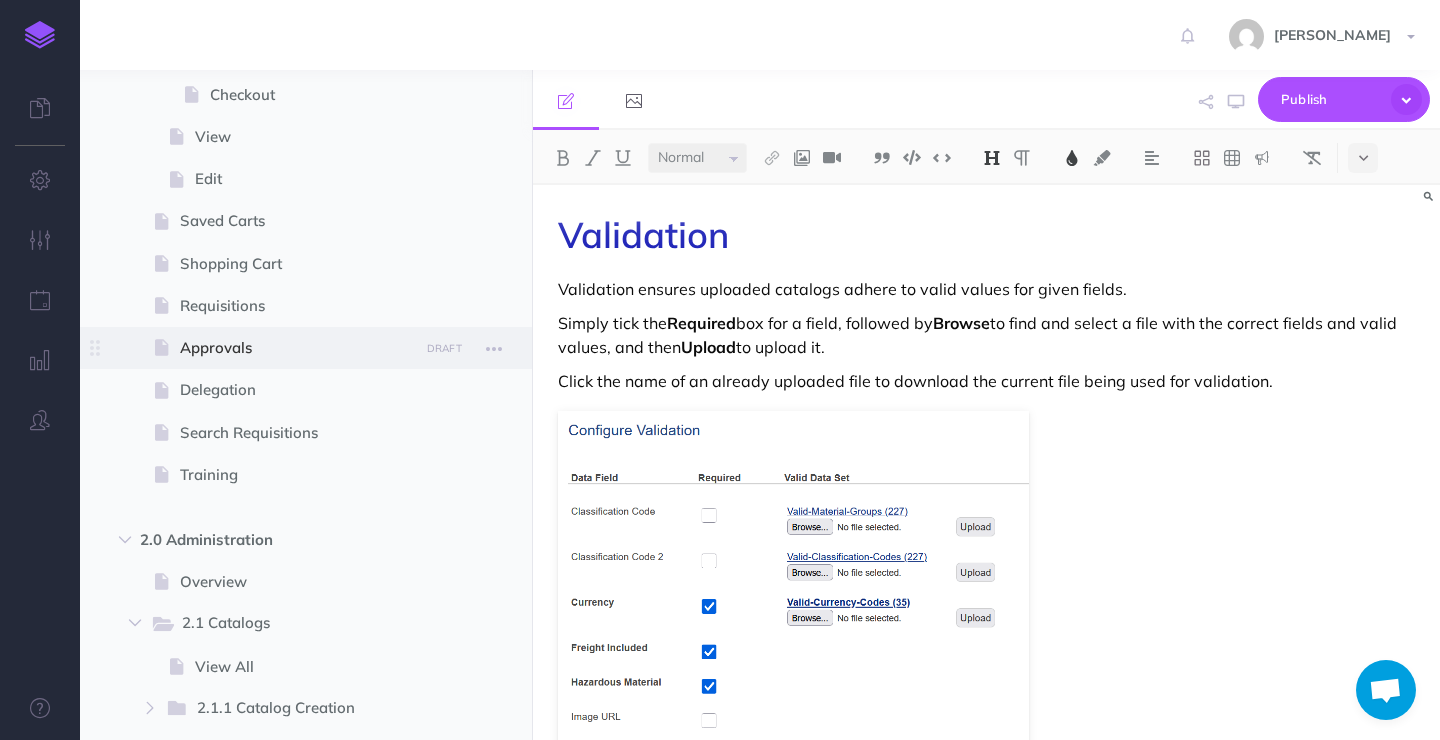 click on "Approvals" at bounding box center (296, 348) 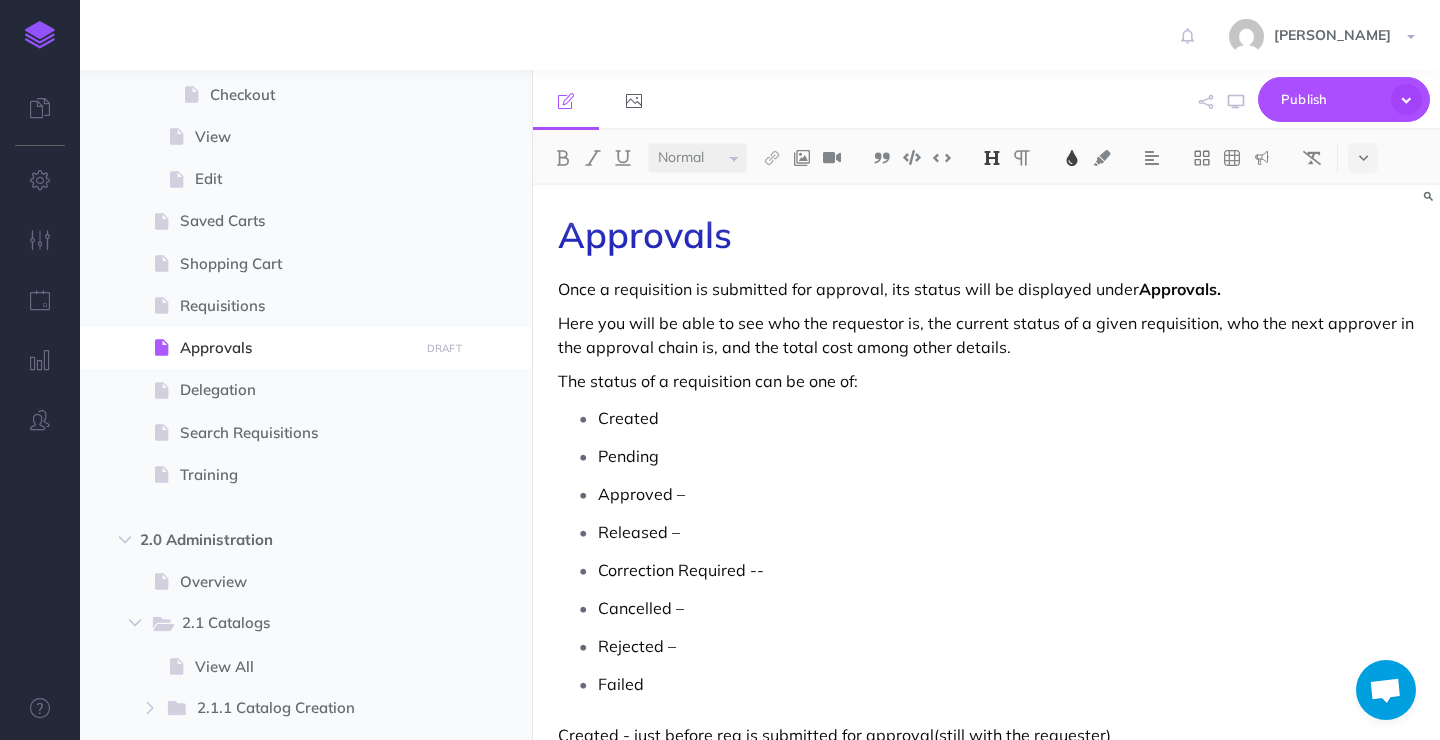 click on "Created" at bounding box center (1006, 418) 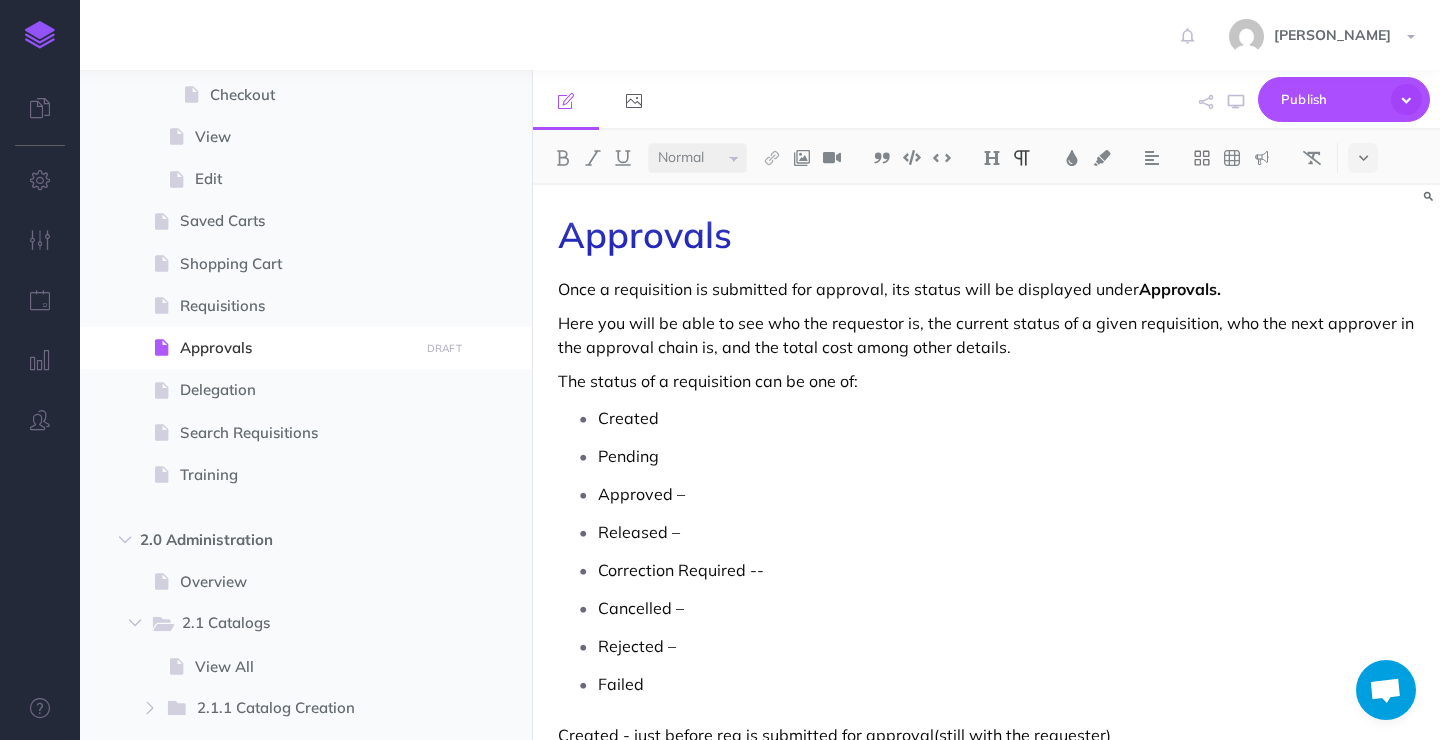 click on "Approvals Once a requisition is submitted for approval, its status will be displayed under  Approvals. Here you will be able to see who the requestor is, the current status of a given requisition, who the next approver in the approval chain is, and the total cost among other details. The status of a requisition can be one of: Created Pending Approved – Released – Correction Required -- Cancelled – Rejected – Failed Created - just before req is submitted for approval(still with the requester) Pending - while requisition is in approval flow Correction Required - one of the approver asks for correction, goes back to requestor Approved - when all approvers have approved it, Released - Once its reached Approved, in few hours or days it reaches Released state, (End of requisition state - positive) End of req states(negetive) : Cancelled - requester cancels a req Rejected - one of the approver Rejects the req Failed - failed by an admin used.                           Next Approver Select click" at bounding box center [986, 925] 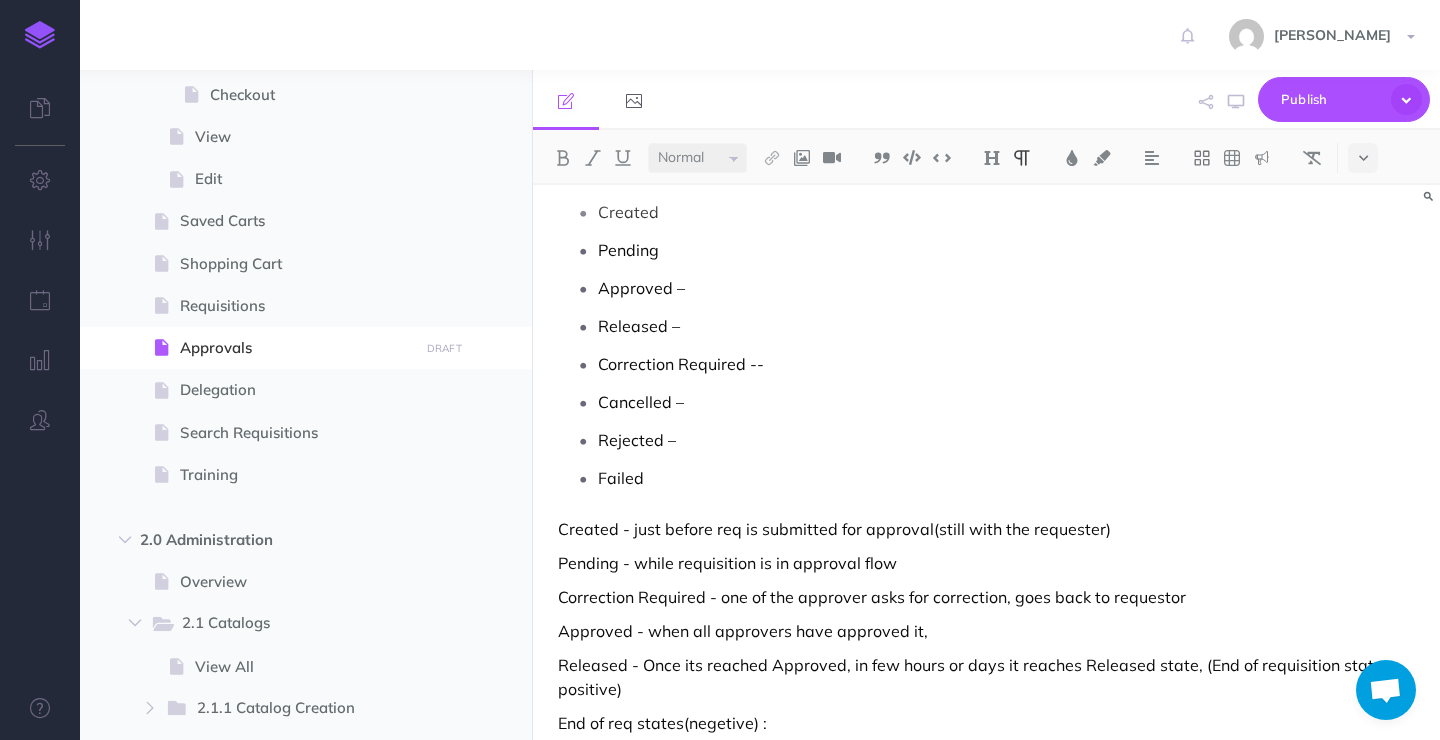 scroll, scrollTop: 210, scrollLeft: 0, axis: vertical 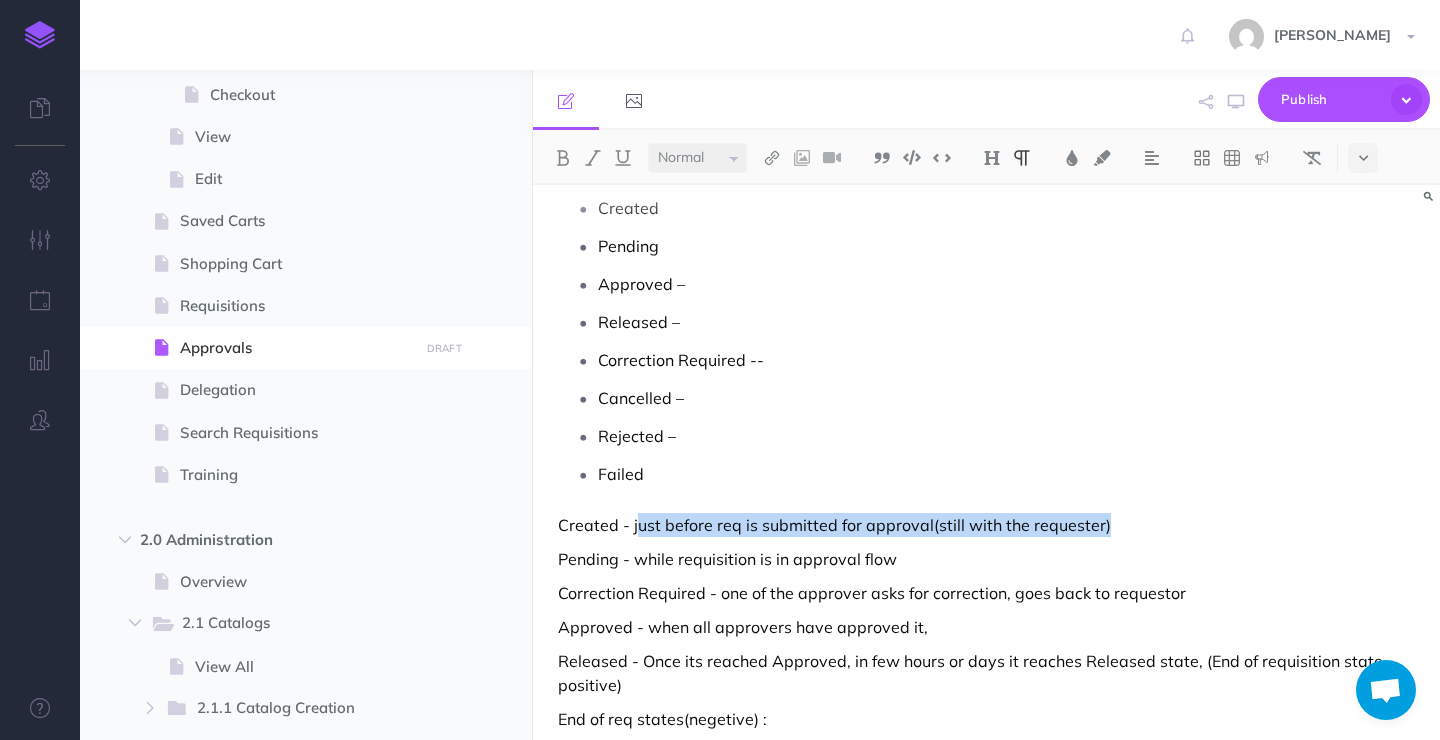 drag, startPoint x: 1130, startPoint y: 522, endPoint x: 639, endPoint y: 541, distance: 491.3675 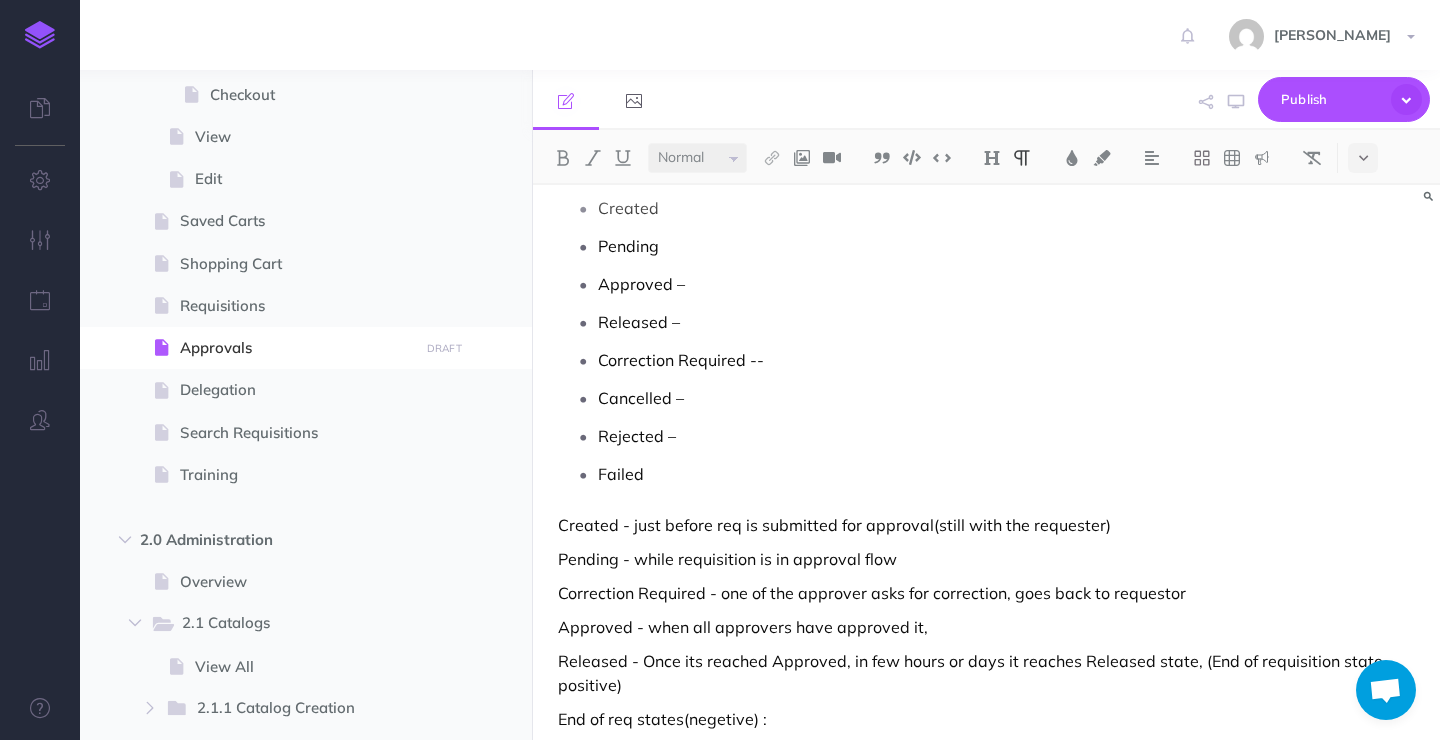 click on "Approvals Once a requisition is submitted for approval, its status will be displayed under  Approvals. Here you will be able to see who the requestor is, the current status of a given requisition, who the next approver in the approval chain is, and the total cost among other details. The status of a requisition can be one of: Created Pending Approved – Released – Correction Required -- Cancelled – Rejected – Failed Created - just before req is submitted for approval(still with the requester) Pending - while requisition is in approval flow Correction Required - one of the approver asks for correction, goes back to requestor Approved - when all approvers have approved it, Released - Once its reached Approved, in few hours or days it reaches Released state, (End of requisition state - positive) End of req states(negetive) : Cancelled - requester cancels a req Rejected - one of the approver Rejects the req Failed - failed by an admin used.                           Next Approver Select click" at bounding box center [986, 715] 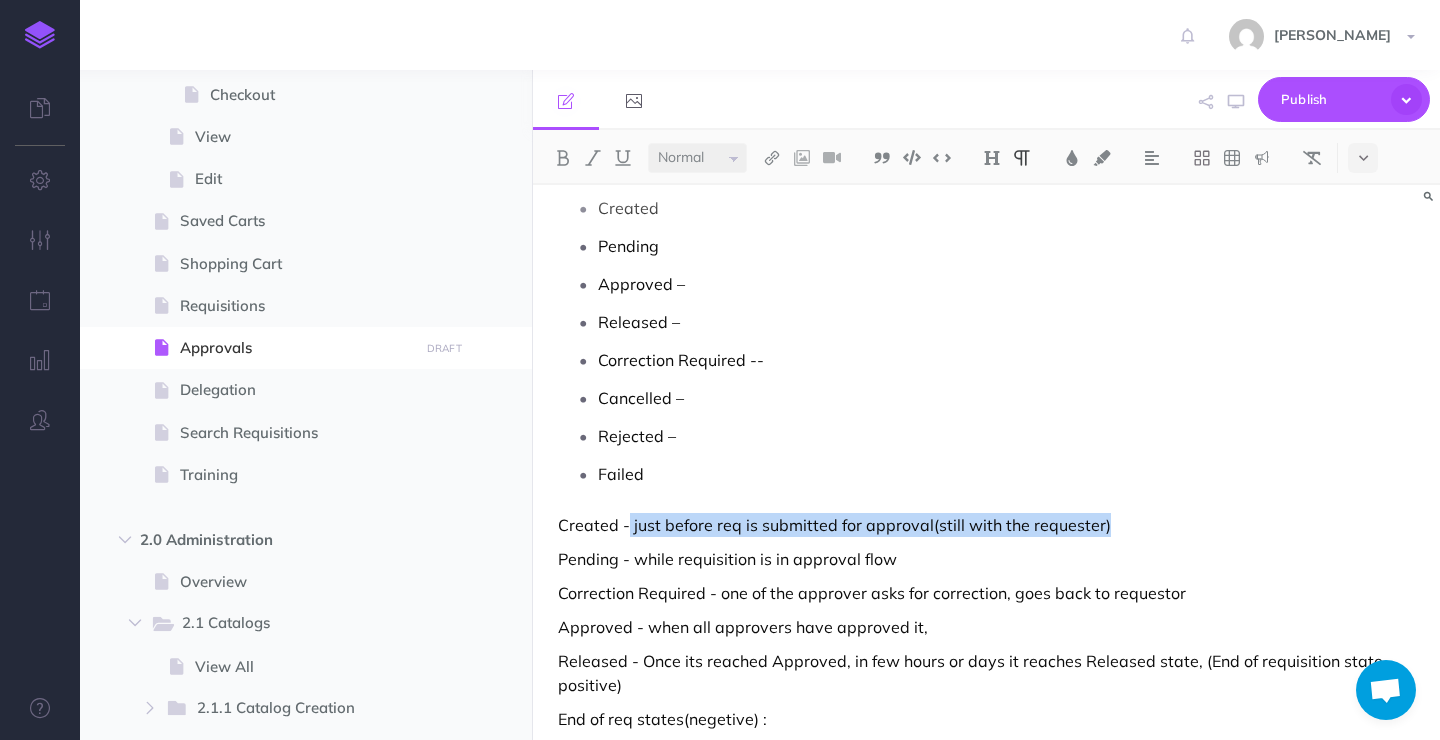 drag, startPoint x: 1100, startPoint y: 531, endPoint x: 630, endPoint y: 534, distance: 470.00958 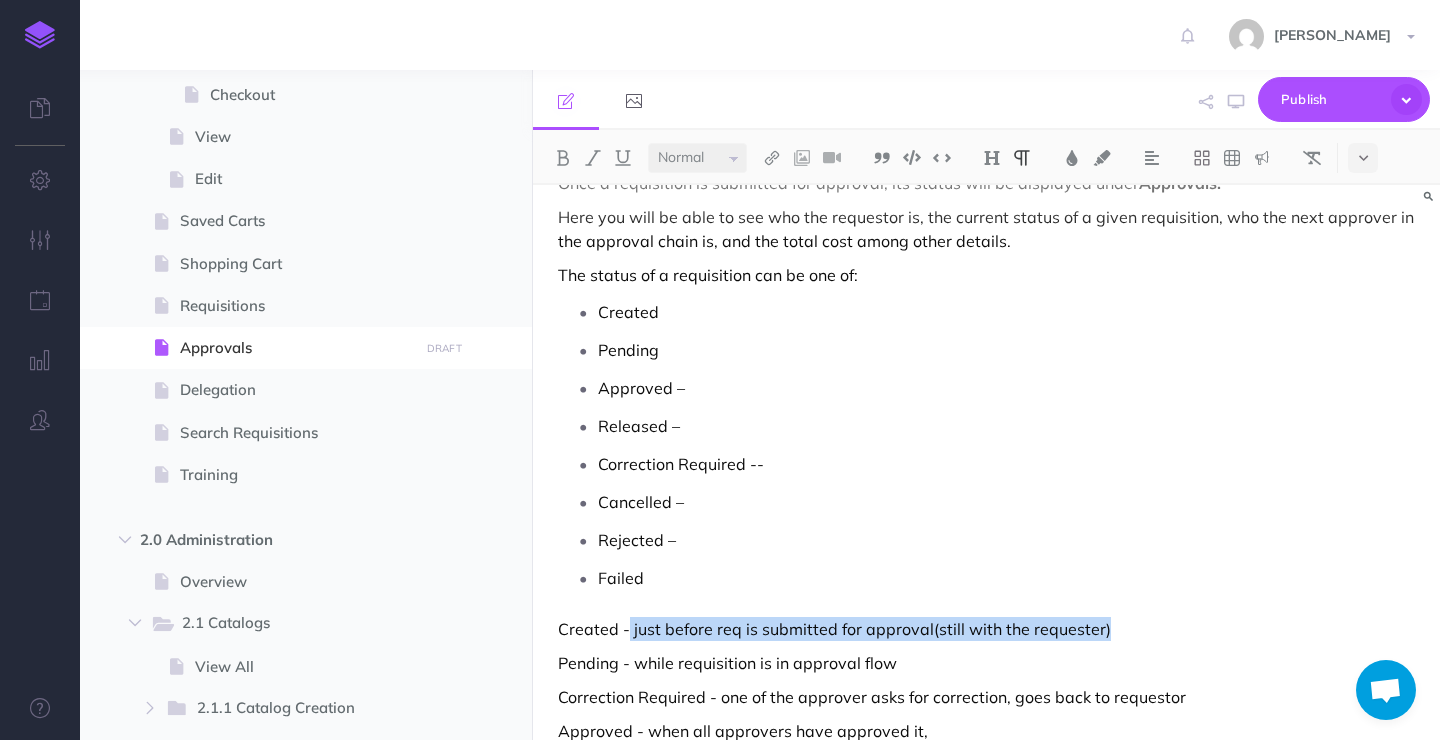 scroll, scrollTop: 105, scrollLeft: 0, axis: vertical 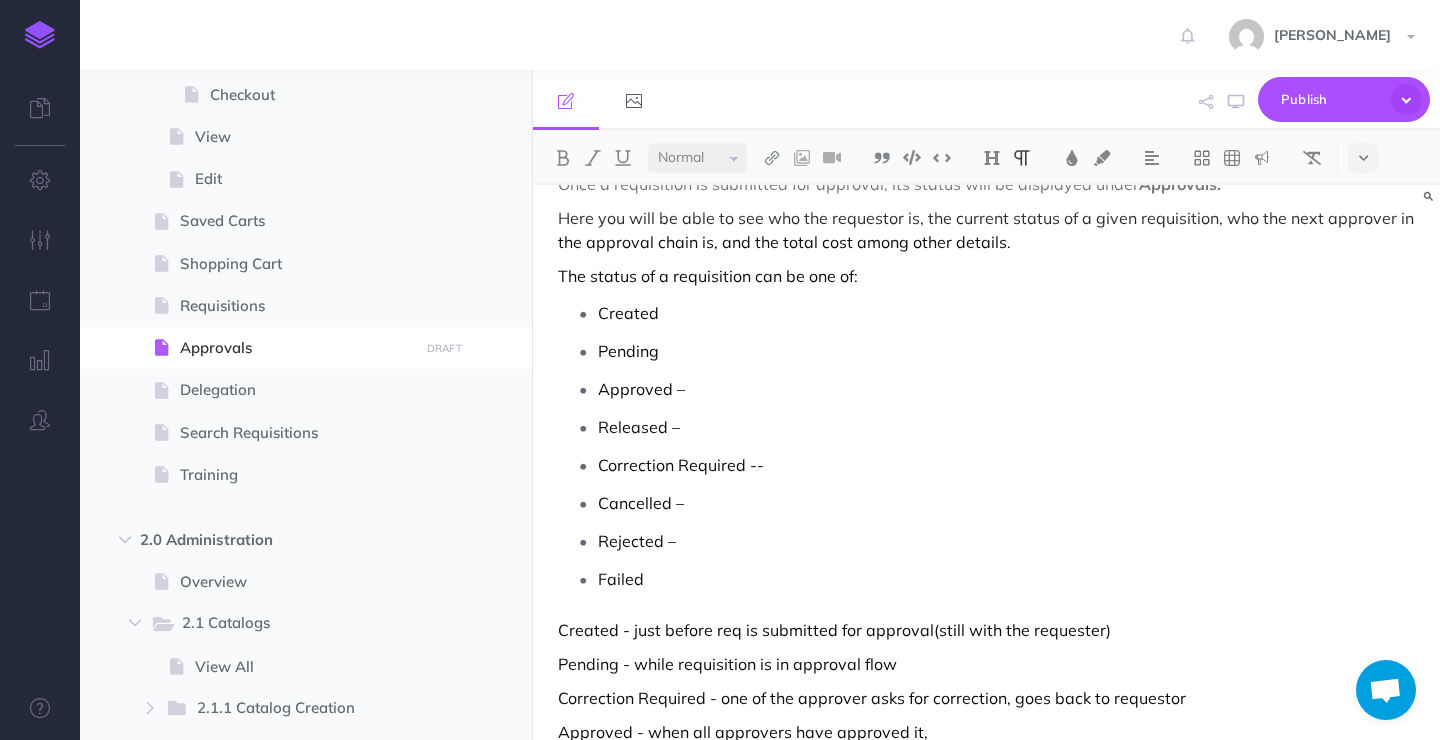 click on "Approved –" at bounding box center [1006, 389] 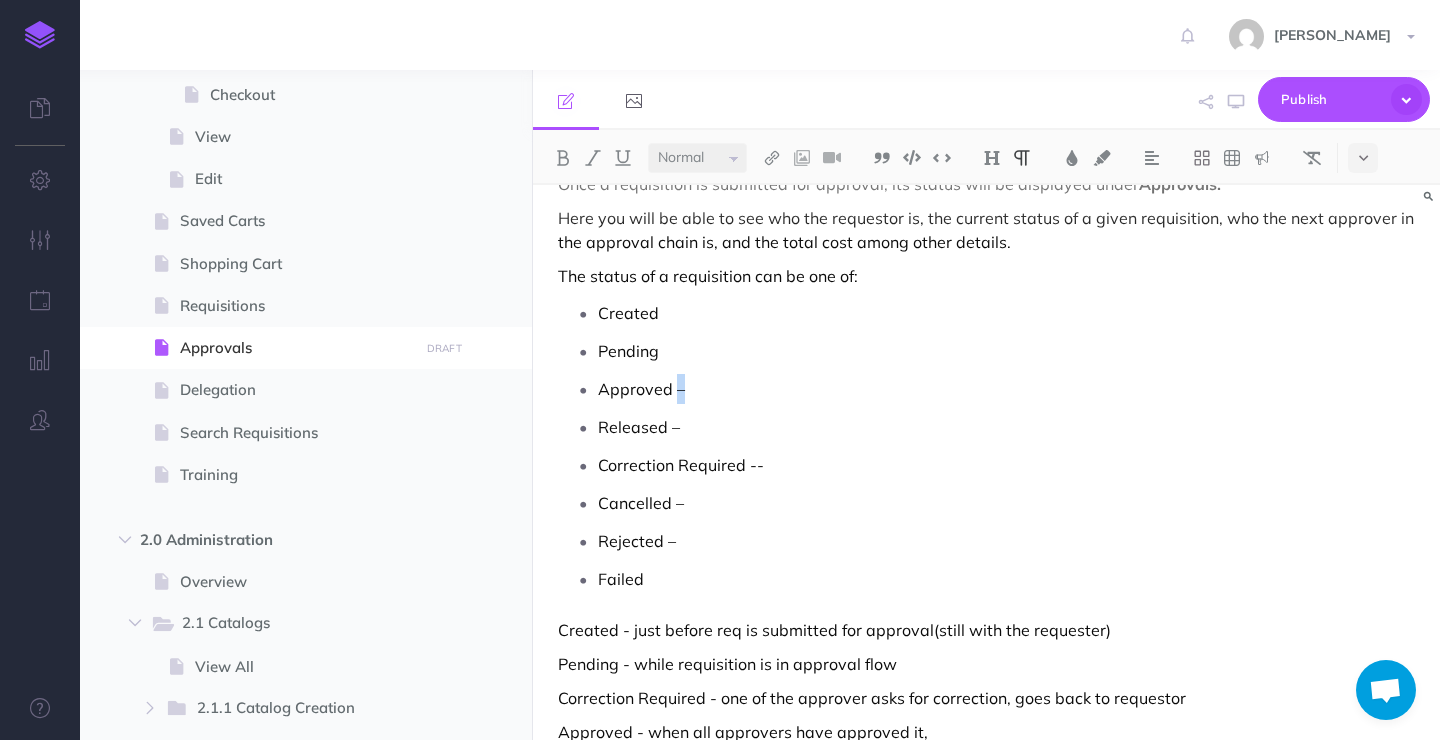 copy on "–" 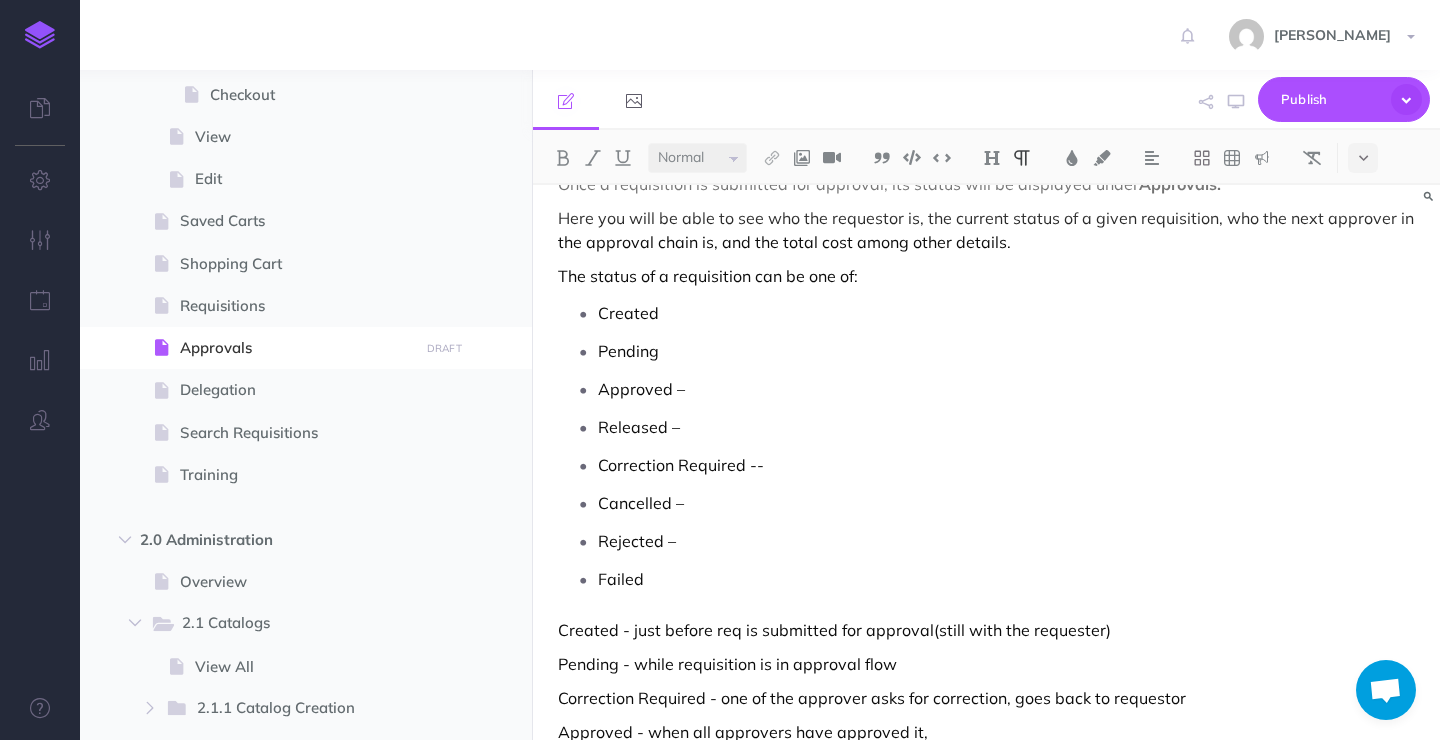 type 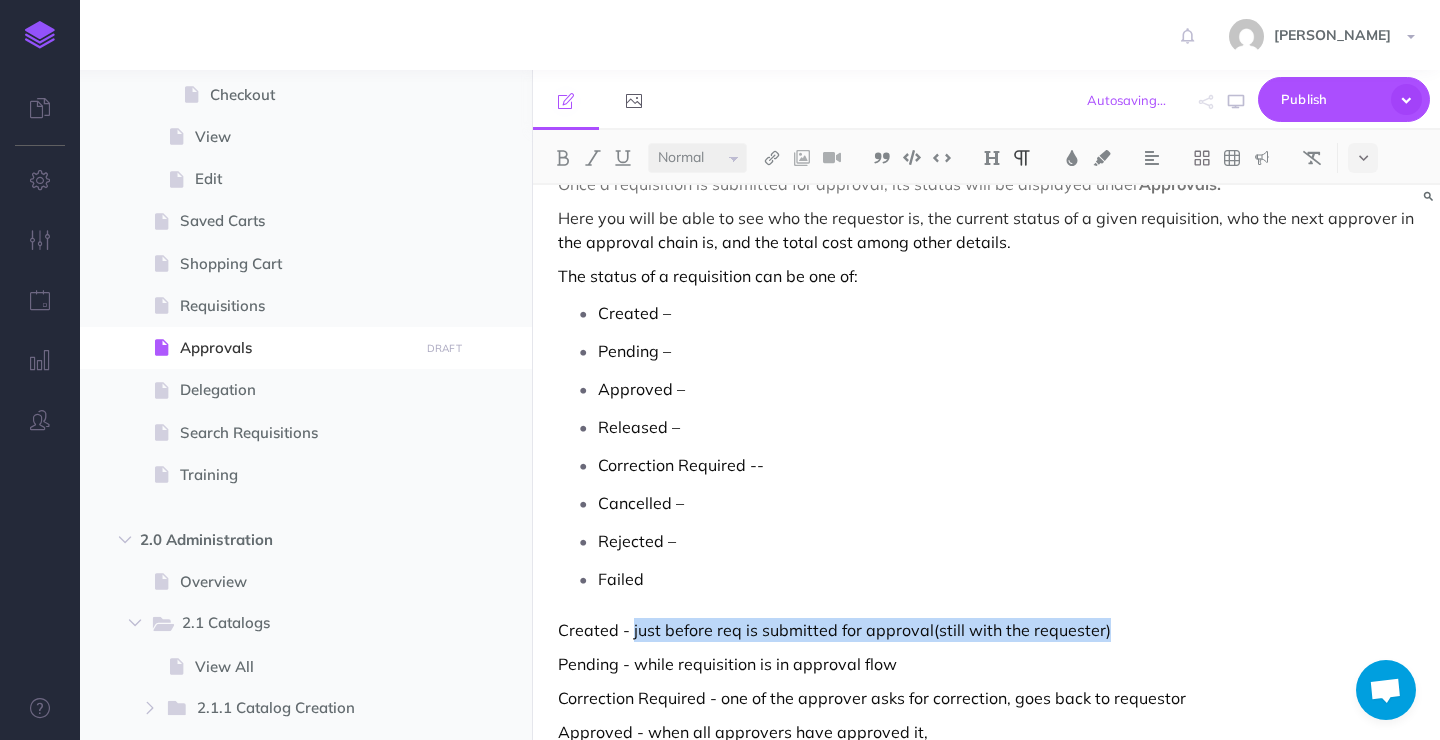 drag, startPoint x: 1094, startPoint y: 641, endPoint x: 633, endPoint y: 625, distance: 461.2776 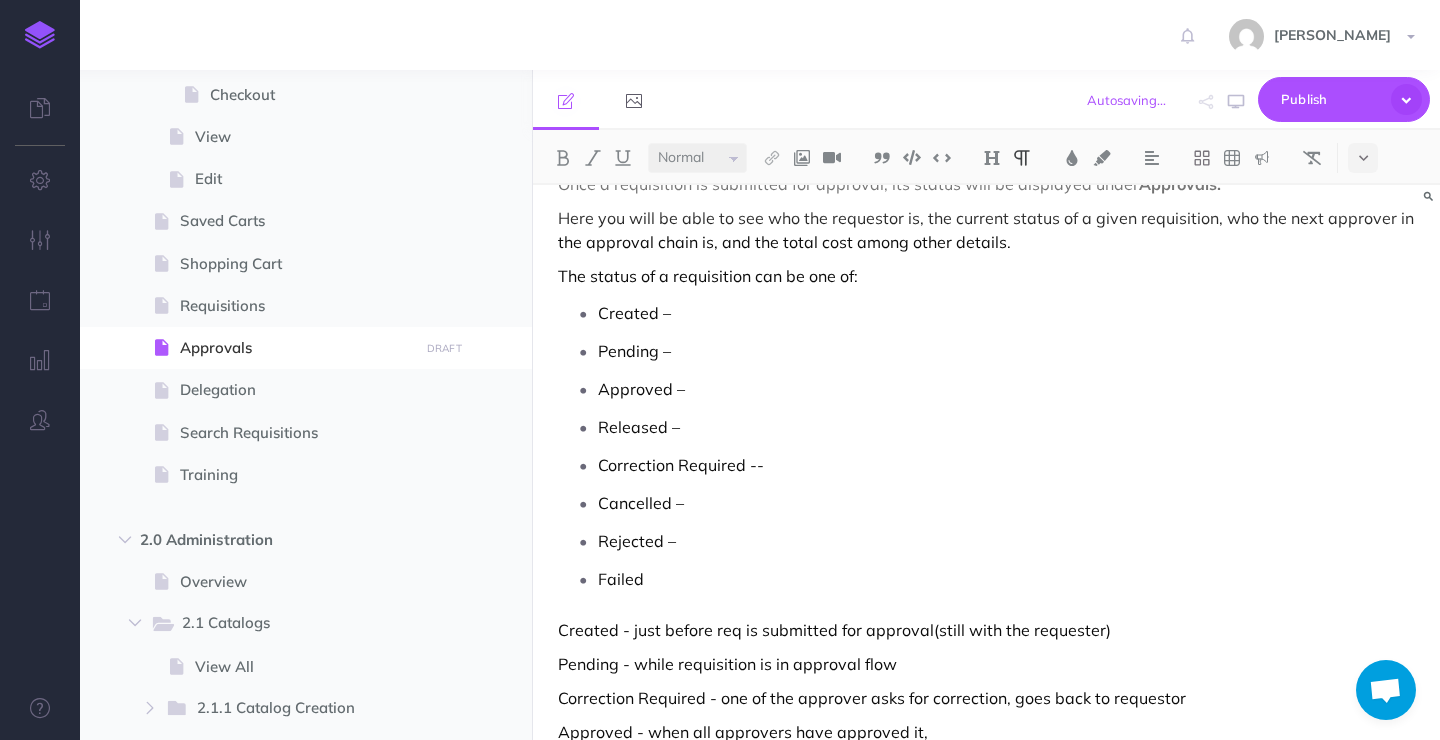 click on "Created –" at bounding box center (1006, 313) 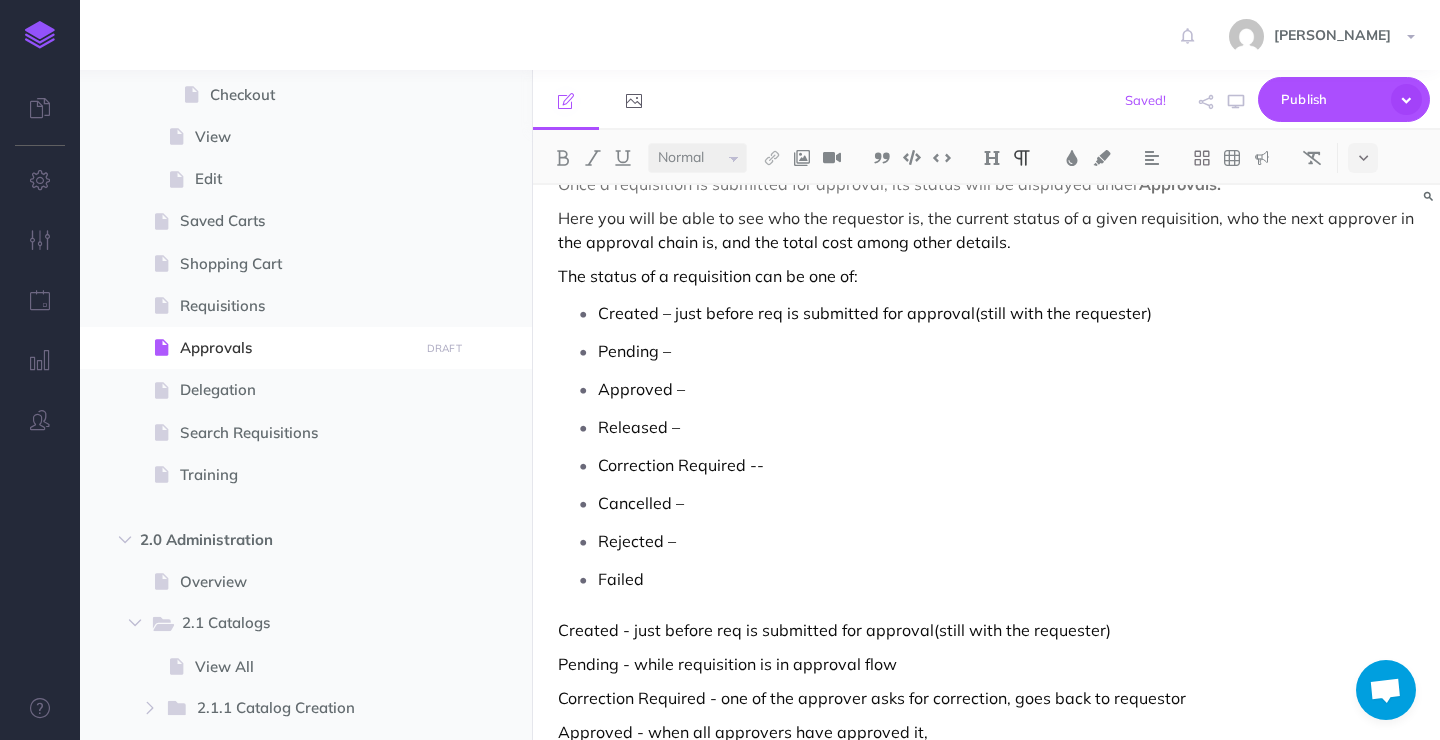click on "Created – just before req is submitted for approval(still with the requester)" at bounding box center [1006, 313] 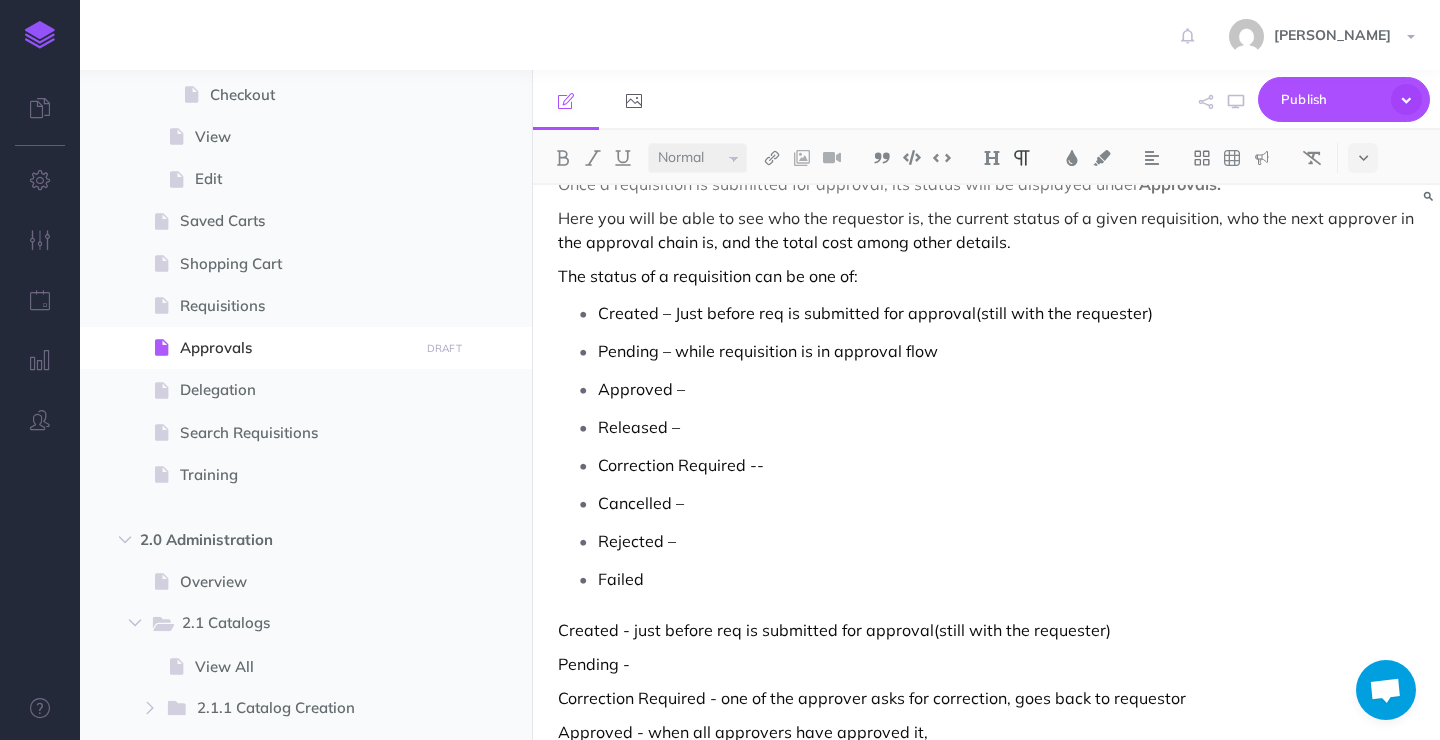 click on "Correction Required --" at bounding box center (1006, 465) 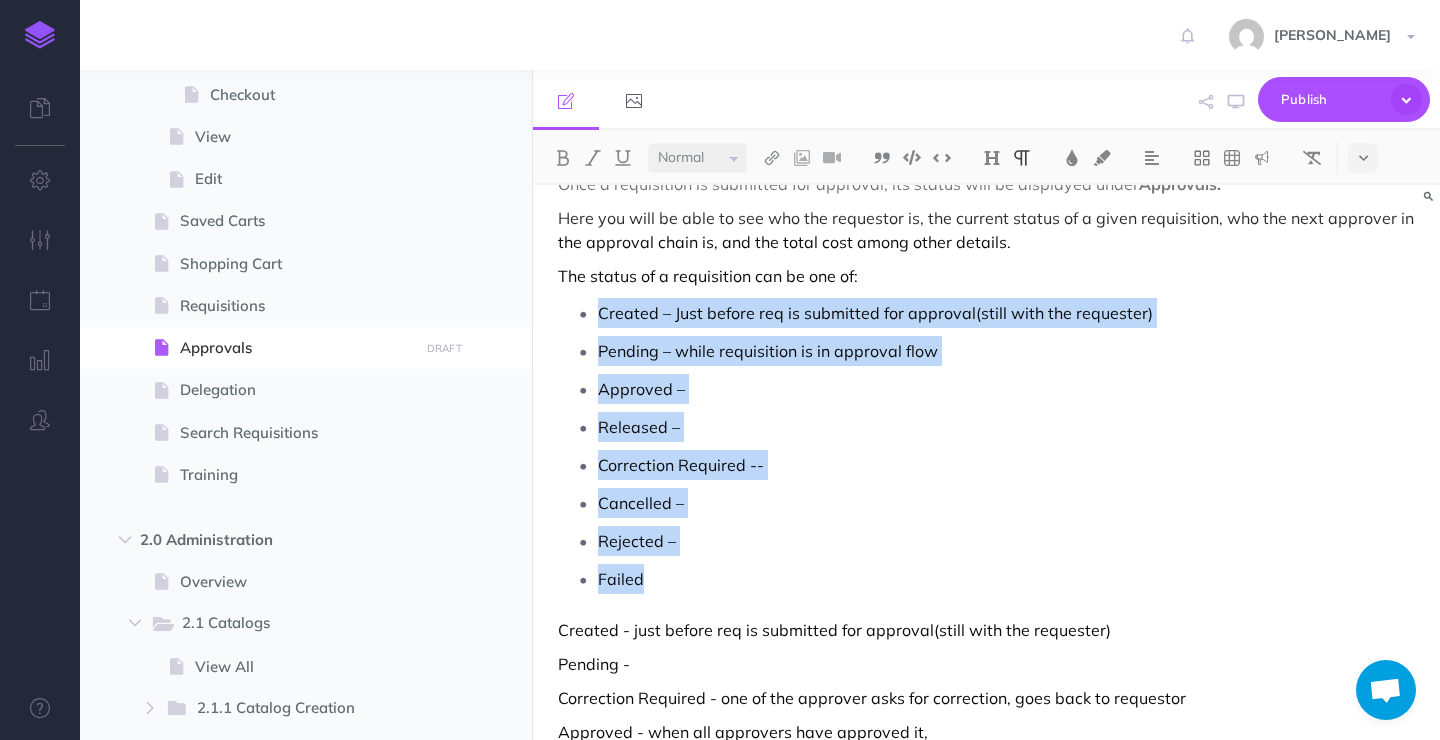 drag, startPoint x: 713, startPoint y: 594, endPoint x: 594, endPoint y: 322, distance: 296.89224 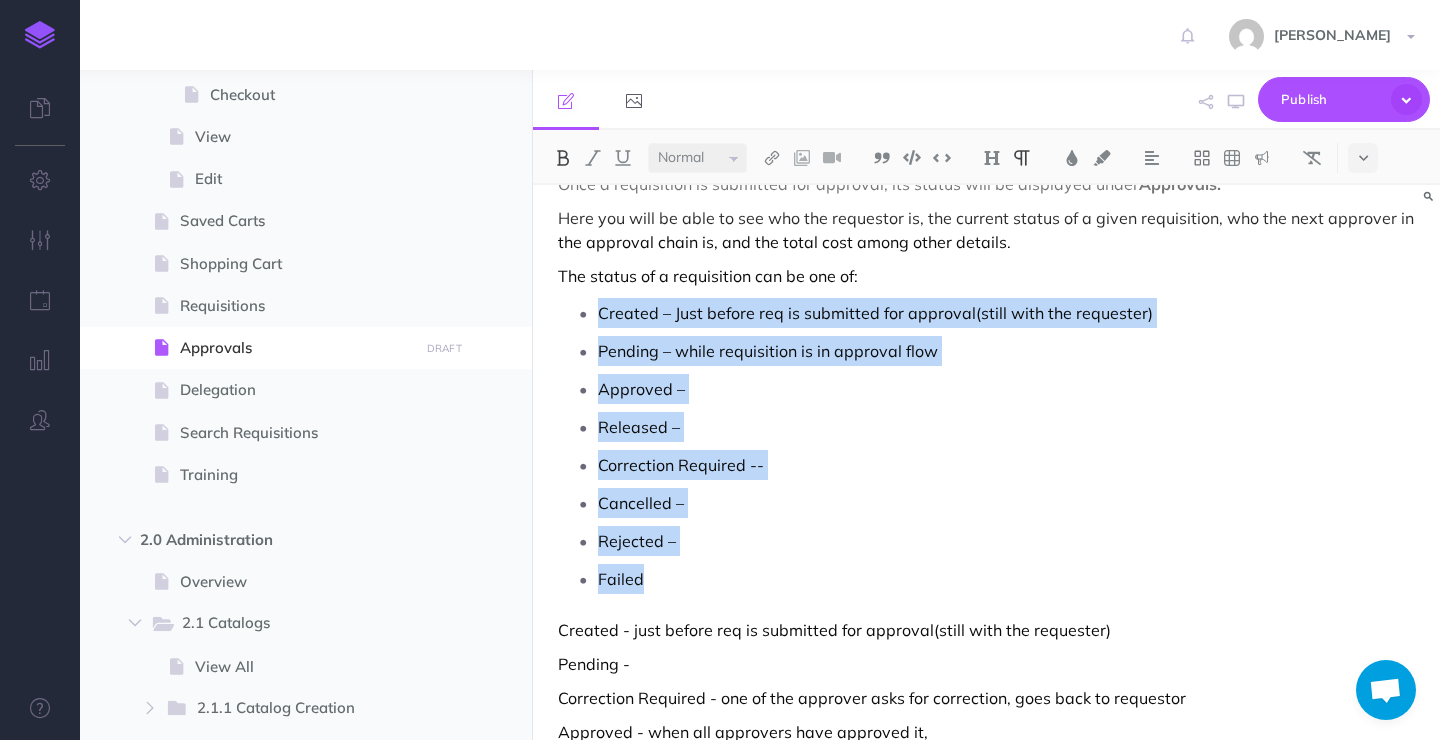 click at bounding box center [563, 158] 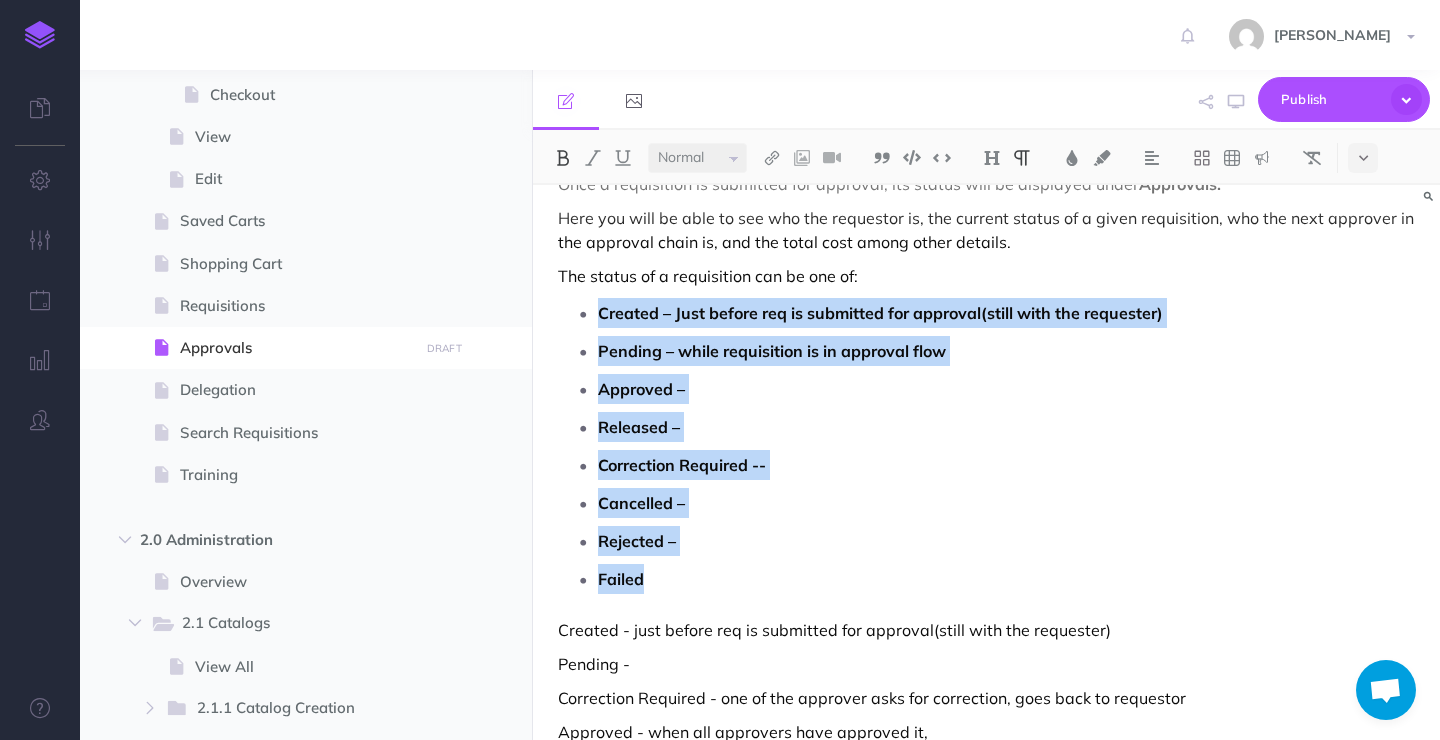 click on "Created – Just before req is submitted for approval(still with the requester)" at bounding box center [880, 313] 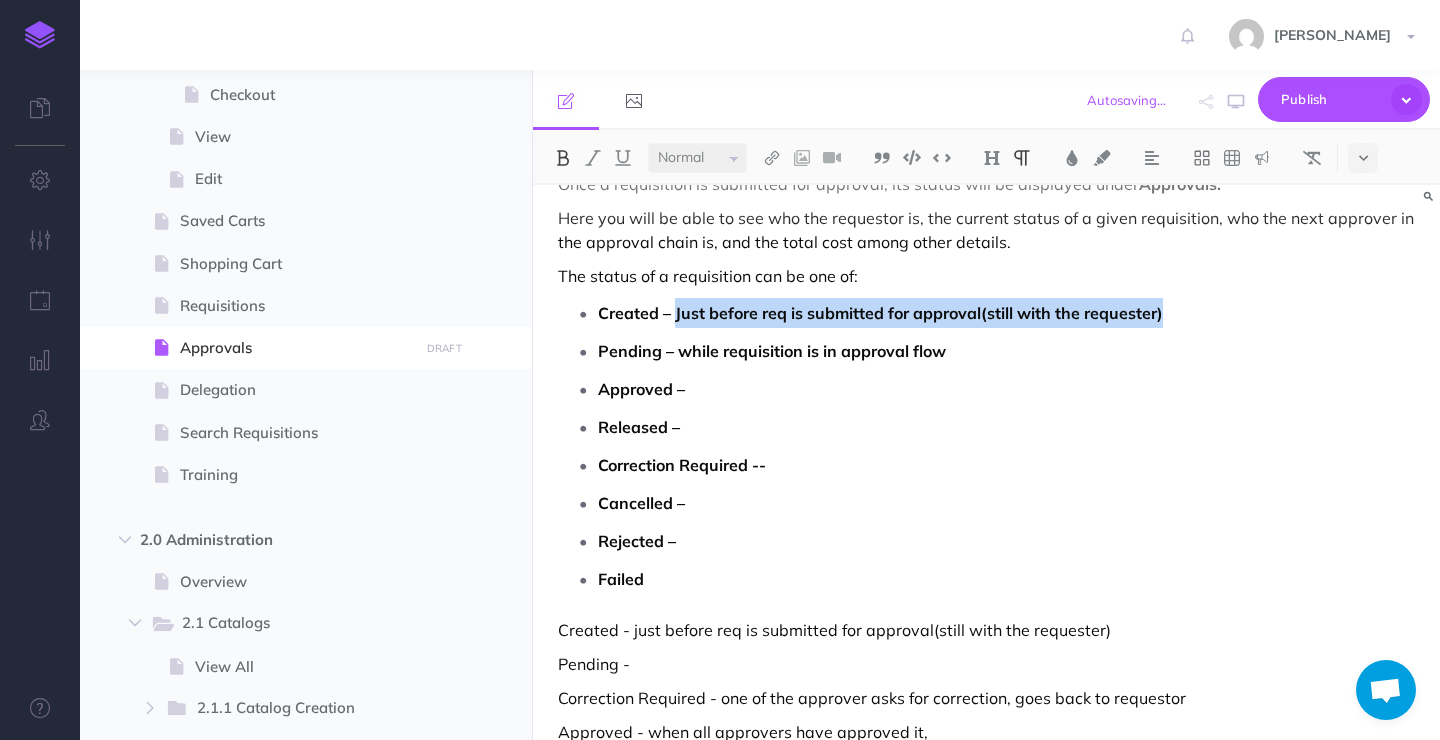 drag, startPoint x: 677, startPoint y: 316, endPoint x: 1173, endPoint y: 316, distance: 496 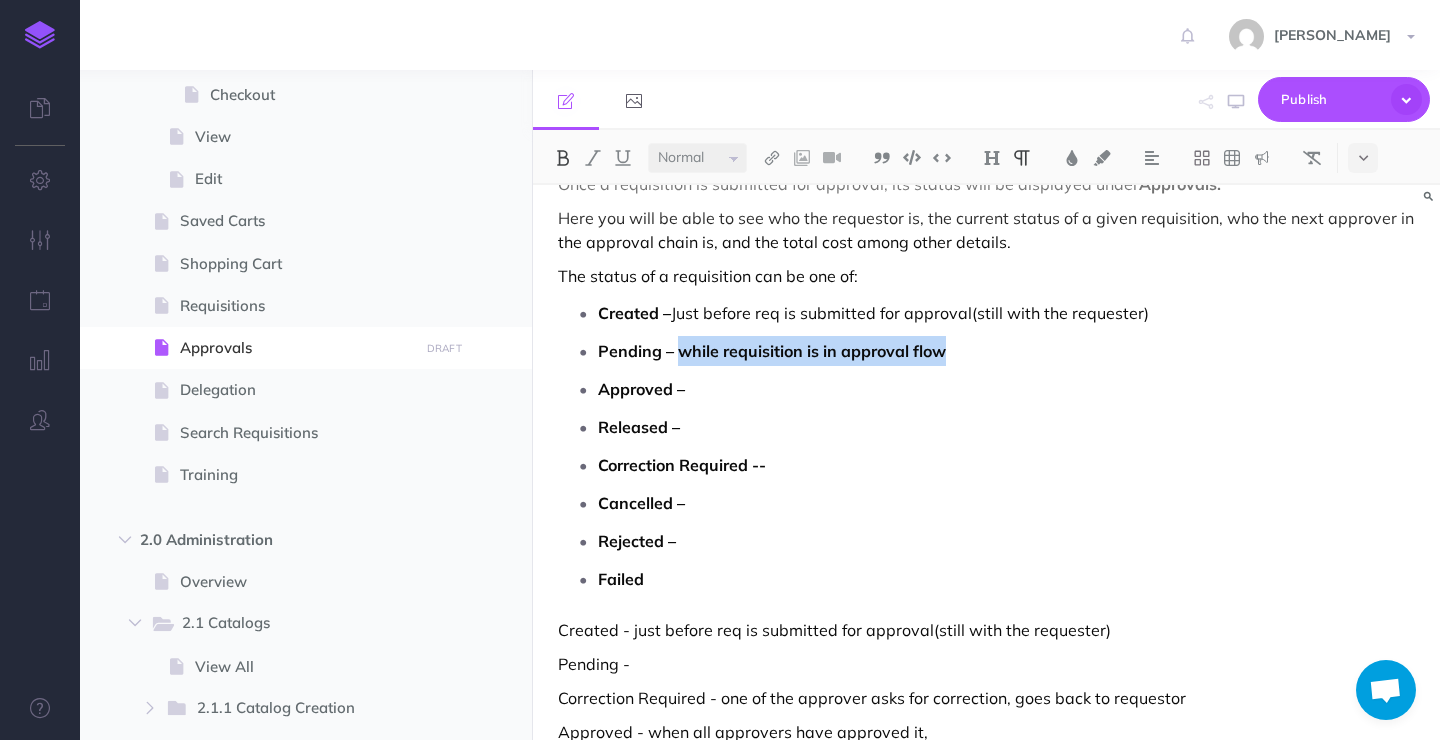 drag, startPoint x: 738, startPoint y: 355, endPoint x: 944, endPoint y: 362, distance: 206.1189 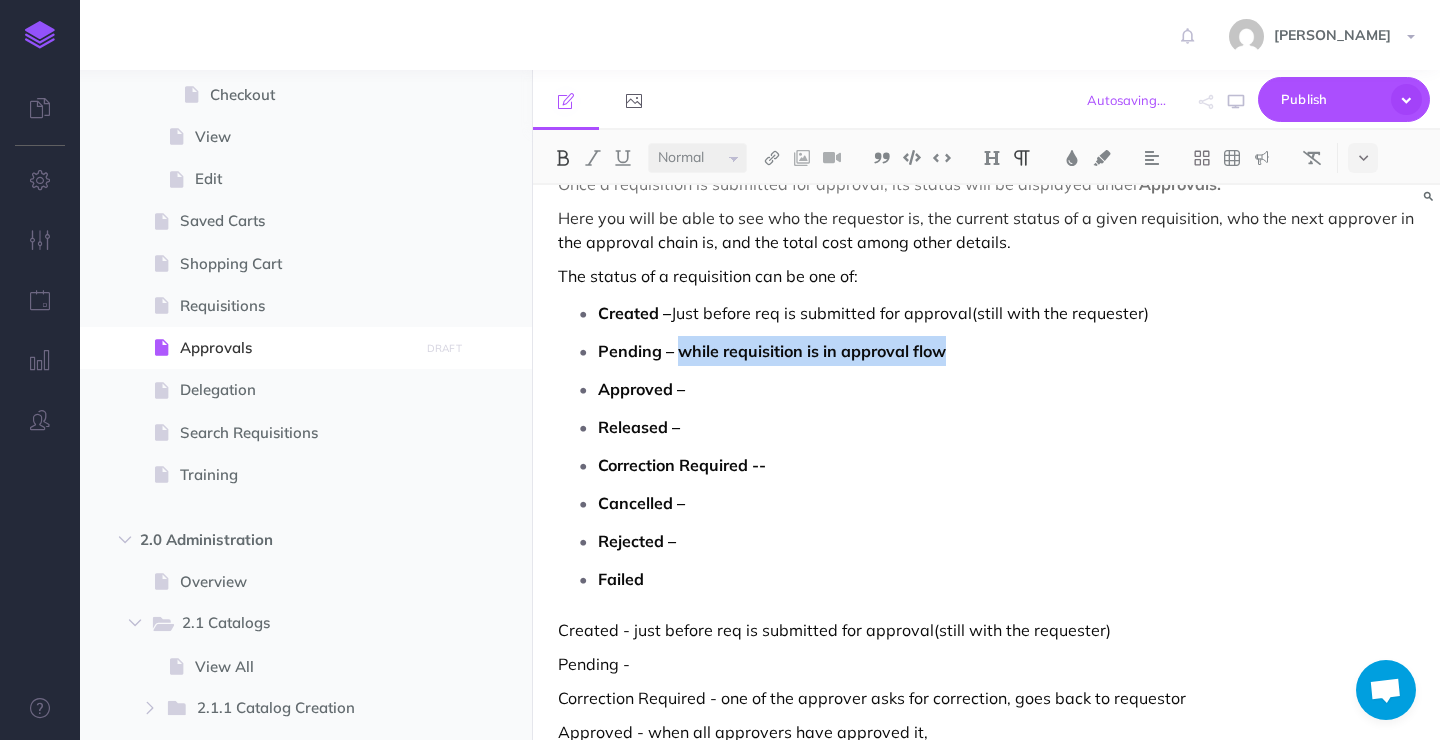 click at bounding box center [563, 158] 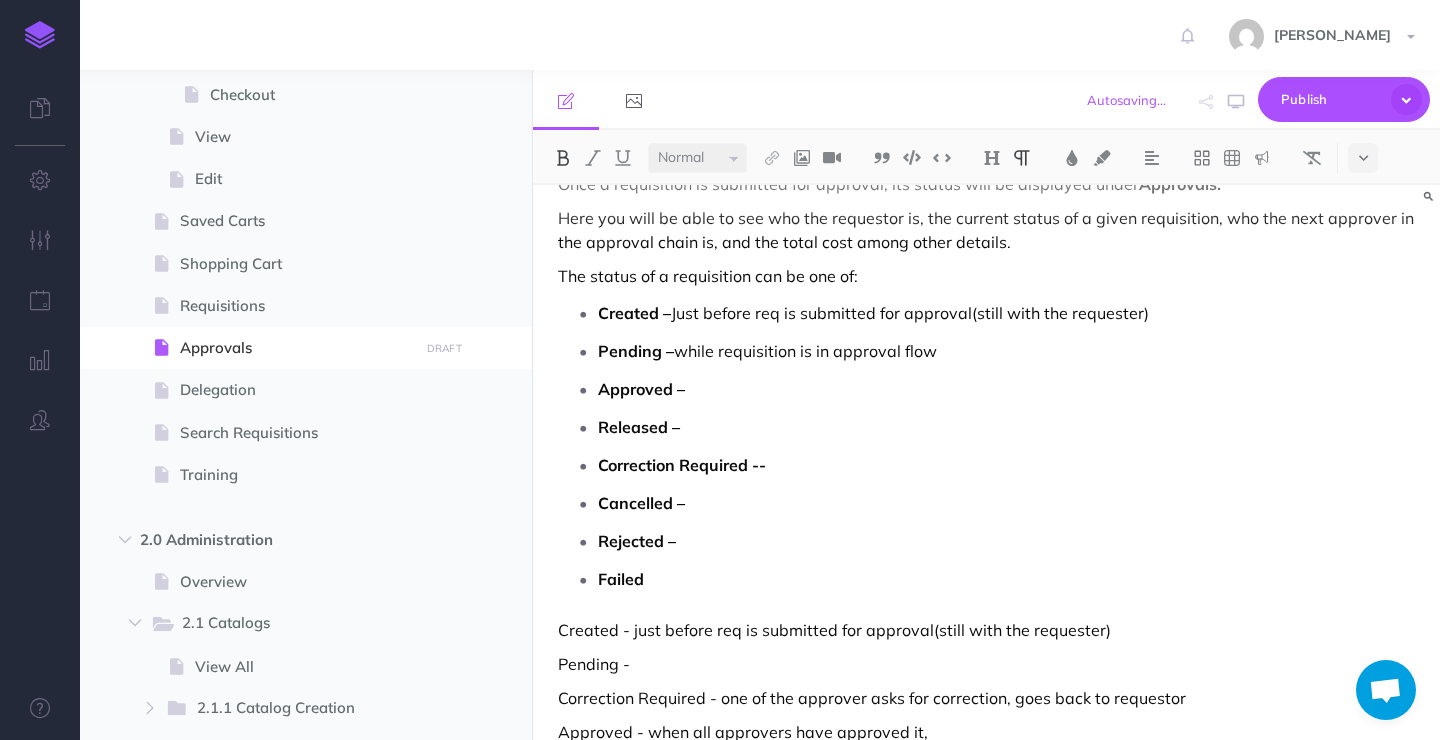 click on "Created –  Just before req is submitted for approval(still with the requester) Pending –  while requisition is in approval flow Approved – Released – Correction Required -- Cancelled – Rejected – Failed" at bounding box center (991, 446) 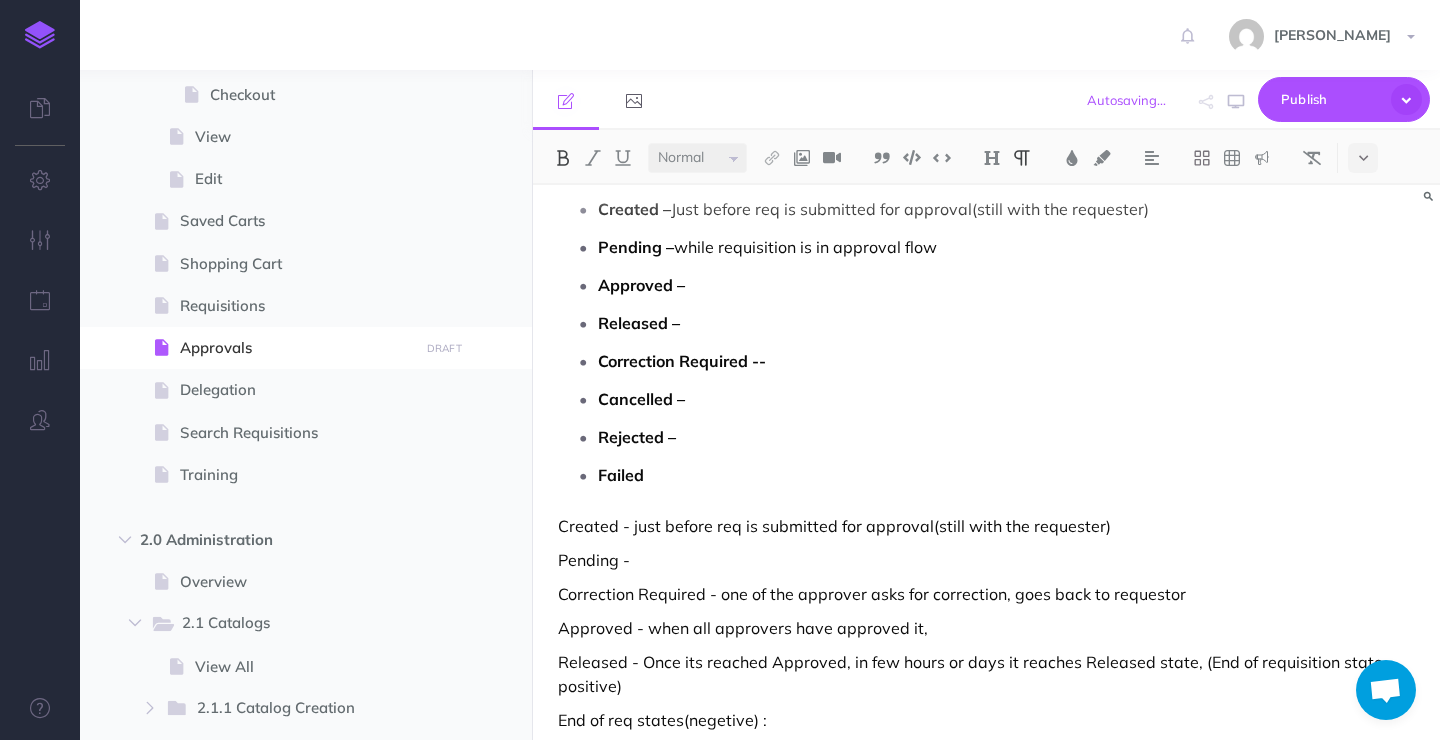 scroll, scrollTop: 210, scrollLeft: 0, axis: vertical 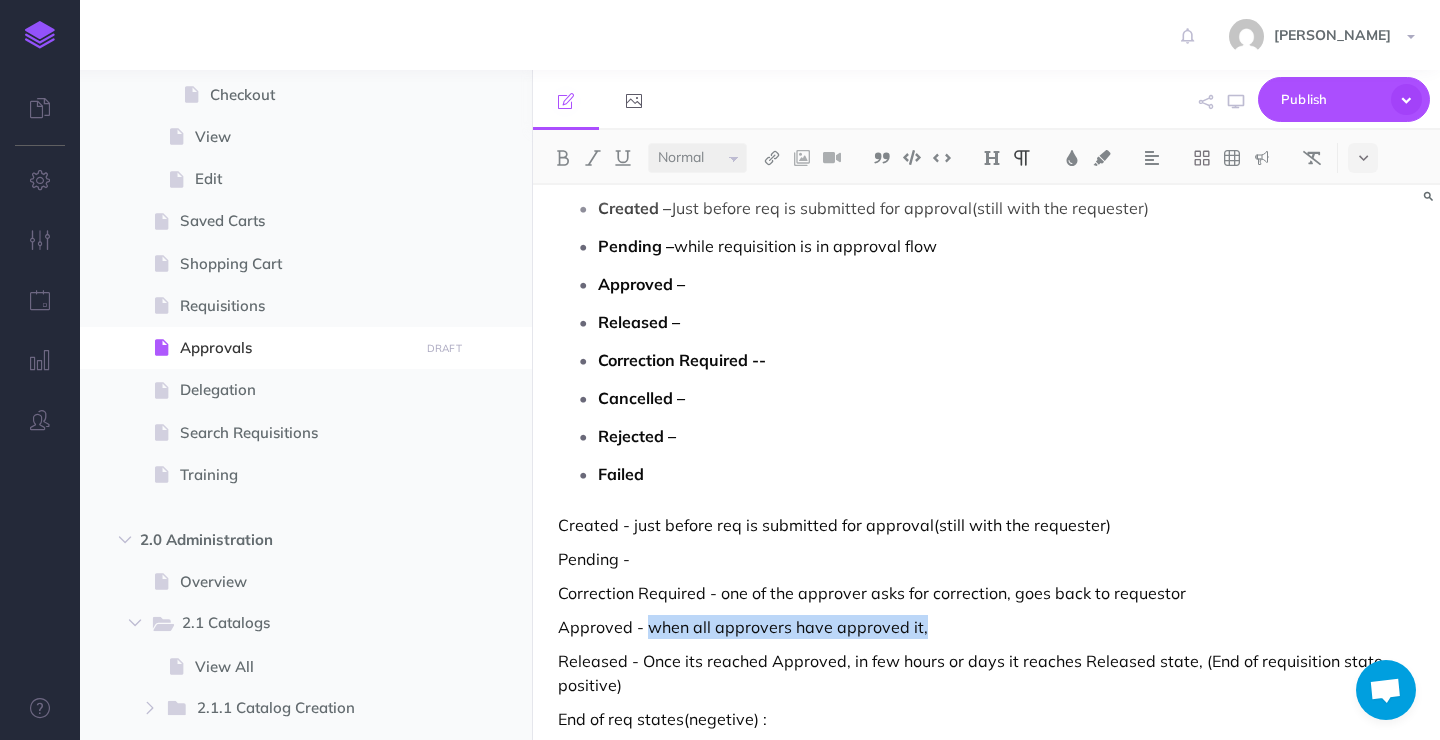 drag, startPoint x: 651, startPoint y: 618, endPoint x: 932, endPoint y: 636, distance: 281.57593 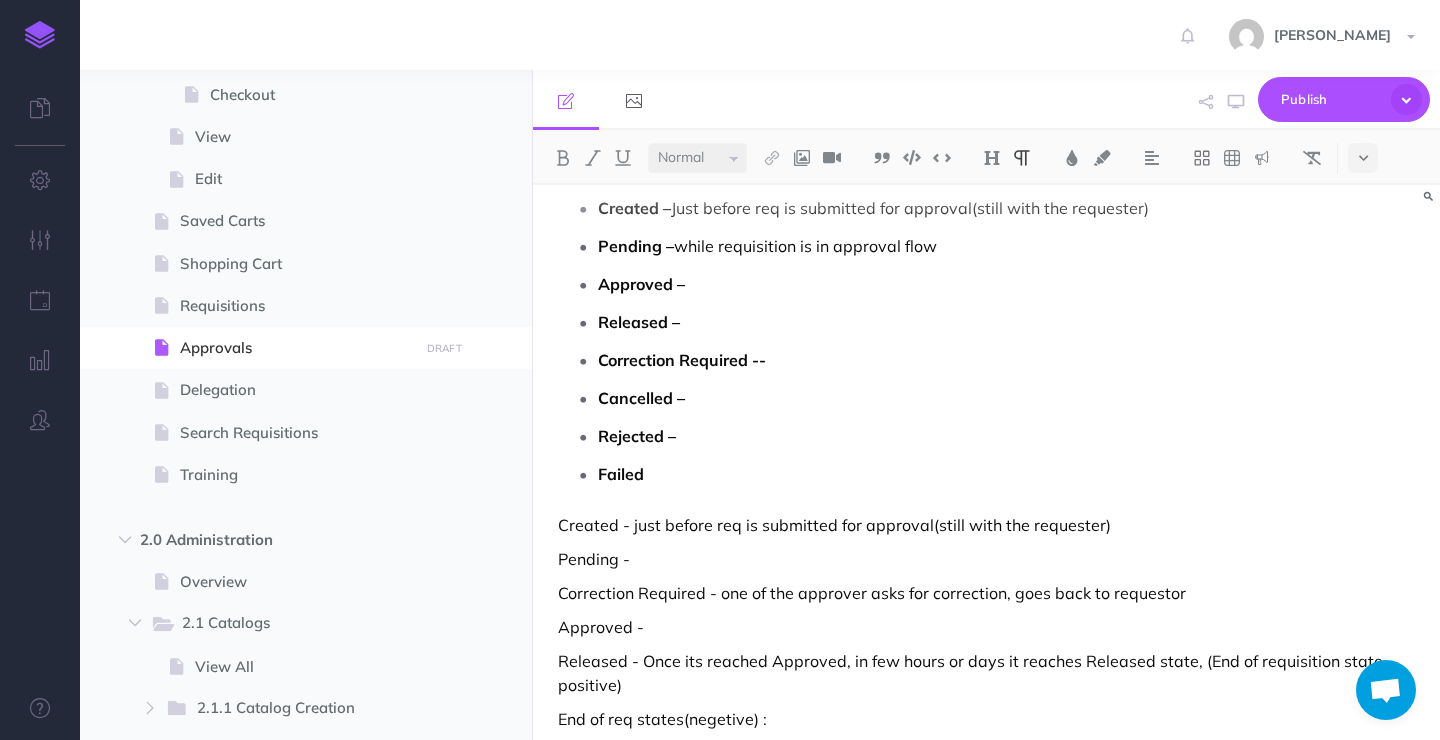 click on "Approved –" at bounding box center (1006, 284) 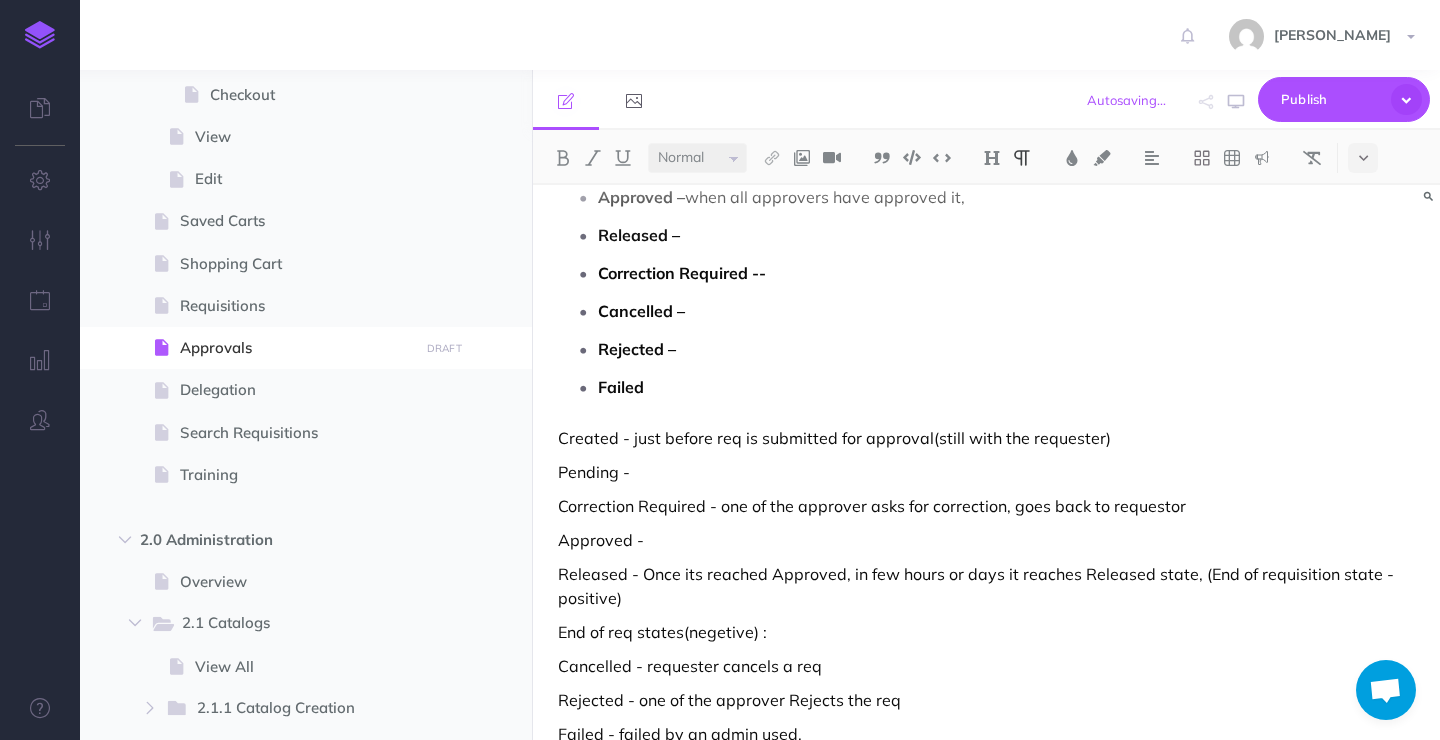 scroll, scrollTop: 315, scrollLeft: 0, axis: vertical 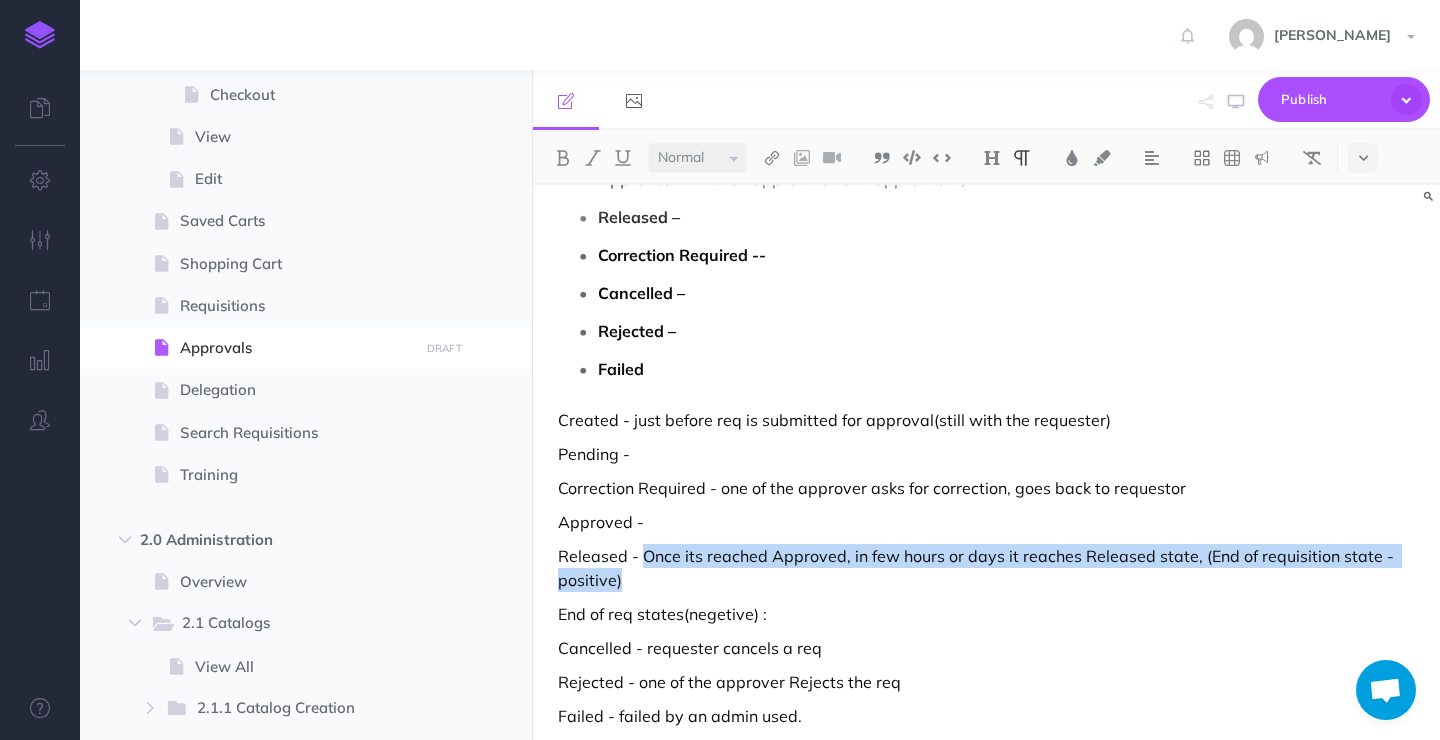 drag, startPoint x: 645, startPoint y: 551, endPoint x: 650, endPoint y: 575, distance: 24.5153 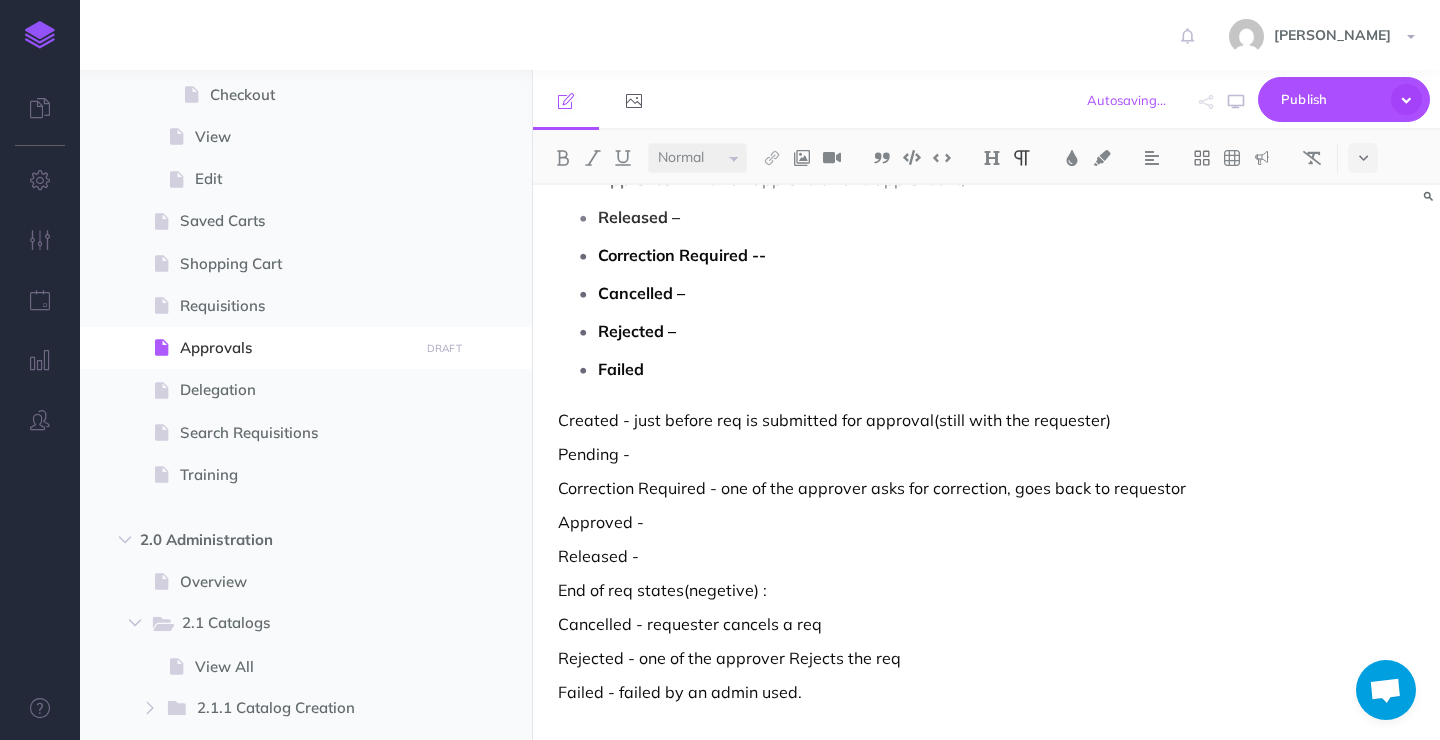 scroll, scrollTop: 105, scrollLeft: 0, axis: vertical 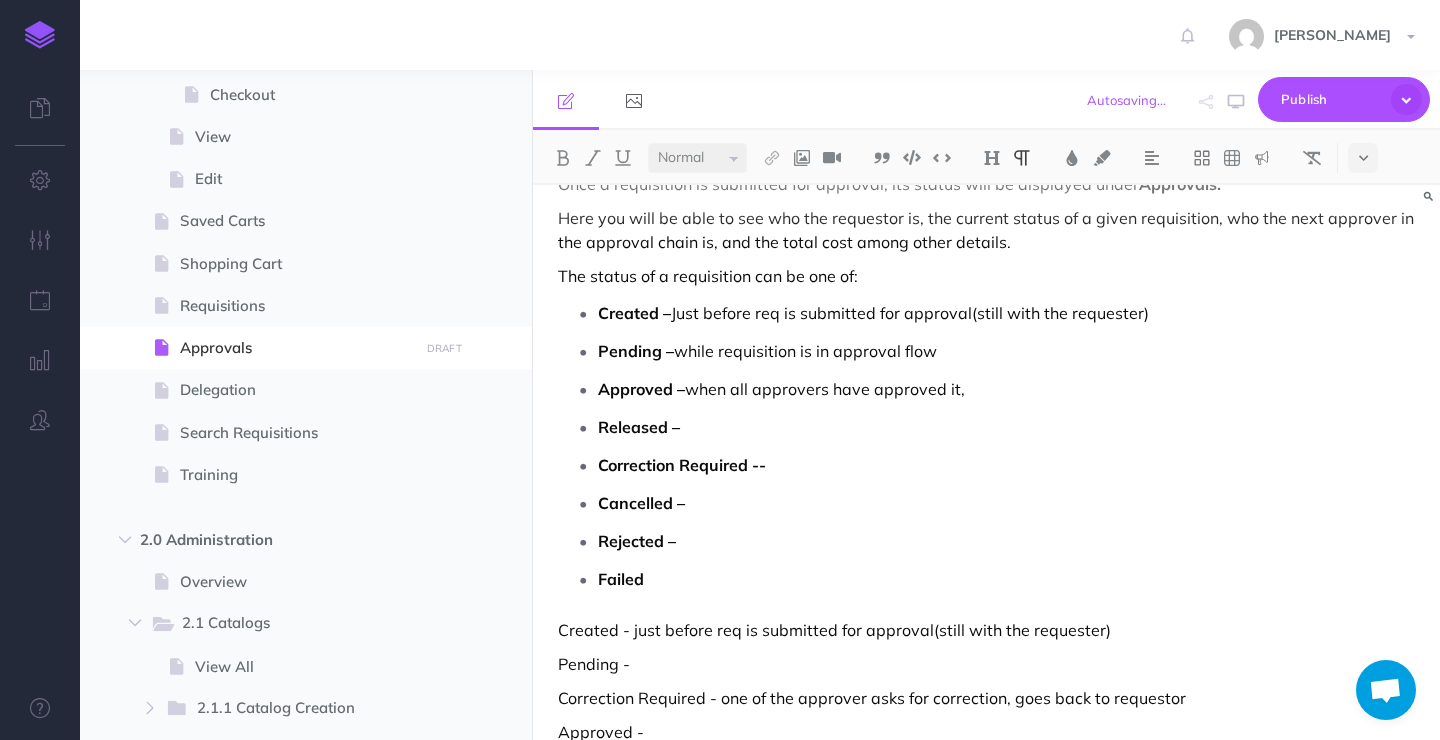 click on "Released –" at bounding box center [1006, 427] 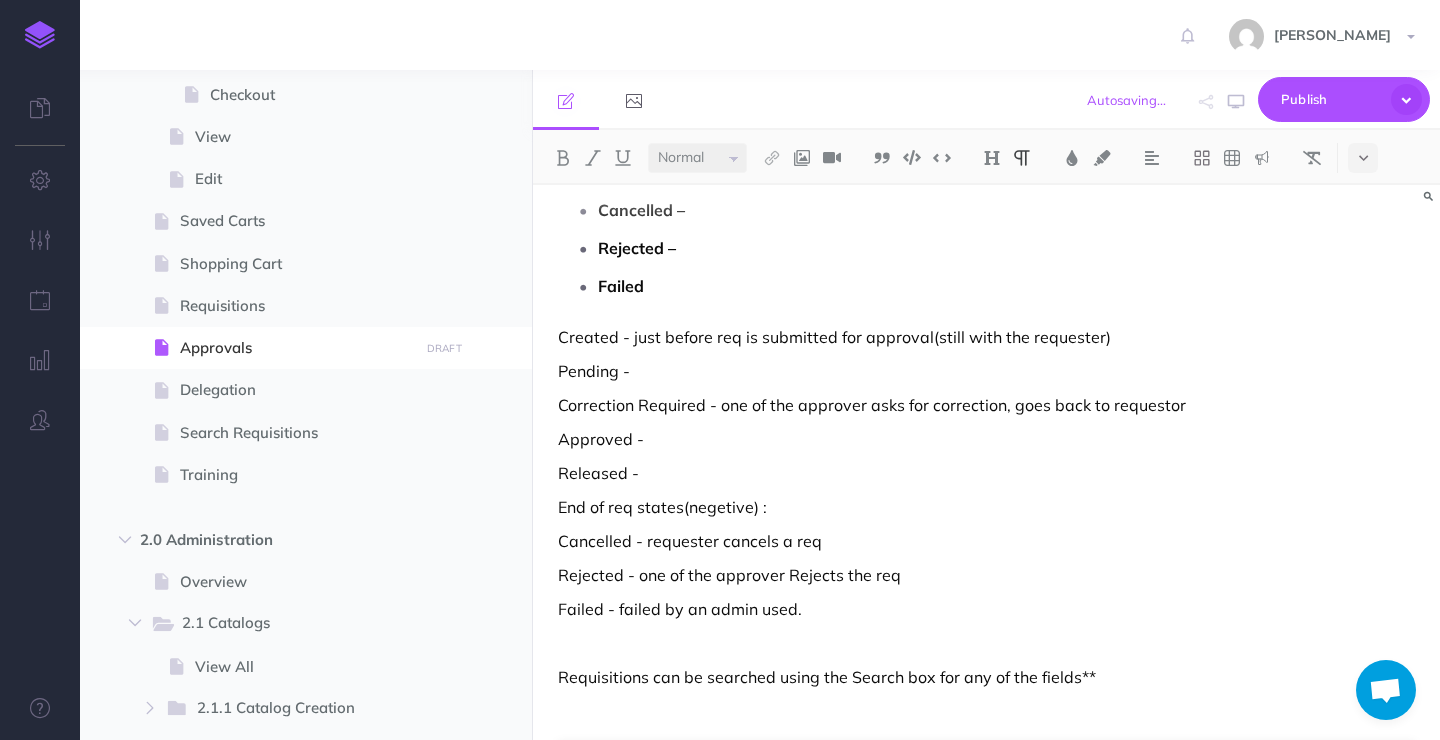 scroll, scrollTop: 420, scrollLeft: 0, axis: vertical 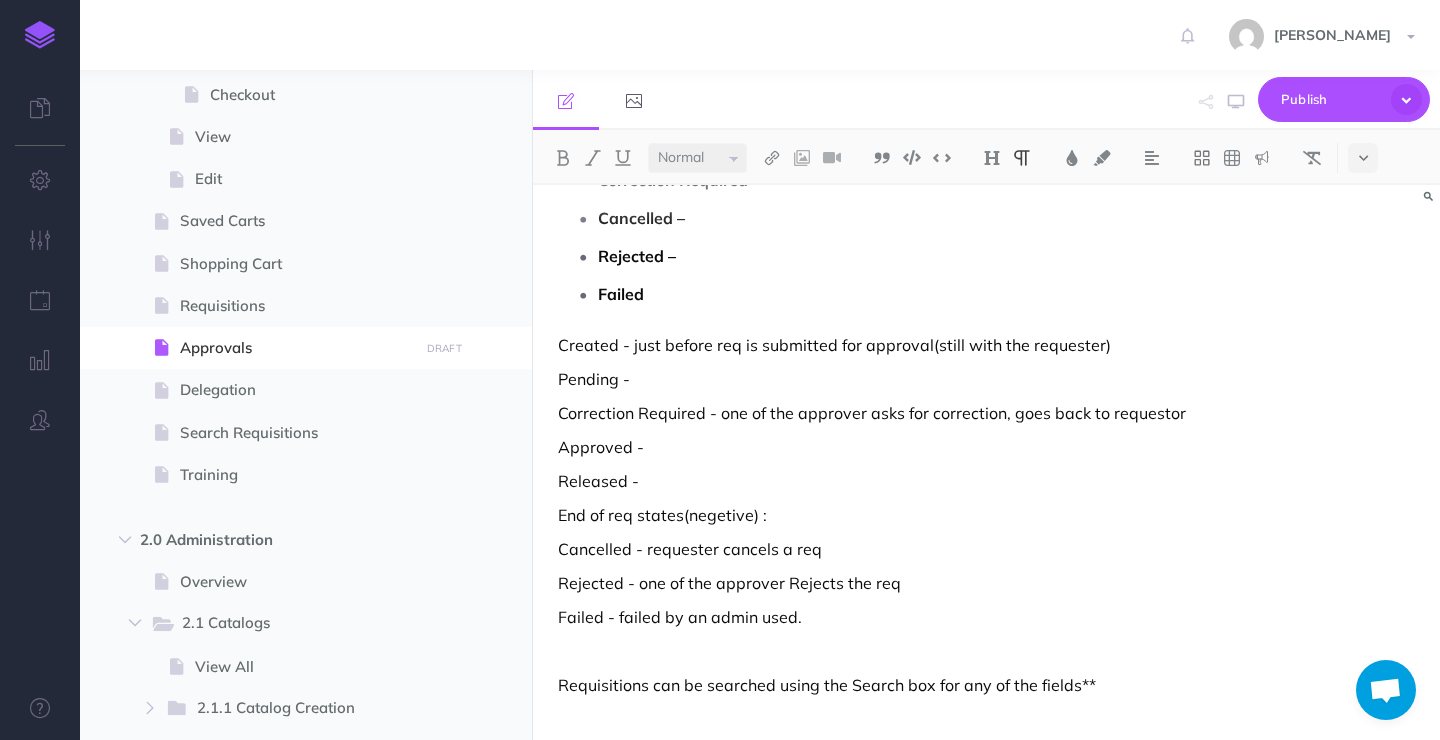 drag, startPoint x: 723, startPoint y: 422, endPoint x: 736, endPoint y: 448, distance: 29.068884 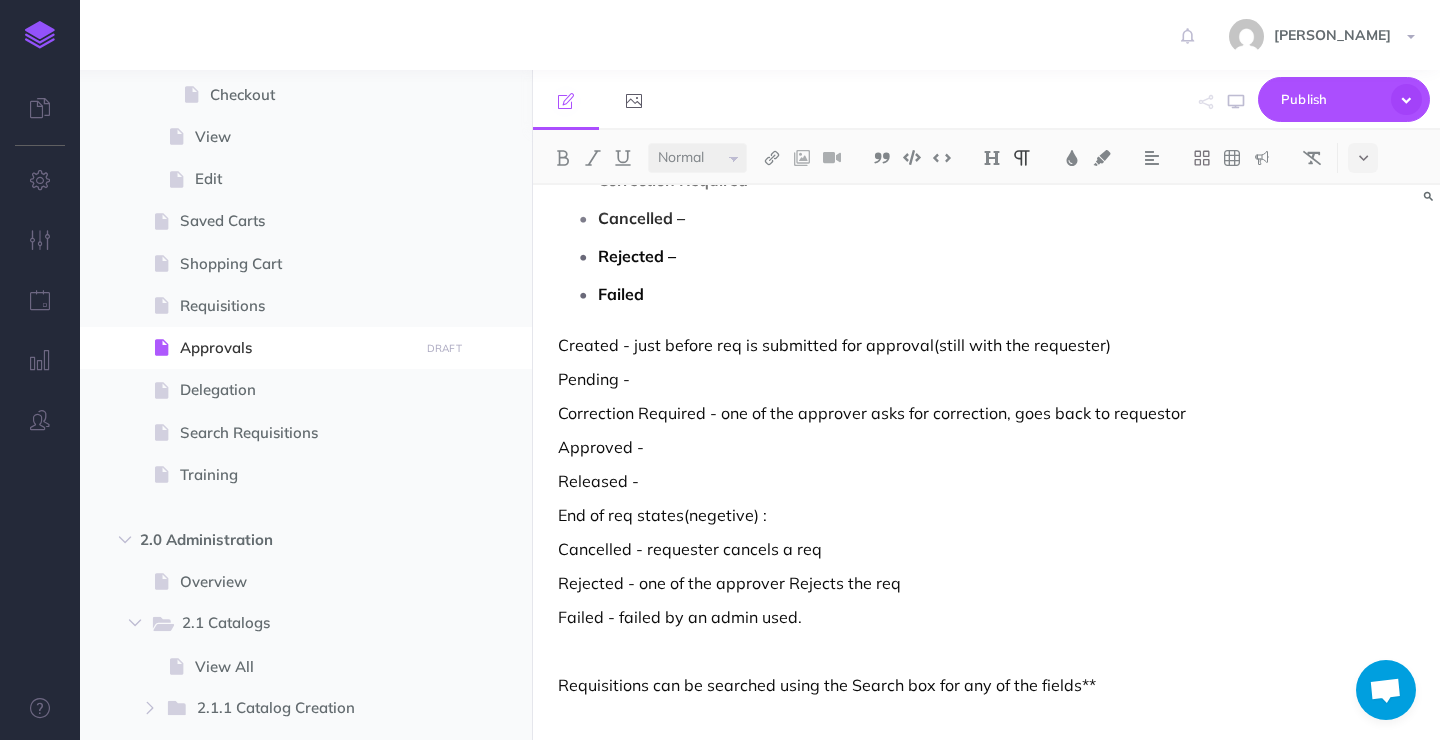 click on "Approved -" at bounding box center [986, 447] 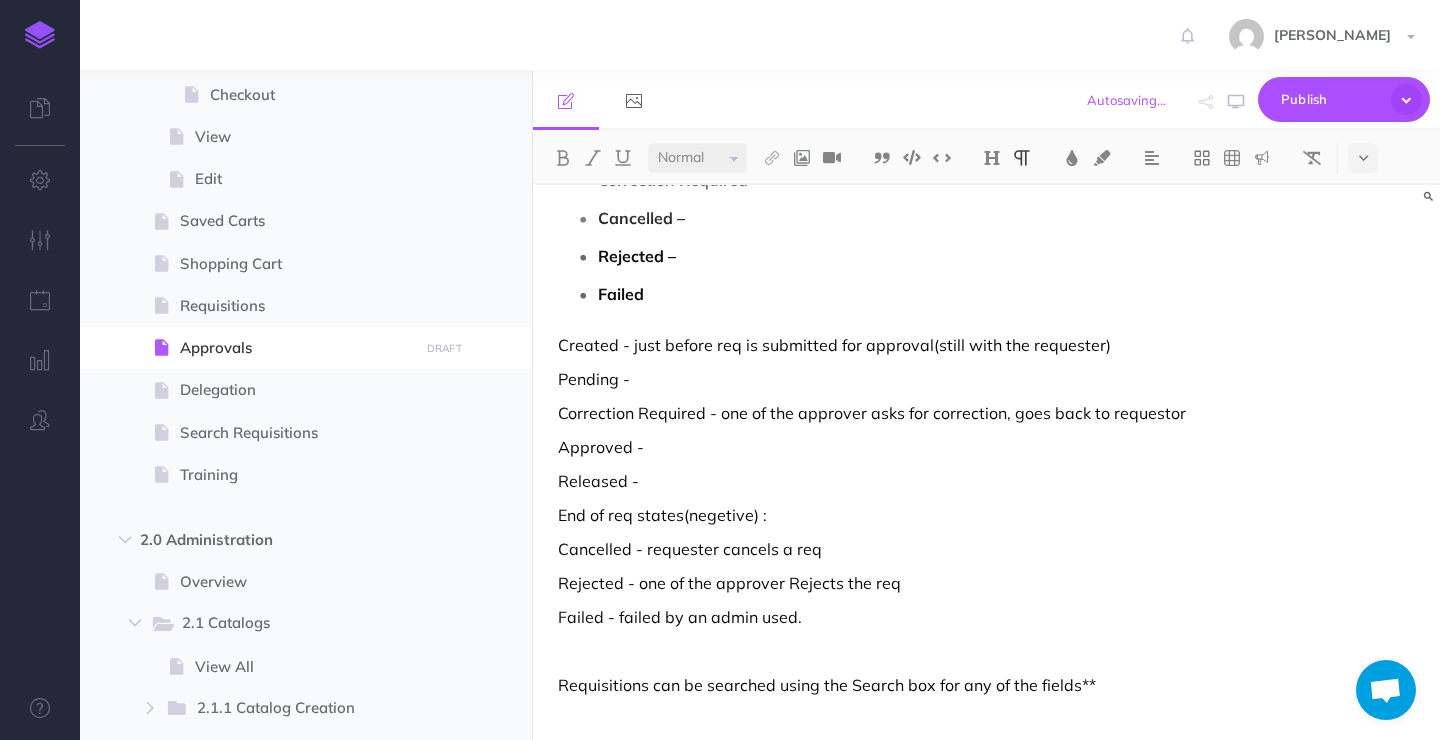 click on "Correction Required - one of the approver asks for correction, goes back to requestor" at bounding box center (986, 413) 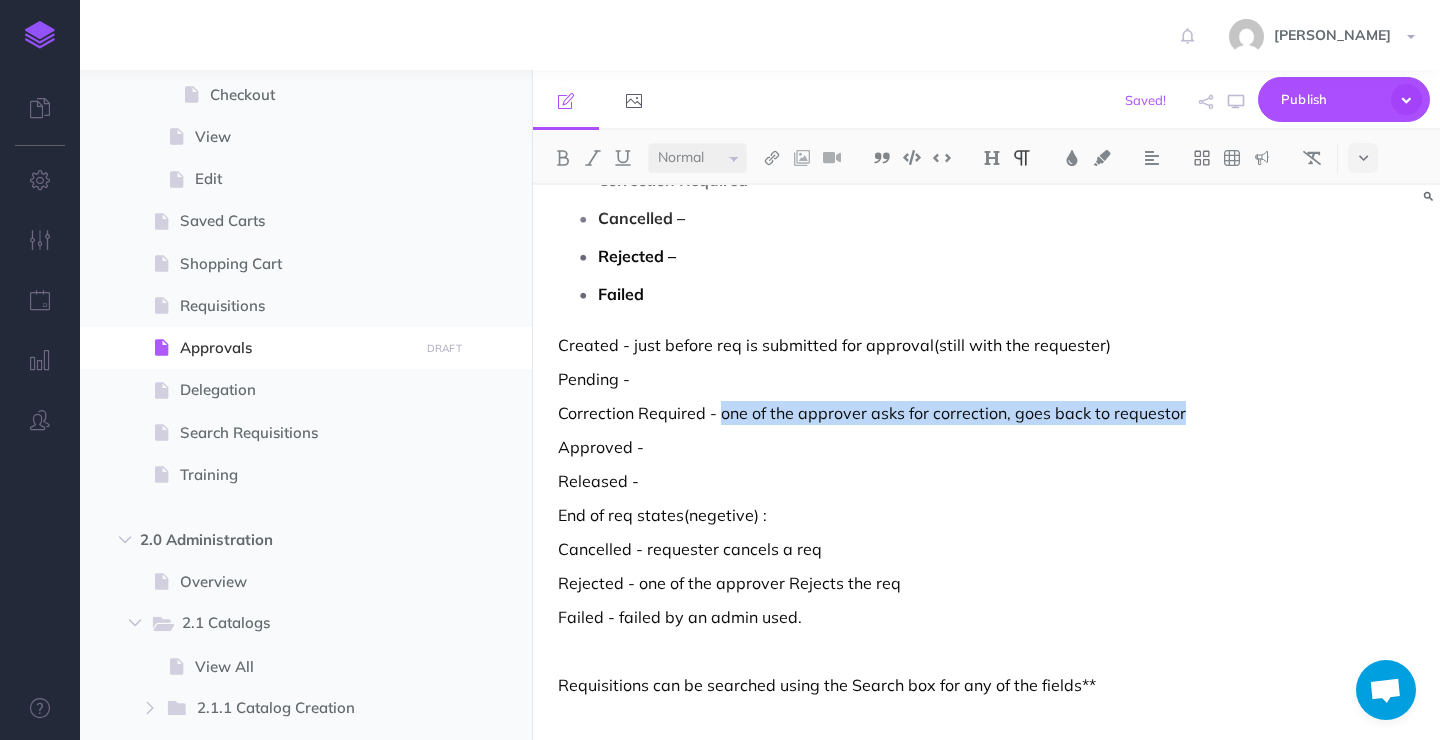 drag, startPoint x: 722, startPoint y: 420, endPoint x: 1217, endPoint y: 408, distance: 495.14545 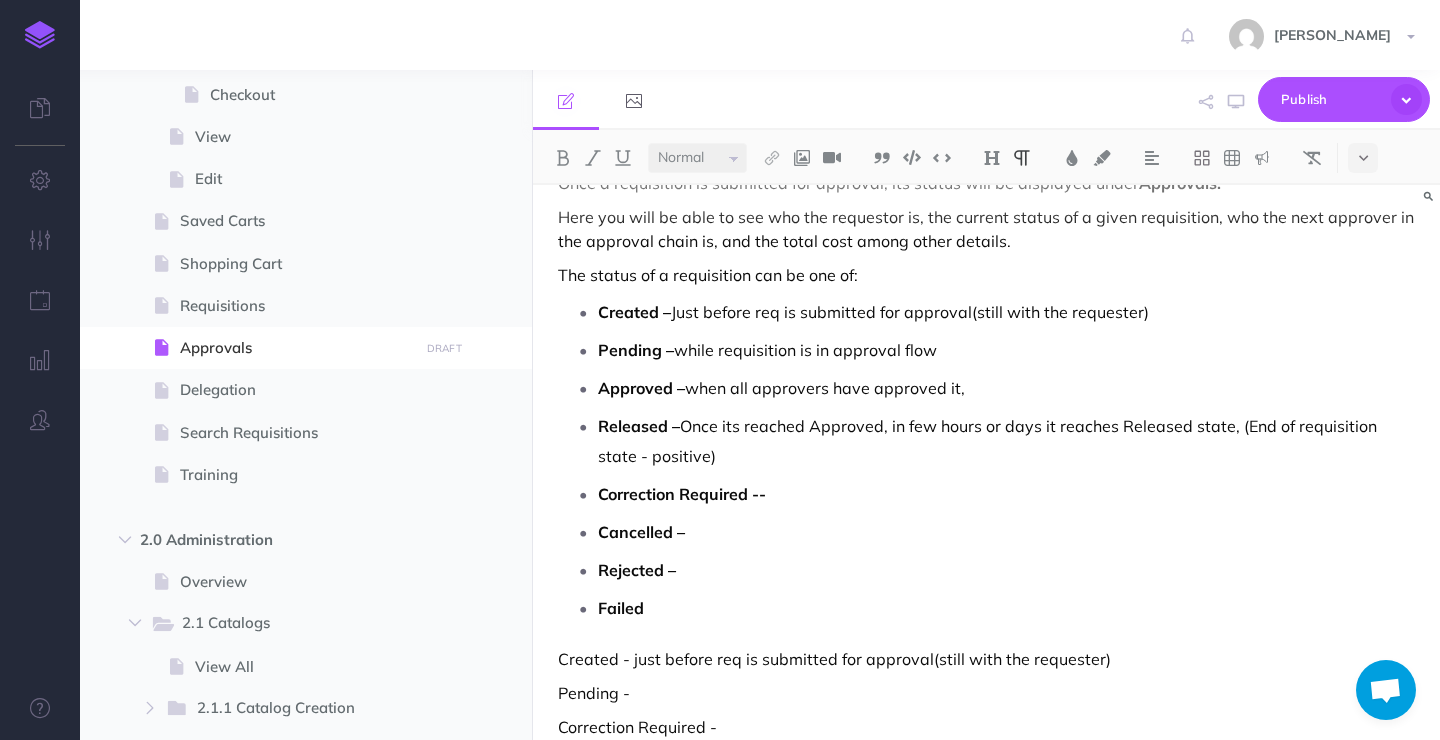 scroll, scrollTop: 105, scrollLeft: 0, axis: vertical 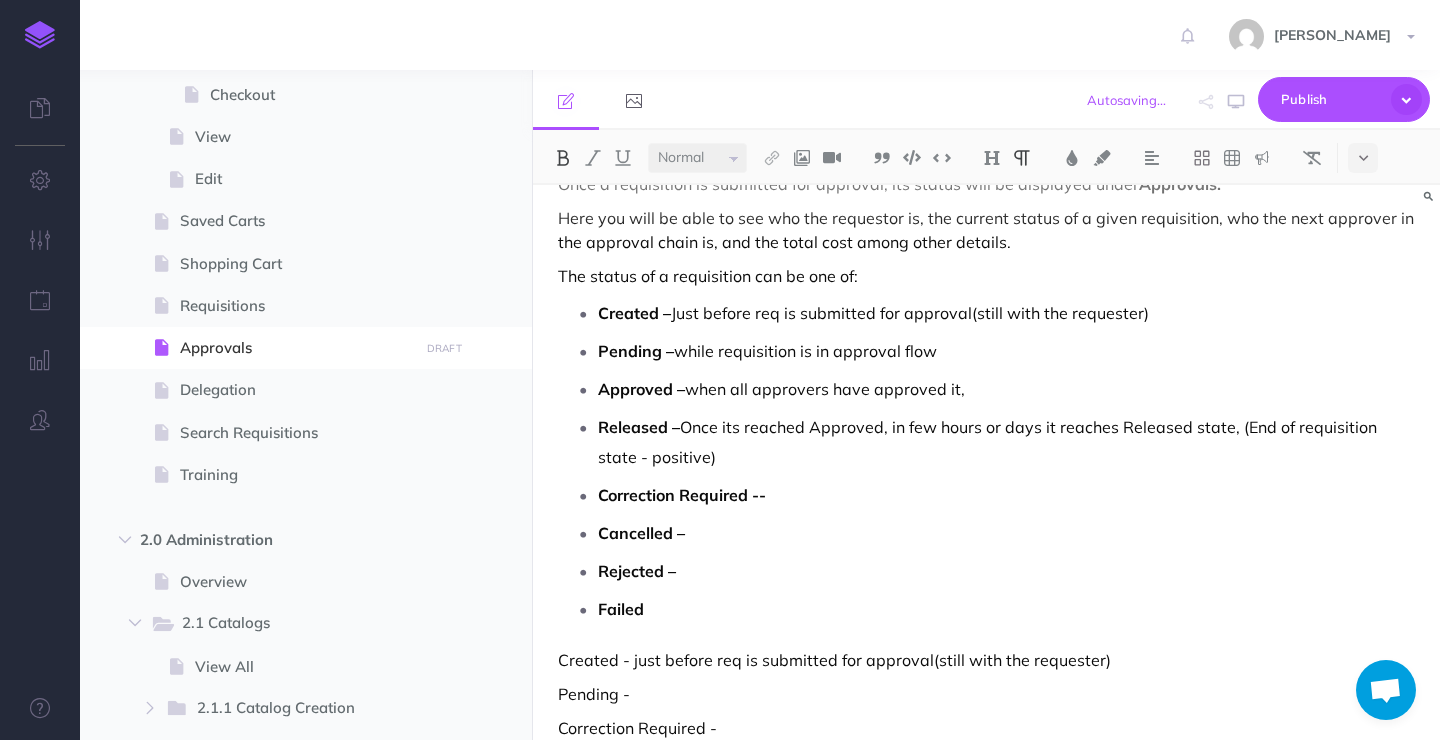 click on "Correction Required --" at bounding box center [1006, 495] 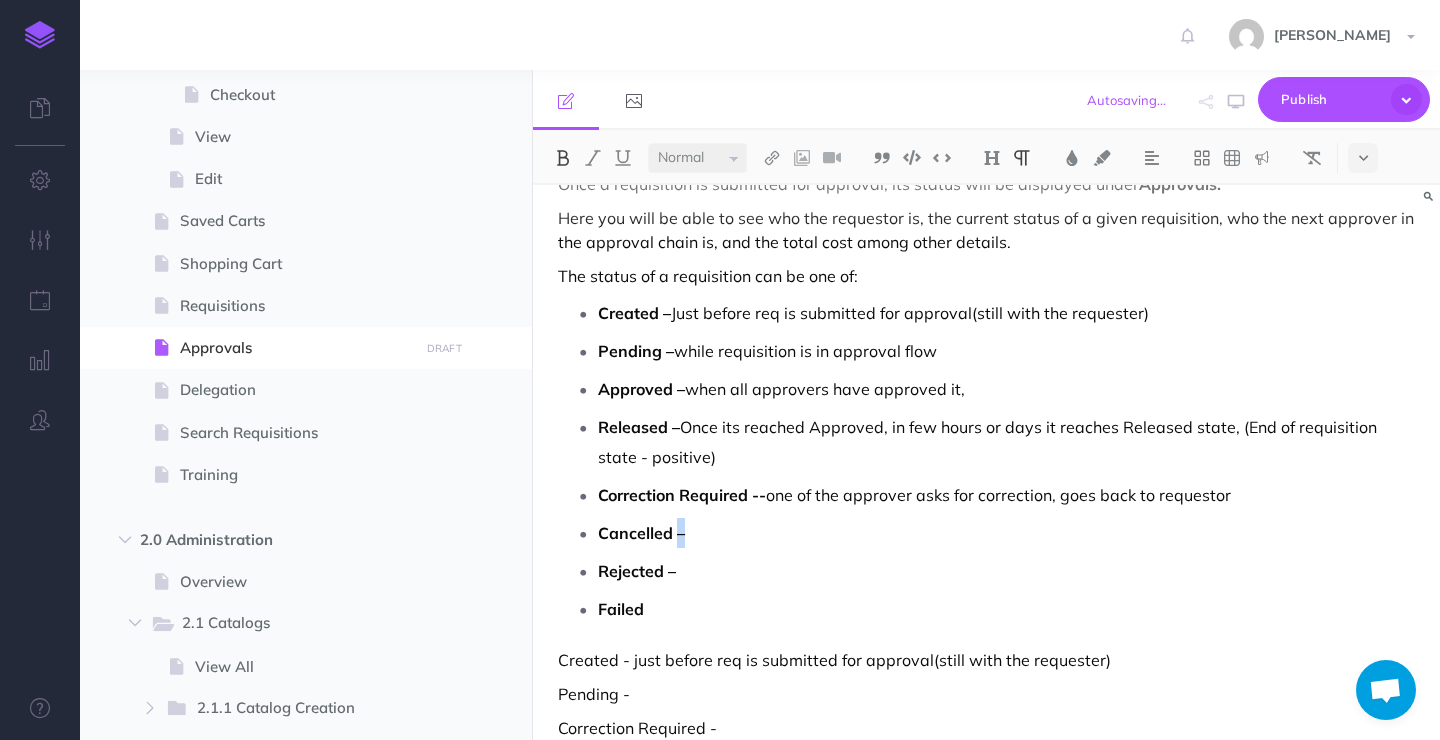 copy on "–" 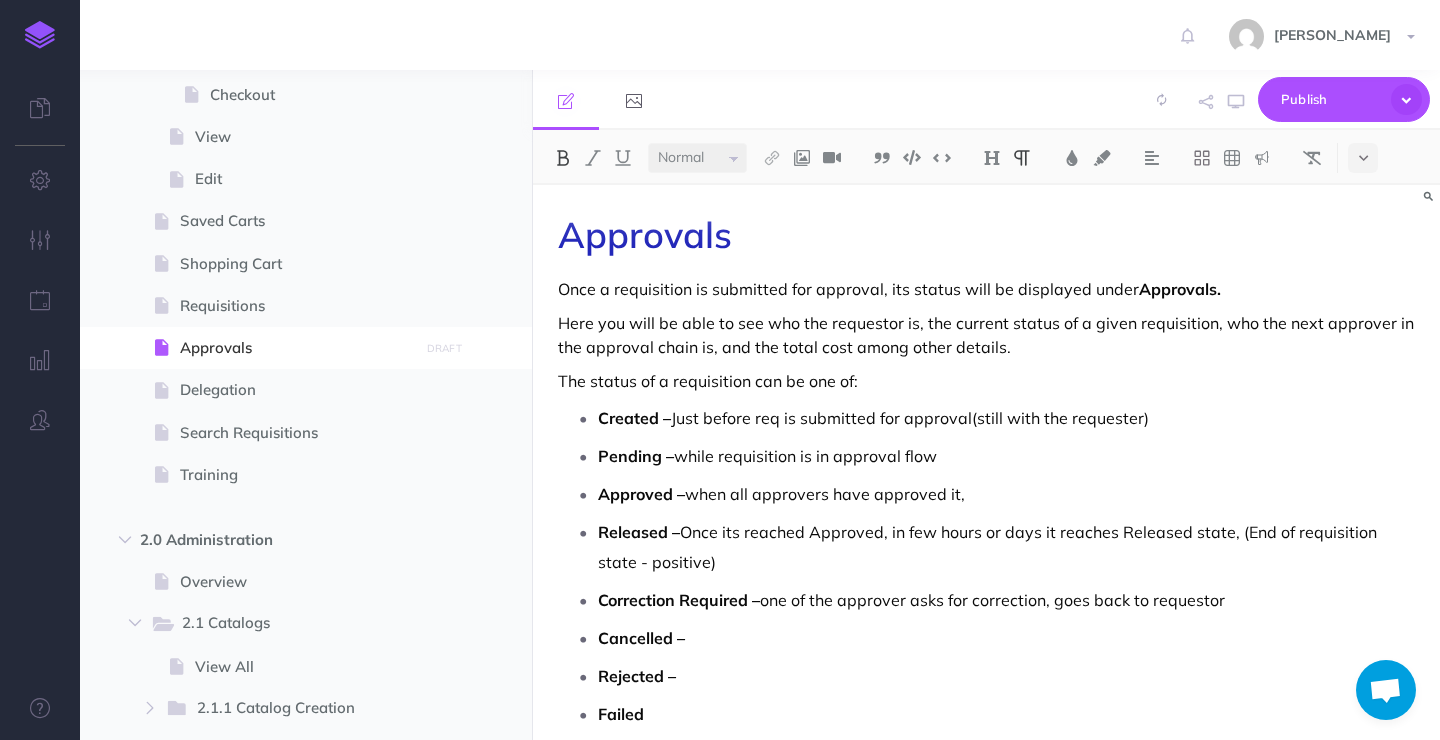 scroll, scrollTop: 105, scrollLeft: 0, axis: vertical 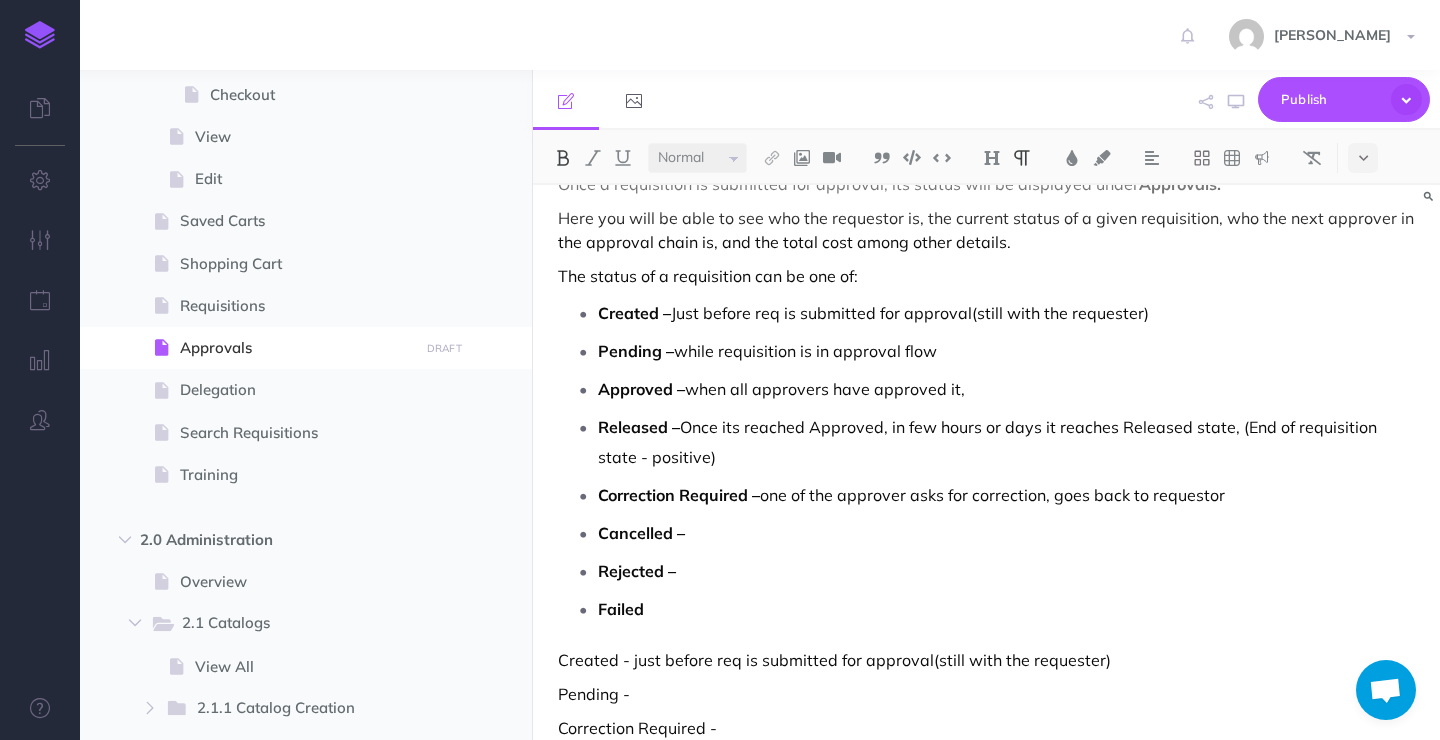 click on "Created –" at bounding box center [634, 313] 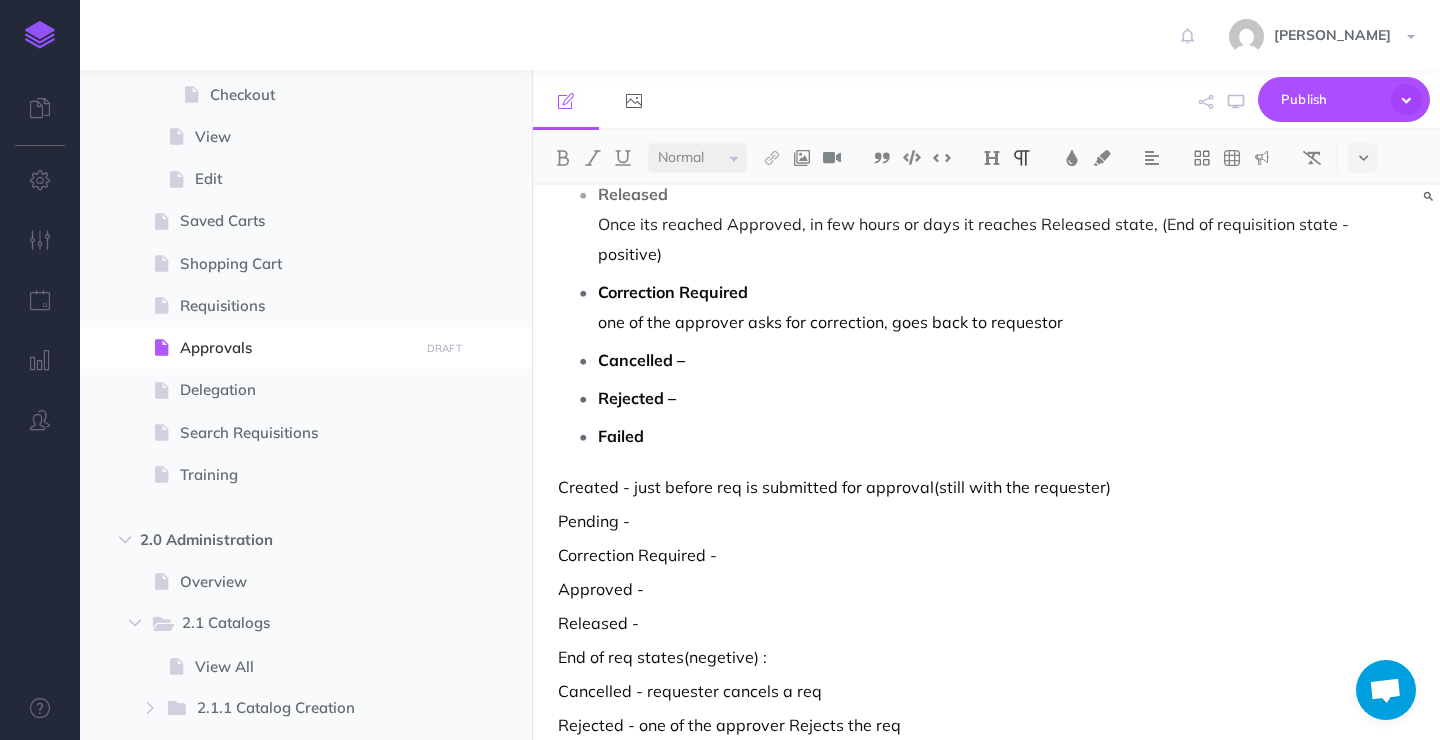 scroll, scrollTop: 464, scrollLeft: 0, axis: vertical 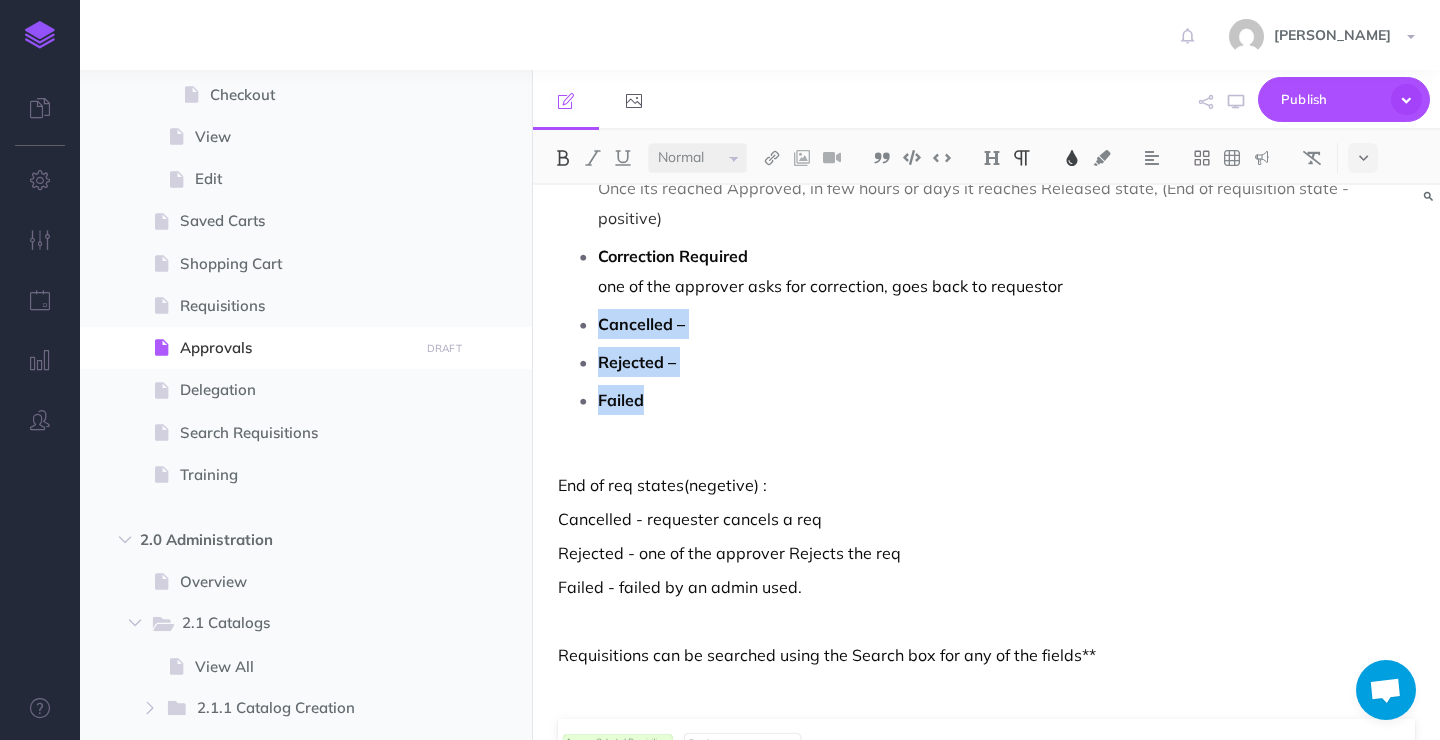 click at bounding box center [1072, 158] 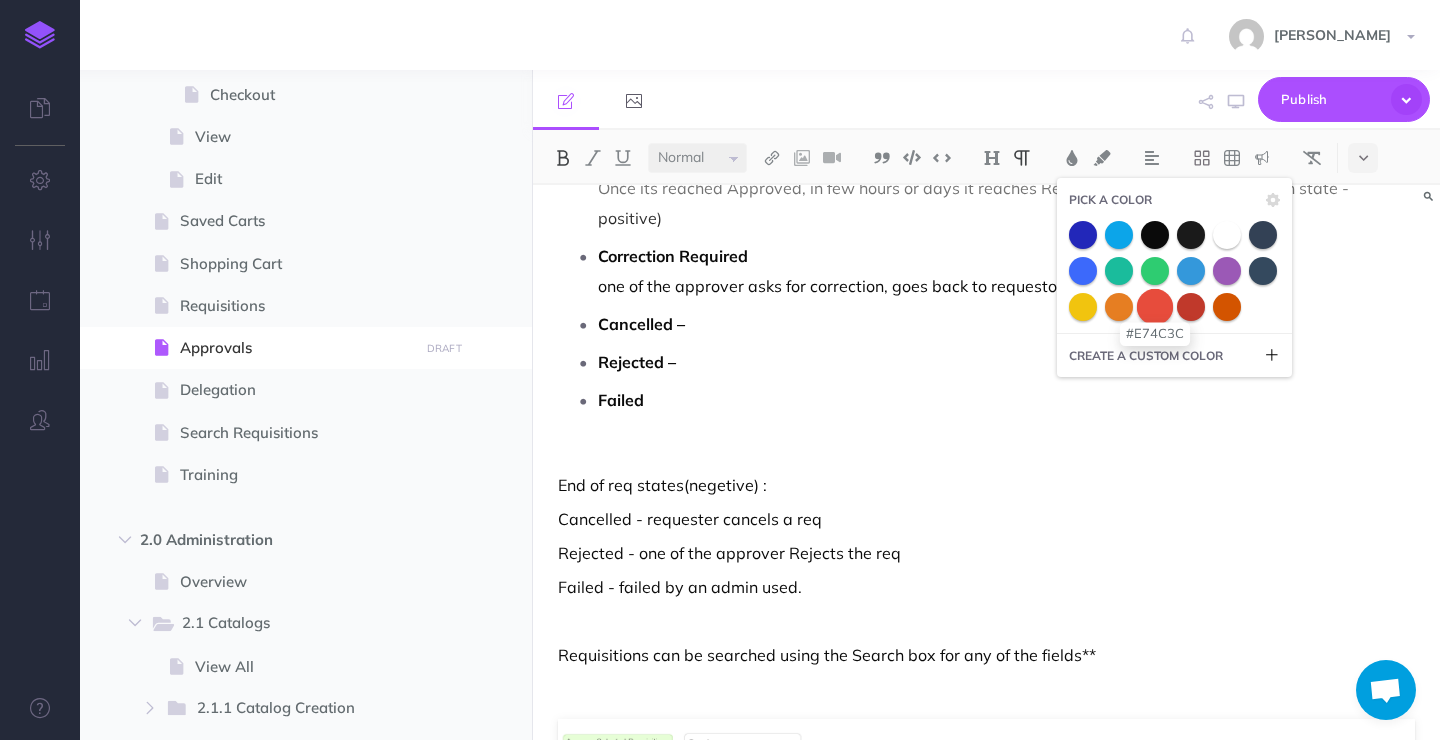 click at bounding box center (1155, 306) 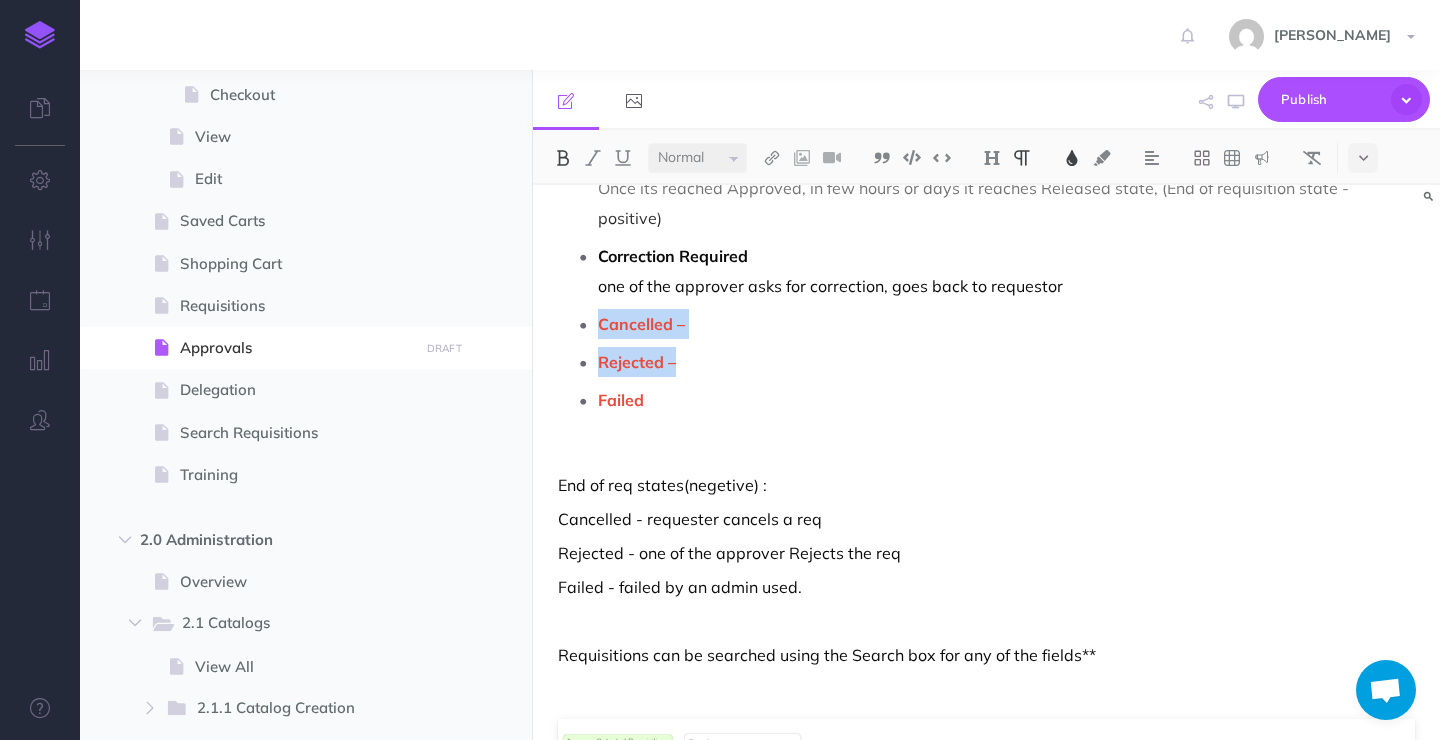 click on "Failed" at bounding box center [1006, 400] 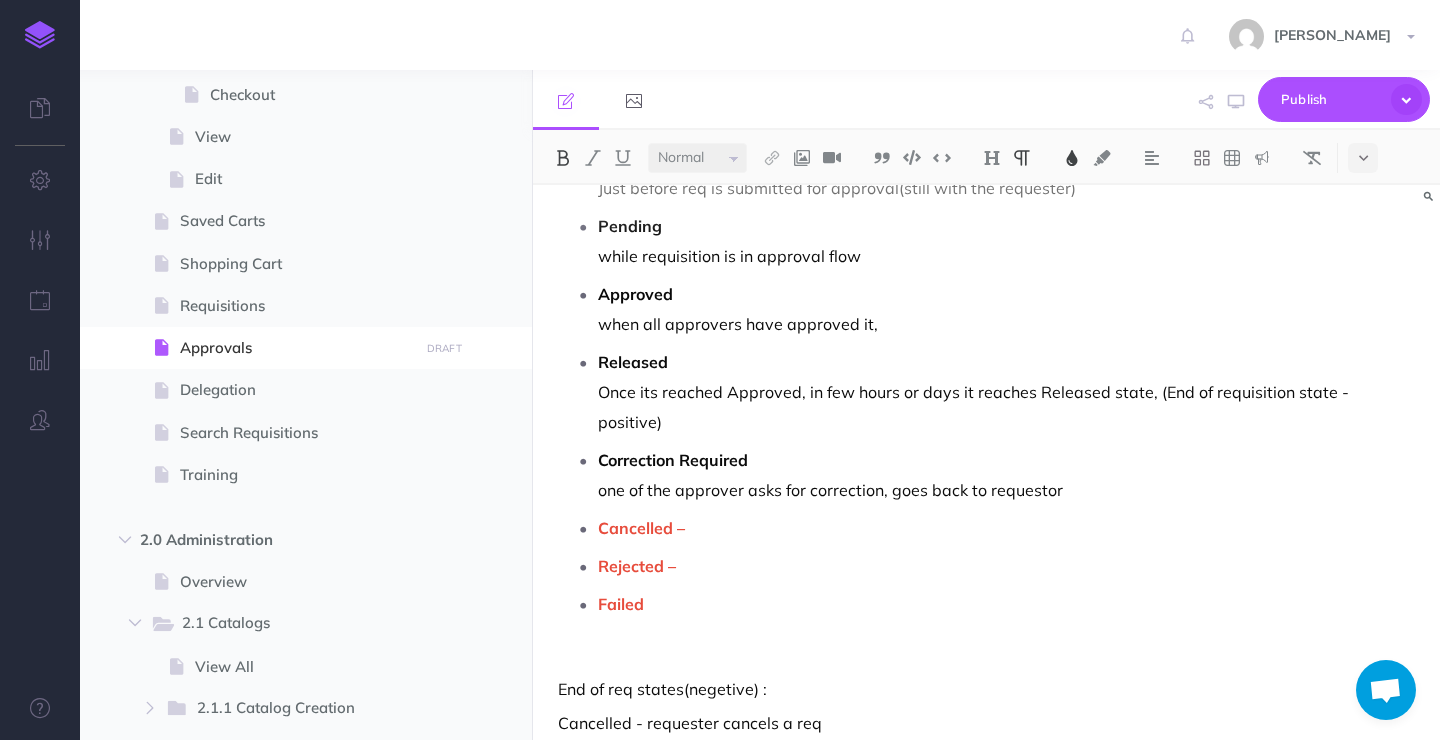 scroll, scrollTop: 254, scrollLeft: 0, axis: vertical 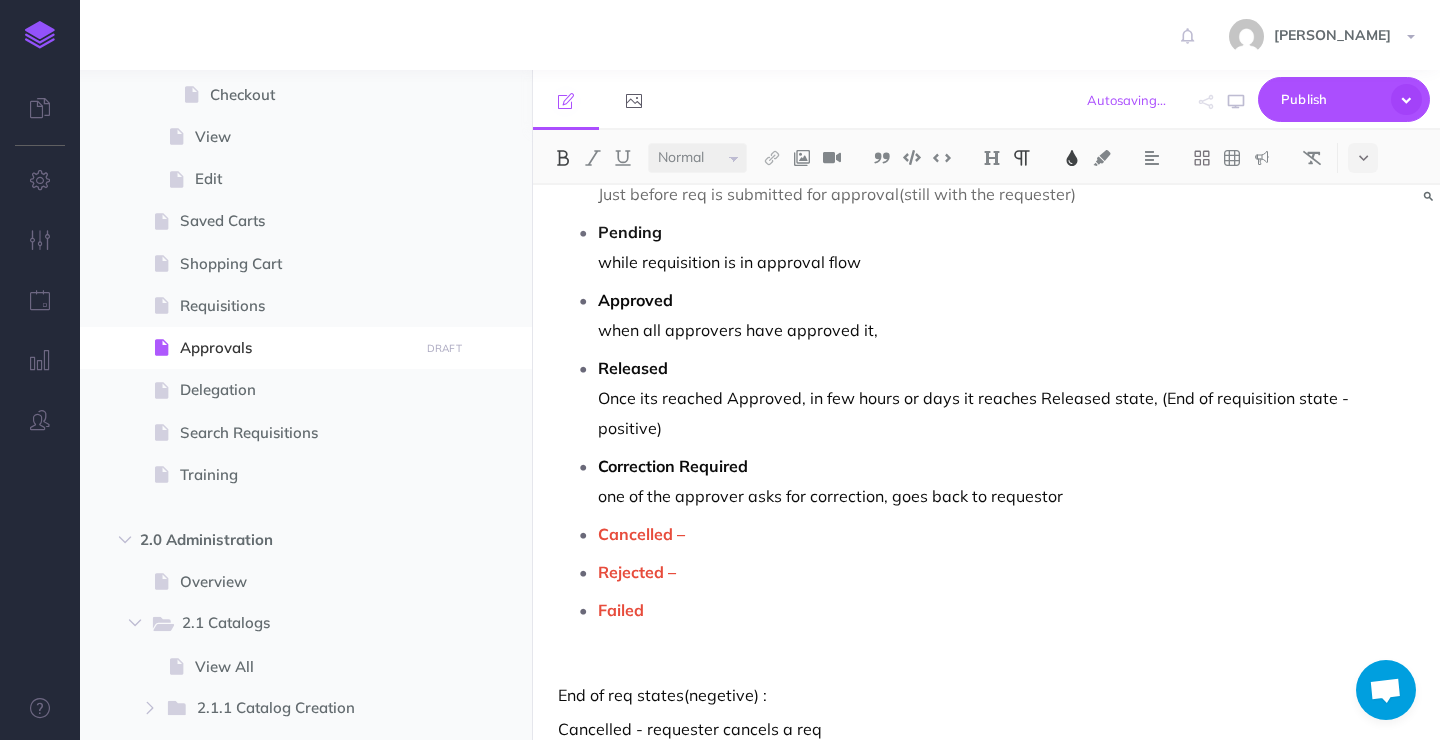 click on "Failed" at bounding box center (1006, 610) 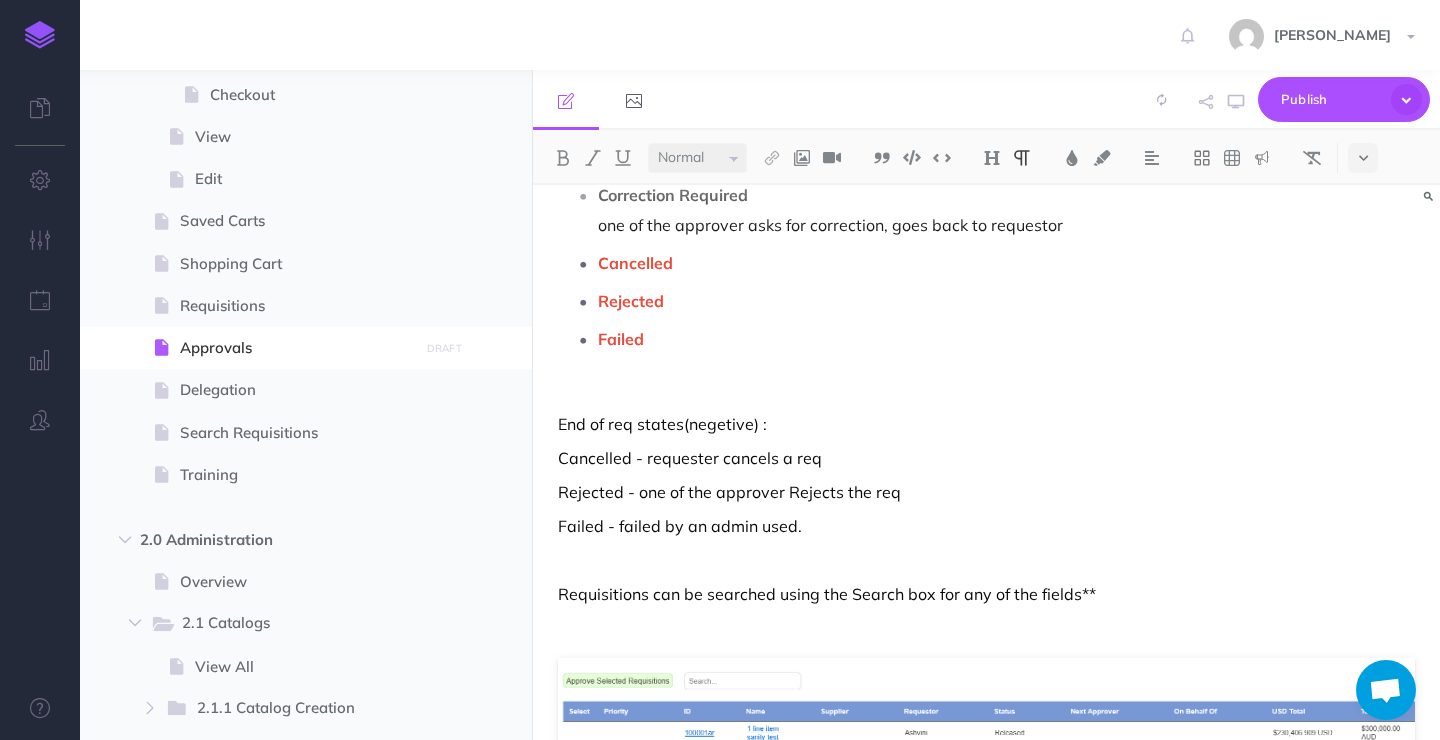 scroll, scrollTop: 525, scrollLeft: 0, axis: vertical 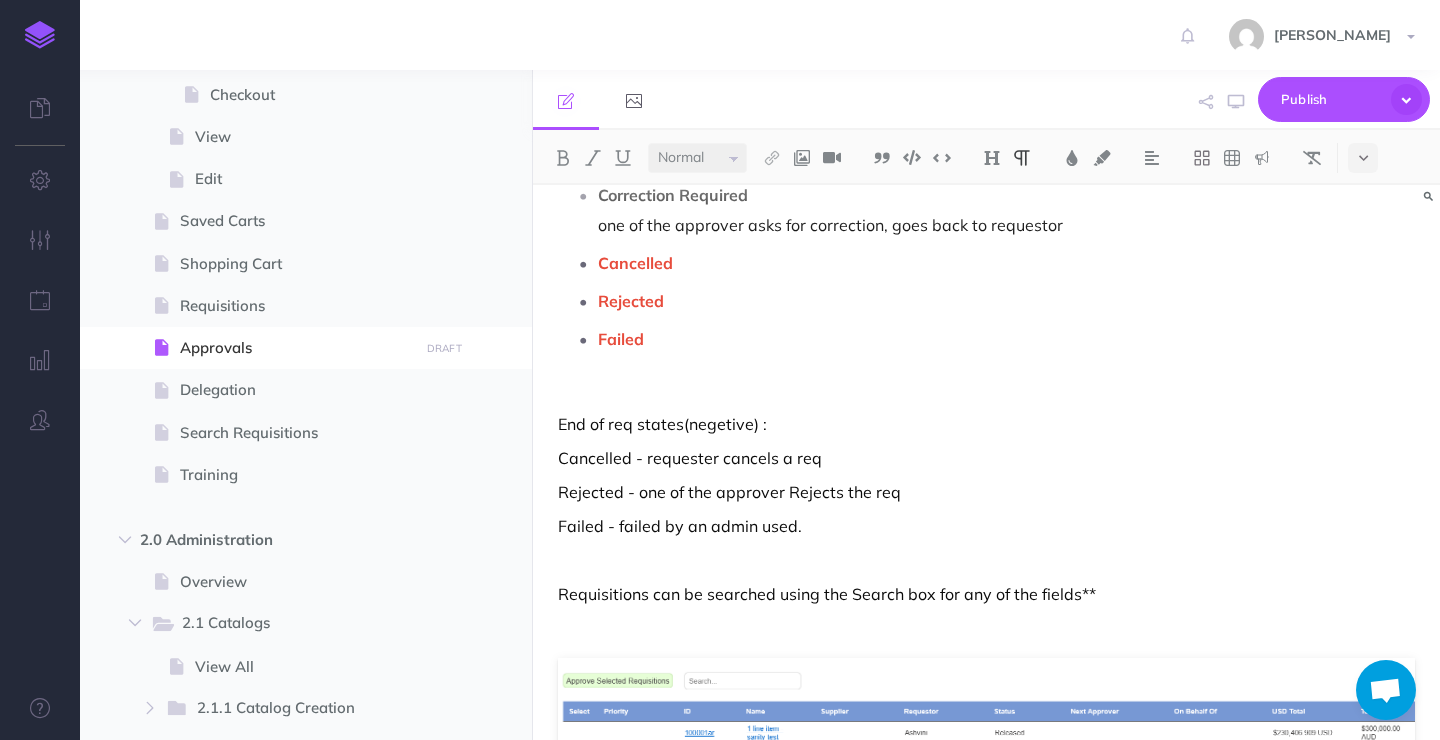 click on "Failed" at bounding box center [1006, 339] 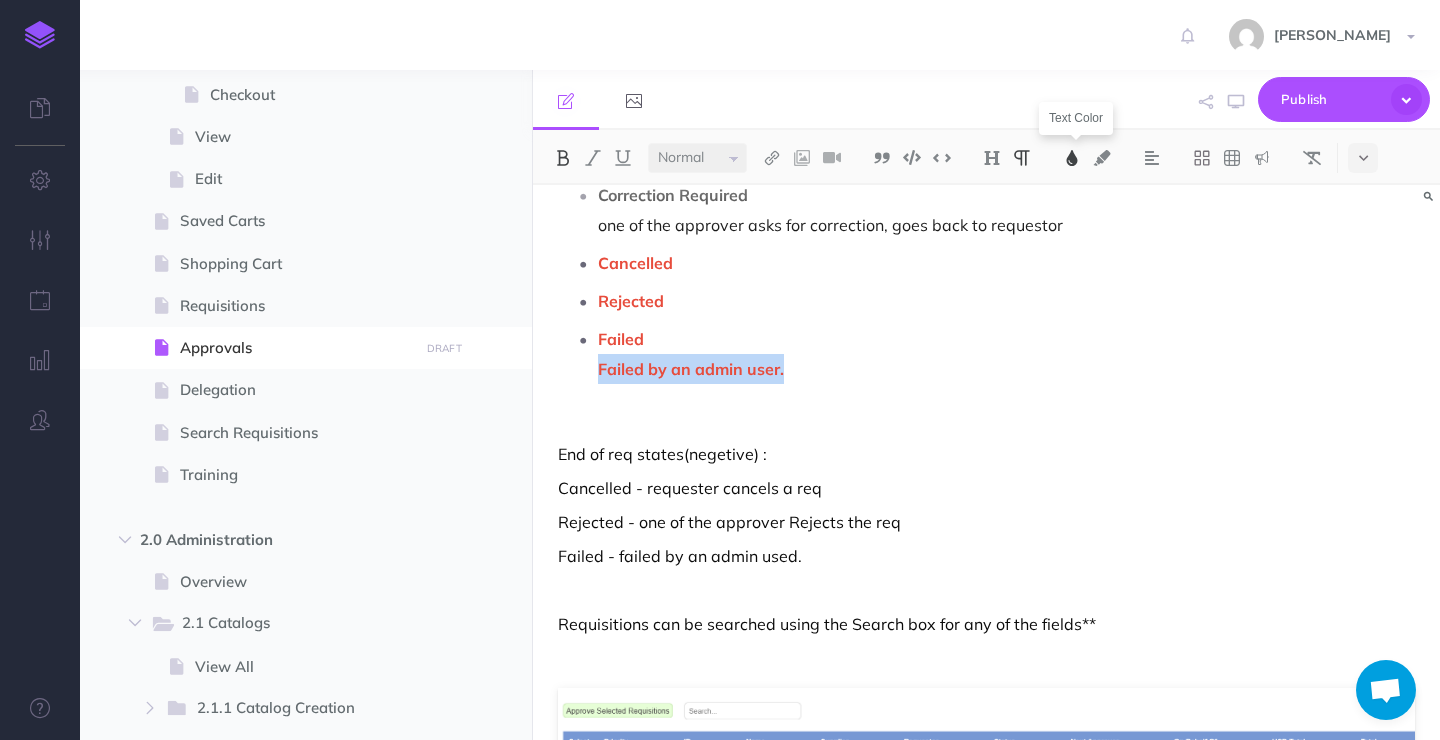 click at bounding box center (1072, 158) 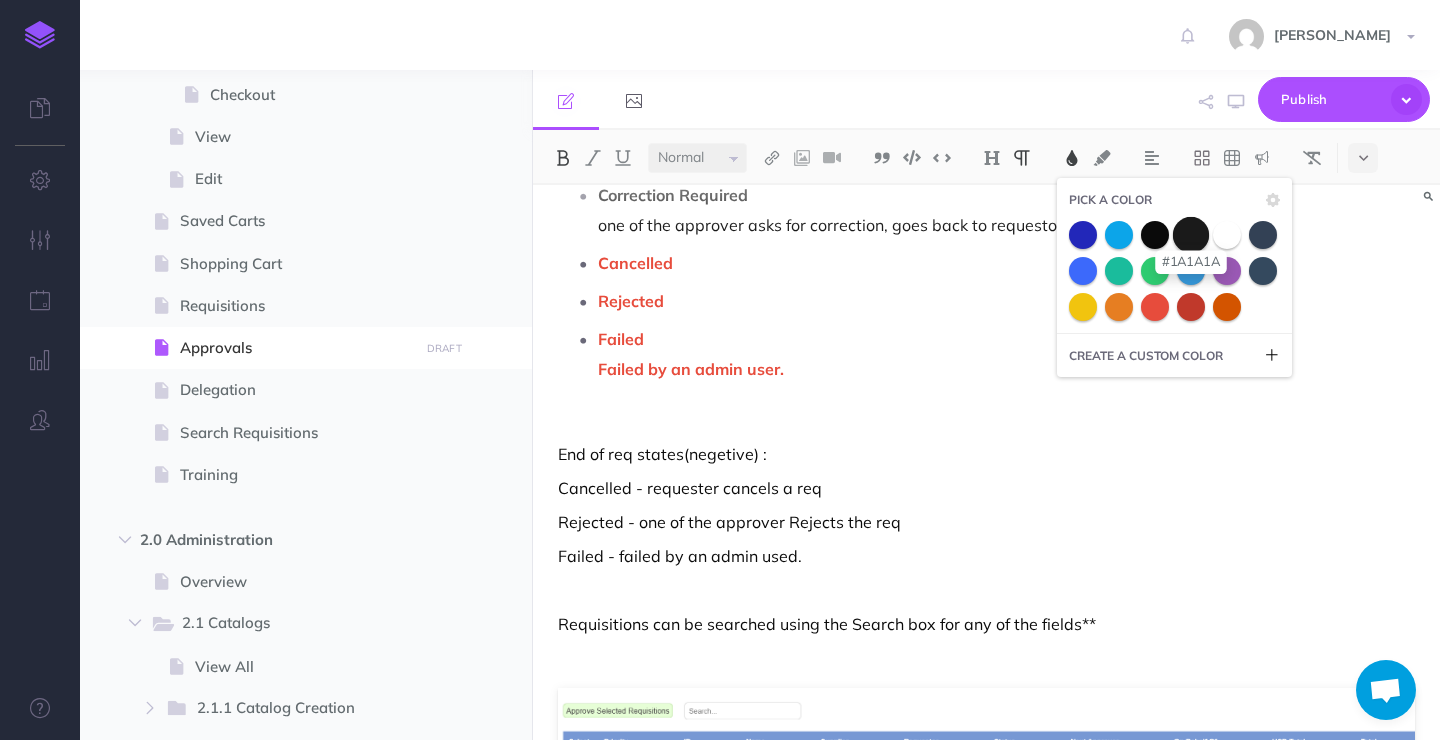 click at bounding box center (1191, 234) 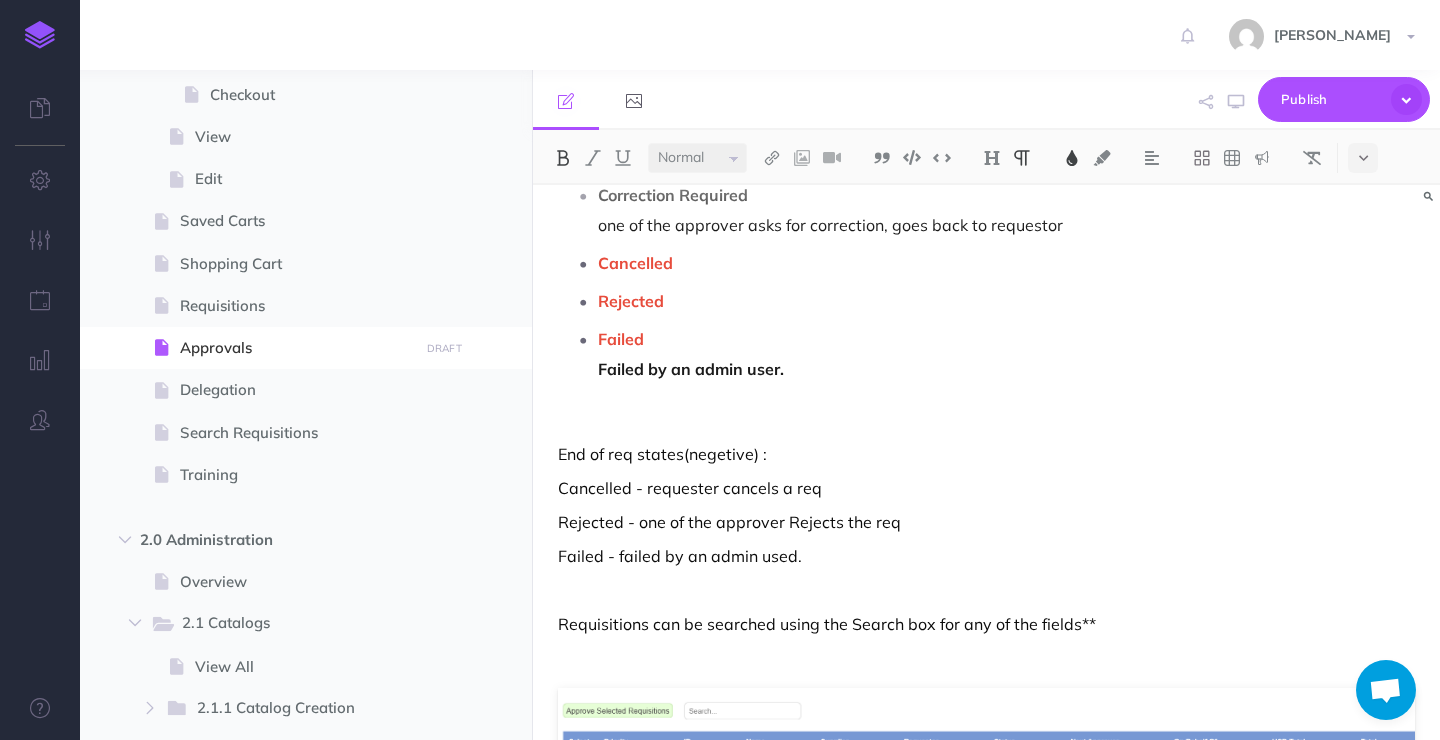 click at bounding box center [986, 420] 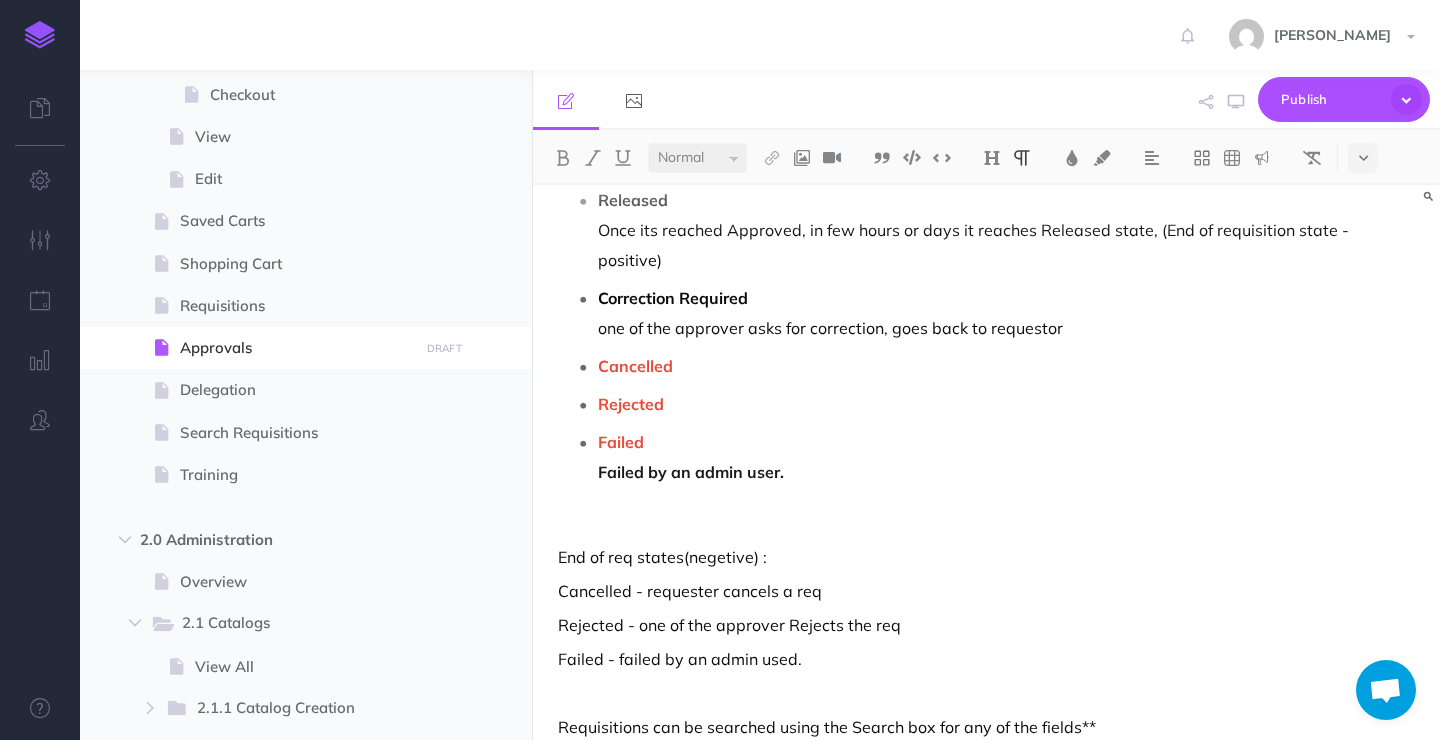 scroll, scrollTop: 420, scrollLeft: 0, axis: vertical 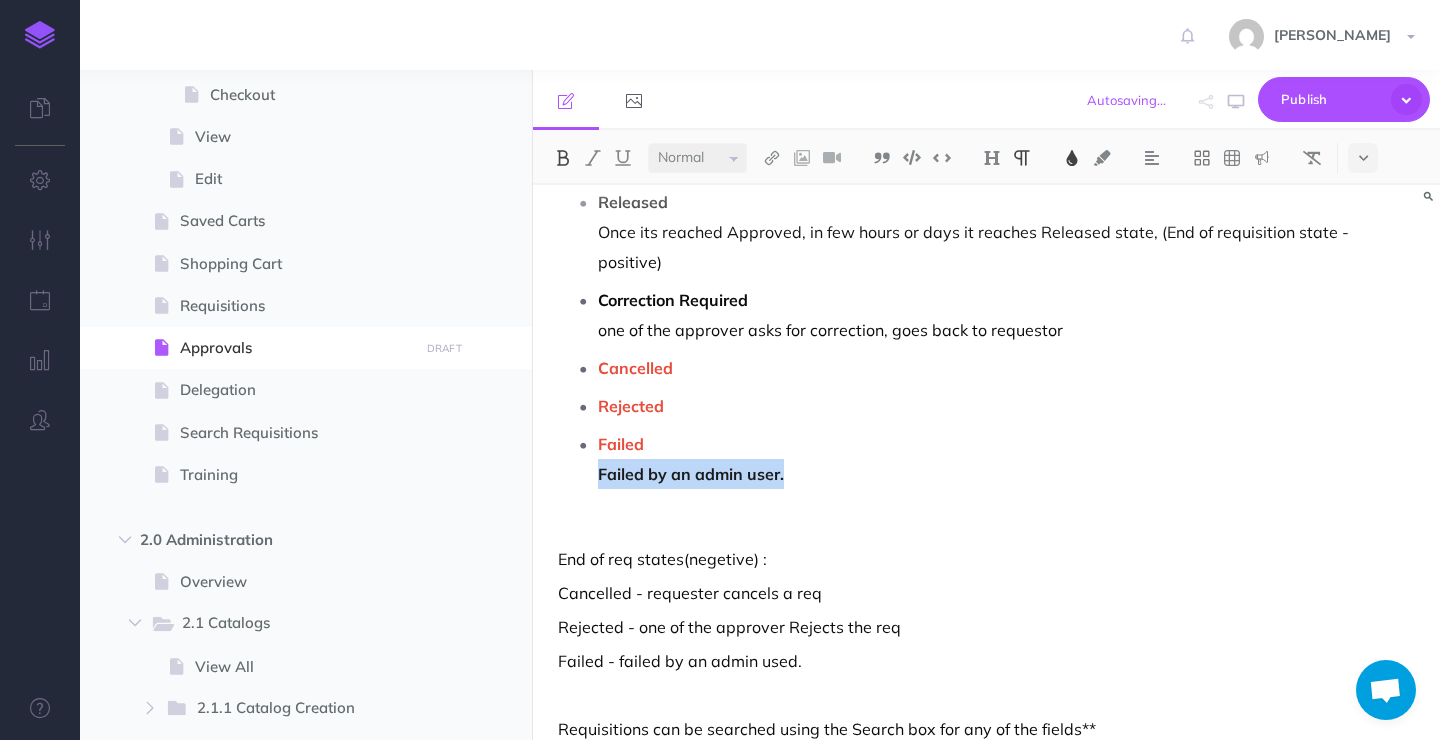 drag, startPoint x: 795, startPoint y: 438, endPoint x: 596, endPoint y: 443, distance: 199.0628 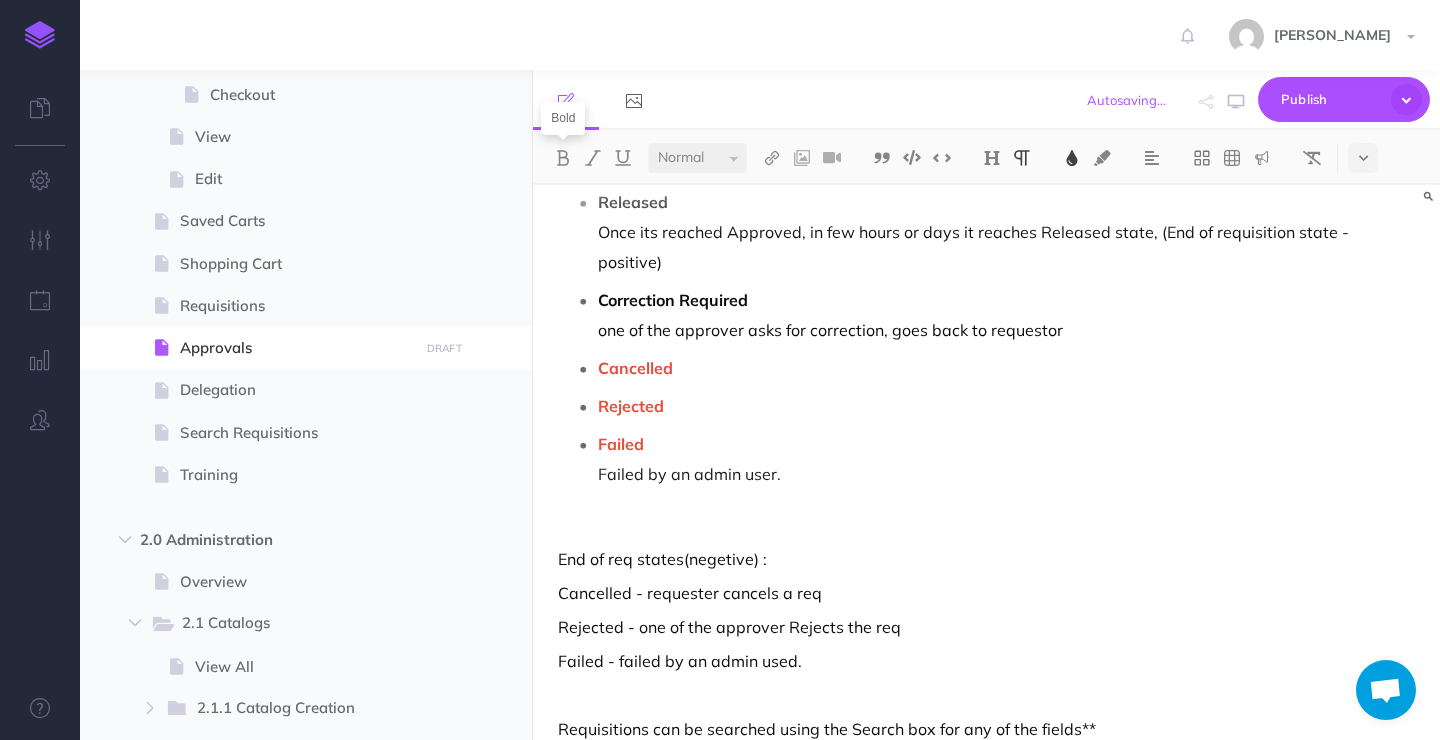 click on "Rejected" at bounding box center (1006, 406) 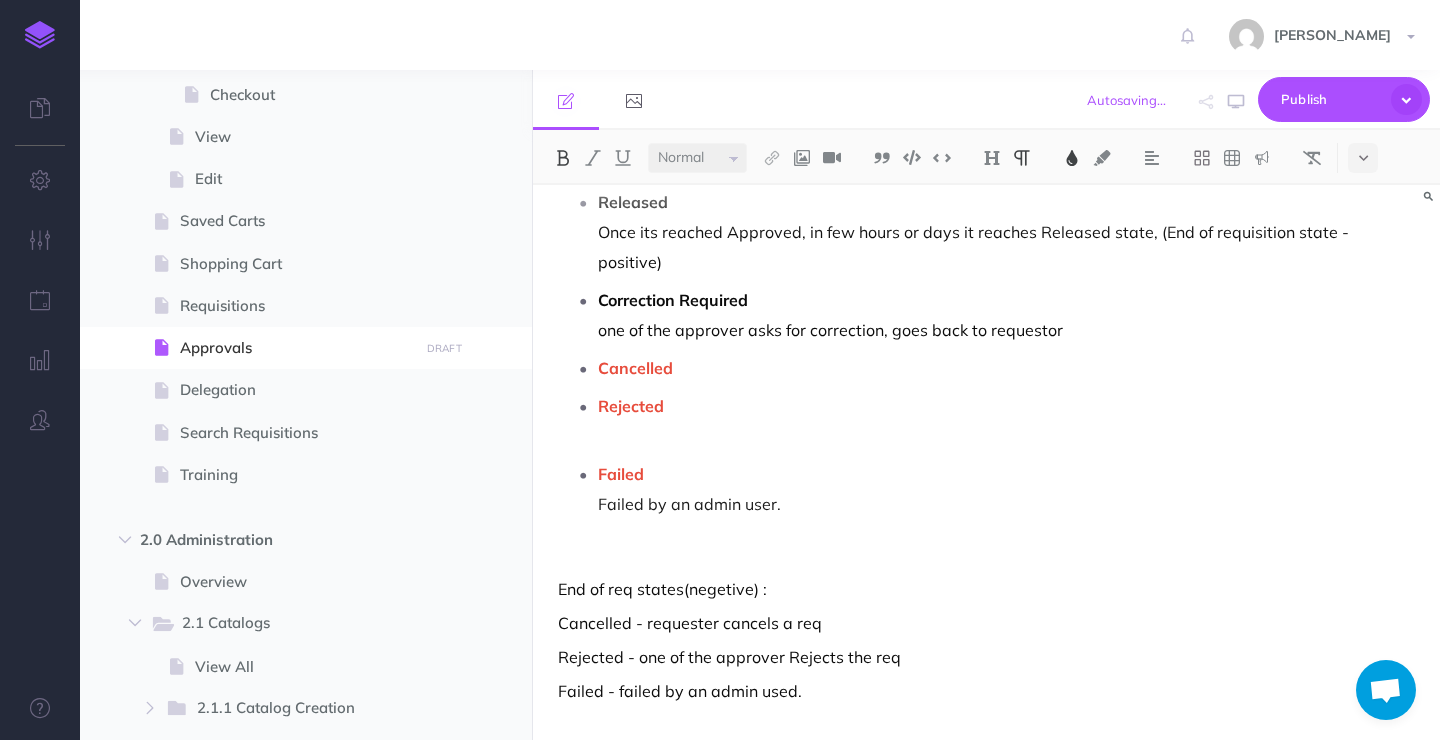 click at bounding box center [1072, 158] 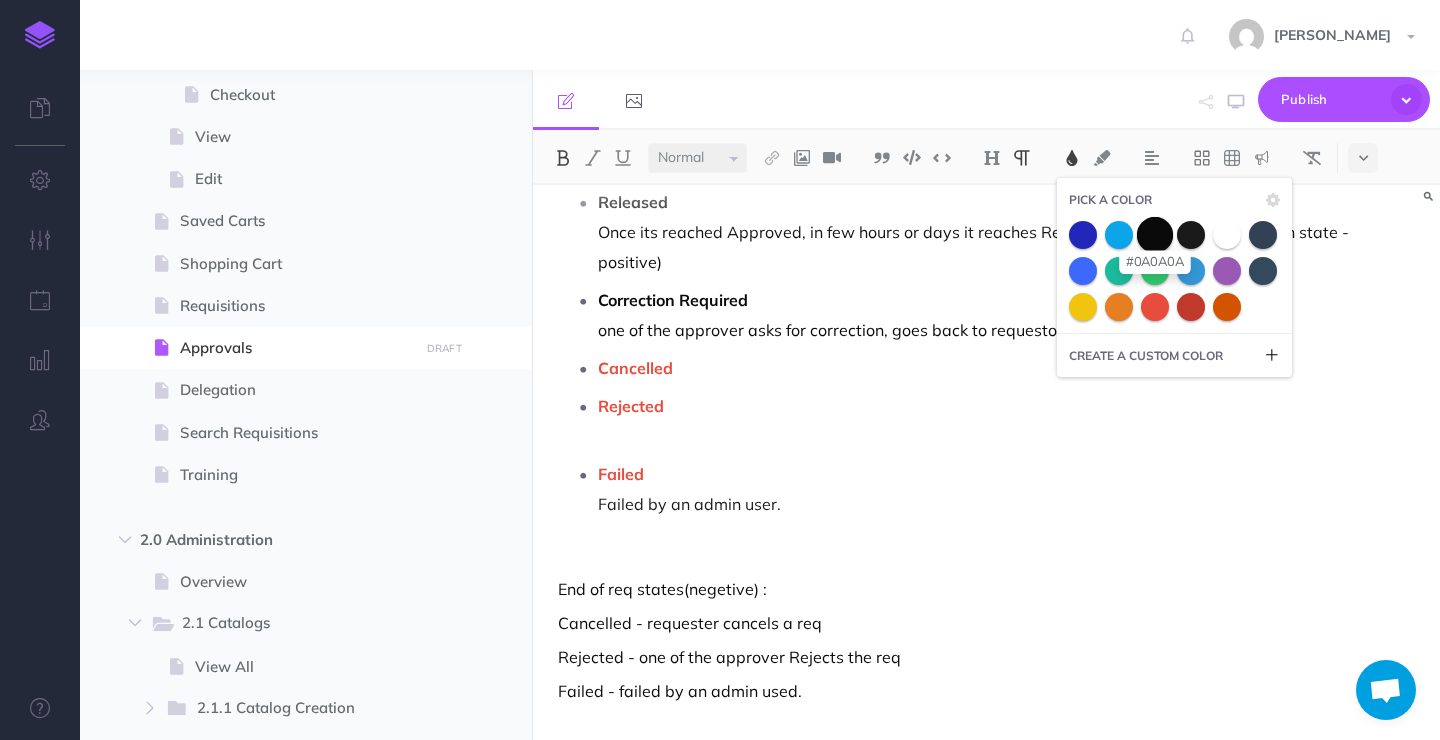 click at bounding box center [1155, 234] 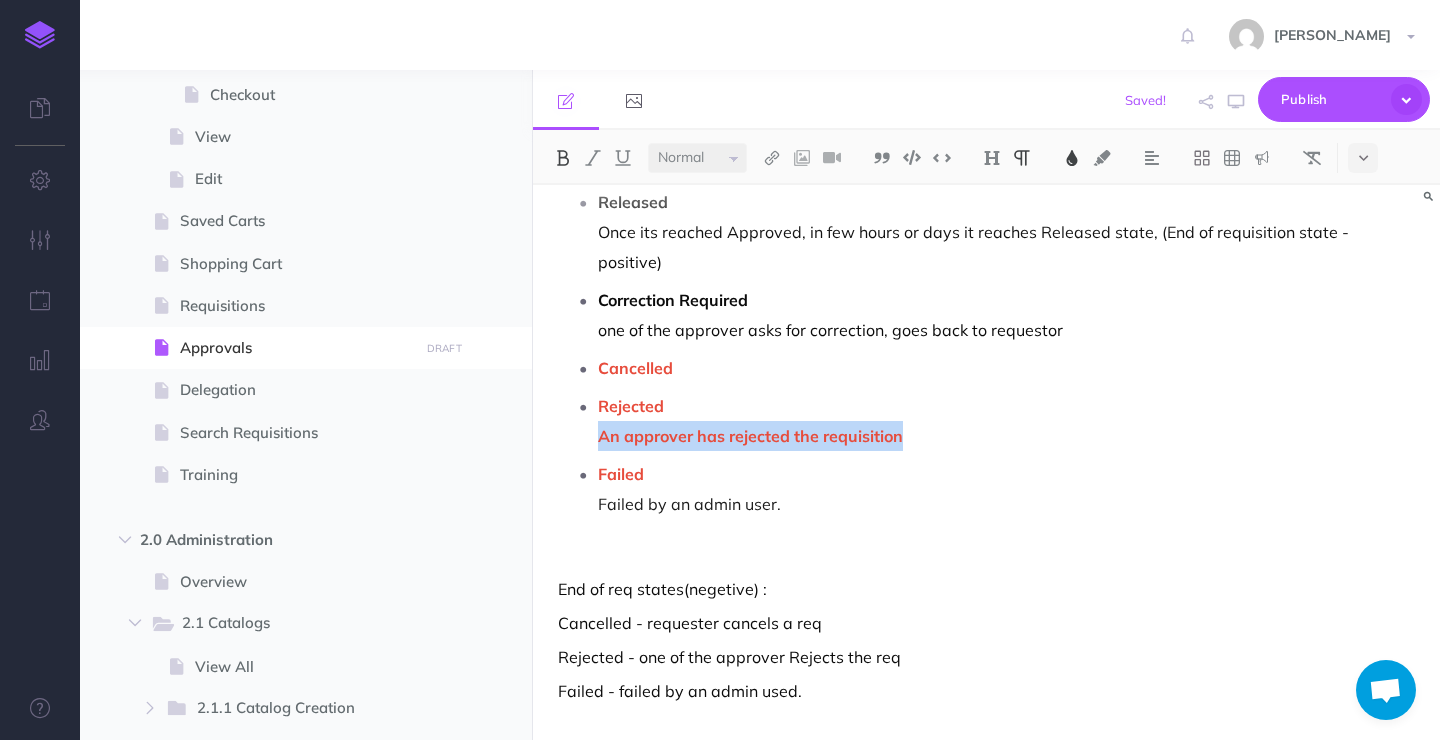 click at bounding box center [1072, 158] 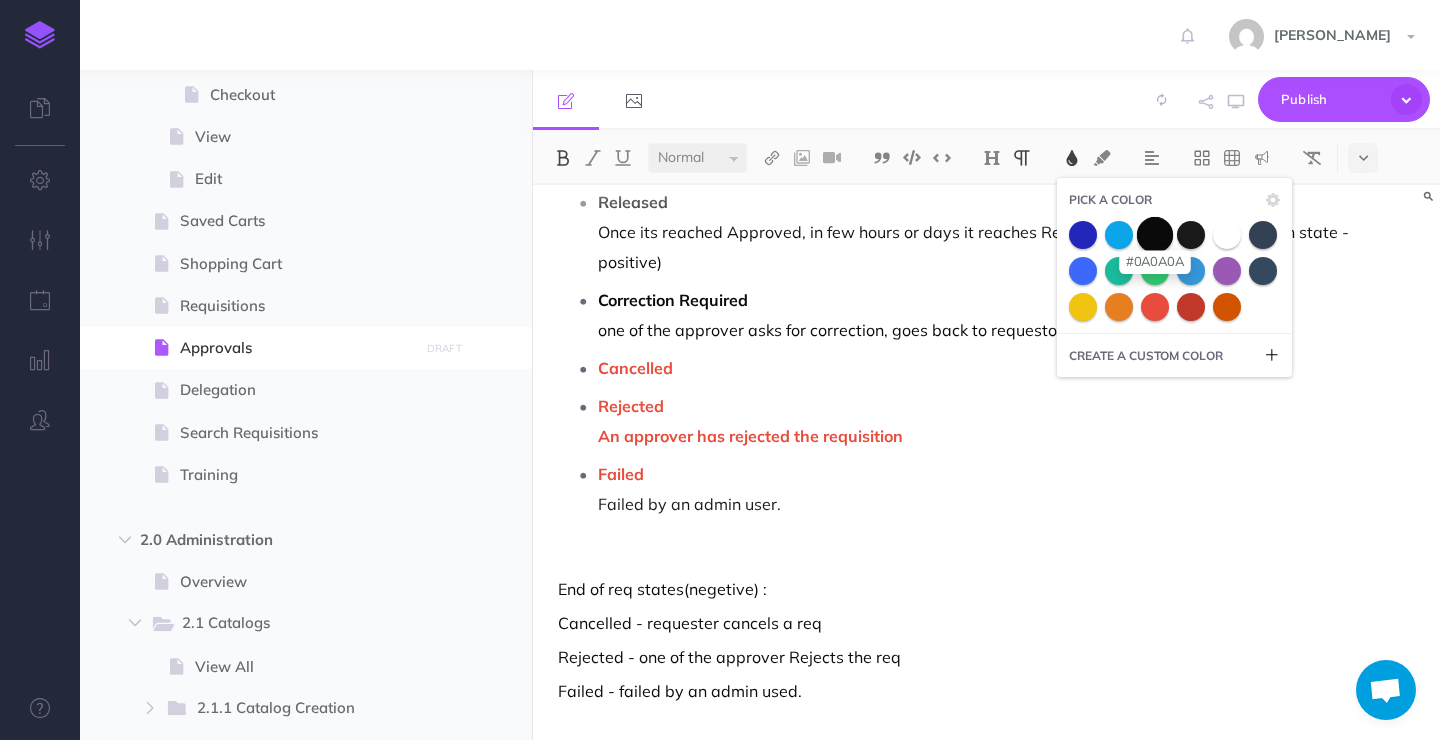 click at bounding box center [1155, 234] 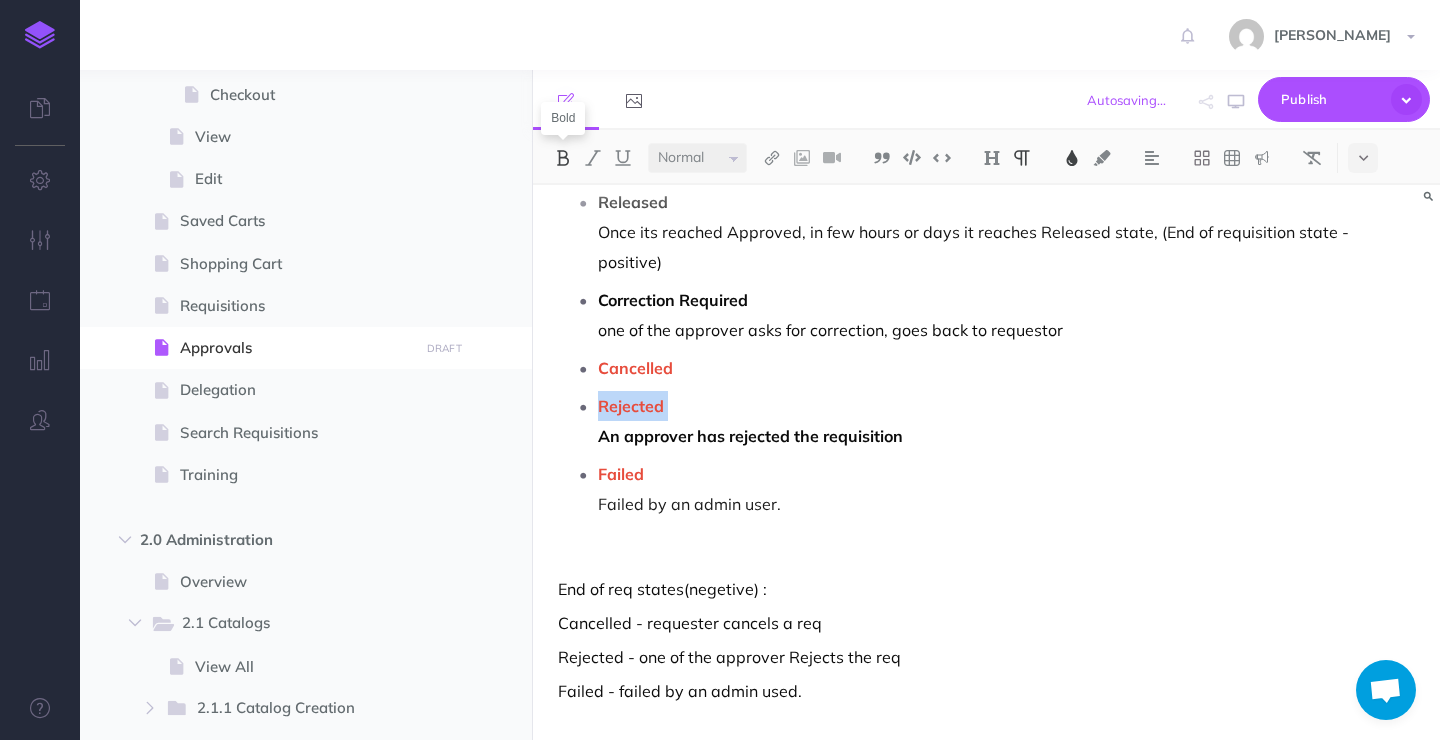 click at bounding box center [563, 158] 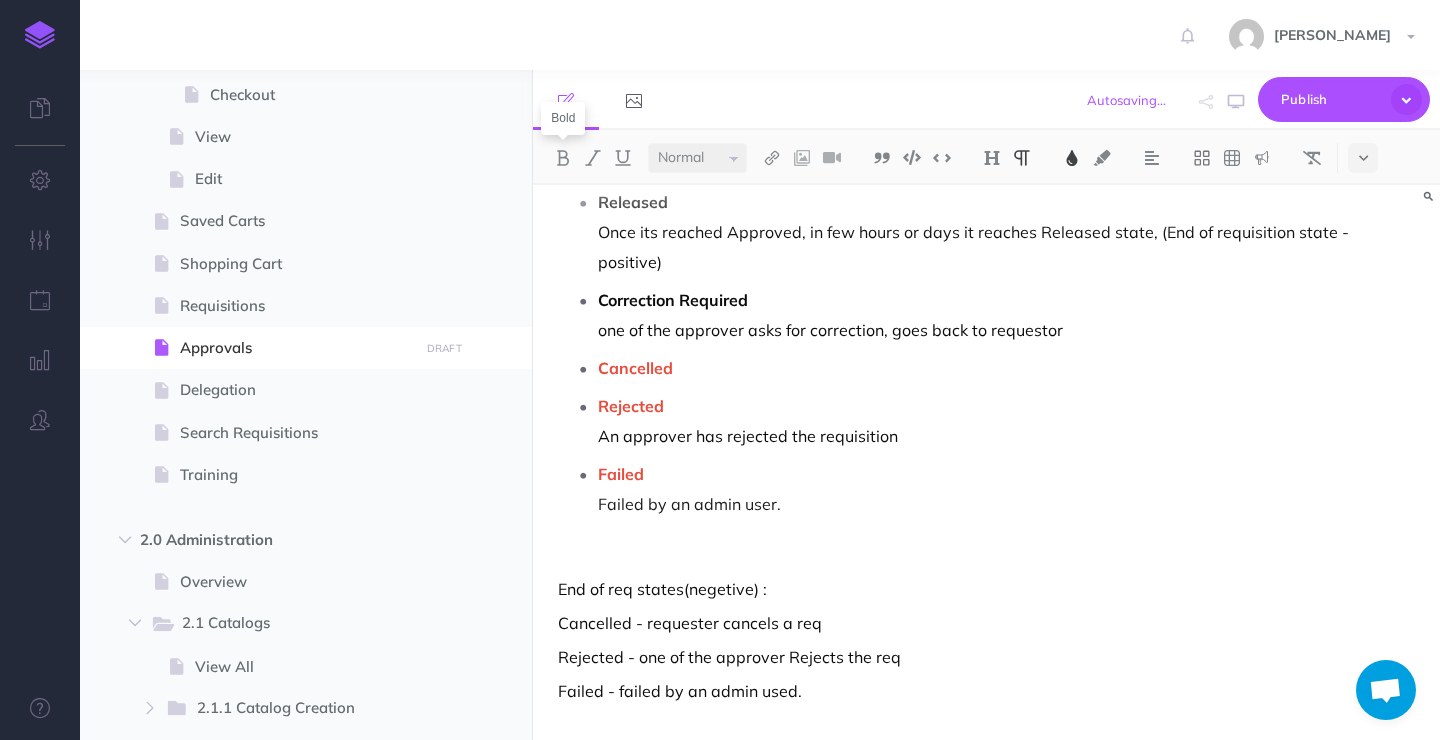 click on "Cancelled" at bounding box center [1006, 368] 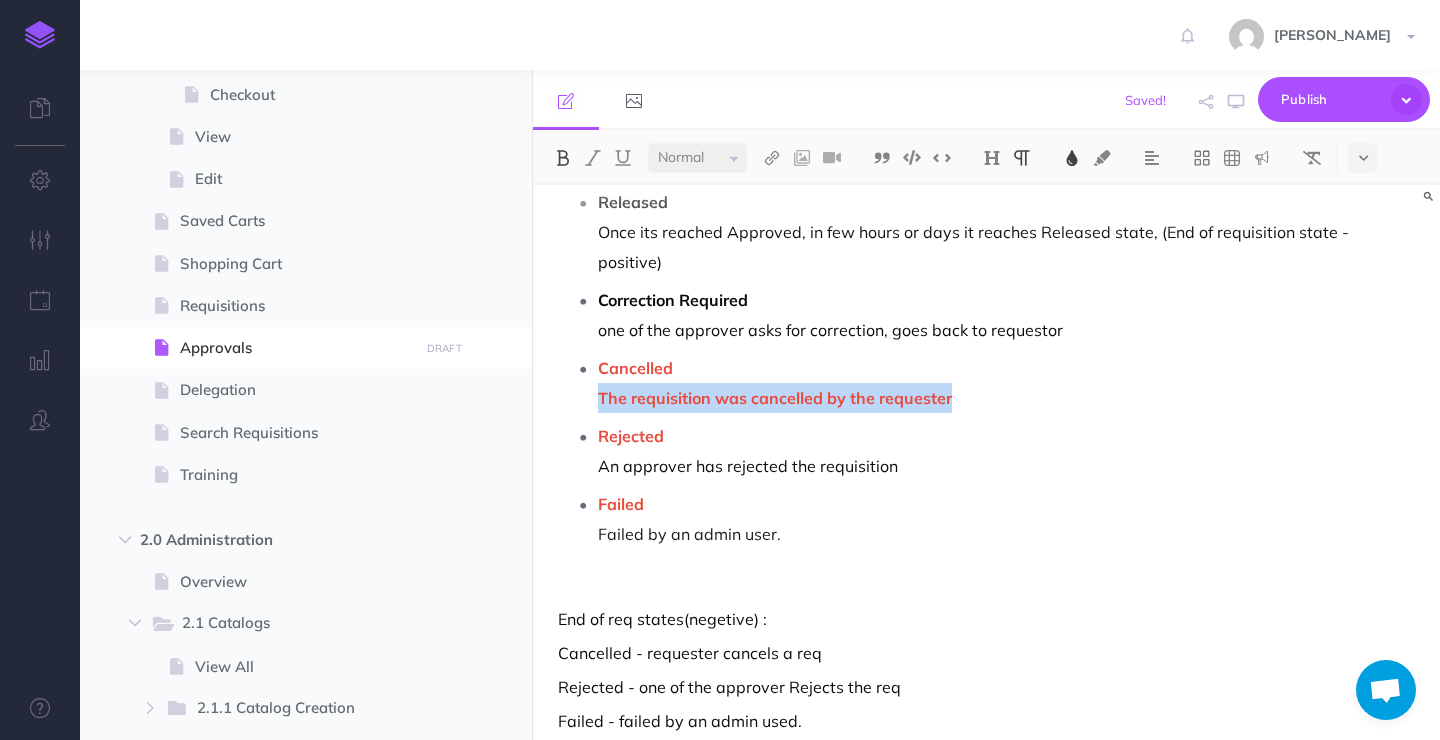 click at bounding box center (1072, 158) 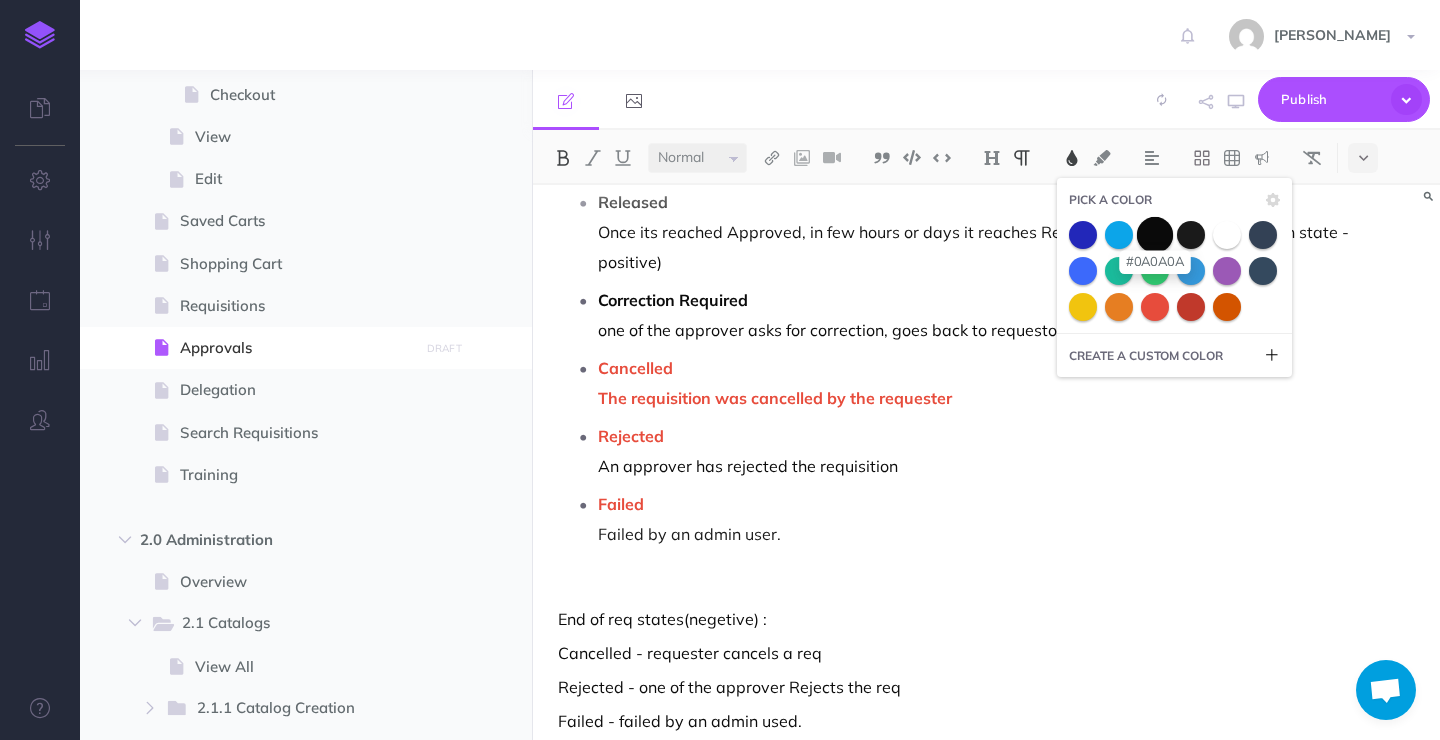 click at bounding box center [1155, 234] 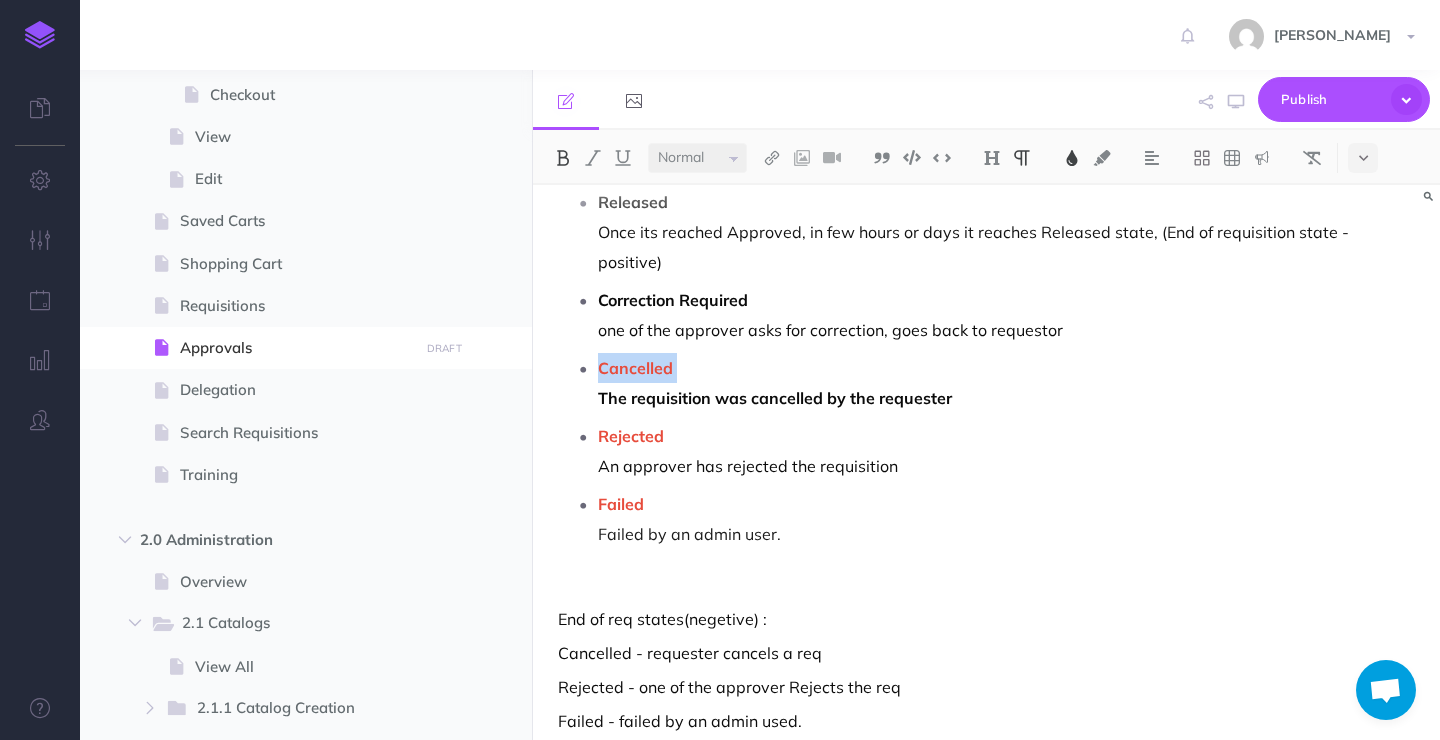click at bounding box center [563, 158] 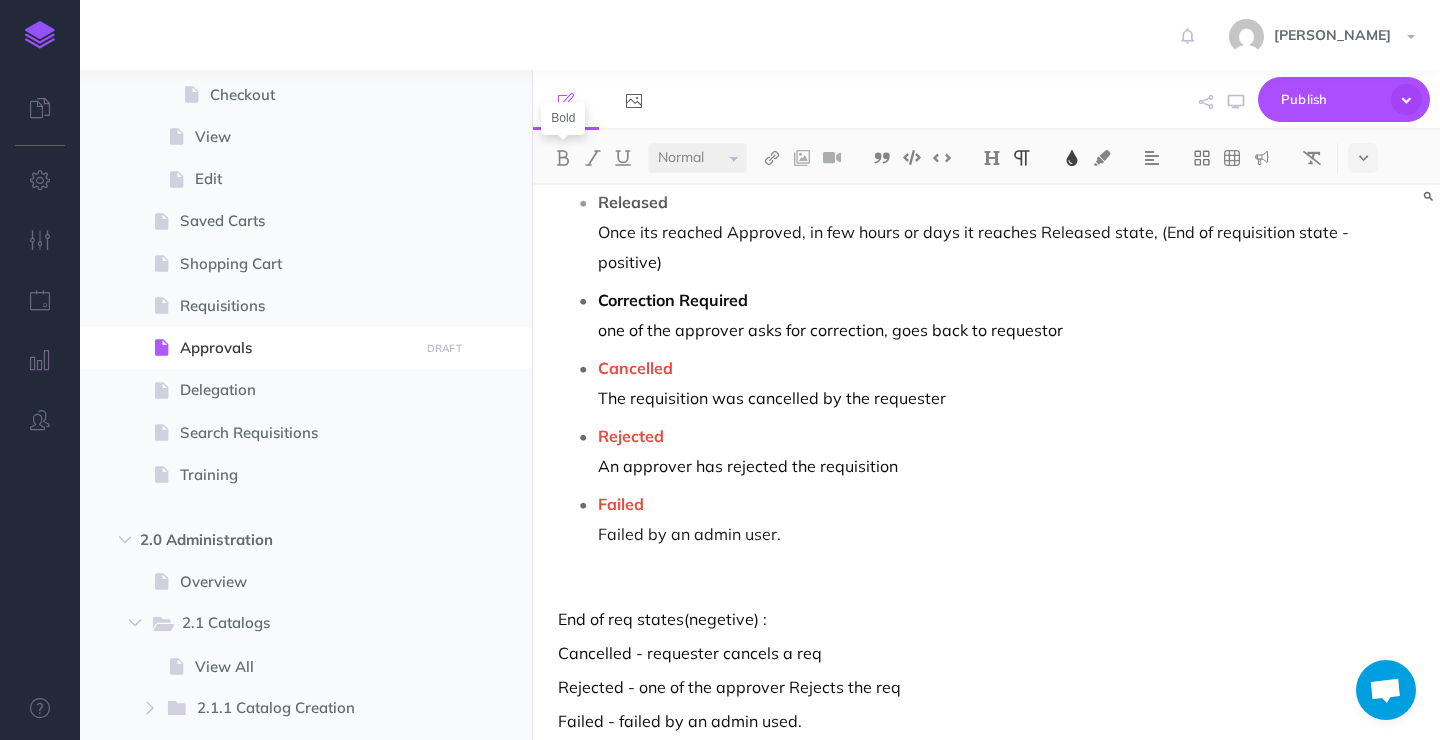 click on "Correction Required one of the approver asks for correction, goes back to requestor" at bounding box center (1006, 315) 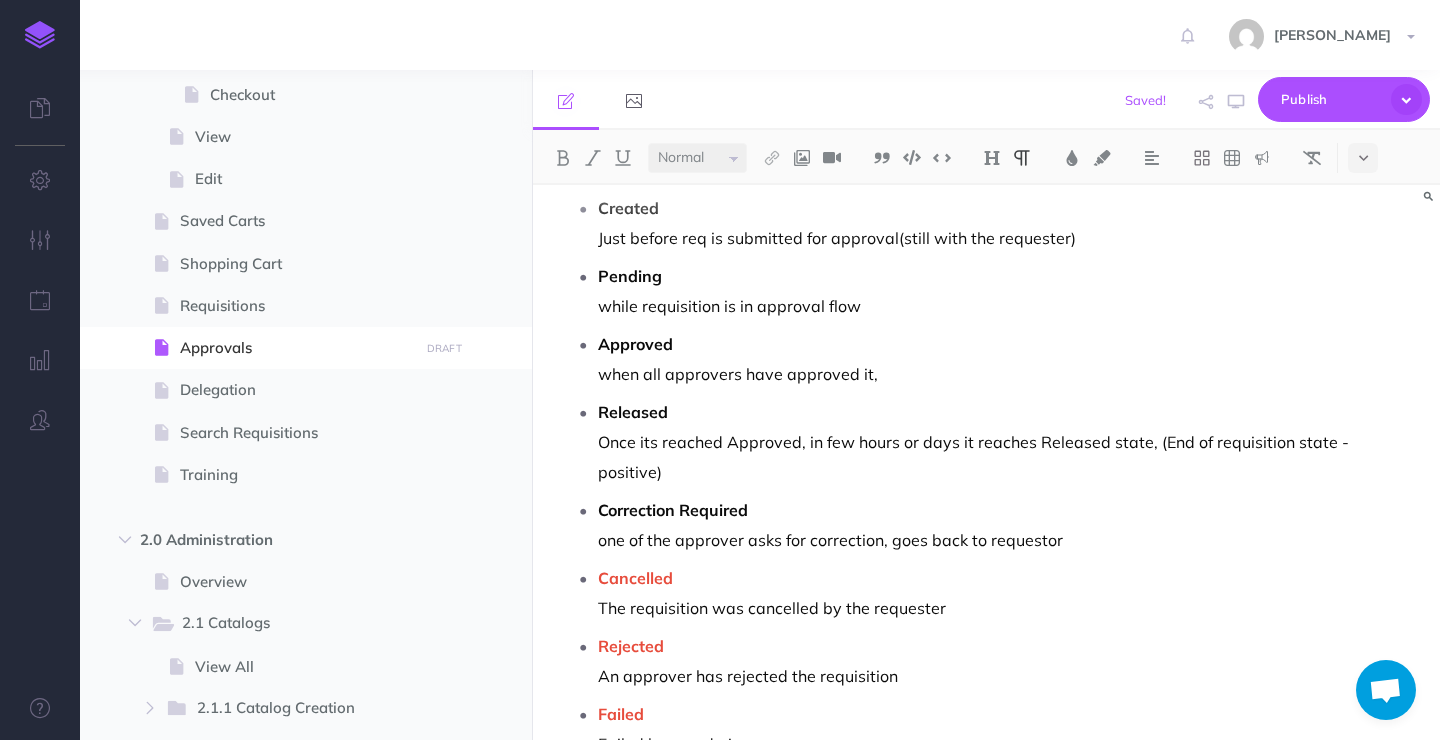 scroll, scrollTop: 315, scrollLeft: 0, axis: vertical 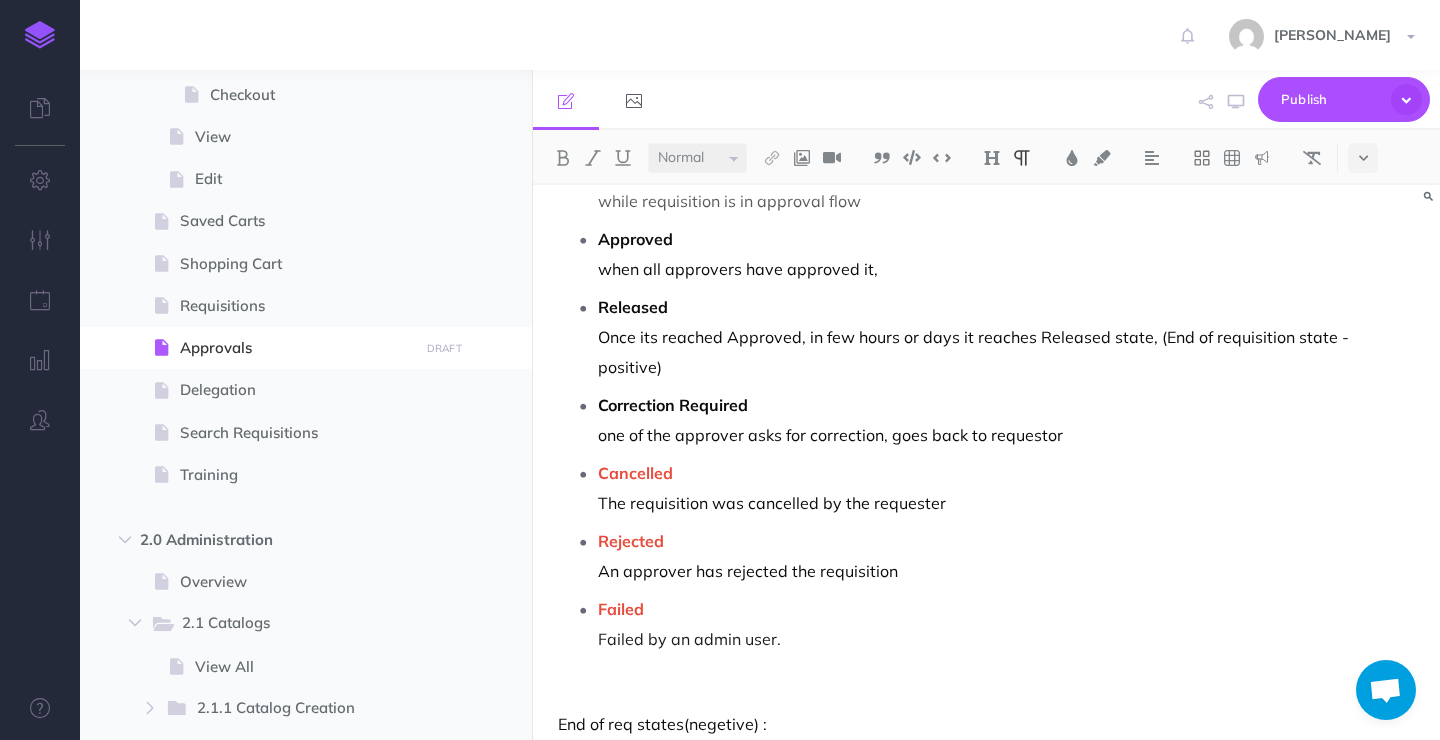 click on "Failed Failed by an admin user." at bounding box center [1006, 624] 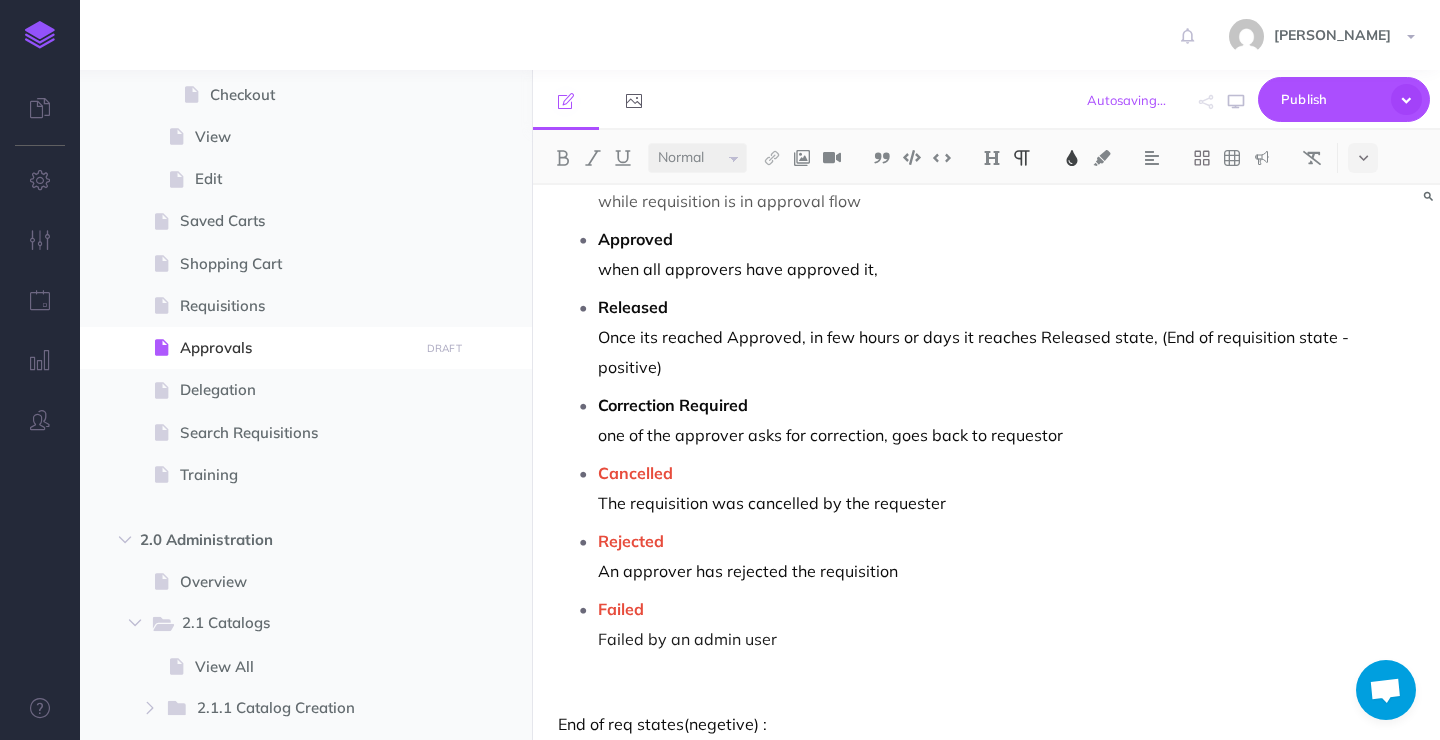 click on "Failed by an admin user" at bounding box center (687, 639) 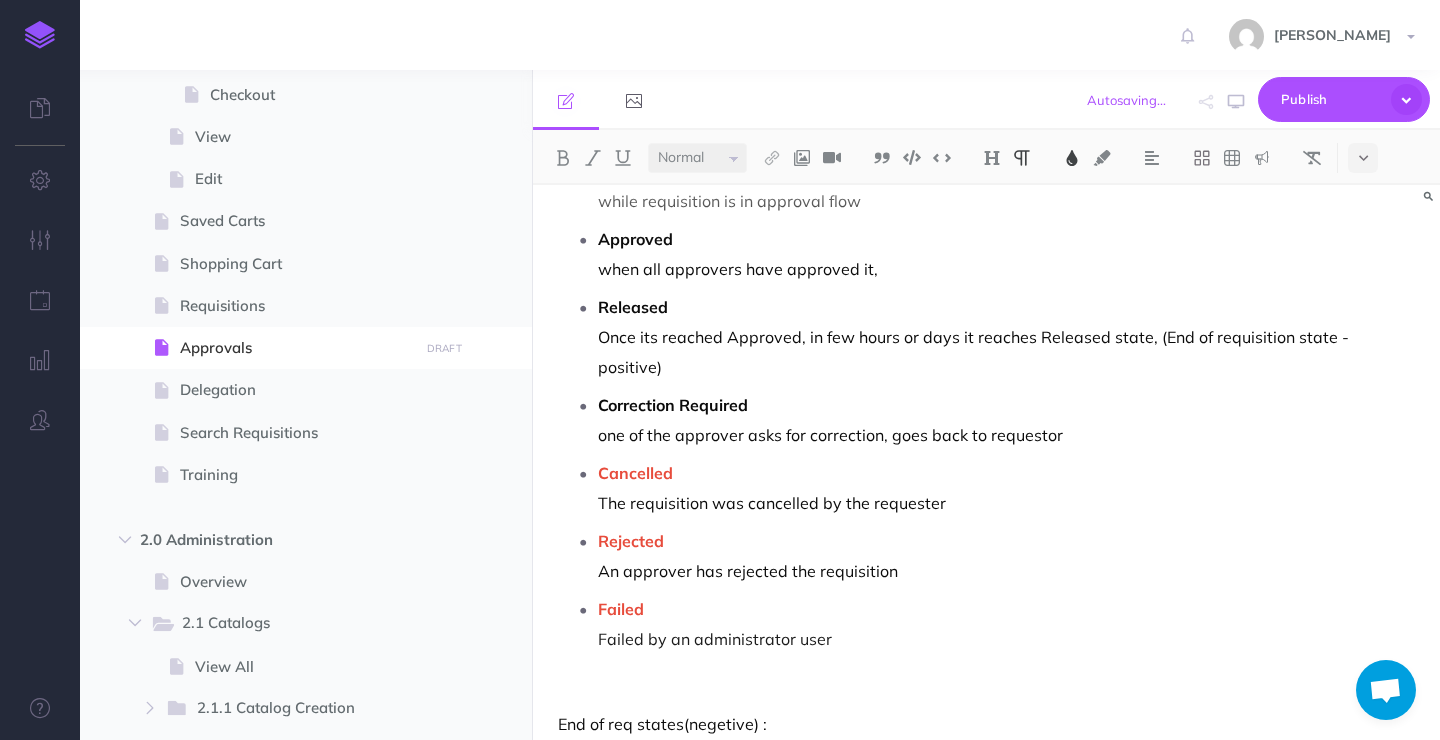 click on "Failed by an administrator user" at bounding box center [715, 639] 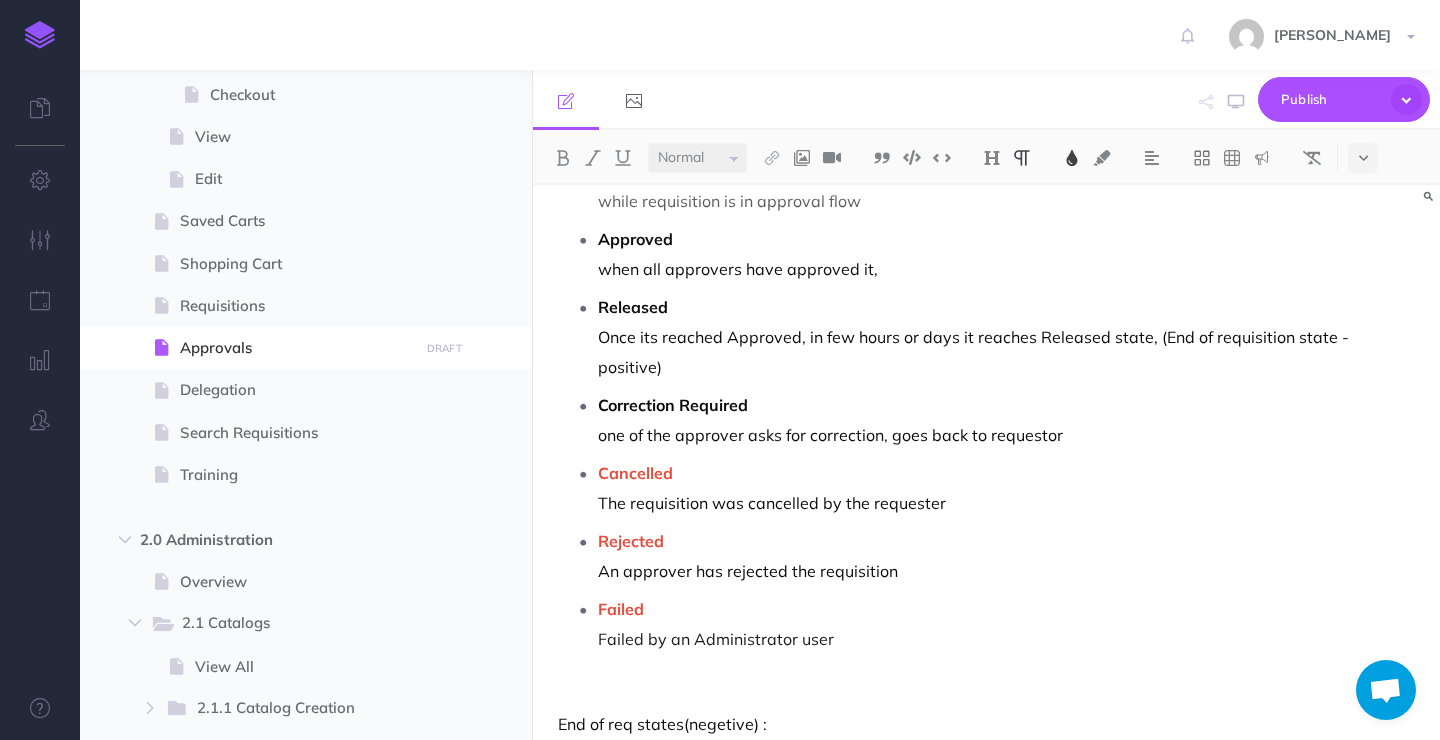click on "An approver has rejected the requisition" at bounding box center [748, 571] 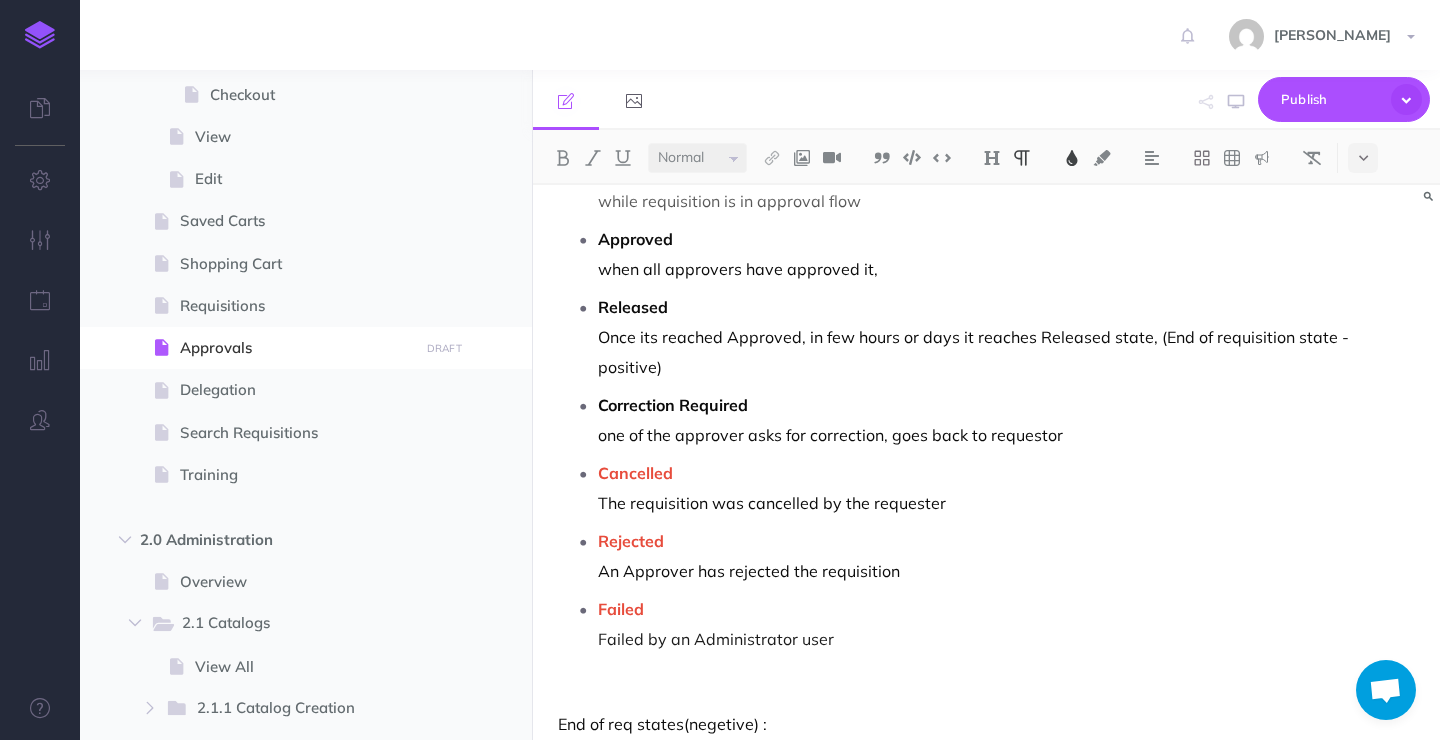 click on "An Approver has rejected the requisition" at bounding box center (749, 571) 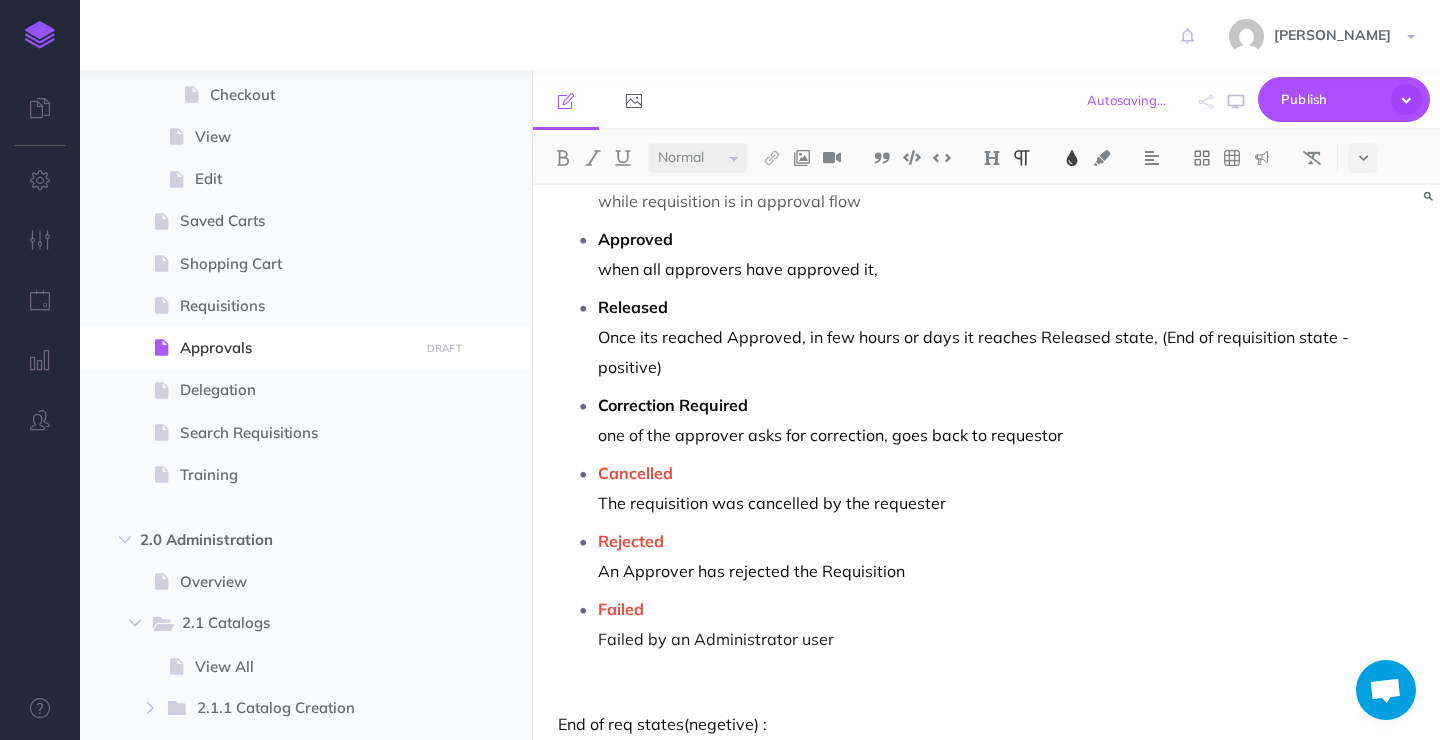 click on "Failed Failed by an Administrator user" at bounding box center [1006, 624] 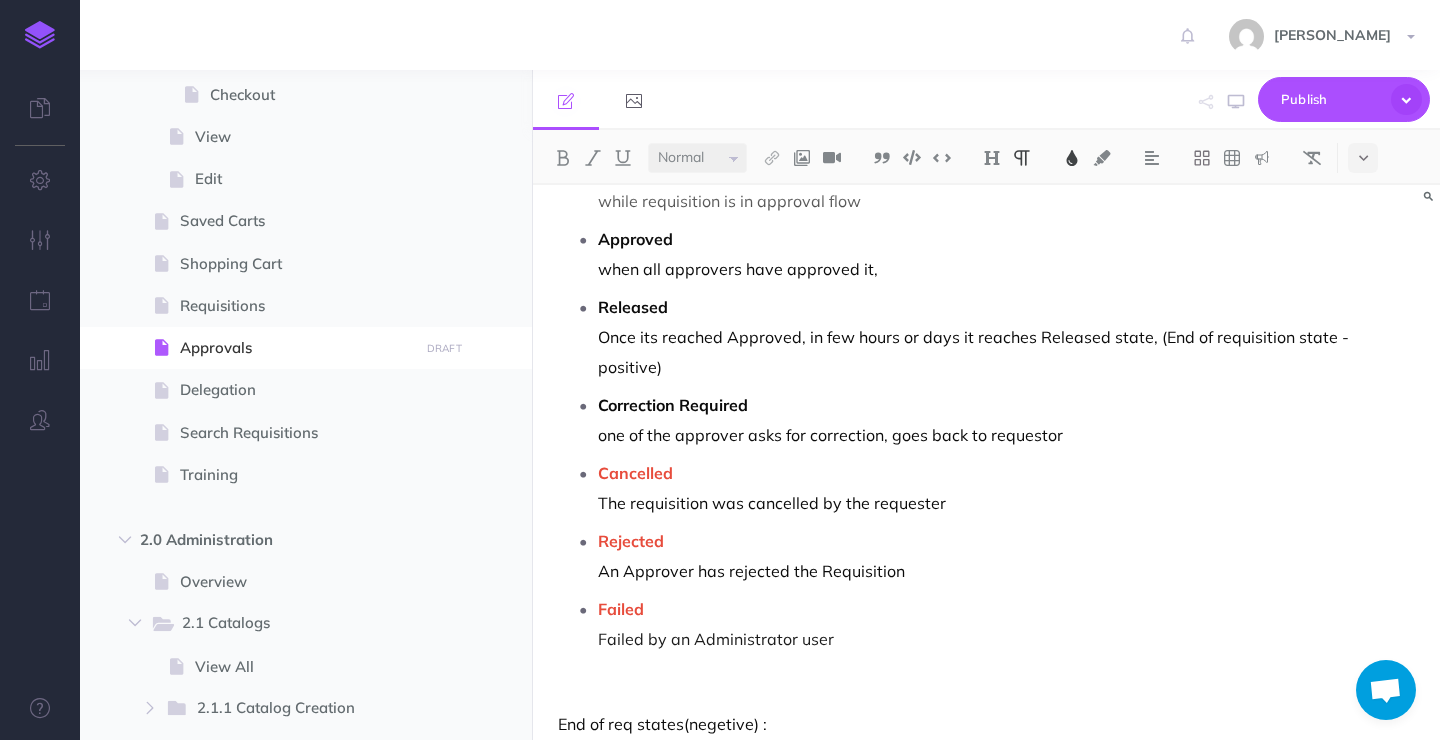 click on "The requisition was cancelled by the requester" at bounding box center (772, 503) 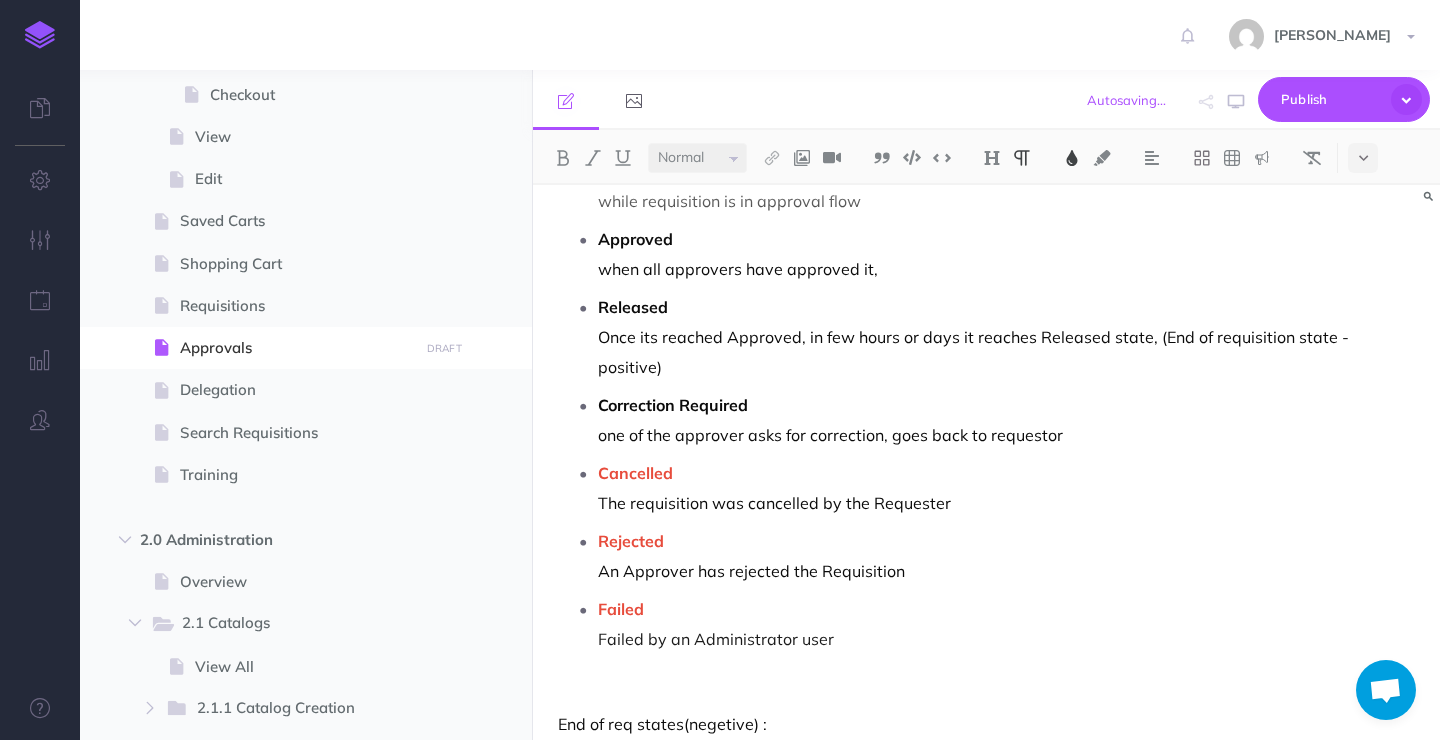 click on "The requisition was cancelled by the Requester" at bounding box center (774, 503) 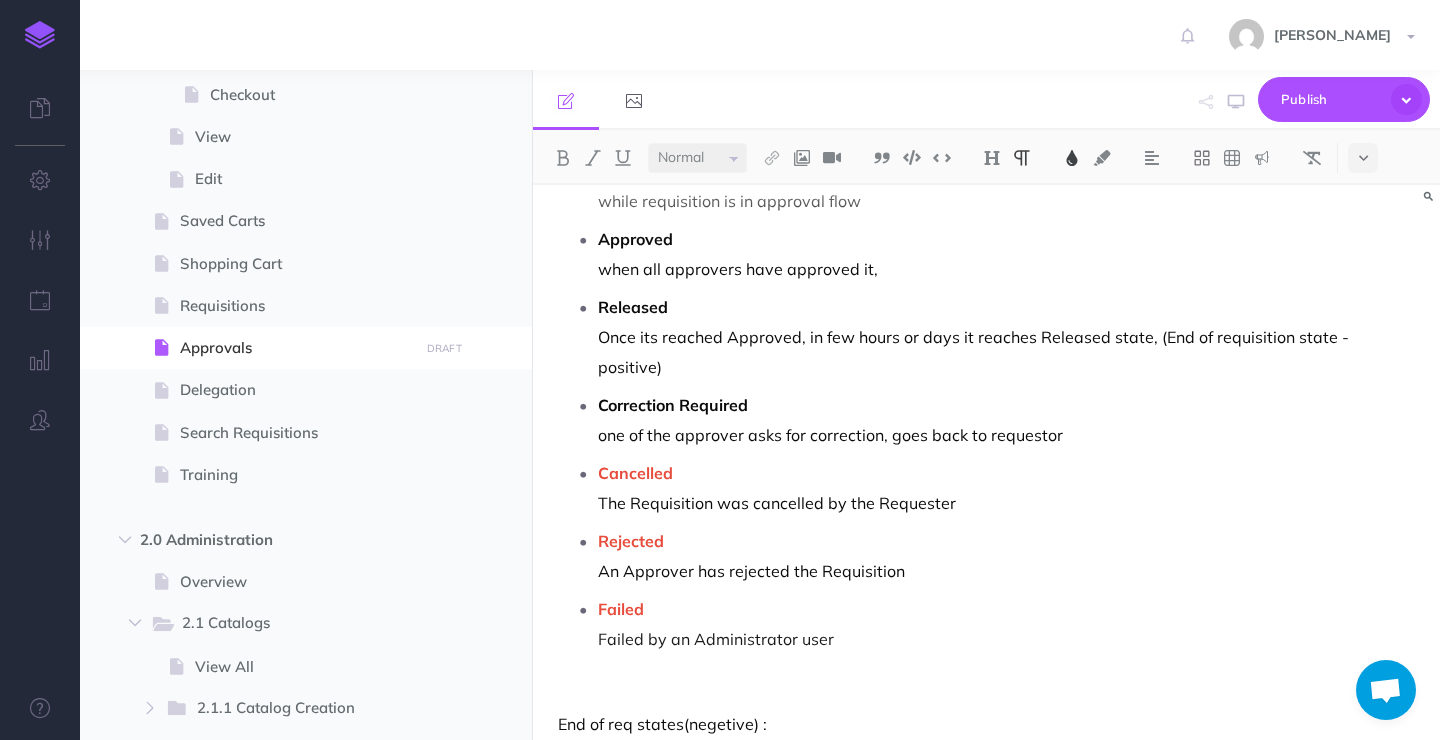 click on "Rejected  An Approver has rejected the Requisition" at bounding box center [1006, 556] 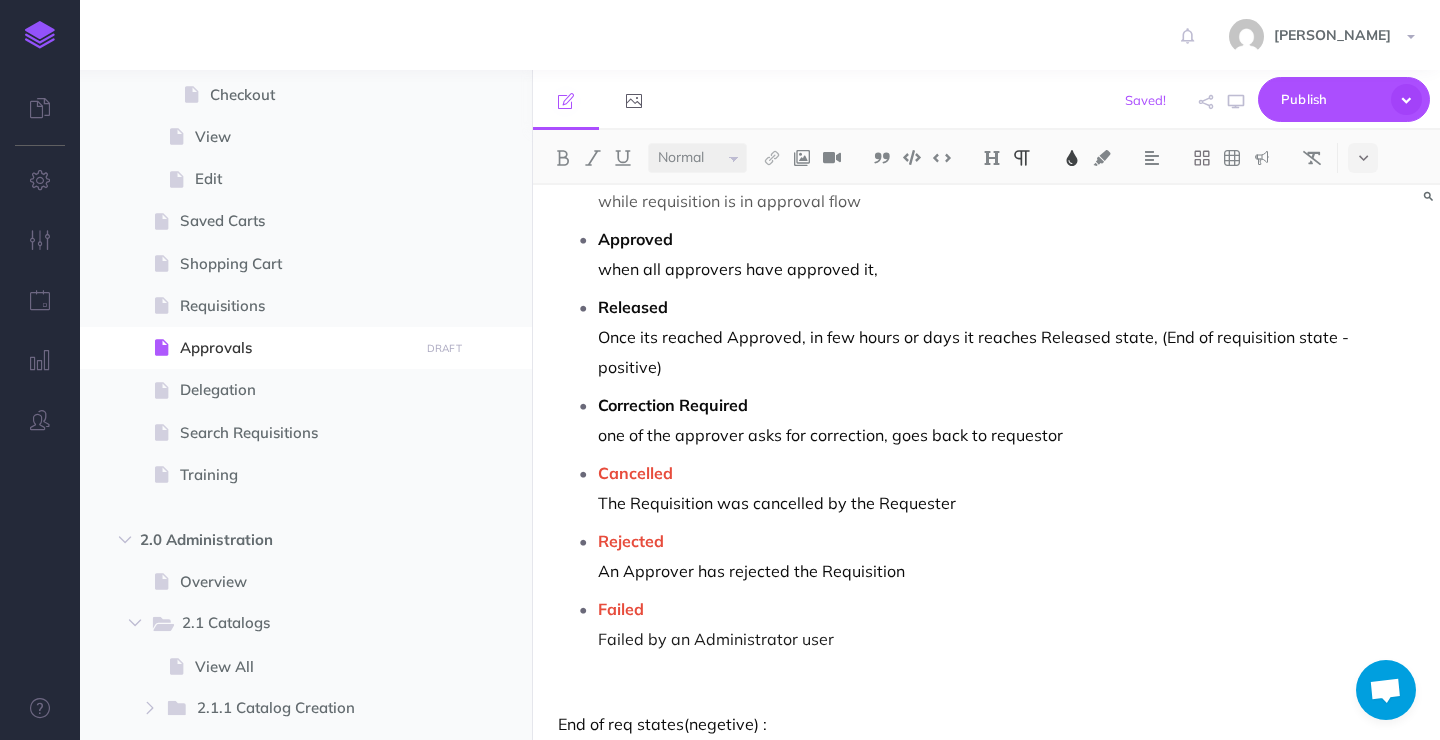 click on "Correction Required one of the approver asks for correction, goes back to requestor" at bounding box center (1006, 420) 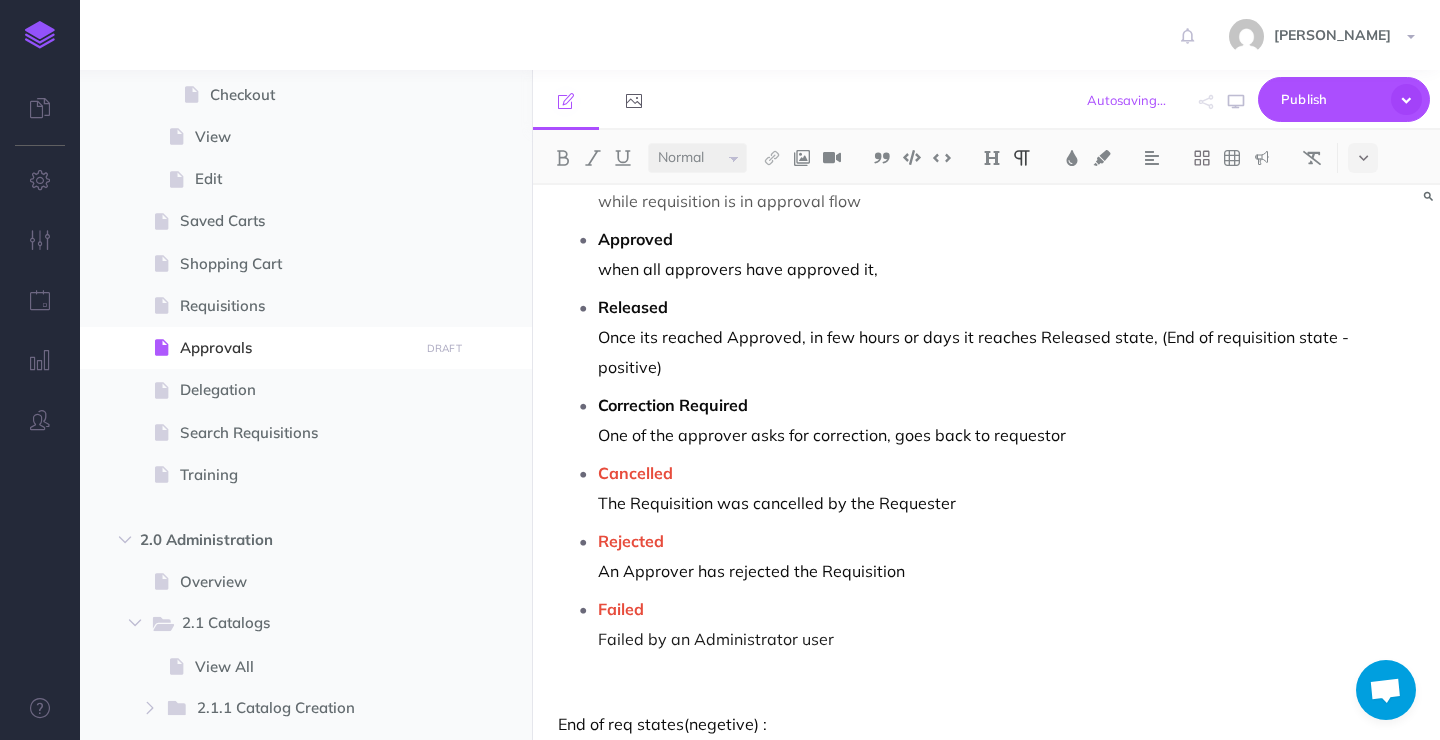 click on "Correction Required One of the approver asks for correction, goes back to requestor" at bounding box center (1006, 420) 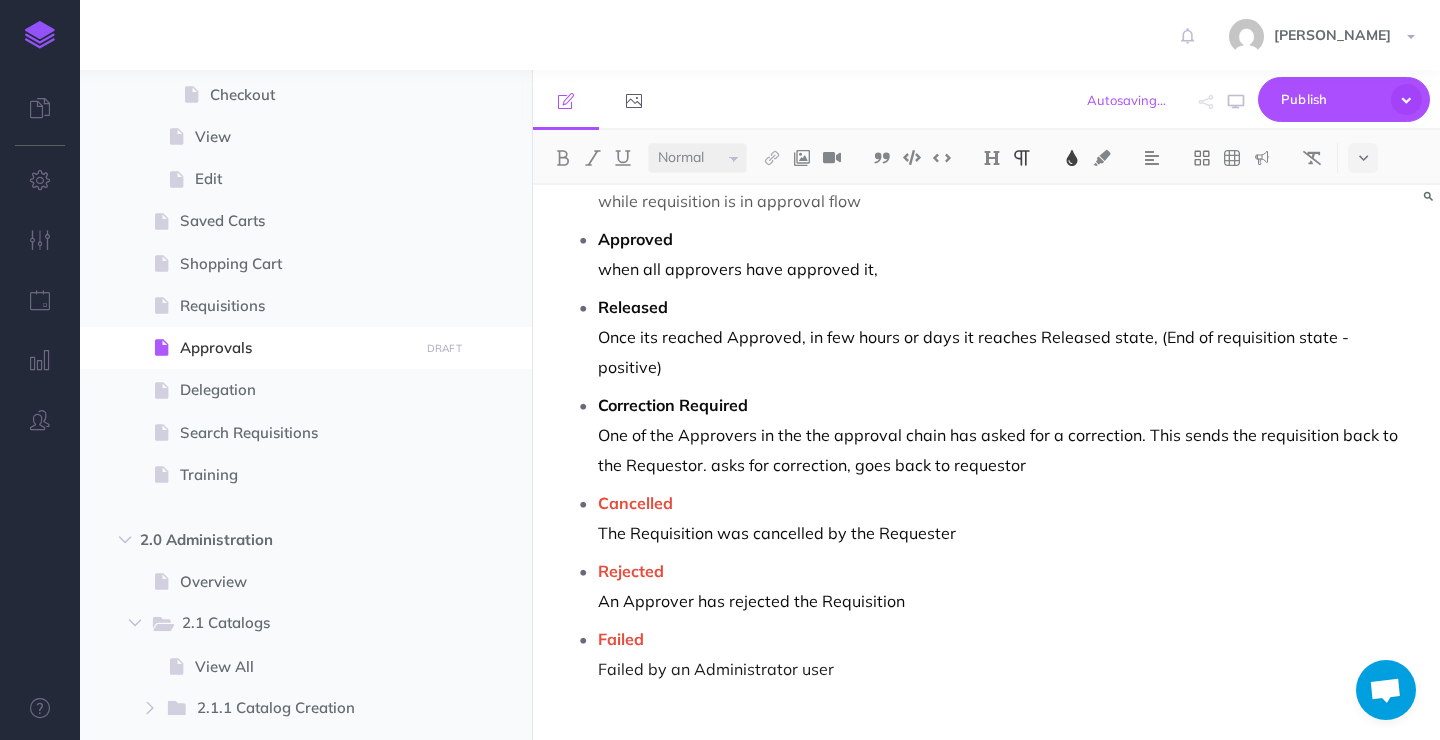 click on "An Approver has rejected the Requisition" at bounding box center [751, 601] 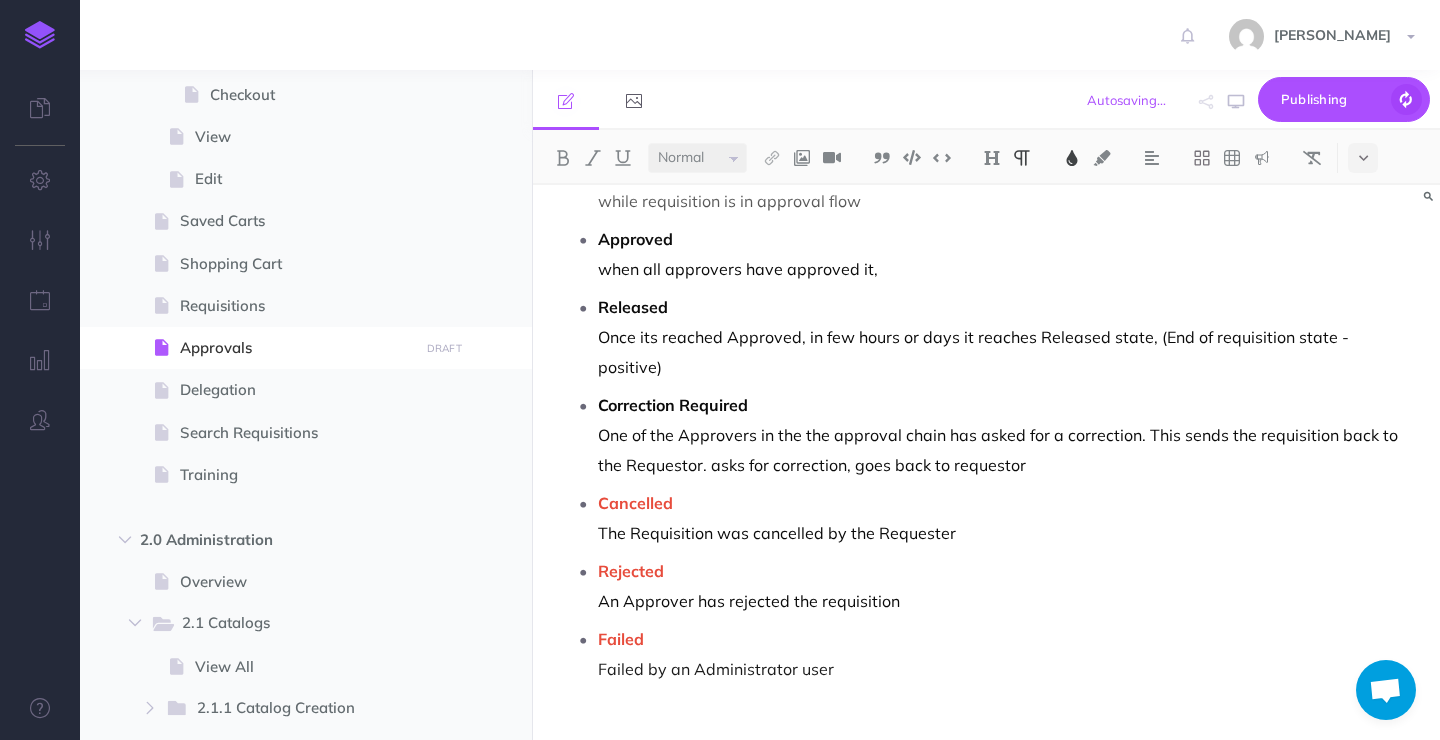 click on "Created Just before req is submitted for approval(still with the requester) Pending while requisition is in approval flow Approved when all approvers have approved it, Released Once its reached Approved, in few hours or days it reaches Released state, (End of requisition state - positive) Correction Required One of the Approvers in the the approval chain has asked for a correction. This sends the requisition back to the Requestor. asks for correction, goes back to requestor Cancelled  The Requisition was cancelled by the Requester Rejected  An Approver has rejected the requisition Failed Failed by an Administrator user" at bounding box center (991, 386) 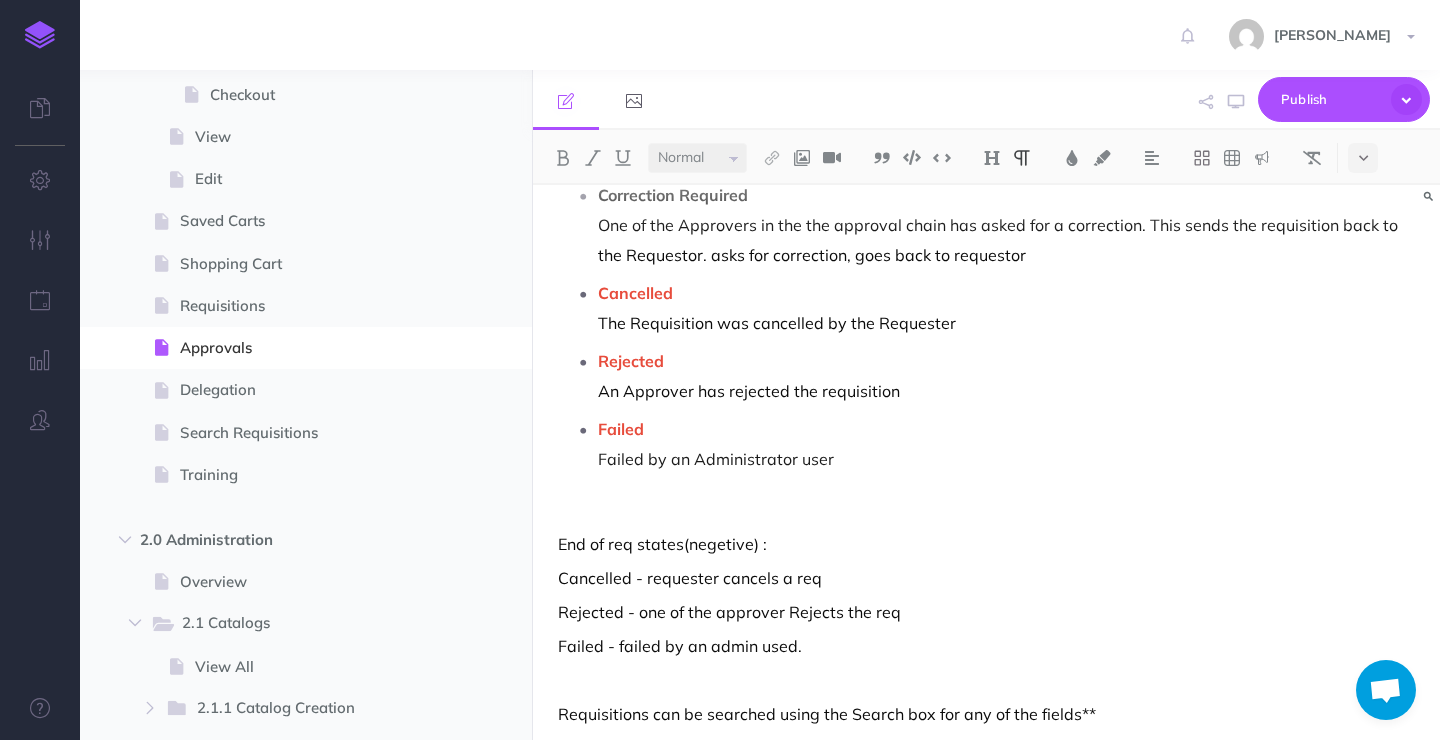 scroll, scrollTop: 420, scrollLeft: 0, axis: vertical 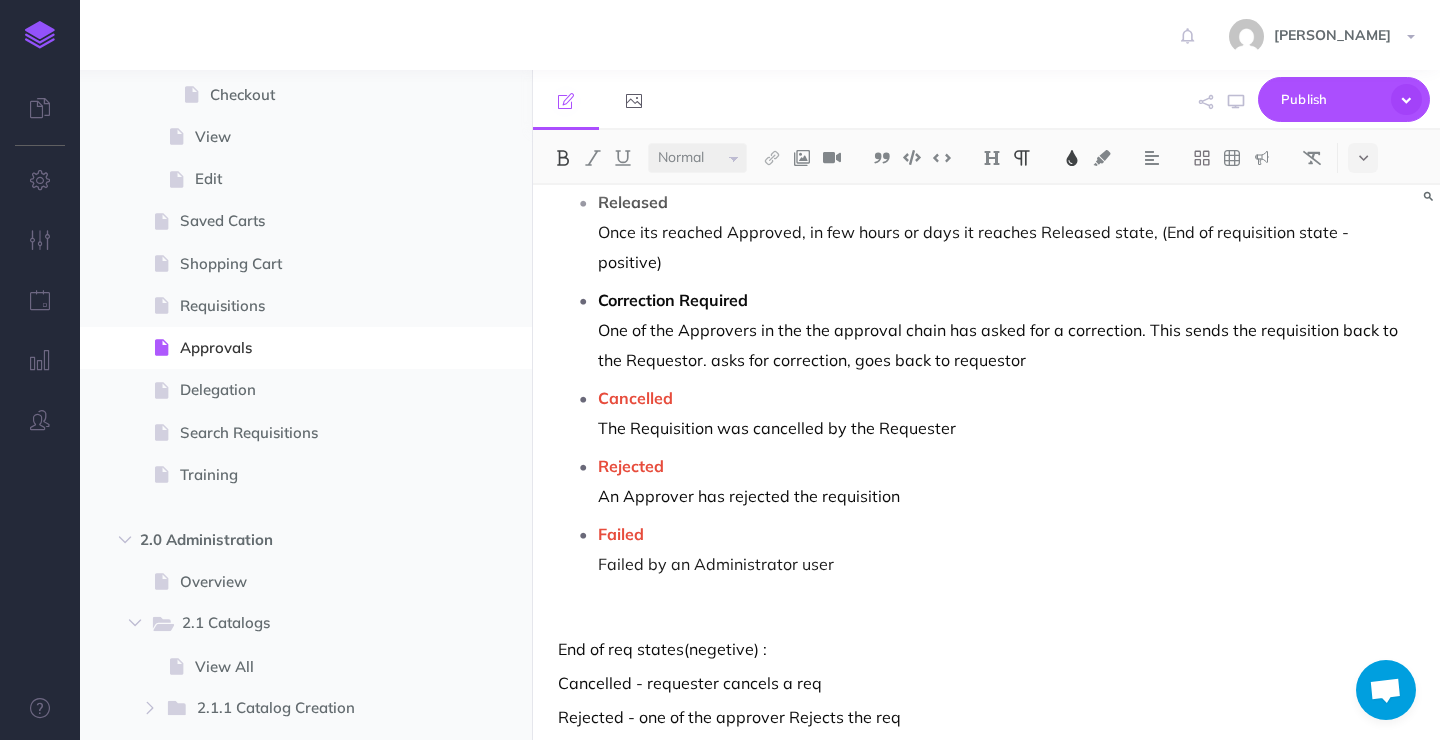 click on "Failed Failed by an Administrator user" at bounding box center (1006, 549) 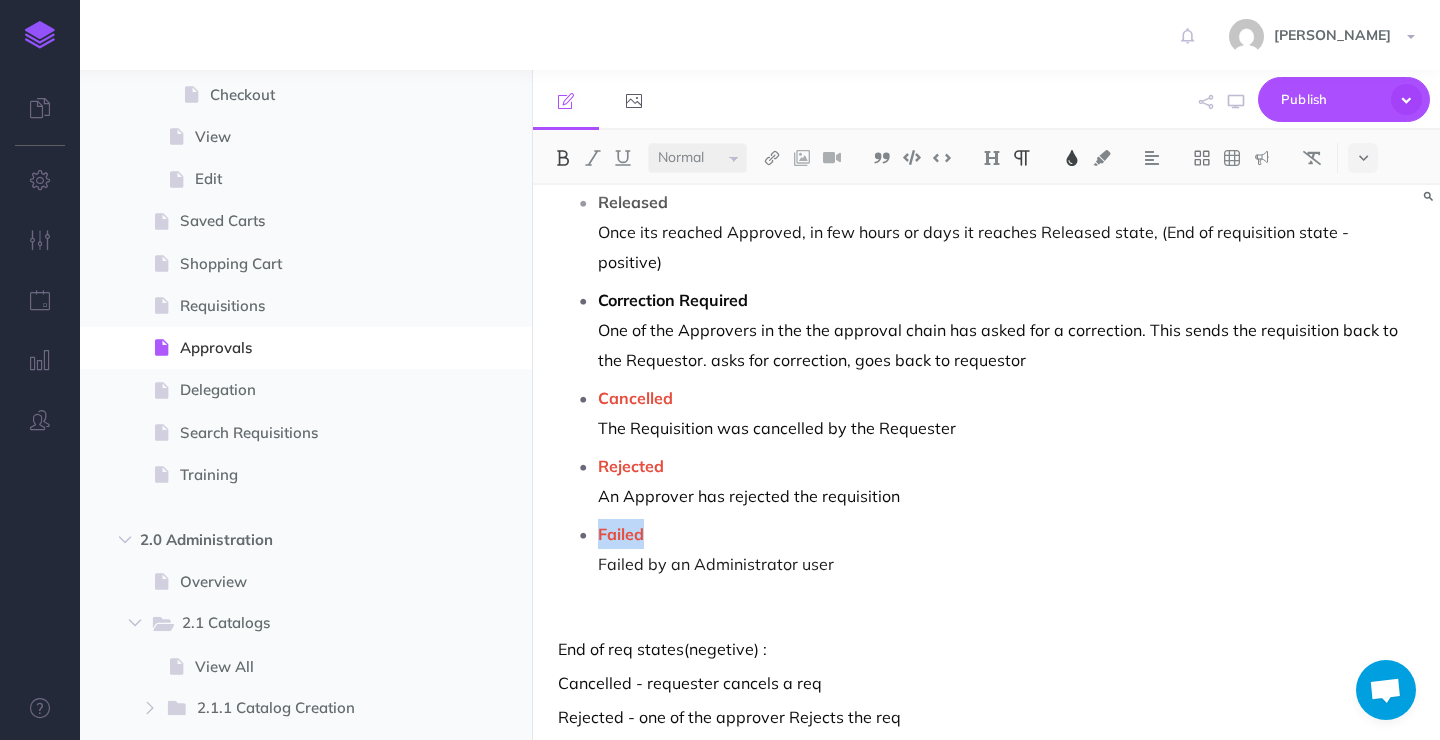 click at bounding box center [1072, 158] 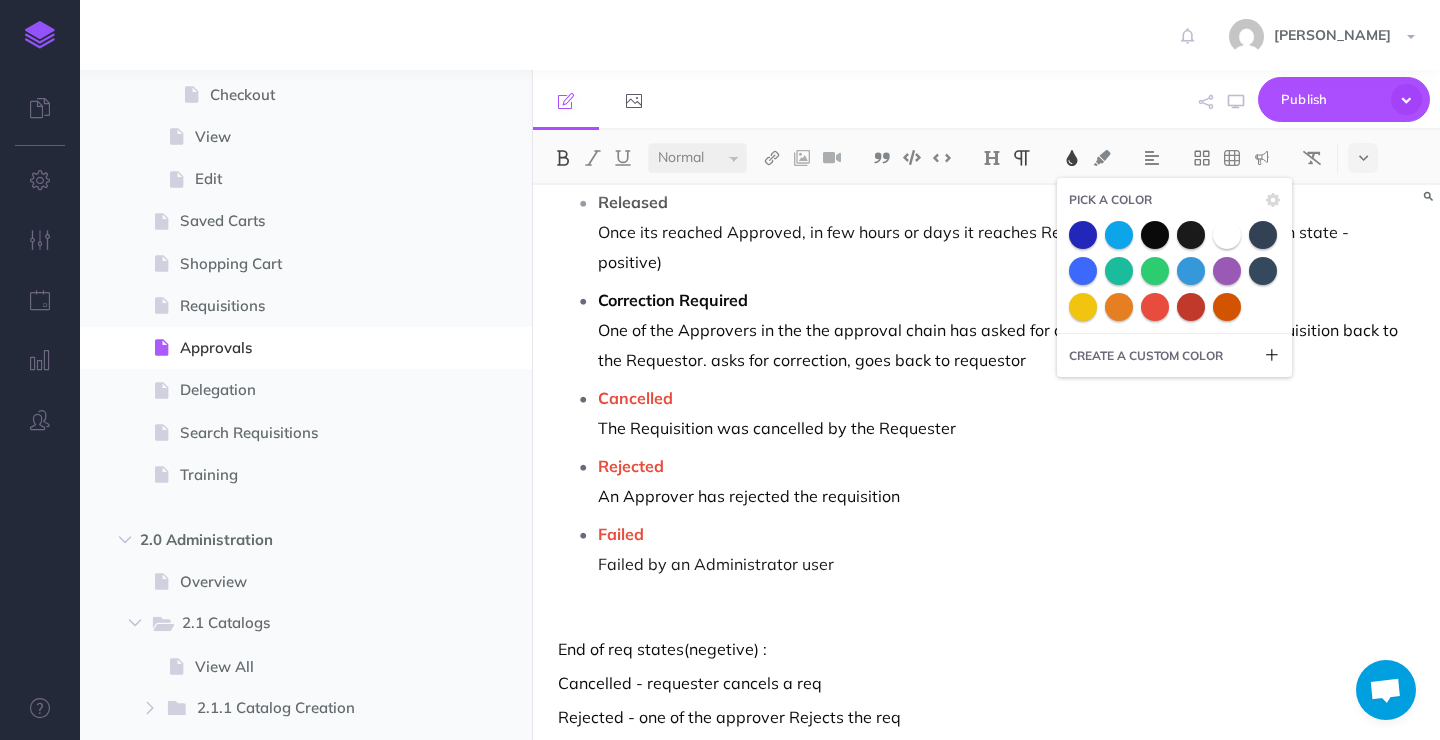 drag, startPoint x: 1096, startPoint y: 230, endPoint x: 1052, endPoint y: 255, distance: 50.606323 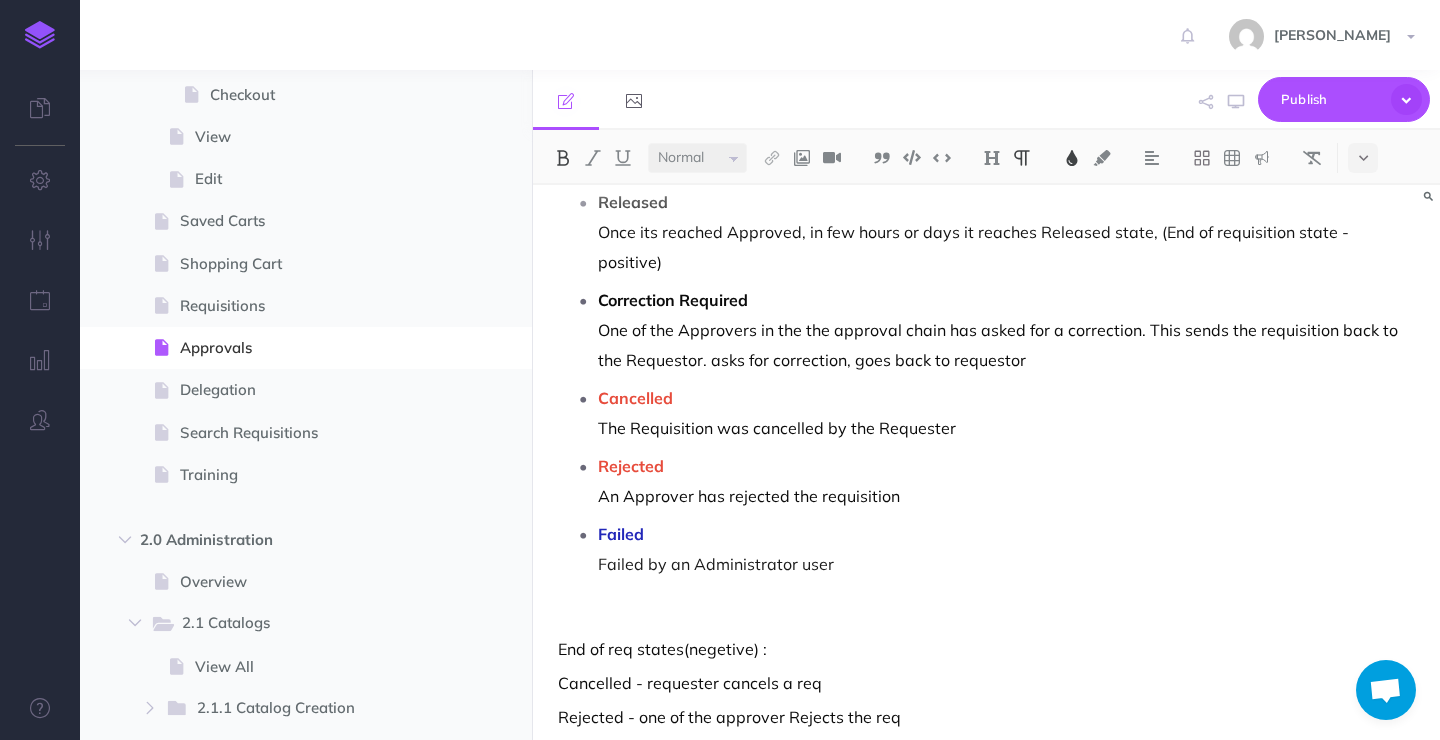 click on "Rejected  An Approver has rejected the requisition" at bounding box center (1006, 481) 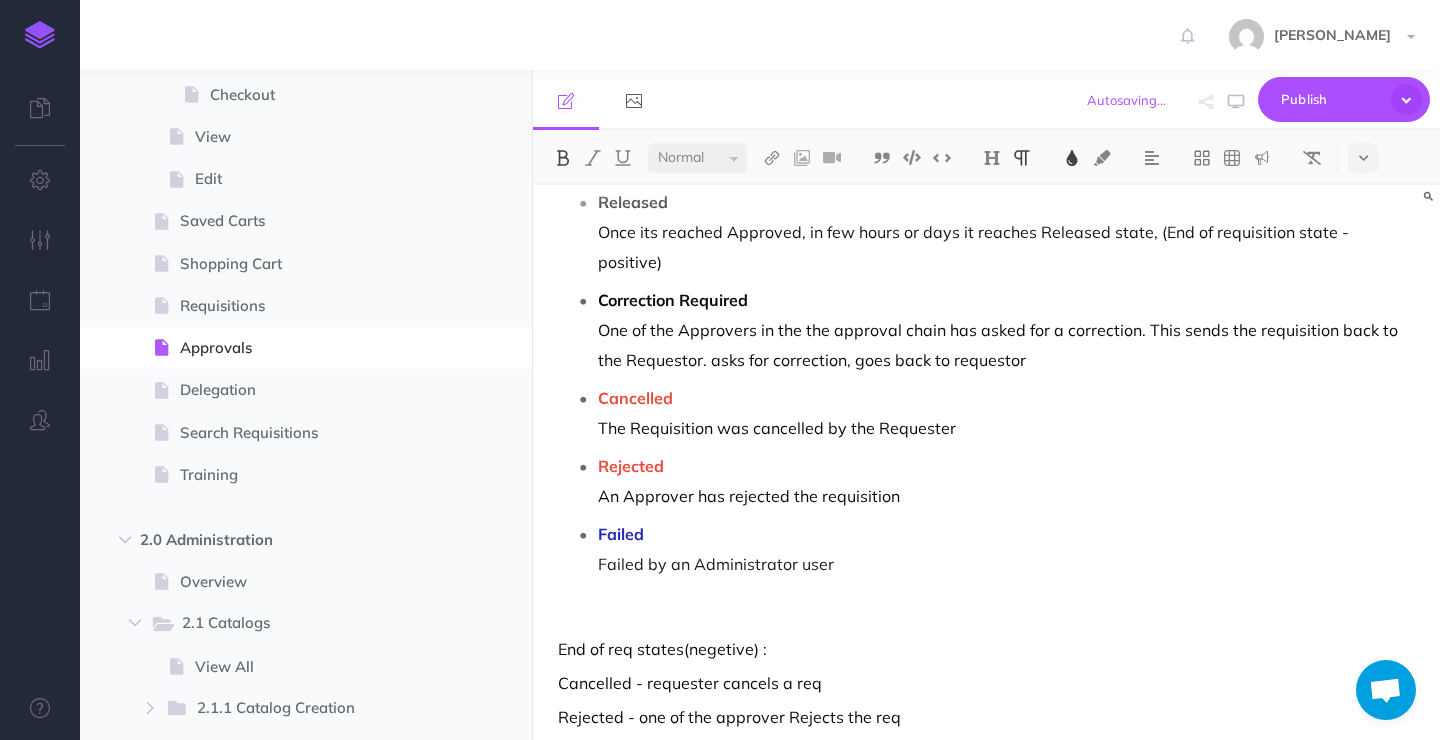 drag, startPoint x: 716, startPoint y: 433, endPoint x: 602, endPoint y: 435, distance: 114.01754 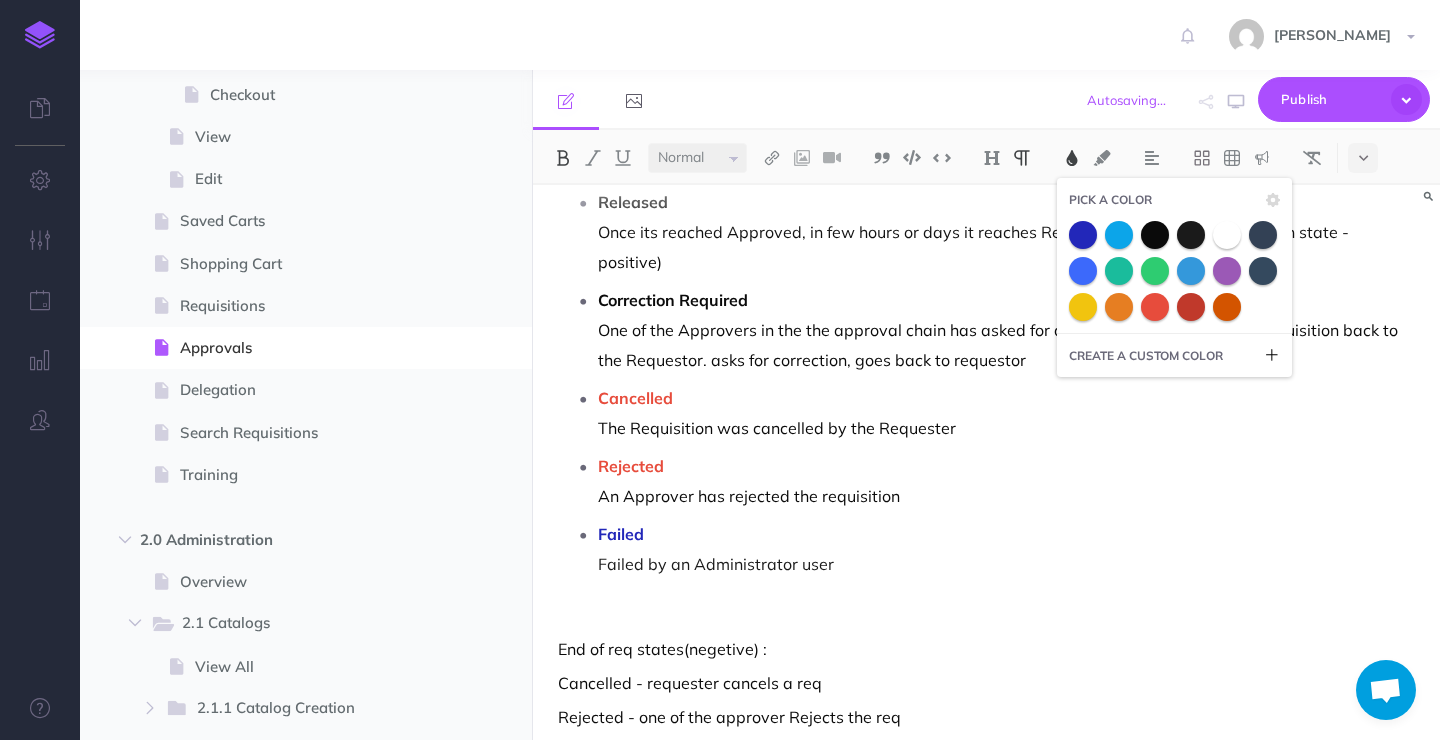 click on "Created Just before req is submitted for approval(still with the requester) Pending while requisition is in approval flow Approved when all approvers have approved it, Released Once its reached Approved, in few hours or days it reaches Released state, (End of requisition state - positive) Correction Required One of the Approvers in the the approval chain has asked for a correction. This sends the requisition back to the Requestor. asks for correction, goes back to requestor Cancelled  The Requisition was cancelled by the Requester Rejected  An Approver has rejected the requisition Failed Failed by an Administrator user" at bounding box center [991, 281] 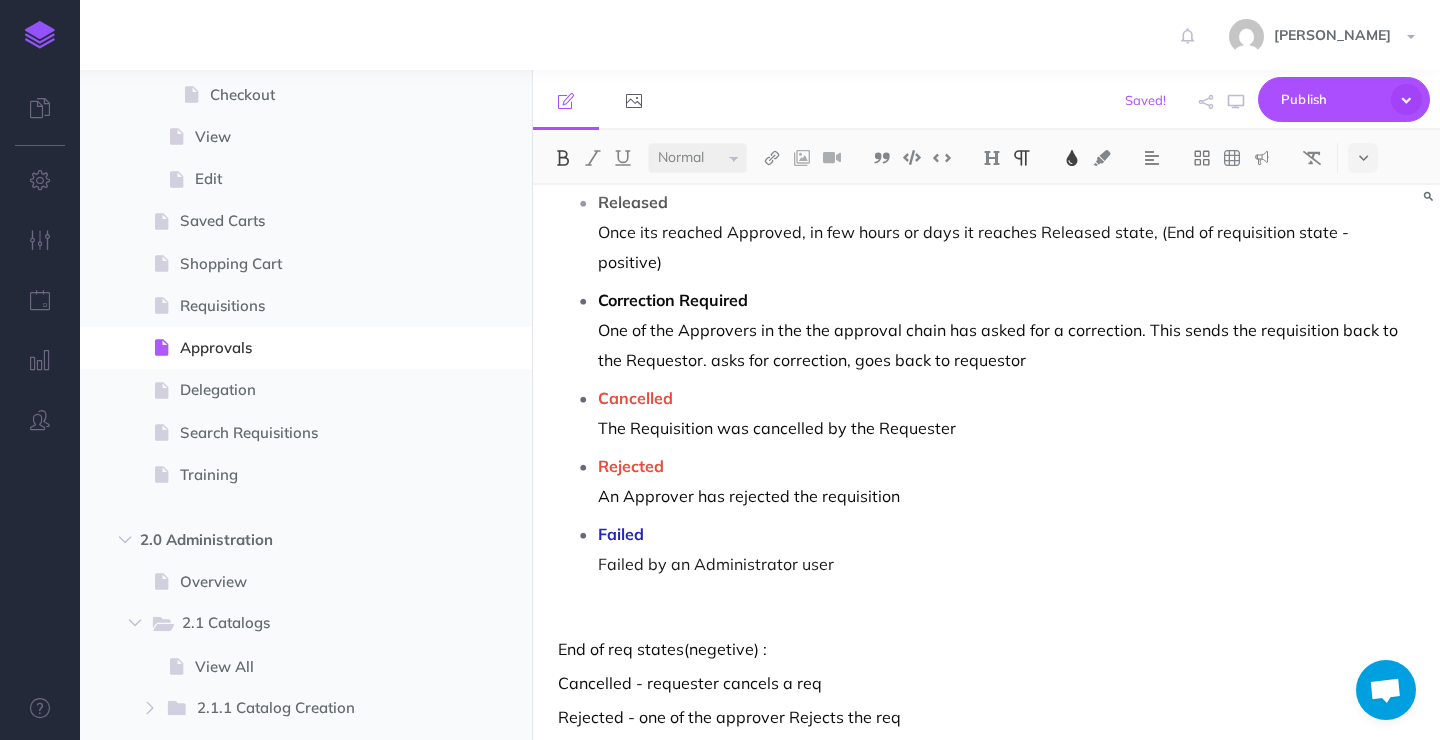 drag, startPoint x: 682, startPoint y: 446, endPoint x: 601, endPoint y: 446, distance: 81 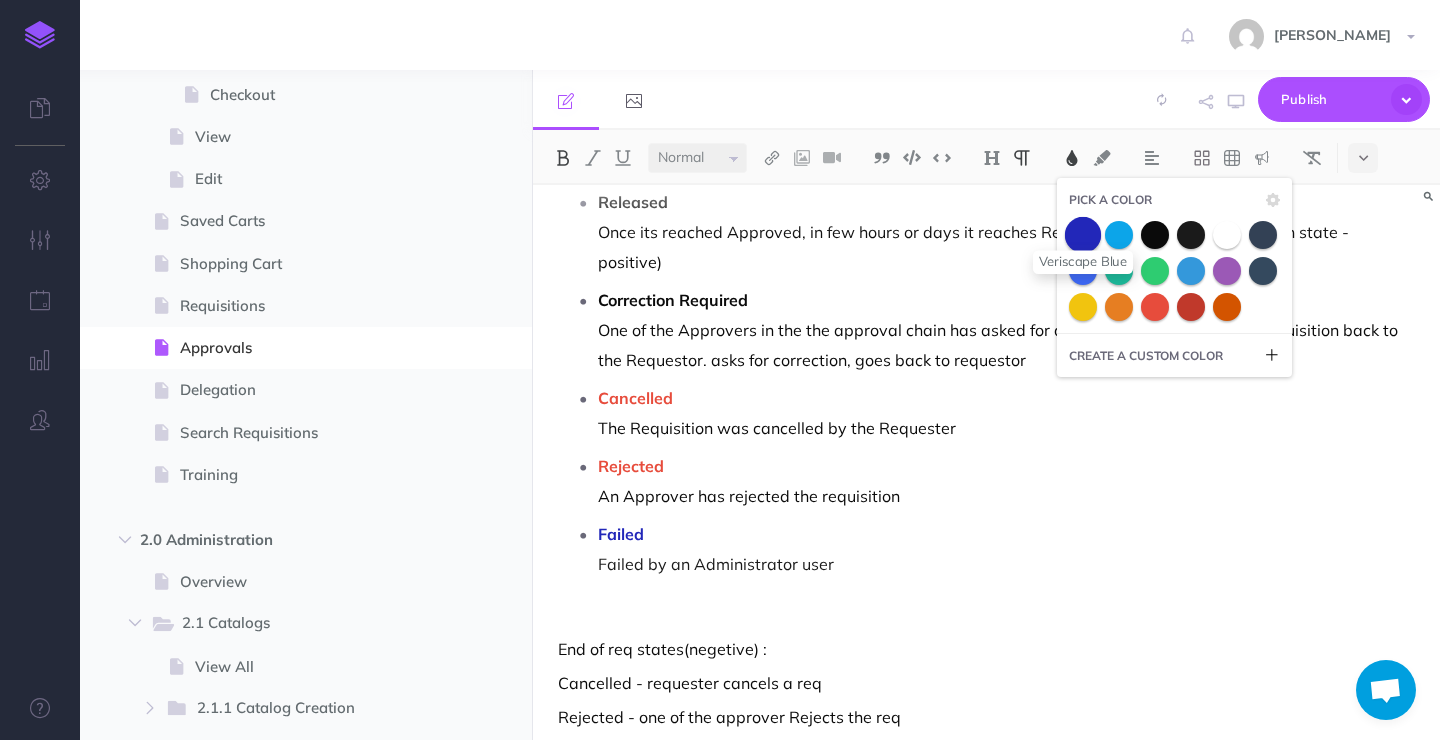 click at bounding box center (1083, 234) 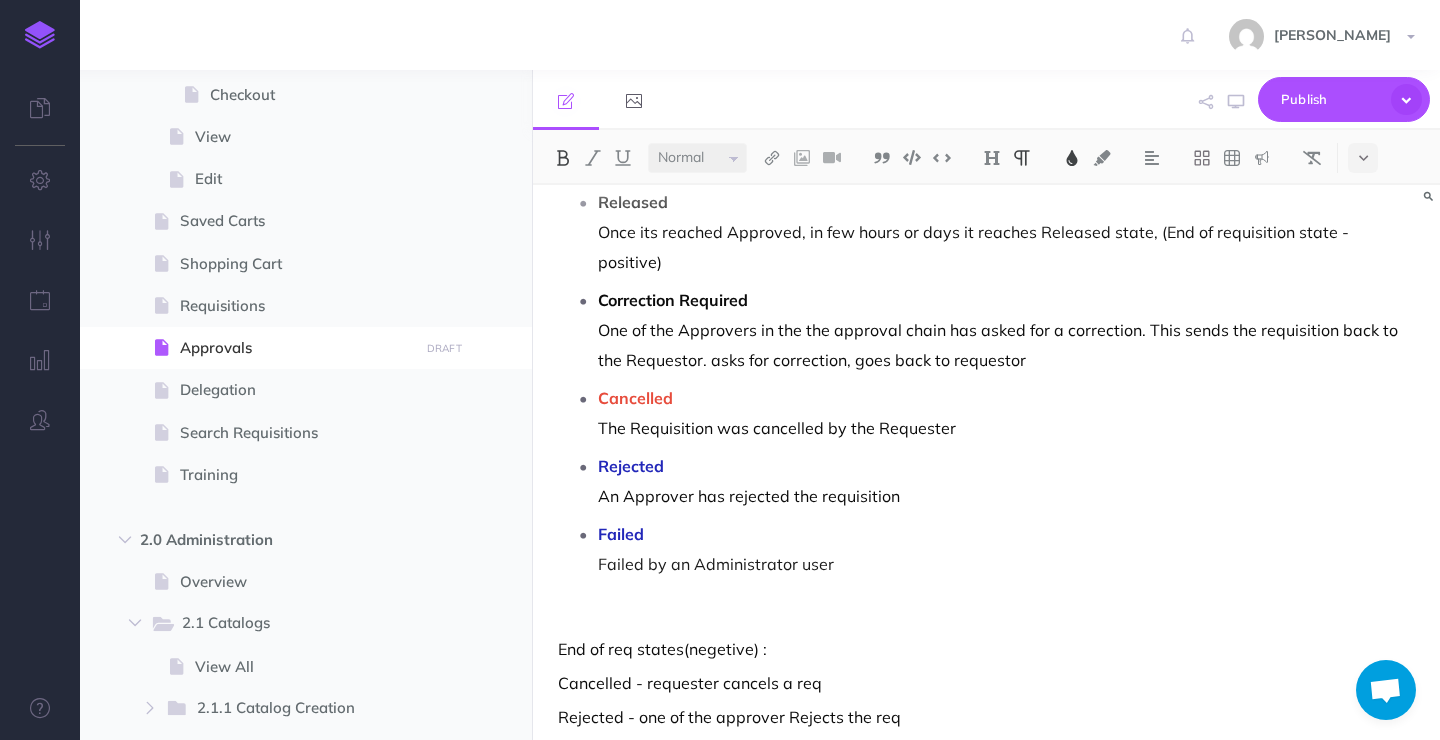 click on "Cancelled  The Requisition was cancelled by the Requester" at bounding box center [1006, 413] 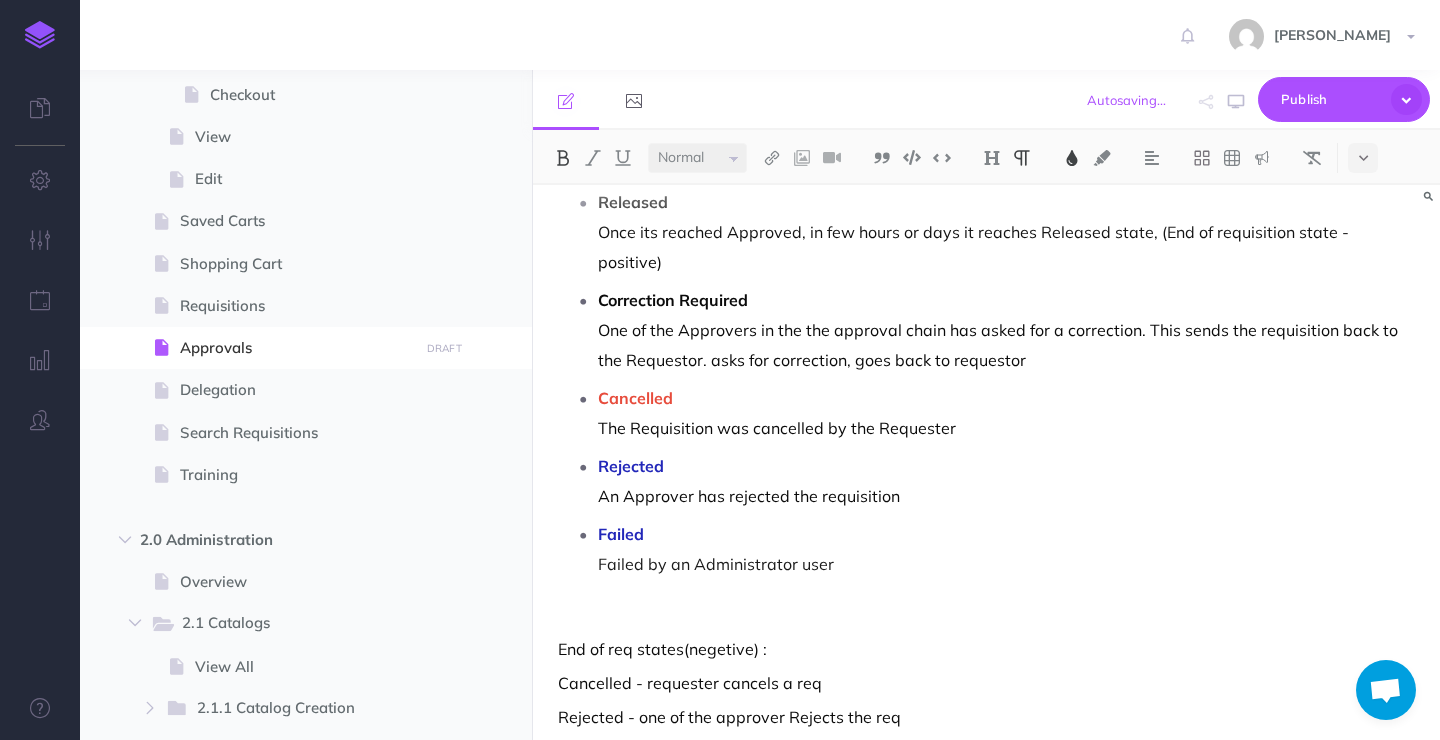 drag, startPoint x: 690, startPoint y: 367, endPoint x: 600, endPoint y: 364, distance: 90.04999 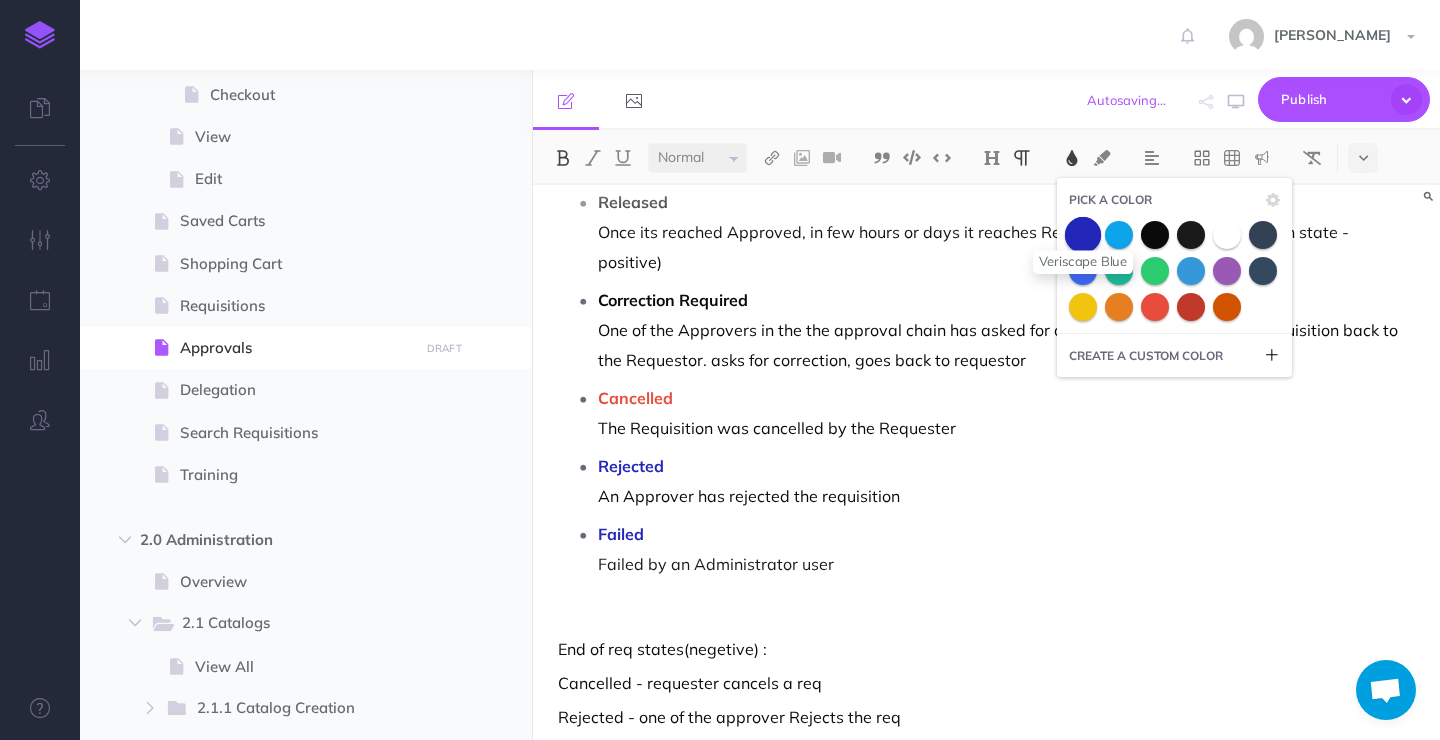 click at bounding box center (1083, 234) 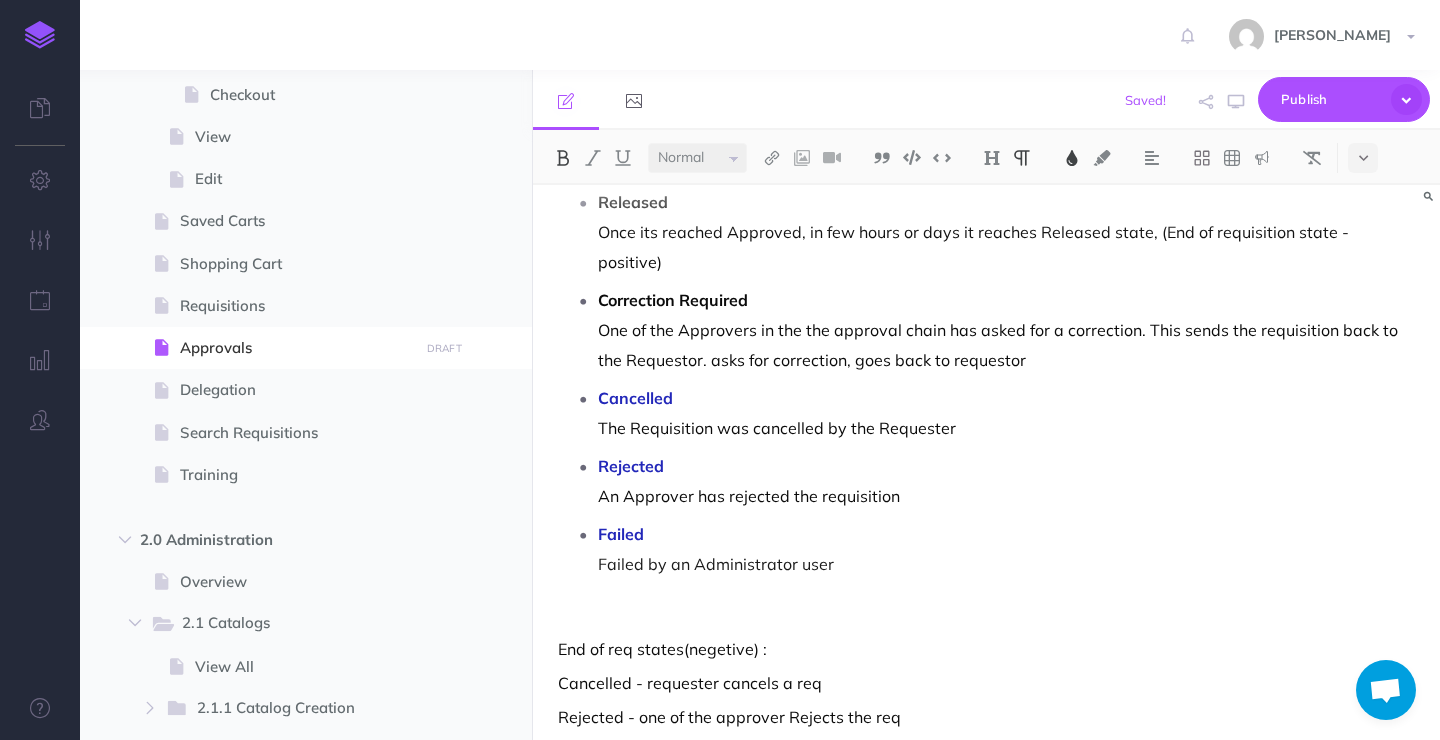 click on "Correction Required One of the Approvers in the the approval chain has asked for a correction. This sends the requisition back to the Requestor. asks for correction, goes back to requestor" at bounding box center (1006, 330) 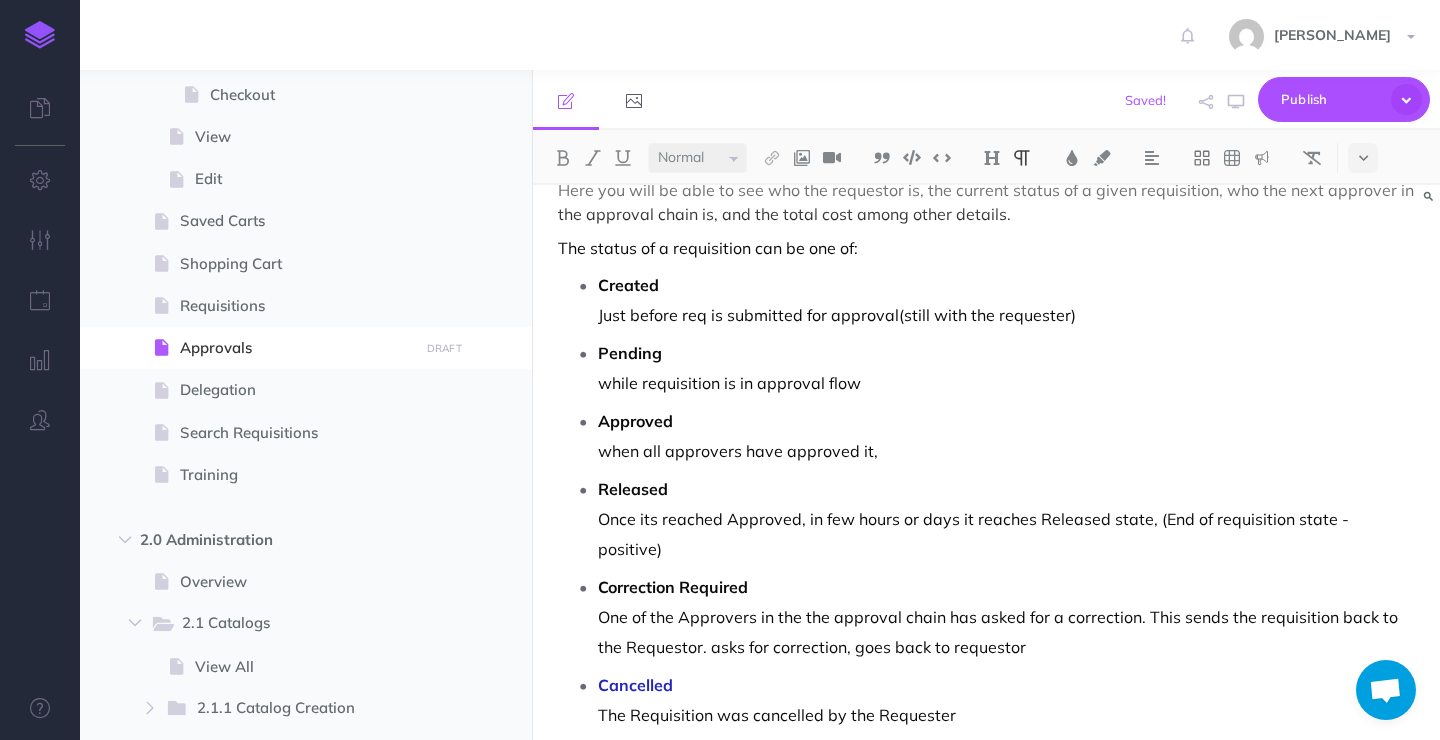 scroll, scrollTop: 105, scrollLeft: 0, axis: vertical 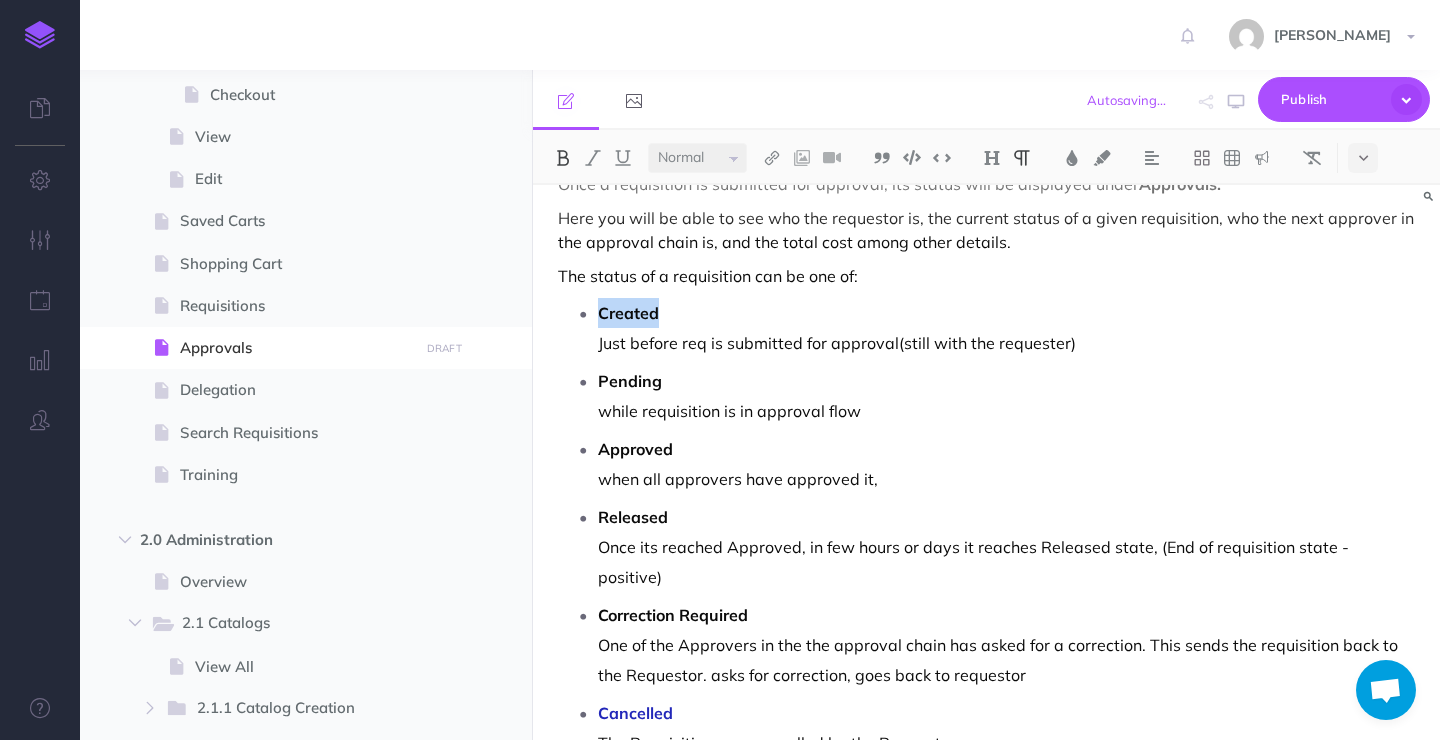 drag, startPoint x: 652, startPoint y: 316, endPoint x: 602, endPoint y: 319, distance: 50.08992 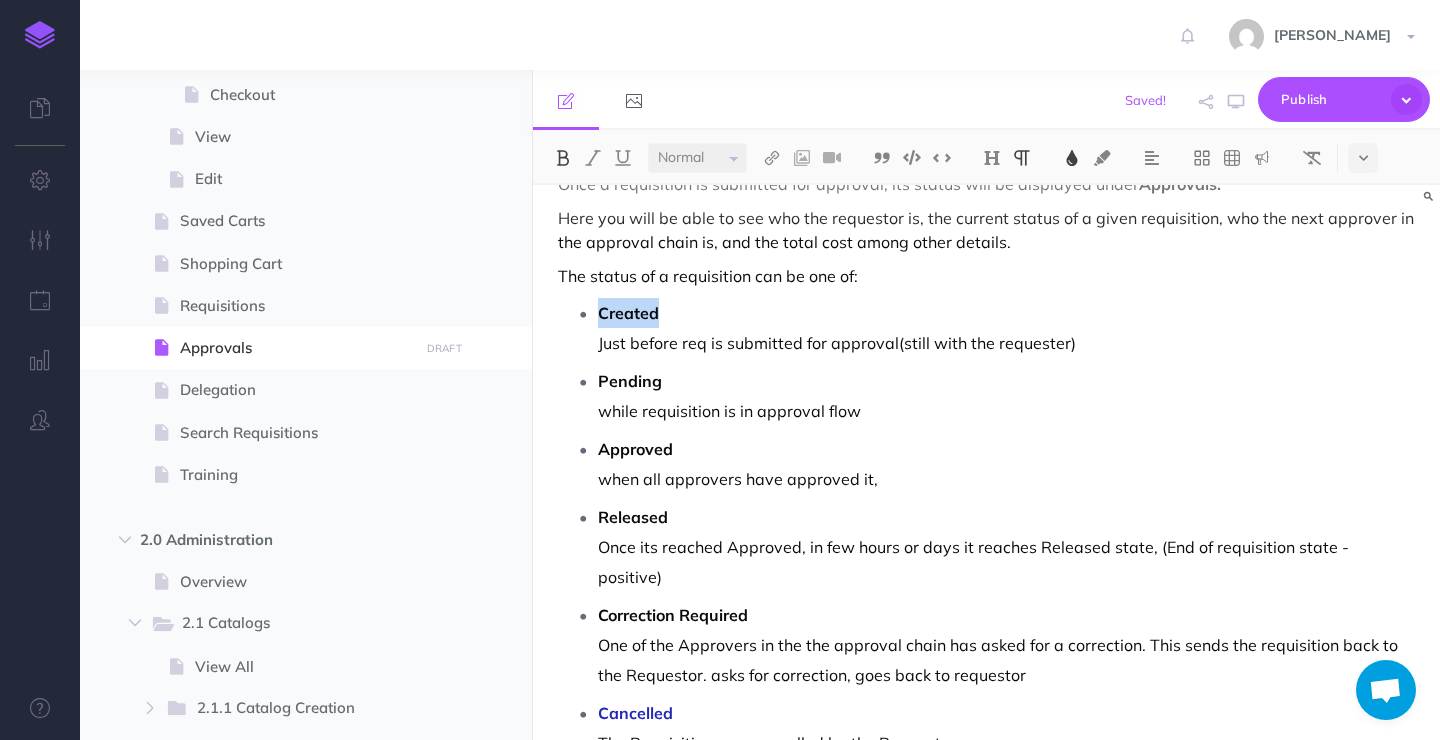 click at bounding box center [1072, 158] 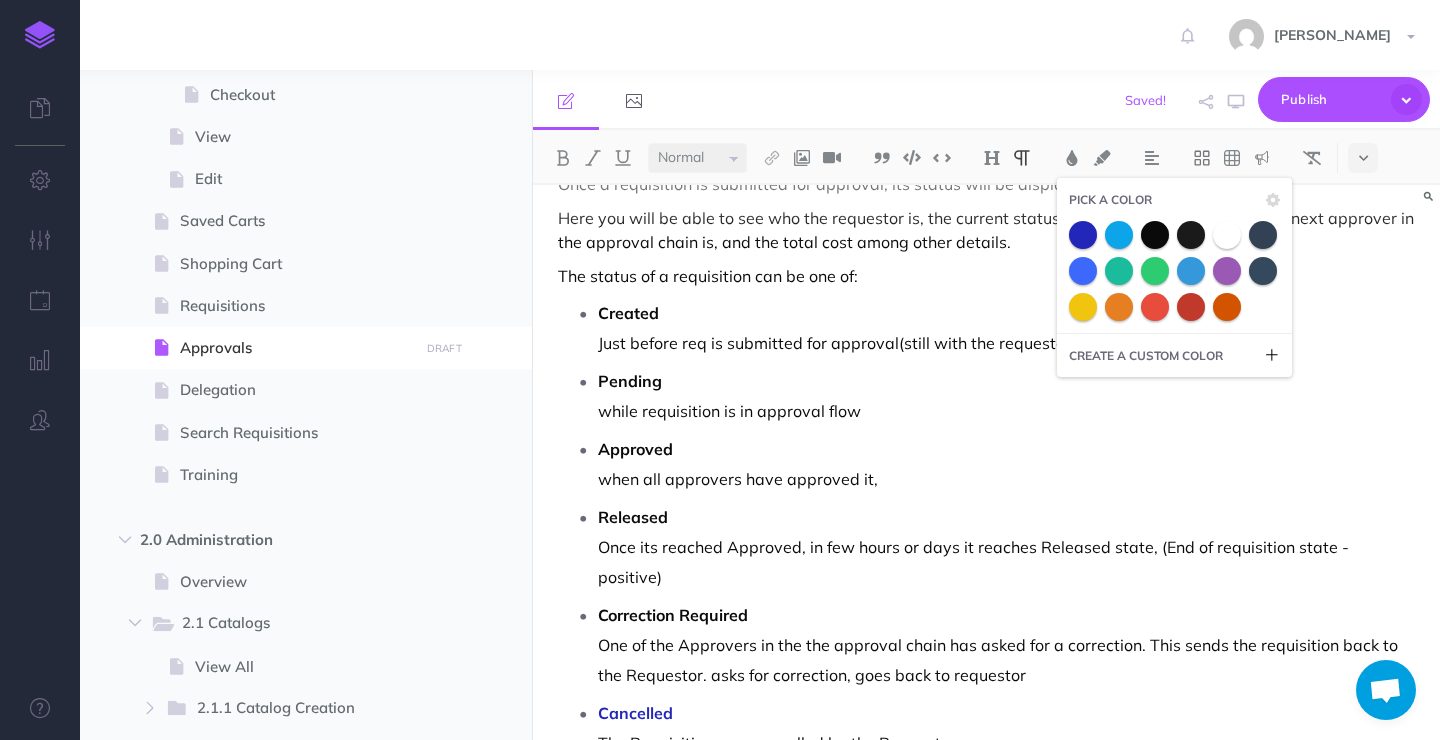 click on "Created Just before req is submitted for approval(still with the requester)" at bounding box center [1006, 328] 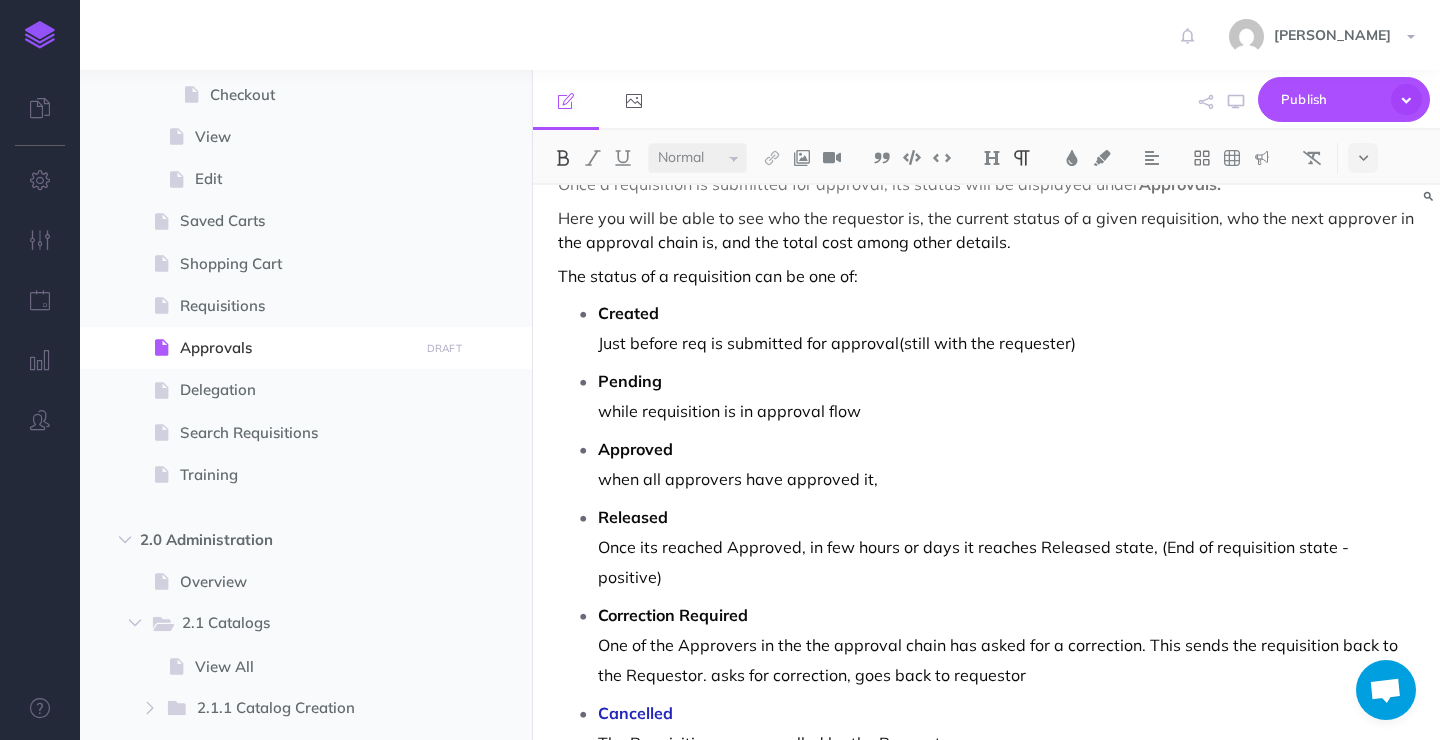 click on "Created Just before req is submitted for approval(still with the requester)" at bounding box center (1006, 328) 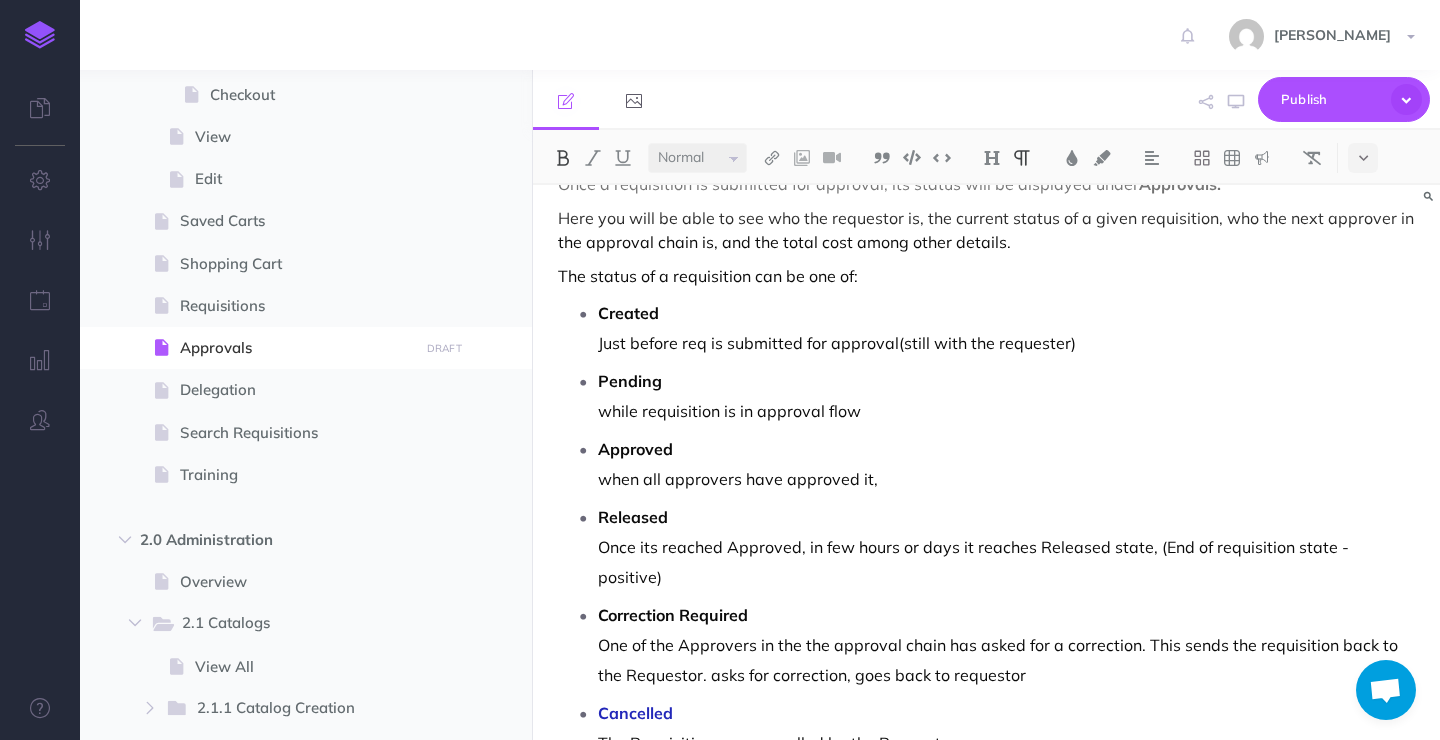 drag, startPoint x: 707, startPoint y: 324, endPoint x: 600, endPoint y: 319, distance: 107.11676 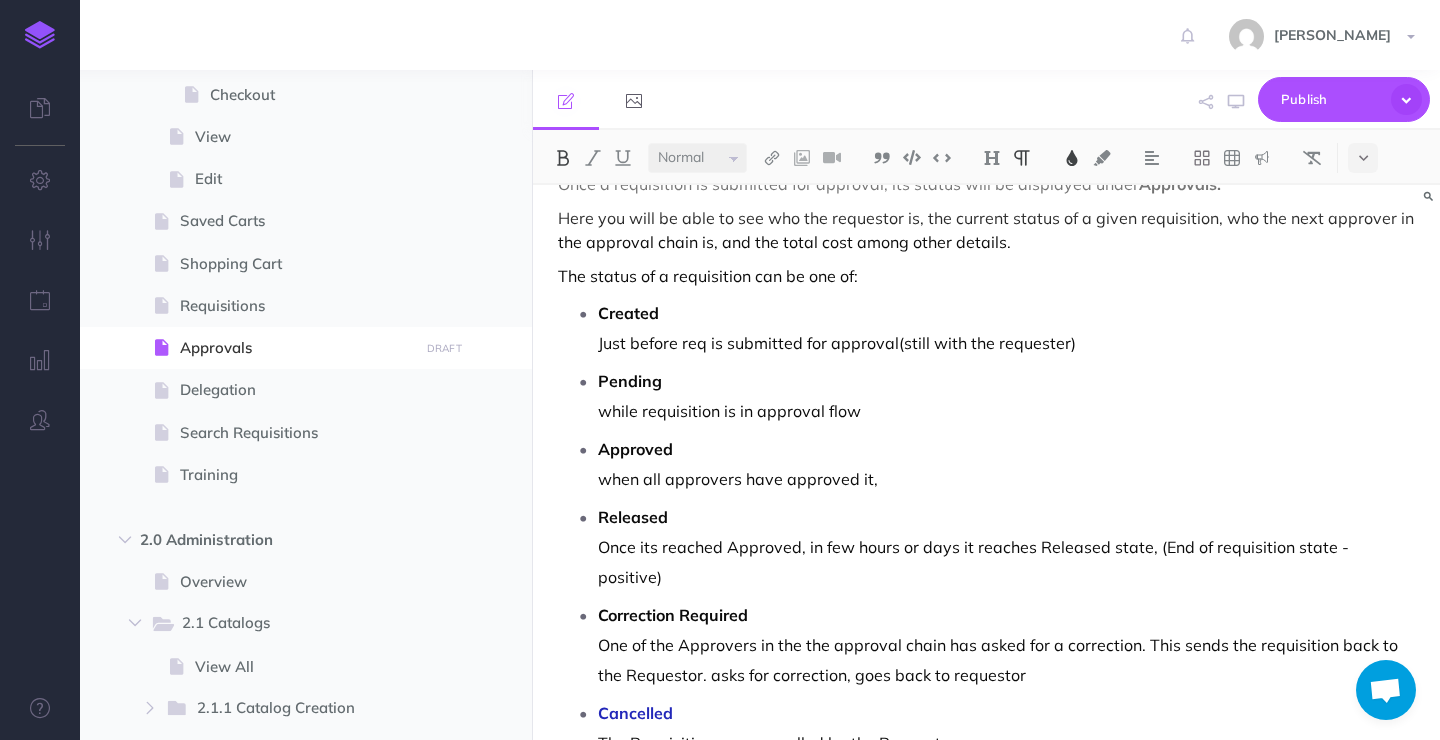 click at bounding box center (1072, 158) 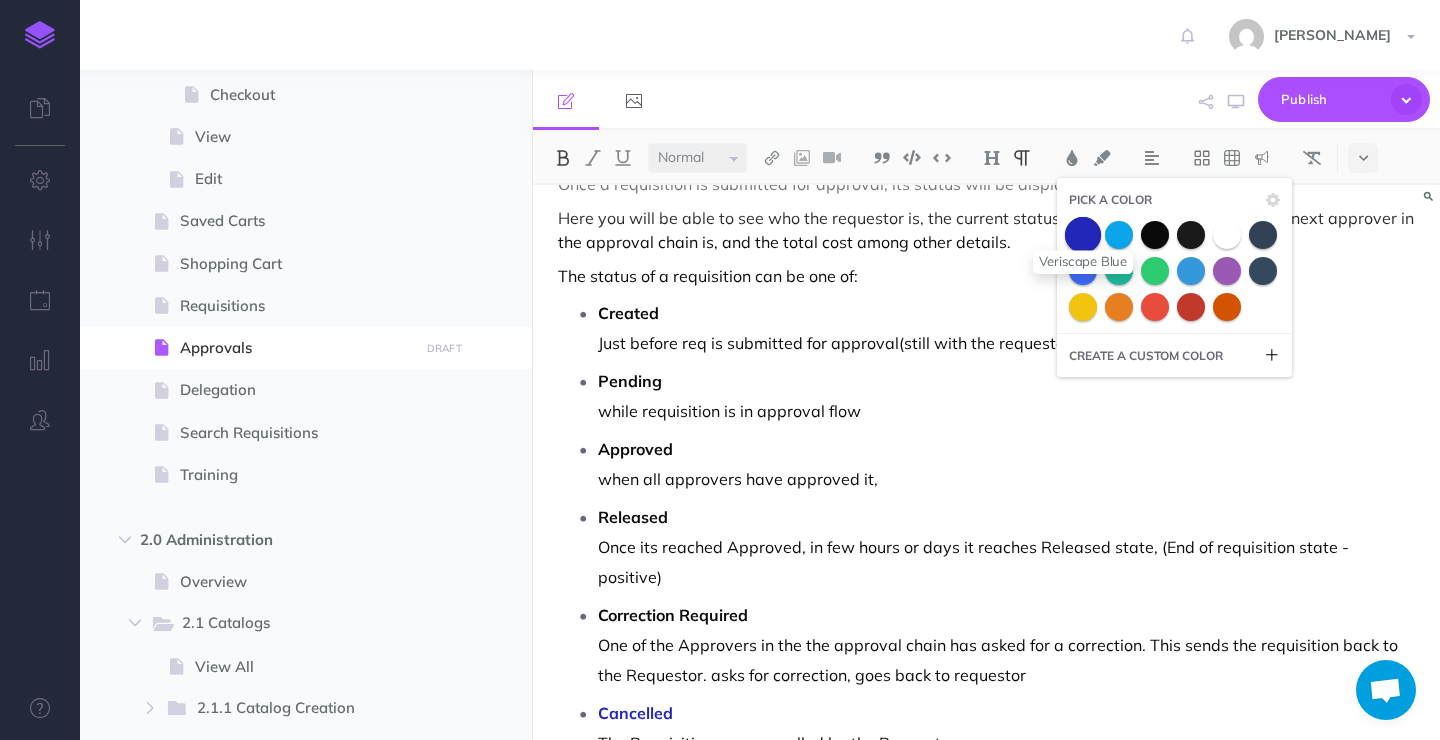click at bounding box center (1083, 234) 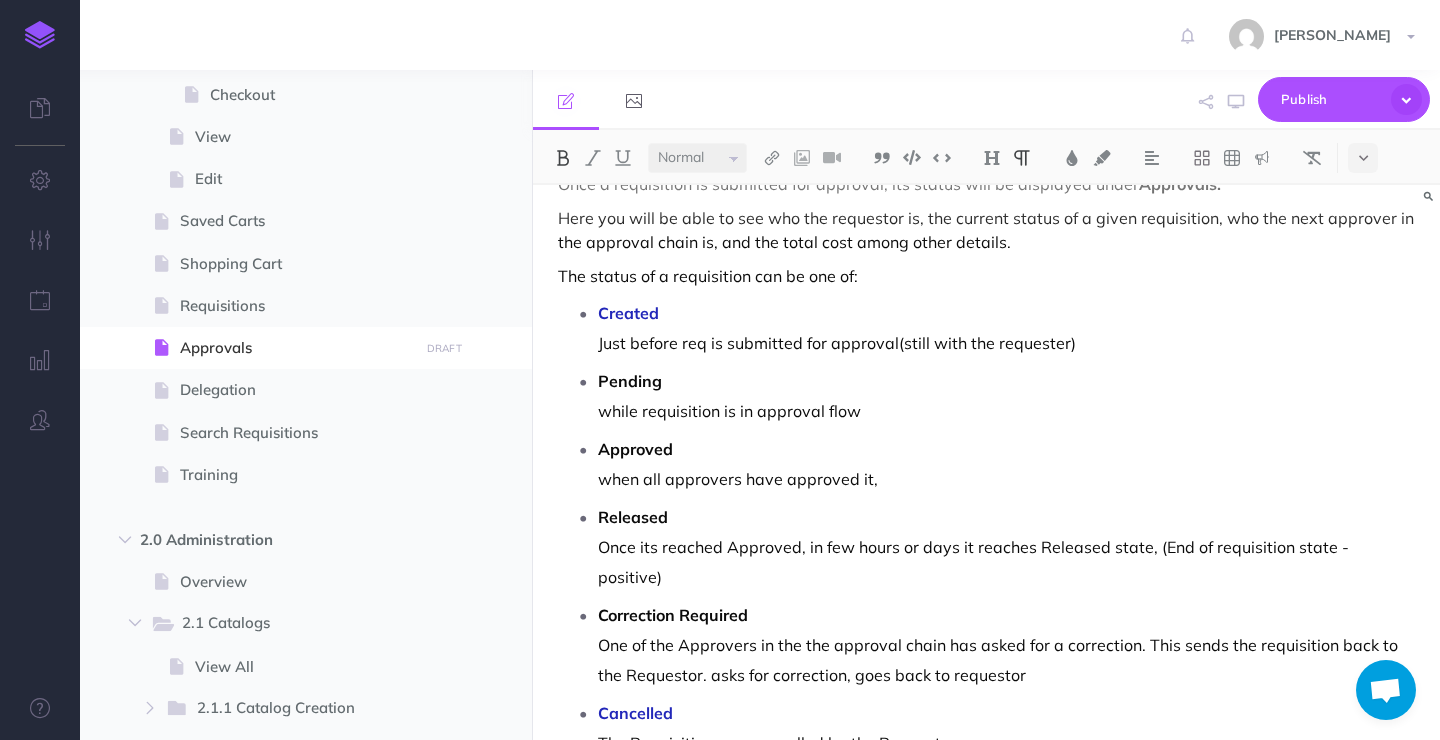 drag, startPoint x: 626, startPoint y: 393, endPoint x: 600, endPoint y: 393, distance: 26 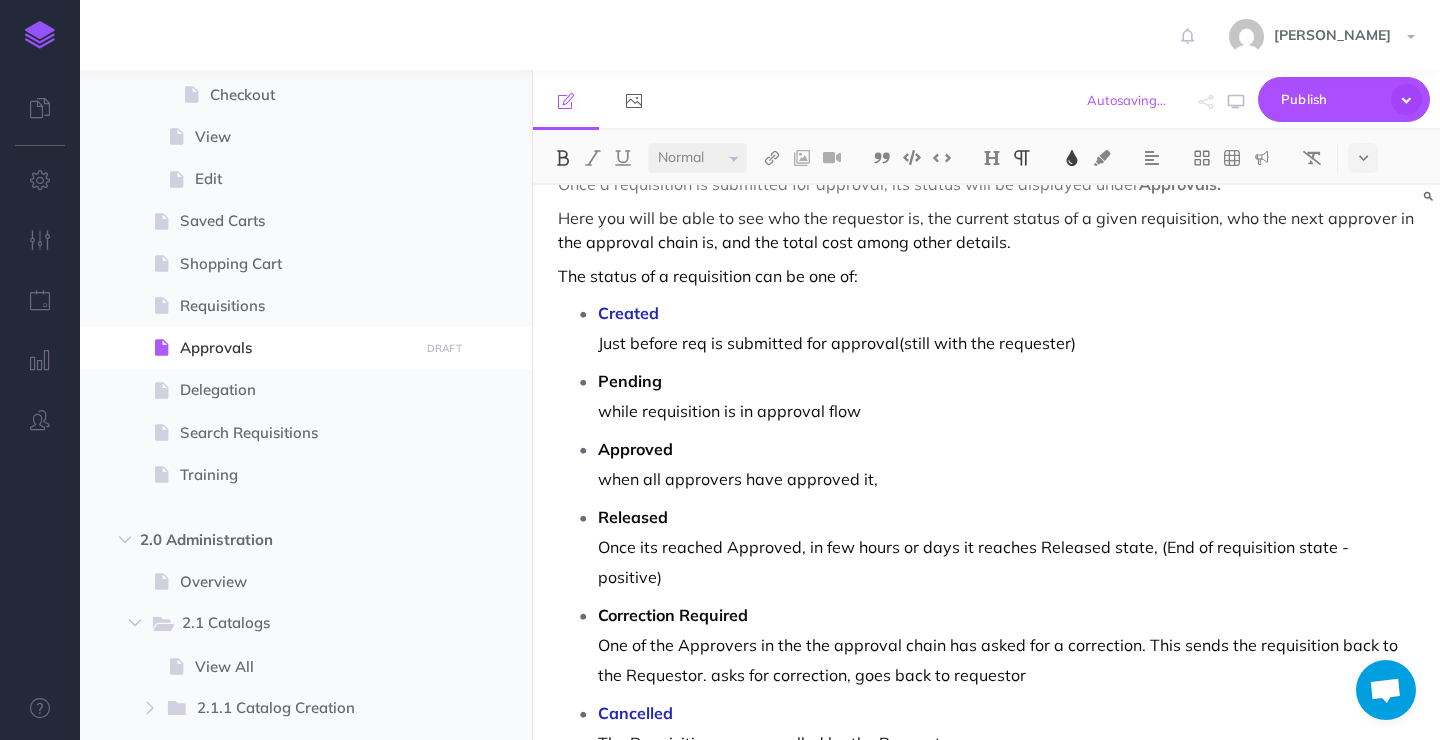 click at bounding box center (1072, 158) 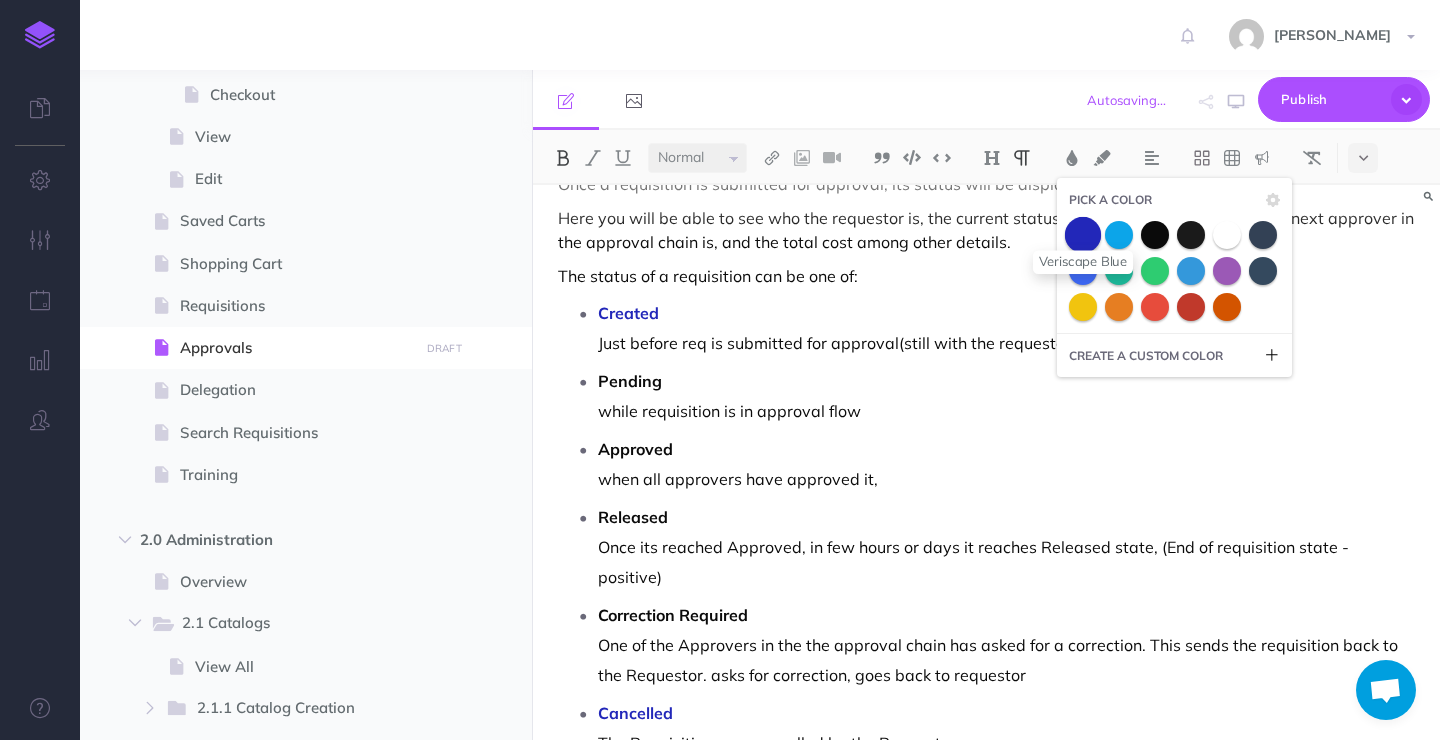 click at bounding box center [1083, 234] 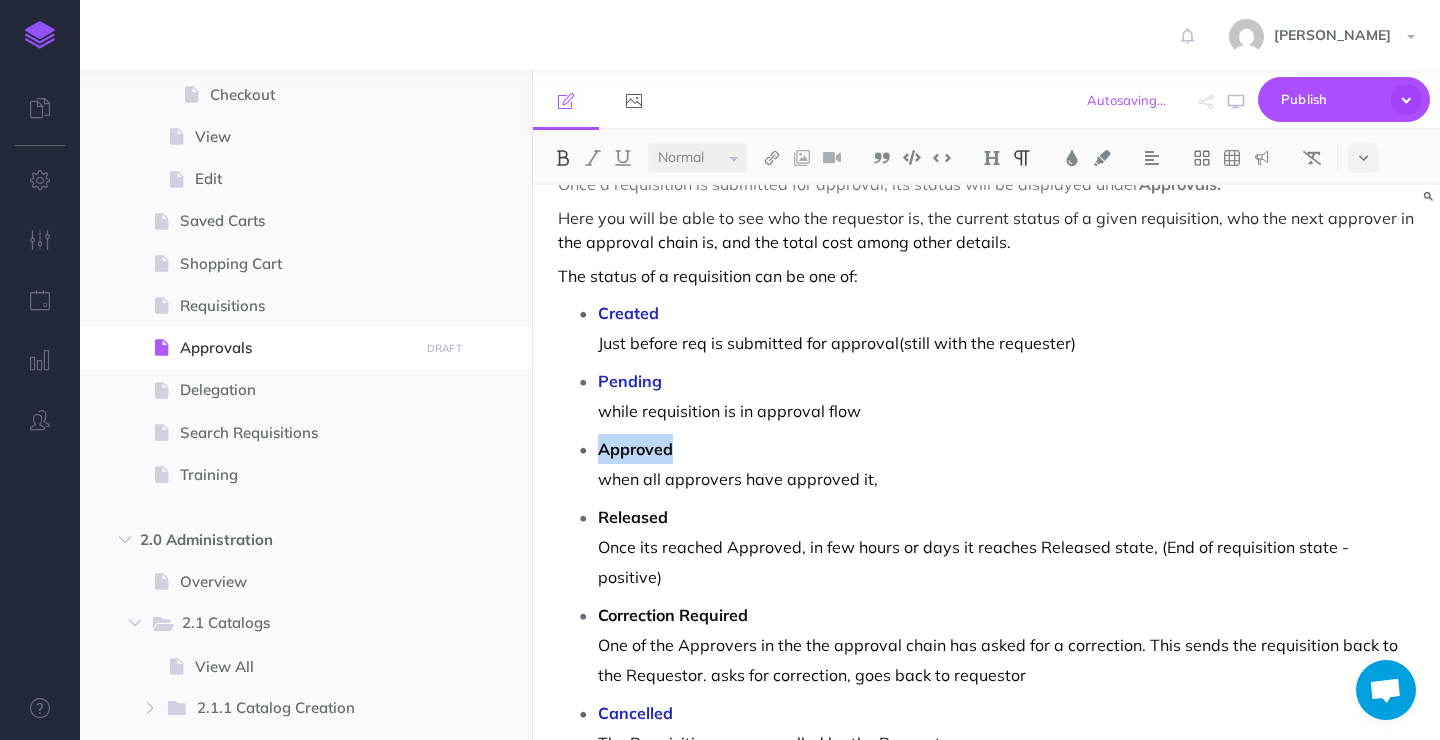 drag, startPoint x: 679, startPoint y: 449, endPoint x: 602, endPoint y: 456, distance: 77.31753 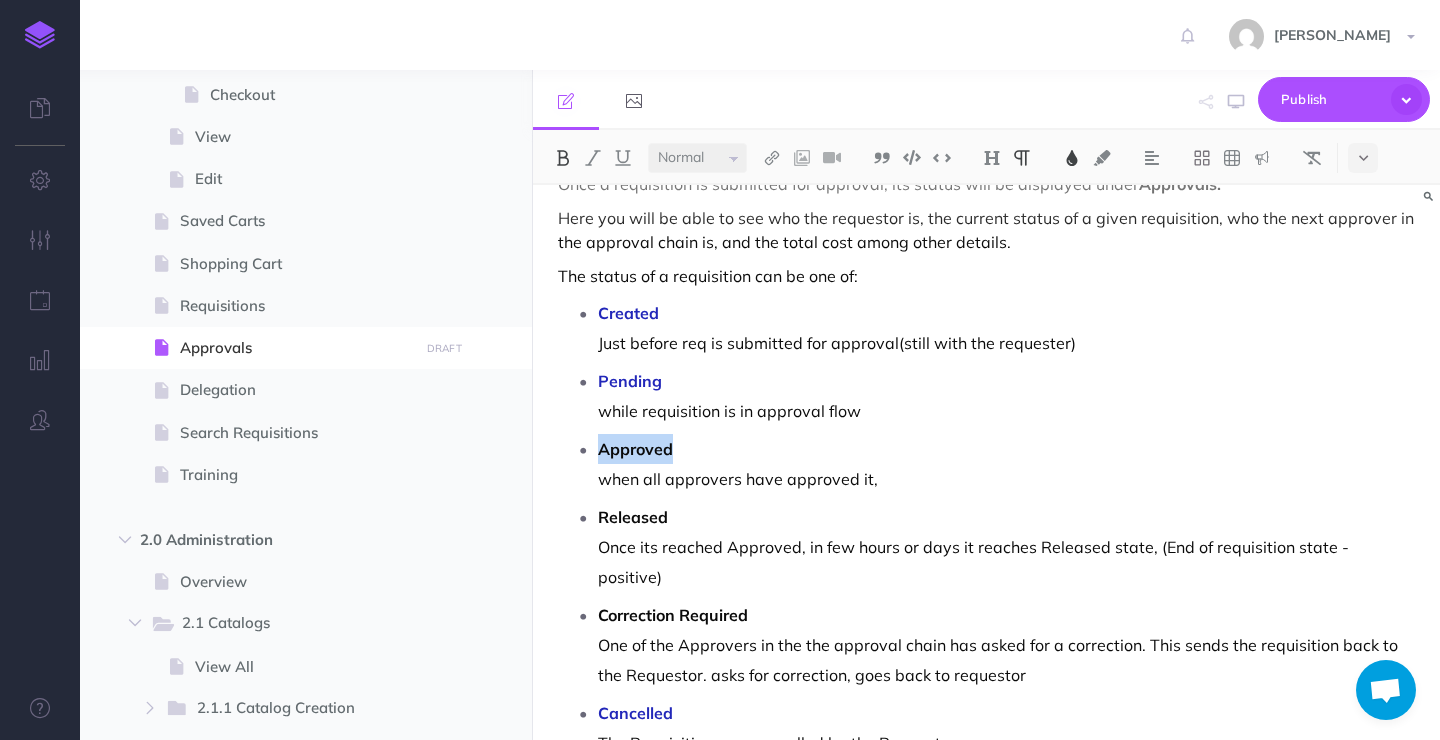 click at bounding box center [1072, 158] 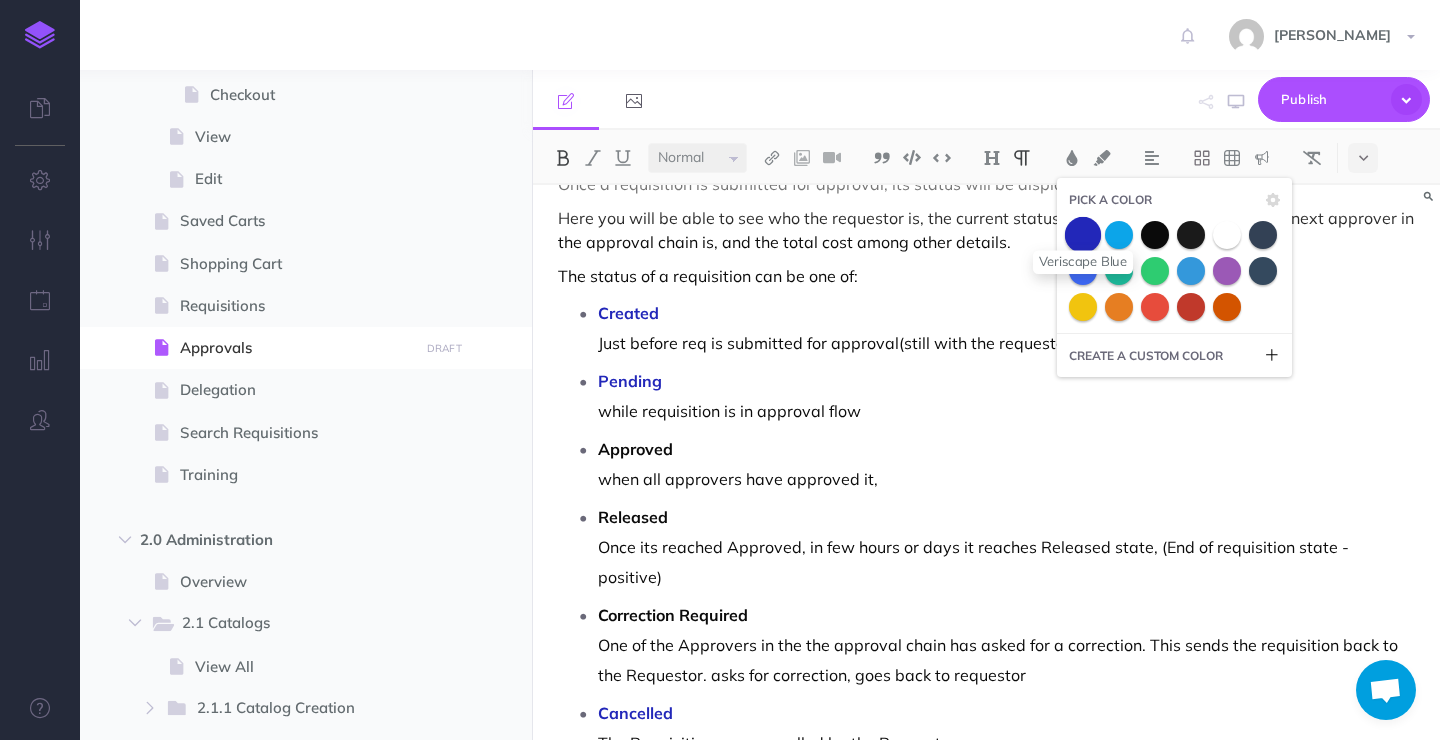 click at bounding box center (1083, 234) 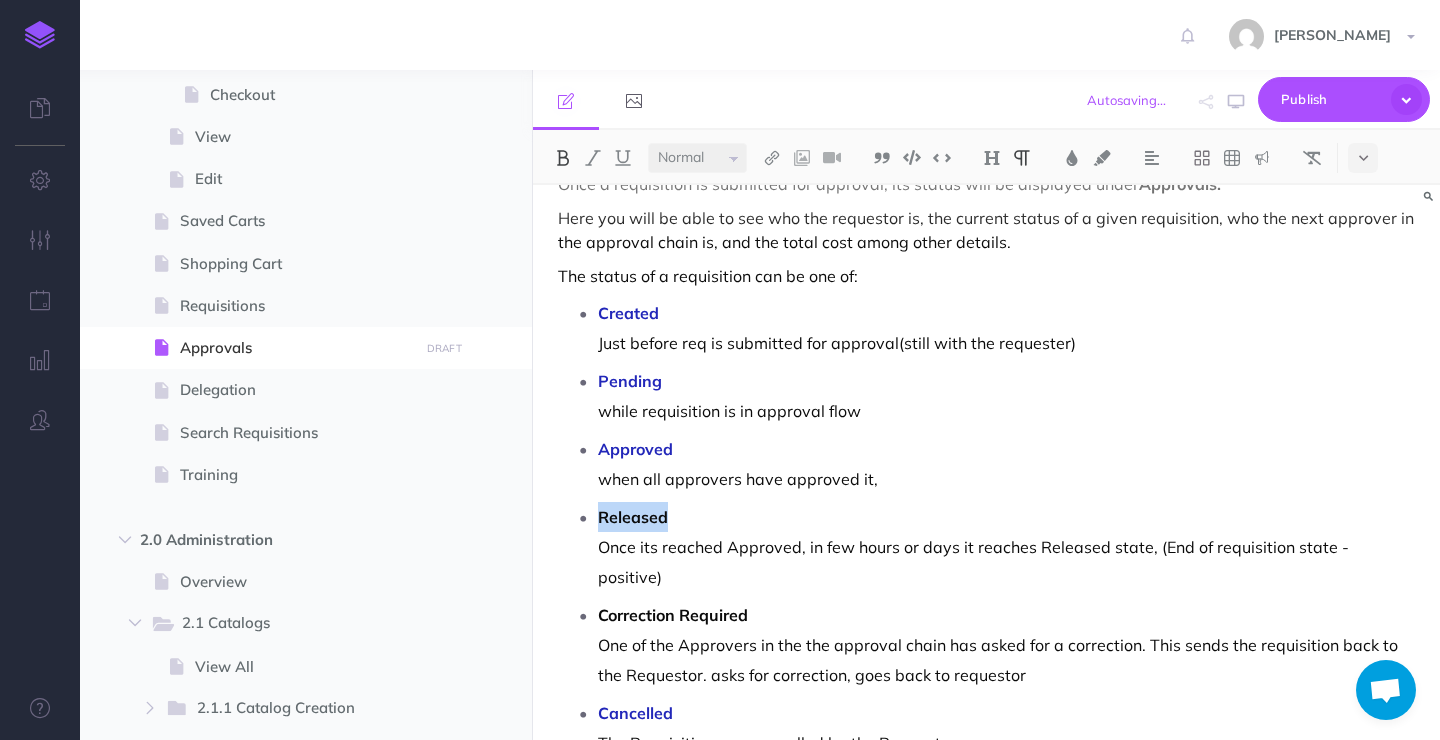 drag, startPoint x: 733, startPoint y: 515, endPoint x: 596, endPoint y: 524, distance: 137.2953 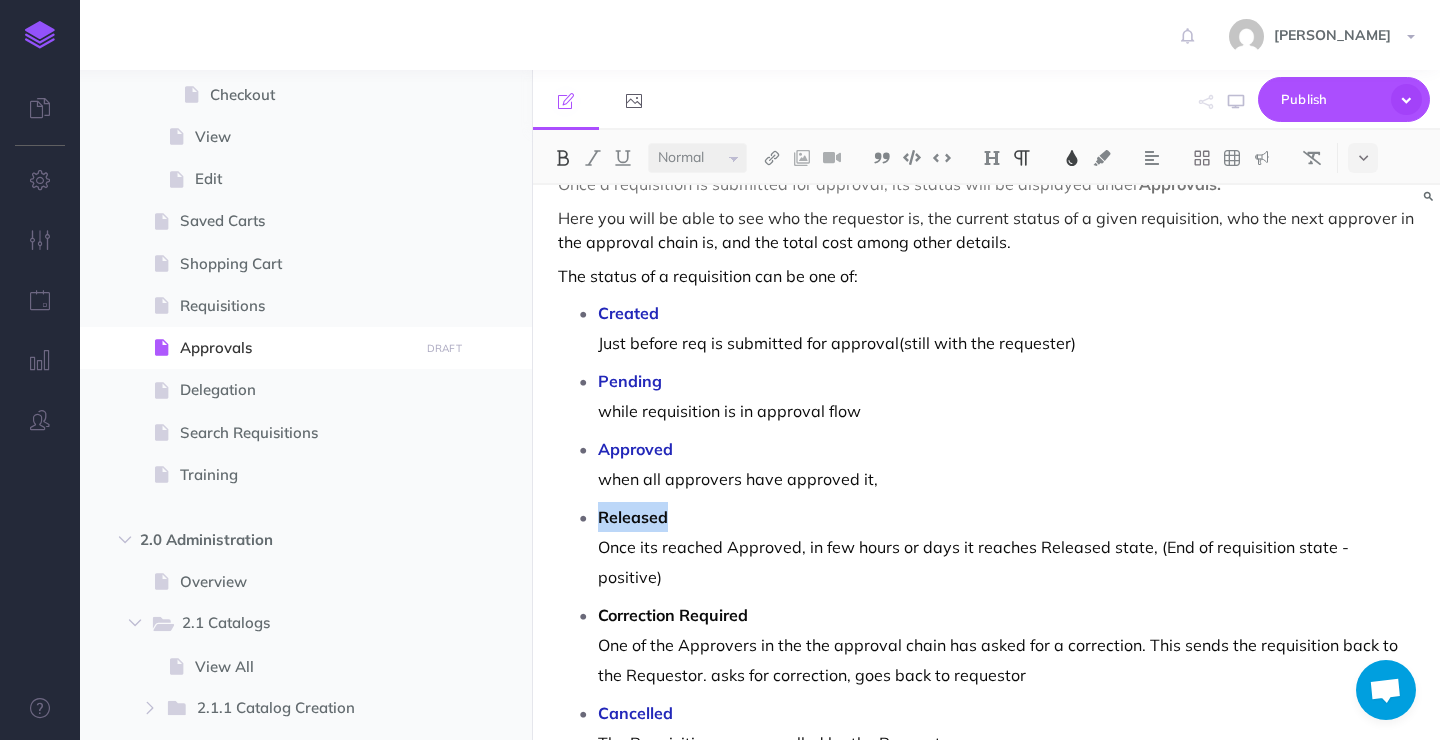 click at bounding box center [1072, 158] 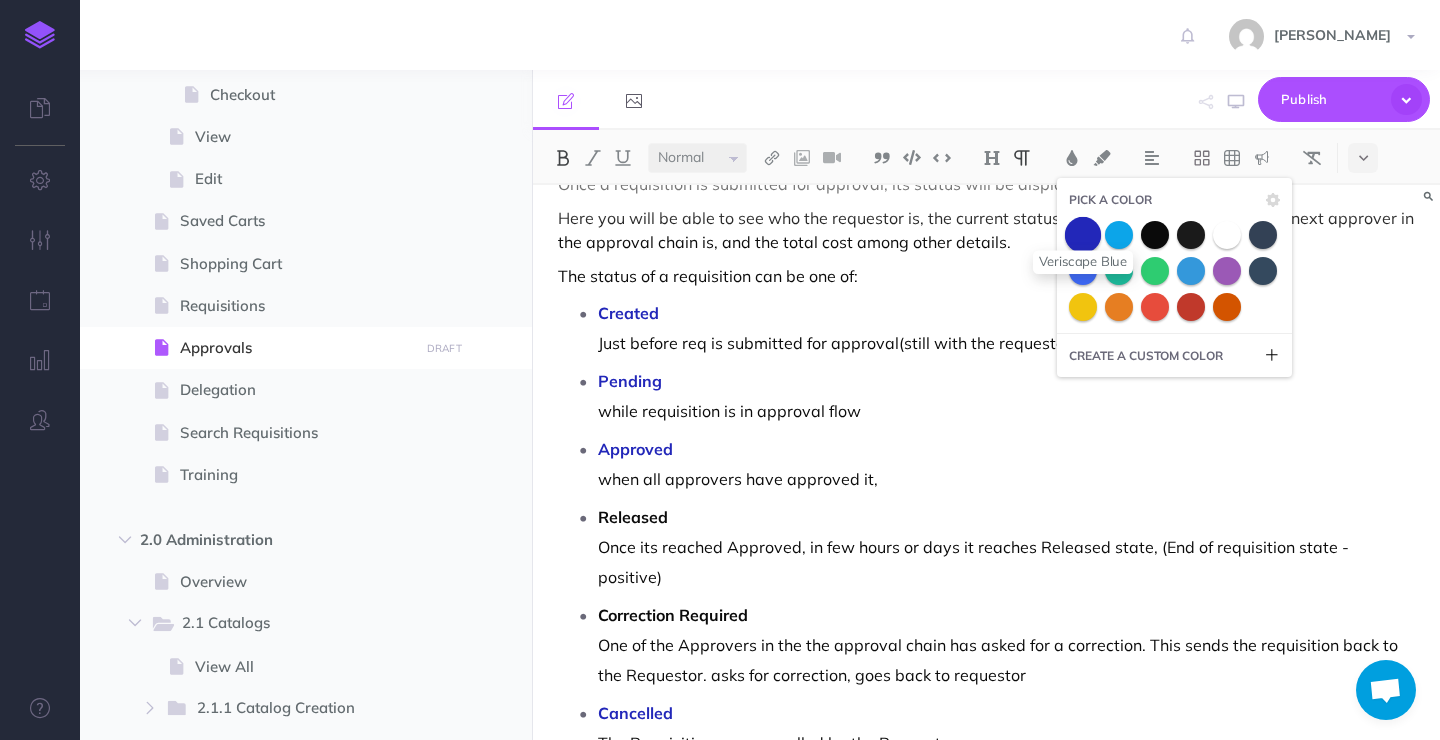 click at bounding box center [1083, 234] 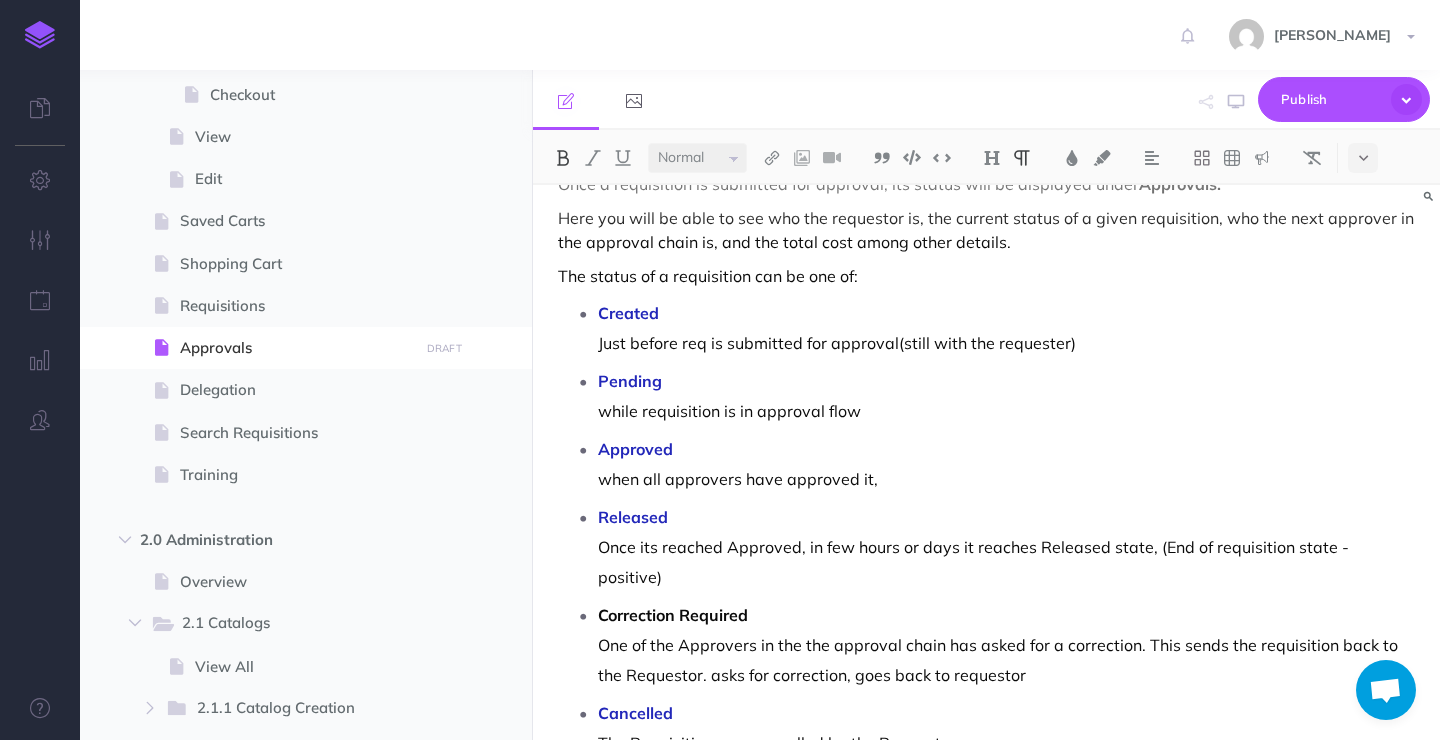 drag, startPoint x: 806, startPoint y: 572, endPoint x: 600, endPoint y: 590, distance: 206.78491 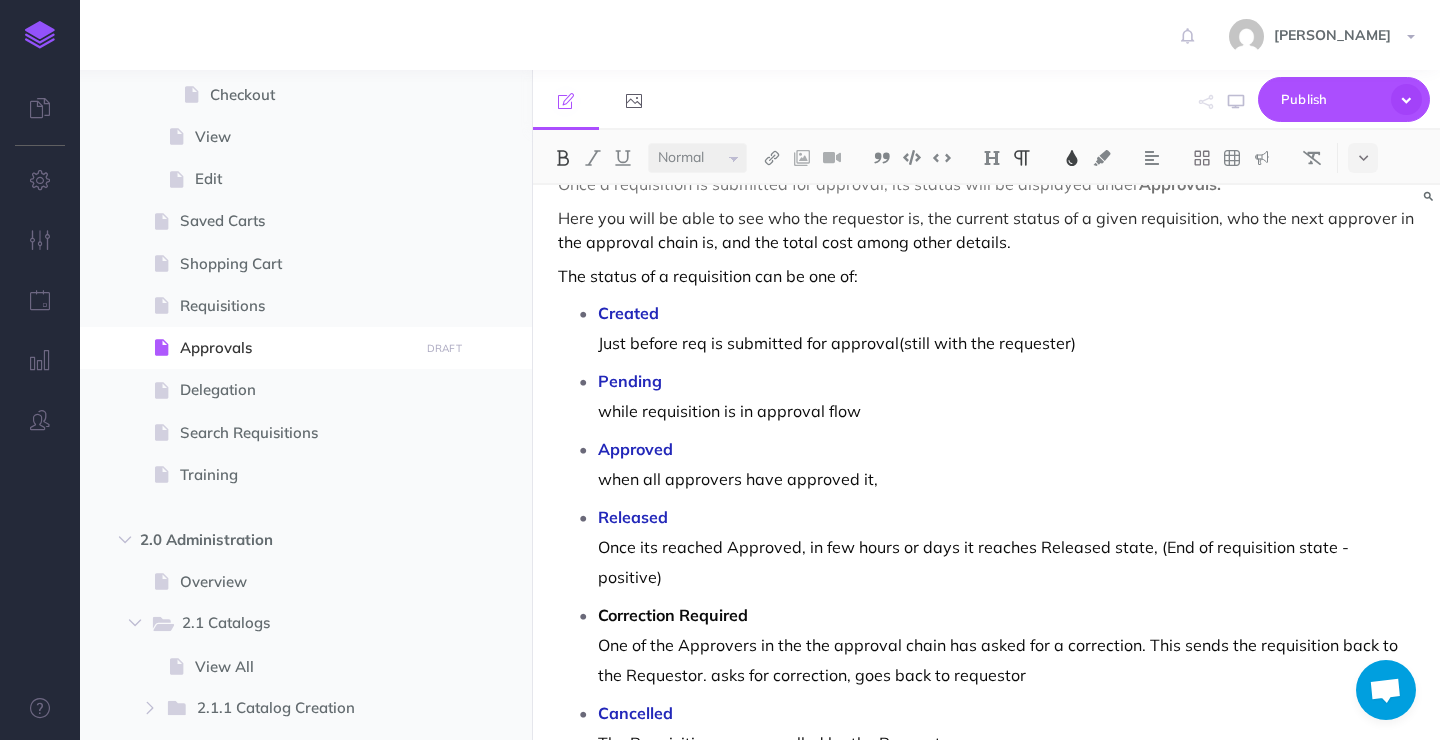 click at bounding box center [1072, 158] 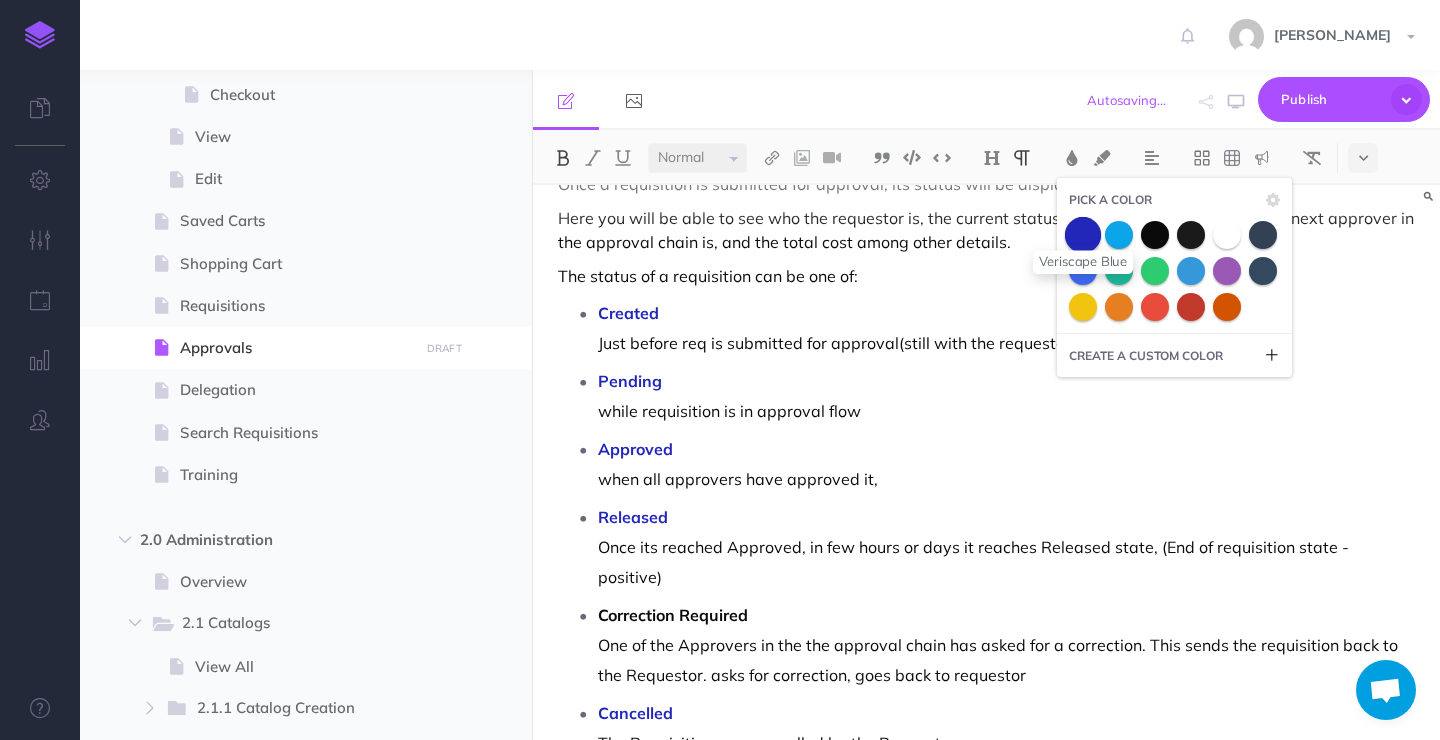 click at bounding box center [1083, 234] 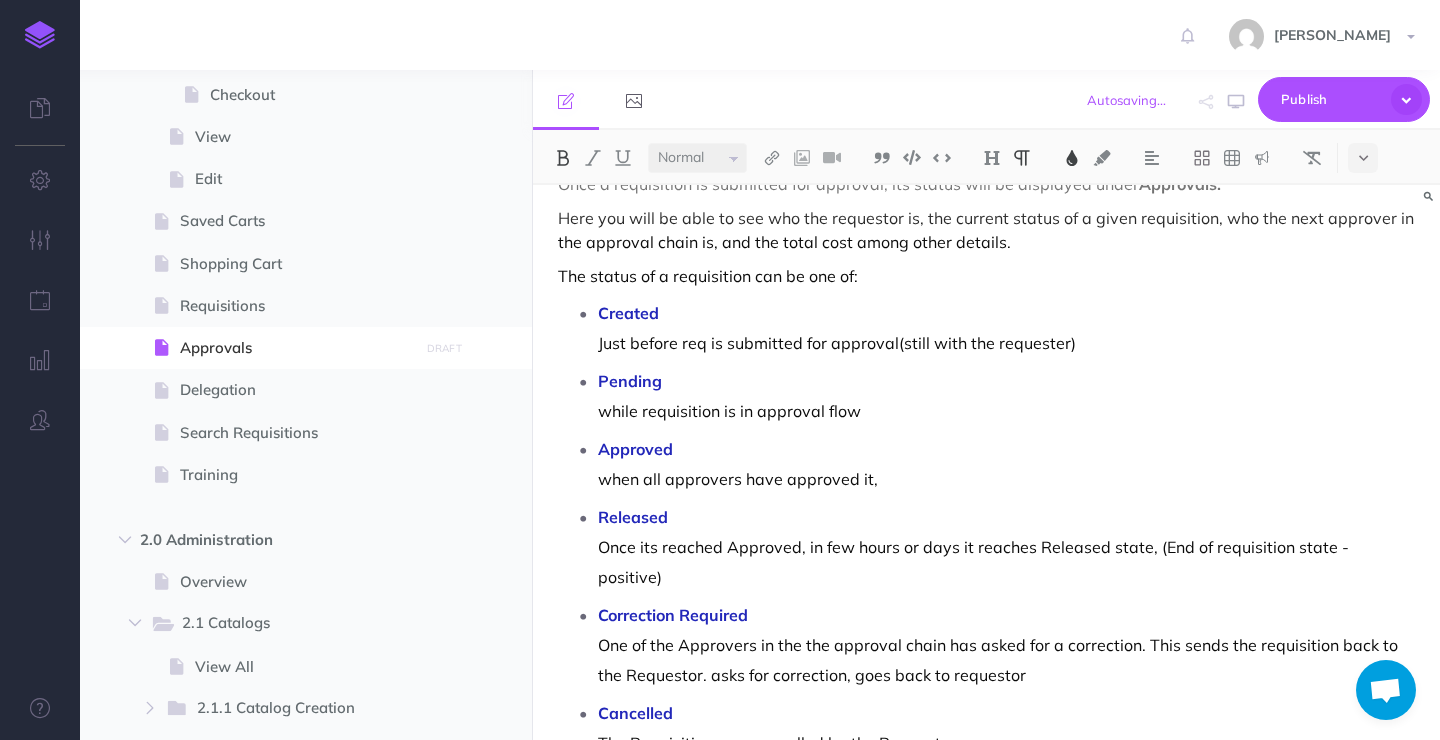 click on "Created Just before req is submitted for approval(still with the requester)" at bounding box center (1006, 328) 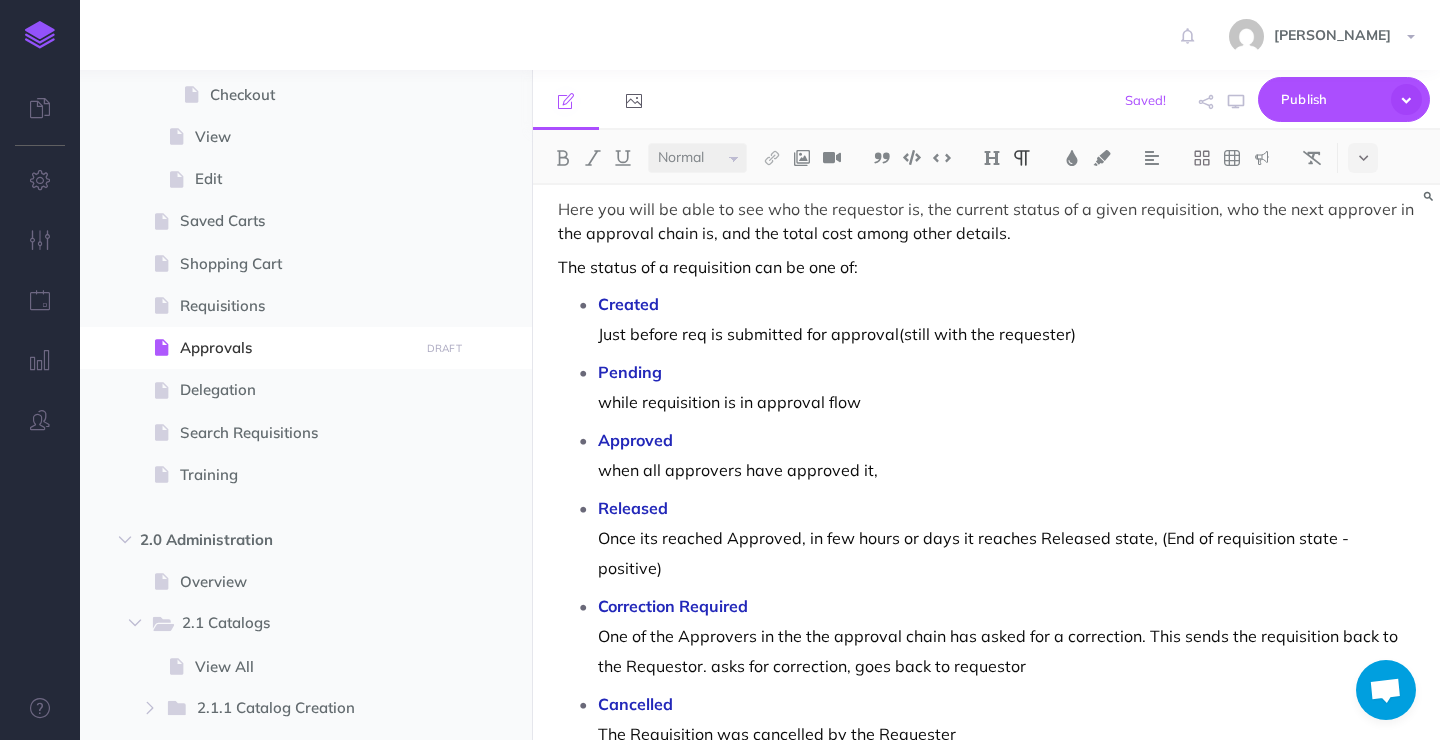 scroll, scrollTop: 210, scrollLeft: 0, axis: vertical 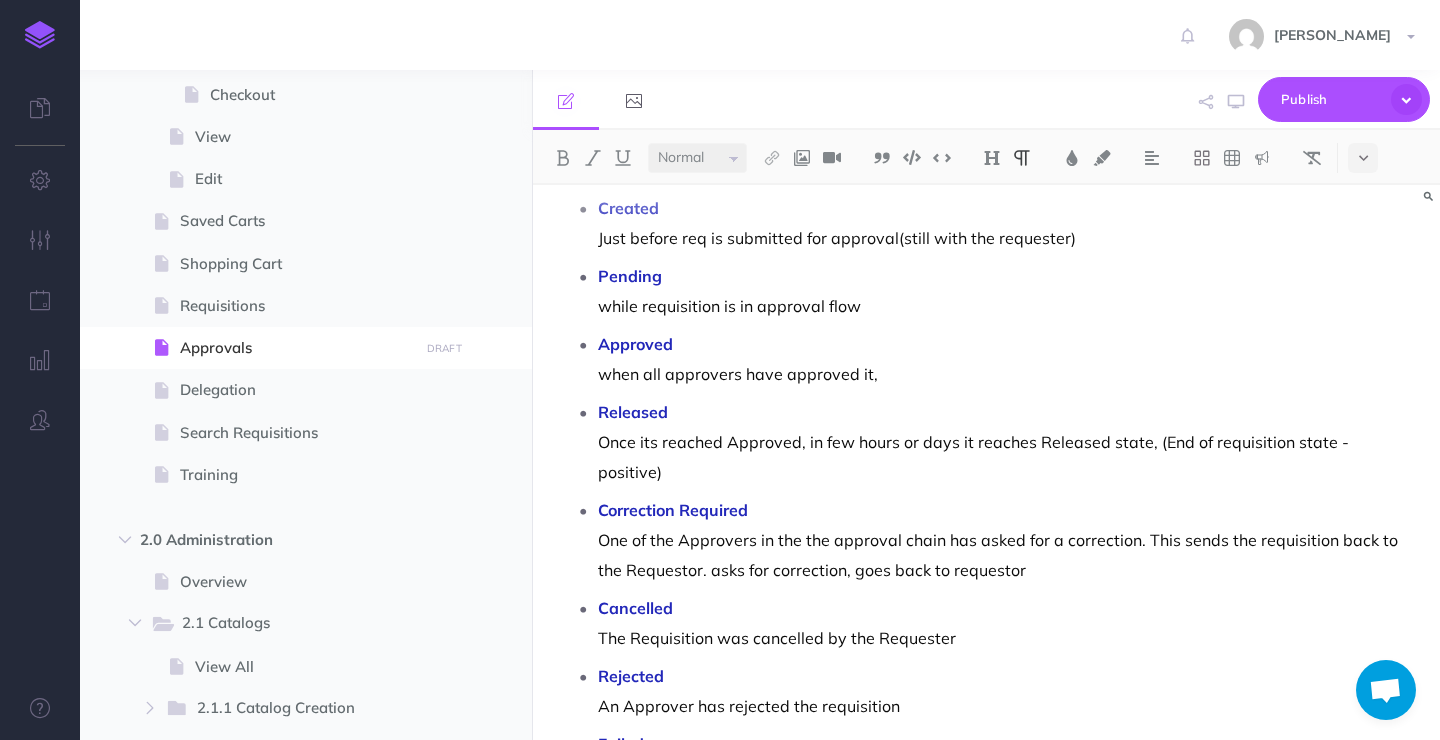 click on "Created Just before req is submitted for approval(still with the requester)" at bounding box center [1006, 223] 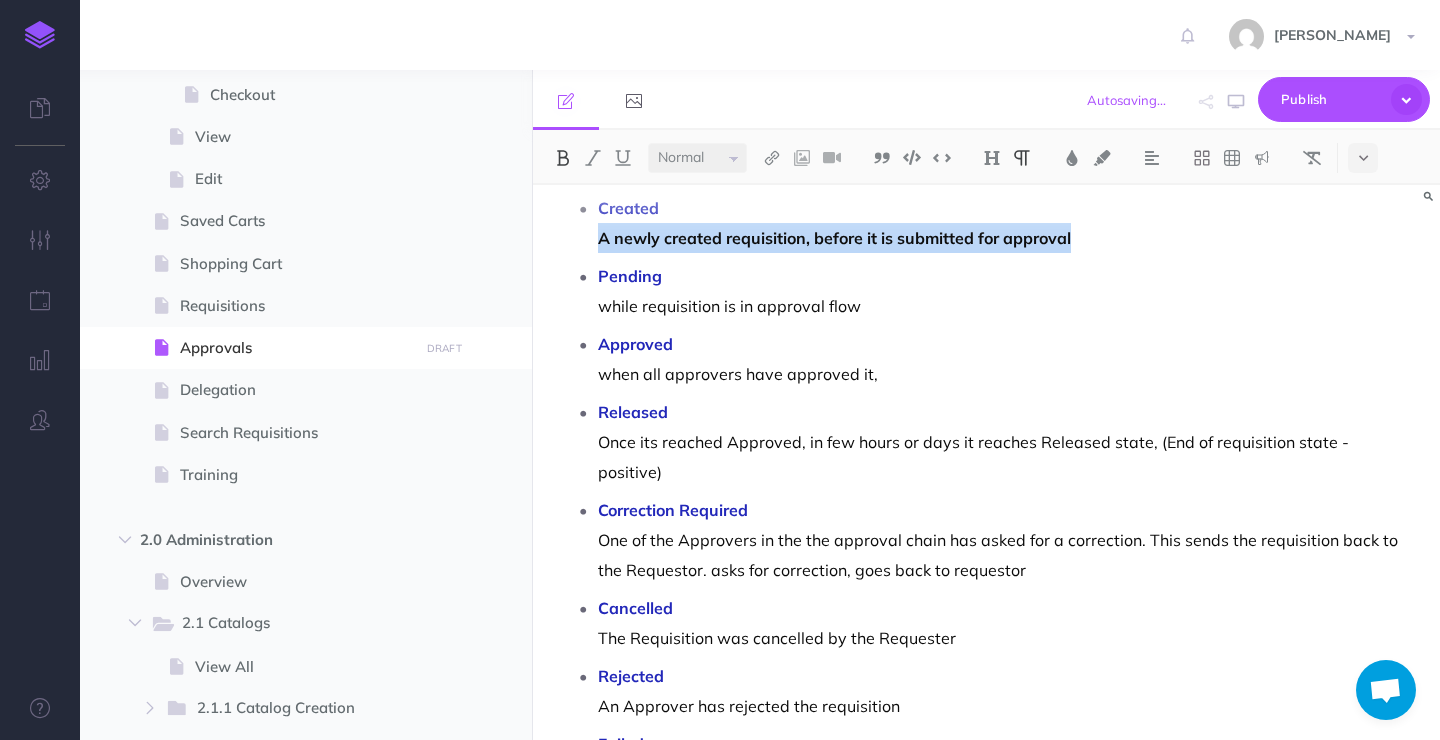 click at bounding box center (563, 158) 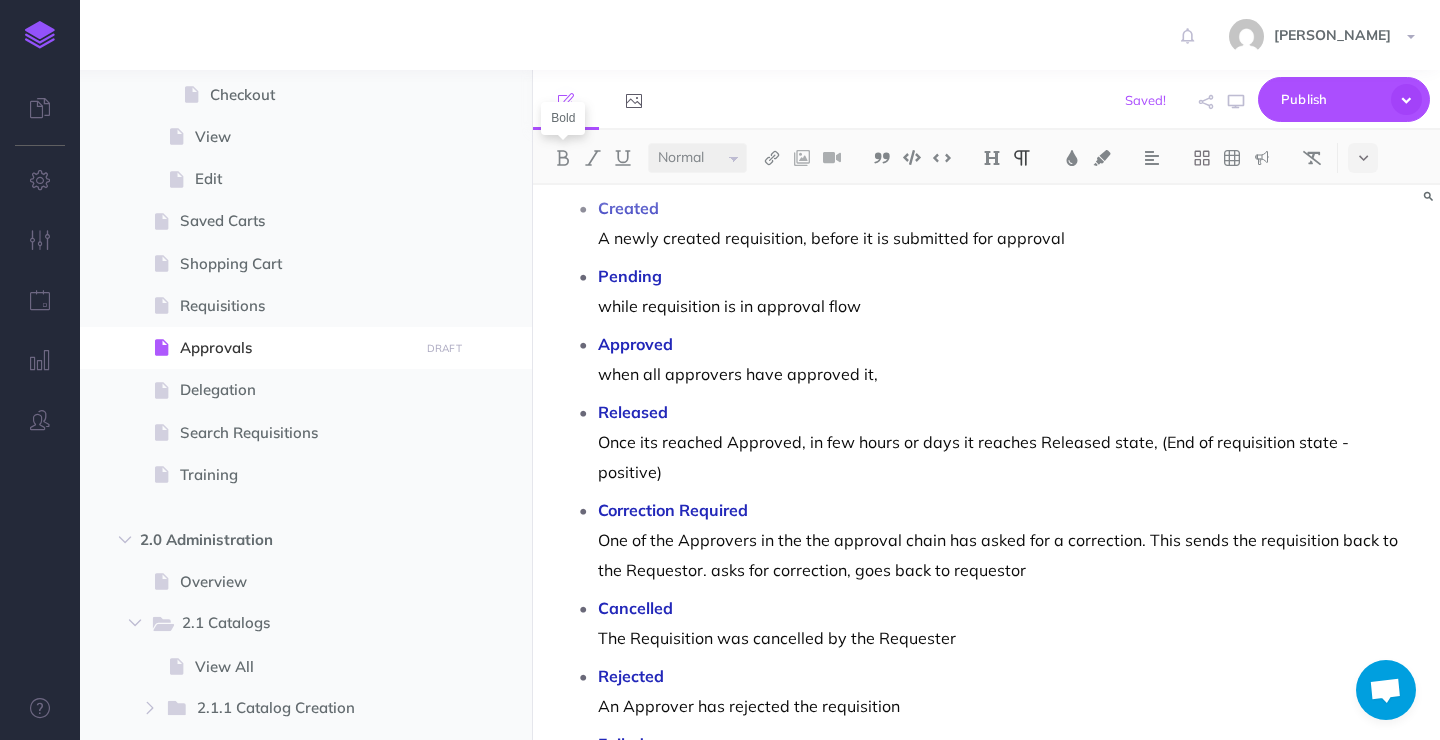 click on "Pending while requisition is in approval flow" at bounding box center [1006, 291] 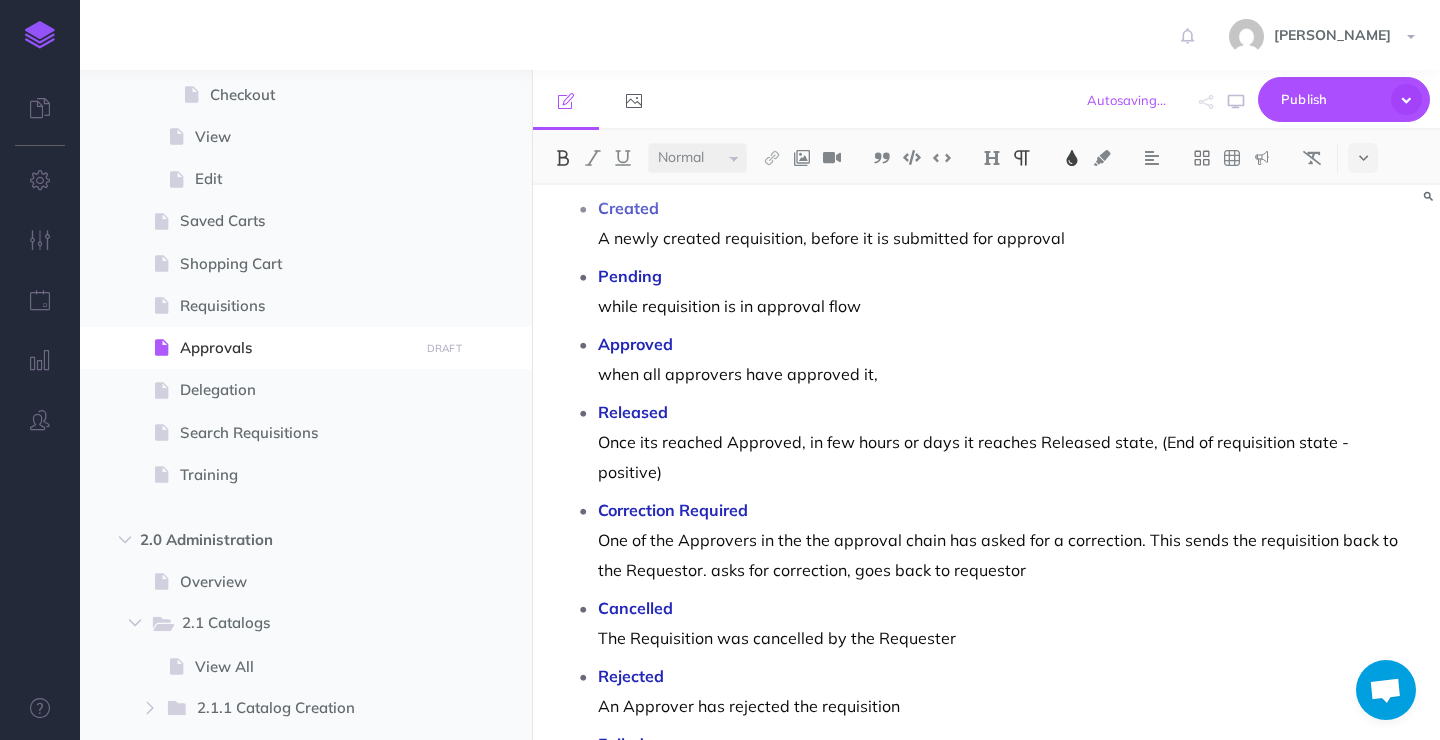 click on "Created A newly created requisition, before it is submitted for approval Pending while requisition is in approval flow Approved when all approvers have approved it, Released Once its reached Approved, in few hours or days it reaches Released state, (End of requisition state - positive) Correction Required One of the Approvers in the the approval chain has asked for a correction. This sends the requisition back to the Requestor. asks for correction, goes back to requestor Cancelled  The Requisition was cancelled by the Requester Rejected  An Approver has rejected the requisition Failed Failed by an Administrator user" at bounding box center [991, 491] 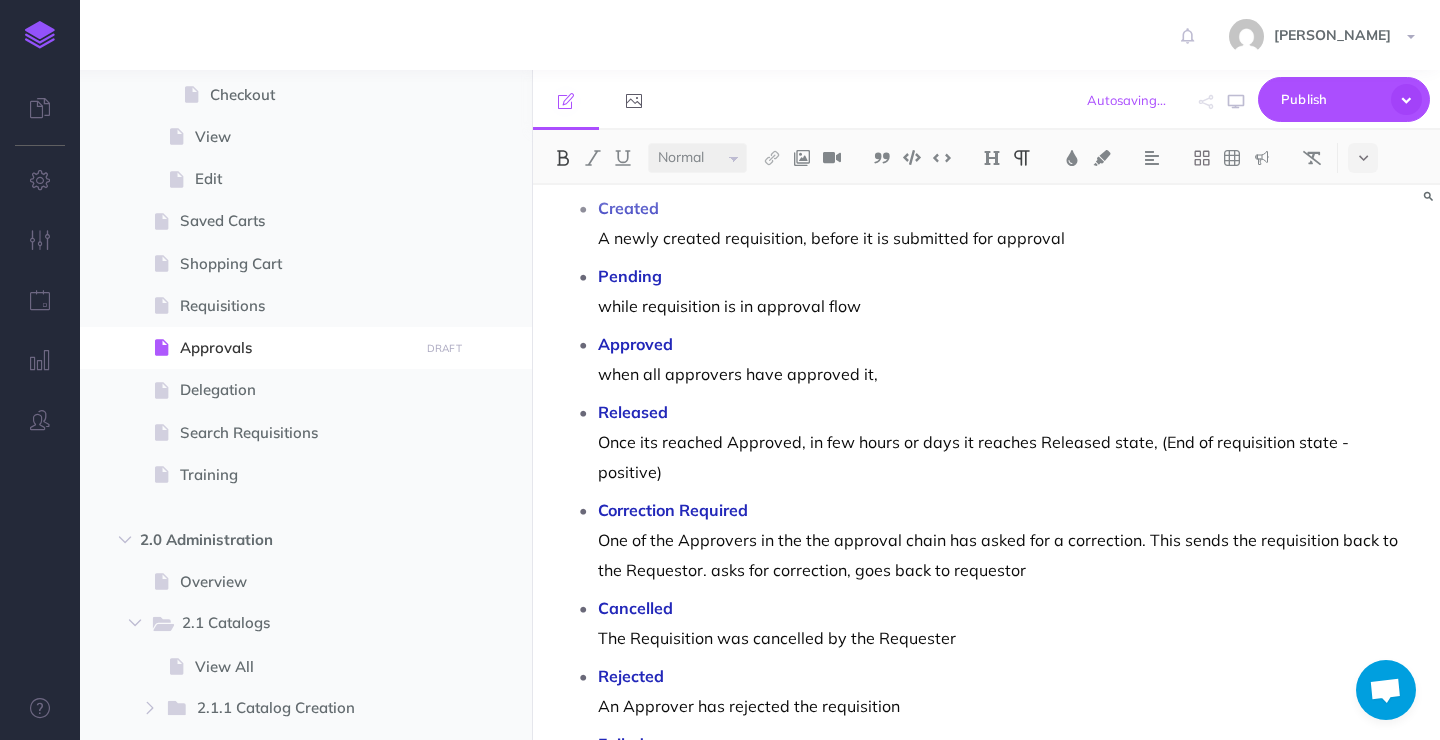 click on "Created A newly created requisition, before it is submitted for approval Pending while requisition is in approval flow Approved when all approvers have approved it, Released Once its reached Approved, in few hours or days it reaches Released state, (End of requisition state - positive) Correction Required One of the Approvers in the the approval chain has asked for a correction. This sends the requisition back to the Requestor. asks for correction, goes back to requestor Cancelled  The Requisition was cancelled by the Requester Rejected  An Approver has rejected the requisition Failed Failed by an Administrator user" at bounding box center (991, 491) 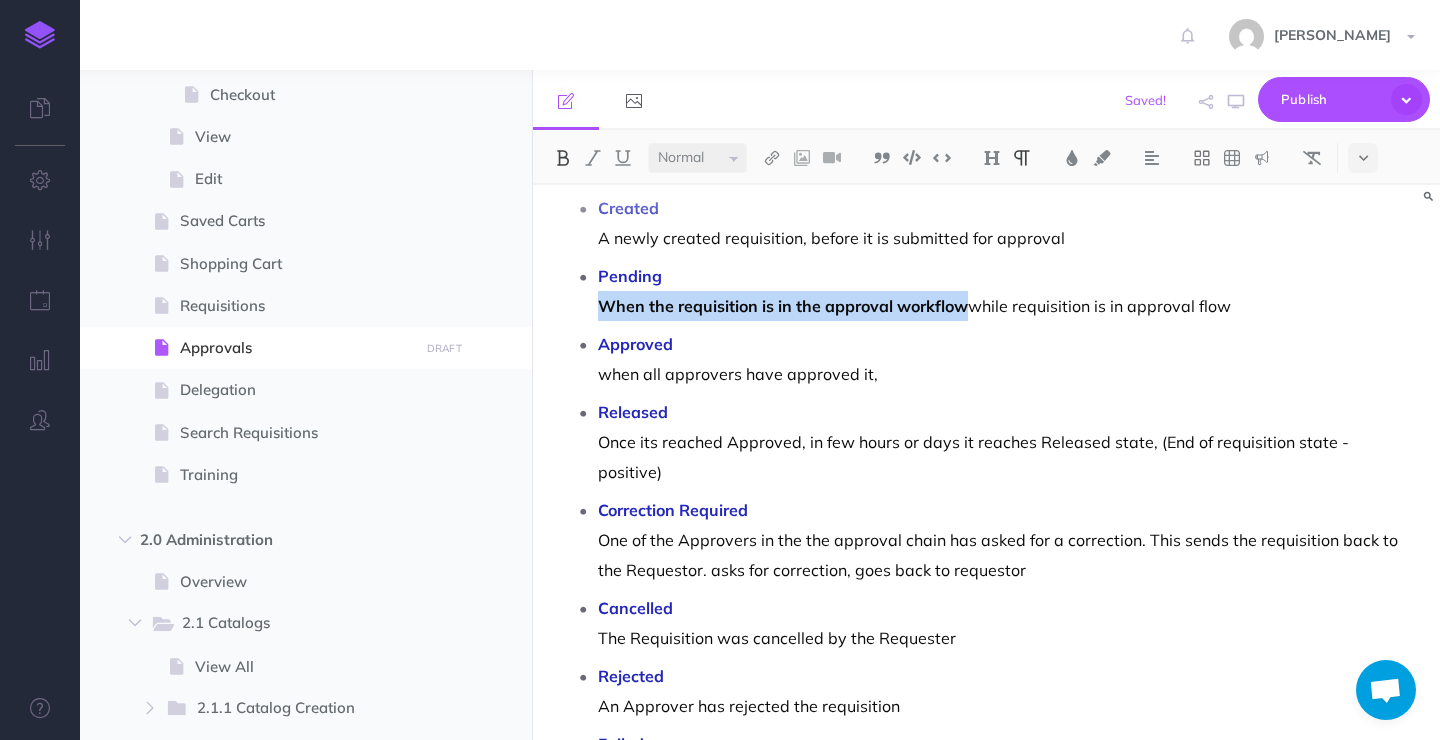 click at bounding box center [563, 158] 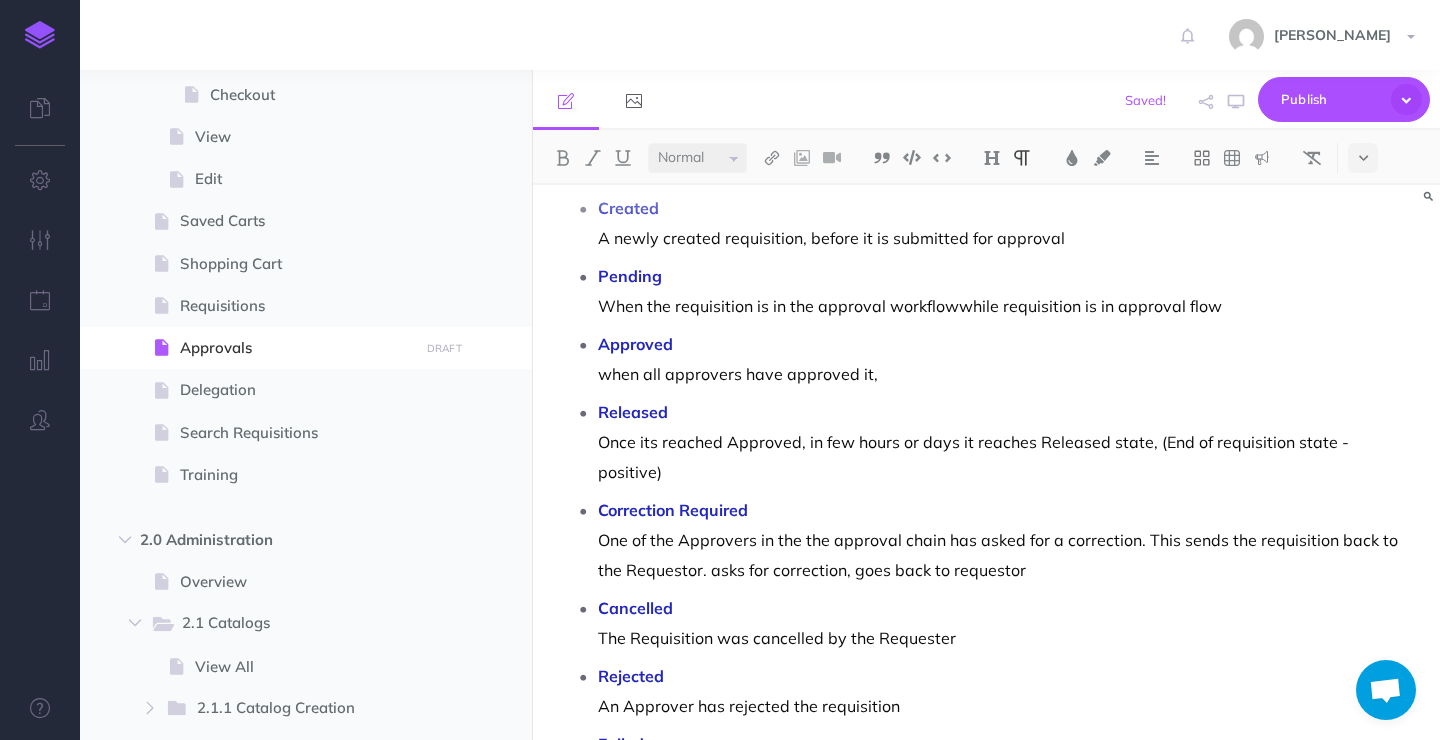 click on "Pending When the requisition is in the approval workflowwhile requisition is in approval flow" at bounding box center [1006, 291] 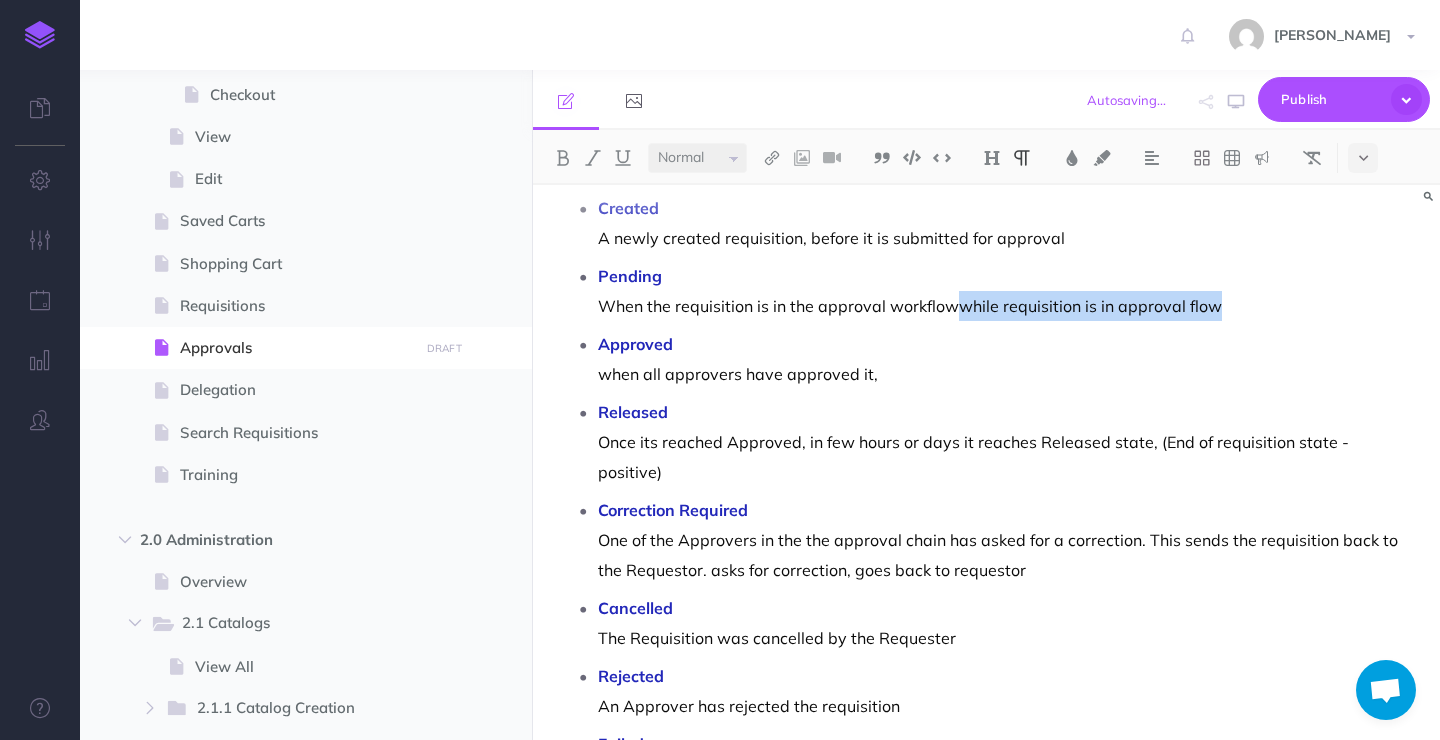drag, startPoint x: 958, startPoint y: 315, endPoint x: 1229, endPoint y: 298, distance: 271.53268 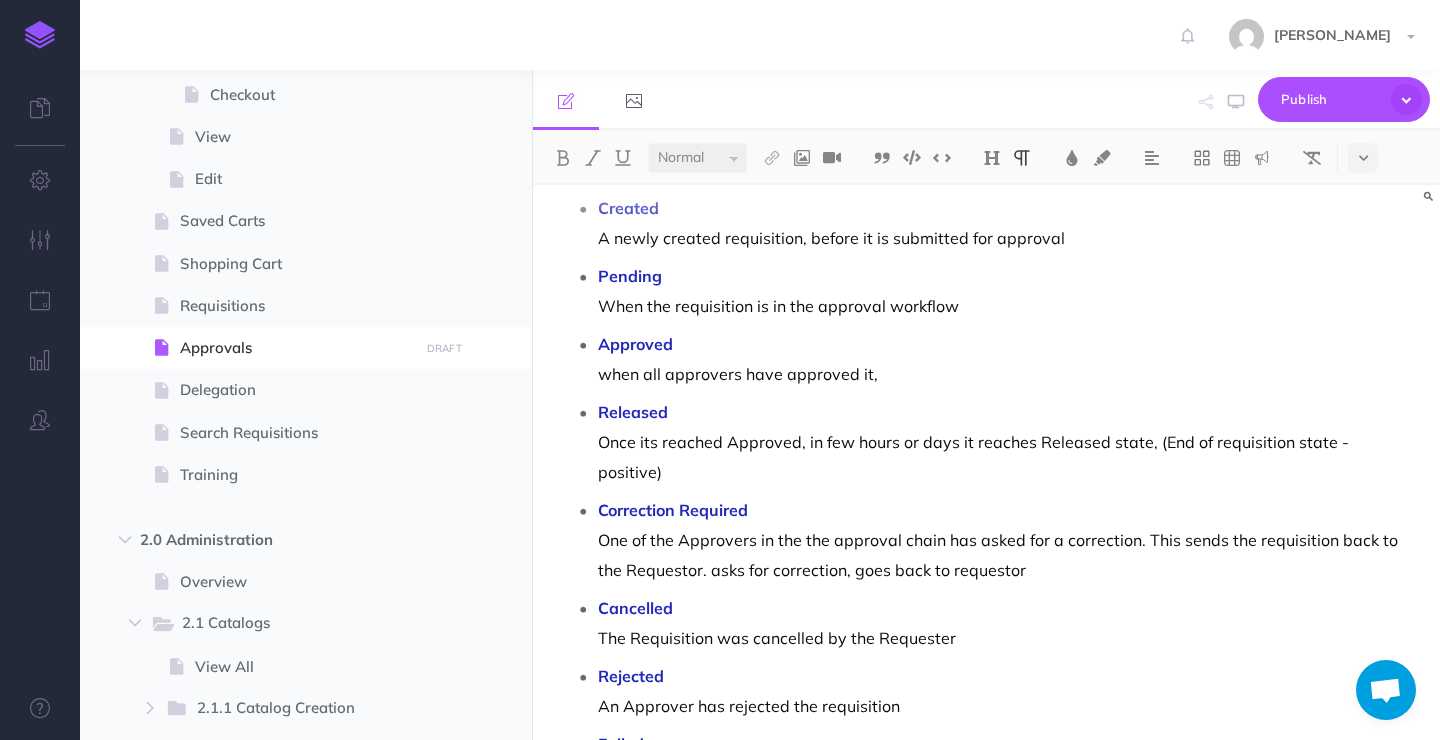 click on "Created A newly created requisition, before it is submitted for approval Pending When the requisition is in the approval workflow Approved when all approvers have approved it, Released Once its reached Approved, in few hours or days it reaches Released state, (End of requisition state - positive) Correction Required One of the Approvers in the the approval chain has asked for a correction. This sends the requisition back to the Requestor. asks for correction, goes back to requestor Cancelled  The Requisition was cancelled by the Requester Rejected  An Approver has rejected the requisition Failed Failed by an Administrator user" at bounding box center [991, 491] 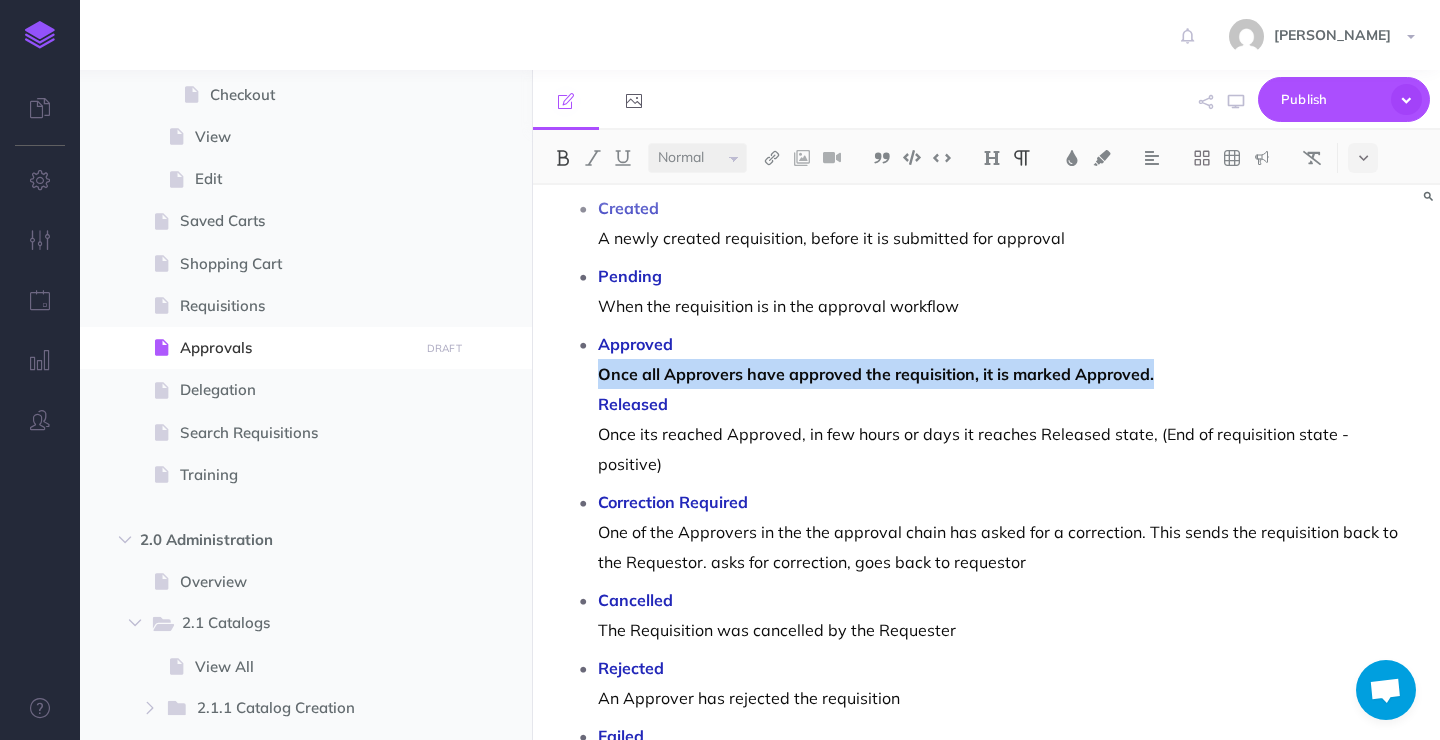 click at bounding box center [563, 158] 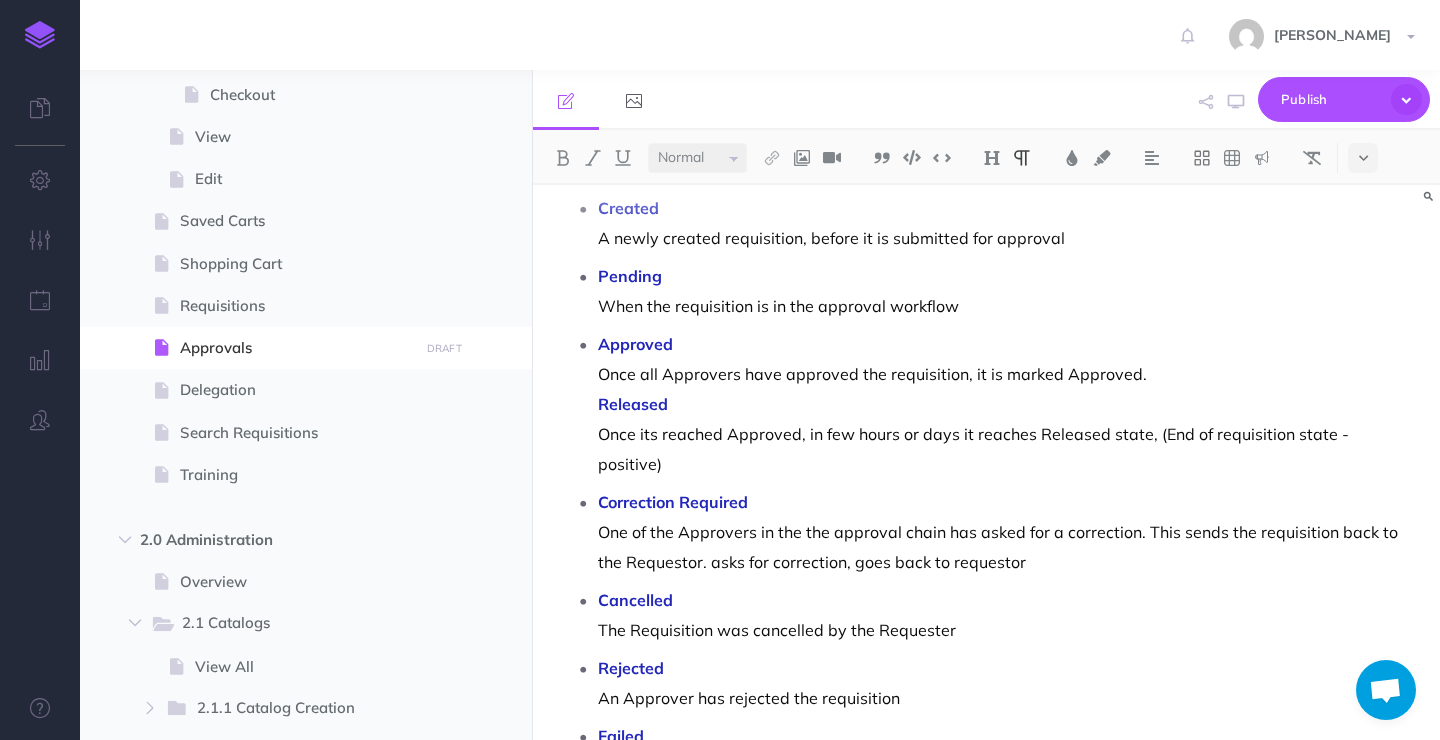 click on "Approved Once all Approvers have approved the requisition, it is marked Approved. Released Once its reached Approved, in few hours or days it reaches Released state, (End of requisition state - positive)" at bounding box center (1006, 404) 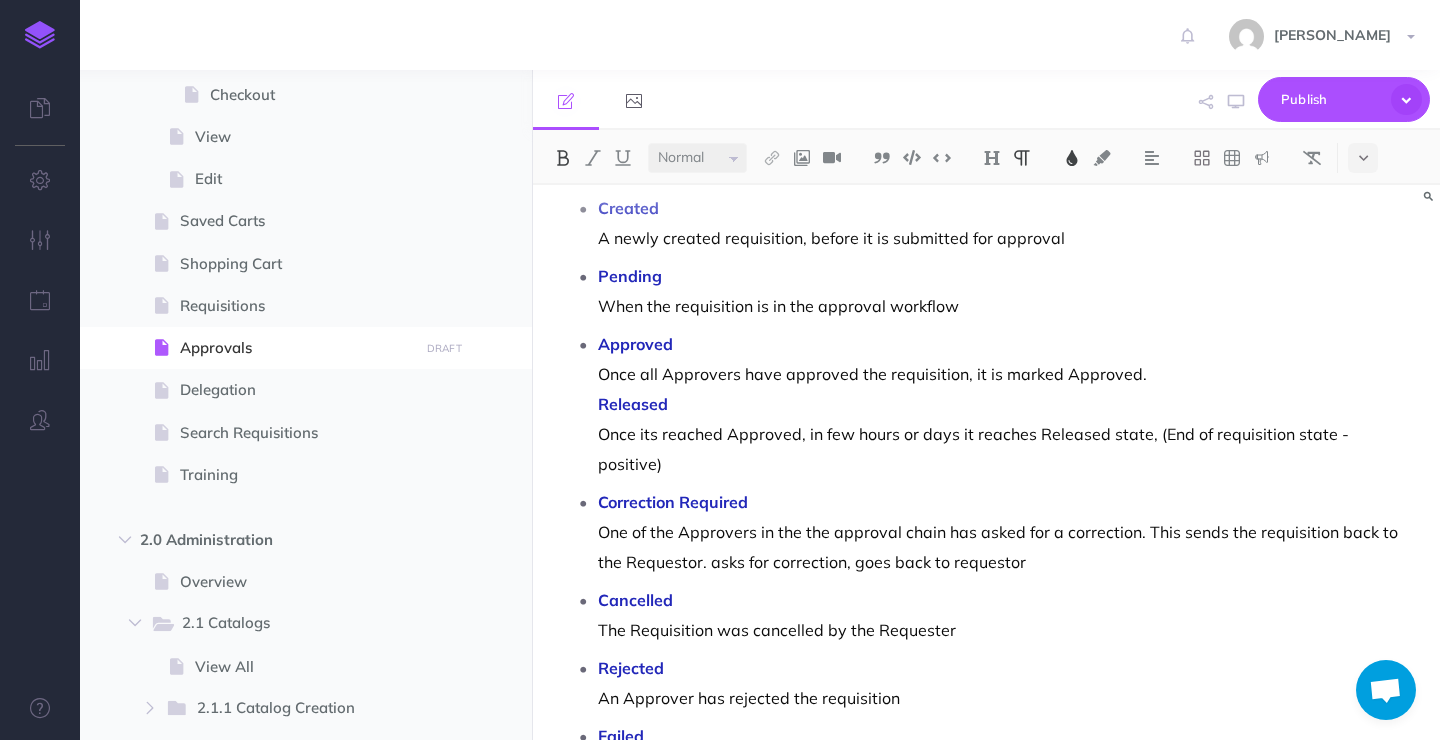 click on "Approved Once all Approvers have approved the requisition, it is marked Approved. Released Once its reached Approved, in few hours or days it reaches Released state, (End of requisition state - positive)" at bounding box center [1006, 404] 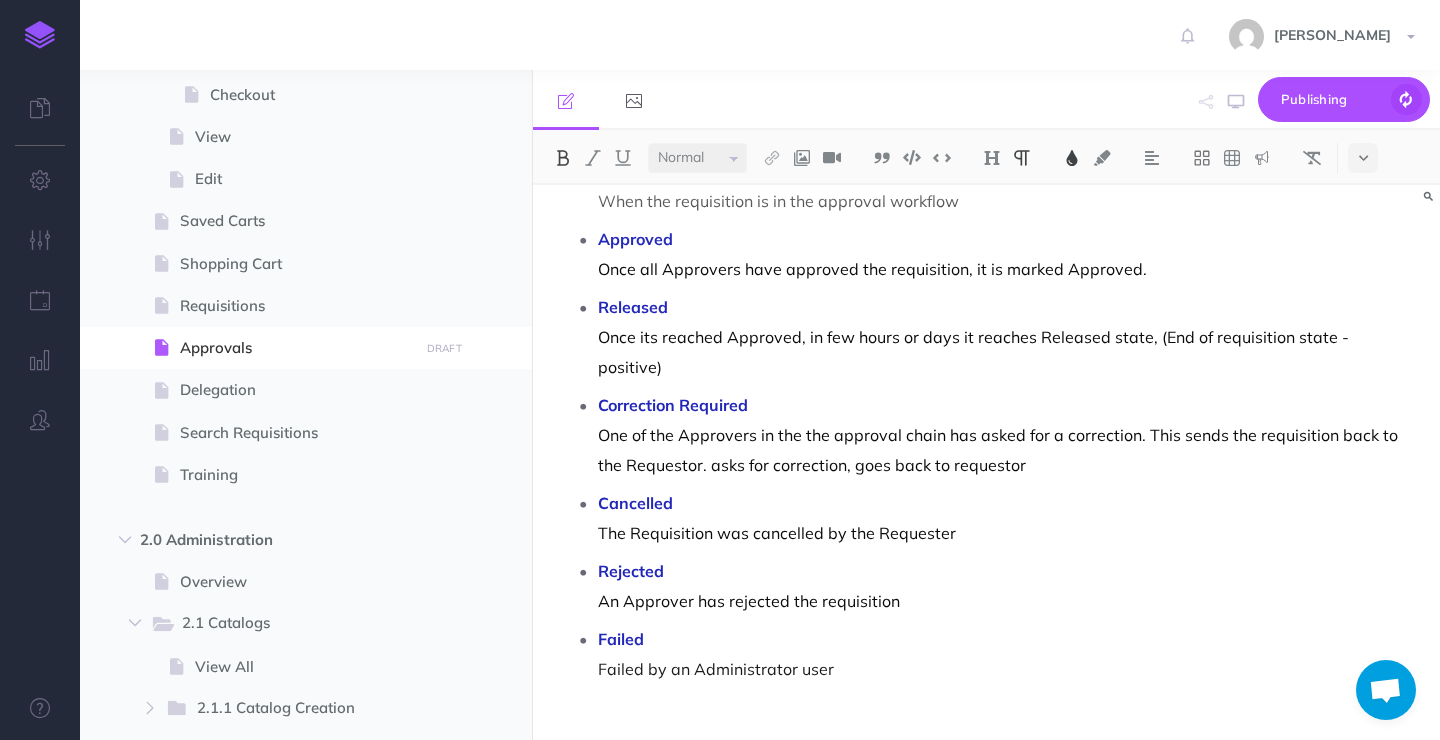 scroll, scrollTop: 210, scrollLeft: 0, axis: vertical 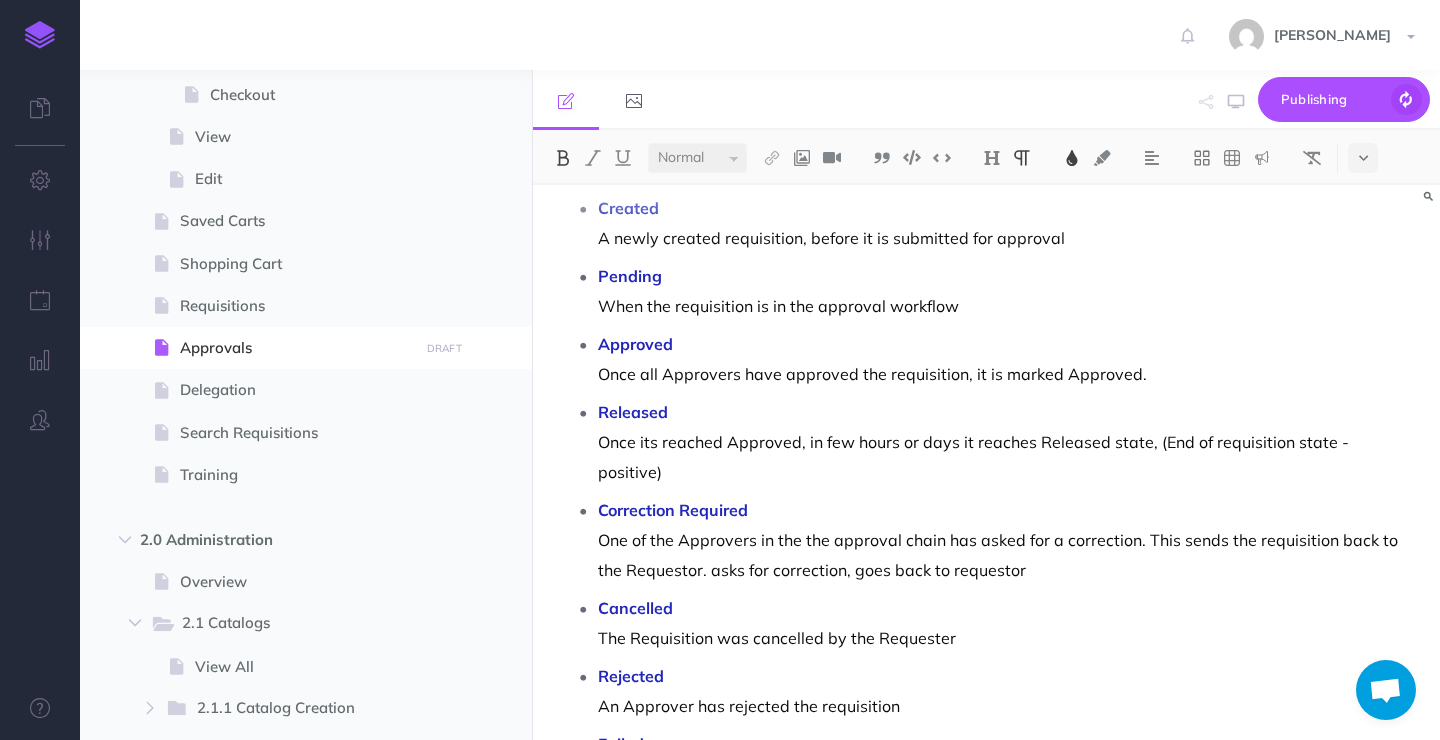 click on "Approved Once all Approvers have approved the requisition, it is marked Approved." at bounding box center (1006, 359) 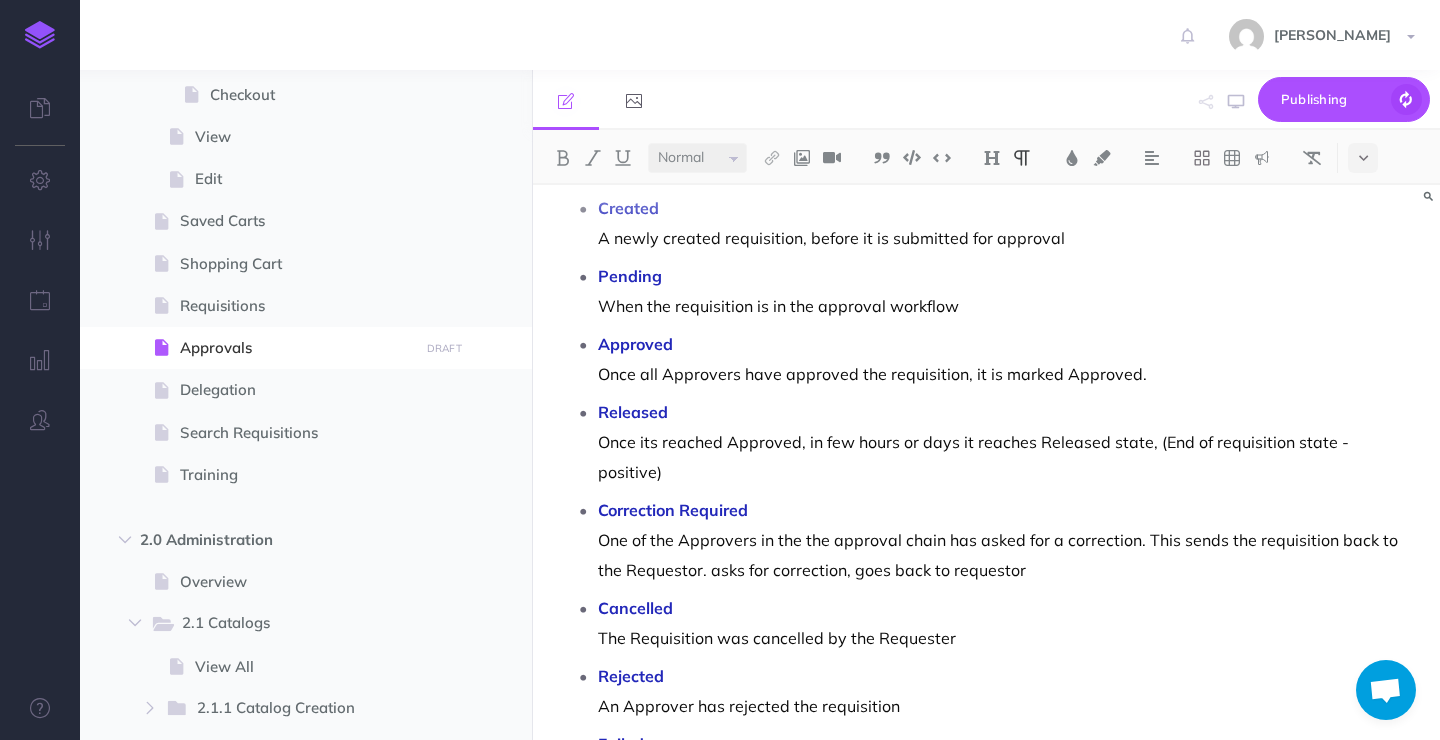 click on "Approved Once all Approvers have approved the requisition, it is marked Approved." at bounding box center [1006, 359] 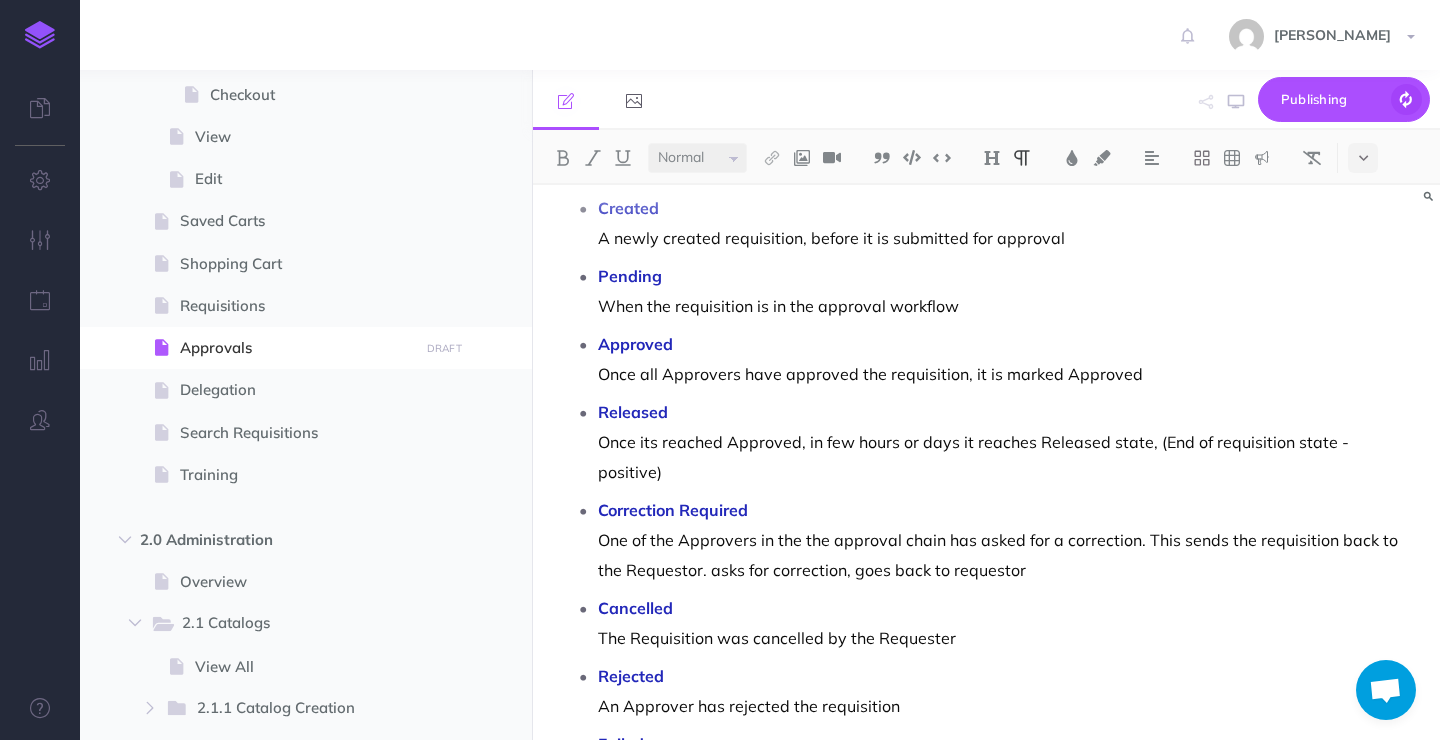 click on "Released Once its reached Approved, in few hours or days it reaches Released state, (End of requisition state - positive)" at bounding box center (1006, 442) 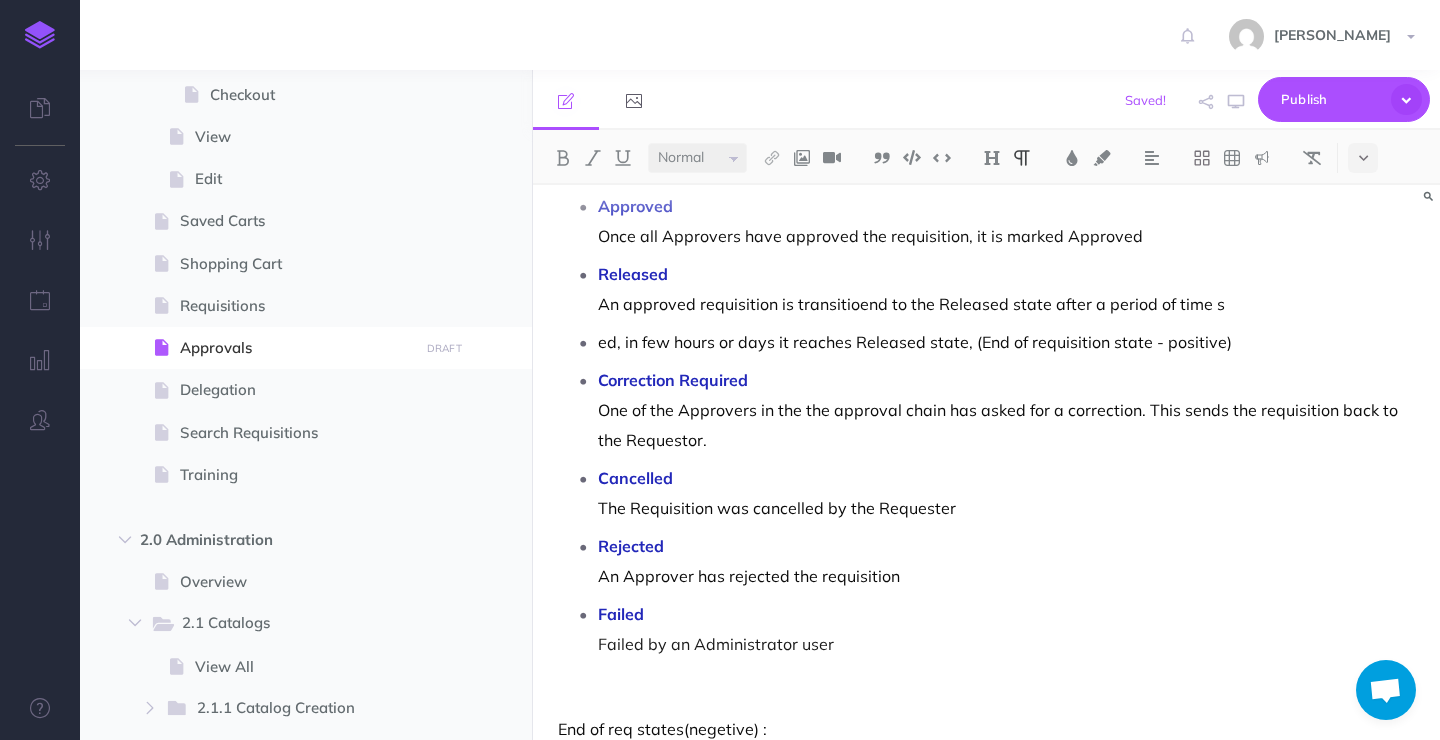 scroll, scrollTop: 253, scrollLeft: 0, axis: vertical 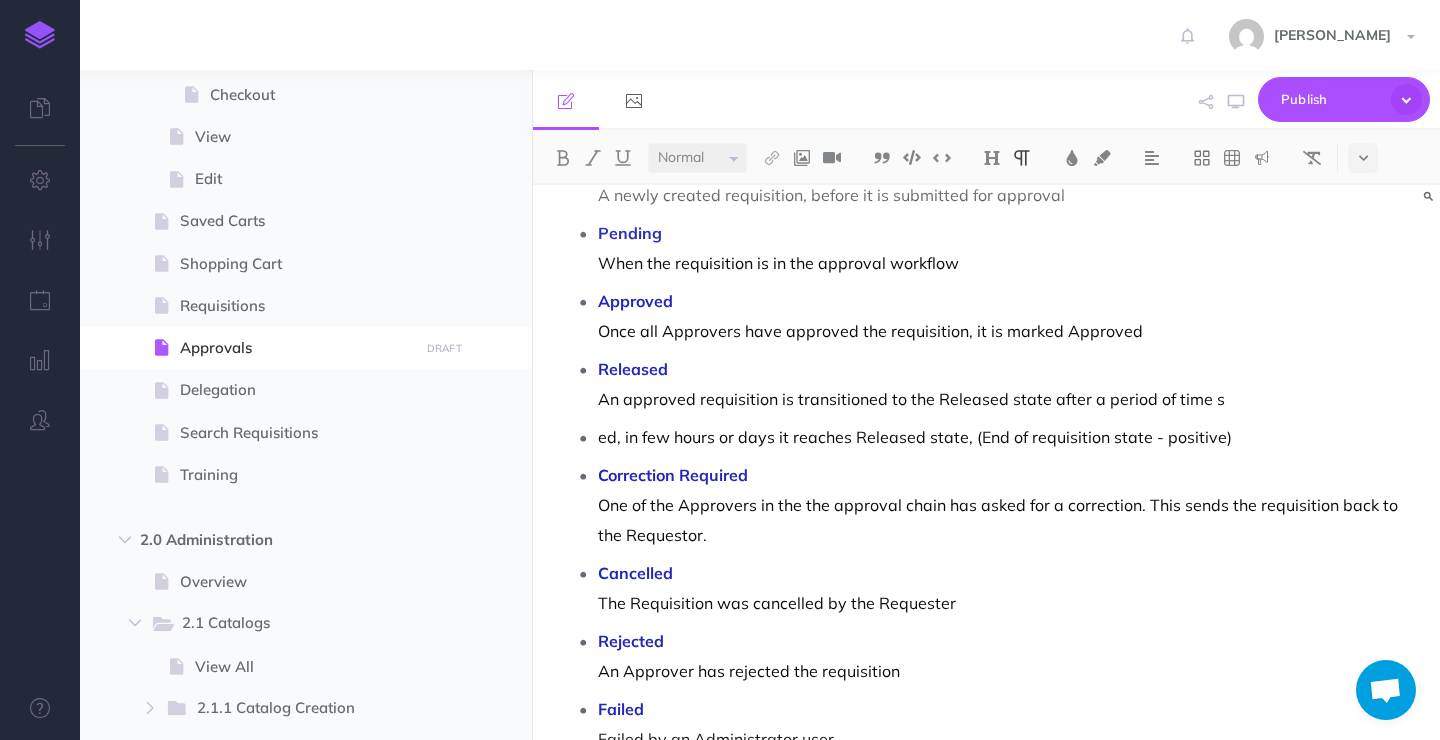 drag, startPoint x: 796, startPoint y: 401, endPoint x: 837, endPoint y: 466, distance: 76.8505 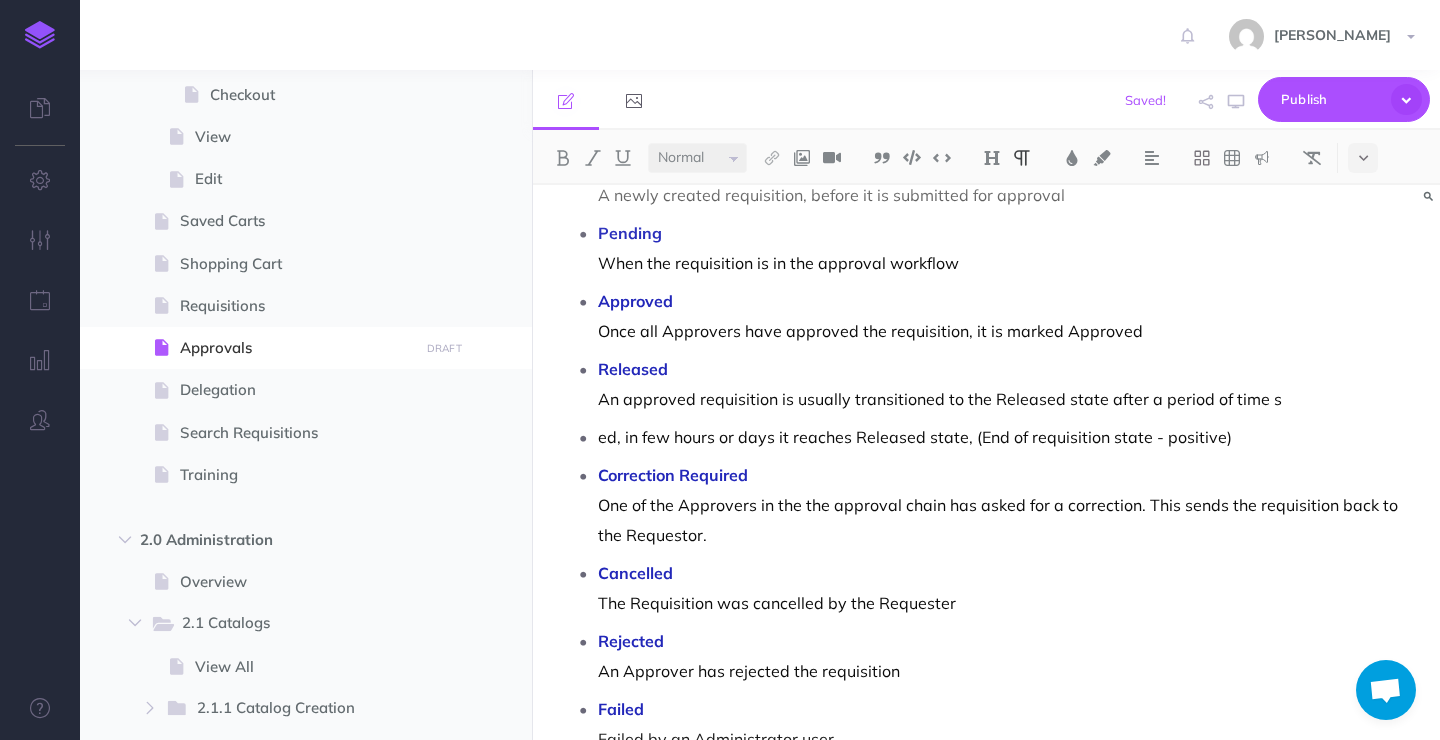 click on "Released An approved requisition is usually transitioned to the Released state after a period of time s" at bounding box center (1006, 384) 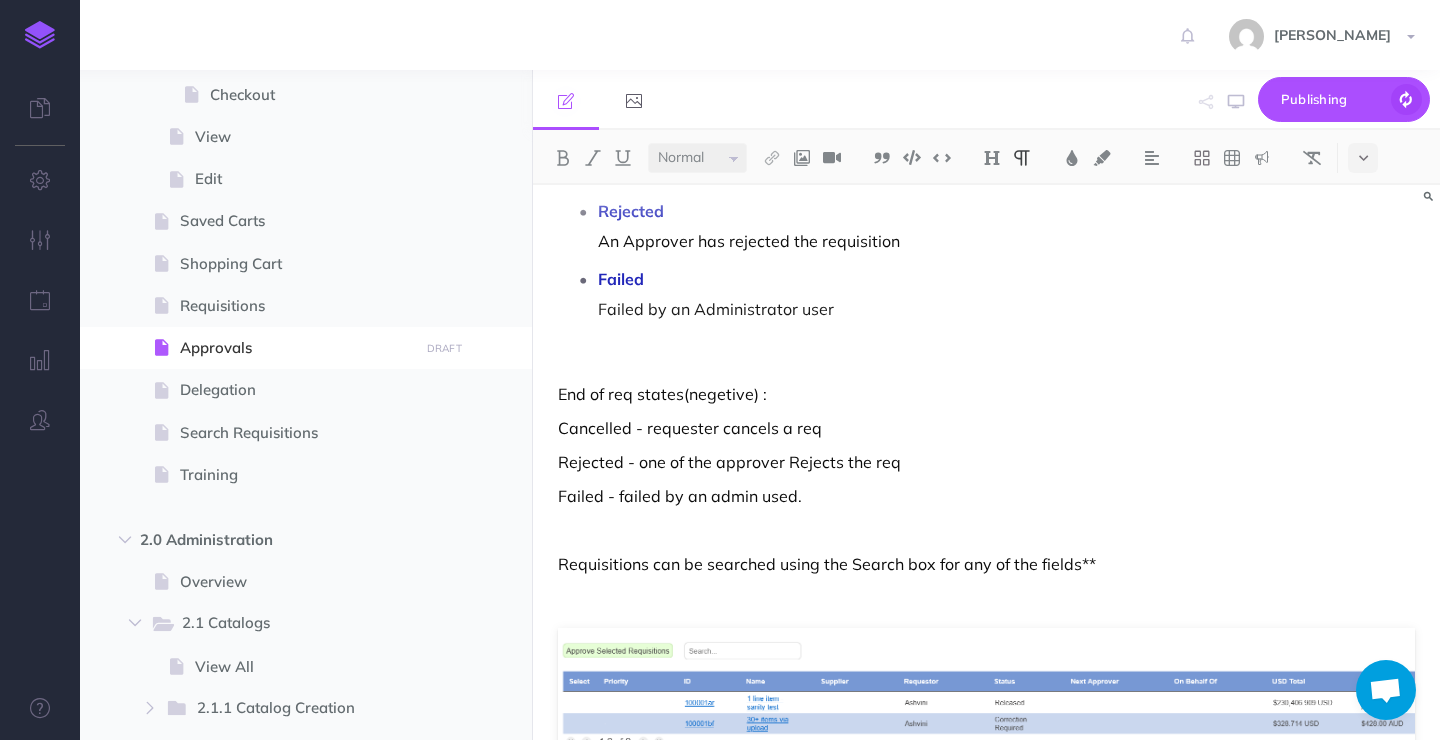 scroll, scrollTop: 673, scrollLeft: 0, axis: vertical 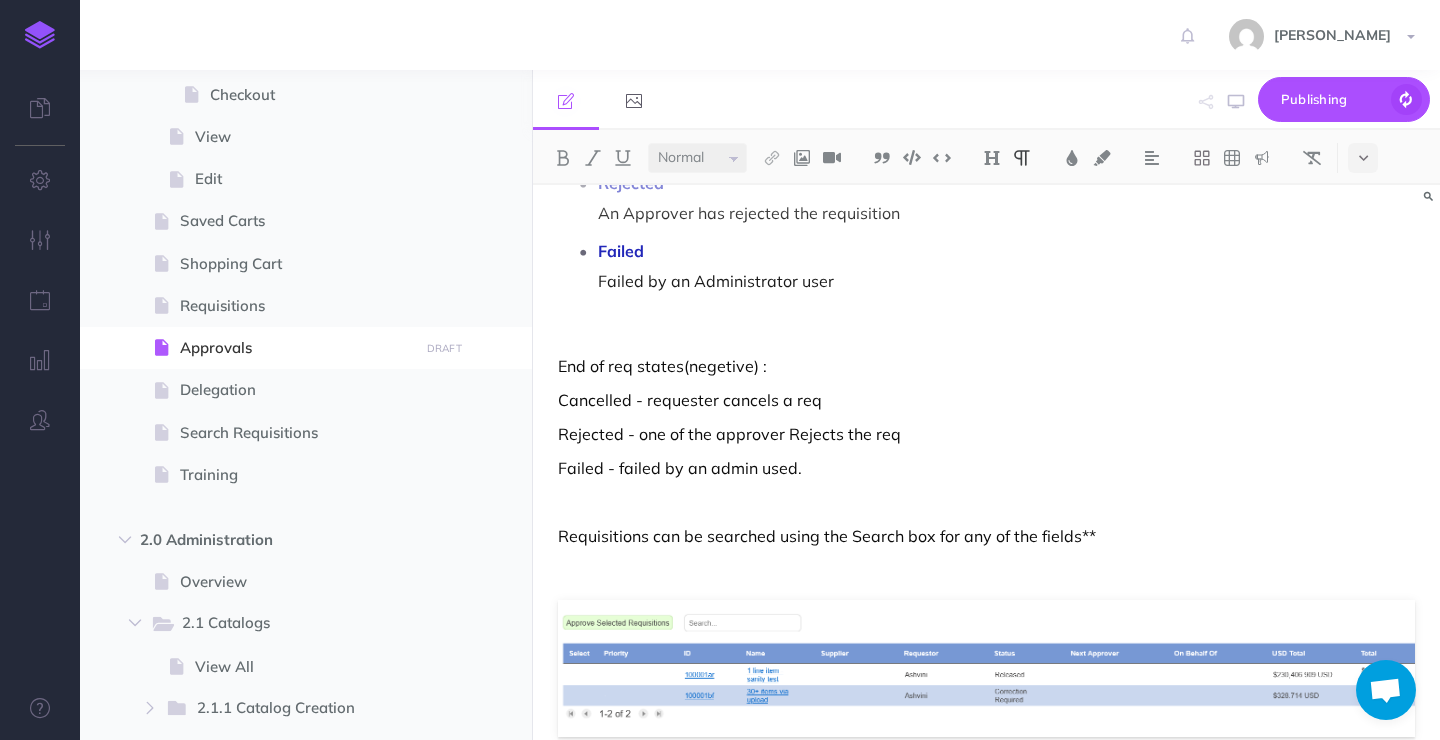 click on "Rejected - one of the approver Rejects the req" at bounding box center [986, 434] 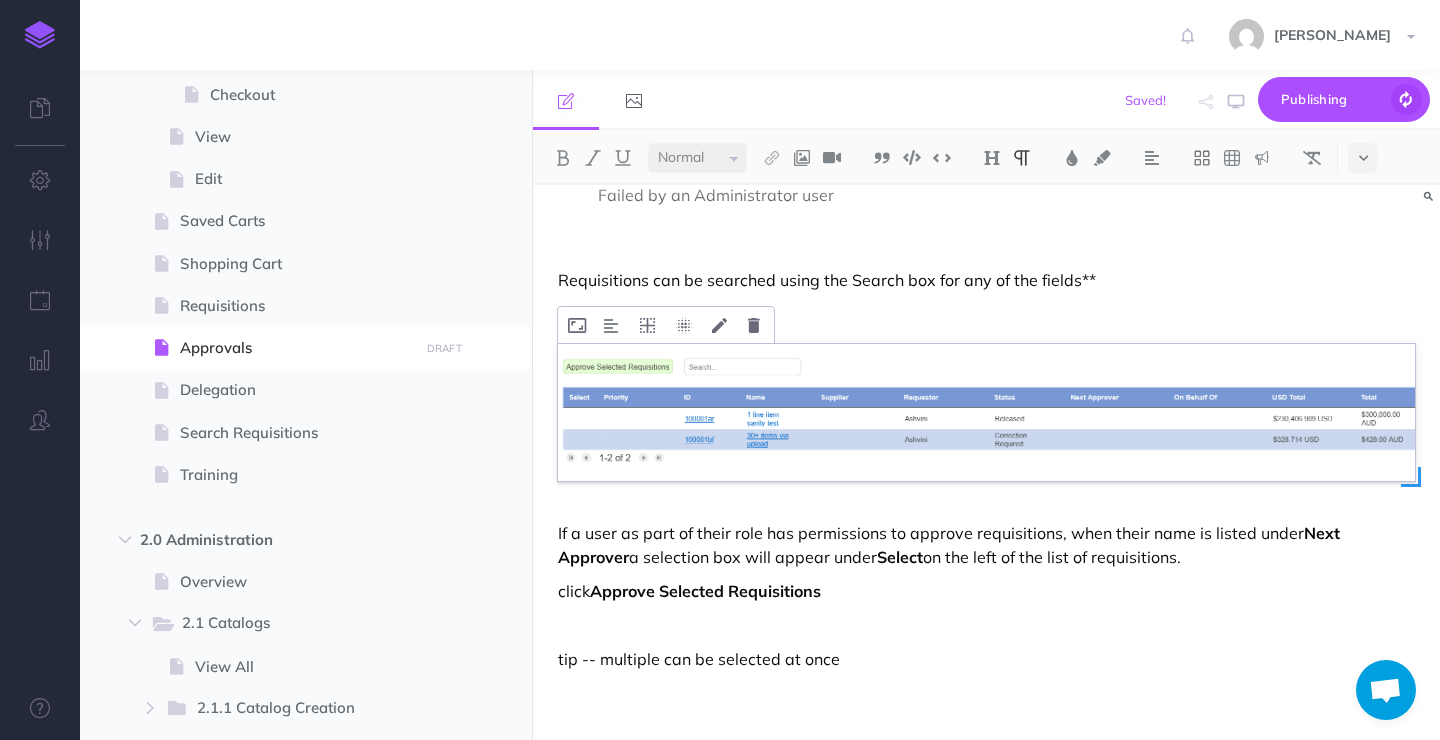scroll, scrollTop: 867, scrollLeft: 0, axis: vertical 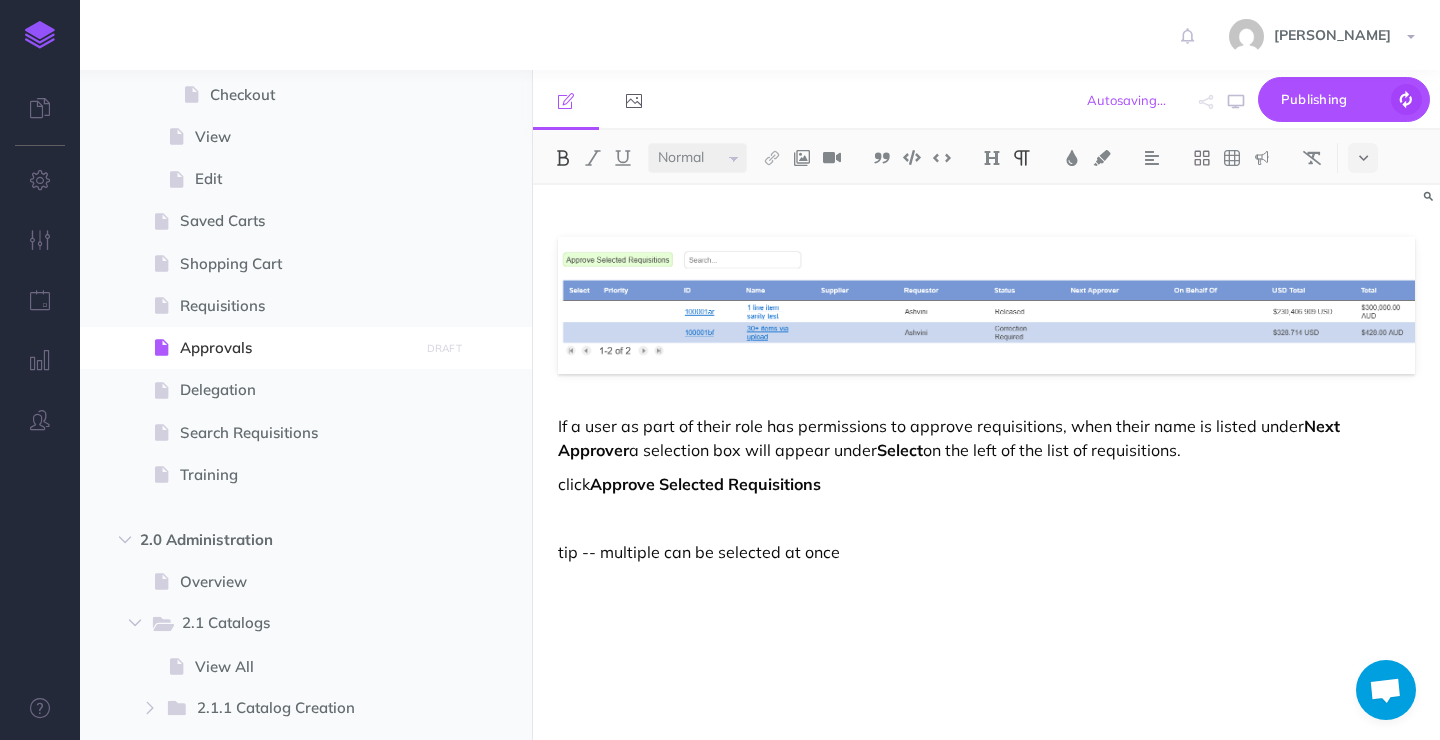click on "click  Approve Selected Requisitions" at bounding box center (986, 484) 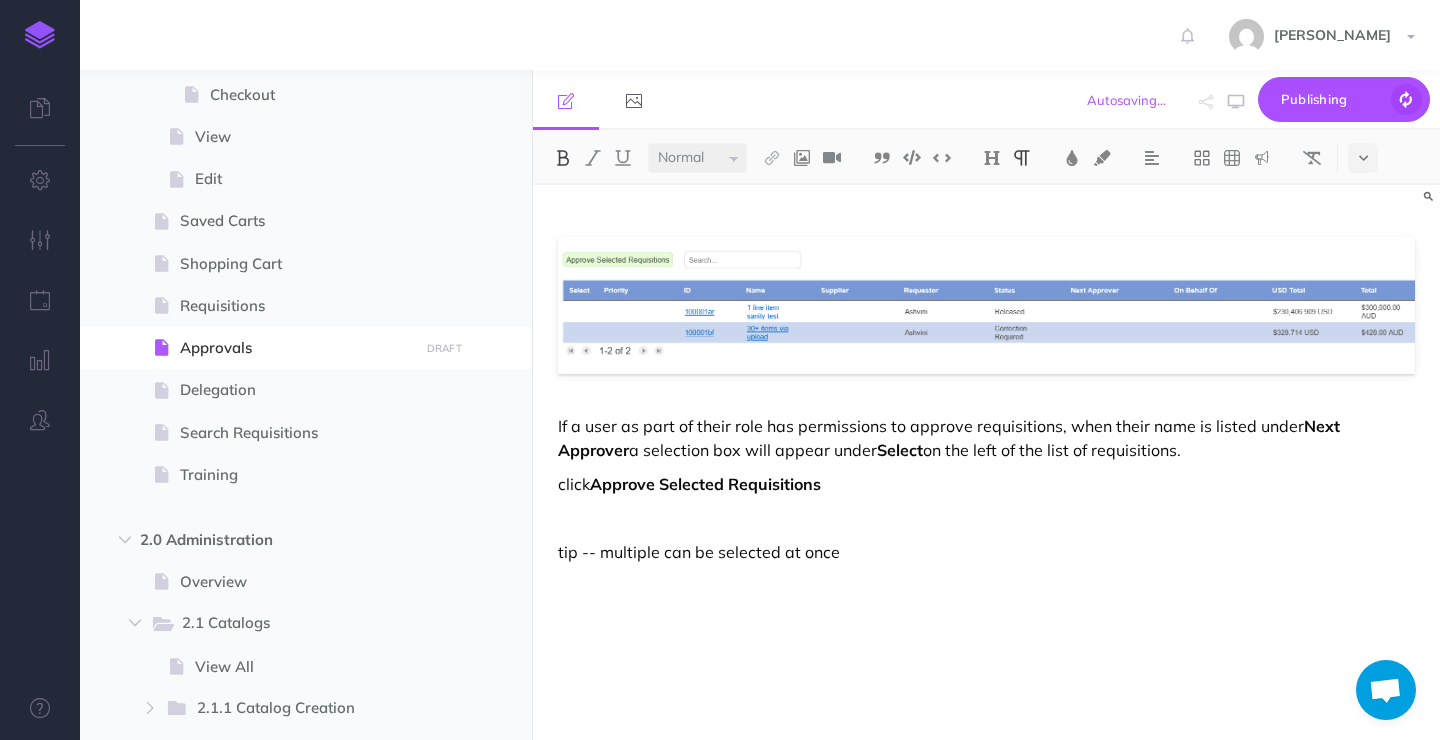 click on "Approvals Once a requisition is submitted for approval, its status will be displayed under  Approvals. Here you will be able to see who the requestor is, the current status of a given requisition, who the next approver in the approval chain is, and the total cost among other details. The status of a requisition can be one of: Created A newly created requisition, before it is submitted for approval Pending When the requisition is in the approval workflow Approved Once all Approvers have approved the requisition, it is marked Approved Released An approved requisition is usually transitioned to the Released state after a number of days Correction Required One of the Approvers in the the approval chain has asked for a correction. This sends the requisition back to the Requestor. Cancelled  The Requisition was cancelled by the Requester Rejected  An Approver has rejected the requisition Failed Failed by an Administrator user Requisitions can be searched using the Search box for any of the fields**" at bounding box center [986, 29] 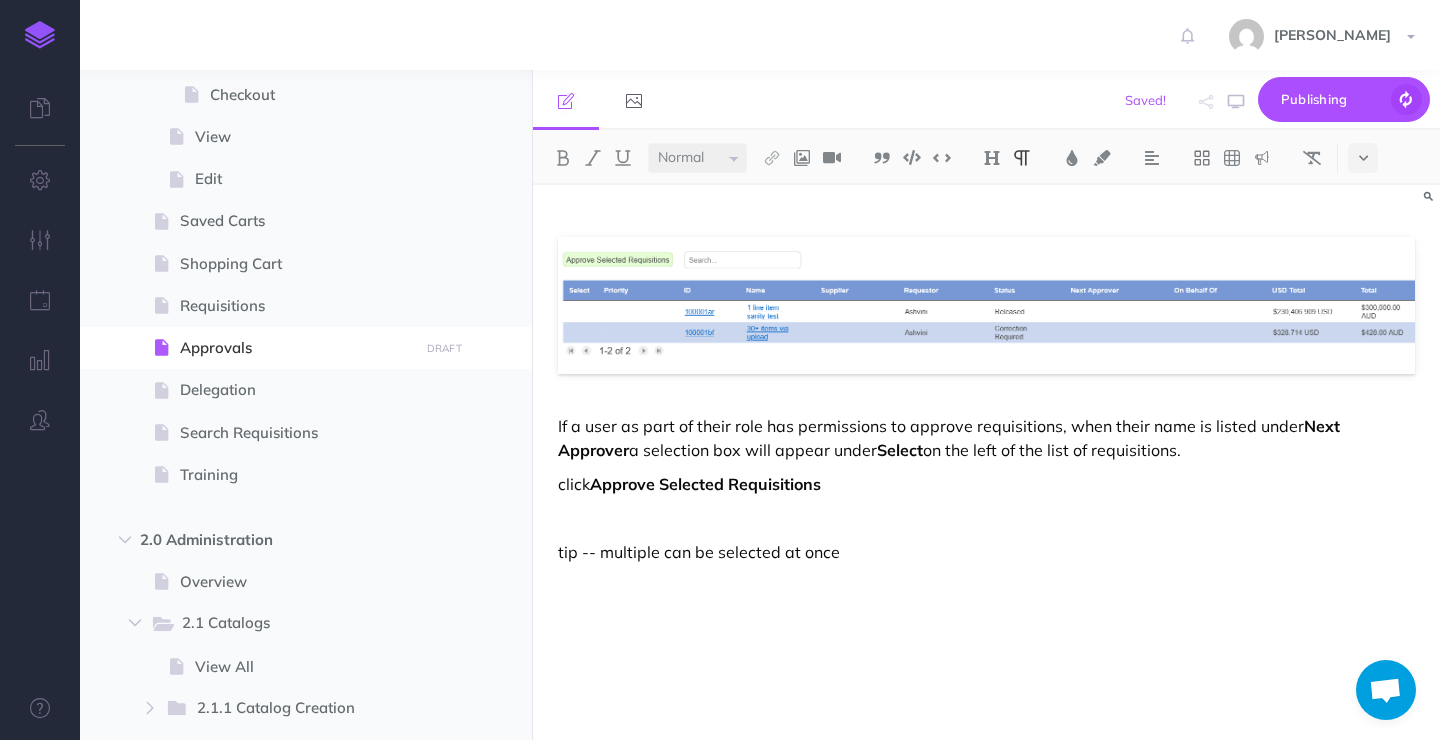 click at bounding box center [986, 518] 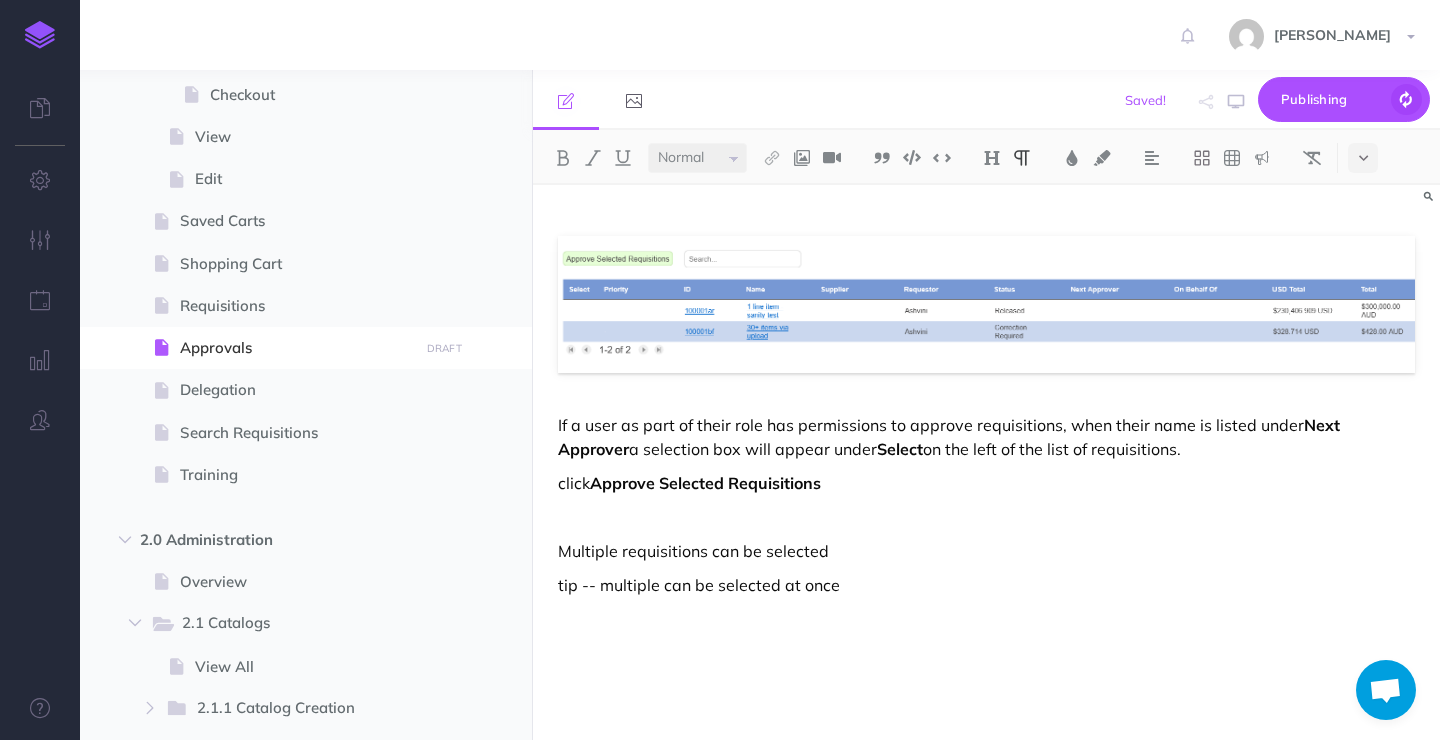 click on "Multiple requisitions can be selected" at bounding box center (986, 551) 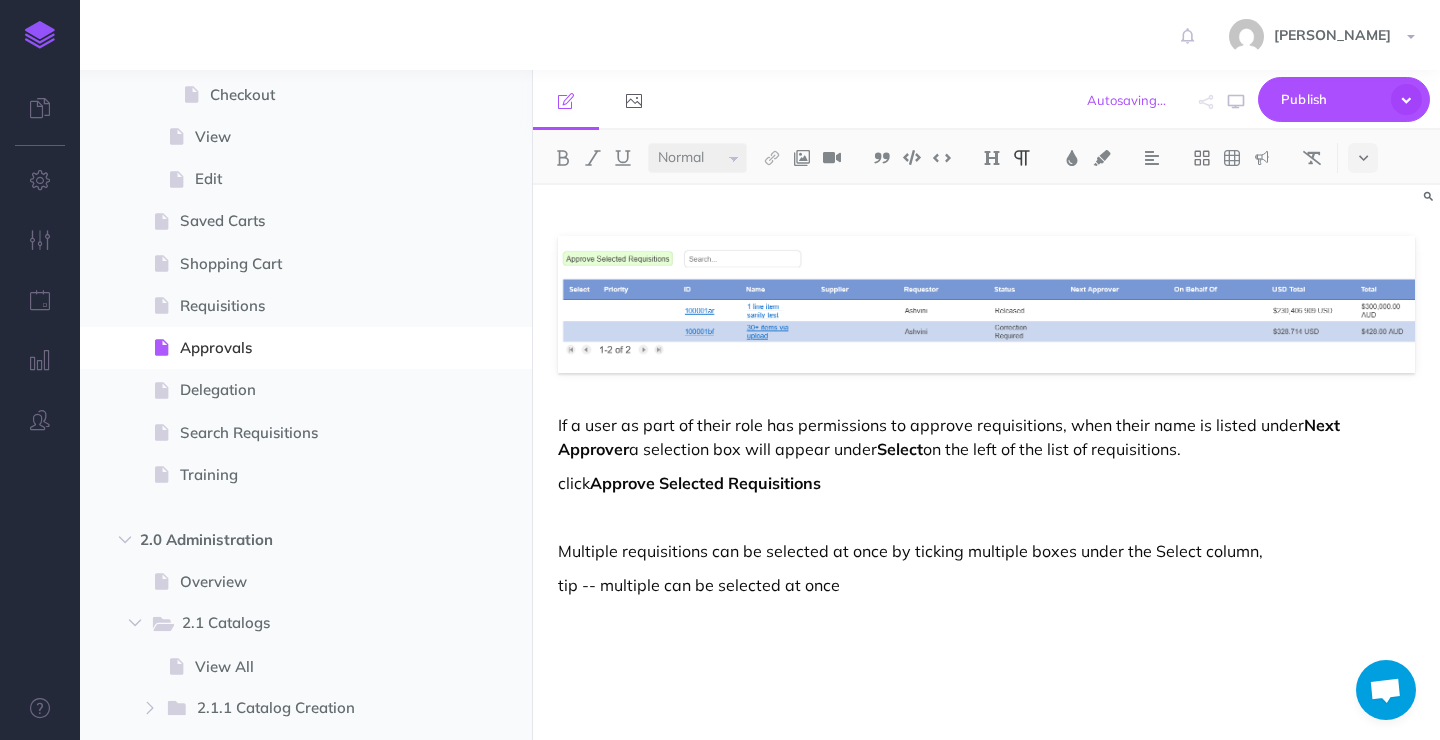 click on "Multiple requisitions can be selected at once by ticking multiple boxes under the Select column," at bounding box center [986, 551] 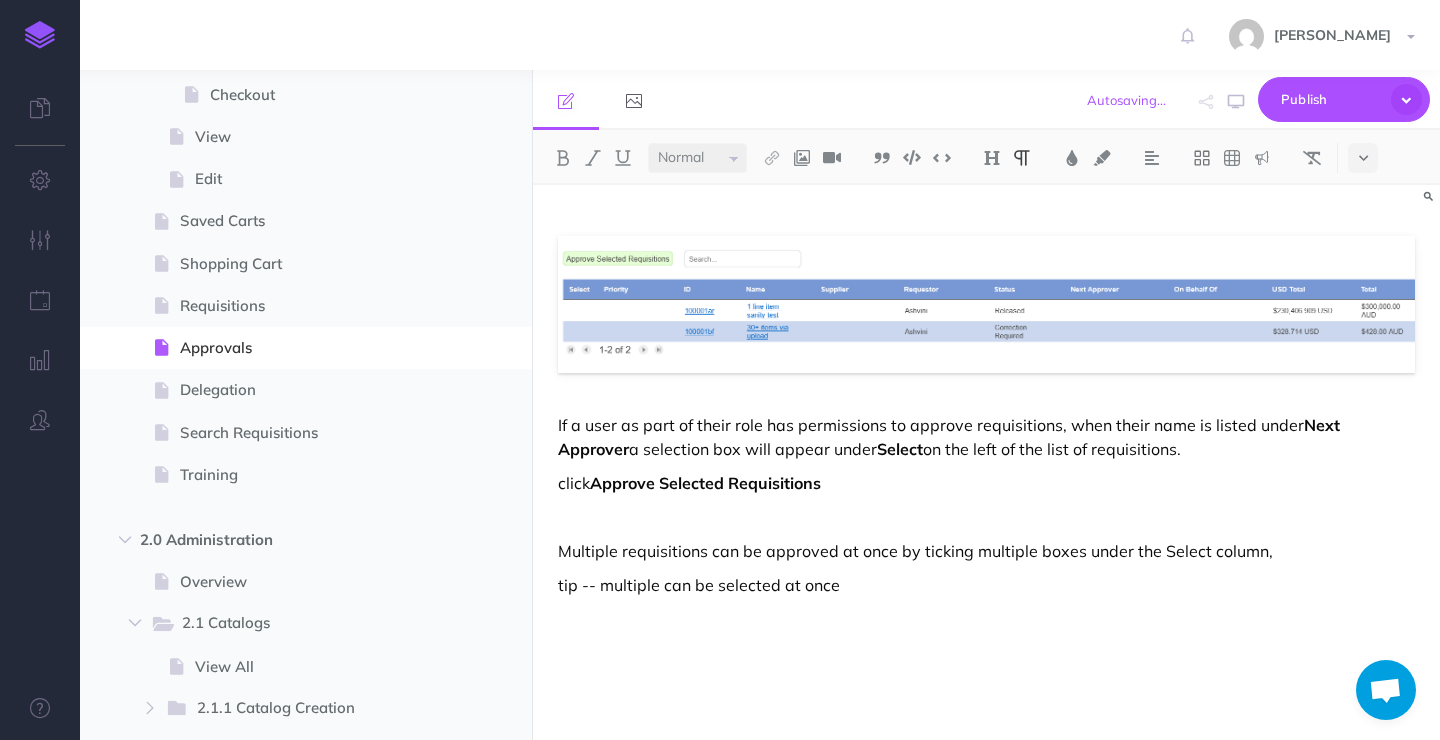 click on "Multiple requisitions can be approved at once by ticking multiple boxes under the Select column," at bounding box center [986, 551] 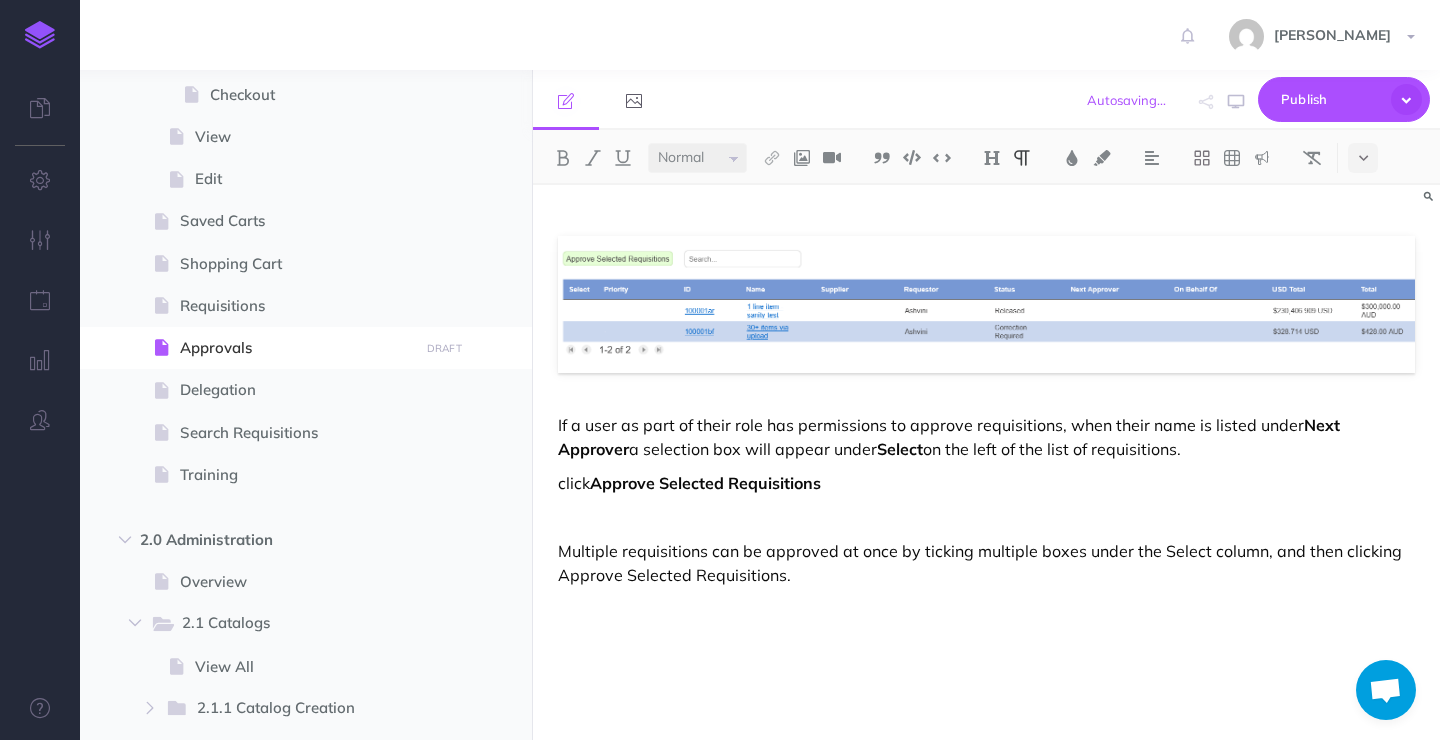 scroll, scrollTop: 857, scrollLeft: 0, axis: vertical 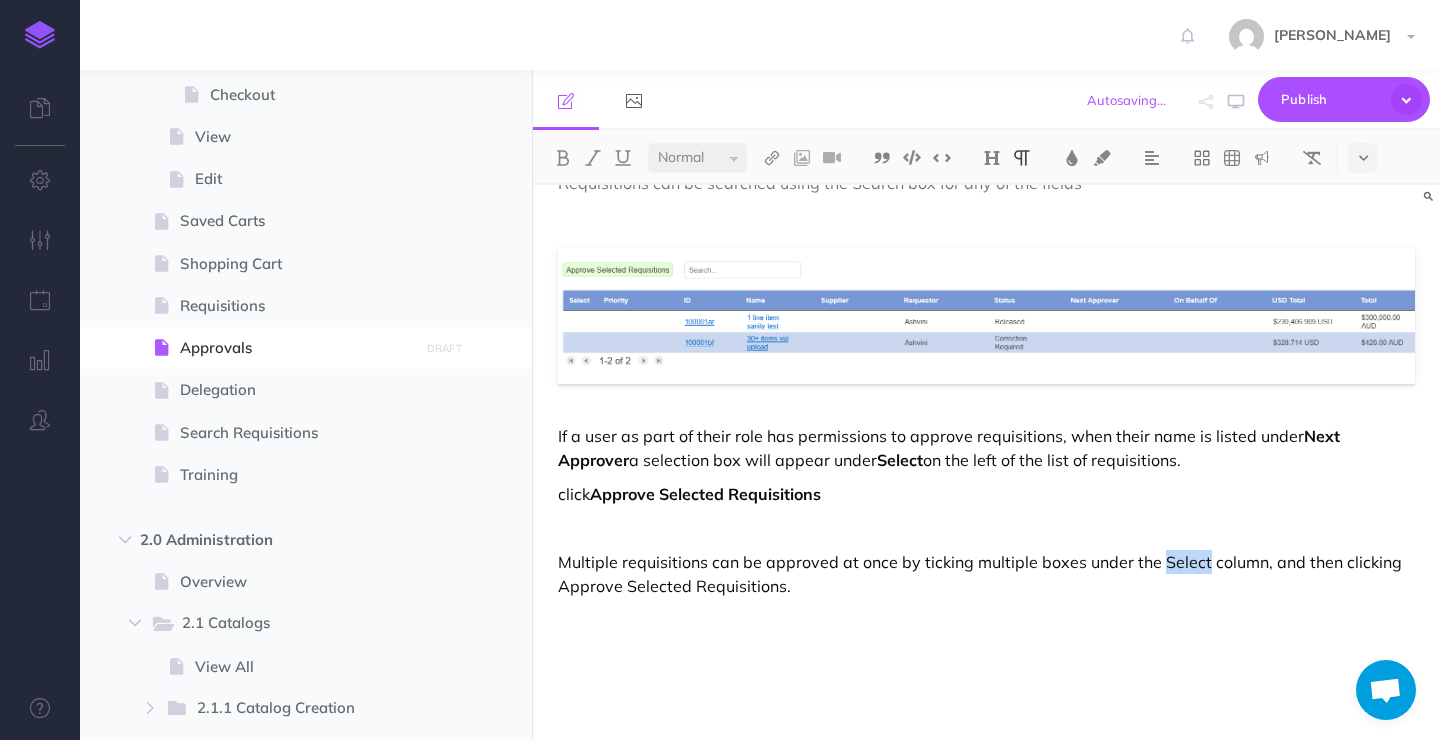 drag, startPoint x: 1157, startPoint y: 561, endPoint x: 1199, endPoint y: 560, distance: 42.0119 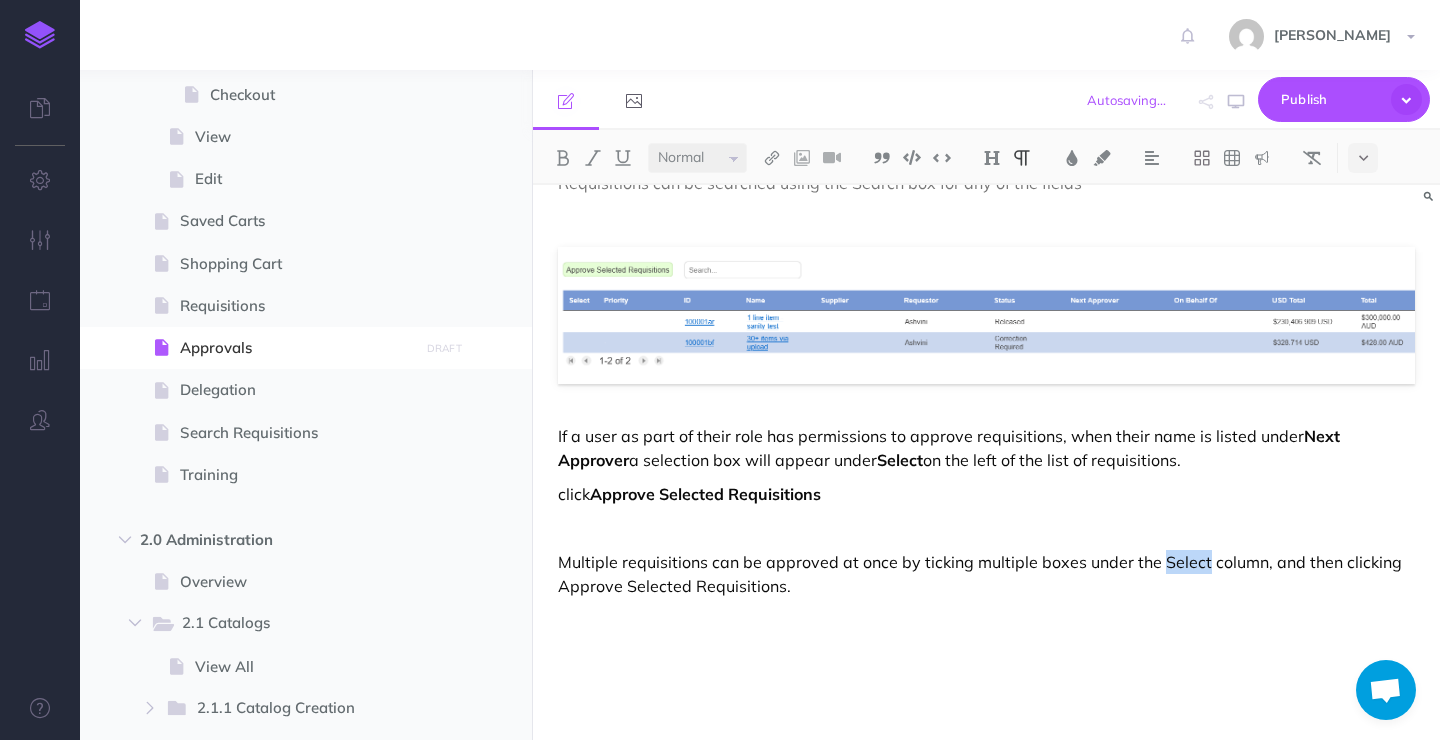 click on "Multiple requisitions can be approved at once by ticking multiple boxes under the Select column, and then clicking Approve Selected Requisitions." at bounding box center (986, 574) 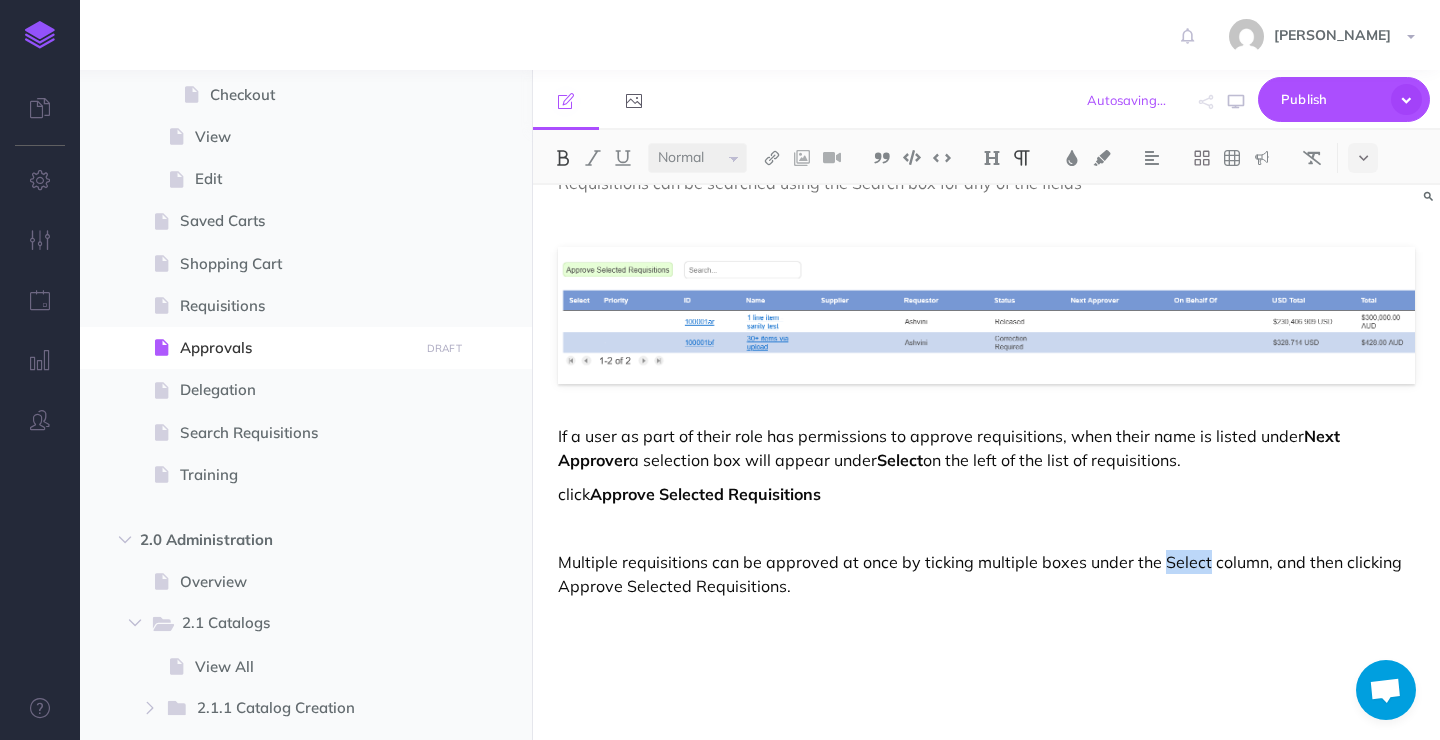 click at bounding box center (563, 158) 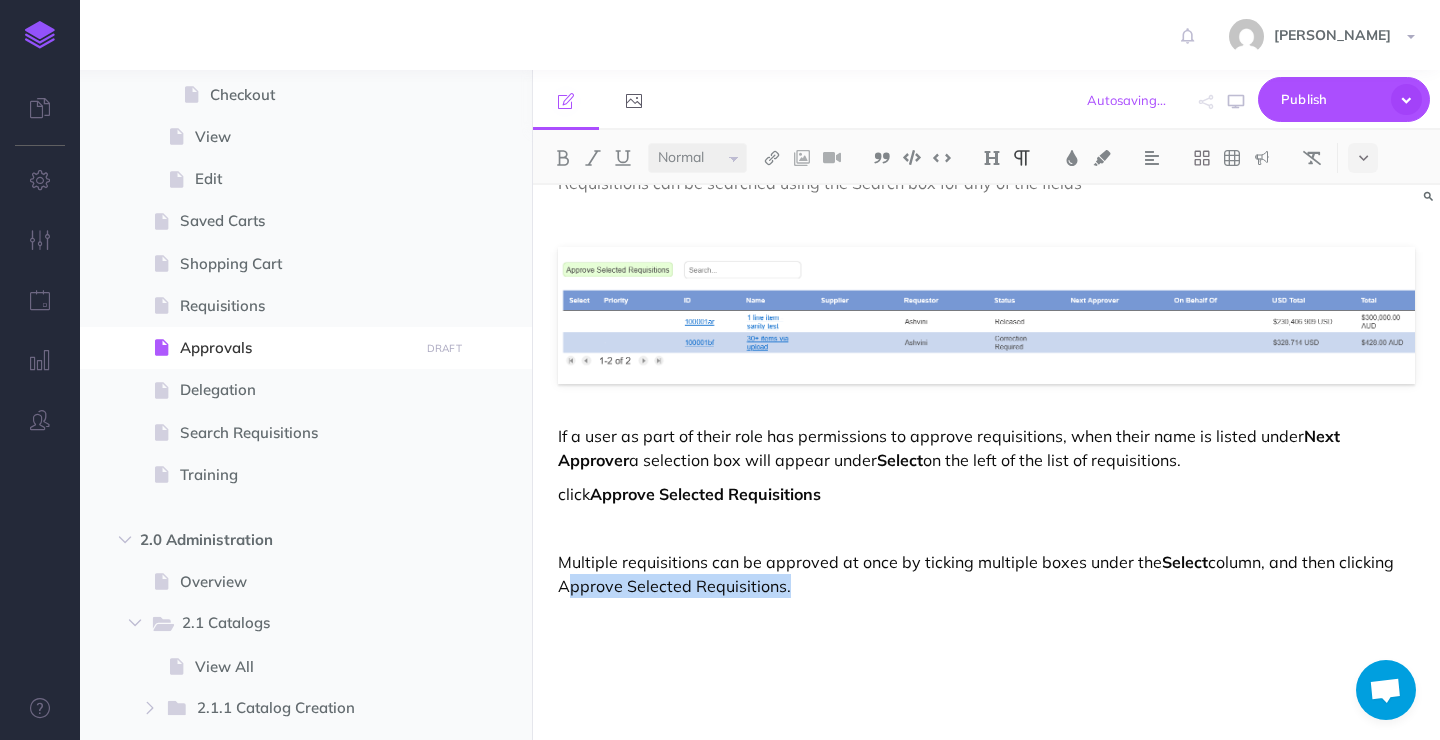drag, startPoint x: 560, startPoint y: 585, endPoint x: 781, endPoint y: 593, distance: 221.14474 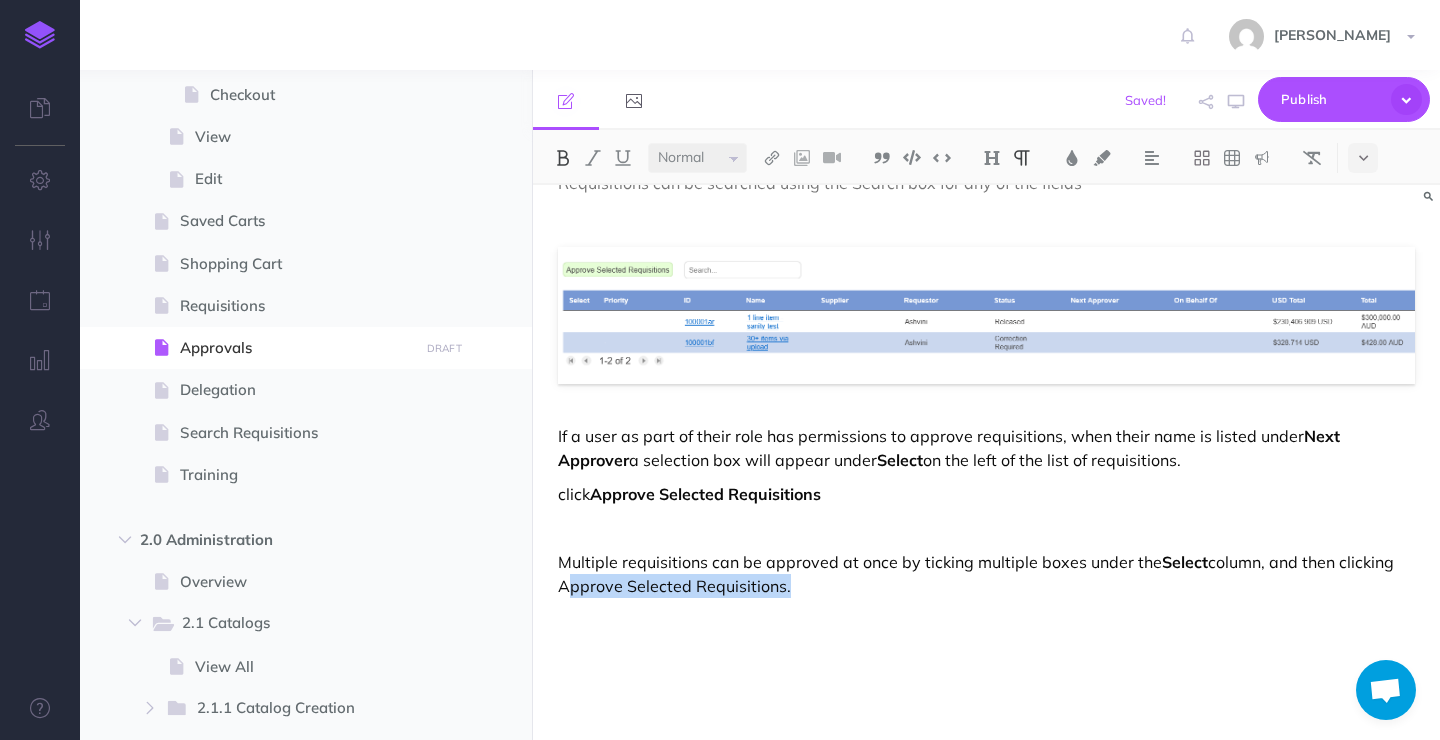 click at bounding box center (563, 158) 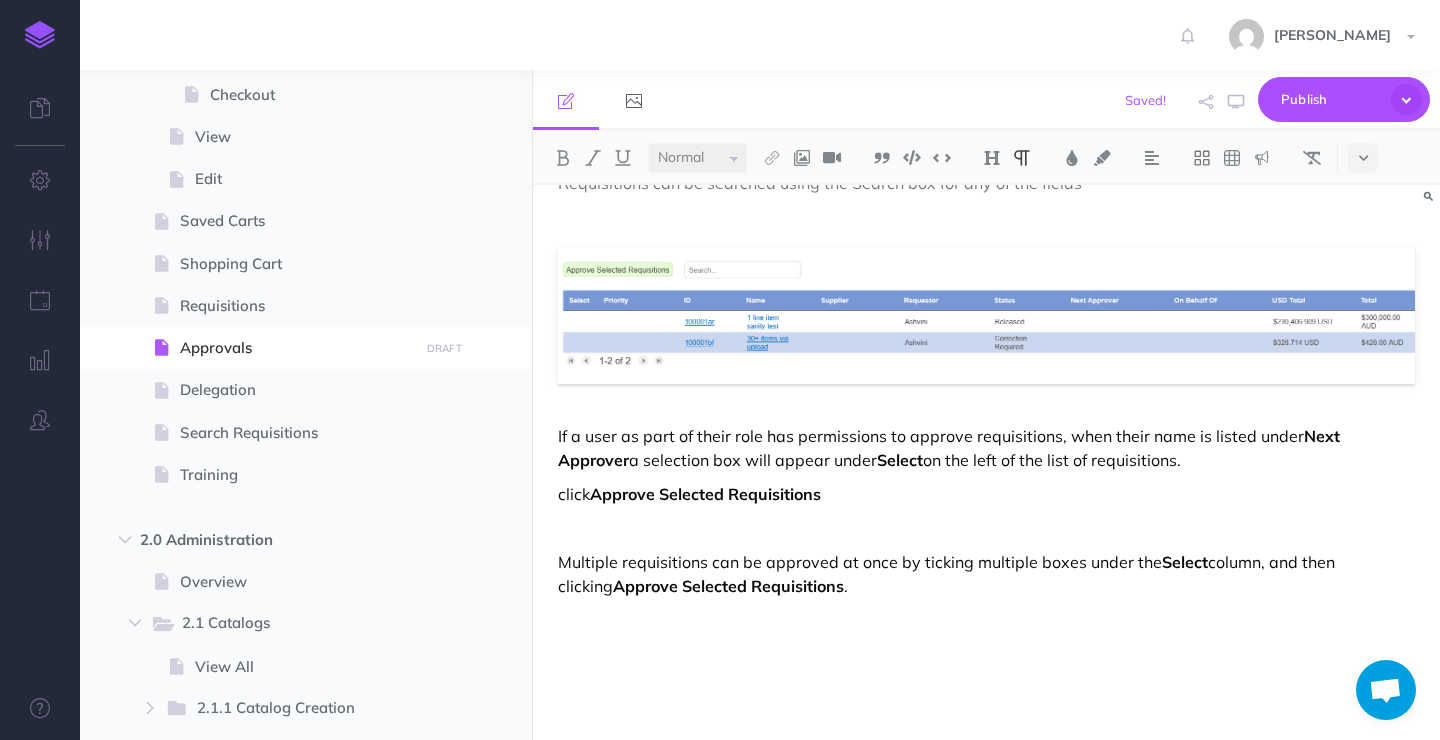 click on "Approvals Once a requisition is submitted for approval, its status will be displayed under  Approvals. Here you will be able to see who the requestor is, the current status of a given requisition, who the next approver in the approval chain is, and the total cost among other details. The status of a requisition can be one of: Created A newly created requisition, before it is submitted for approval Pending When the requisition is in the approval workflow Approved Once all Approvers have approved the requisition, it is marked Approved Released An approved requisition is usually transitioned to the Released state after a number of days Correction Required One of the Approvers in the the approval chain has asked for a correction. This sends the requisition back to the Requestor. Cancelled  The Requisition was cancelled by the Requester Rejected  An Approver has rejected the requisition Failed Failed by an Administrator user Requisitions can be searched using the Search box for any of the fields**" at bounding box center [986, 34] 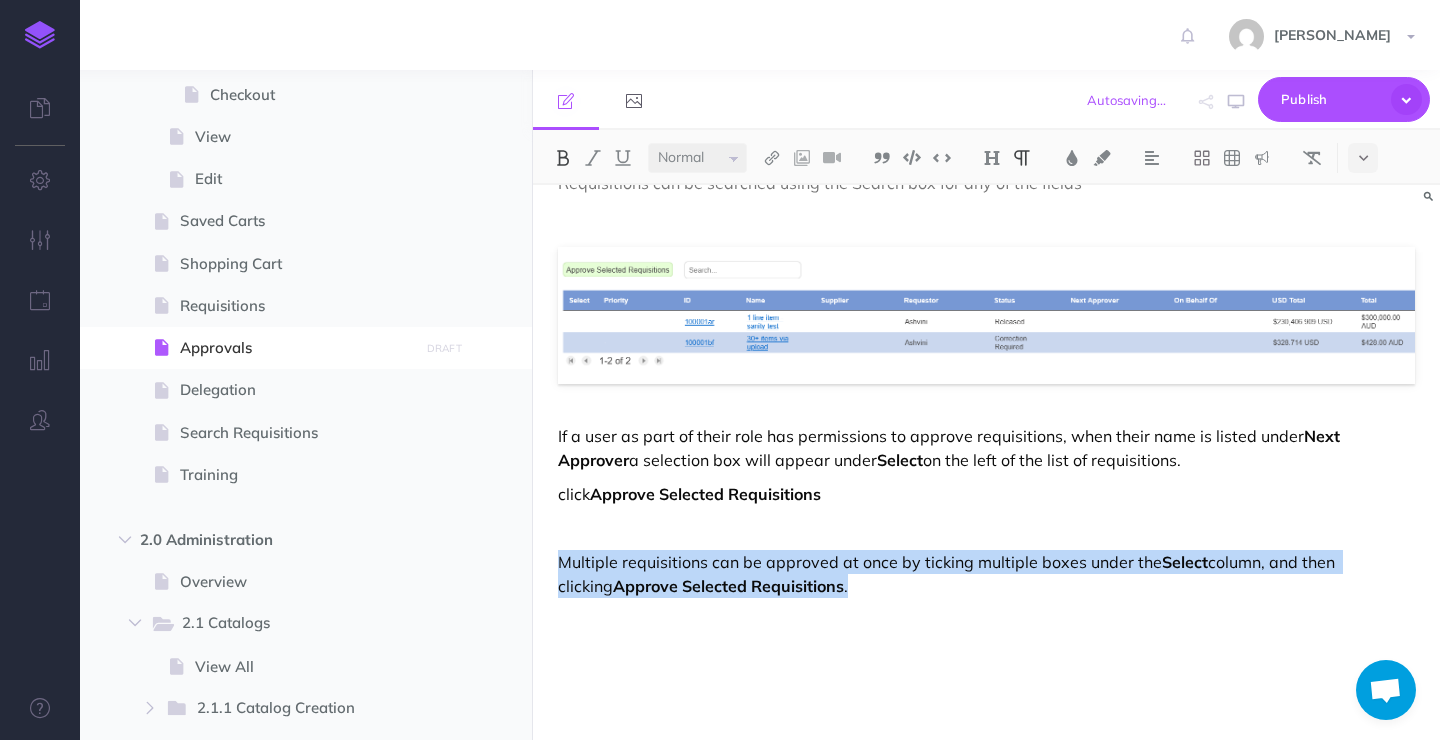 drag, startPoint x: 809, startPoint y: 581, endPoint x: 556, endPoint y: 557, distance: 254.13579 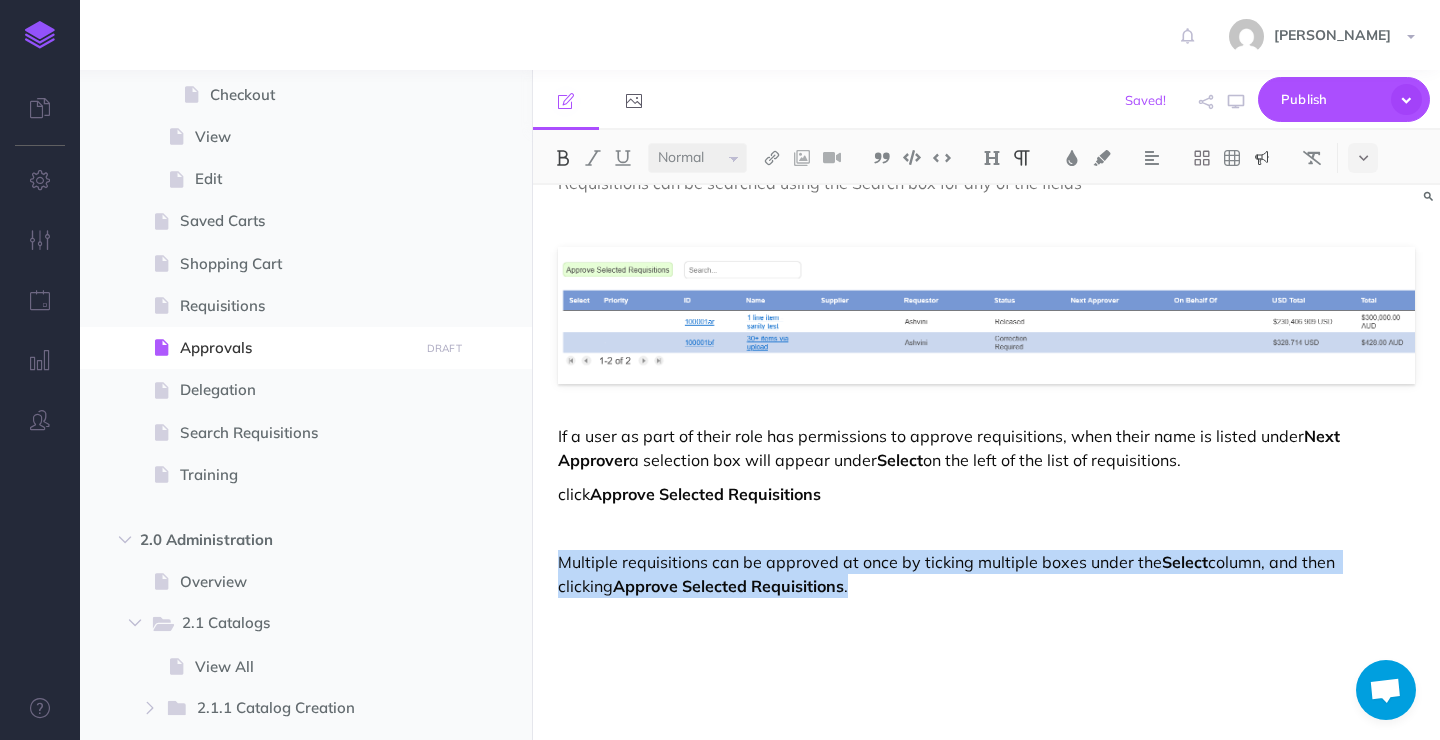 click at bounding box center (1262, 158) 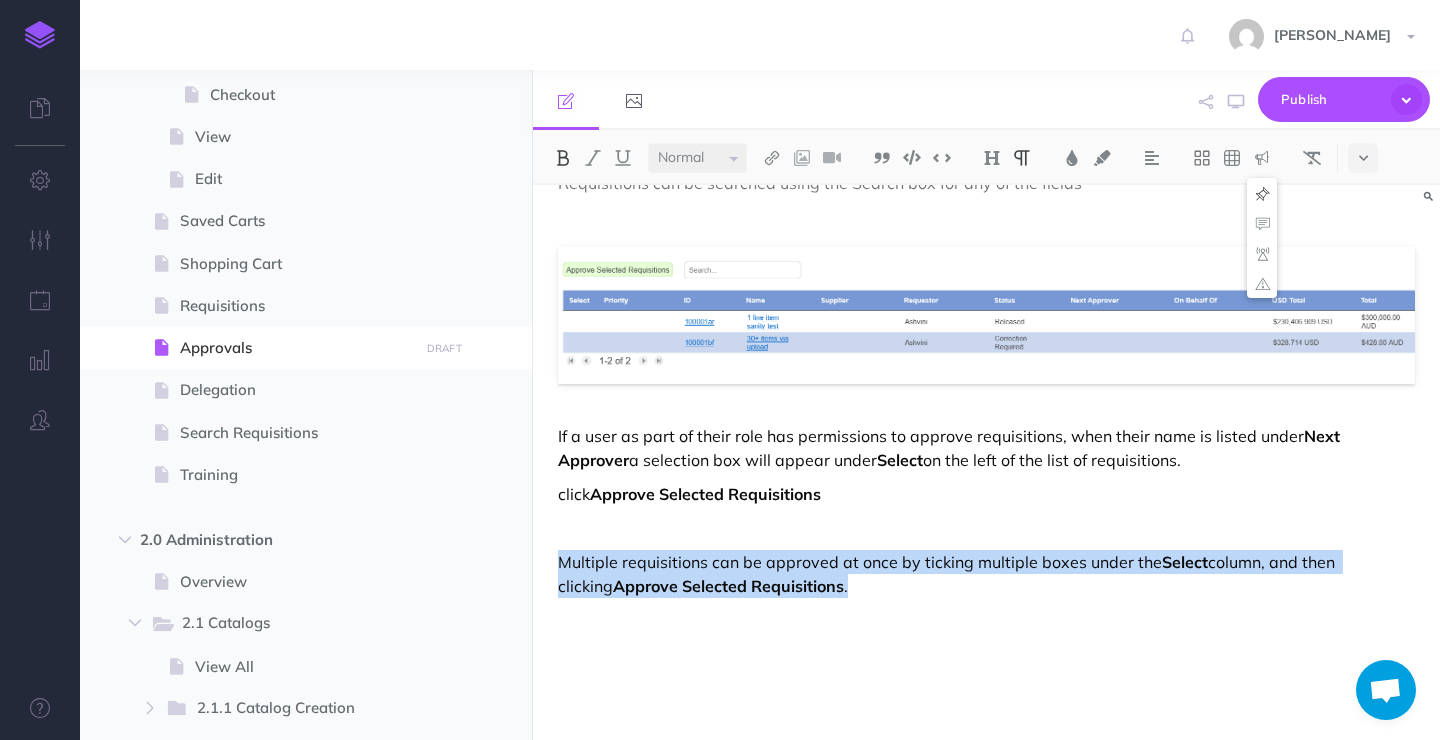 click at bounding box center [1262, 193] 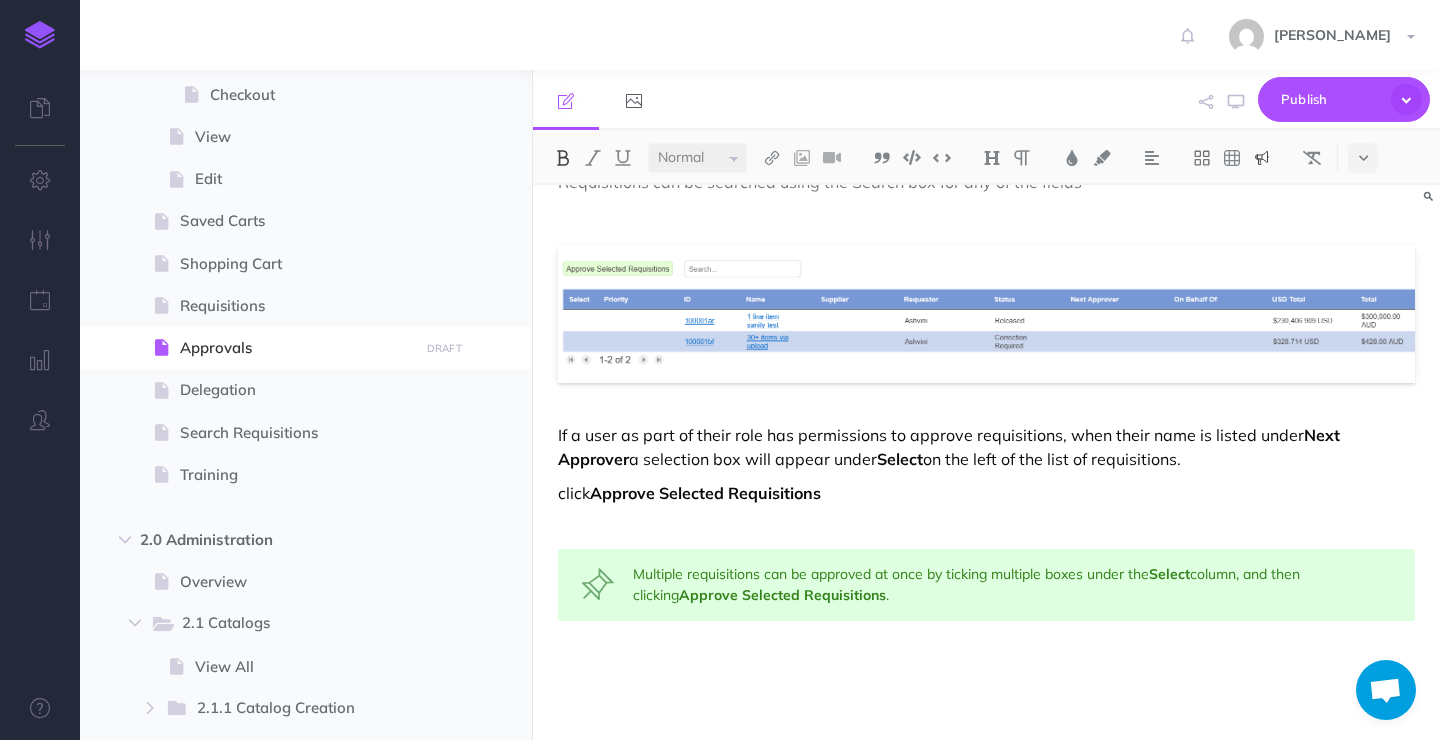 click on "click  Approve Selected Requisitions" at bounding box center [986, 493] 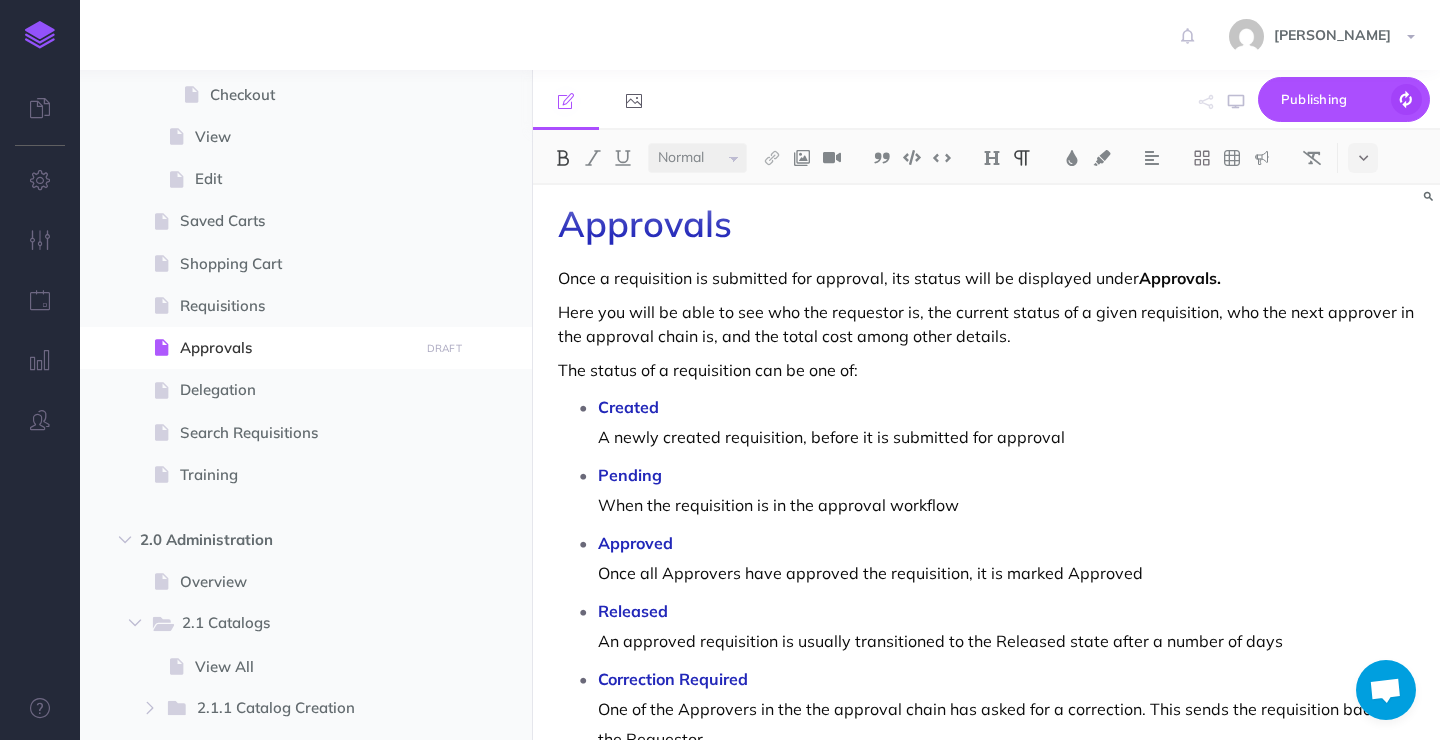 scroll, scrollTop: 0, scrollLeft: 0, axis: both 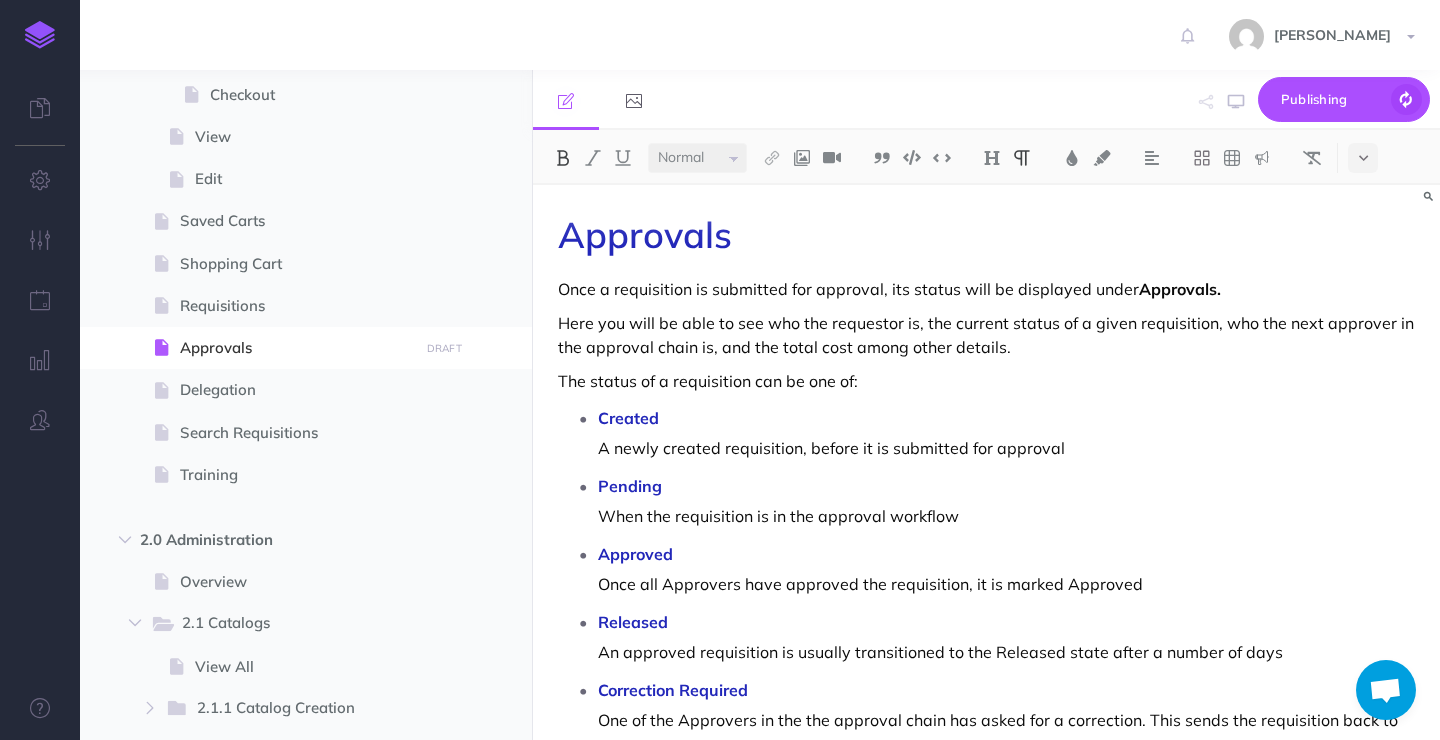 click on "Here you will be able to see who the requestor is, the current status of a given requisition, who the next approver in the approval chain is, and the total cost among other details." at bounding box center [986, 335] 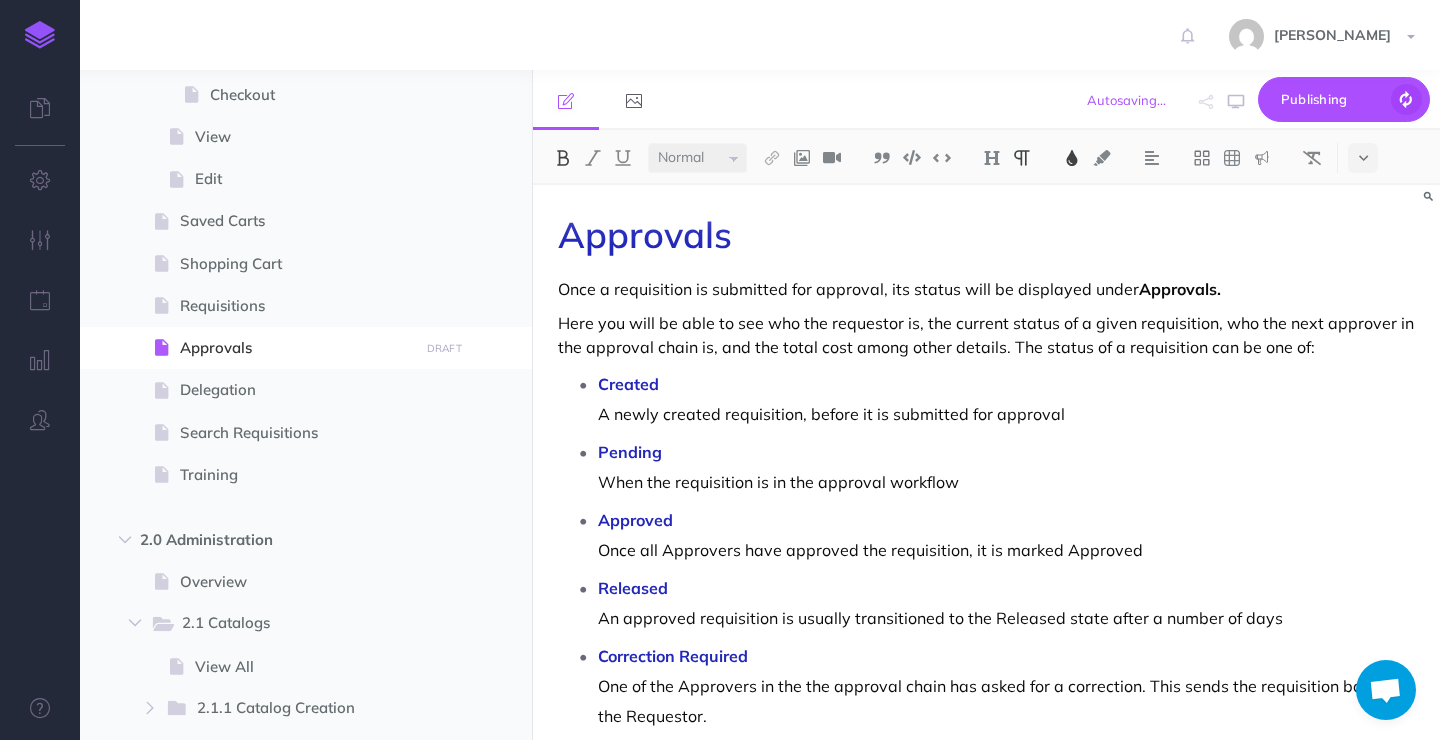 click on "Created A newly created requisition, before it is submitted for approval" at bounding box center (1006, 399) 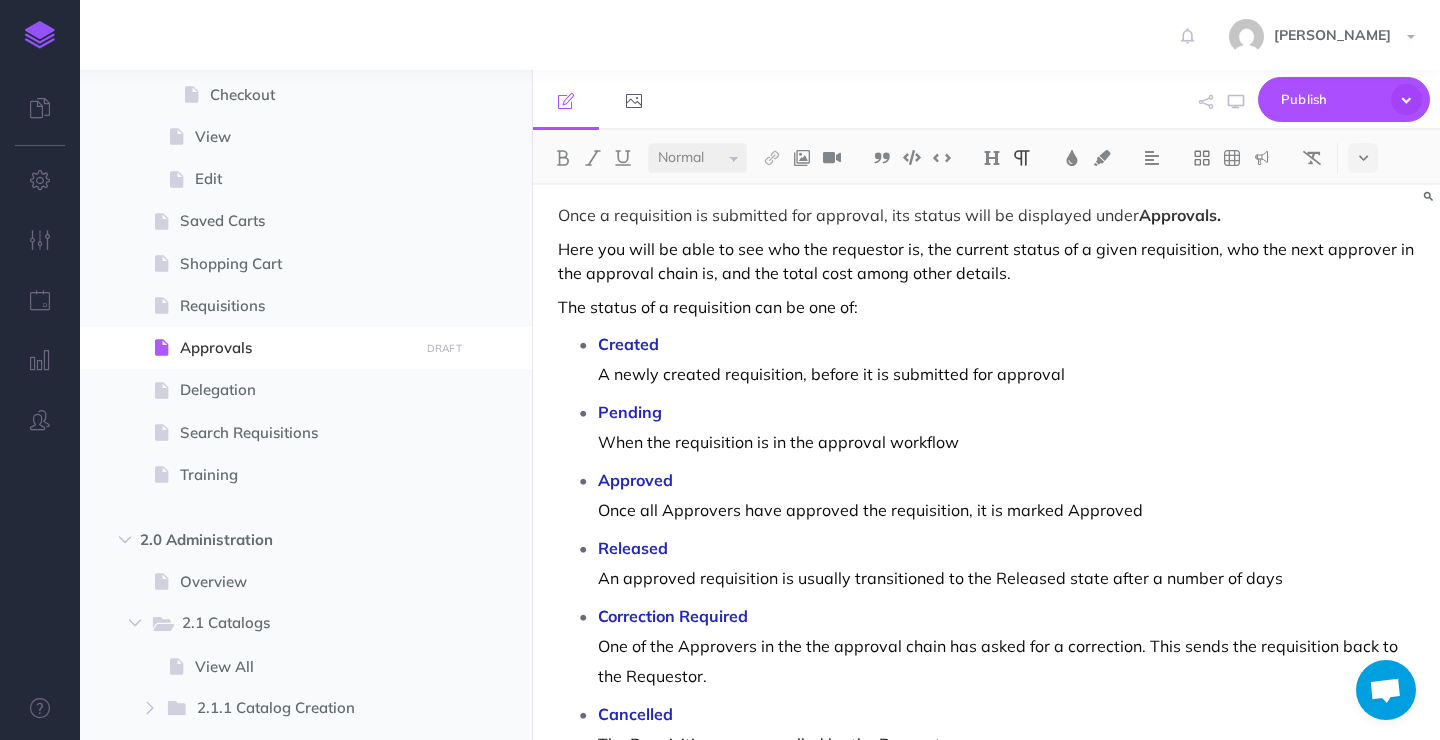 scroll, scrollTop: 0, scrollLeft: 0, axis: both 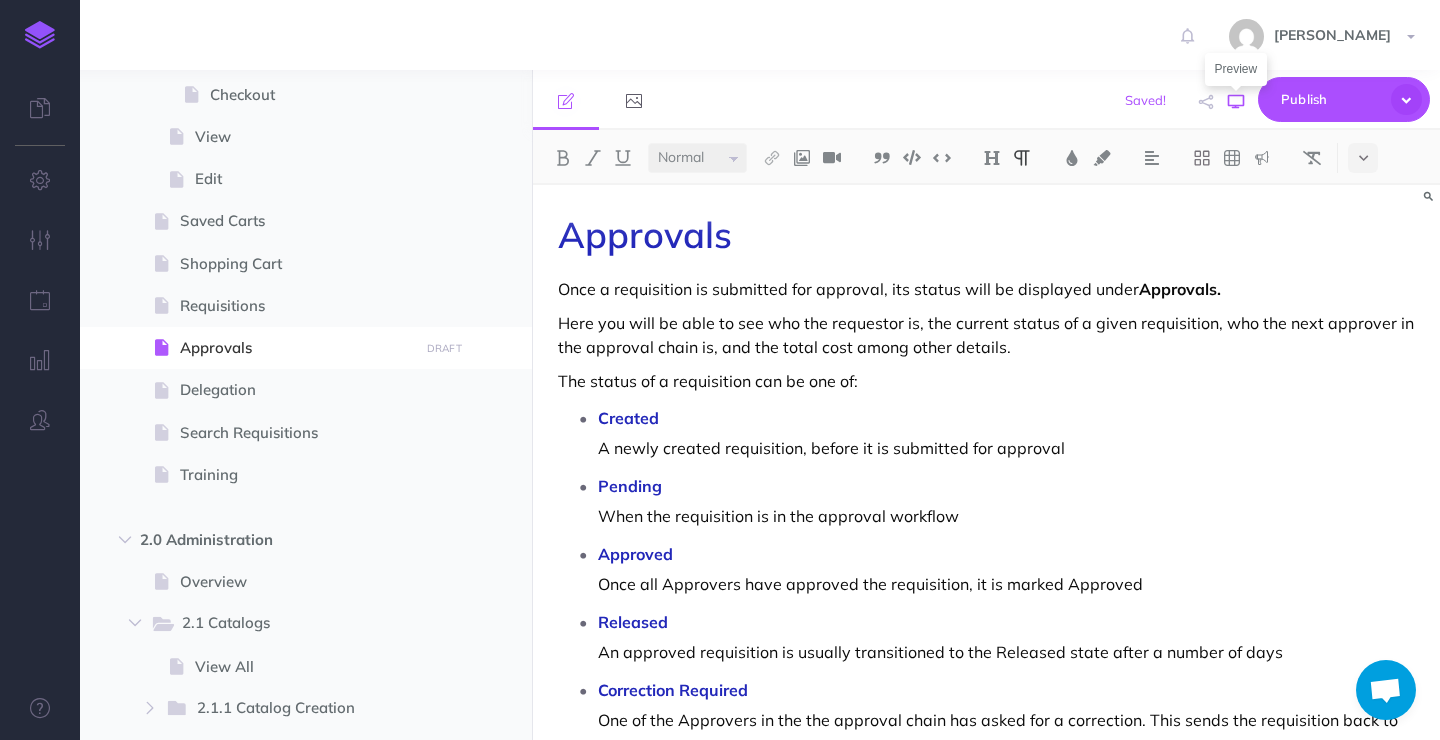 click at bounding box center [1236, 102] 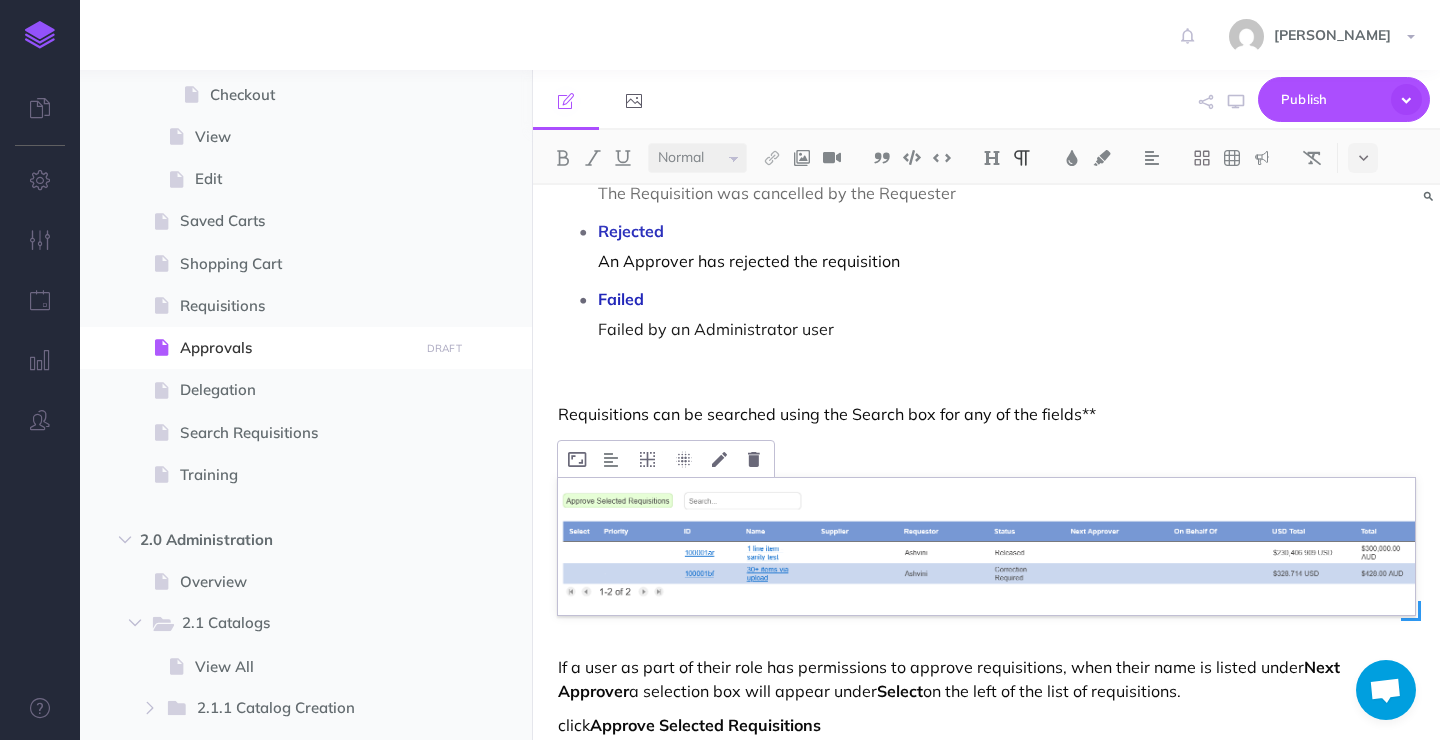 scroll, scrollTop: 630, scrollLeft: 0, axis: vertical 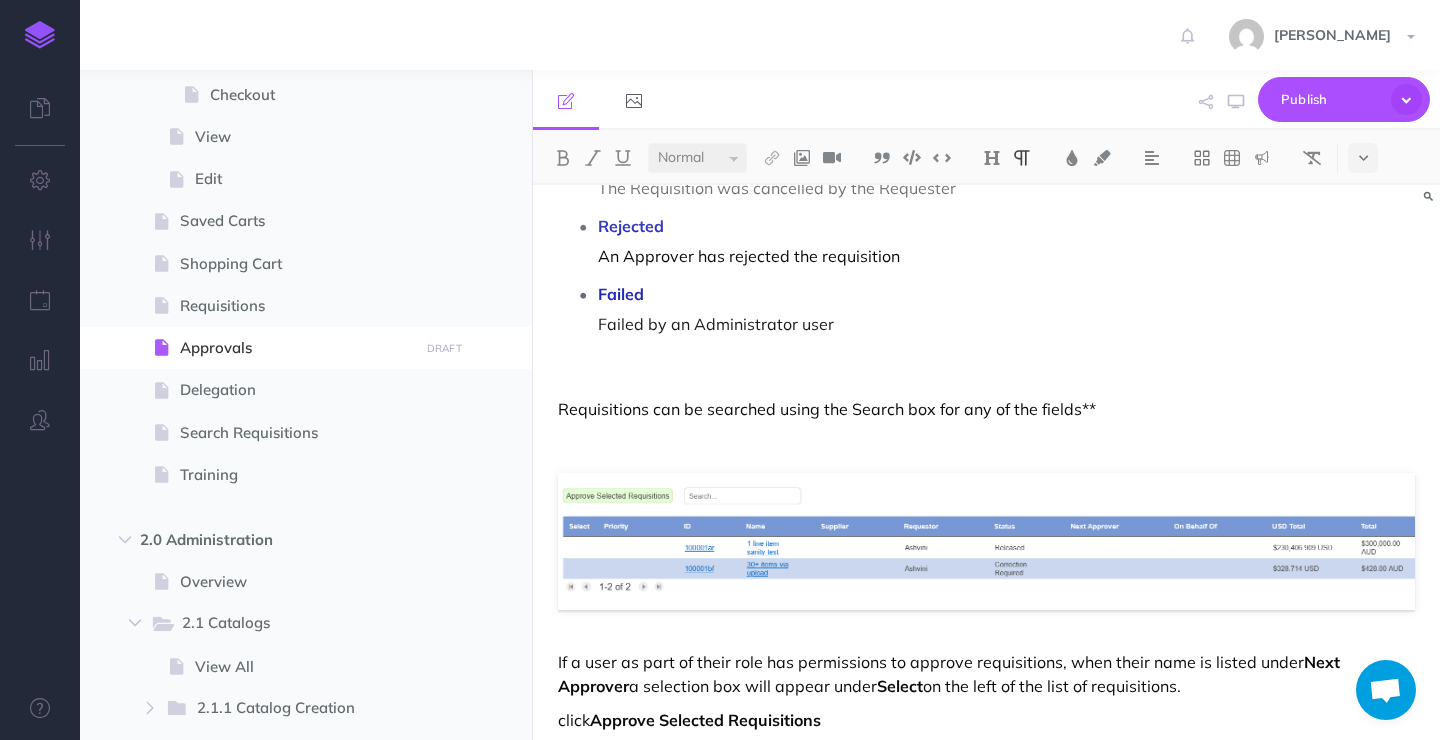 click at bounding box center (986, 375) 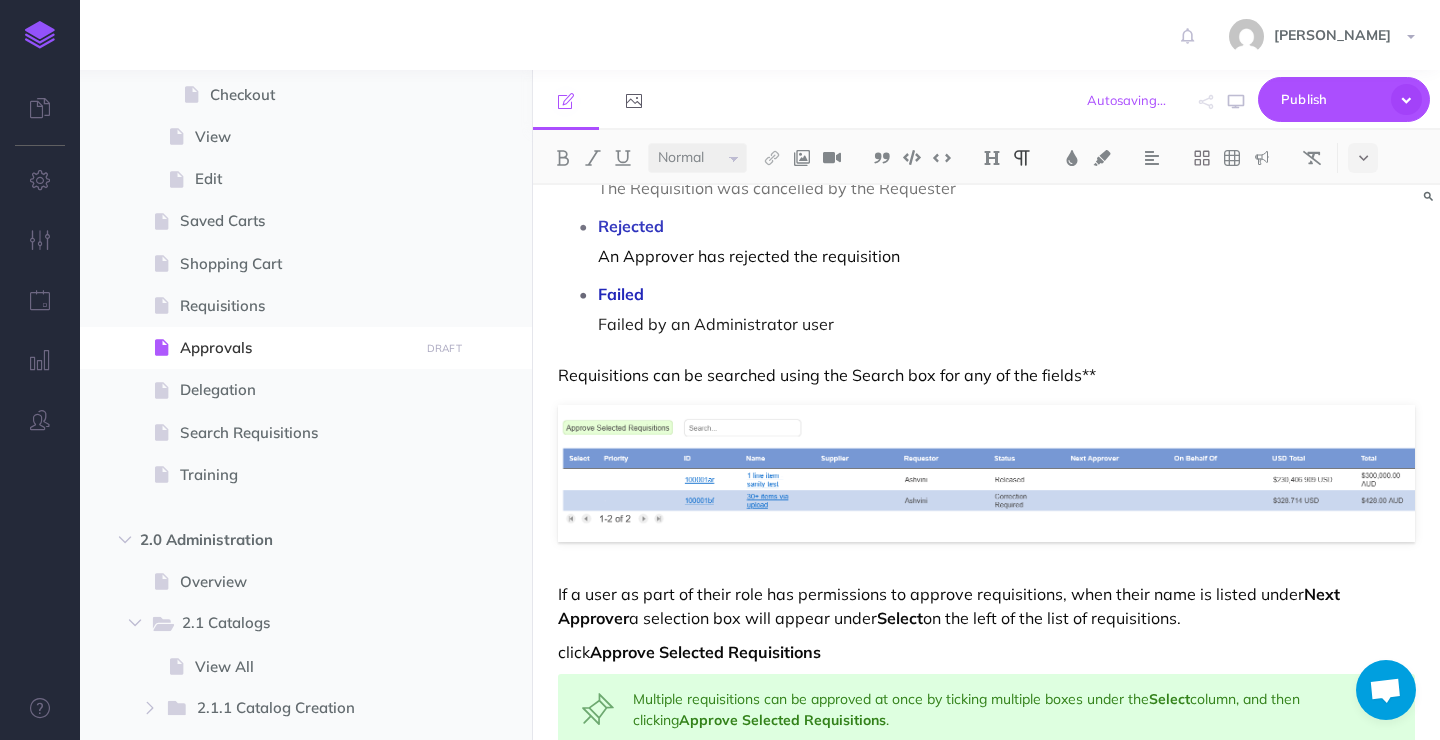 click on "Approvals Once a requisition is submitted for approval, its status will be displayed under  Approvals. Here you will be able to see who the requestor is, the current status of a given requisition, who the next approver in the approval chain is, and the total cost among other details. The status of a requisition can be one of: Created A newly created requisition, before it is submitted for approval Pending When the requisition is in the approval workflow Approved Once all Approvers have approved the requisition, it is marked Approved Released An approved requisition is usually transitioned to the Released state after a number of days Correction Required One of the Approvers in the the approval chain has asked for a correction. This sends the requisition back to the Requestor. Cancelled  The Requisition was cancelled by the Requester Rejected  An Approver has rejected the requisition Failed Failed by an Administrator user Requisitions can be searched using the Search box for any of the fields**" at bounding box center [986, 230] 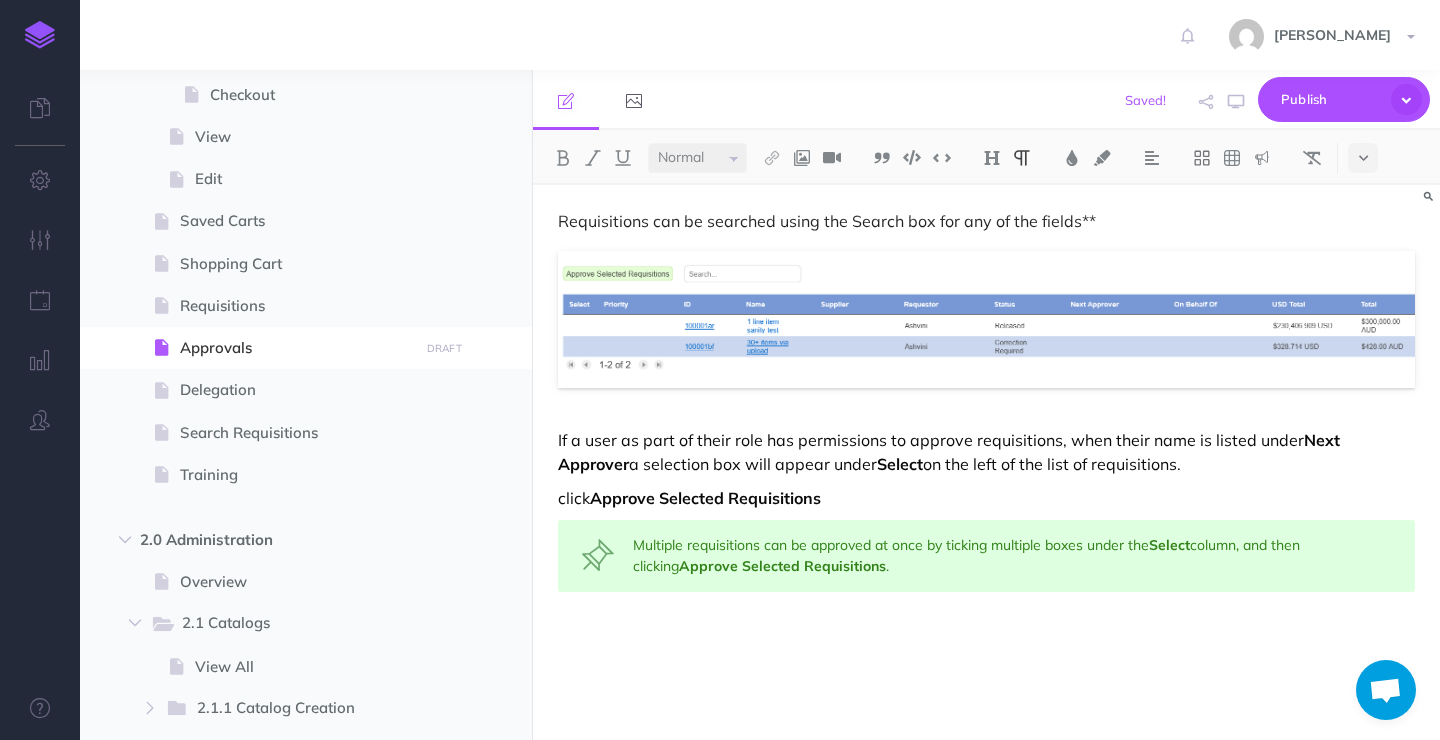 scroll, scrollTop: 797, scrollLeft: 0, axis: vertical 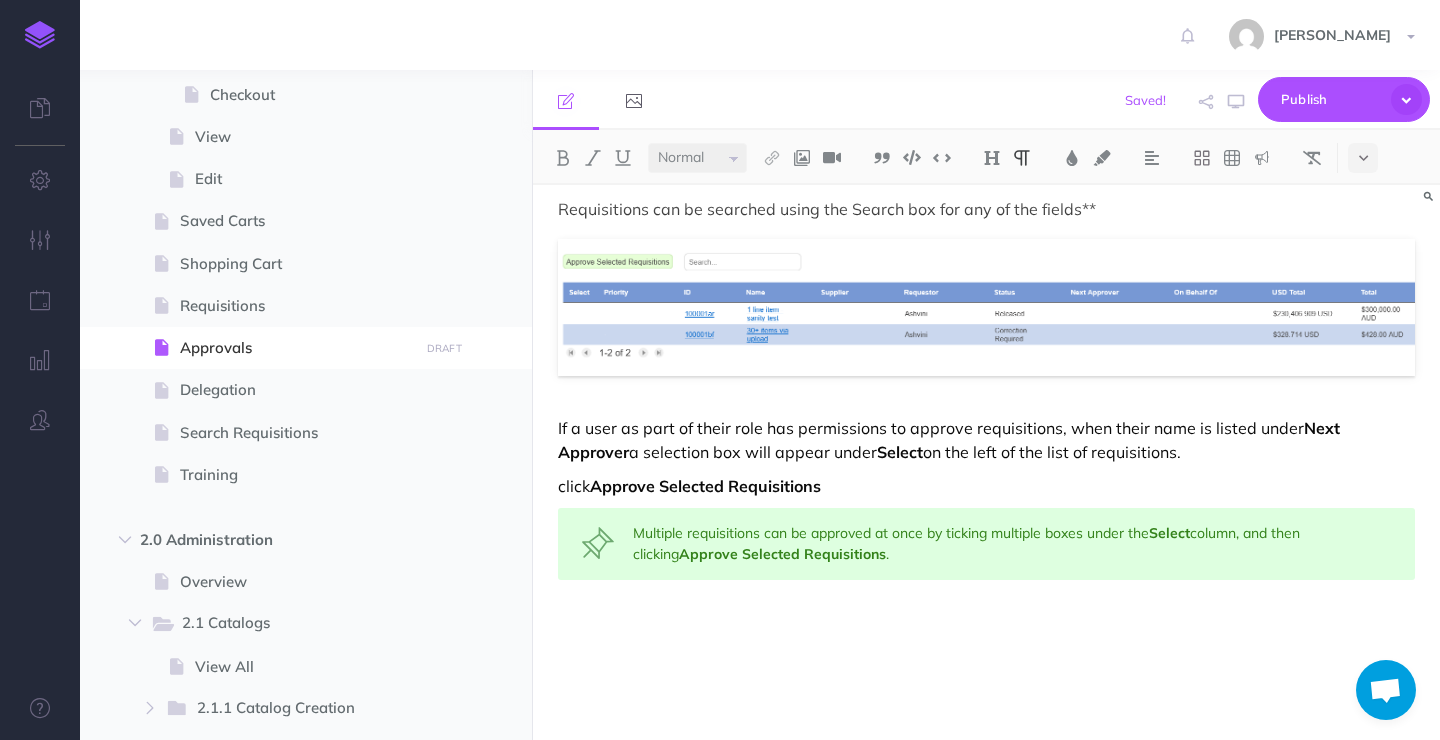click on "Approvals Once a requisition is submitted for approval, its status will be displayed under  Approvals. Here you will be able to see who the requestor is, the current status of a given requisition, who the next approver in the approval chain is, and the total cost among other details. The status of a requisition can be one of: Created A newly created requisition, before it is submitted for approval Pending When the requisition is in the approval workflow Approved Once all Approvers have approved the requisition, it is marked Approved Released An approved requisition is usually transitioned to the Released state after a number of days Correction Required One of the Approvers in the the approval chain has asked for a correction. This sends the requisition back to the Requestor. Cancelled  The Requisition was cancelled by the Requester Rejected  An Approver has rejected the requisition Failed Failed by an Administrator user Requisitions can be searched using the Search box for any of the fields**" at bounding box center (986, 64) 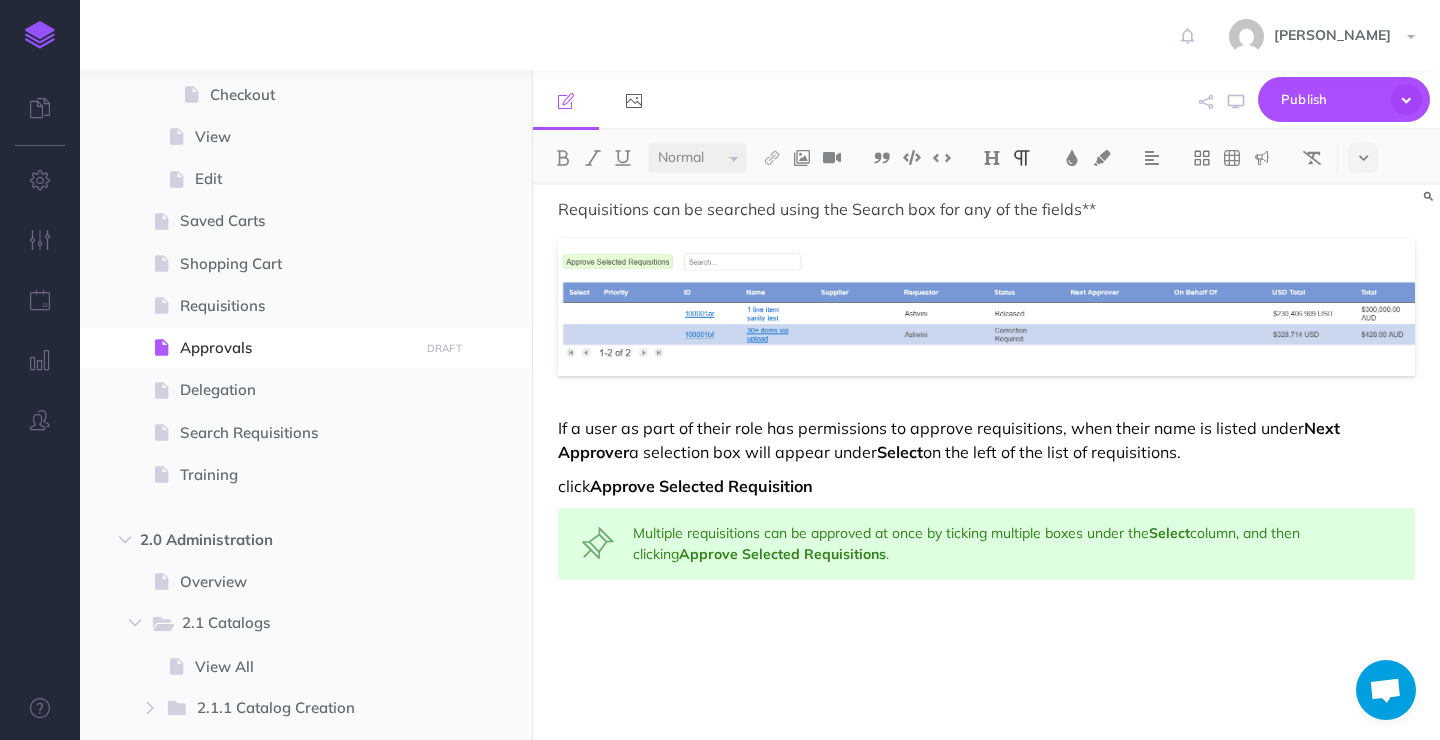 click on "If a user as part of their role has permissions to approve requisitions, when their name is listed under  Next Approver  a selection box will appear under  Select  on the left of the list of requisitions." at bounding box center (986, 440) 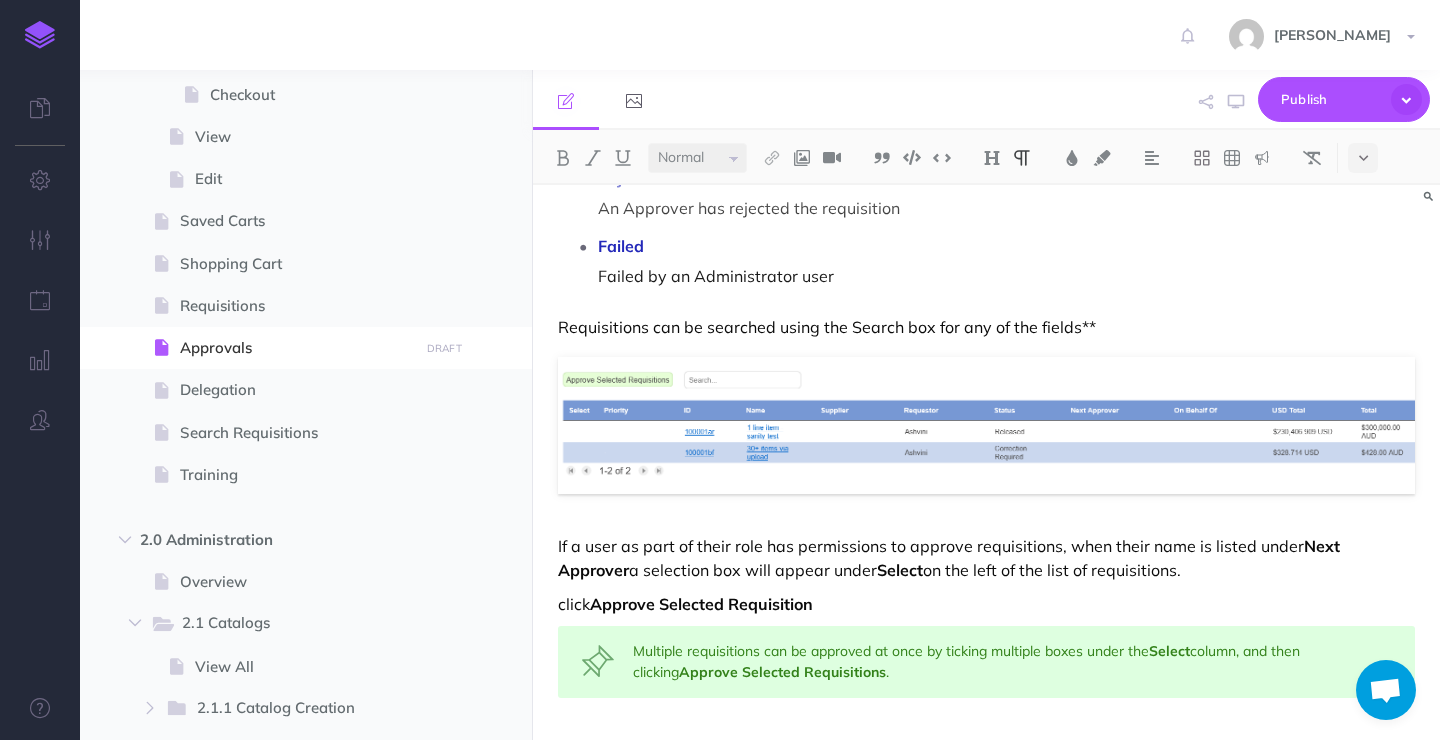 scroll, scrollTop: 692, scrollLeft: 0, axis: vertical 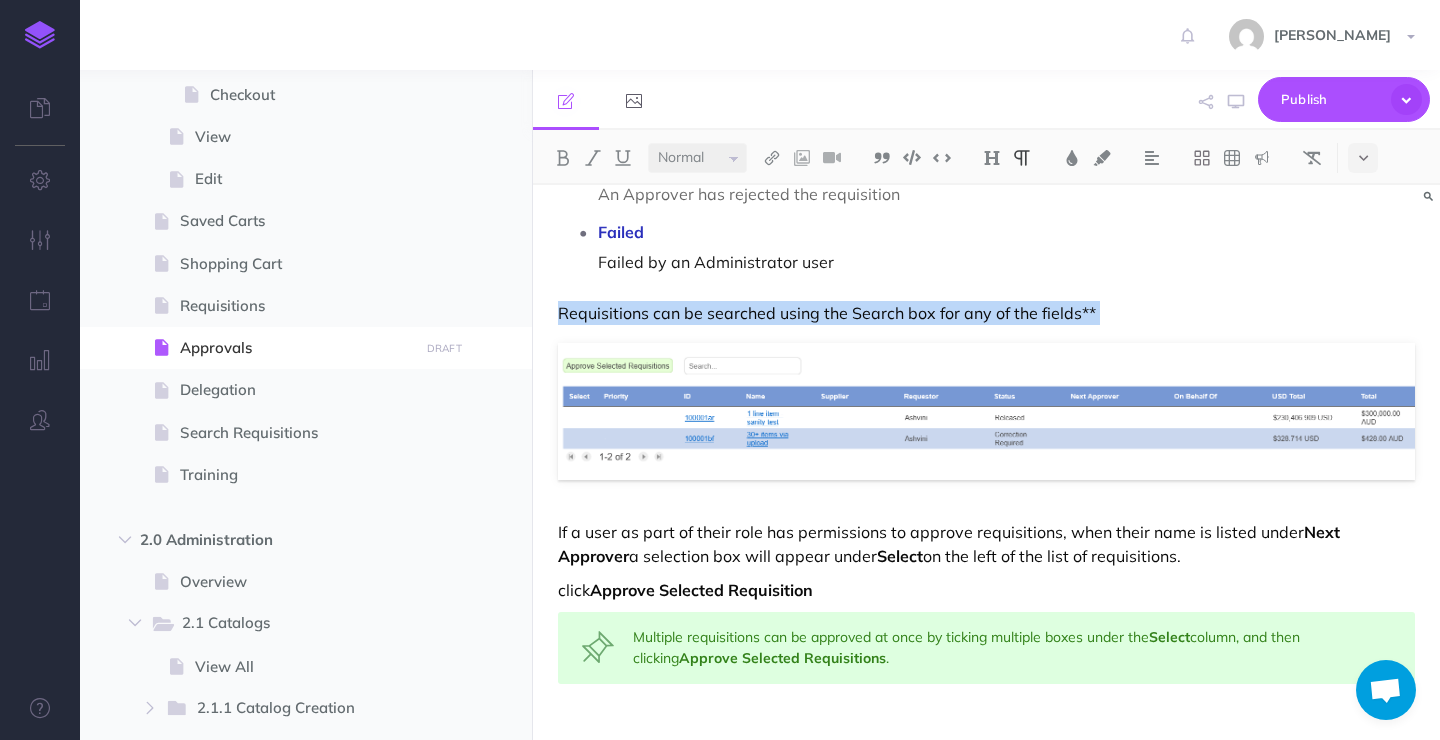 drag, startPoint x: 1114, startPoint y: 321, endPoint x: 556, endPoint y: 297, distance: 558.51587 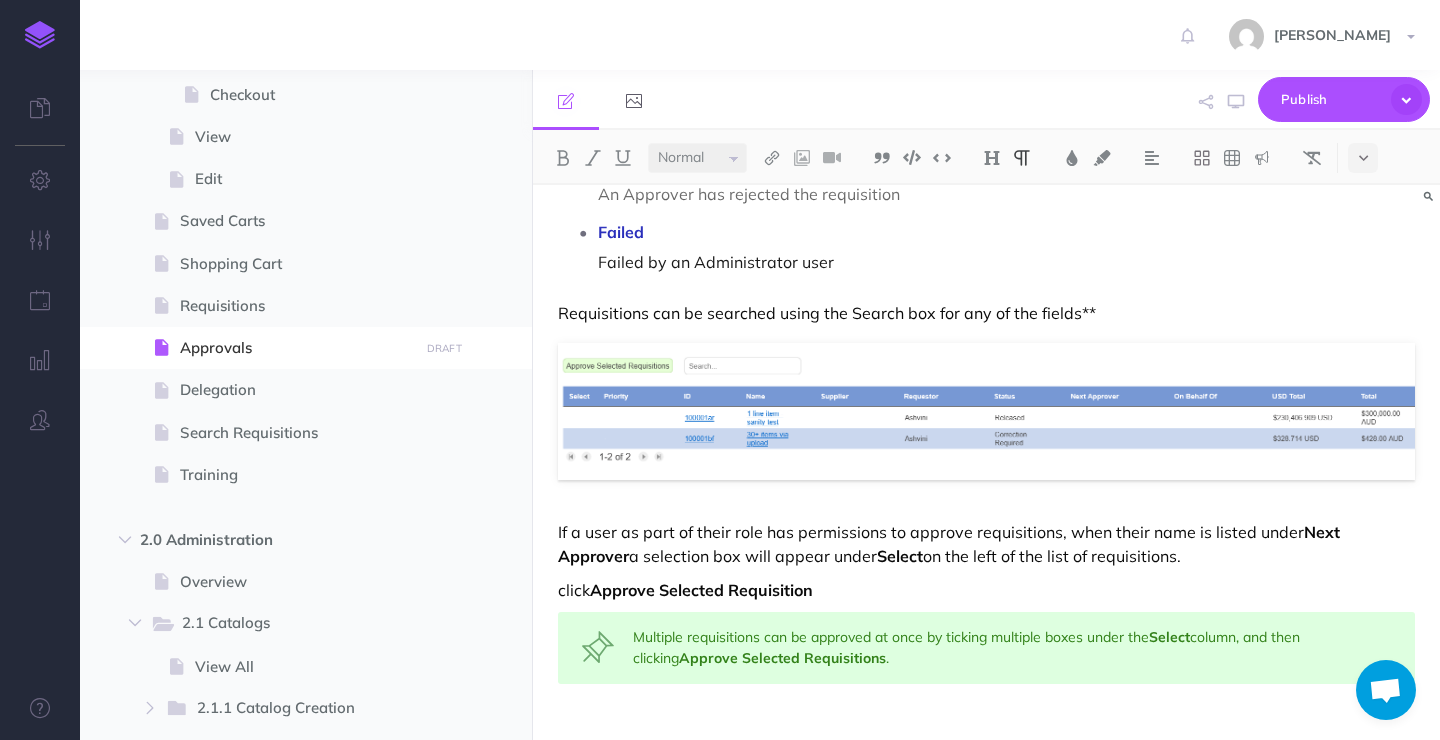 click on "Failed Failed by an Administrator user" at bounding box center (1006, 247) 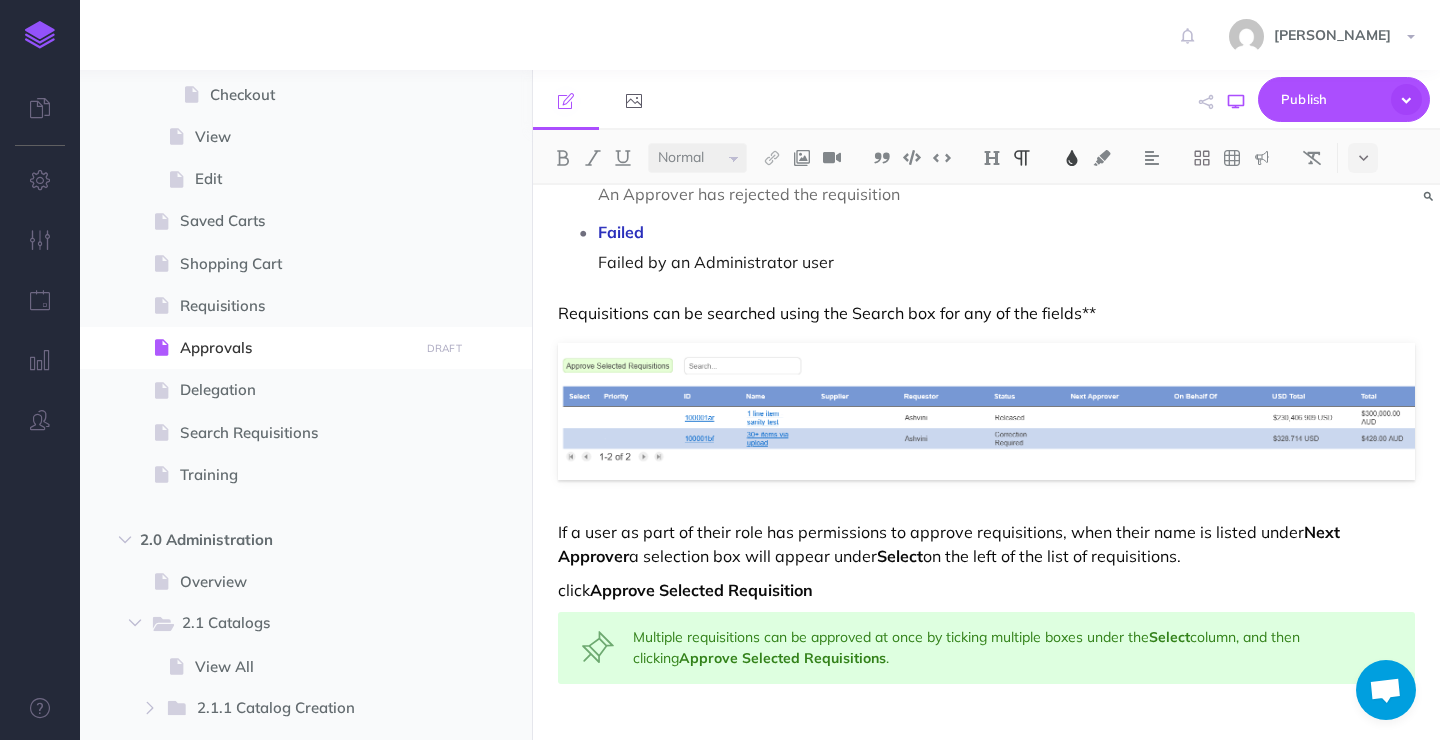 click at bounding box center (1236, 102) 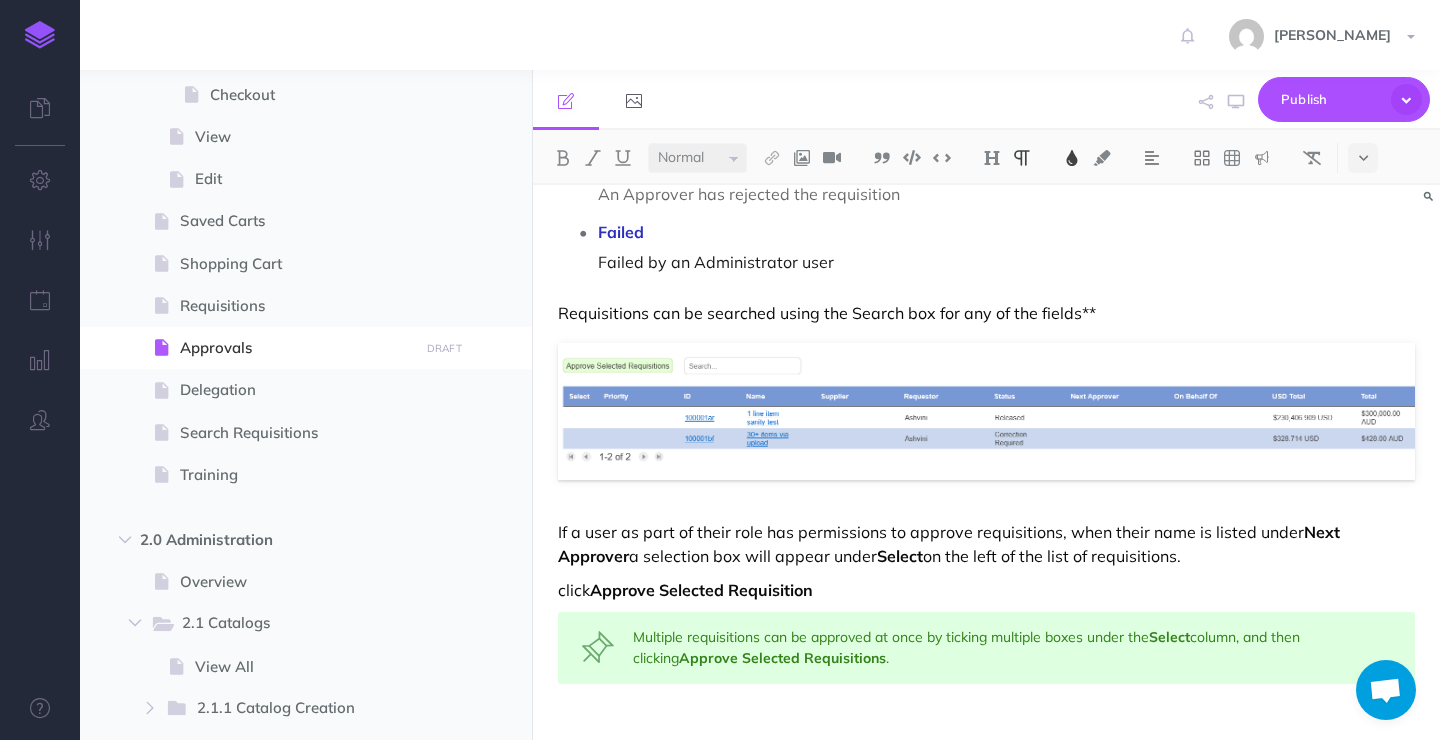 click on "Approvals Once a requisition is submitted for approval, its status will be displayed under  Approvals. Here you will be able to see who the requestor is, the current status of a given requisition, who the next approver in the approval chain is, and the total cost among other details. The status of a requisition can be one of: Created A newly created requisition, before it is submitted for approval Pending When the requisition is in the approval workflow Approved Once all Approvers have approved the requisition, it is marked Approved Released An approved requisition is usually transitioned to the Released state after a number of days Correction Required One of the Approvers in the the approval chain has asked for a correction. This sends the requisition back to the Requestor. Cancelled  The Requisition was cancelled by the Requester Rejected  An Approver has rejected the requisition Failed Failed by an Administrator user Requisitions can be searched using the Search box for any of the fields**" at bounding box center [986, 168] 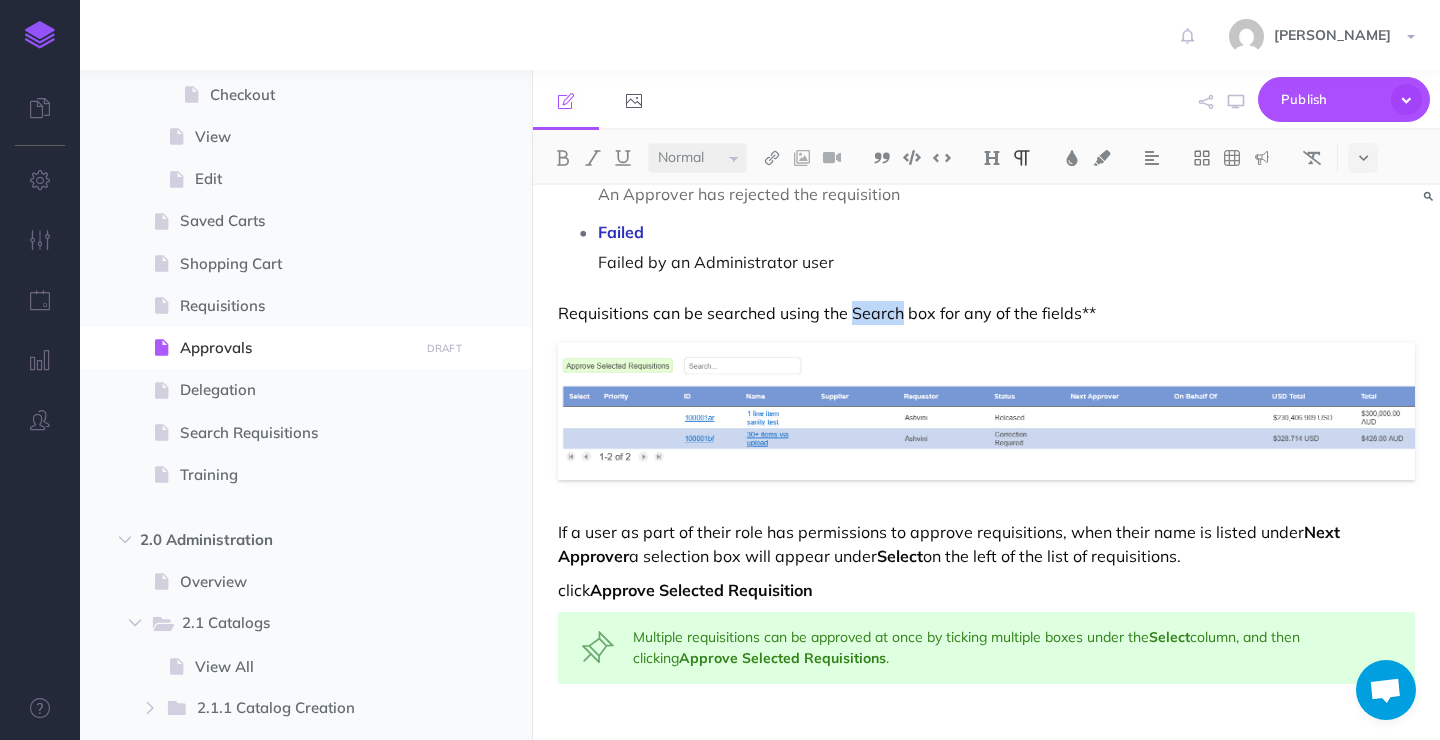 drag, startPoint x: 849, startPoint y: 312, endPoint x: 902, endPoint y: 316, distance: 53.15073 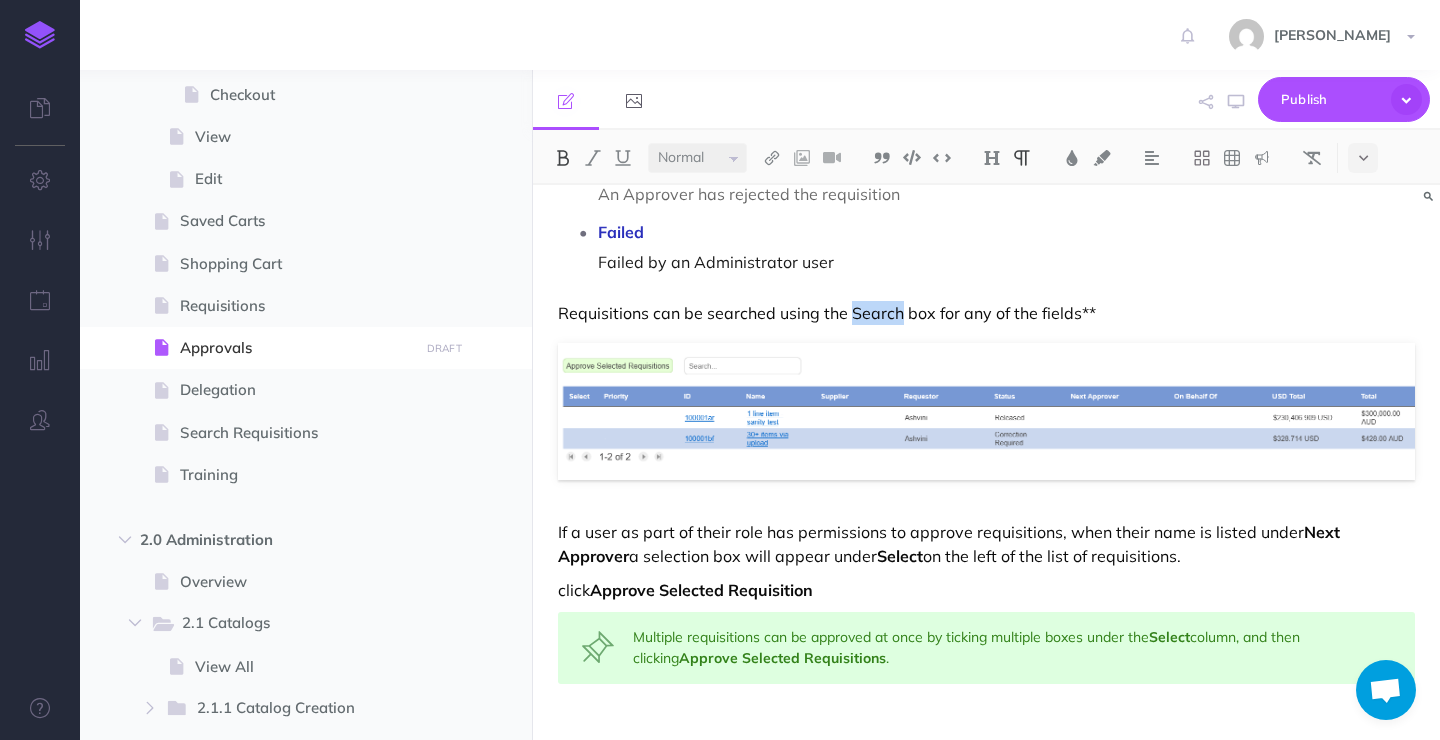 click at bounding box center (563, 158) 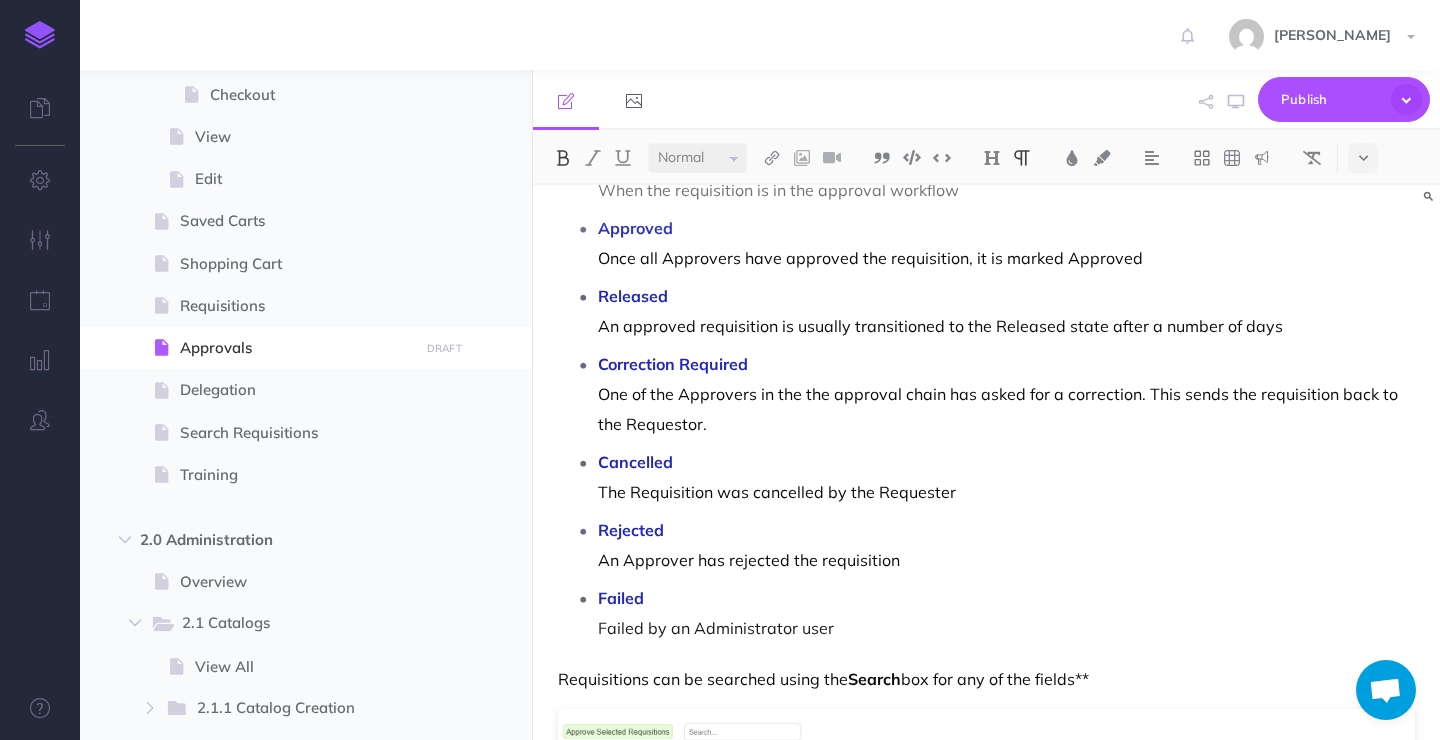 scroll, scrollTop: 167, scrollLeft: 0, axis: vertical 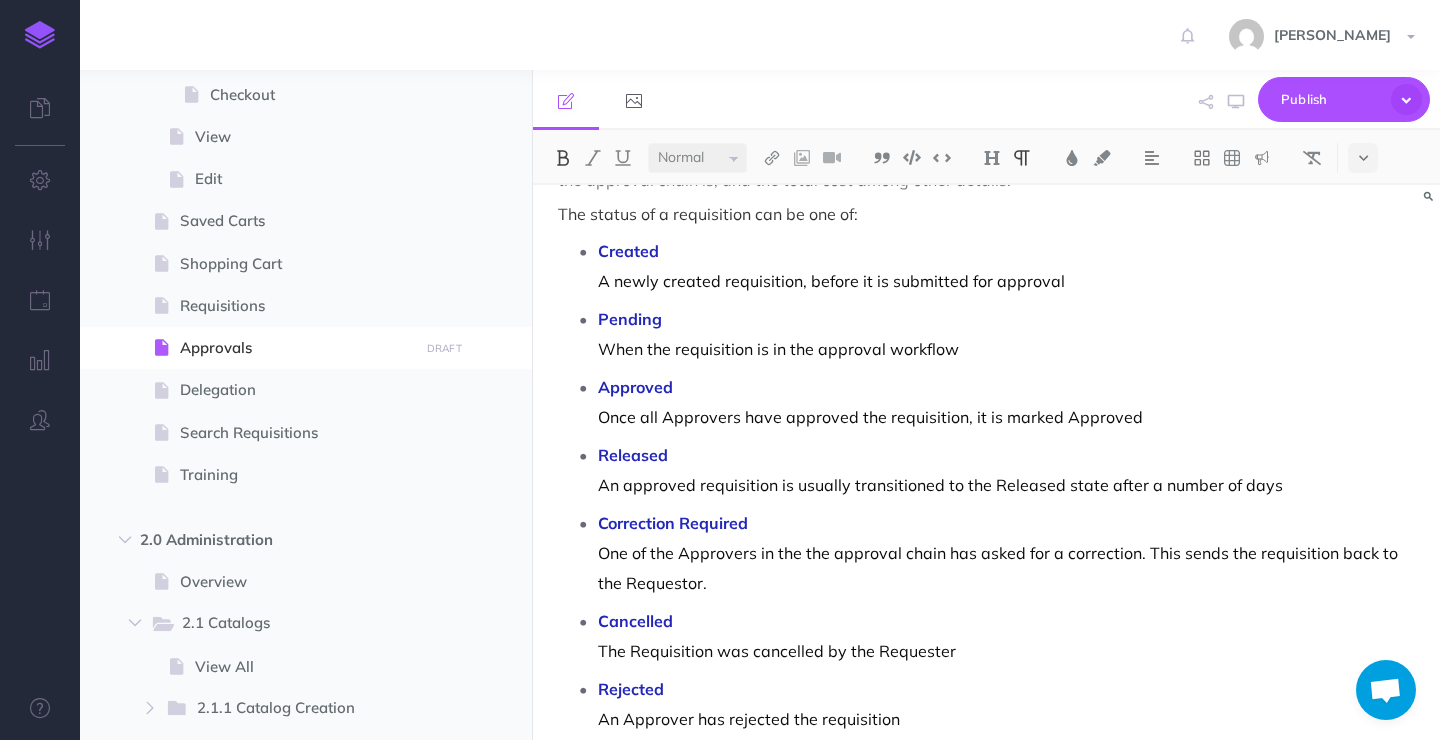 click on "Released An approved requisition is usually transitioned to the Released state after a number of days" at bounding box center [1006, 470] 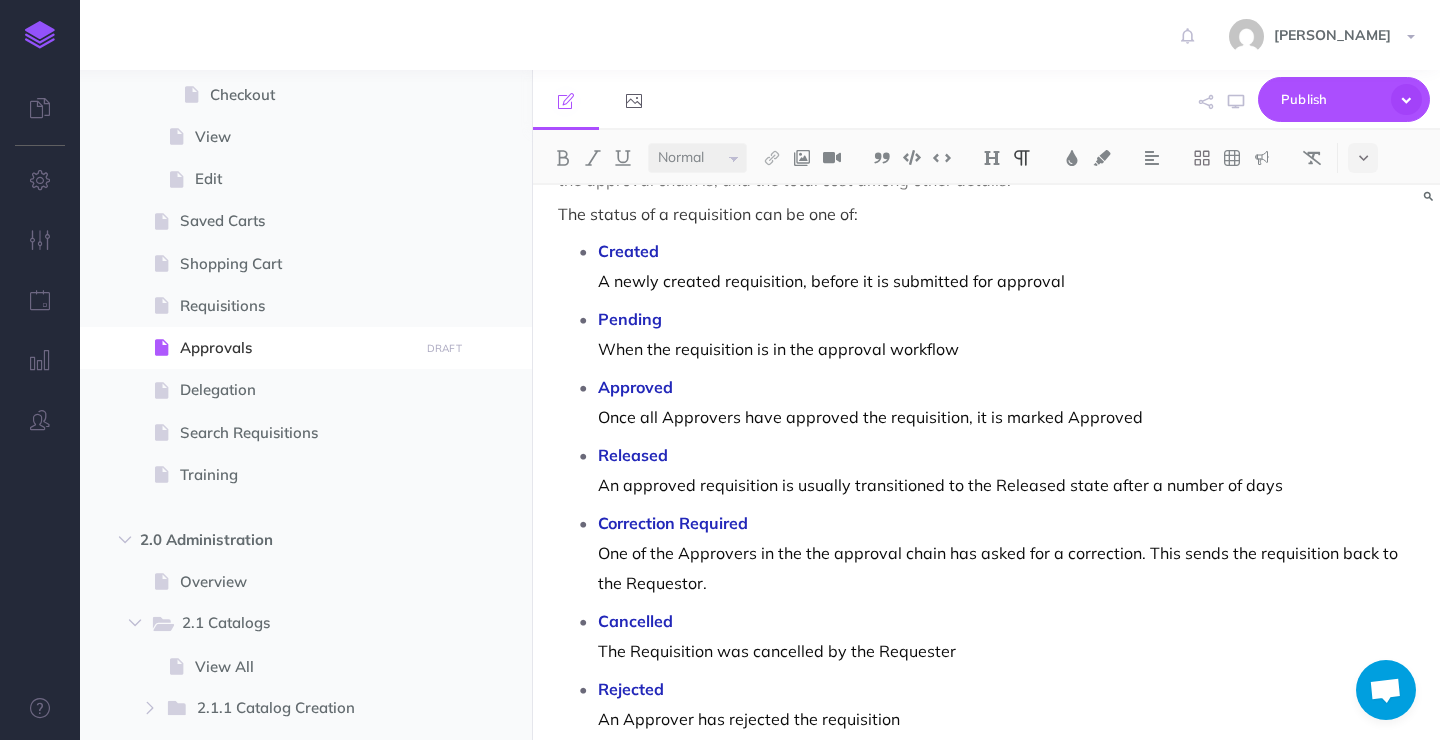 click on "Released An approved requisition is usually transitioned to the Released state after a number of days" at bounding box center (1006, 470) 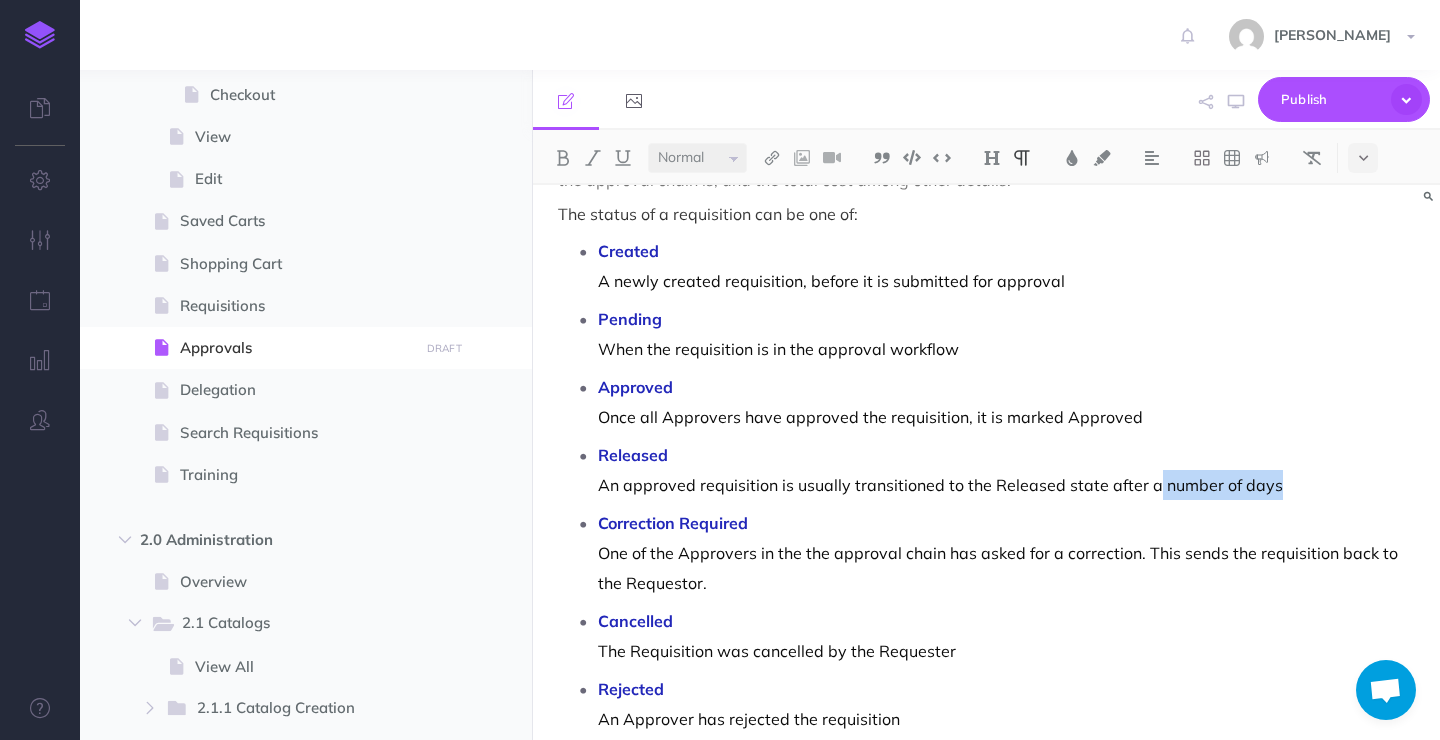 drag, startPoint x: 1148, startPoint y: 482, endPoint x: 1316, endPoint y: 473, distance: 168.2409 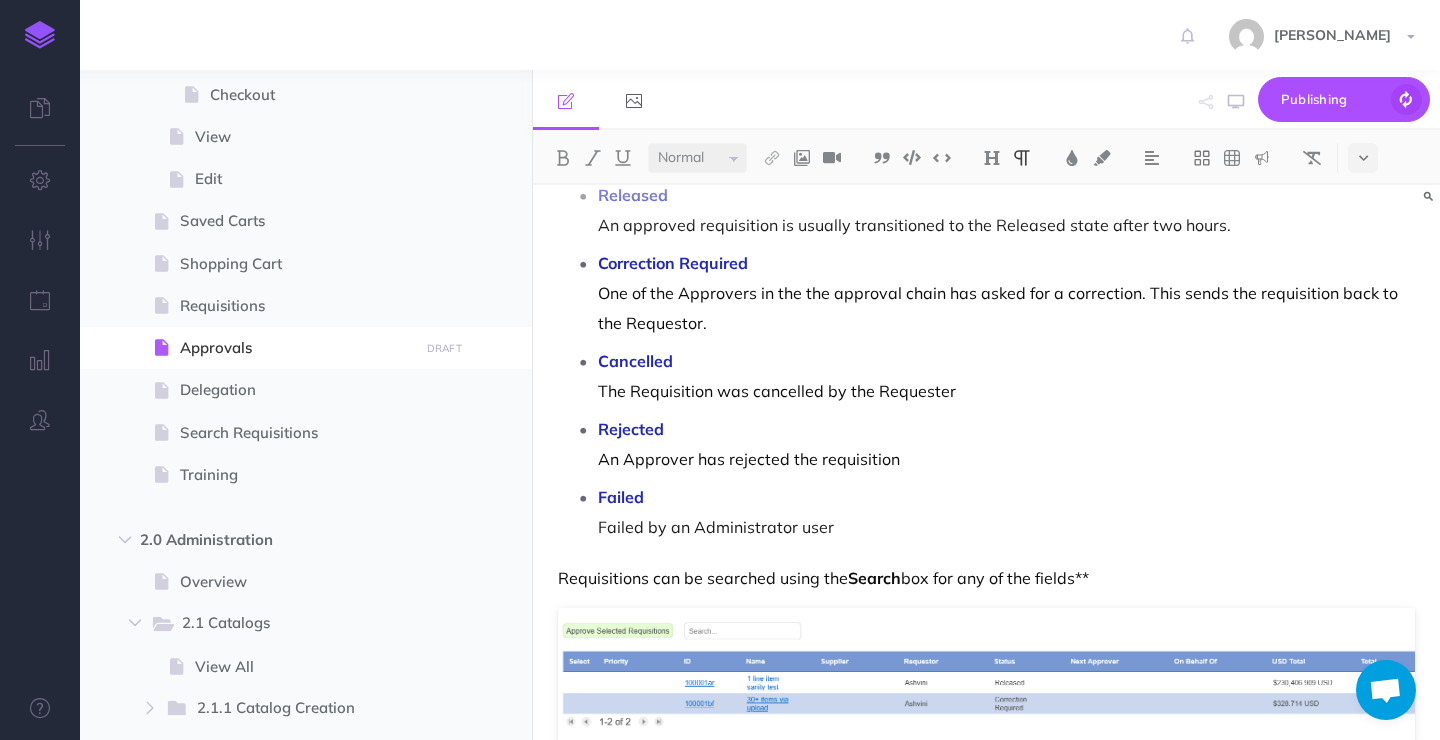 scroll, scrollTop: 525, scrollLeft: 0, axis: vertical 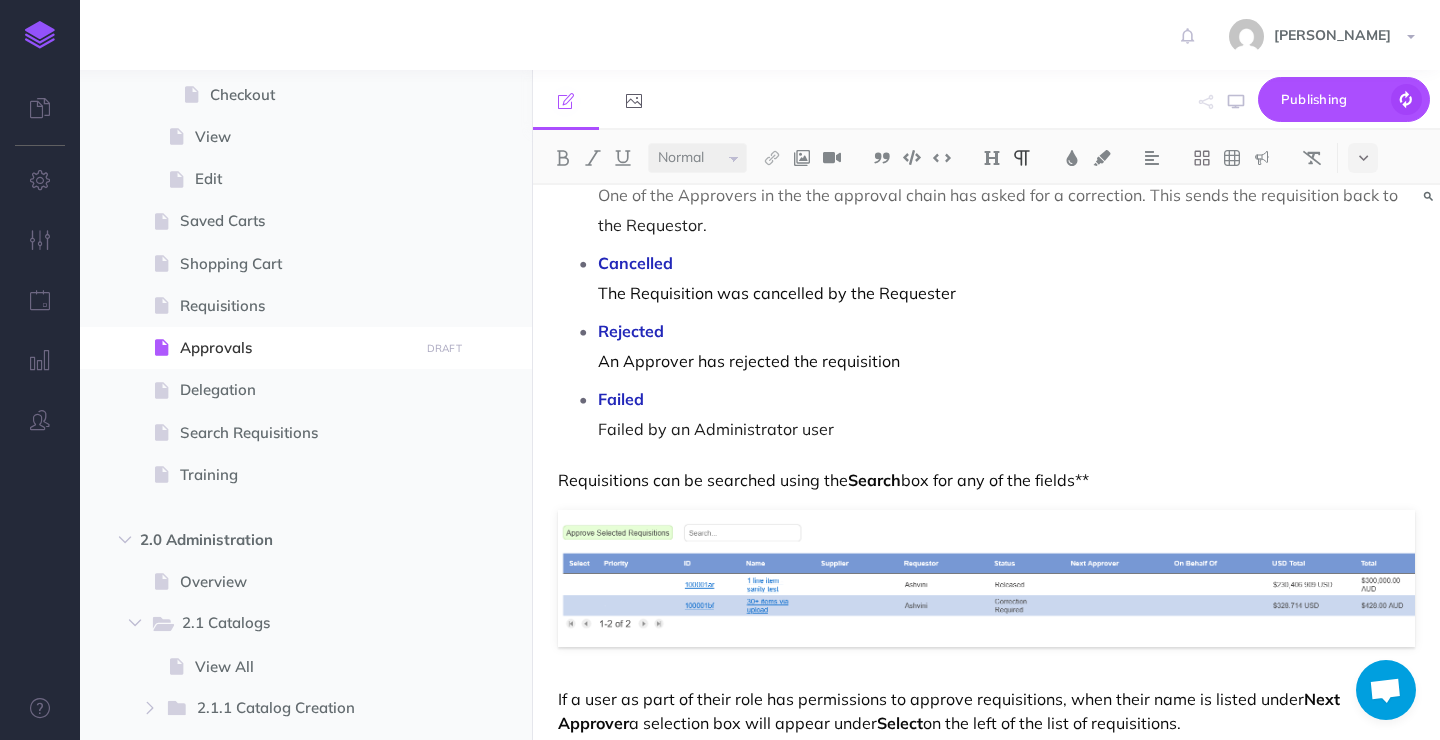 click on "Requisitions can be searched using the  Search  box for any of the fields**" at bounding box center [986, 480] 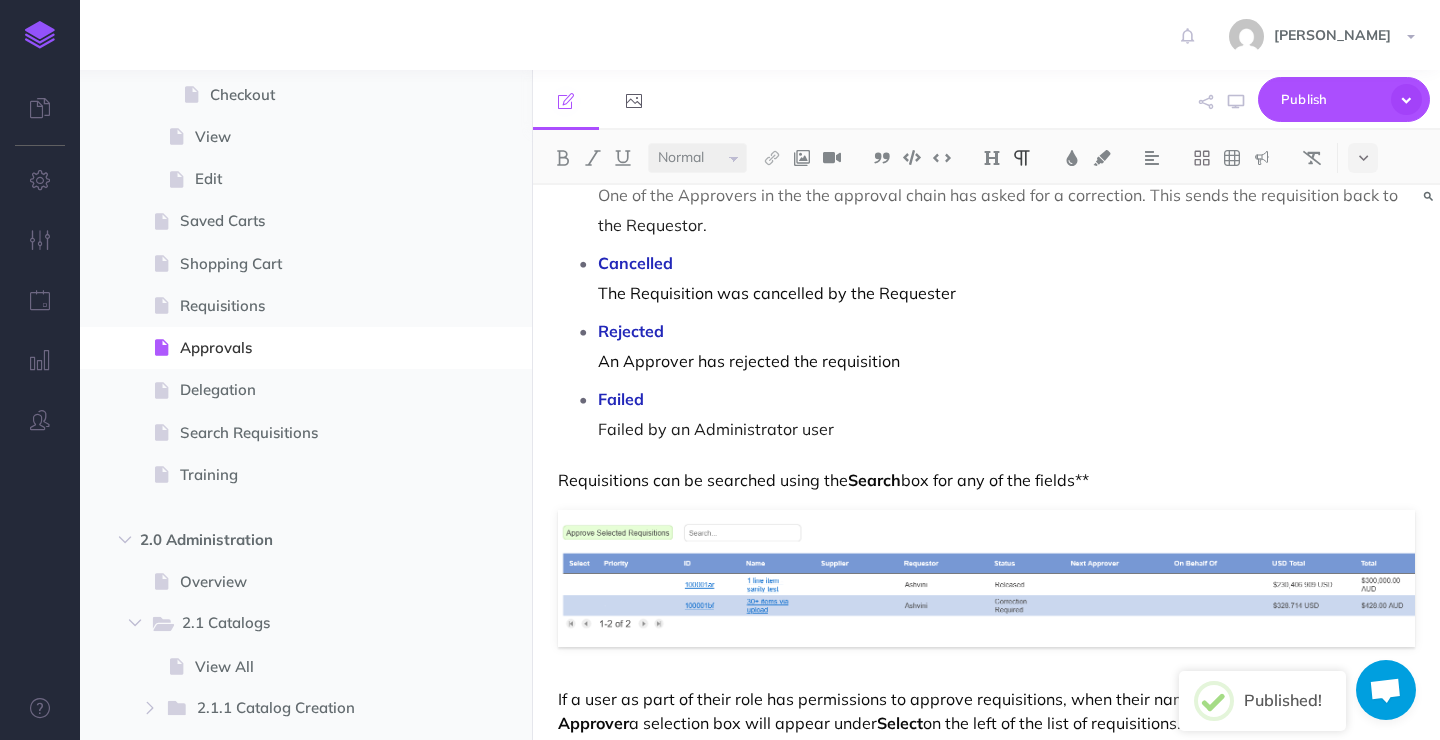 click on "Requisitions can be searched using the  Search  box for any of the fields**" at bounding box center [986, 480] 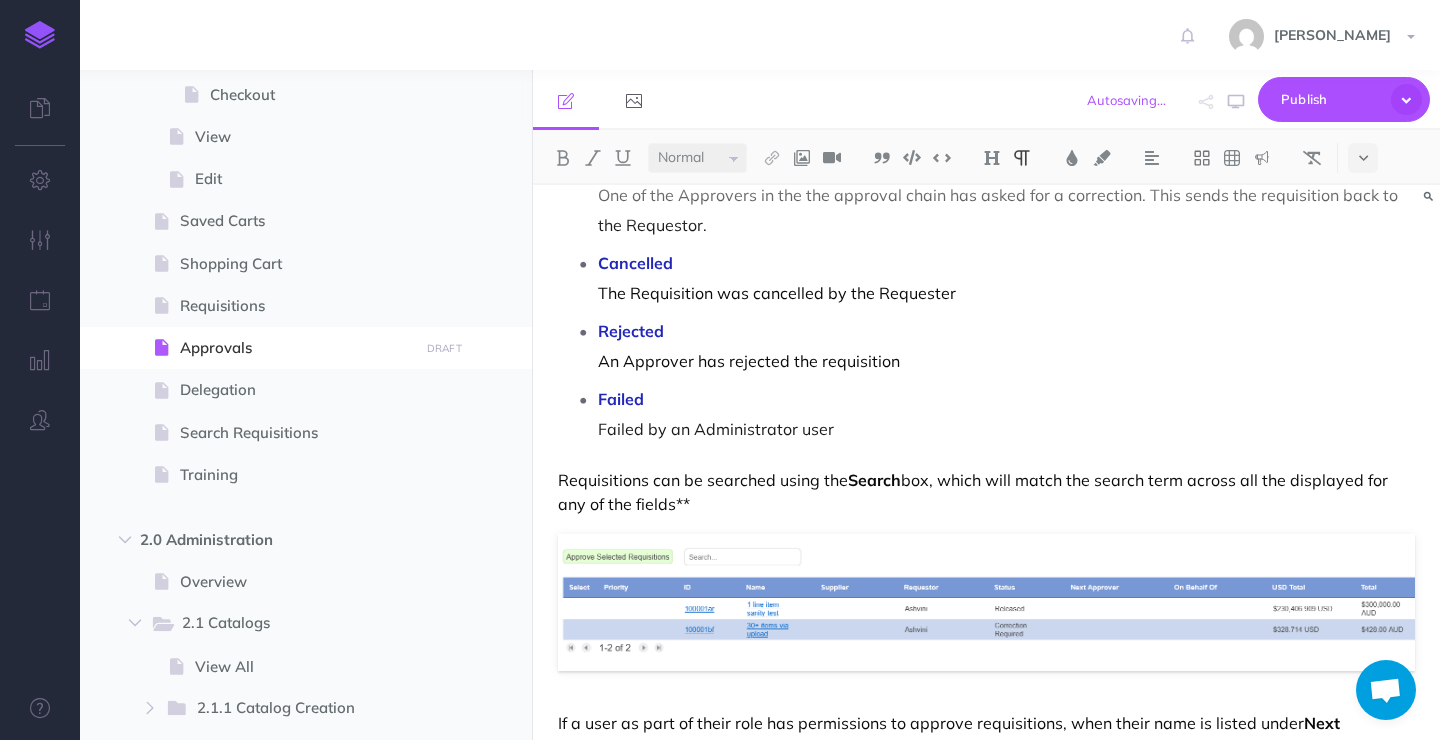 click on "Requisitions can be searched using the  Search  box, which will match the search term across all the displayed for any of the fields**" at bounding box center (986, 492) 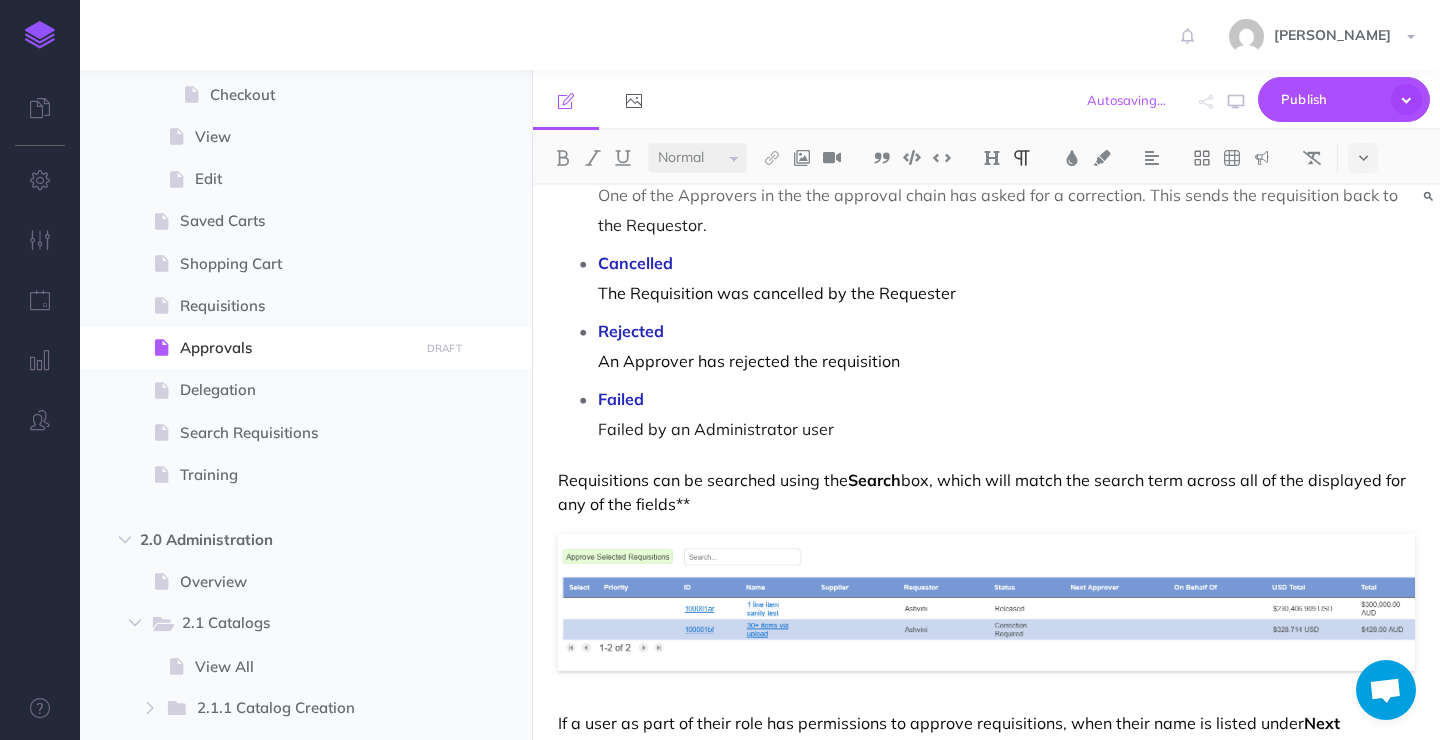 click on "Requisitions can be searched using the  Search  box, which will match the search term across all of the displayed for any of the fields**" at bounding box center [986, 492] 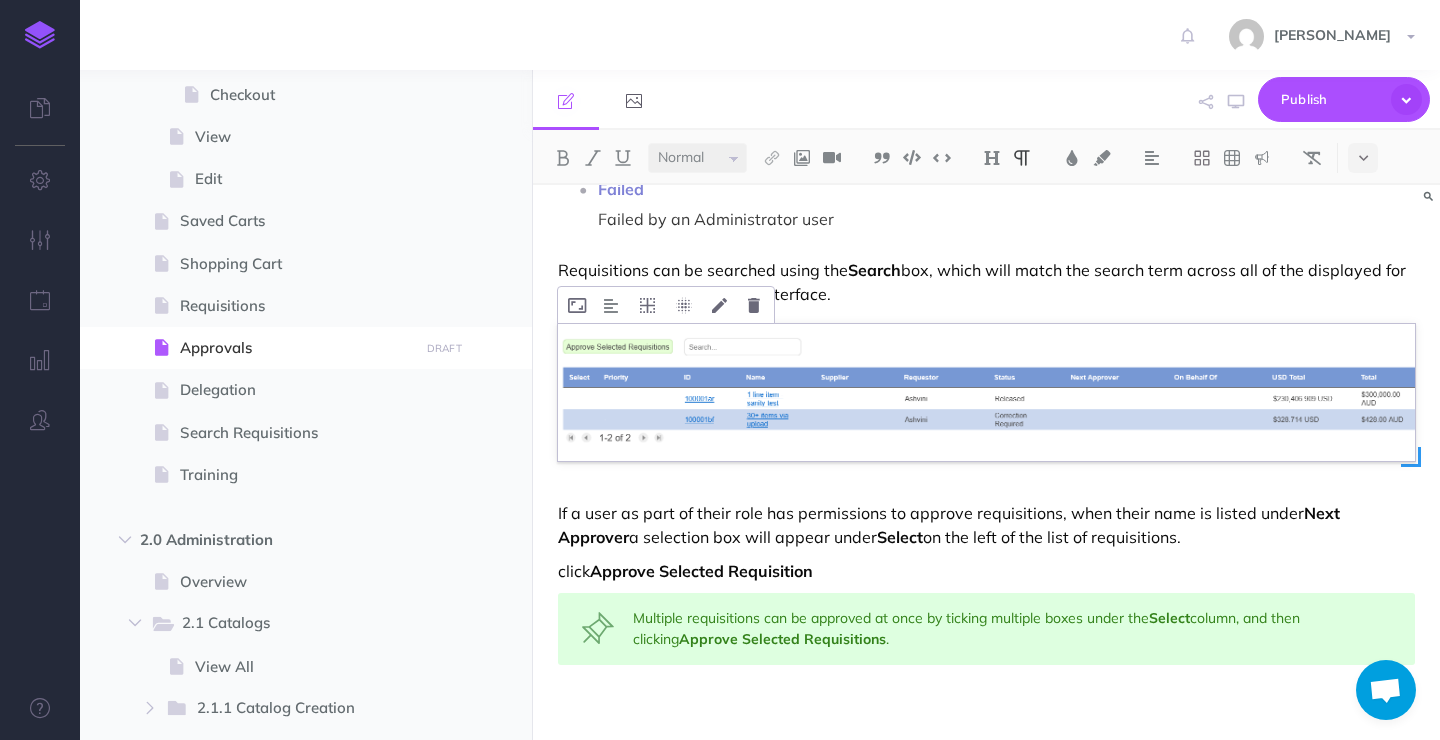 scroll, scrollTop: 735, scrollLeft: 0, axis: vertical 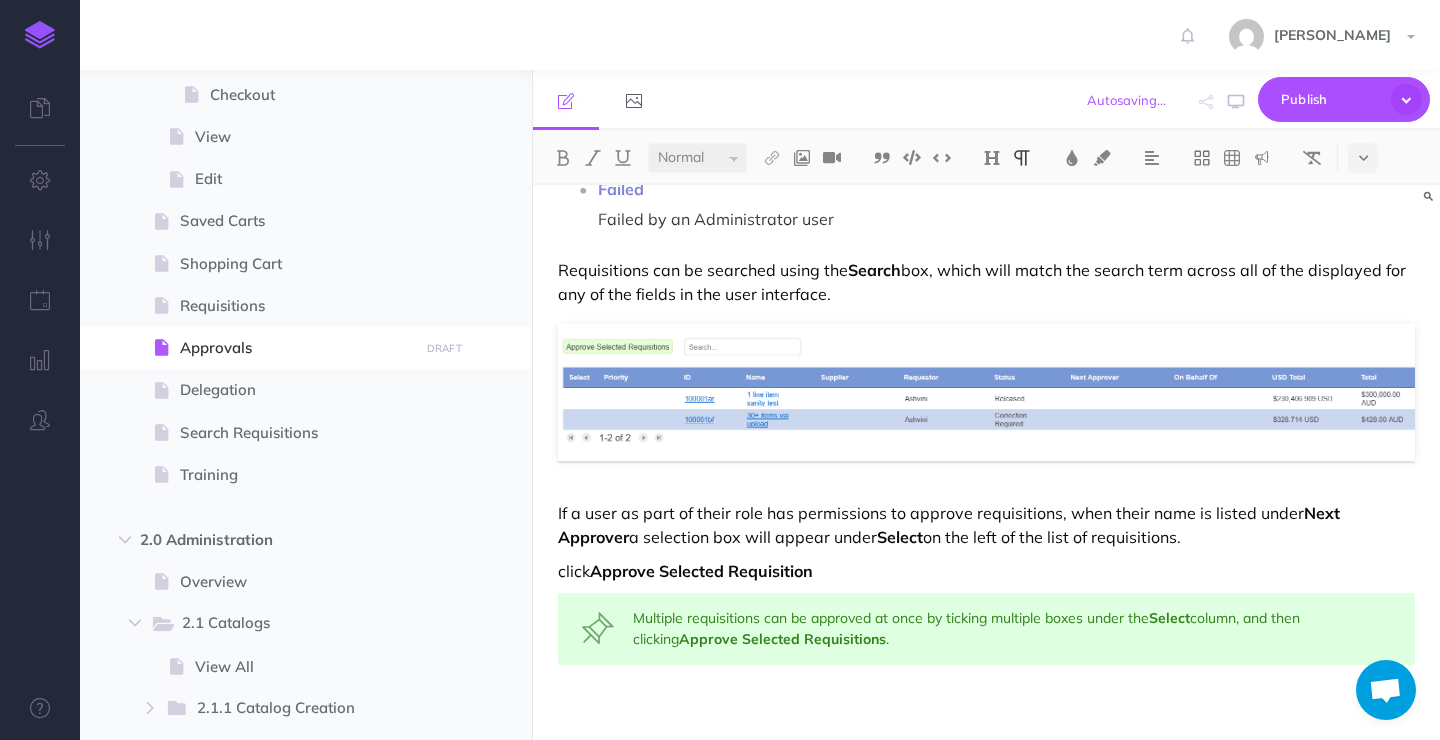click on "Approvals Once a requisition is submitted for approval, its status will be displayed under  Approvals. Here you will be able to see who the requestor is, the current status of a given requisition, who the next approver in the approval chain is, and the total cost among other details. The status of a requisition can be one of: Created A newly created requisition, before it is submitted for approval Pending When the requisition is in the approval workflow Approved Once all Approvers have approved the requisition, it is marked Approved Released An approved requisition is usually transitioned to the Released state after two hours. Correction Required One of the Approvers in the the approval chain has asked for a correction. This sends the requisition back to the Requestor. Cancelled  The Requisition was cancelled by the Requester Rejected  An Approver has rejected the requisition Failed Failed by an Administrator user Requisitions can be searched using the  Search                           Next Approver Select ." at bounding box center (986, 137) 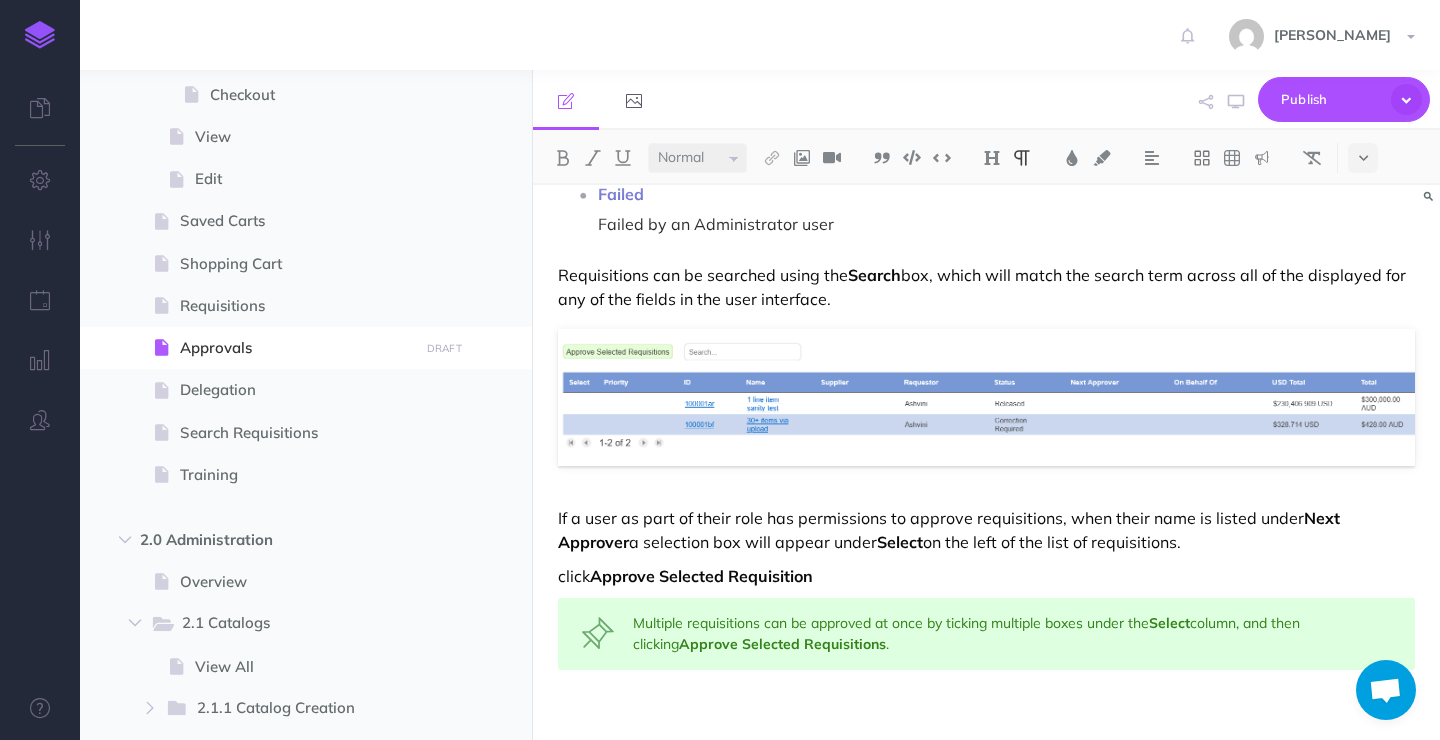 scroll, scrollTop: 735, scrollLeft: 0, axis: vertical 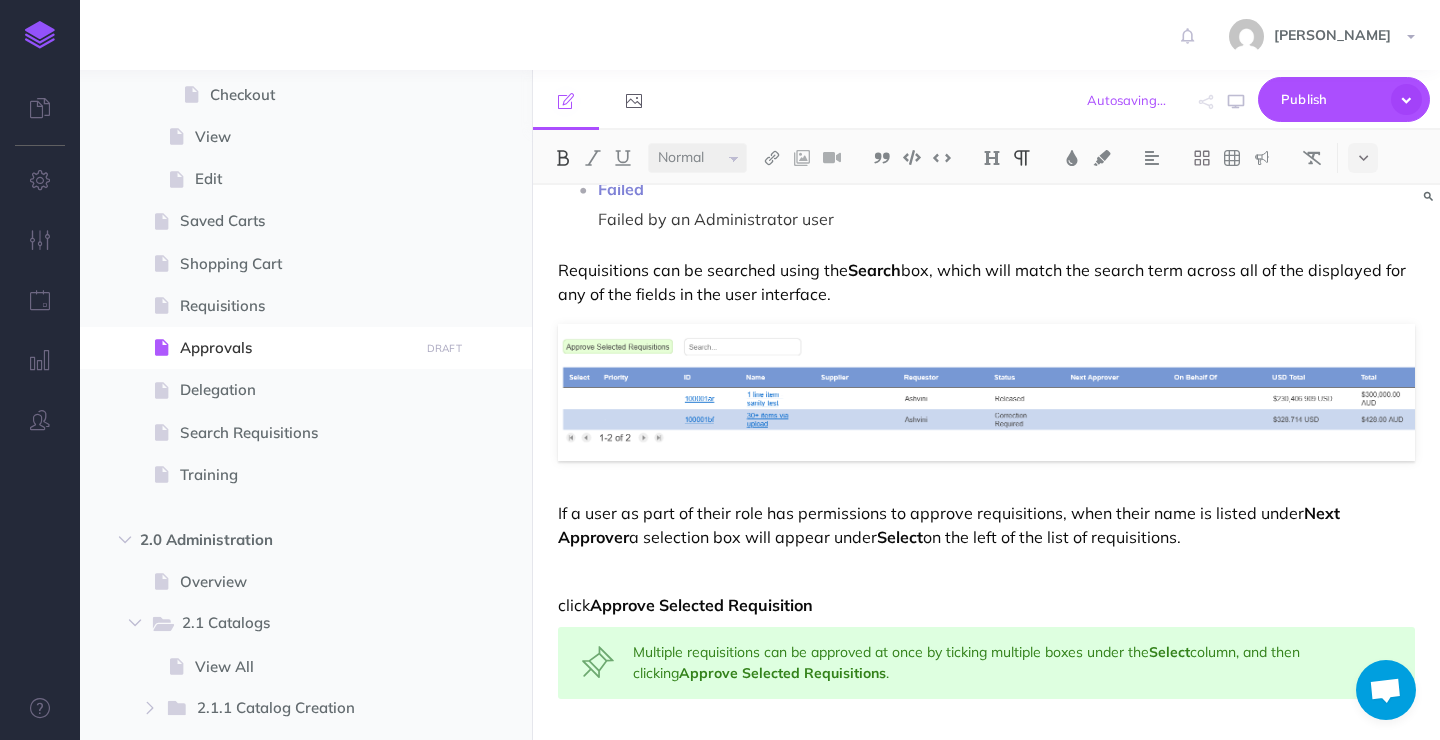 drag, startPoint x: 1165, startPoint y: 553, endPoint x: 550, endPoint y: 518, distance: 615.9951 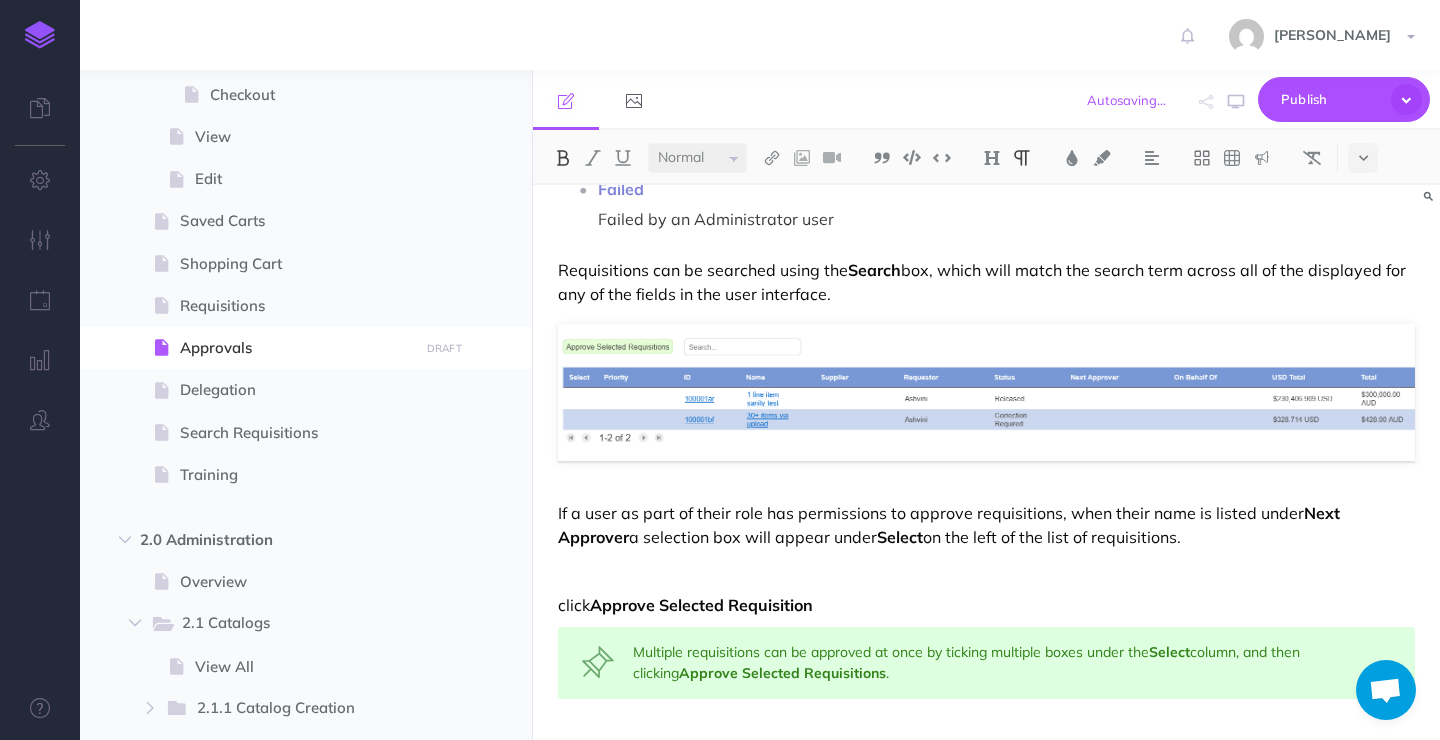 click on "click  Approve Selected Requisition" at bounding box center [986, 605] 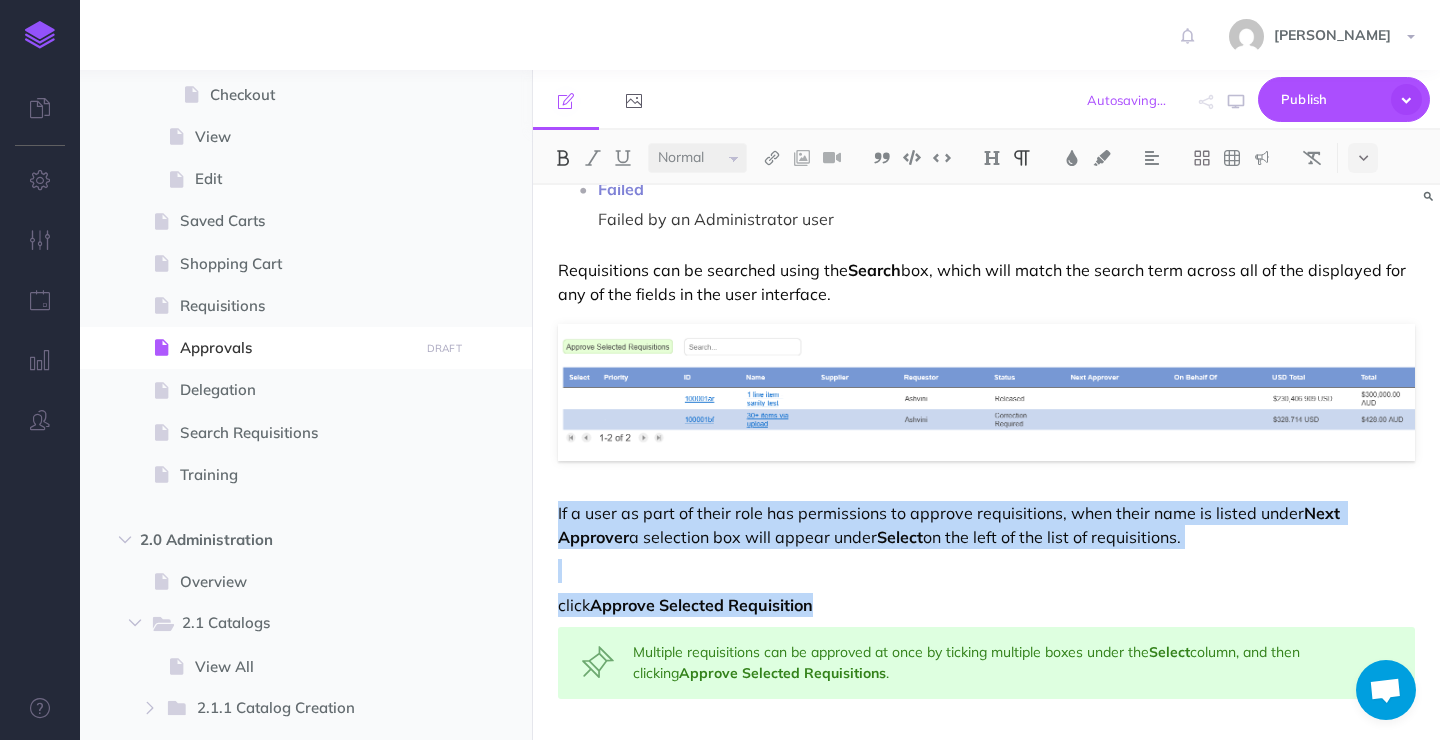 drag, startPoint x: 920, startPoint y: 610, endPoint x: 462, endPoint y: 513, distance: 468.15915 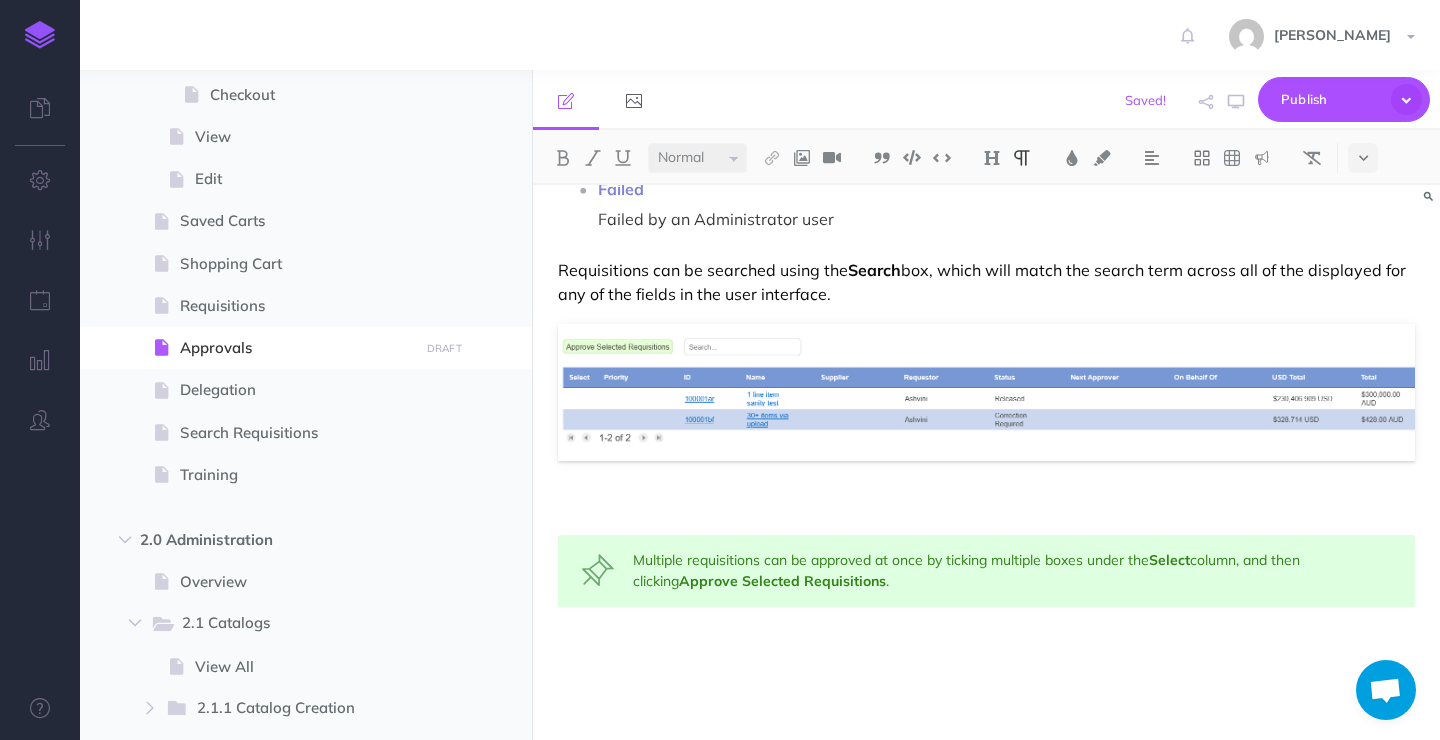 click on "Requisitions can be searched using the  Search  box, which will match the search term across all of the displayed for any of the fields in the user interface." at bounding box center (986, 282) 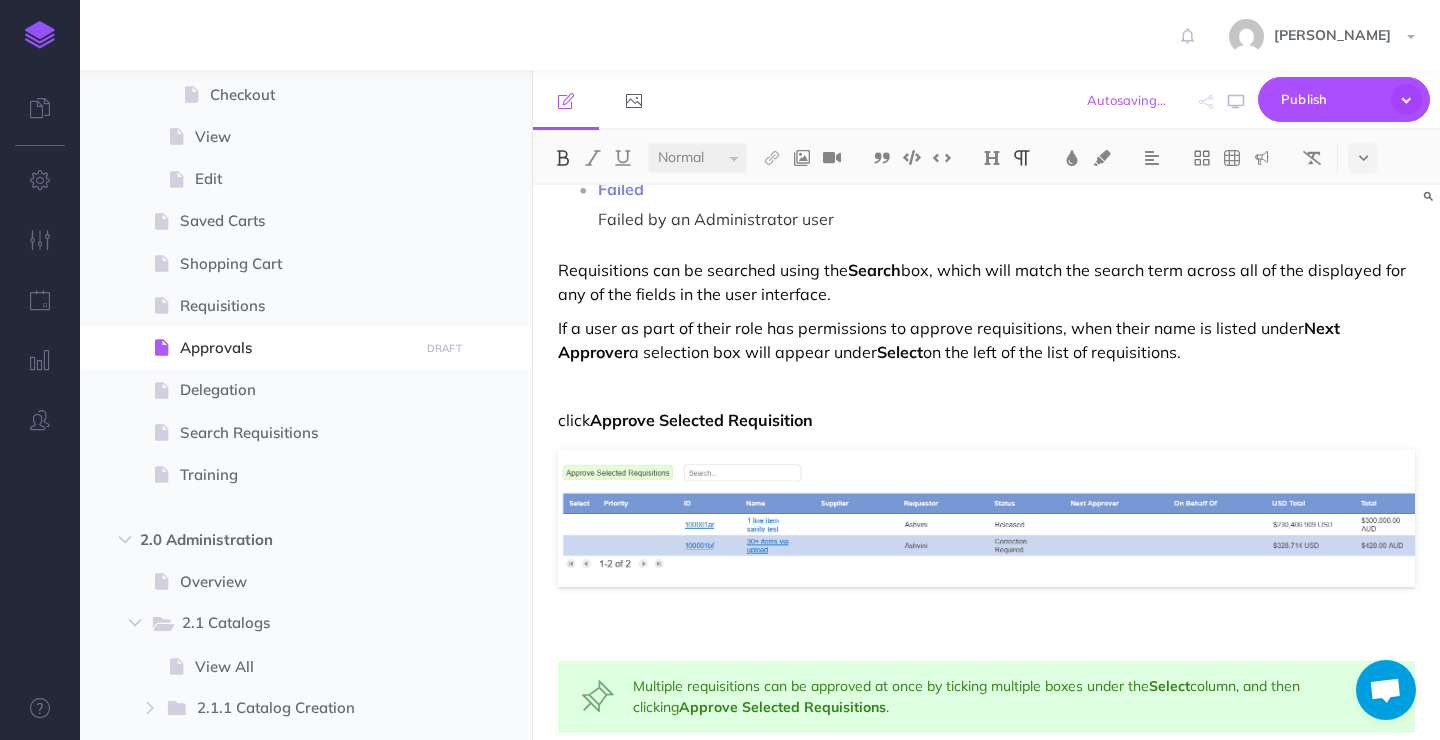 click on "Approvals Once a requisition is submitted for approval, its status will be displayed under  Approvals. Here you will be able to see who the requestor is, the current status of a given requisition, who the next approver in the approval chain is, and the total cost among other details. The status of a requisition can be one of: Created A newly created requisition, before it is submitted for approval Pending When the requisition is in the approval workflow Approved Once all Approvers have approved the requisition, it is marked Approved Released An approved requisition is usually transitioned to the Released state after two hours. Correction Required One of the Approvers in the the approval chain has asked for a correction. This sends the requisition back to the Requestor. Cancelled  The Requisition was cancelled by the Requester Rejected  An Approver has rejected the requisition Failed Failed by an Administrator user Requisitions can be searched using the  Search Next Approver  a selection box will appear under" at bounding box center [986, 171] 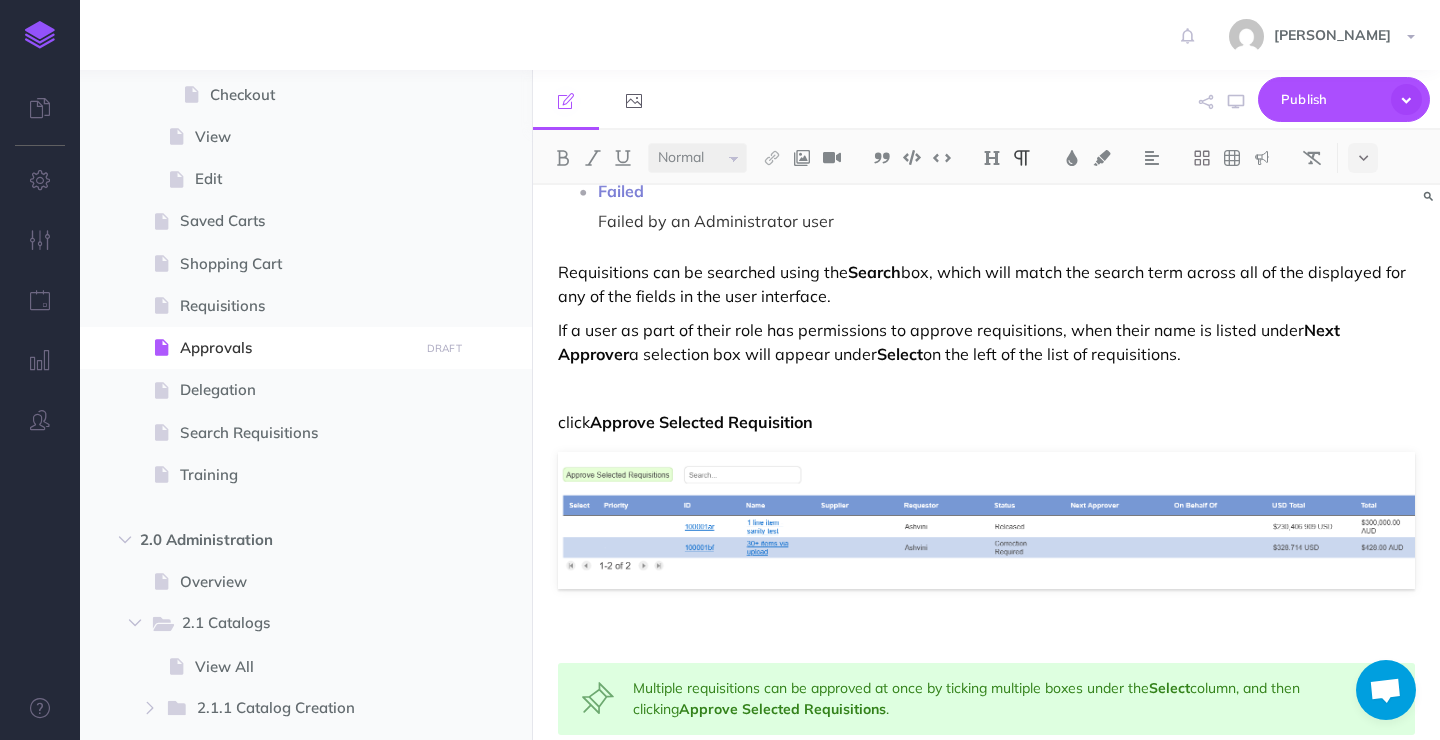 scroll, scrollTop: 735, scrollLeft: 0, axis: vertical 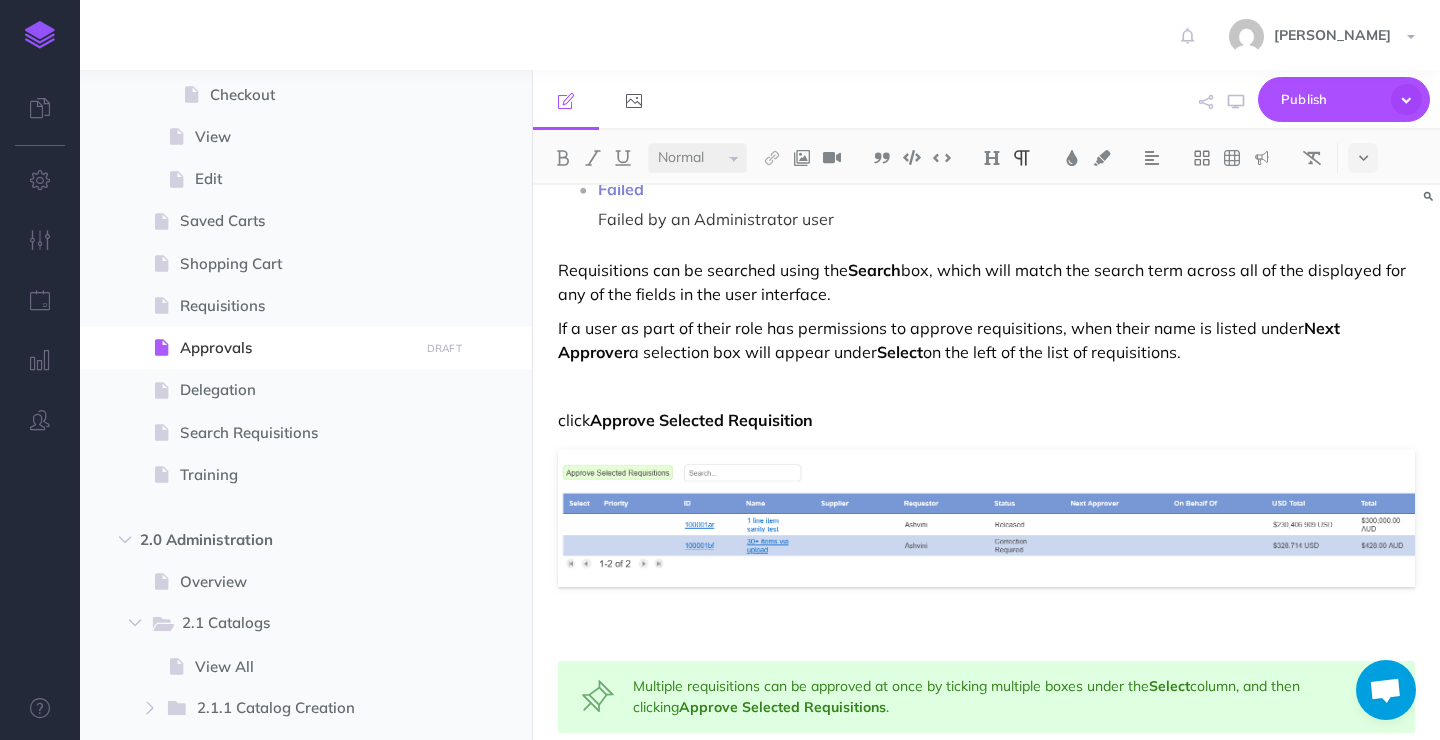 click on "If a user as part of their role has permissions to approve requisitions, when their name is listed under  Next Approver  a selection box will appear under  Select  on the left of the list of requisitions." at bounding box center (986, 340) 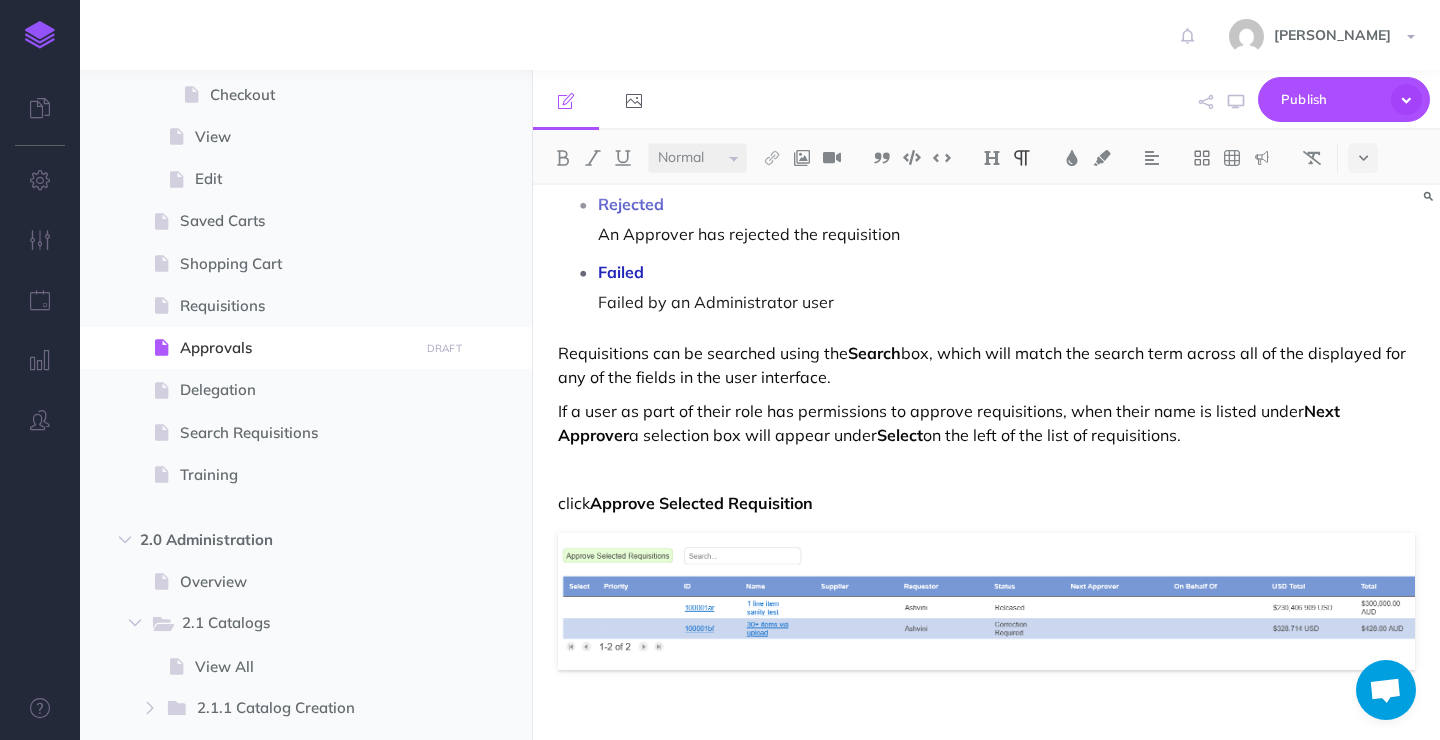scroll, scrollTop: 630, scrollLeft: 0, axis: vertical 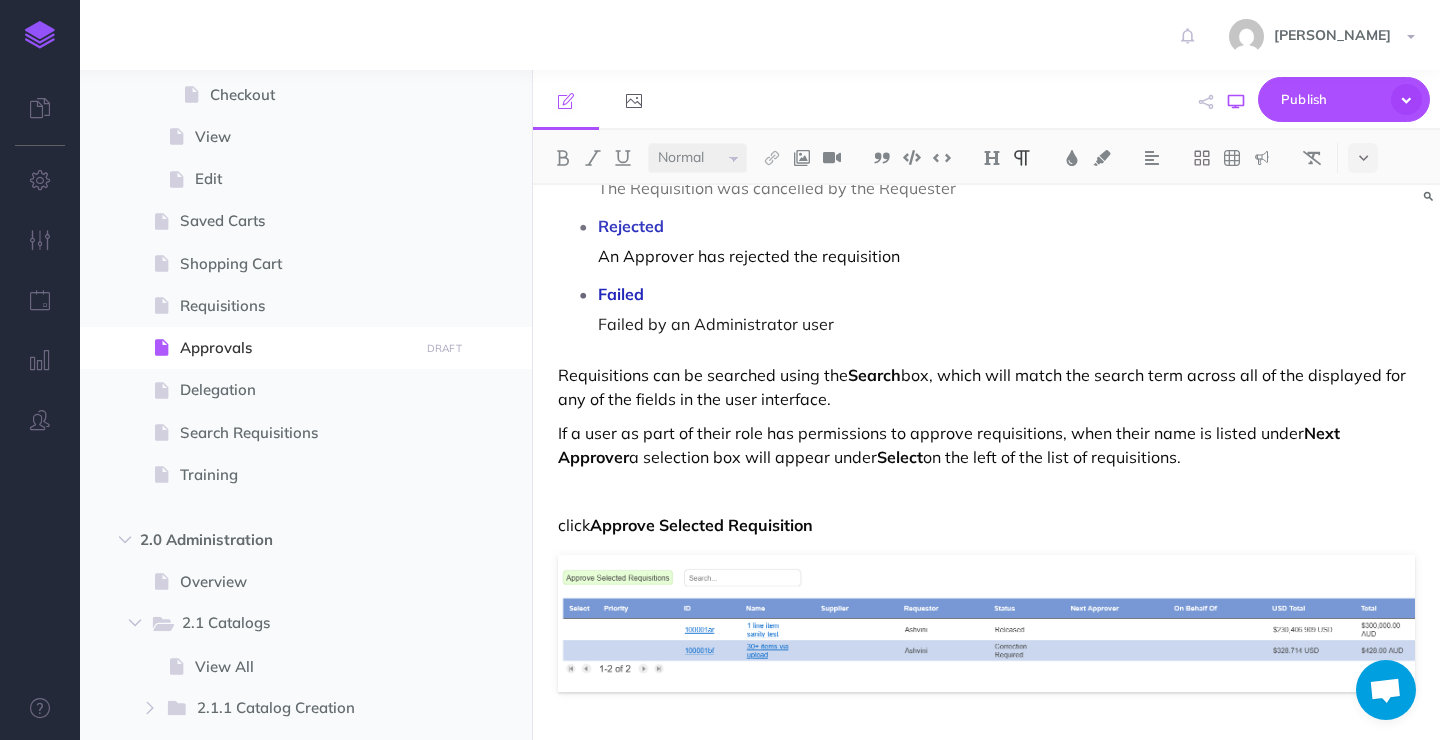 click at bounding box center [1236, 102] 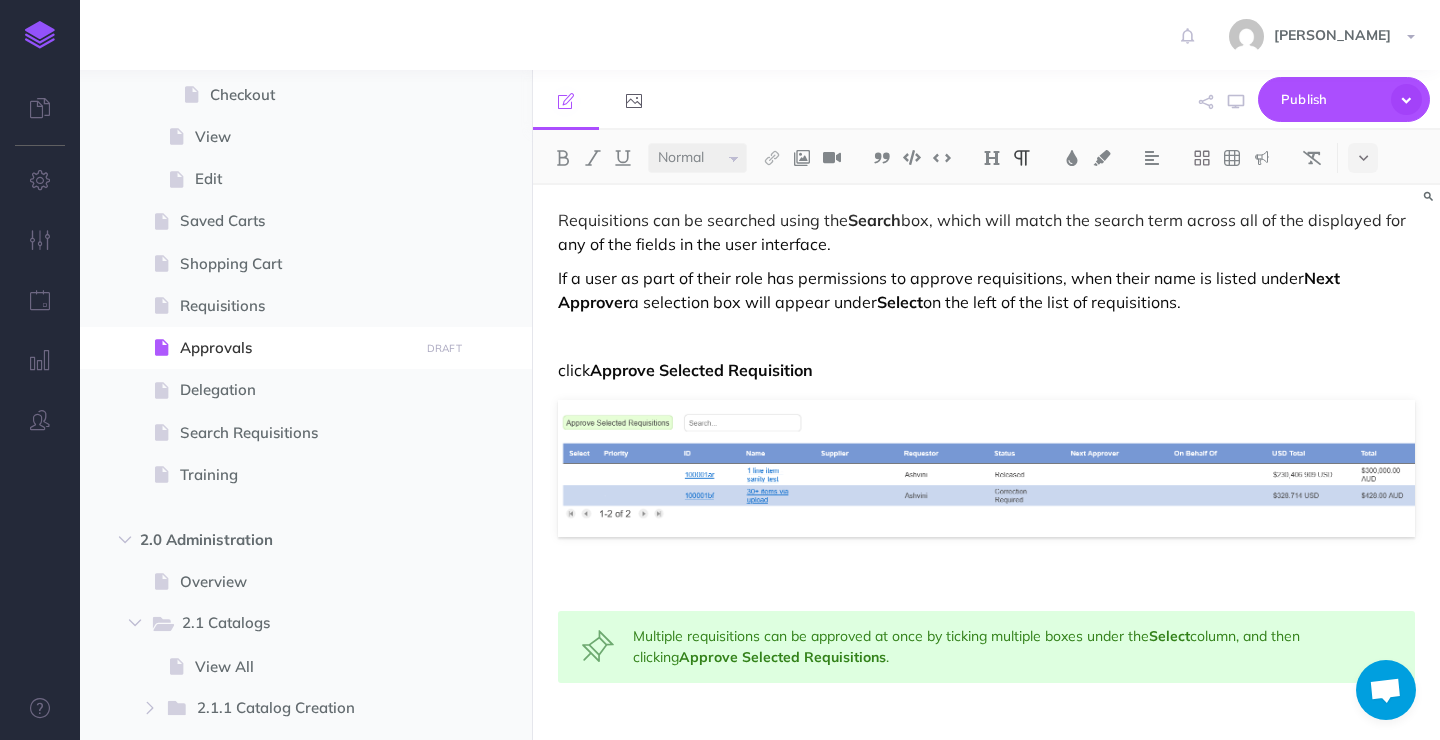 scroll, scrollTop: 889, scrollLeft: 0, axis: vertical 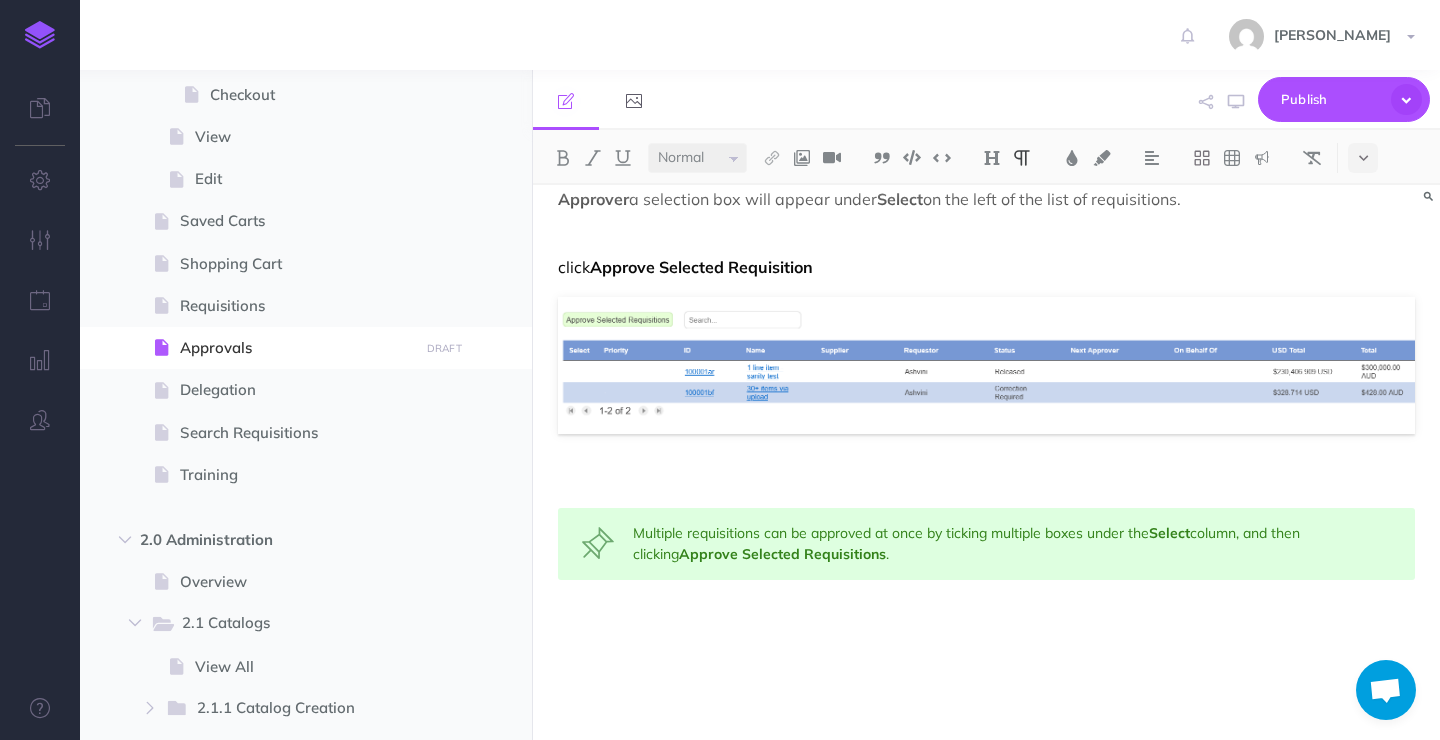 click at bounding box center (986, 620) 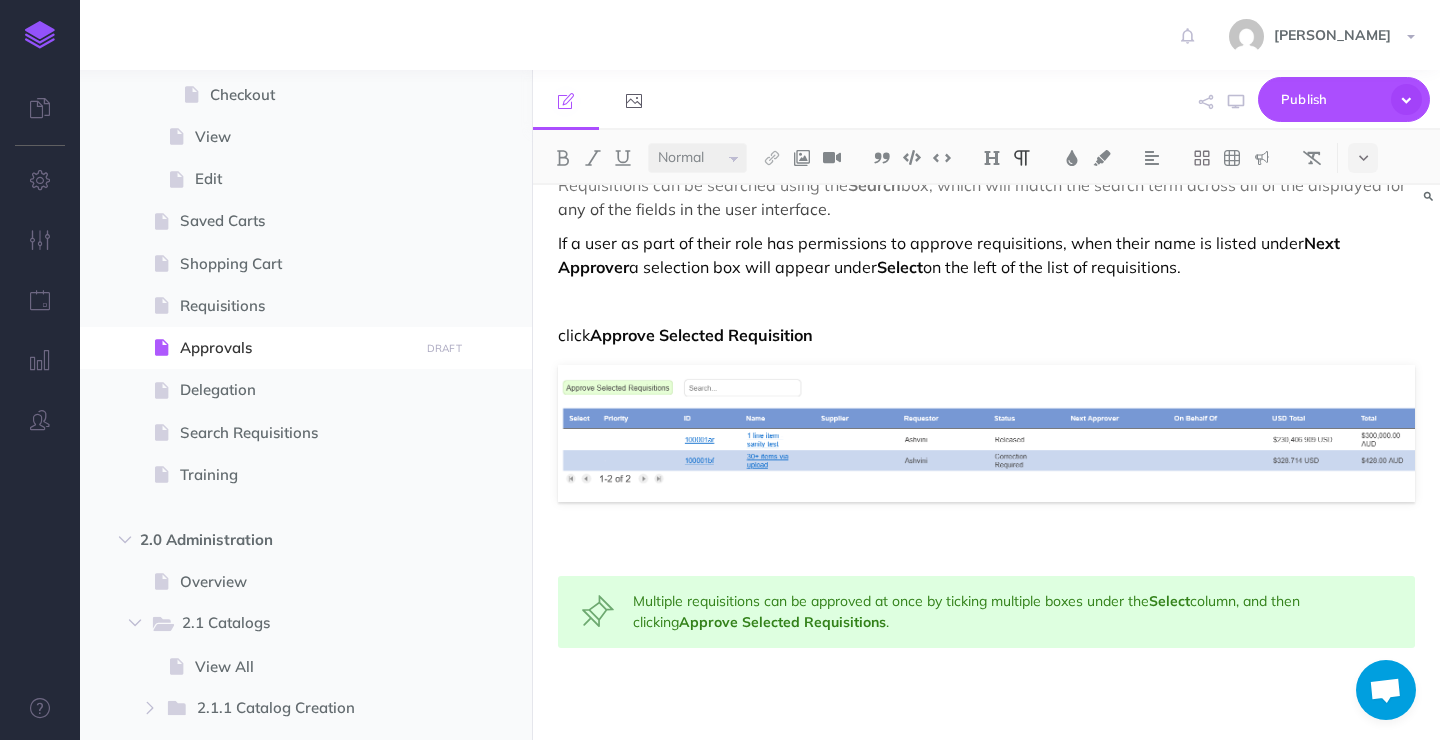 scroll, scrollTop: 821, scrollLeft: 0, axis: vertical 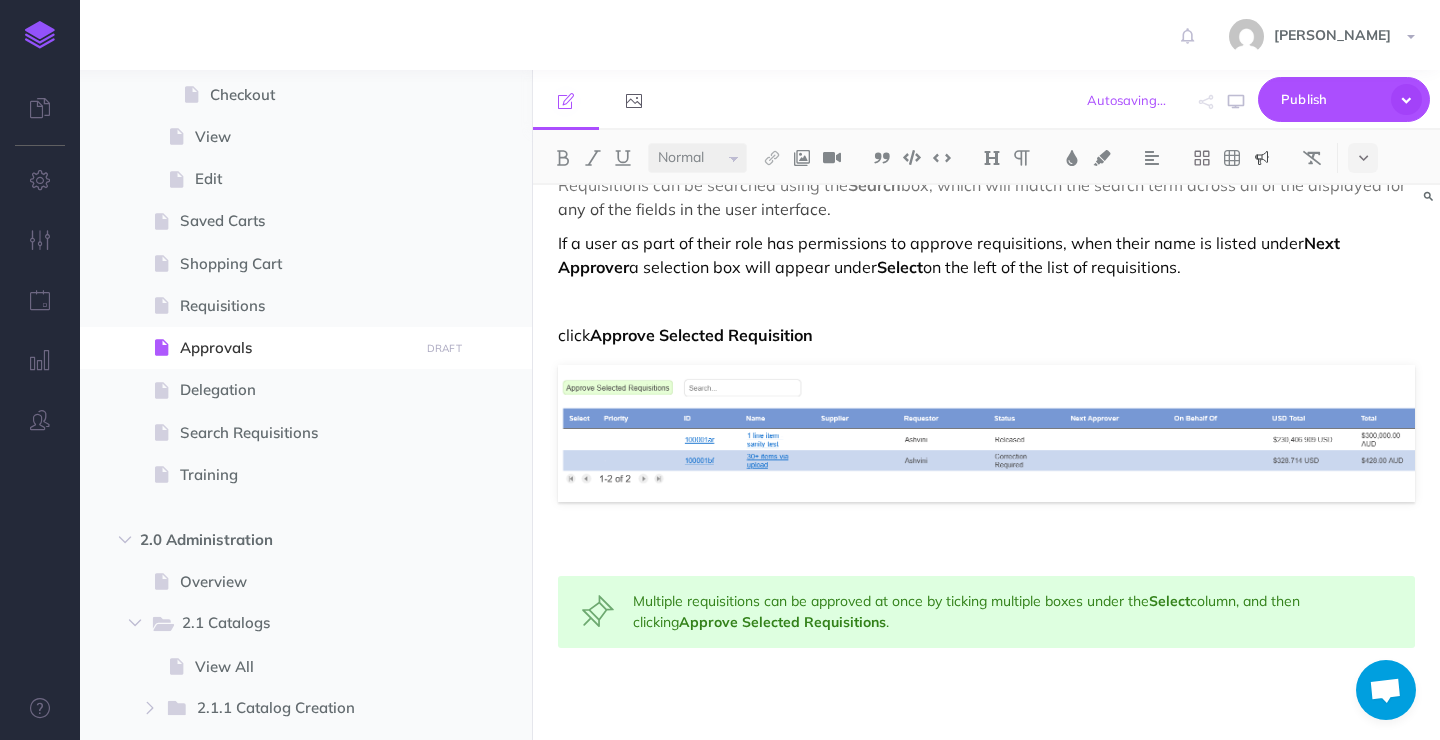 click at bounding box center [986, 554] 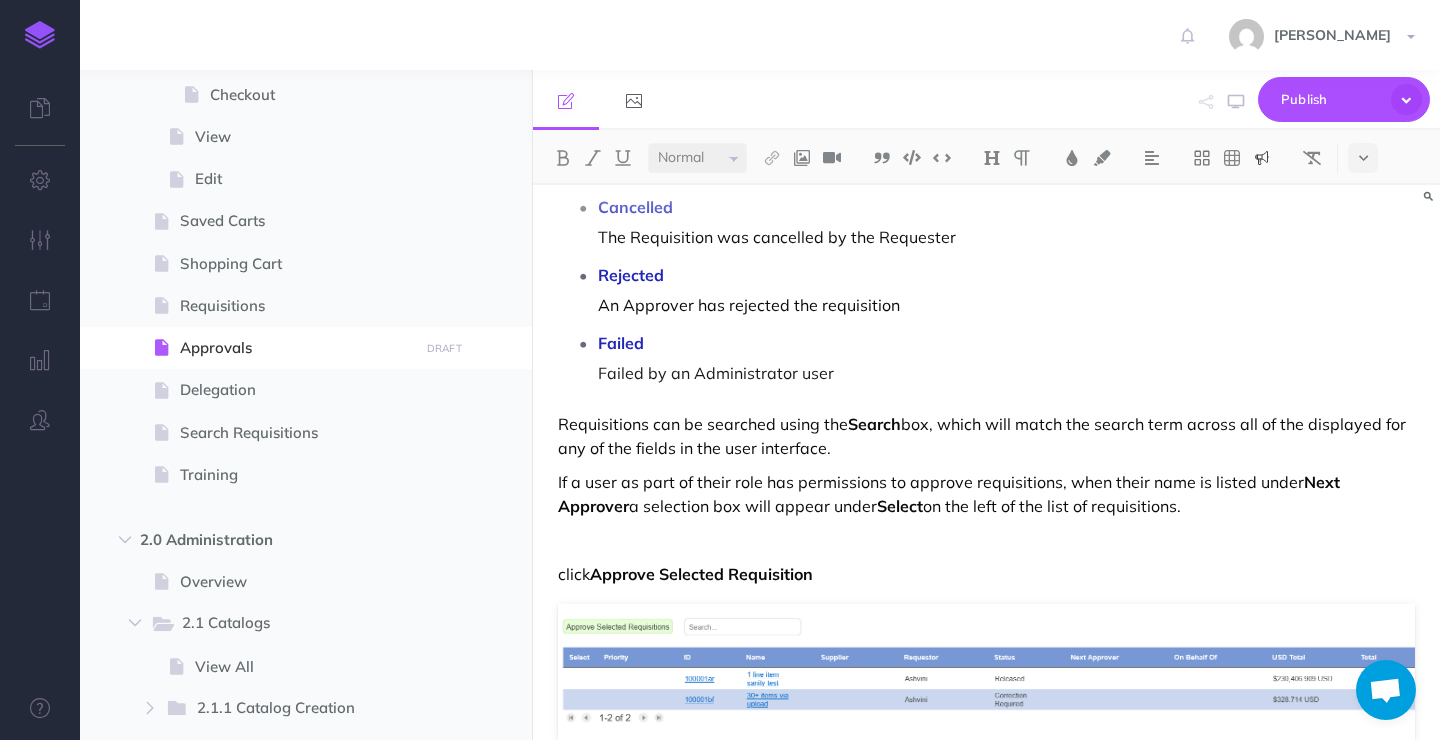 scroll, scrollTop: 577, scrollLeft: 0, axis: vertical 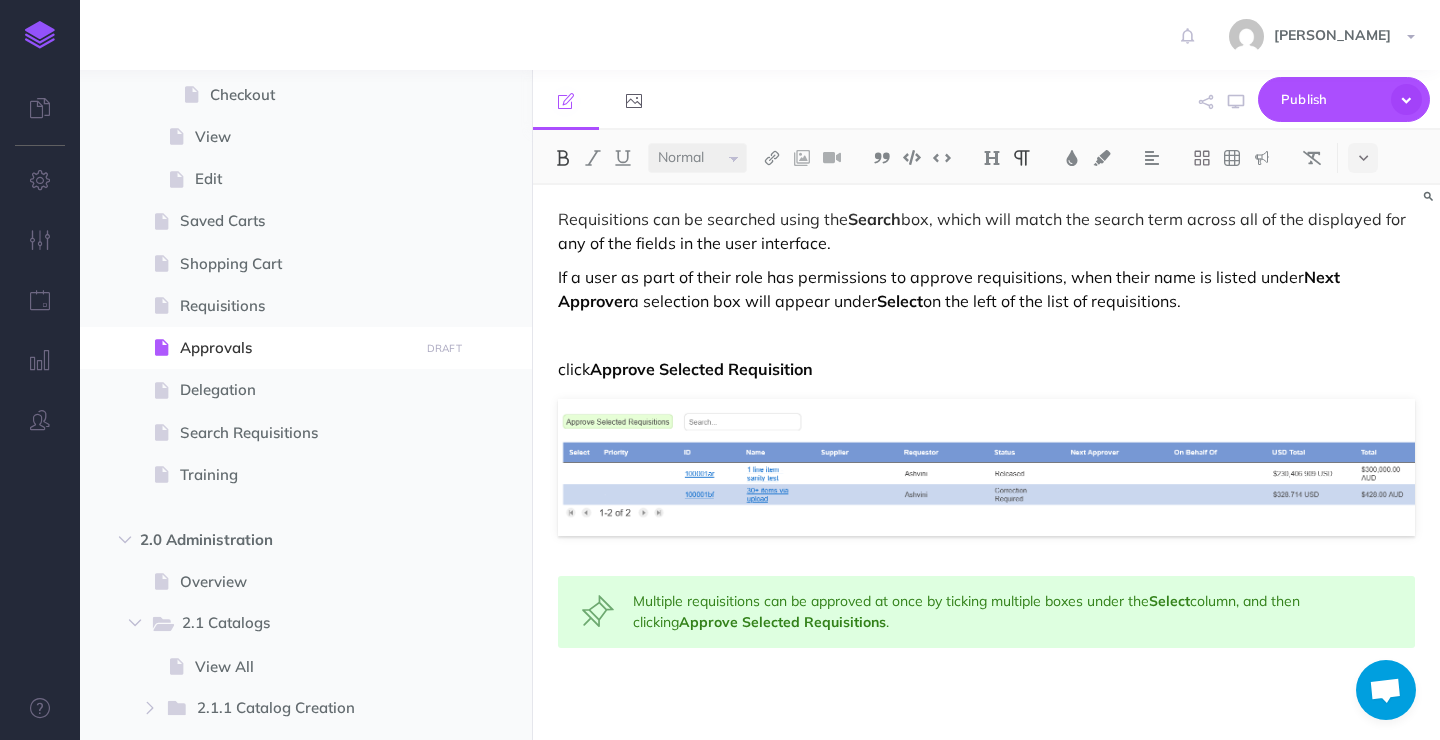 drag, startPoint x: 1126, startPoint y: 315, endPoint x: 751, endPoint y: 284, distance: 376.27914 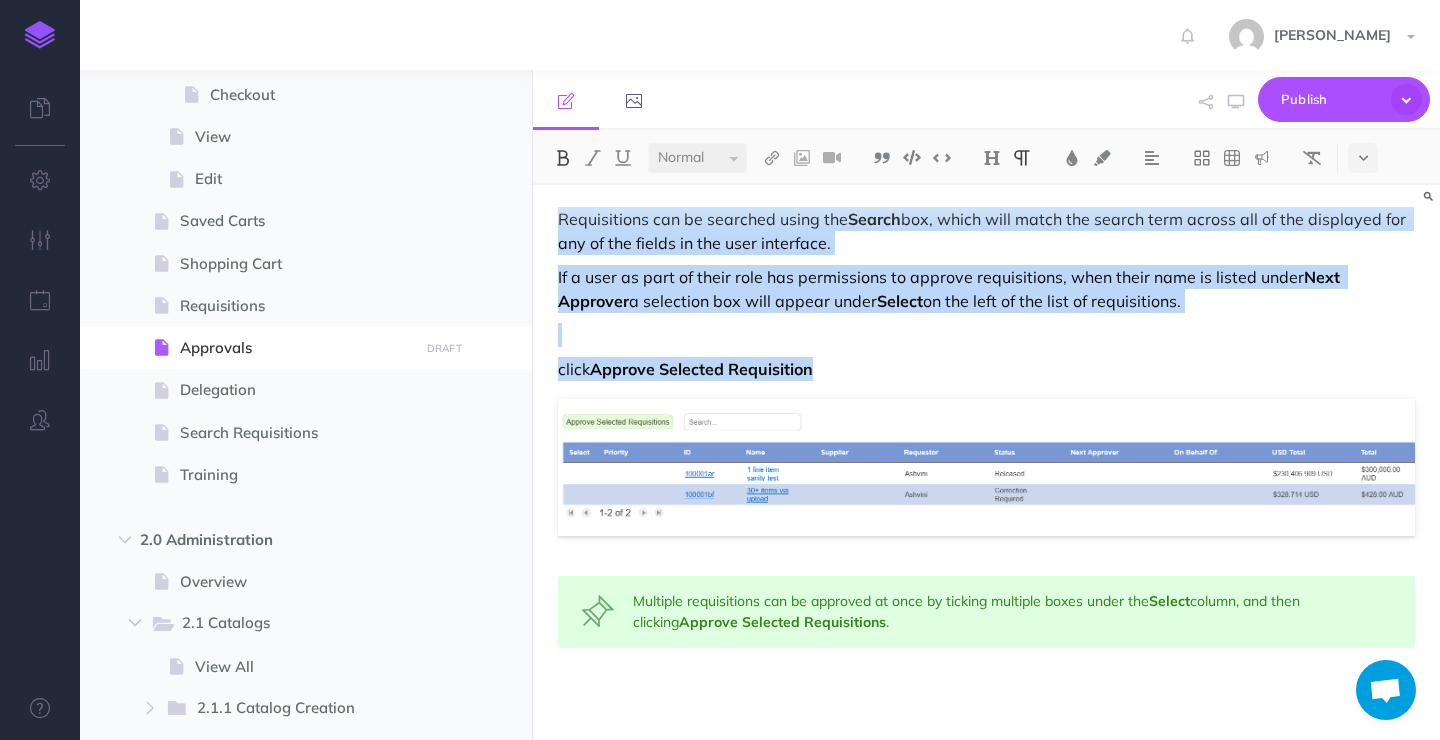 drag, startPoint x: 921, startPoint y: 356, endPoint x: 558, endPoint y: 223, distance: 386.598 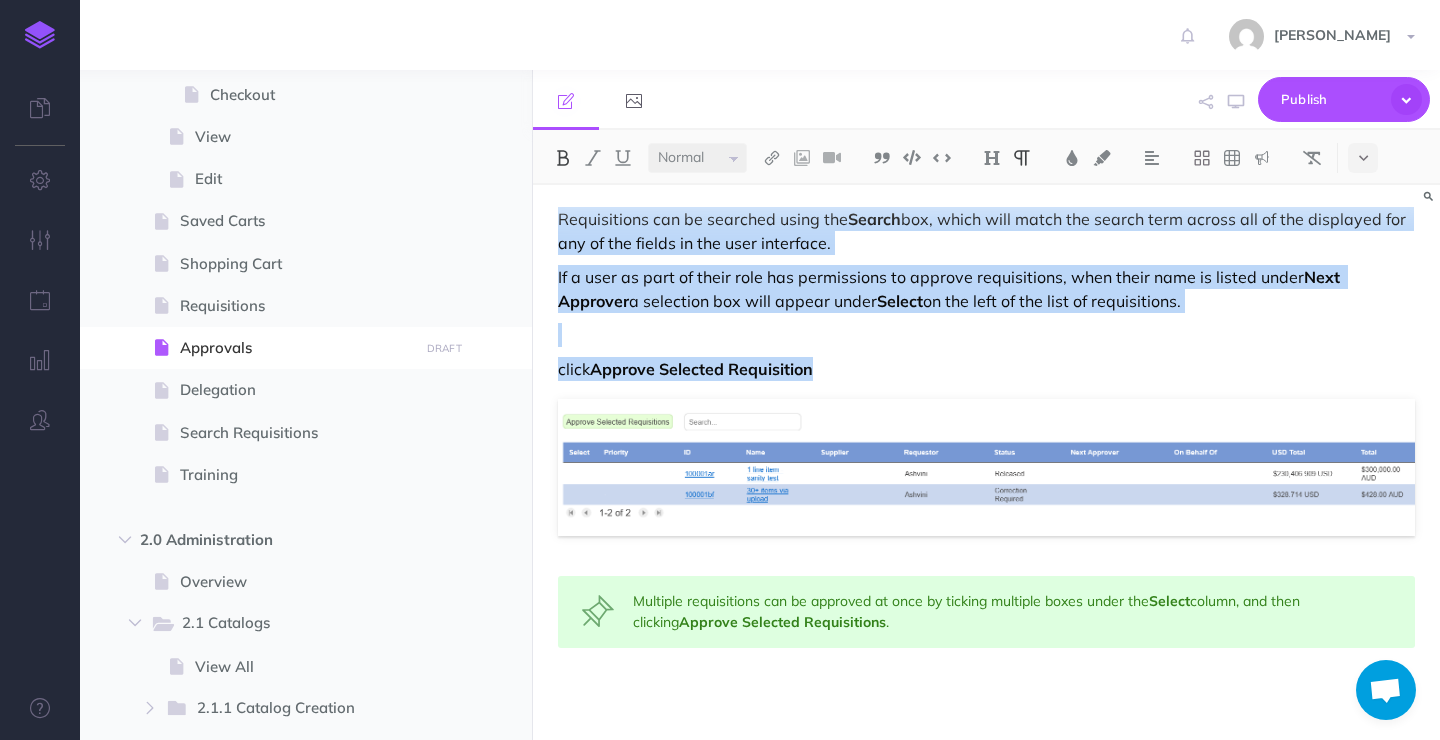 click on "Approvals Once a requisition is submitted for approval, its status will be displayed under  Approvals. Here you will be able to see who the requestor is, the current status of a given requisition, who the next approver in the approval chain is, and the total cost among other details. The status of a requisition can be one of: Created A newly created requisition, before it is submitted for approval Pending When the requisition is in the approval workflow Approved Once all Approvers have approved the requisition, it is marked Approved Released An approved requisition is usually transitioned to the Released state after two hours. Correction Required One of the Approvers in the the approval chain has asked for a correction. This sends the requisition back to the Requestor. Cancelled  The Requisition was cancelled by the Requester Rejected  An Approver has rejected the requisition Failed Failed by an Administrator user Requisitions can be searched using the  Search Next Approver  a selection box will appear under" at bounding box center (986, 69) 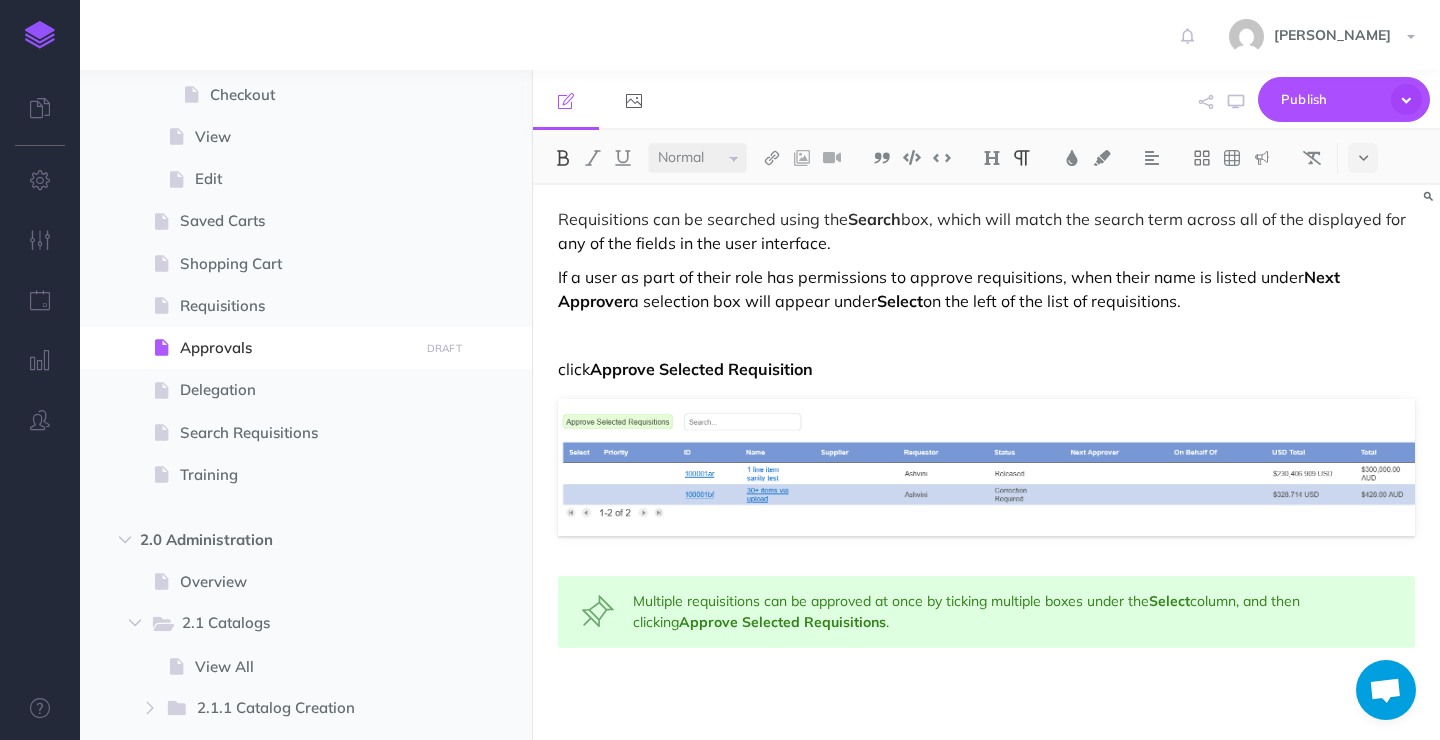 scroll, scrollTop: 637, scrollLeft: 0, axis: vertical 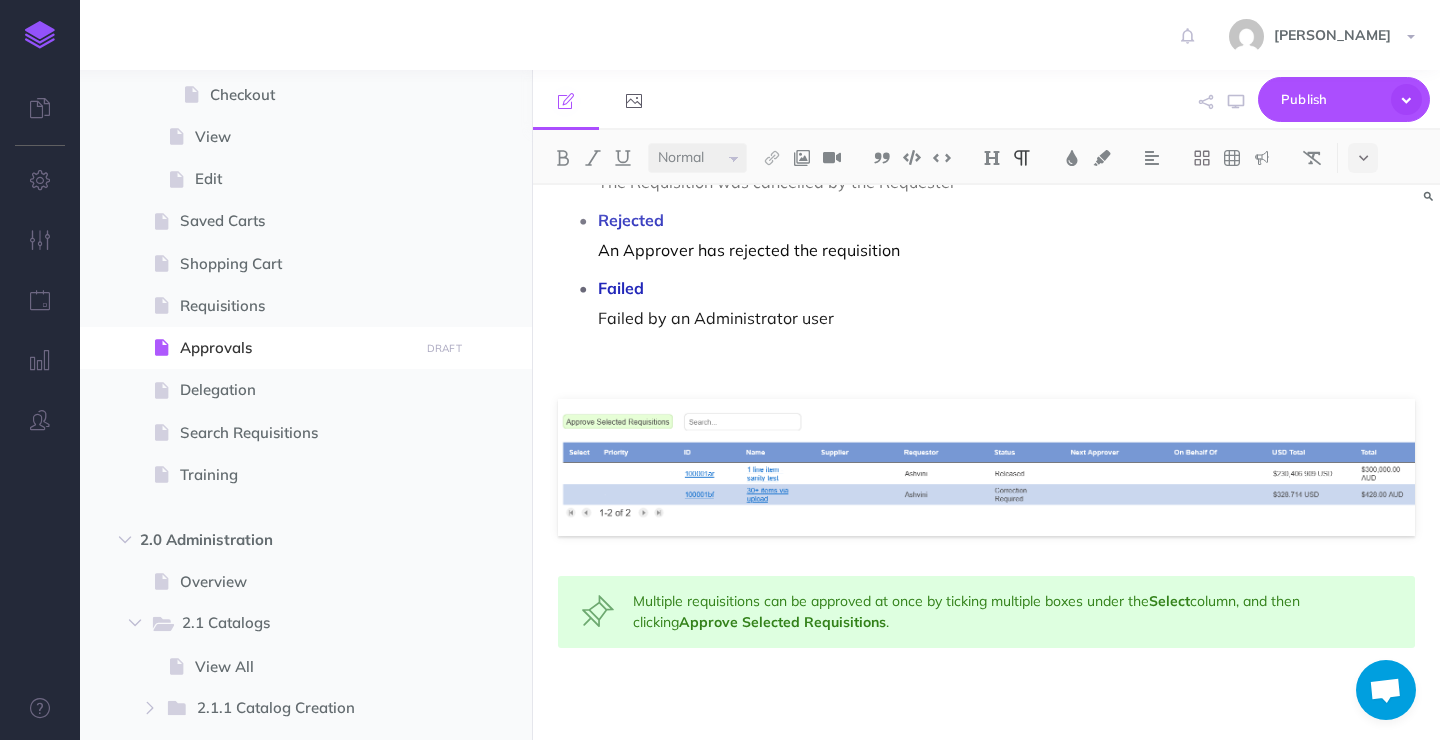 click on "Approvals Once a requisition is submitted for approval, its status will be displayed under  Approvals. Here you will be able to see who the requestor is, the current status of a given requisition, who the next approver in the approval chain is, and the total cost among other details. The status of a requisition can be one of: Created A newly created requisition, before it is submitted for approval Pending When the requisition is in the approval workflow Approved Once all Approvers have approved the requisition, it is marked Approved Released An approved requisition is usually transitioned to the Released state after two hours. Correction Required One of the Approvers in the the approval chain has asked for a correction. This sends the requisition back to the Requestor. Cancelled  The Requisition was cancelled by the Requester Rejected  An Approver has rejected the requisition Failed Failed by an Administrator user                           Select  column, and then clicking  Approve Selected Requisitions ." at bounding box center [986, 144] 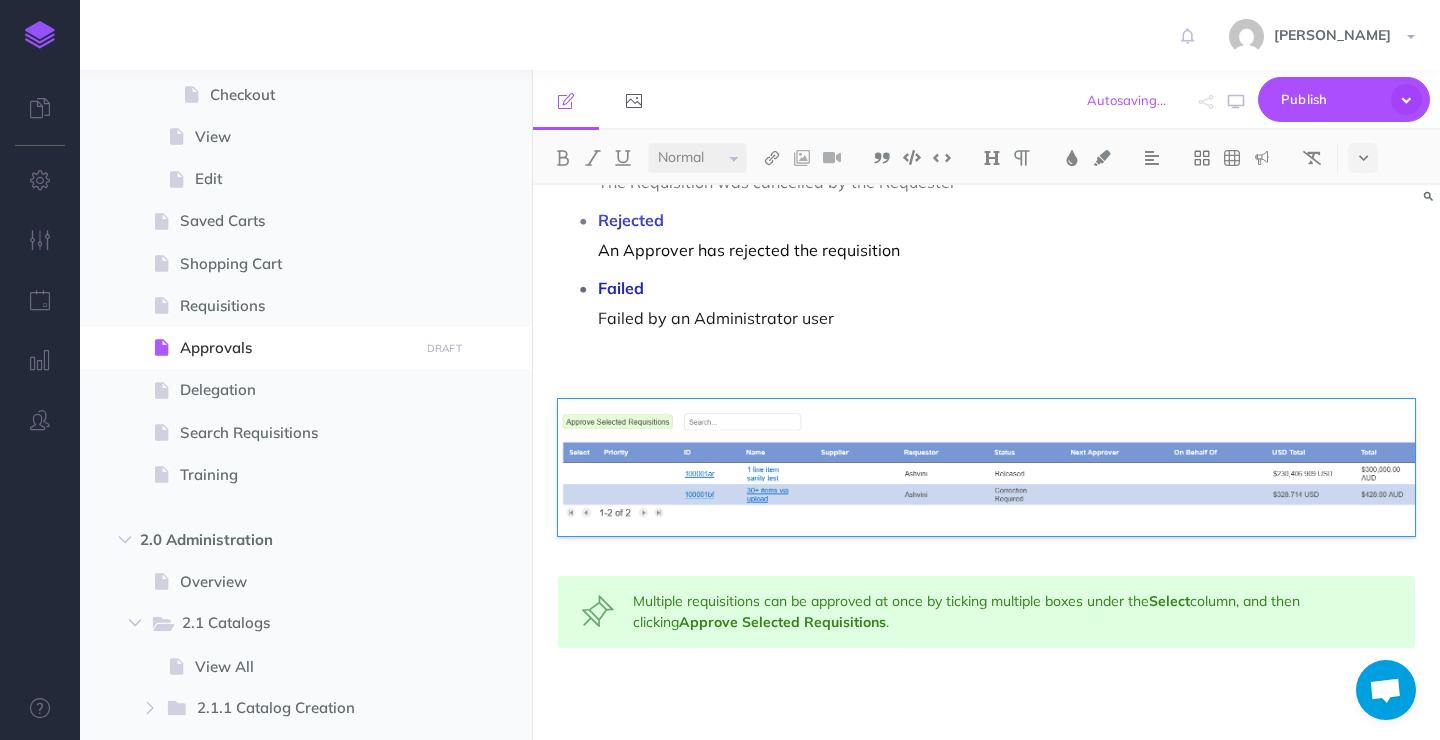 click on "Approvals Once a requisition is submitted for approval, its status will be displayed under  Approvals. Here you will be able to see who the requestor is, the current status of a given requisition, who the next approver in the approval chain is, and the total cost among other details. The status of a requisition can be one of: Created A newly created requisition, before it is submitted for approval Pending When the requisition is in the approval workflow Approved Once all Approvers have approved the requisition, it is marked Approved Released An approved requisition is usually transitioned to the Released state after two hours. Correction Required One of the Approvers in the the approval chain has asked for a correction. This sends the requisition back to the Requestor. Cancelled  The Requisition was cancelled by the Requester Rejected  An Approver has rejected the requisition Failed Failed by an Administrator user                           Select  column, and then clicking  Approve Selected Requisitions ." at bounding box center (986, 144) 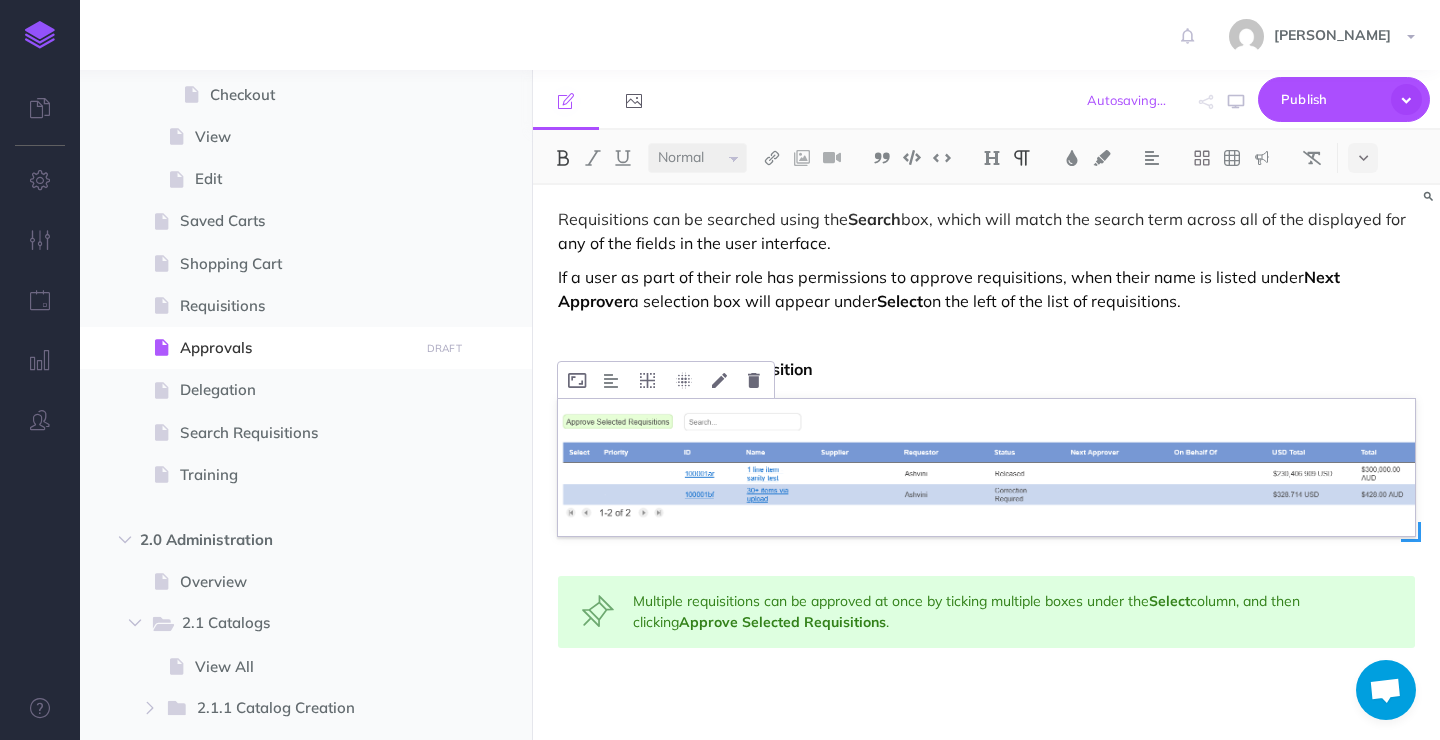 scroll, scrollTop: 787, scrollLeft: 0, axis: vertical 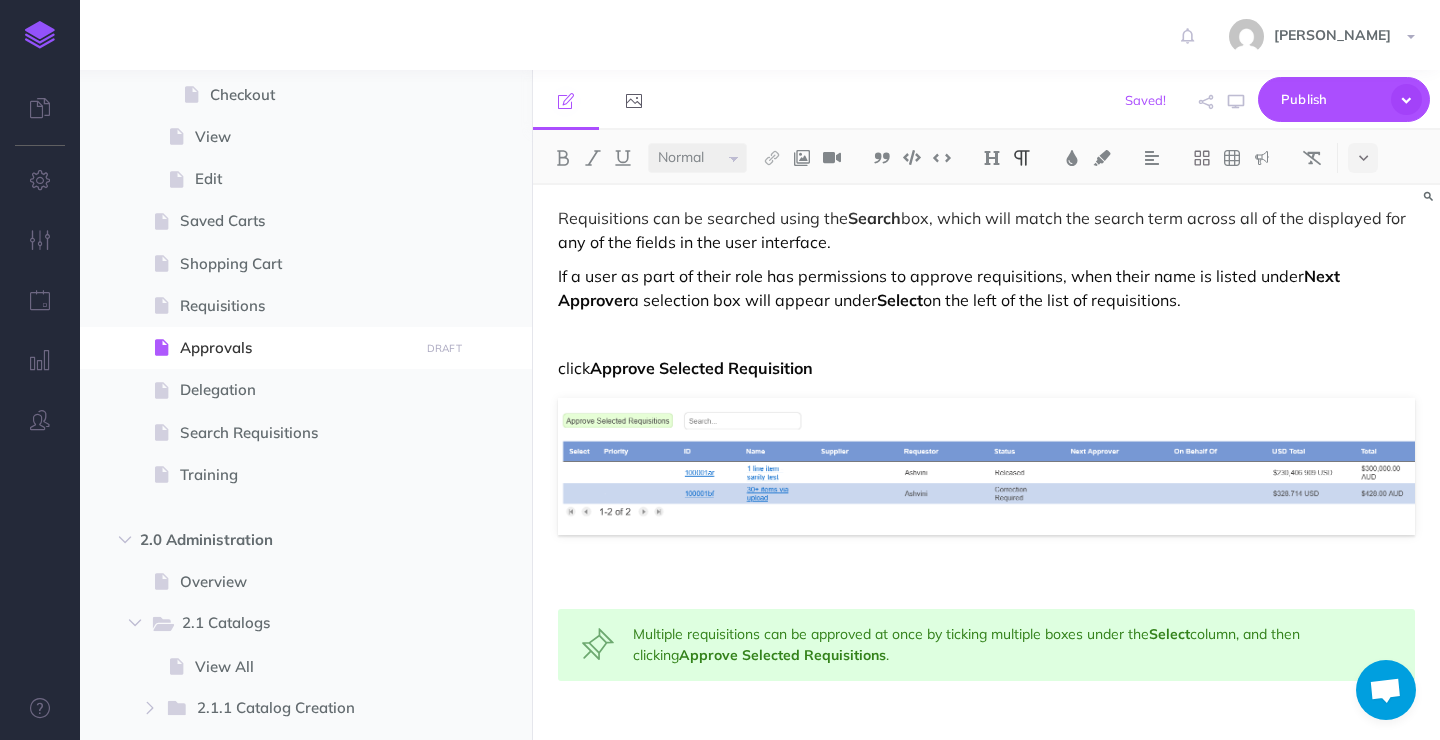 click on "If a user as part of their role has permissions to approve requisitions, when their name is listed under  Next Approver  a selection box will appear under  Select  on the left of the list of requisitions." at bounding box center [986, 288] 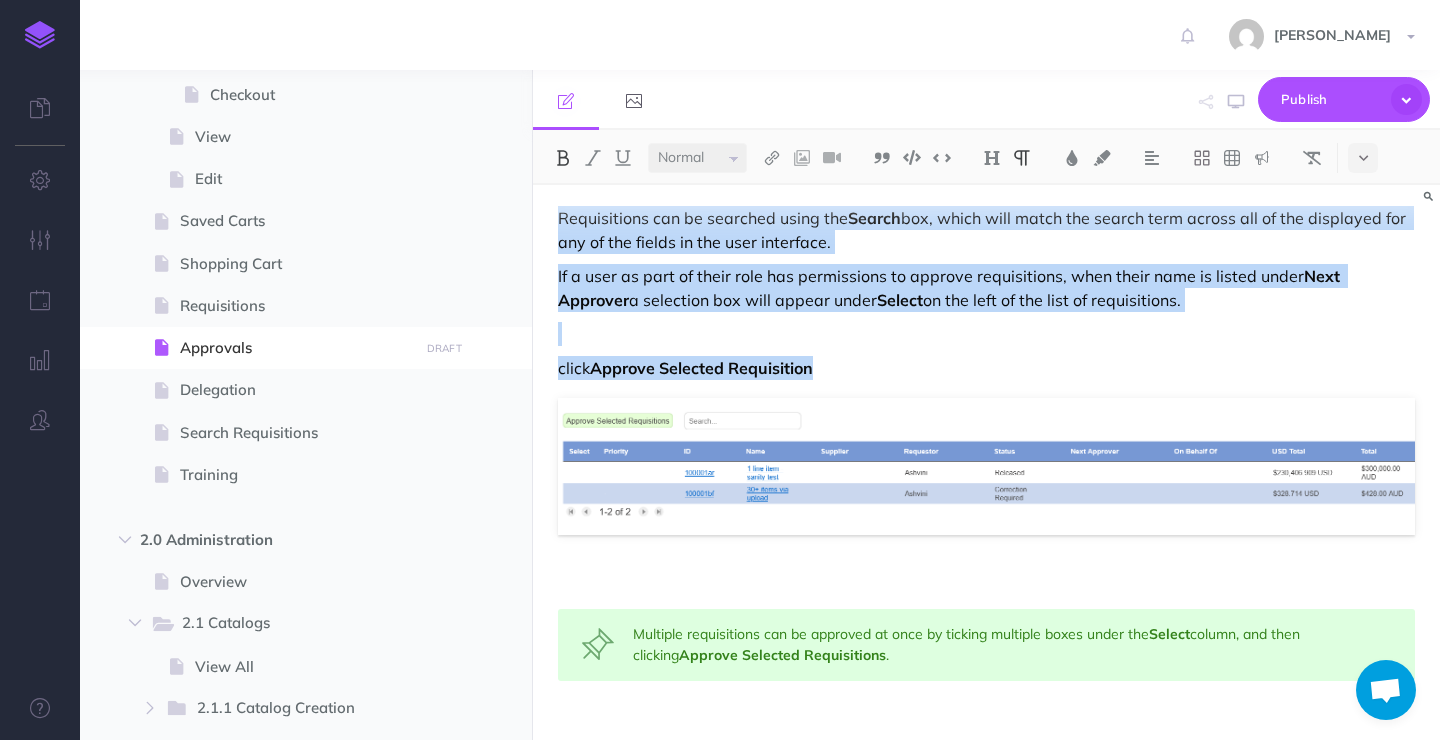 drag, startPoint x: 939, startPoint y: 372, endPoint x: 553, endPoint y: 225, distance: 413.04358 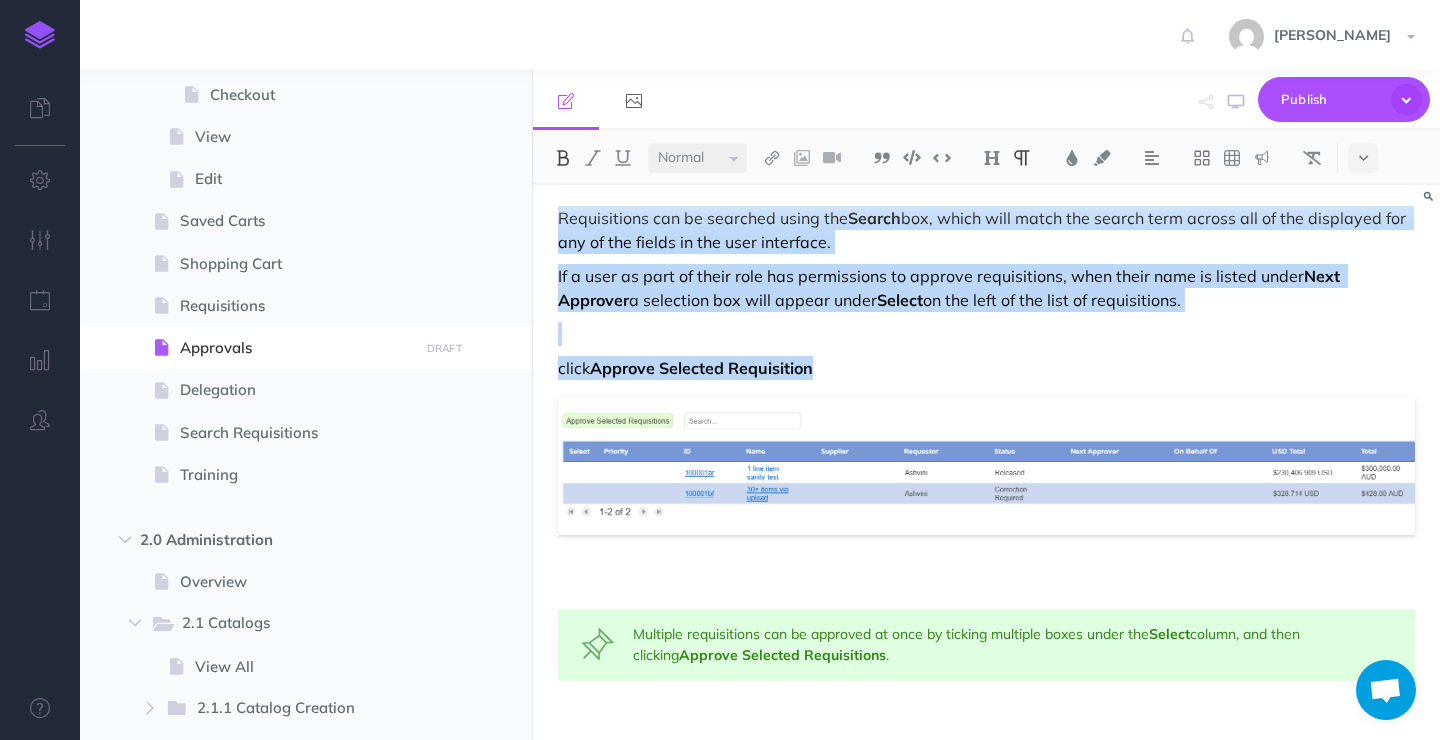 click on "Approvals Once a requisition is submitted for approval, its status will be displayed under  Approvals. Here you will be able to see who the requestor is, the current status of a given requisition, who the next approver in the approval chain is, and the total cost among other details. The status of a requisition can be one of: Created A newly created requisition, before it is submitted for approval Pending When the requisition is in the approval workflow Approved Once all Approvers have approved the requisition, it is marked Approved Released An approved requisition is usually transitioned to the Released state after two hours. Correction Required One of the Approvers in the the approval chain has asked for a correction. This sends the requisition back to the Requestor. Cancelled  The Requisition was cancelled by the Requester Rejected  An Approver has rejected the requisition Failed Failed by an Administrator user Requisitions can be searched using the  Search Next Approver  a selection box will appear under" at bounding box center [986, 85] 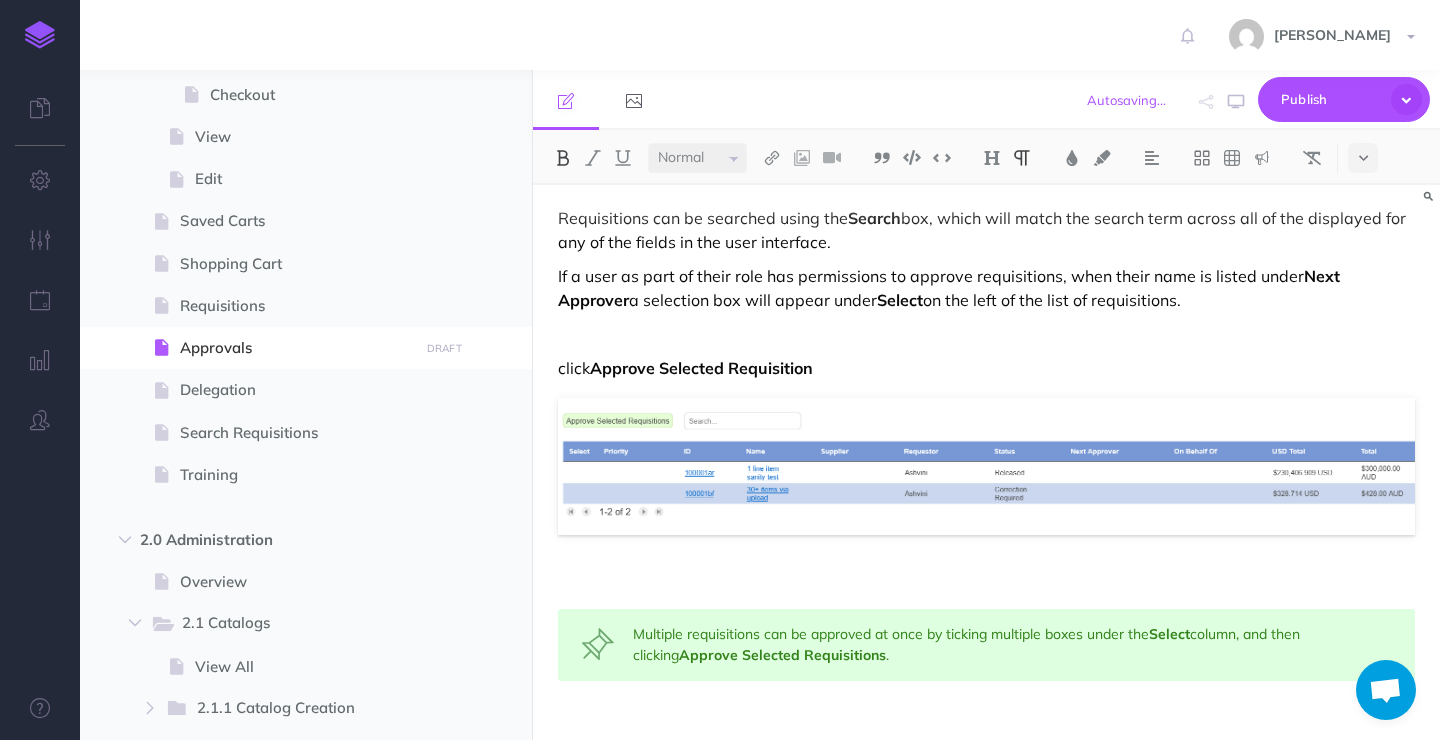 scroll, scrollTop: 671, scrollLeft: 0, axis: vertical 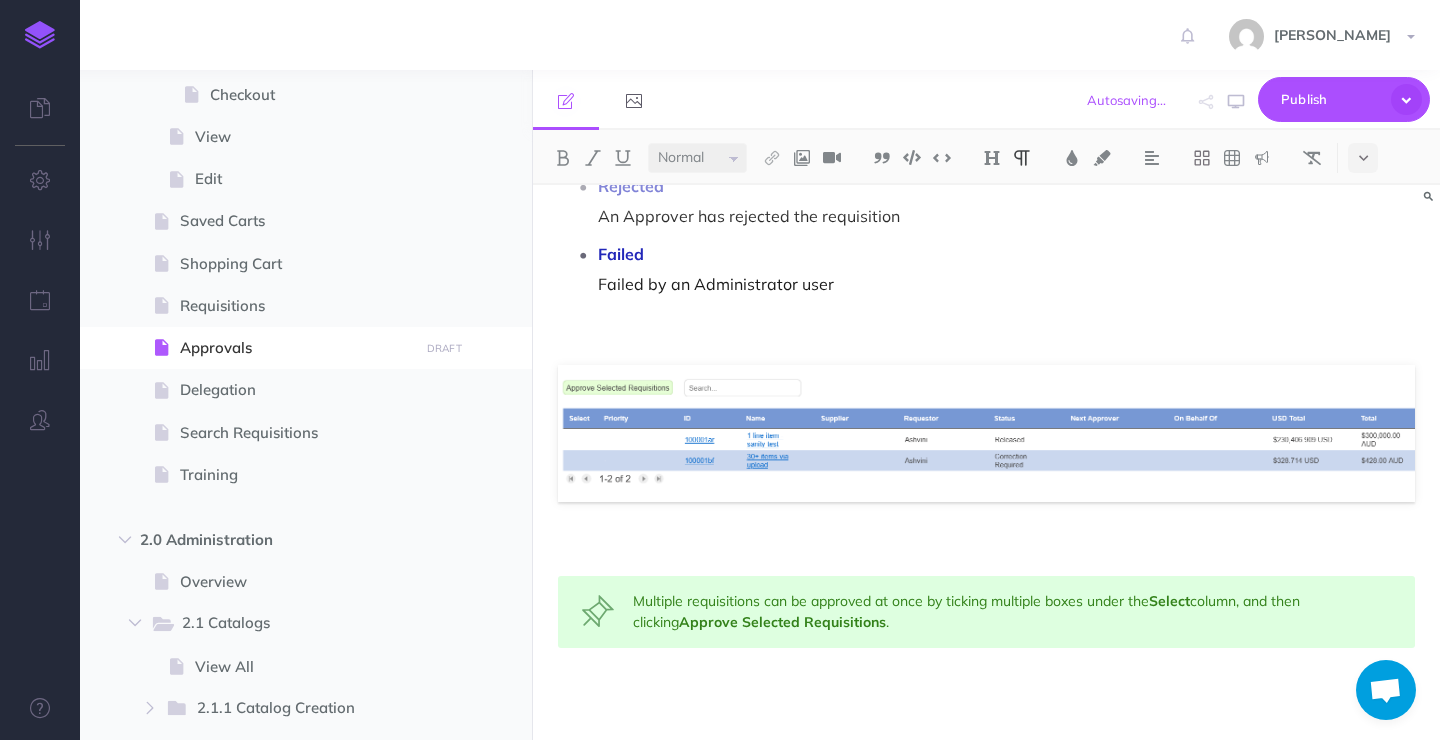 click on "Approvals Once a requisition is submitted for approval, its status will be displayed under  Approvals. Here you will be able to see who the requestor is, the current status of a given requisition, who the next approver in the approval chain is, and the total cost among other details. The status of a requisition can be one of: Created A newly created requisition, before it is submitted for approval Pending When the requisition is in the approval workflow Approved Once all Approvers have approved the requisition, it is marked Approved Released An approved requisition is usually transitioned to the Released state after two hours. Correction Required One of the Approvers in the the approval chain has asked for a correction. This sends the requisition back to the Requestor. Cancelled  The Requisition was cancelled by the Requester Rejected  An Approver has rejected the requisition Failed Failed by an Administrator user                           Select  column, and then clicking  Approve Selected Requisitions ." at bounding box center (986, 127) 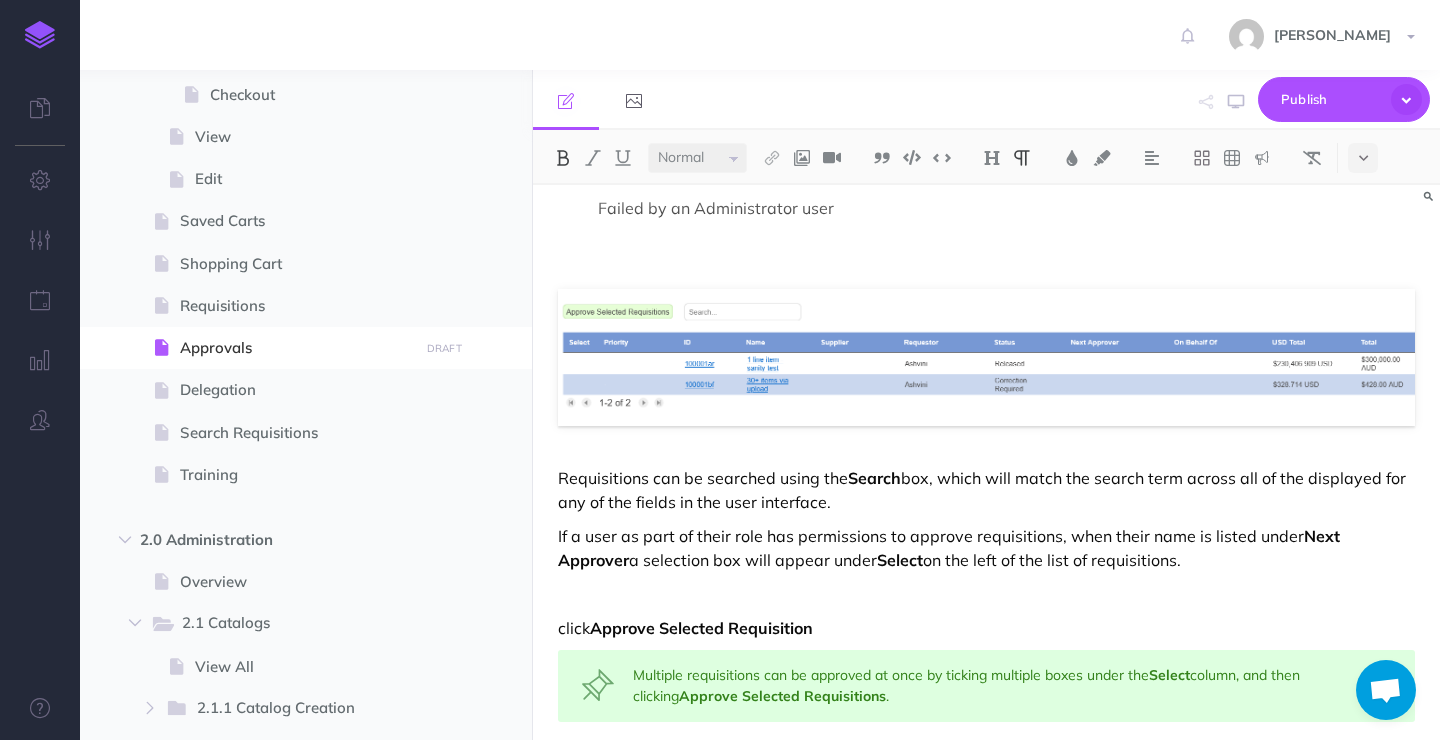 scroll, scrollTop: 821, scrollLeft: 0, axis: vertical 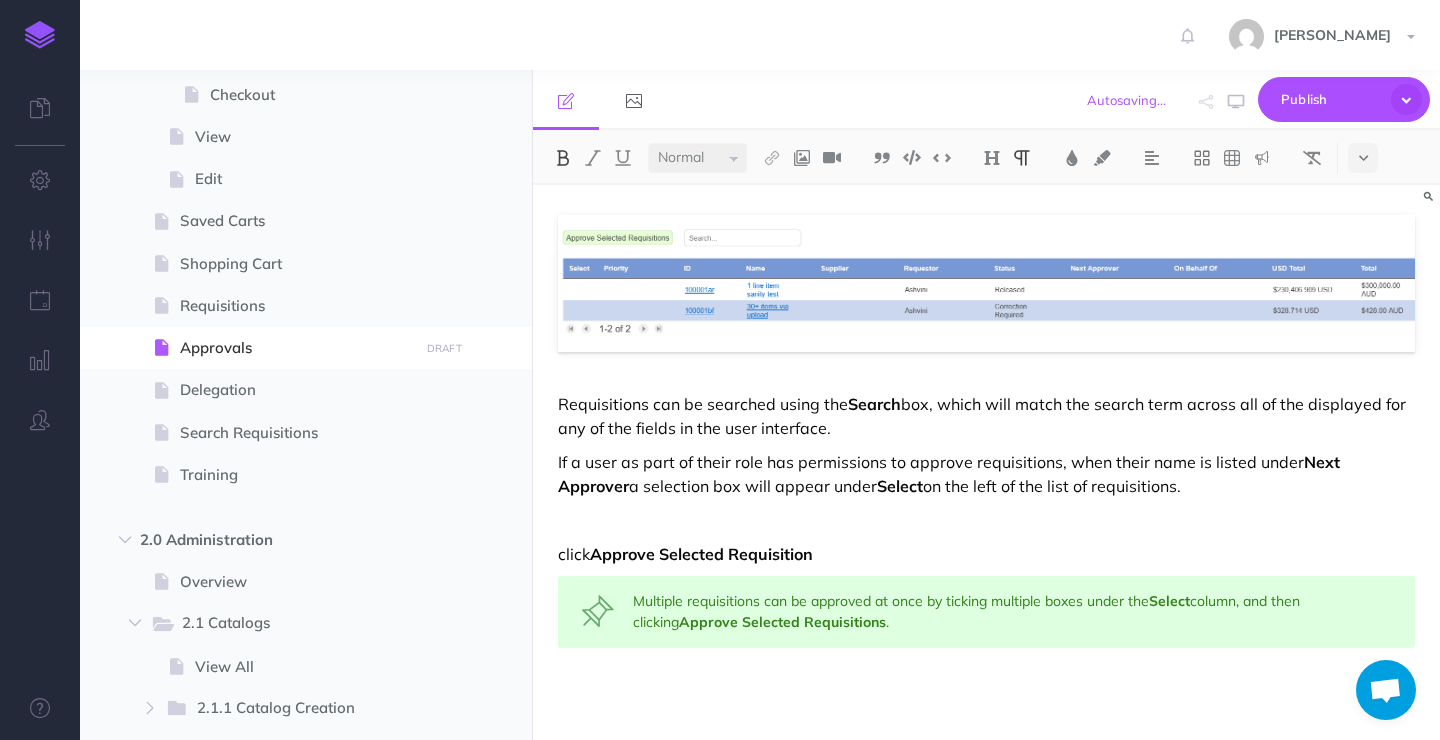 click on "If a user as part of their role has permissions to approve requisitions, when their name is listed under  Next Approver  a selection box will appear under  Select  on the left of the list of requisitions." at bounding box center [986, 474] 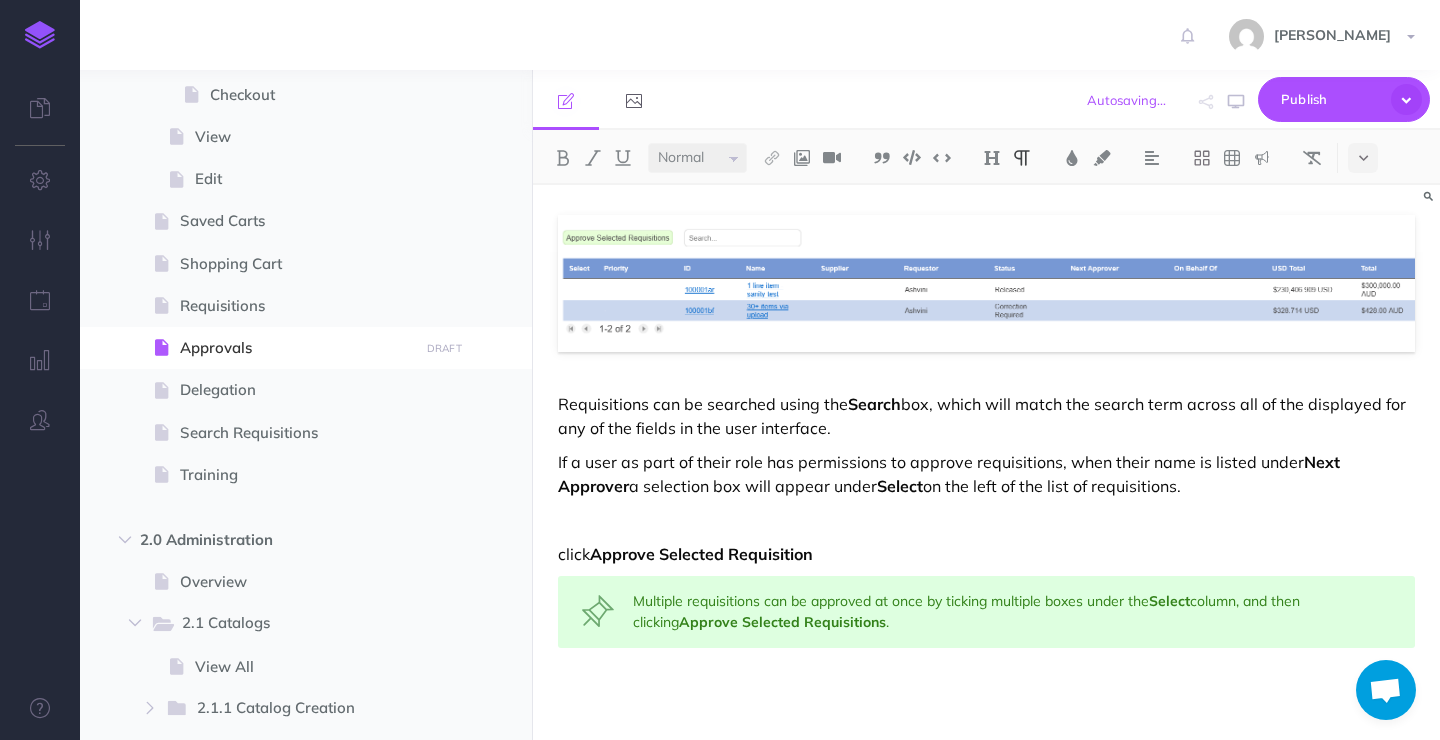 click on "If a user as part of their role has permissions to approve requisitions, when their name is listed under  Next Approver  a selection box will appear under  Select  on the left of the list of requisitions." at bounding box center (986, 474) 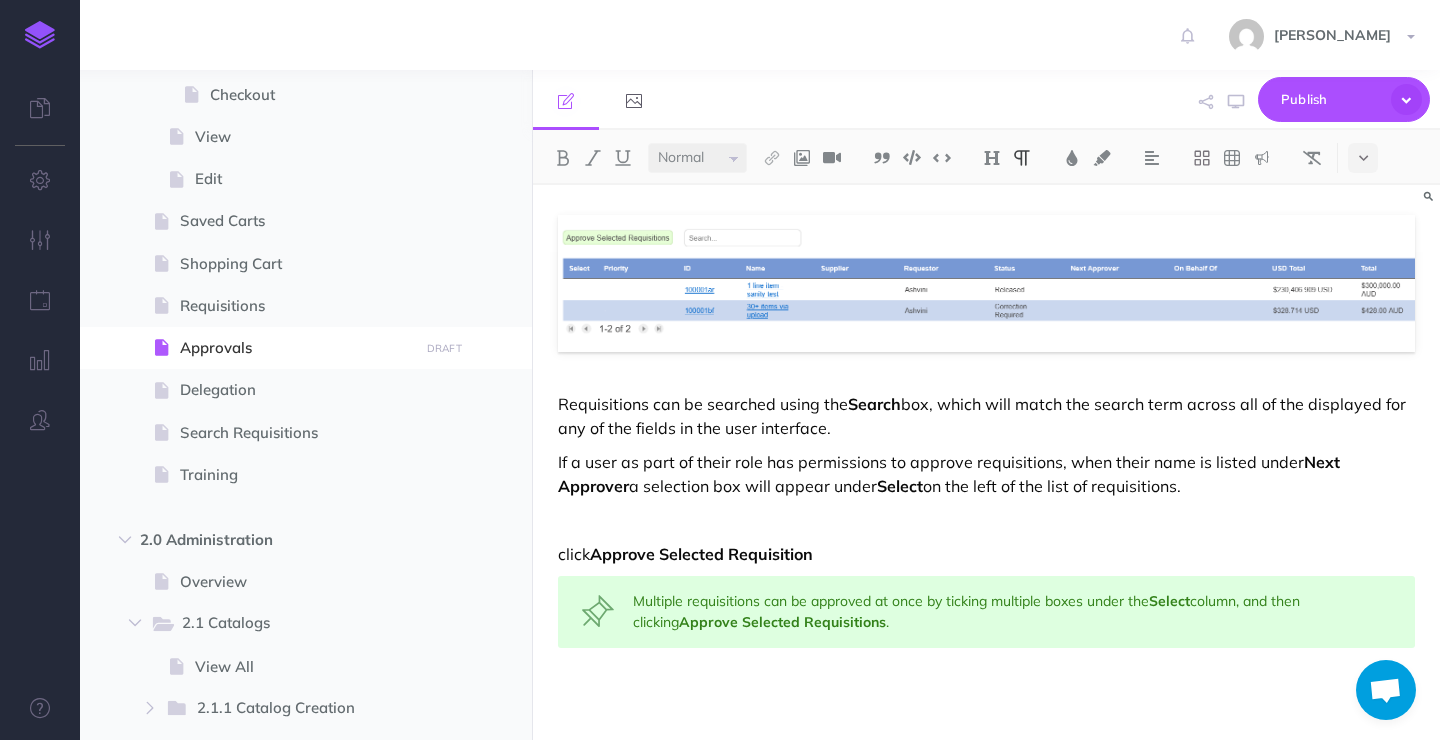 click on "Multiple requisitions can be approved at once by ticking multiple boxes under the  Select  column, and then clicking  Approve Selected Requisitions ." at bounding box center [986, 612] 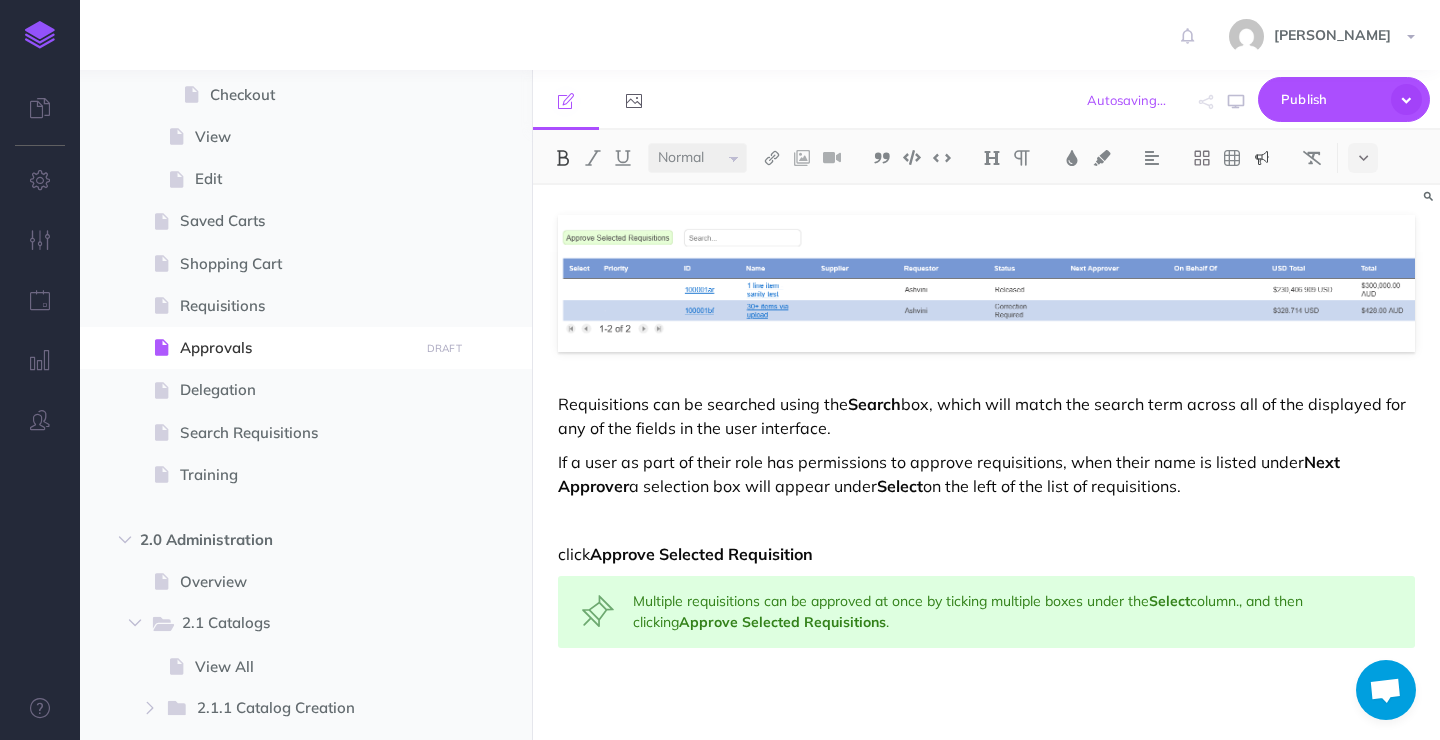 scroll, scrollTop: 818, scrollLeft: 0, axis: vertical 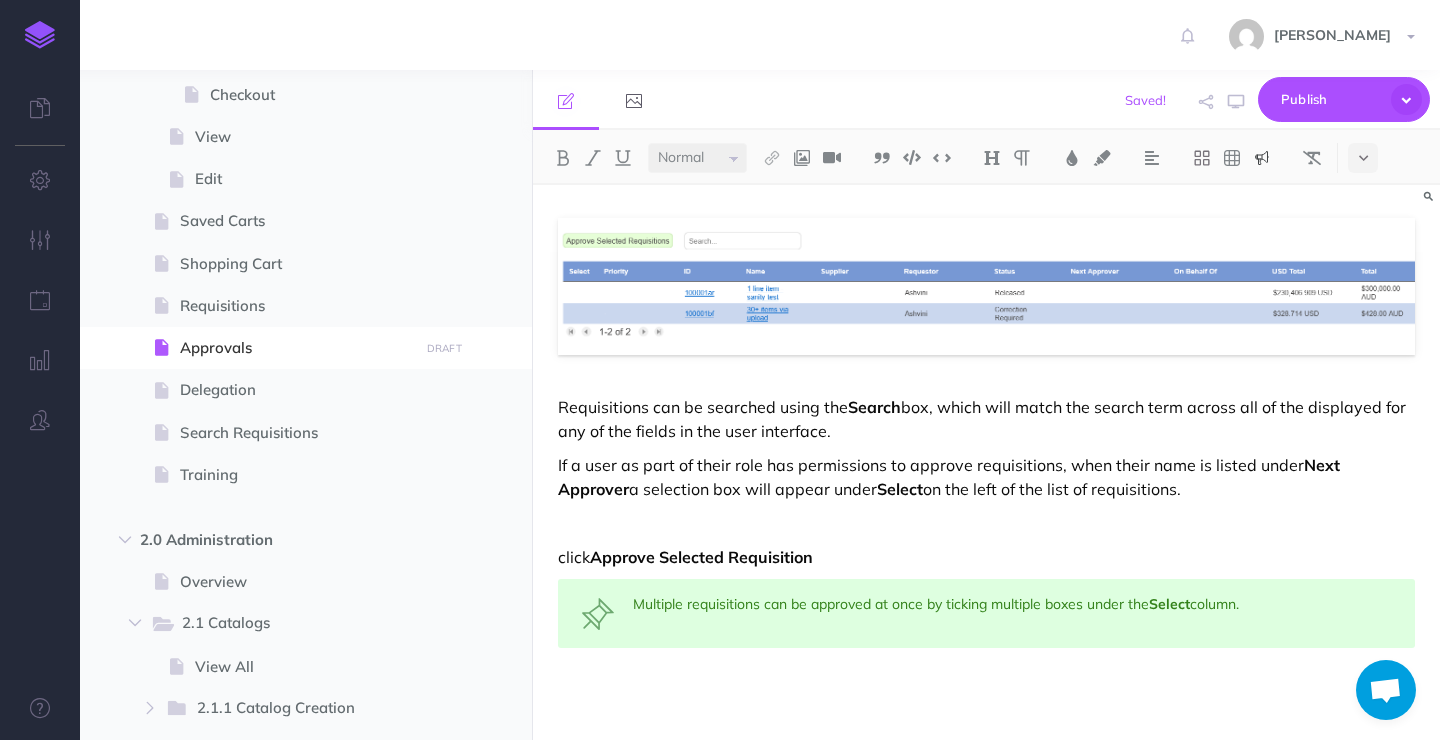 click on "If a user as part of their role has permissions to approve requisitions, when their name is listed under  Next Approver  a selection box will appear under  Select  on the left of the list of requisitions." at bounding box center (986, 477) 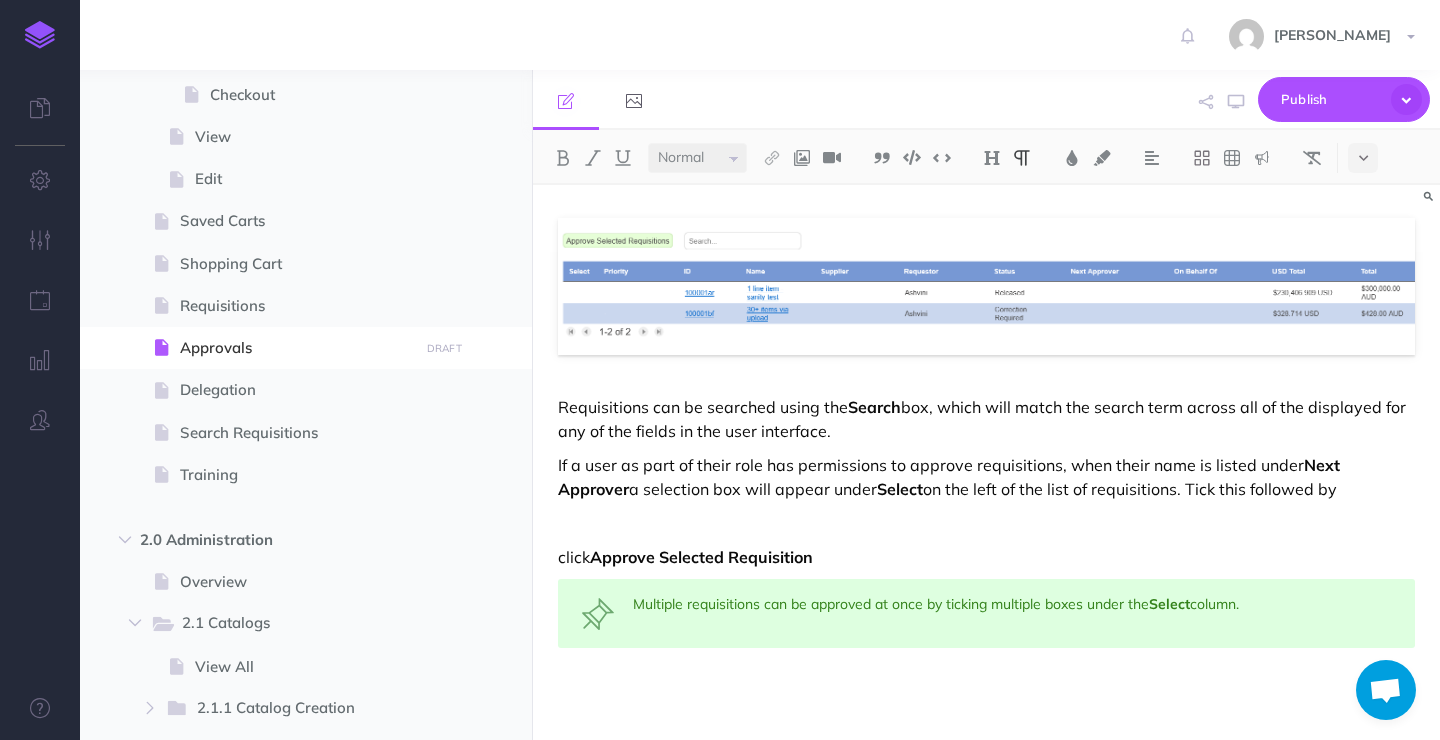 click on "click  Approve Selected Requisition" at bounding box center (986, 557) 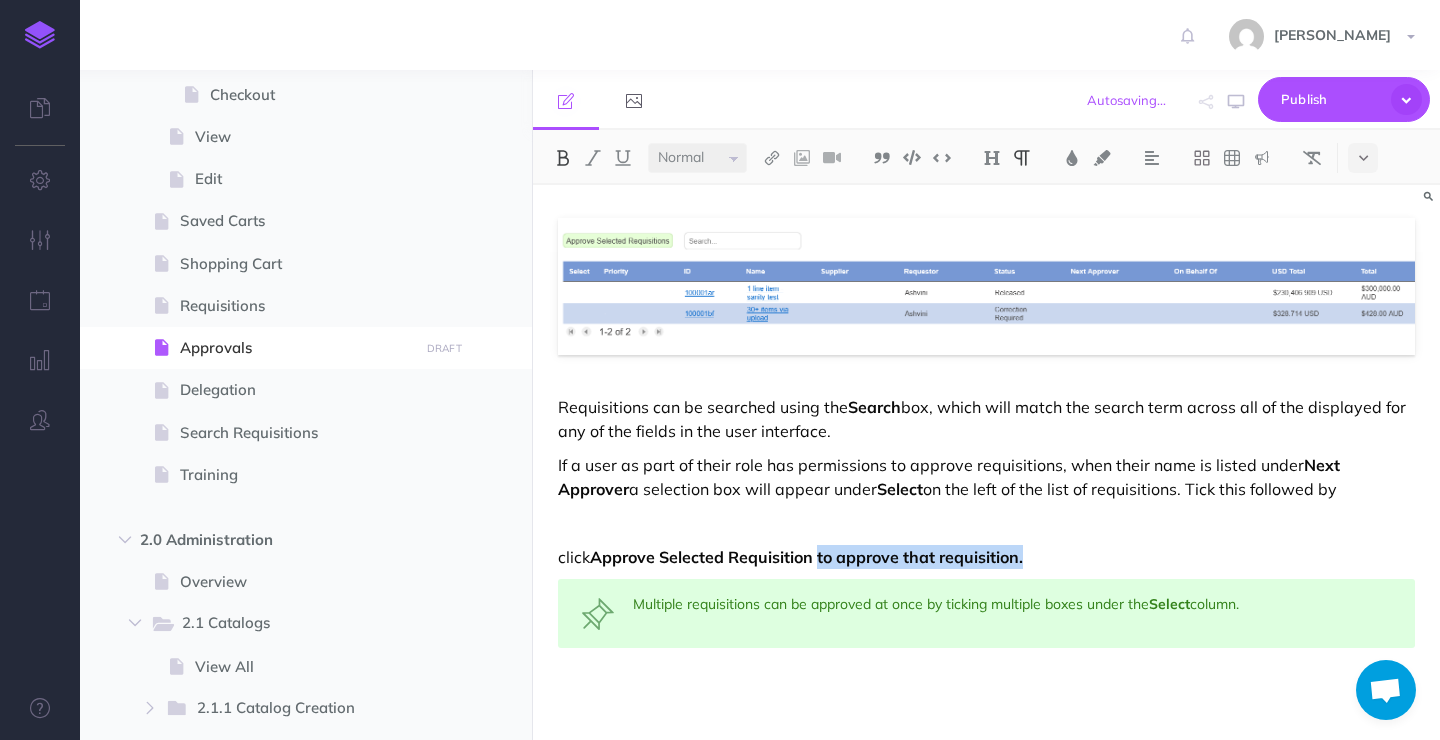 drag, startPoint x: 824, startPoint y: 562, endPoint x: 1031, endPoint y: 555, distance: 207.11832 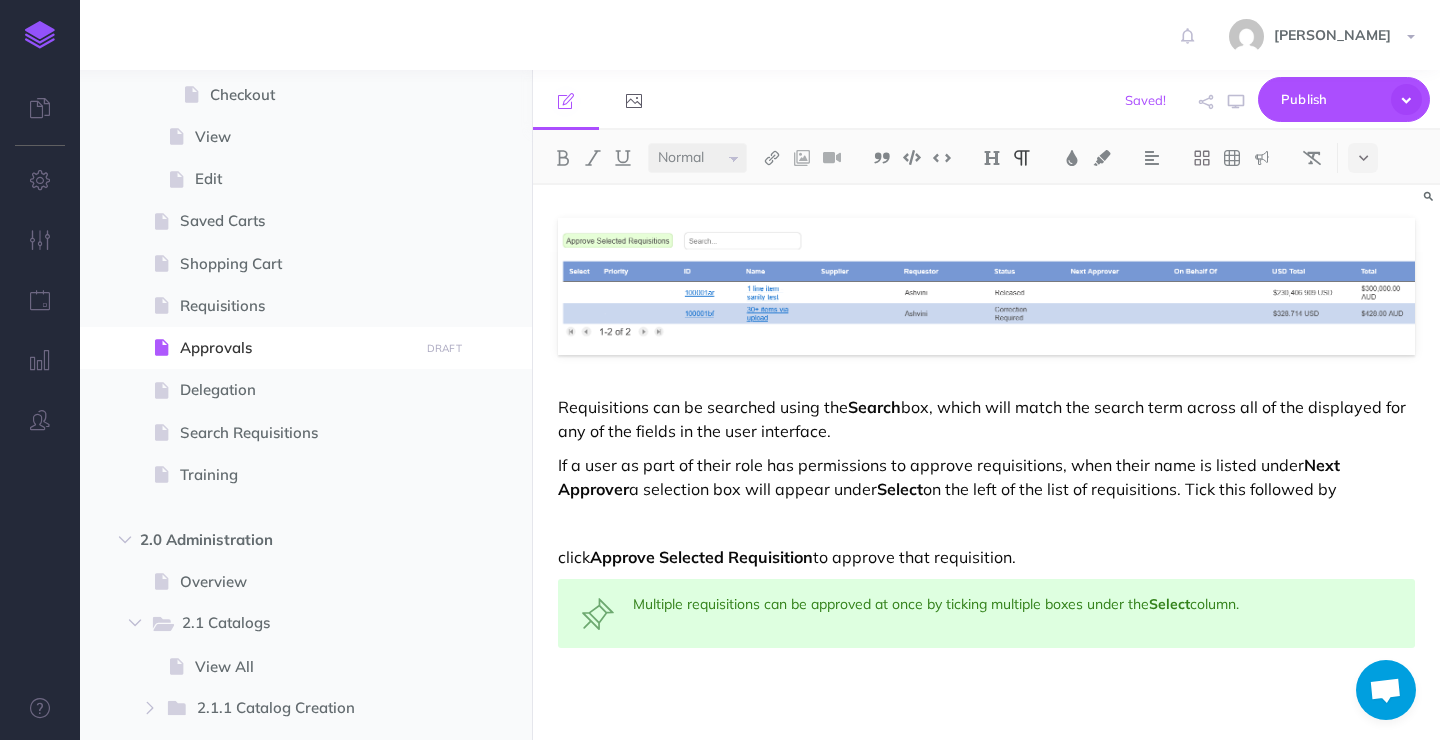 click on "click  Approve Selected Requisition  to approve that requisition." at bounding box center [986, 557] 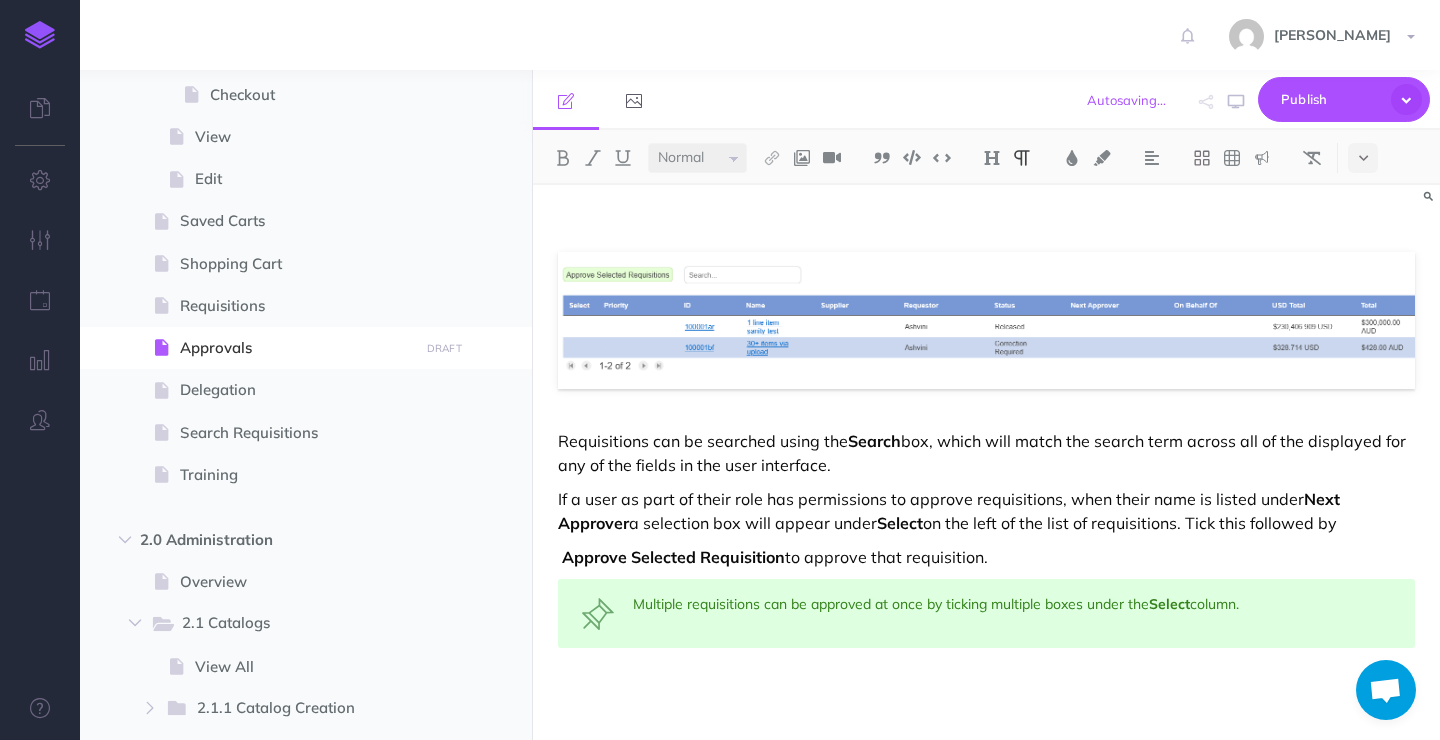 scroll, scrollTop: 774, scrollLeft: 0, axis: vertical 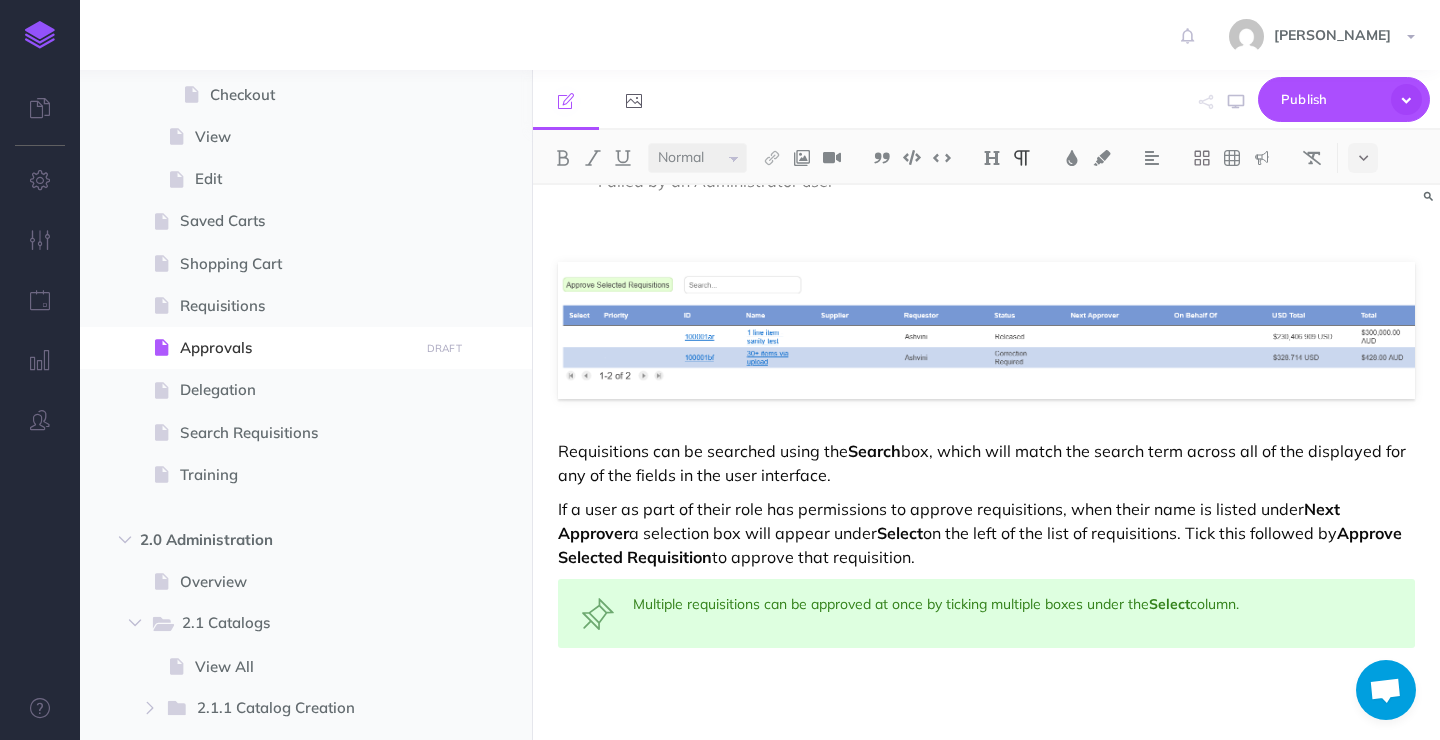 click on "If a user as part of their role has permissions to approve requisitions, when their name is listed under  Next Approver  a selection box will appear under  Select  on the left of the list of requisitions. Tick this followed by  Approve Selected Requisition  to approve that requisition." at bounding box center (986, 533) 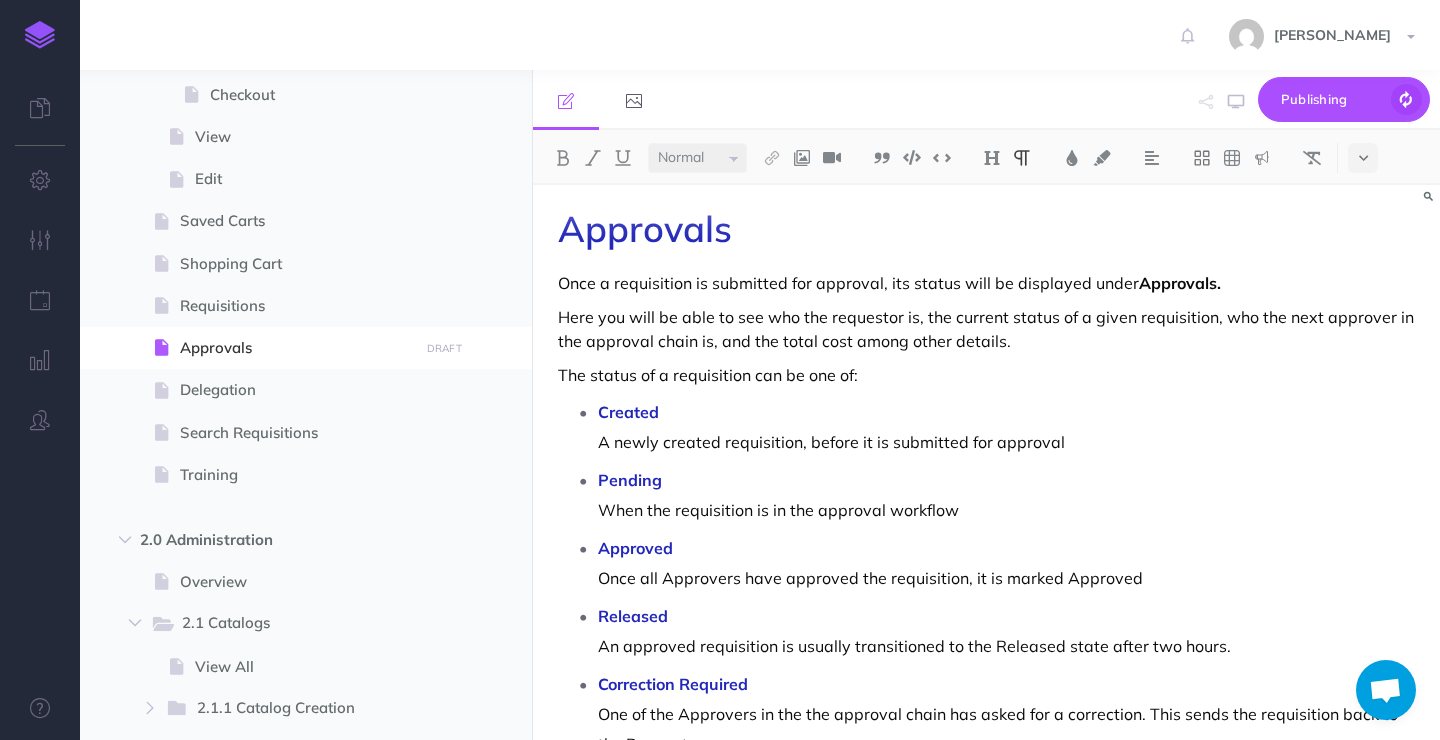 scroll, scrollTop: 0, scrollLeft: 0, axis: both 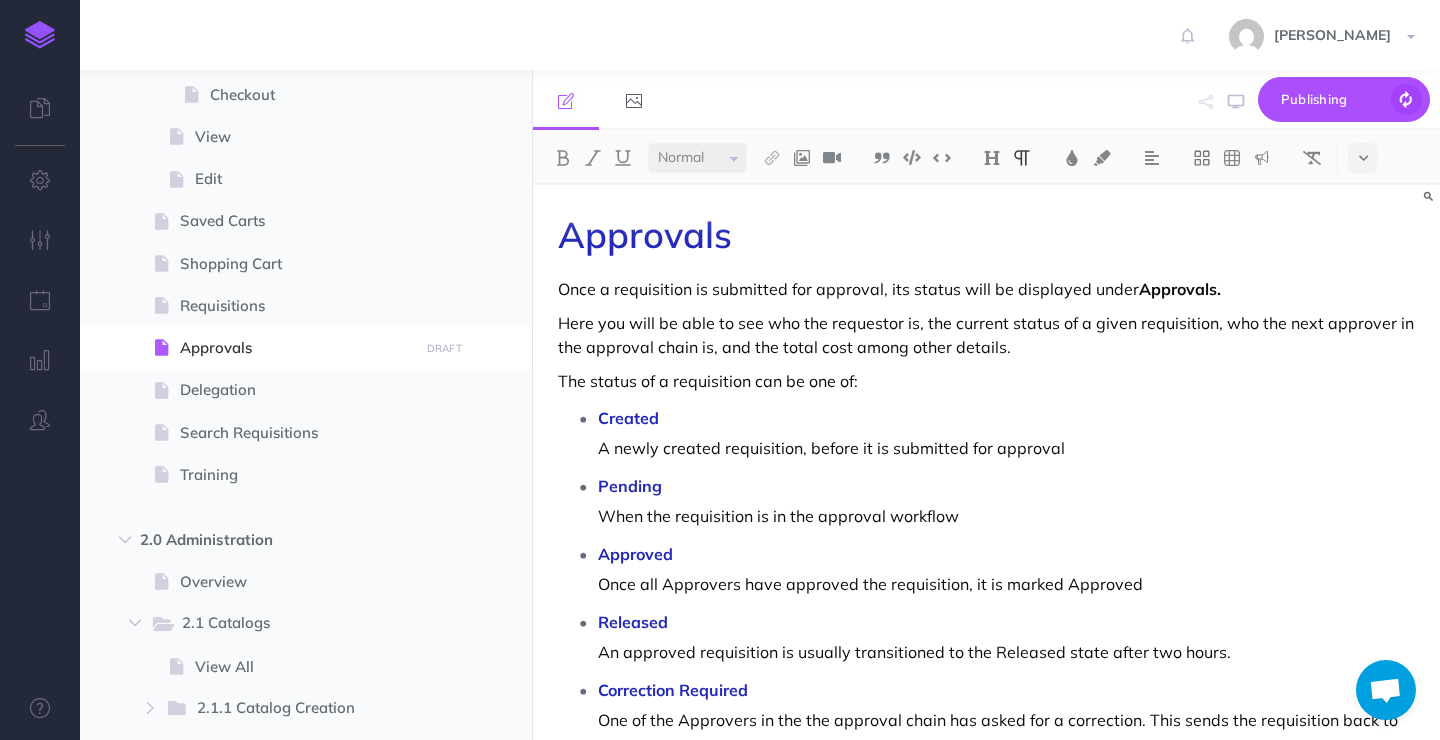 click on "Here you will be able to see who the requestor is, the current status of a given requisition, who the next approver in the approval chain is, and the total cost among other details." at bounding box center [986, 335] 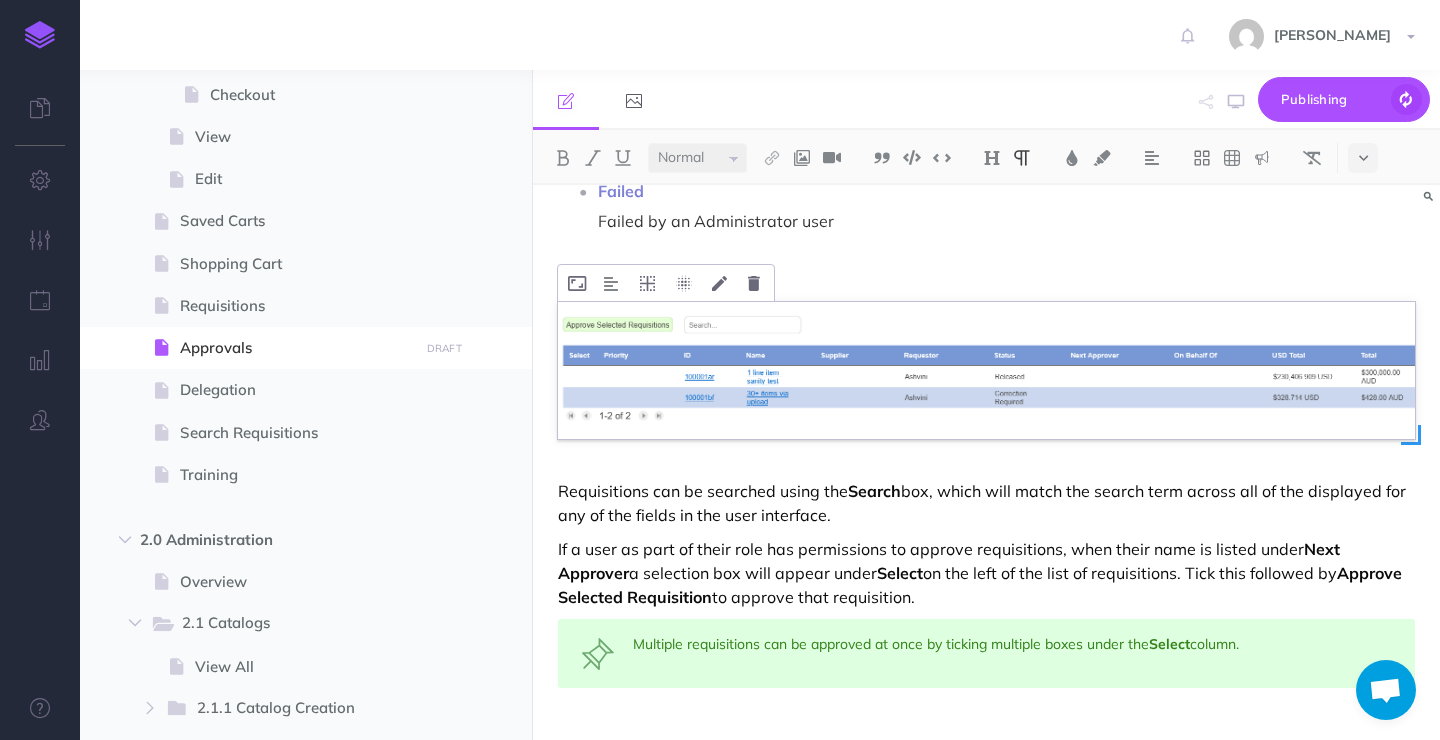 scroll, scrollTop: 735, scrollLeft: 0, axis: vertical 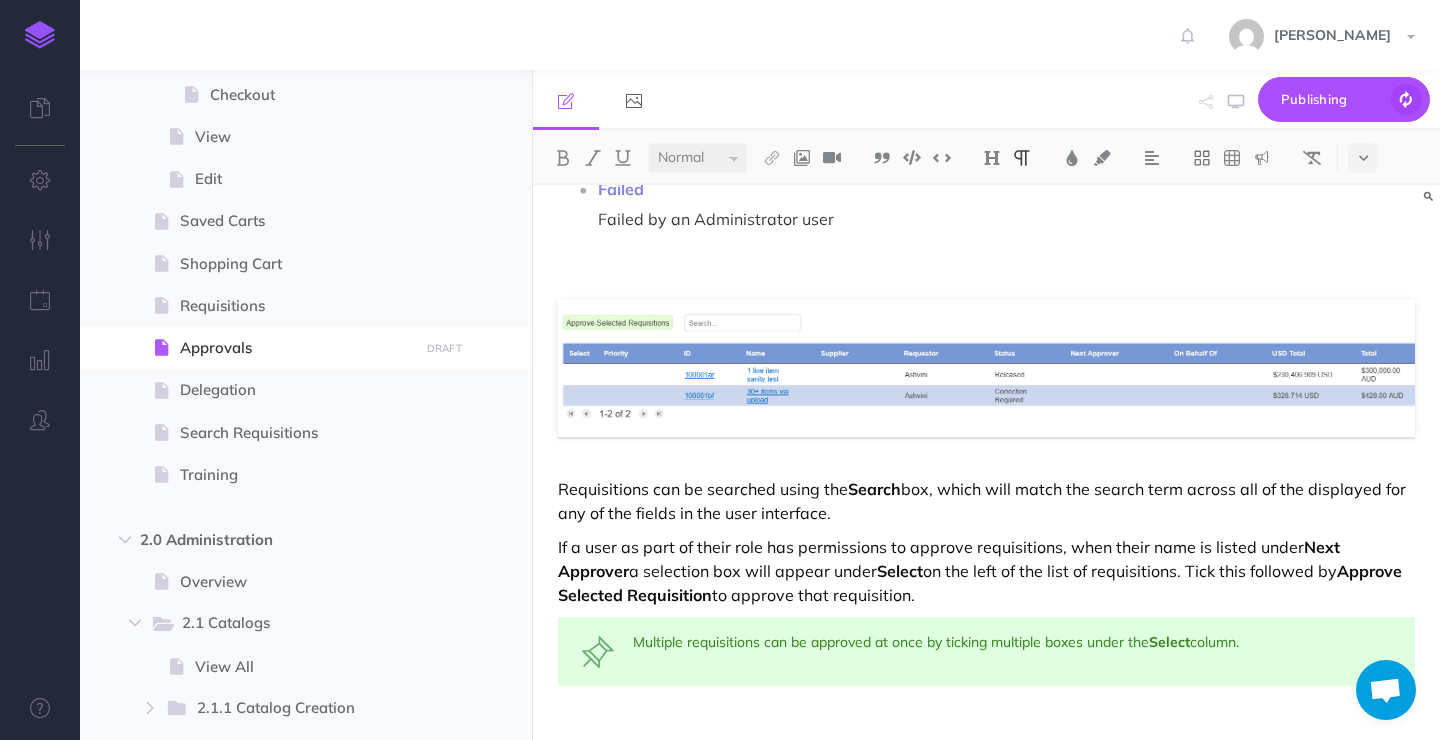 click at bounding box center [986, 270] 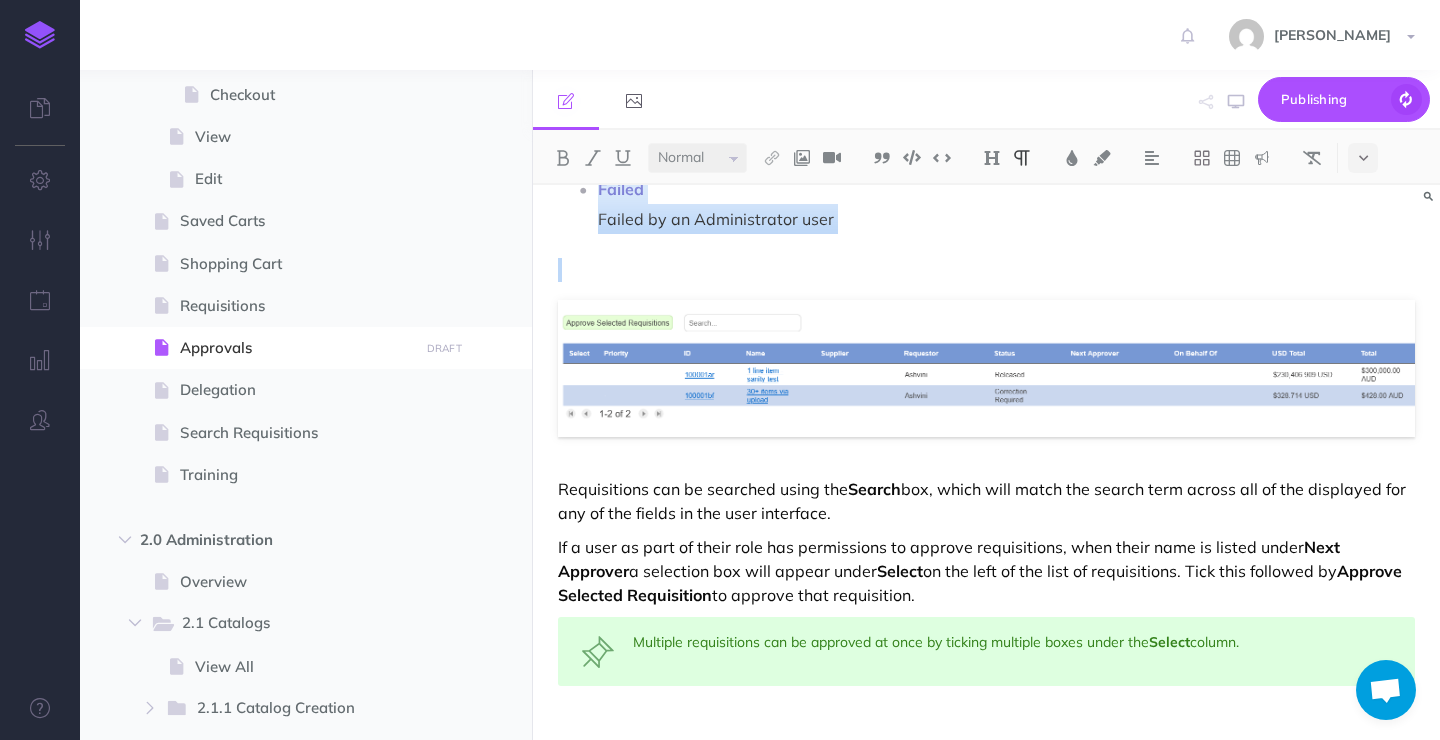 scroll, scrollTop: 732, scrollLeft: 0, axis: vertical 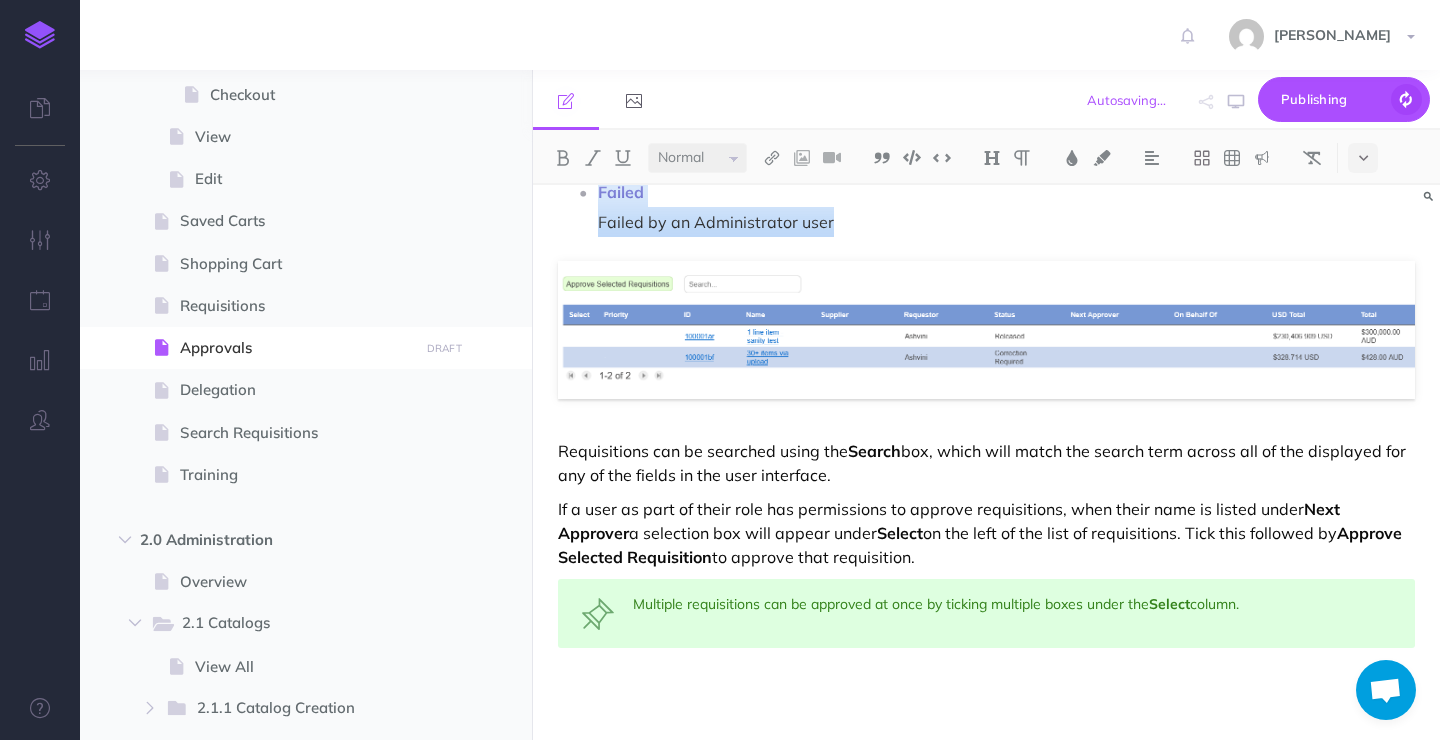 click on "Approvals Once a requisition is submitted for approval, its status will be displayed under  Approvals. Here you will be able to see who the requestor is, the current status of a given requisition, who the next approver in the approval chain is, and the total cost among other details. The status of a requisition can be one of: Created A newly created requisition, before it is submitted for approval Pending When the requisition is in the approval workflow Approved Once all Approvers have approved the requisition, it is marked Approved Released An approved requisition is usually transitioned to the Released state after two hours. Correction Required One of the Approvers in the the approval chain has asked for a correction. This sends the requisition back to the Requestor. Cancelled  The Requisition was cancelled by the Requester Rejected  An Approver has rejected the requisition Failed Failed by an Administrator user                           Requisitions can be searched using the  Search Next Approver Select" at bounding box center [986, 96] 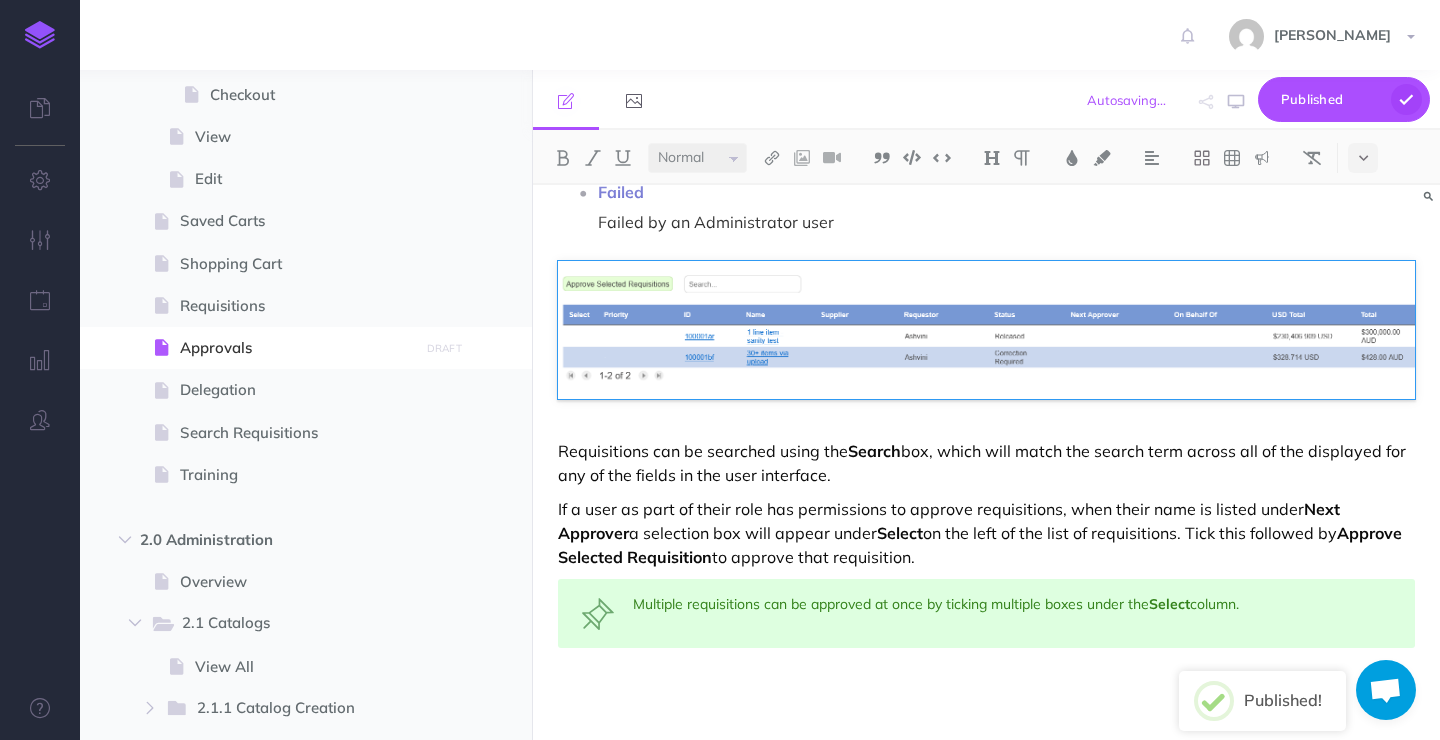 click on "Requisitions can be searched using the  Search  box, which will match the search term across all of the displayed for any of the fields in the user interface." at bounding box center (986, 463) 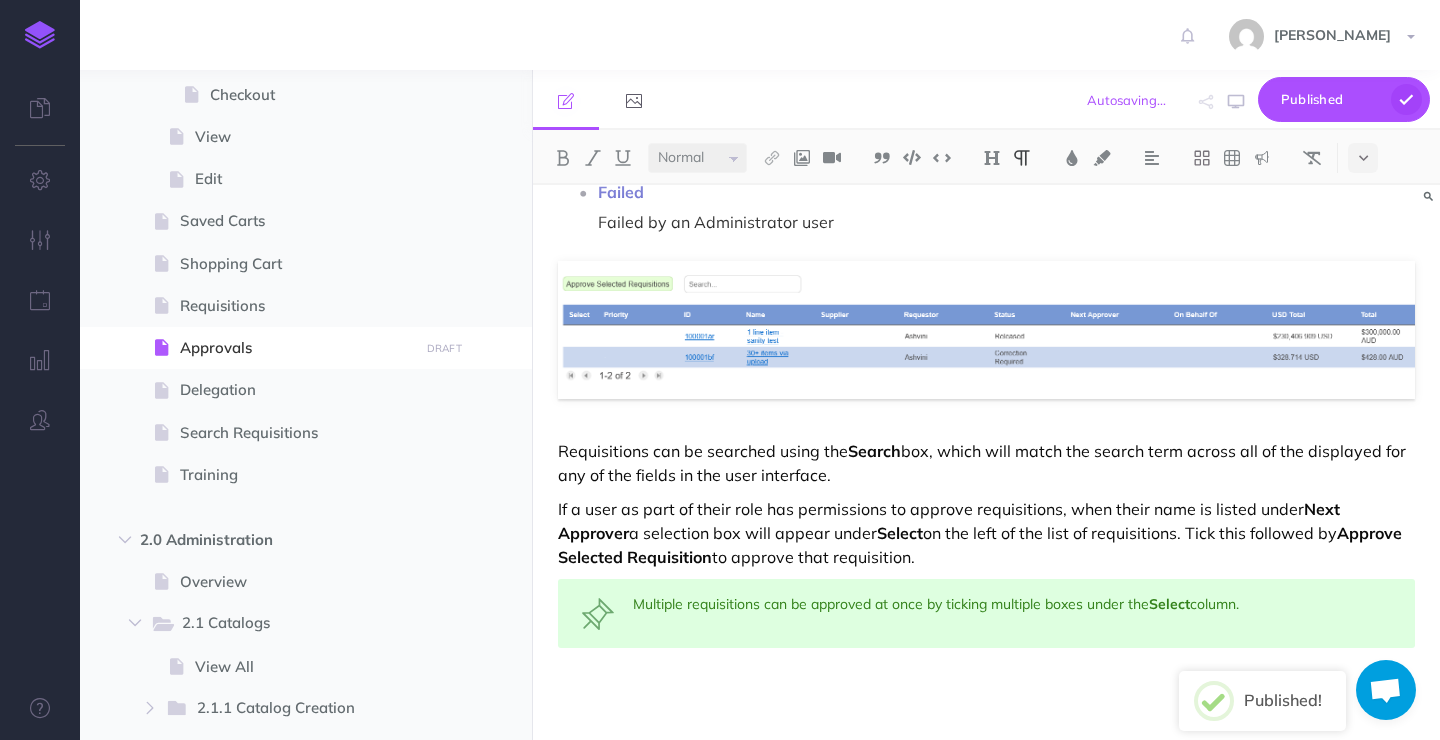 click on "Requisitions can be searched using the  Search  box, which will match the search term across all of the displayed for any of the fields in the user interface." at bounding box center (986, 463) 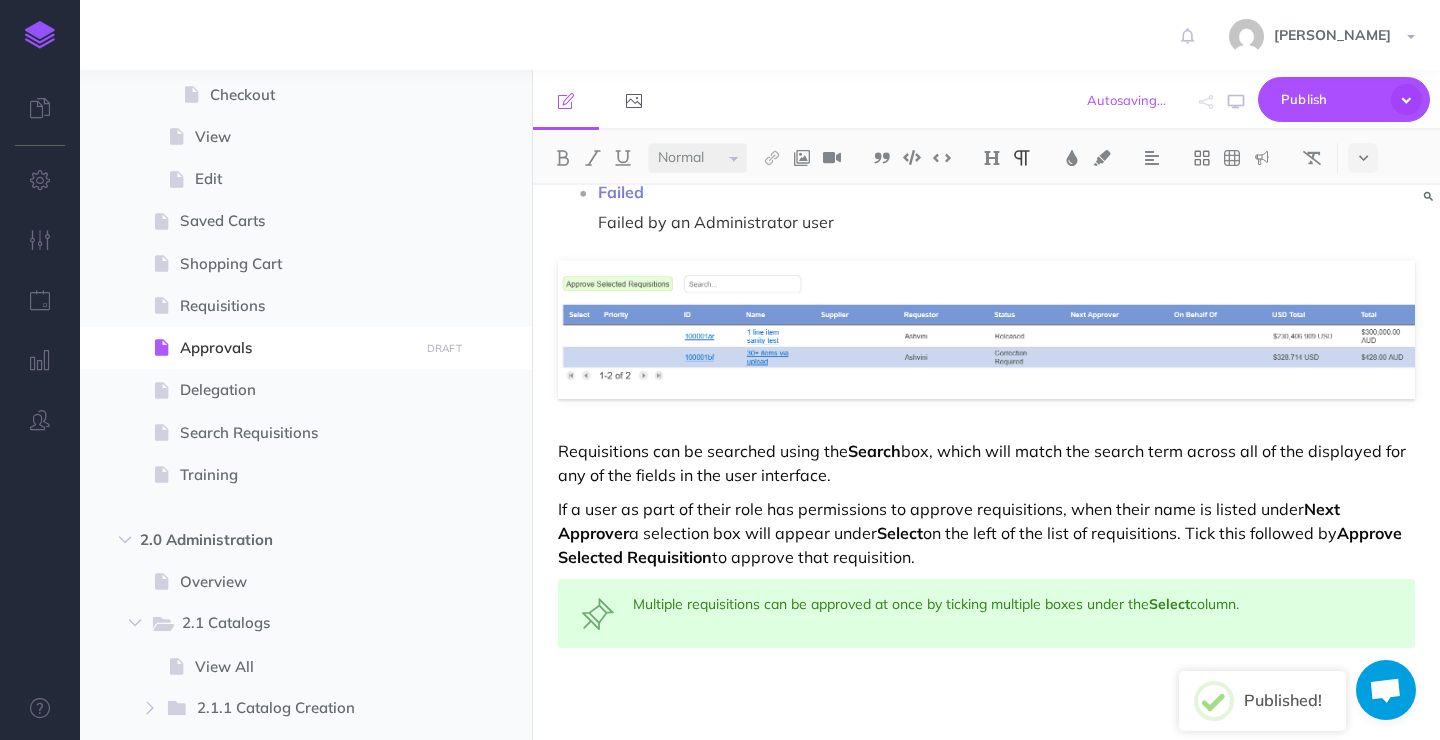 click on "Approvals Once a requisition is submitted for approval, its status will be displayed under  Approvals. Here you will be able to see who the requestor is, the current status of a given requisition, who the next approver in the approval chain is, and the total cost among other details. The status of a requisition can be one of: Created A newly created requisition, before it is submitted for approval Pending When the requisition is in the approval workflow Approved Once all Approvers have approved the requisition, it is marked Approved Released An approved requisition is usually transitioned to the Released state after two hours. Correction Required One of the Approvers in the the approval chain has asked for a correction. This sends the requisition back to the Requestor. Cancelled  The Requisition was cancelled by the Requester Rejected  An Approver has rejected the requisition Failed Failed by an Administrator user                           Requisitions can be searched using the  Search Next Approver Select" at bounding box center (986, 96) 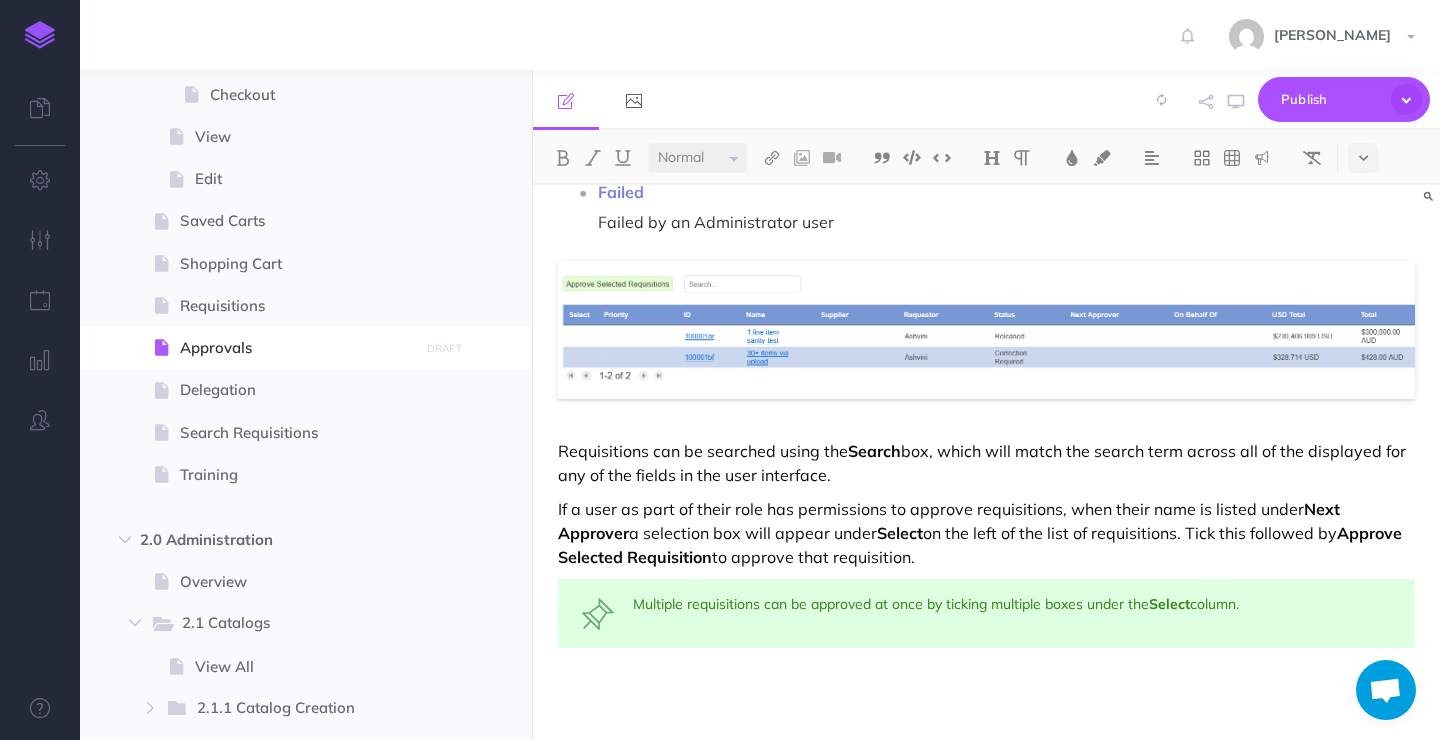 scroll, scrollTop: 555, scrollLeft: 0, axis: vertical 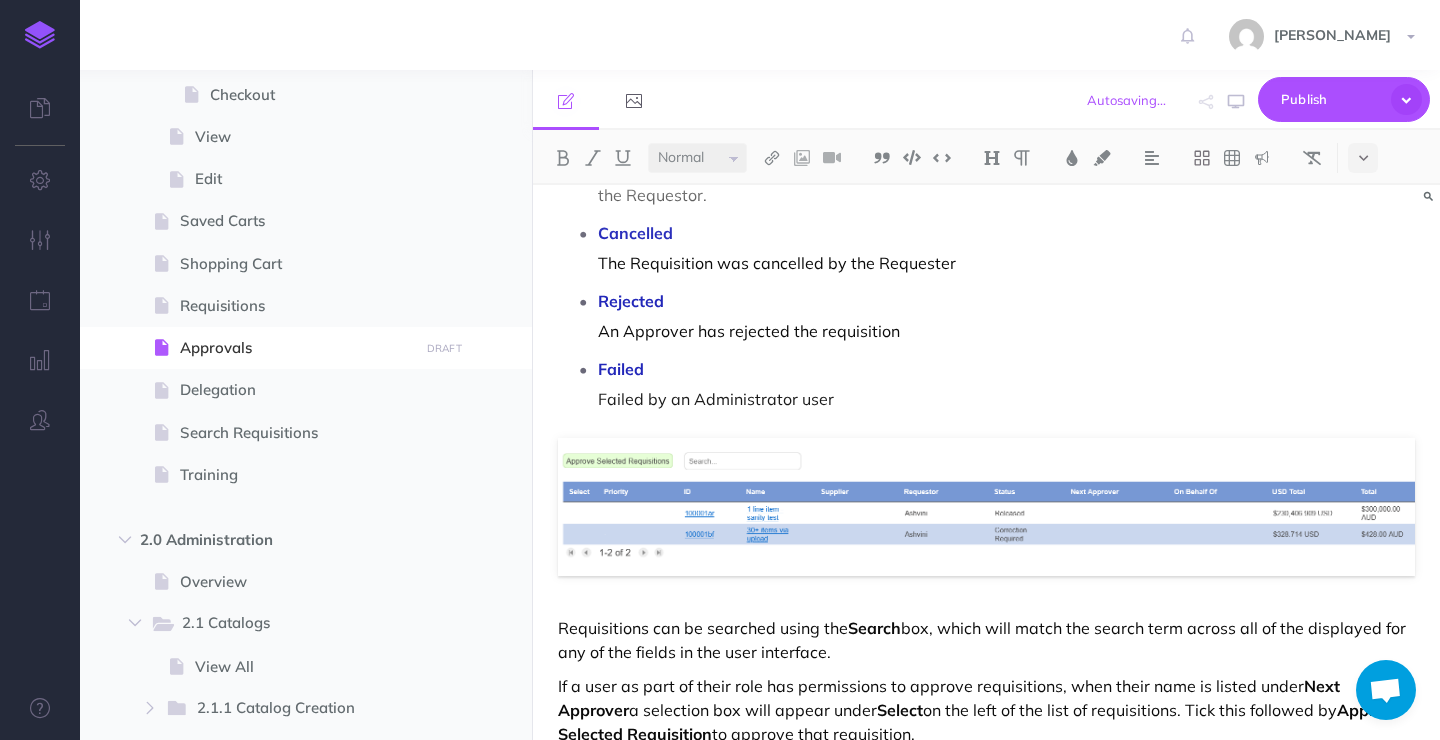 click on "Approvals Once a requisition is submitted for approval, its status will be displayed under  Approvals. Here you will be able to see who the requestor is, the current status of a given requisition, who the next approver in the approval chain is, and the total cost among other details. The status of a requisition can be one of: Created A newly created requisition, before it is submitted for approval Pending When the requisition is in the approval workflow Approved Once all Approvers have approved the requisition, it is marked Approved Released An approved requisition is usually transitioned to the Released state after two hours. Correction Required One of the Approvers in the the approval chain has asked for a correction. This sends the requisition back to the Requestor. Cancelled  The Requisition was cancelled by the Requester Rejected  An Approver has rejected the requisition Failed Failed by an Administrator user                           Requisitions can be searched using the  Search Next Approver Select" at bounding box center [986, 273] 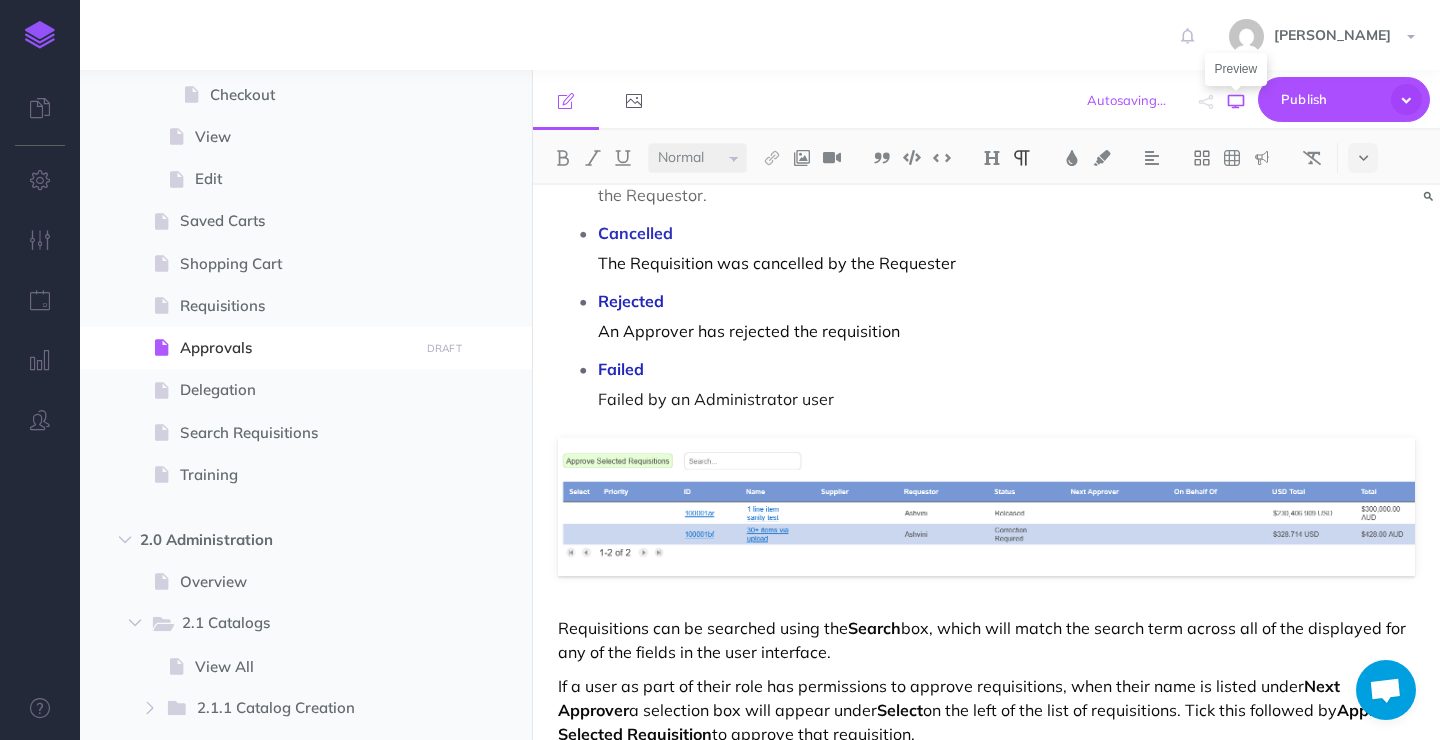 click at bounding box center [1236, 102] 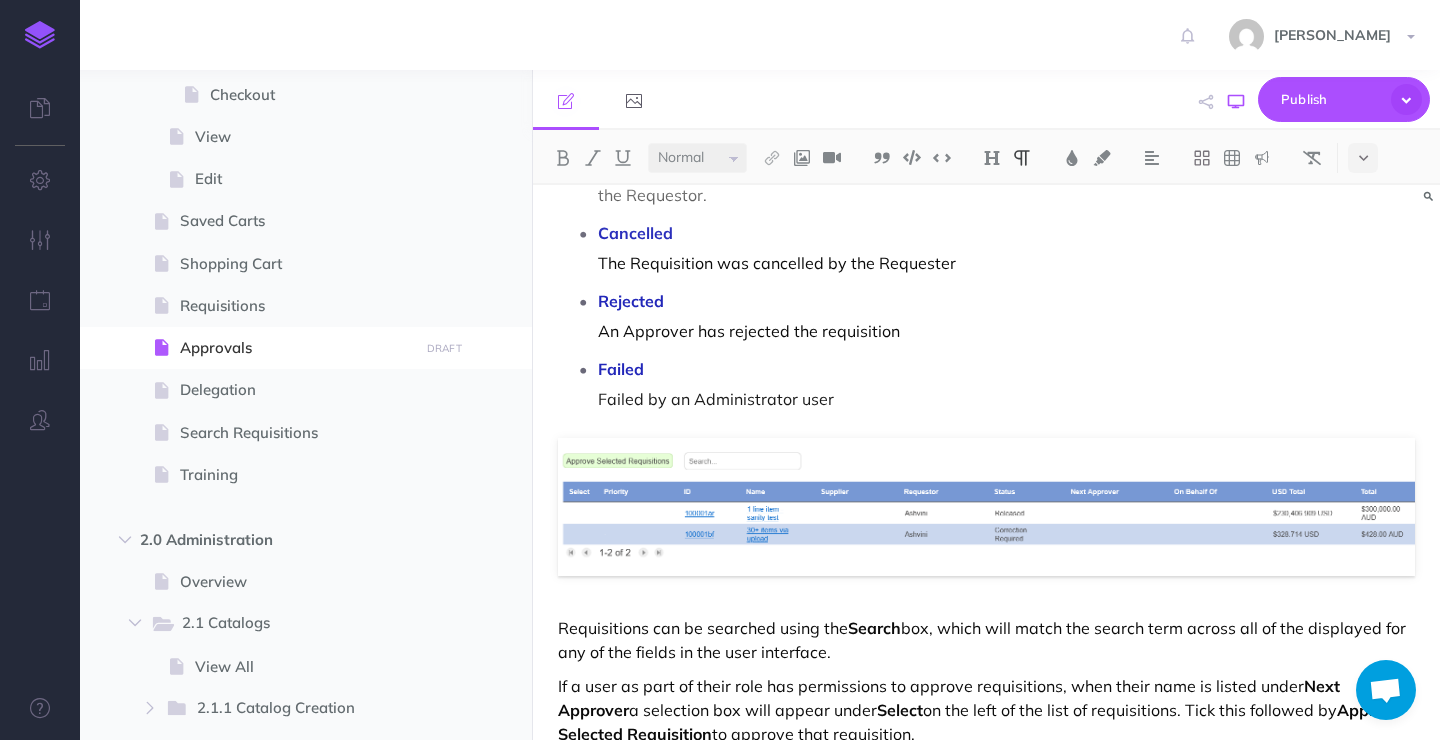click at bounding box center [1236, 102] 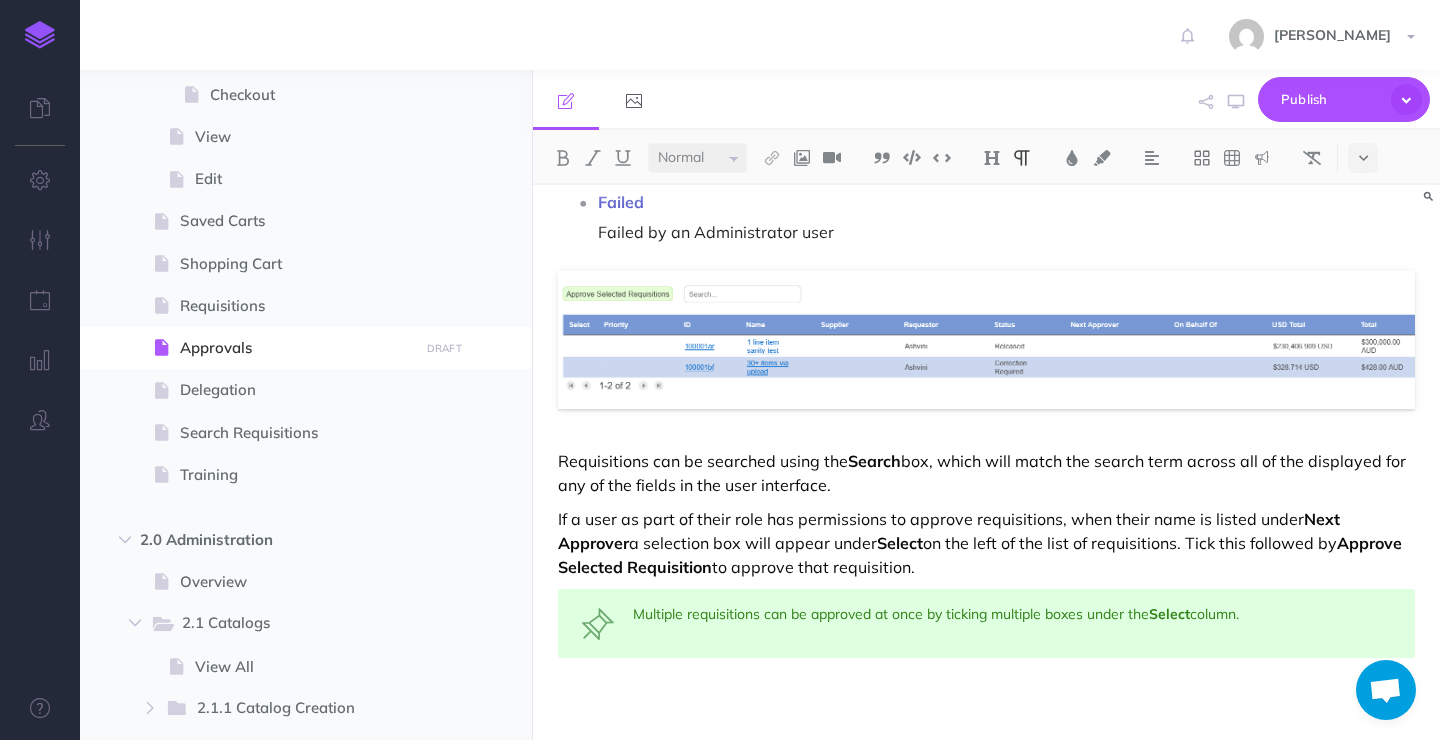 scroll, scrollTop: 732, scrollLeft: 0, axis: vertical 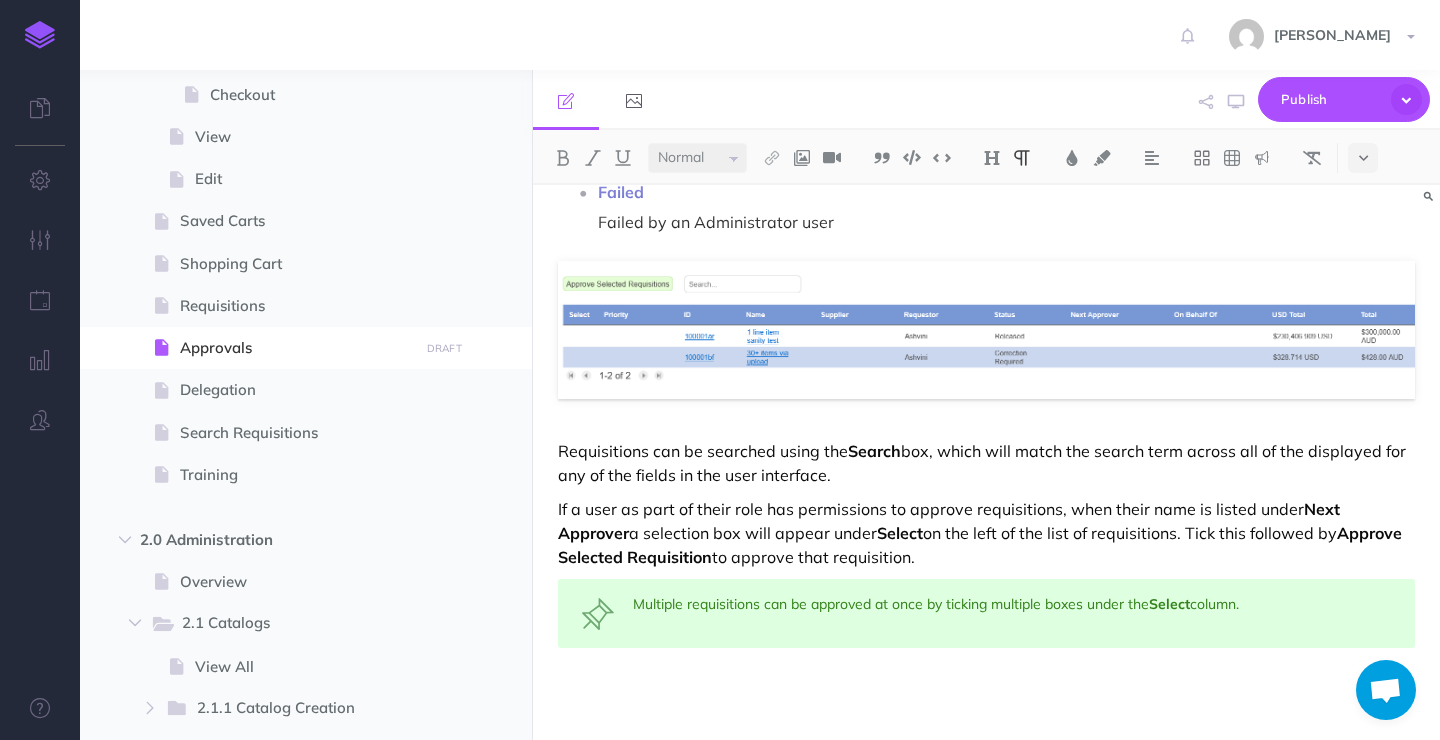click on "Requisitions can be searched using the  Search  box, which will match the search term across all of the displayed for any of the fields in the user interface." at bounding box center (986, 463) 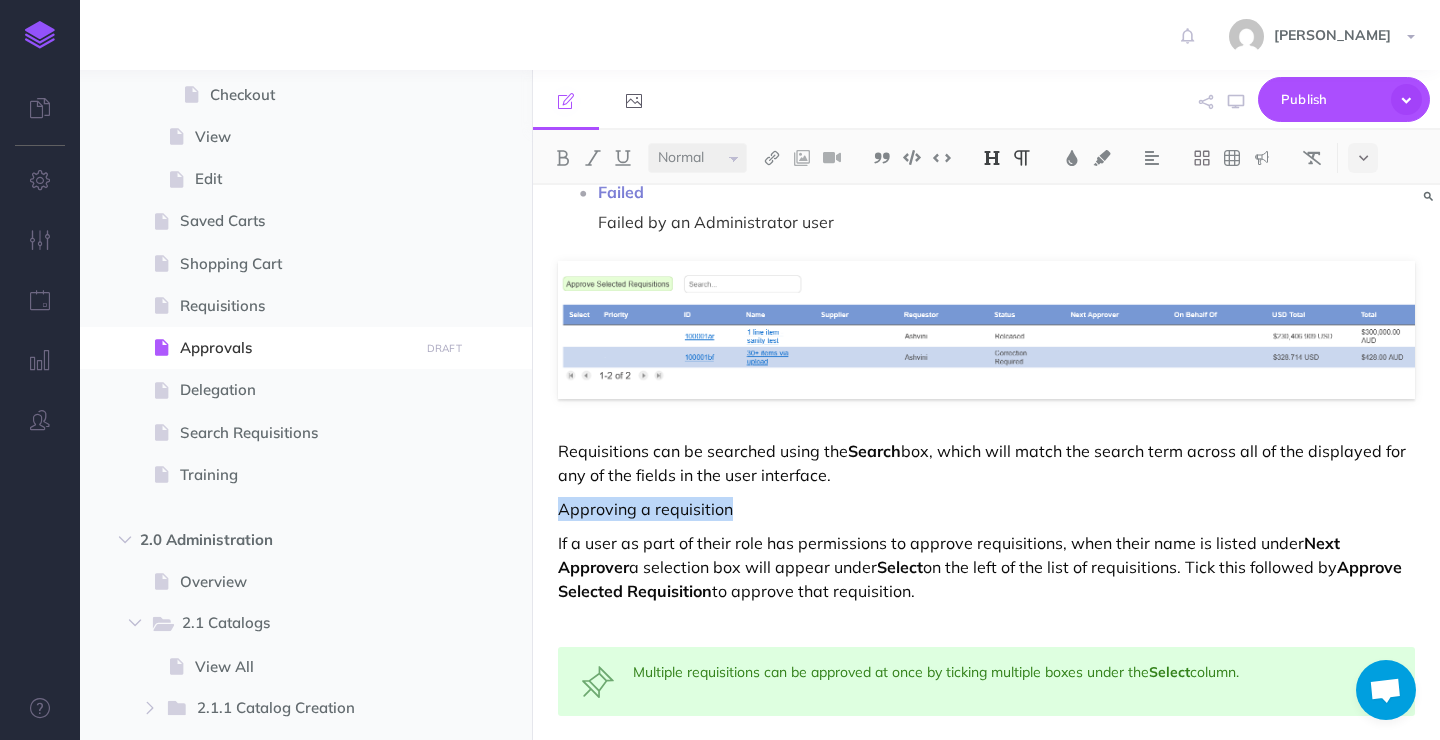 click at bounding box center (992, 158) 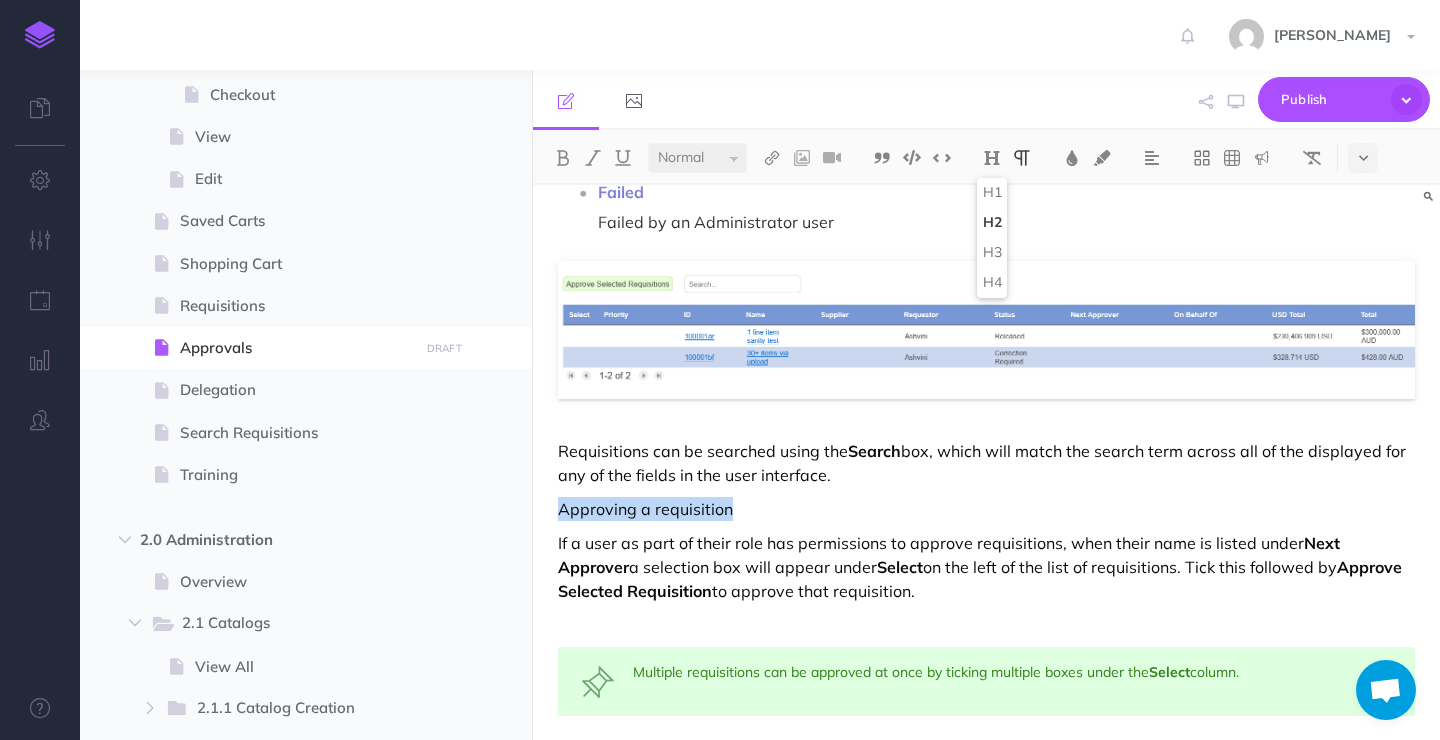 click on "H2" at bounding box center (992, 223) 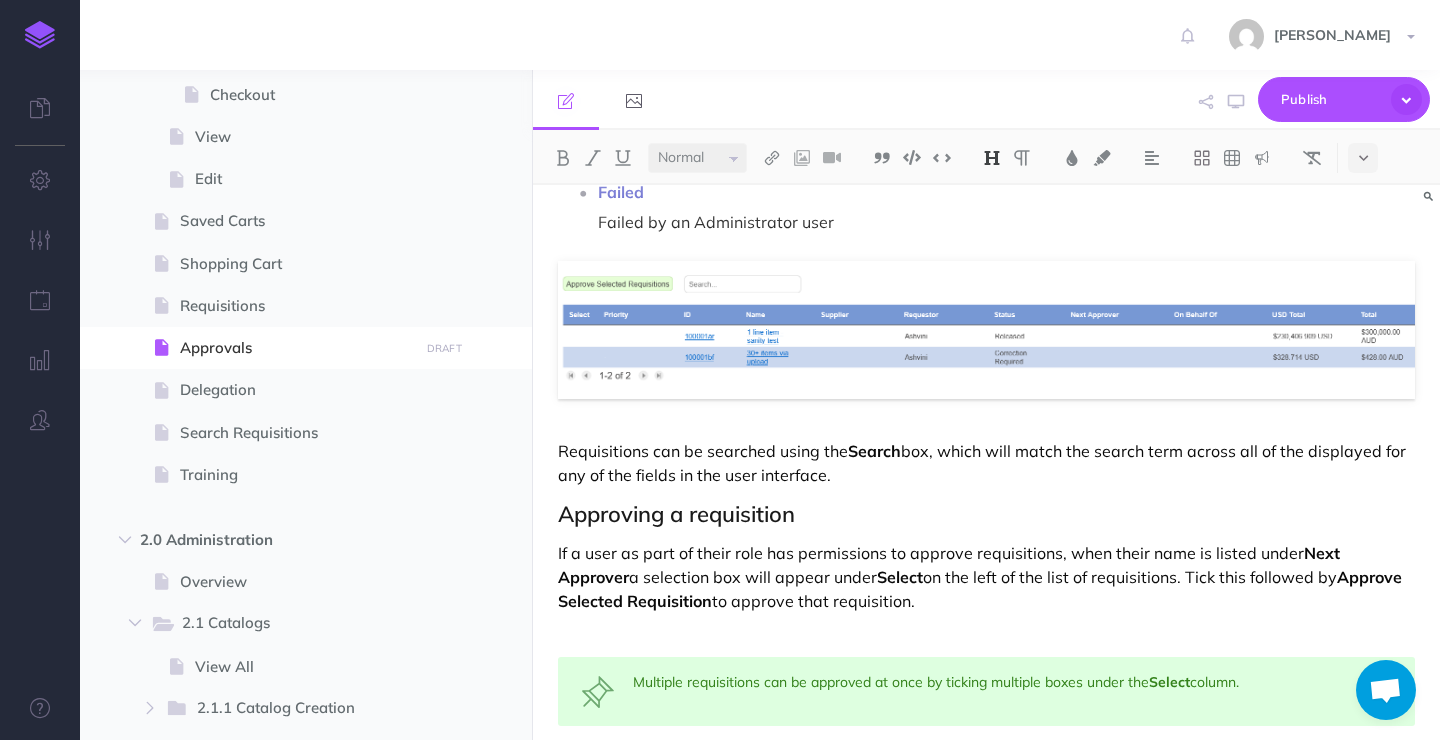 click on "Requisitions can be searched using the  Search  box, which will match the search term across all of the displayed for any of the fields in the user interface." at bounding box center (986, 463) 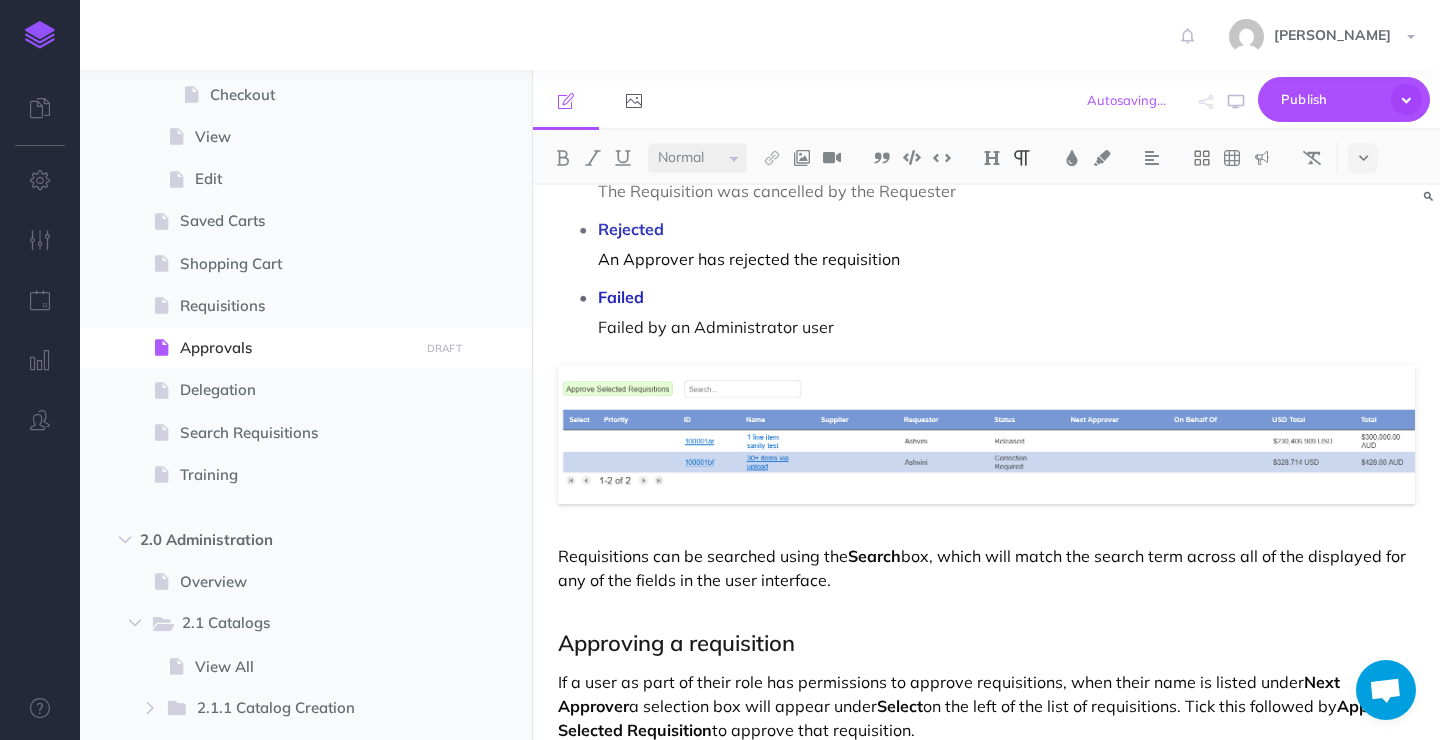 scroll, scrollTop: 835, scrollLeft: 0, axis: vertical 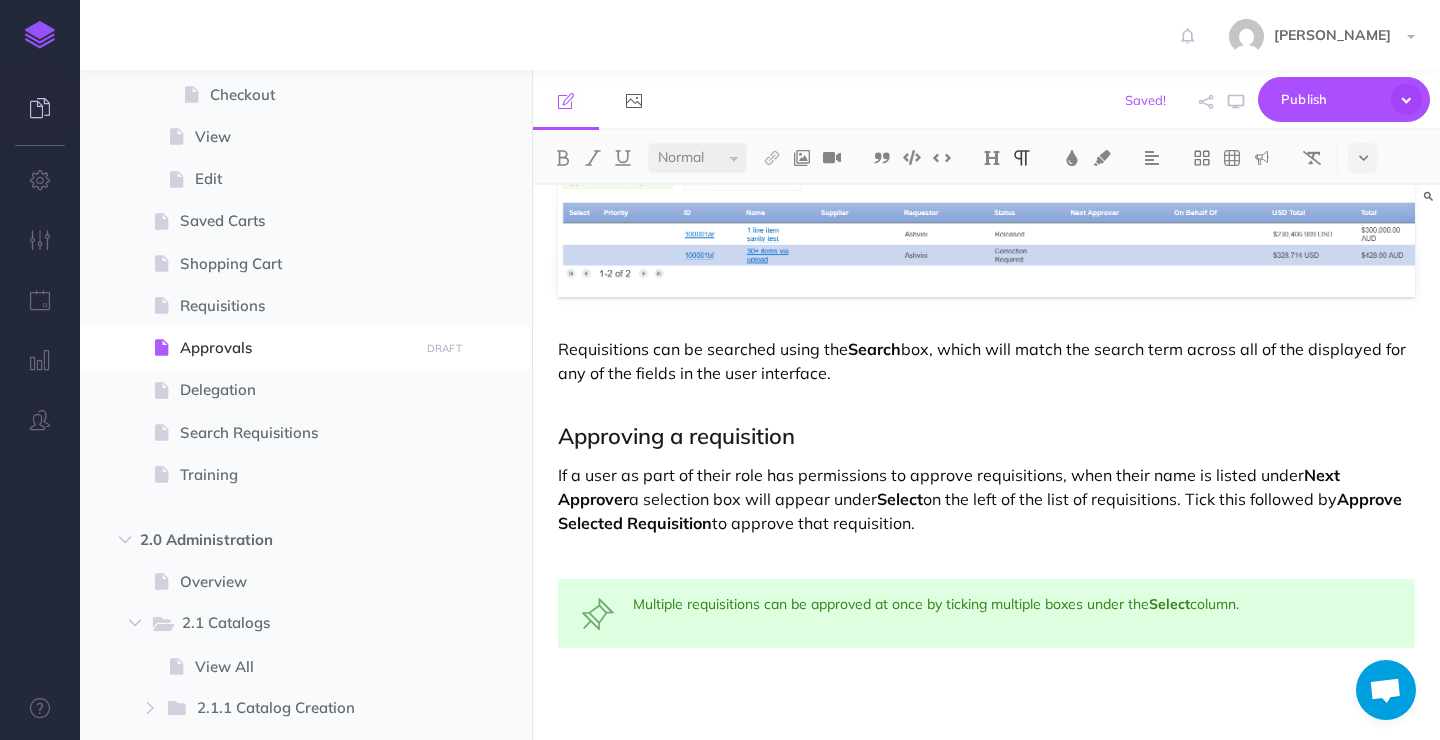 click at bounding box center (40, 110) 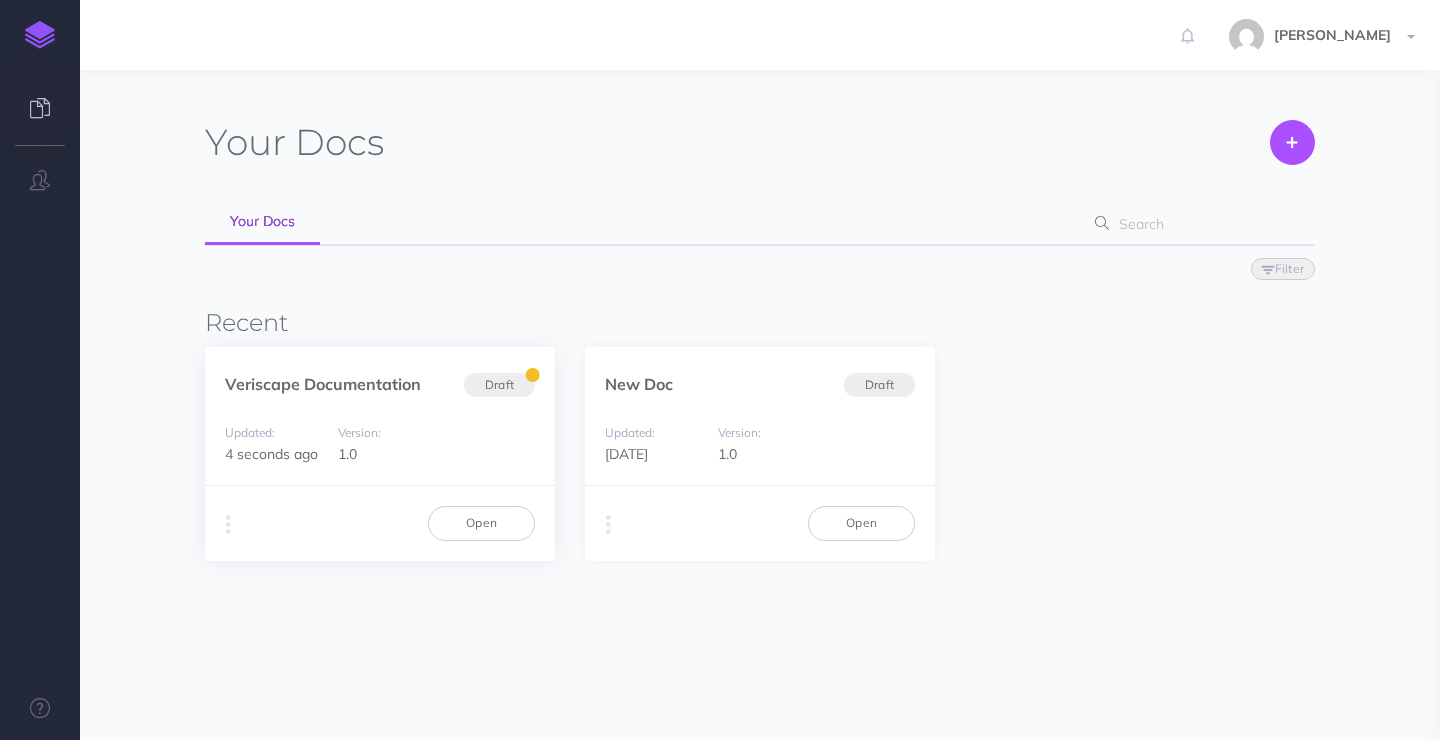scroll, scrollTop: 0, scrollLeft: 0, axis: both 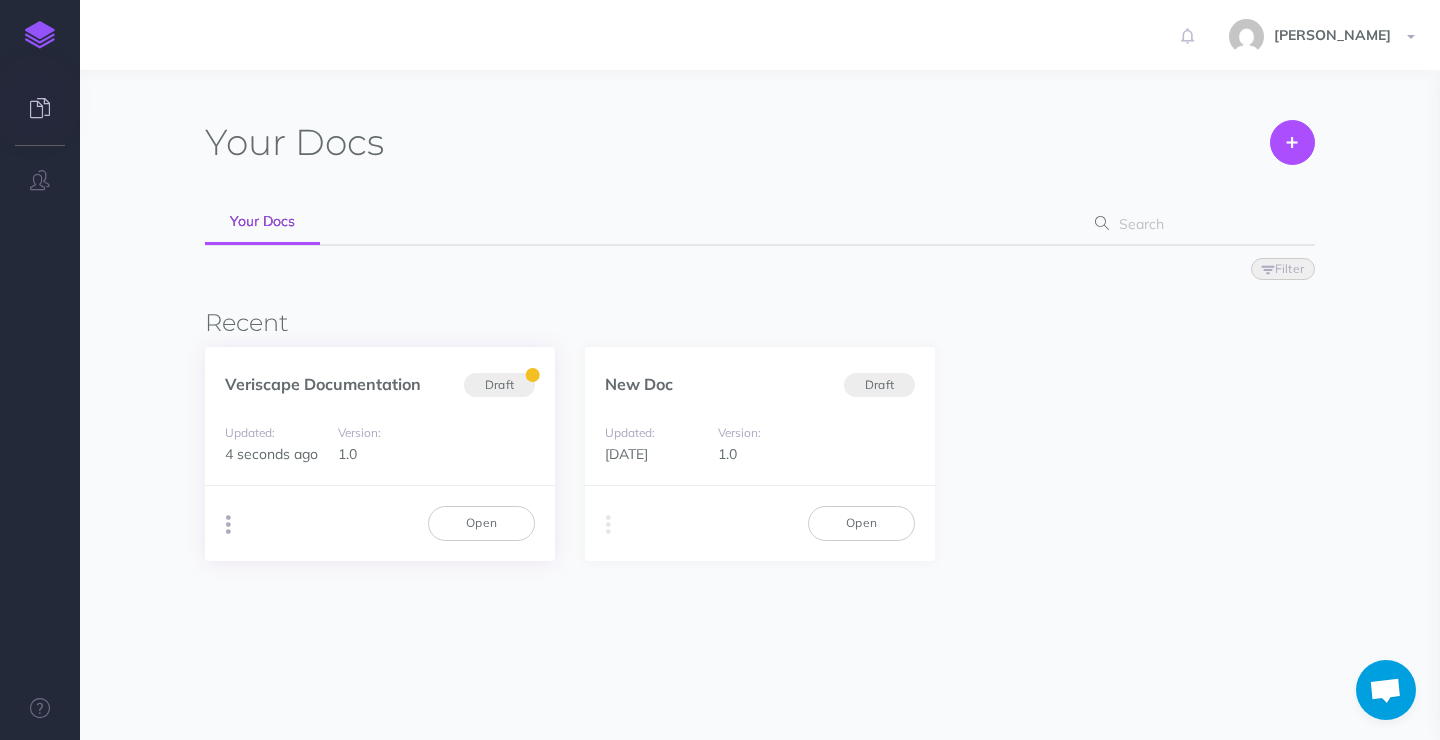click at bounding box center (228, 525) 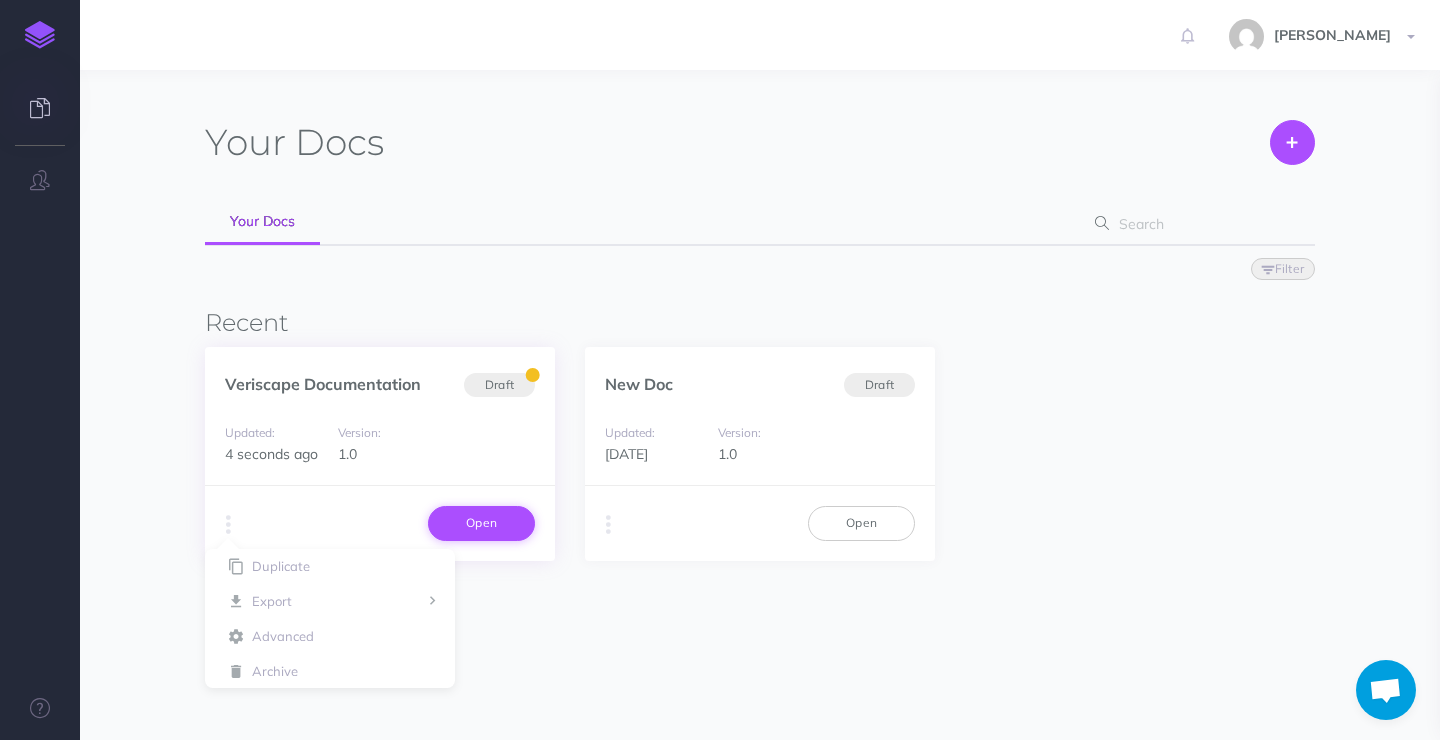 click on "Open" at bounding box center [481, 523] 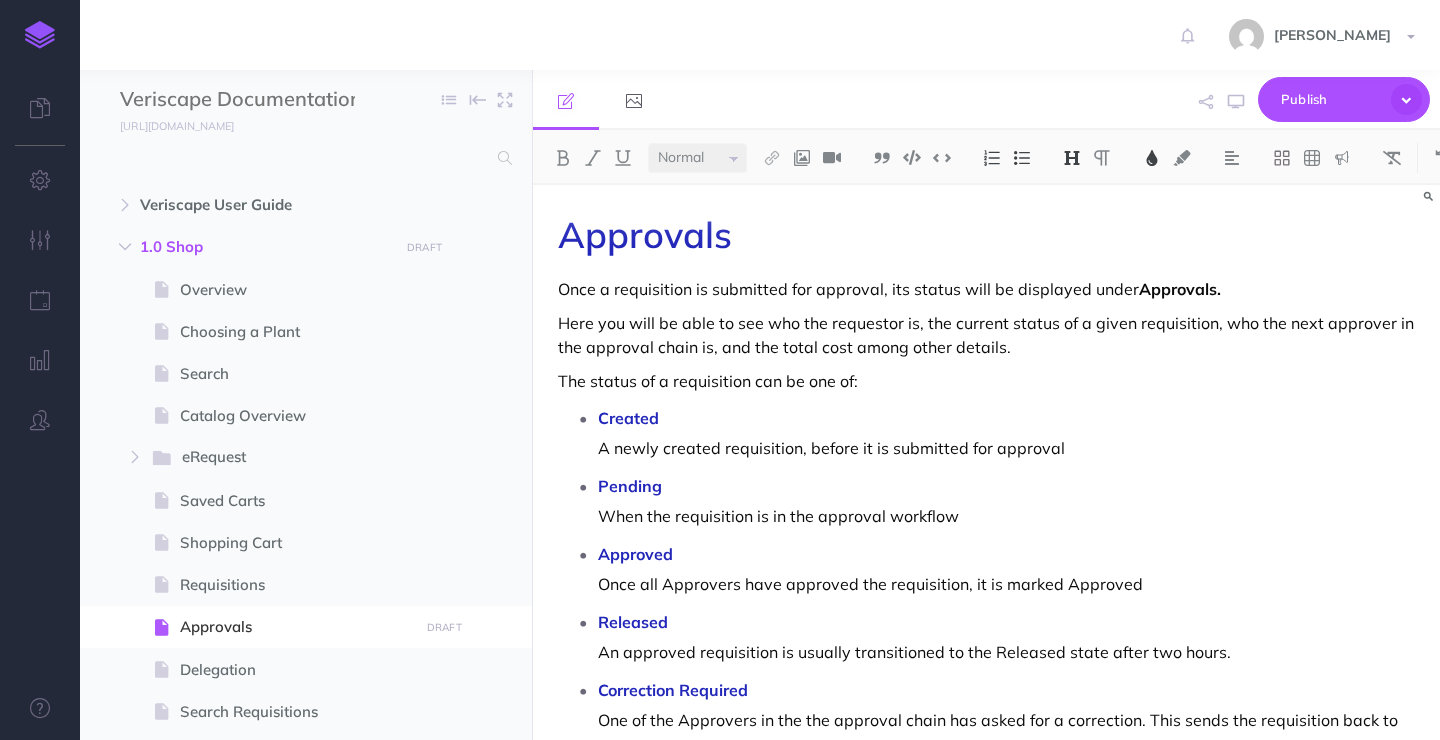 select on "null" 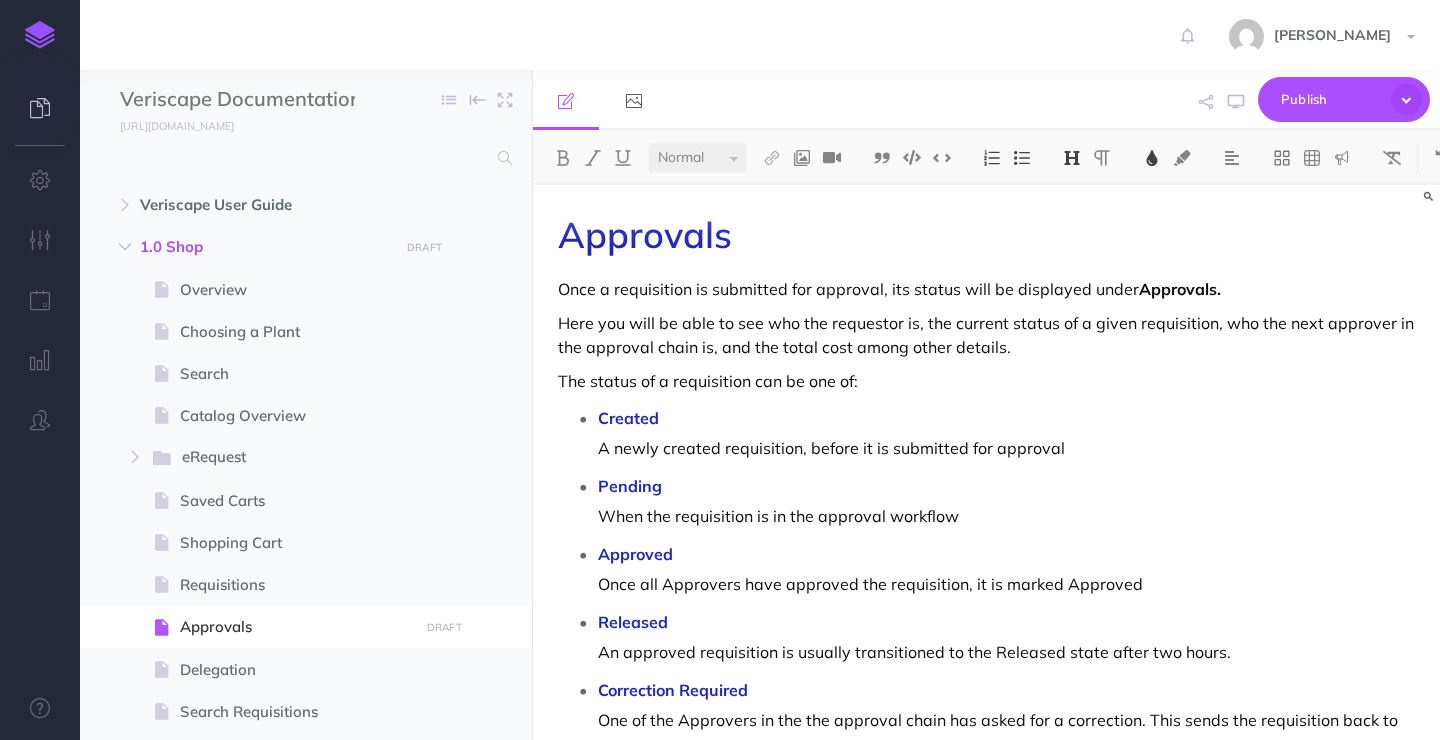 scroll, scrollTop: 0, scrollLeft: 0, axis: both 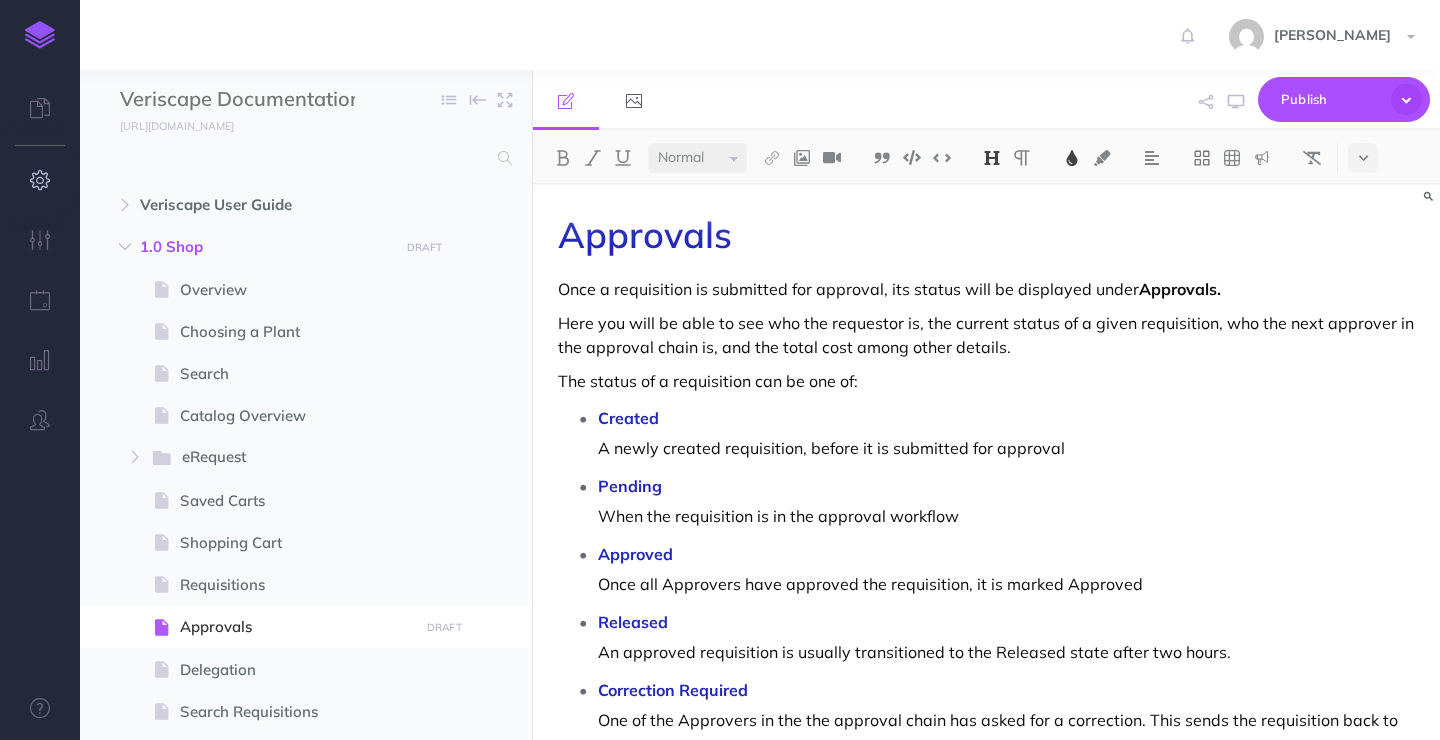 click at bounding box center [40, 180] 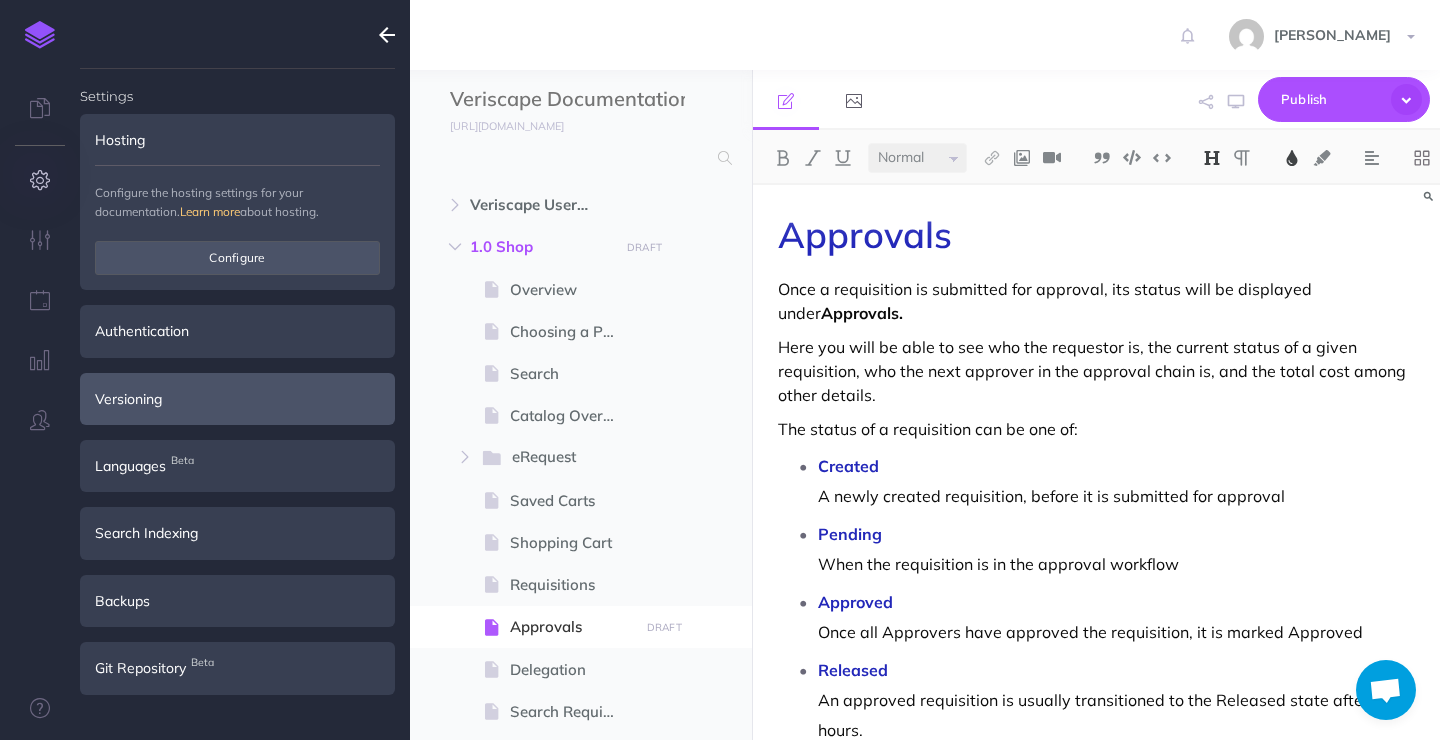 click on "Versioning" at bounding box center [237, 399] 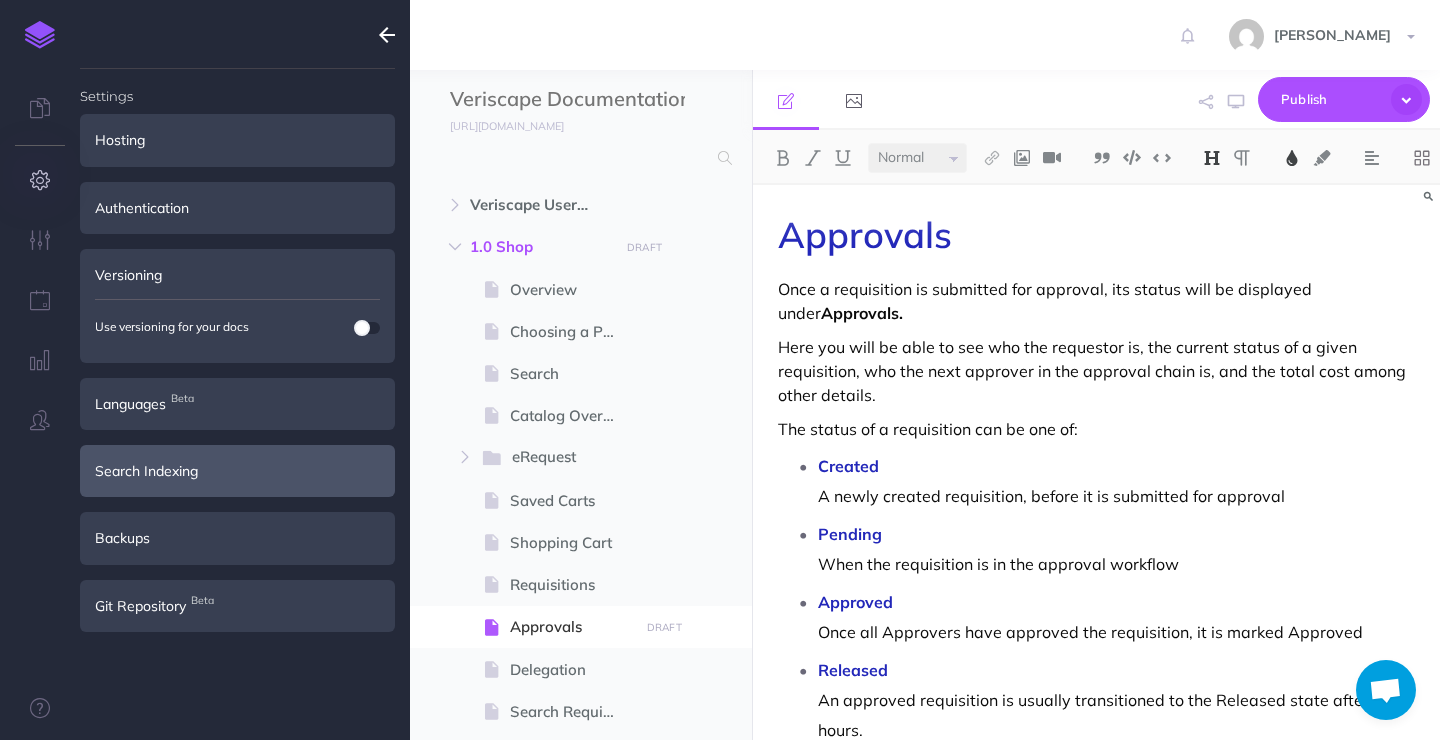 click on "Search Indexing" at bounding box center (237, 471) 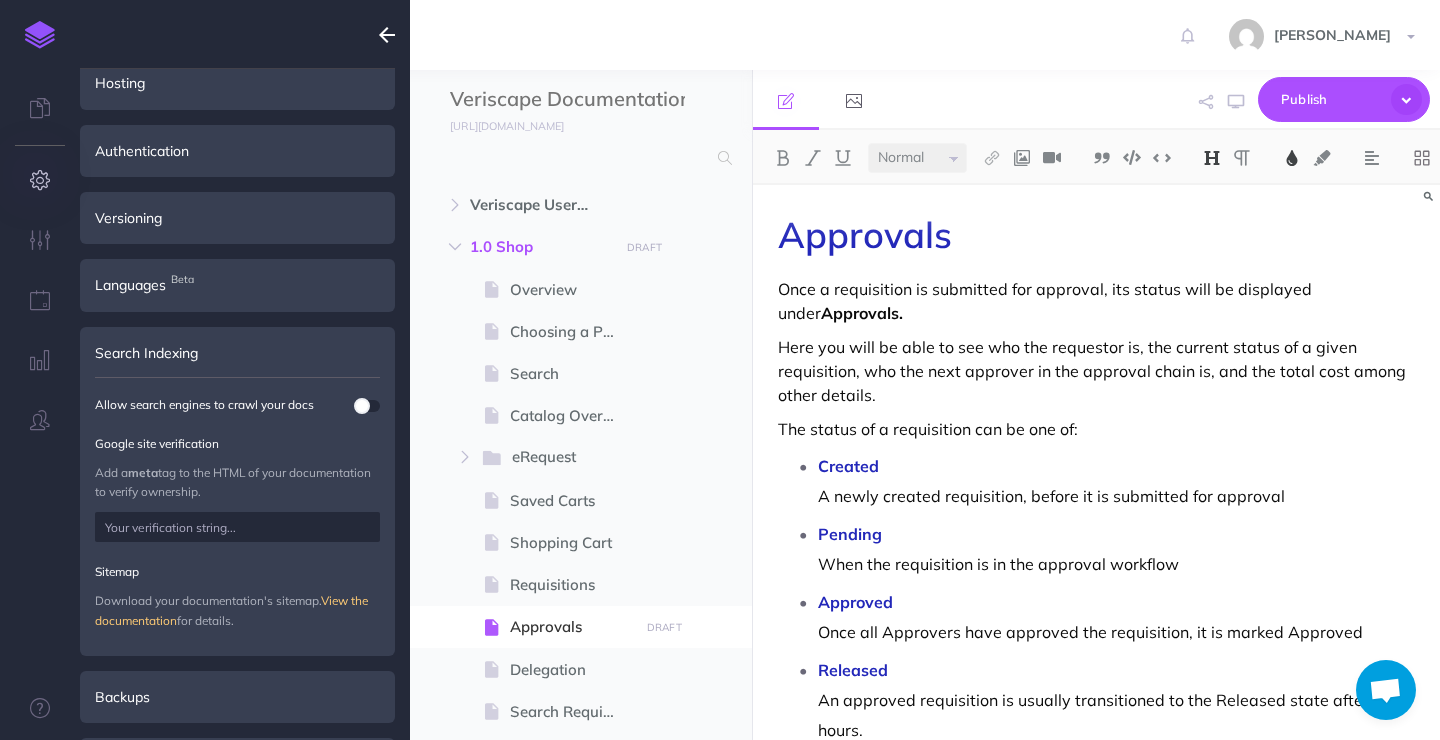 scroll, scrollTop: 126, scrollLeft: 0, axis: vertical 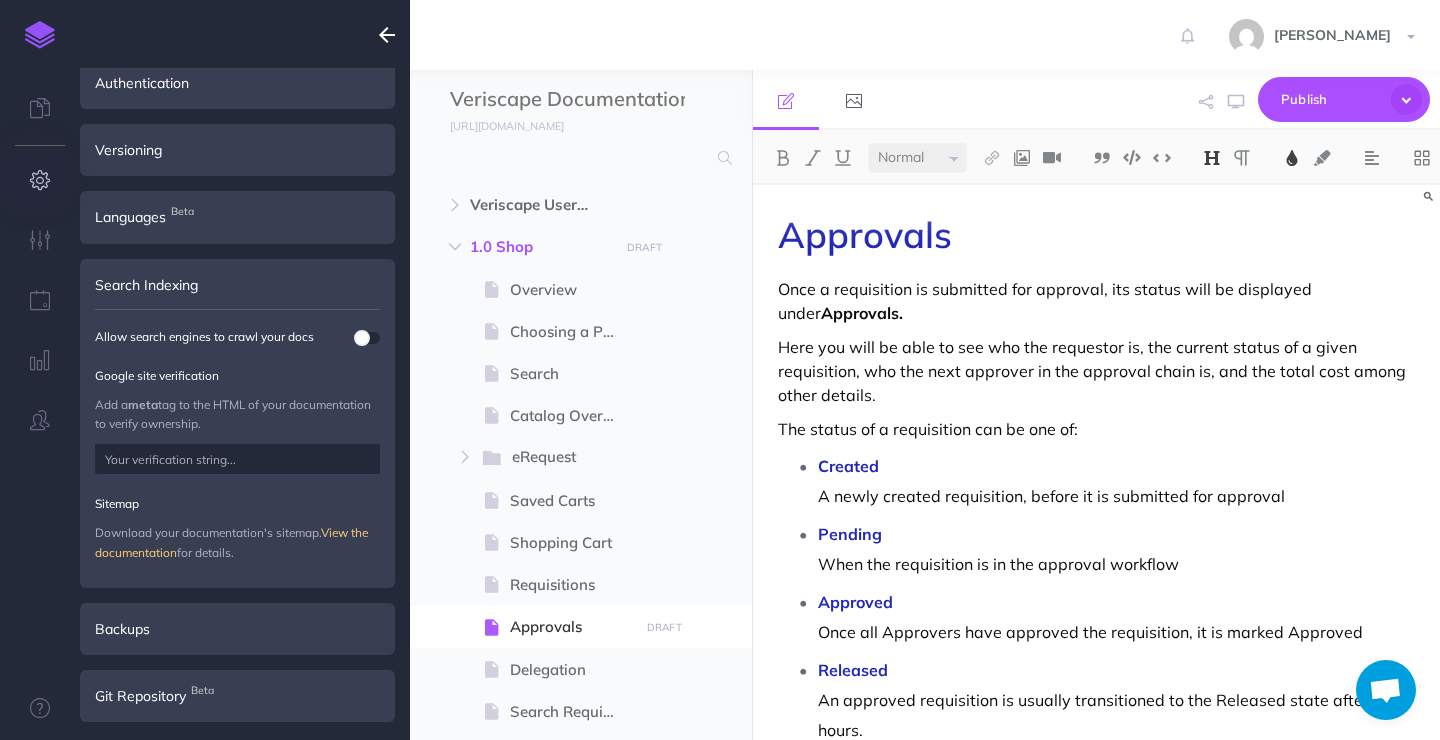 click at bounding box center [237, 459] 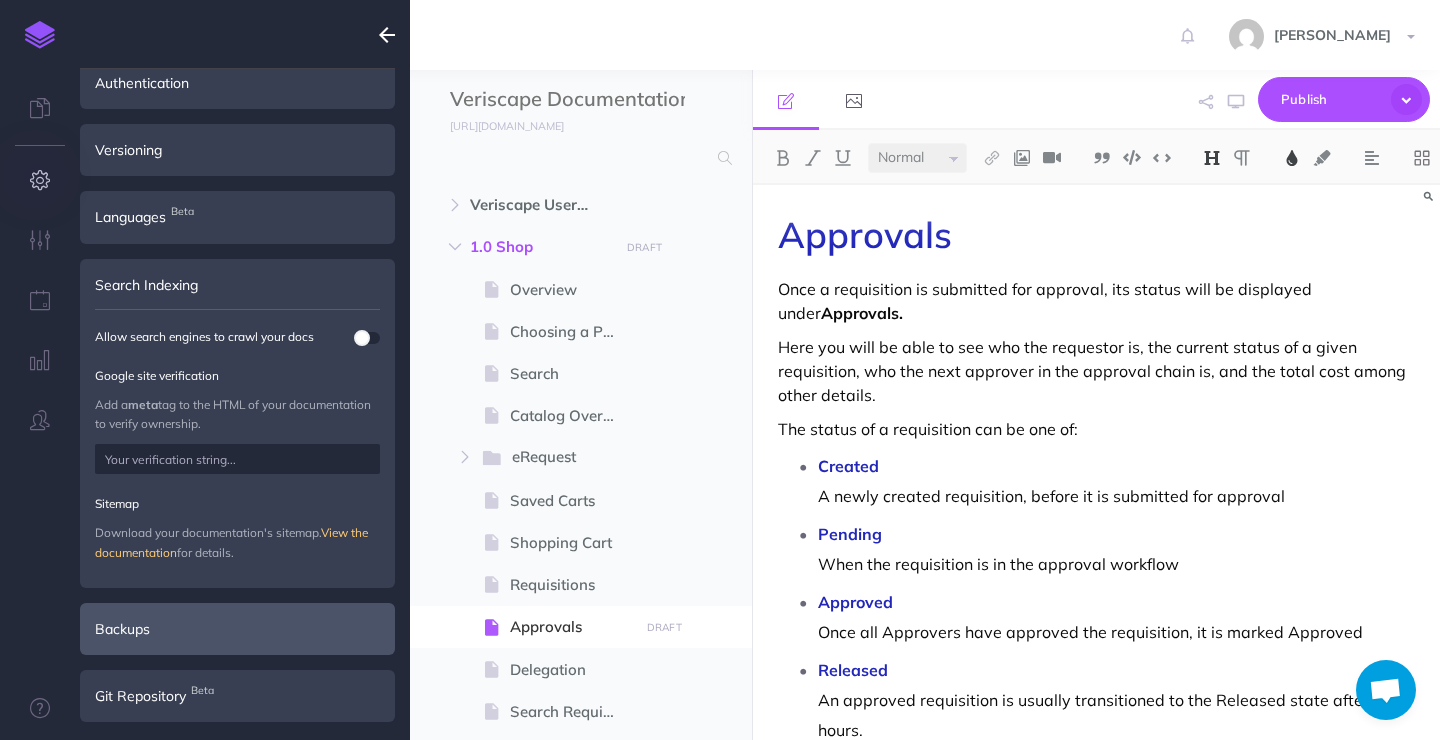 click on "Backups" at bounding box center [237, 629] 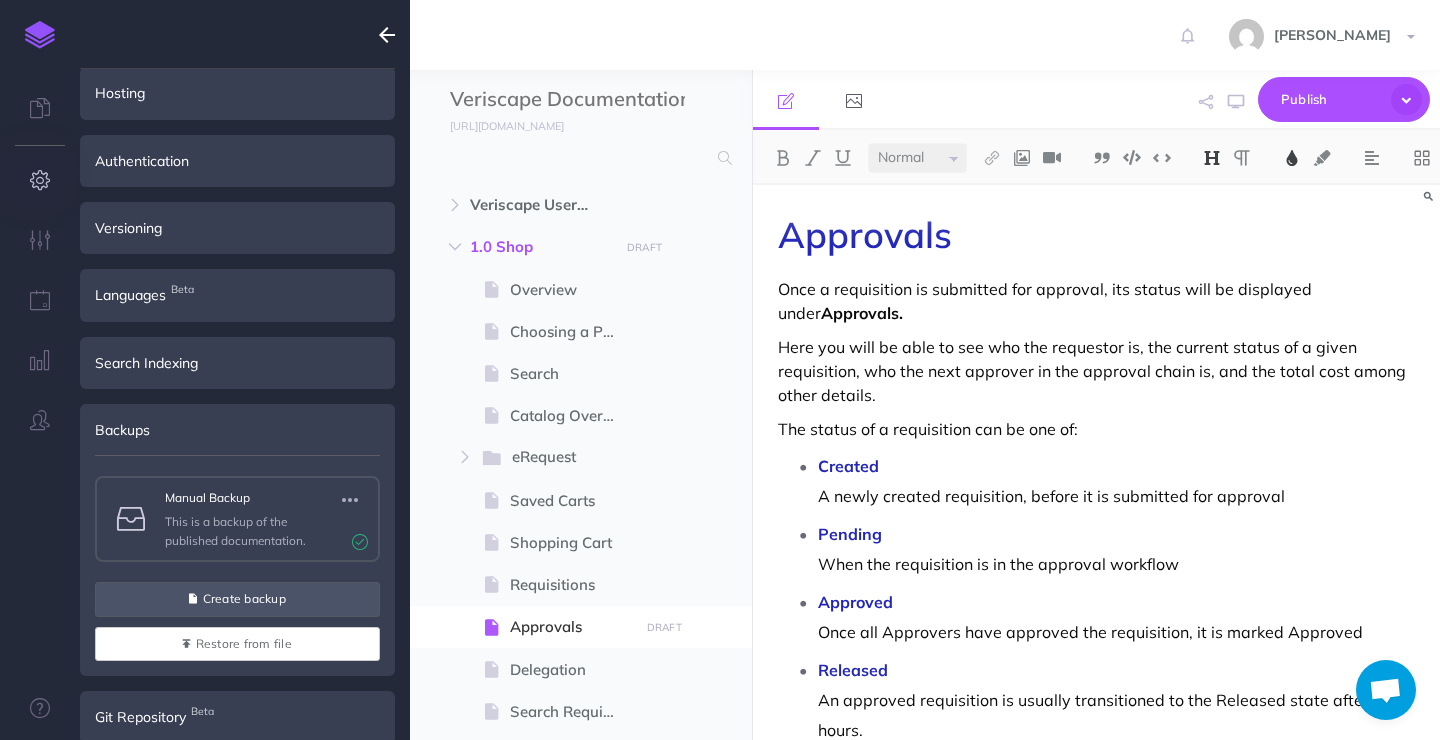 scroll, scrollTop: 70, scrollLeft: 0, axis: vertical 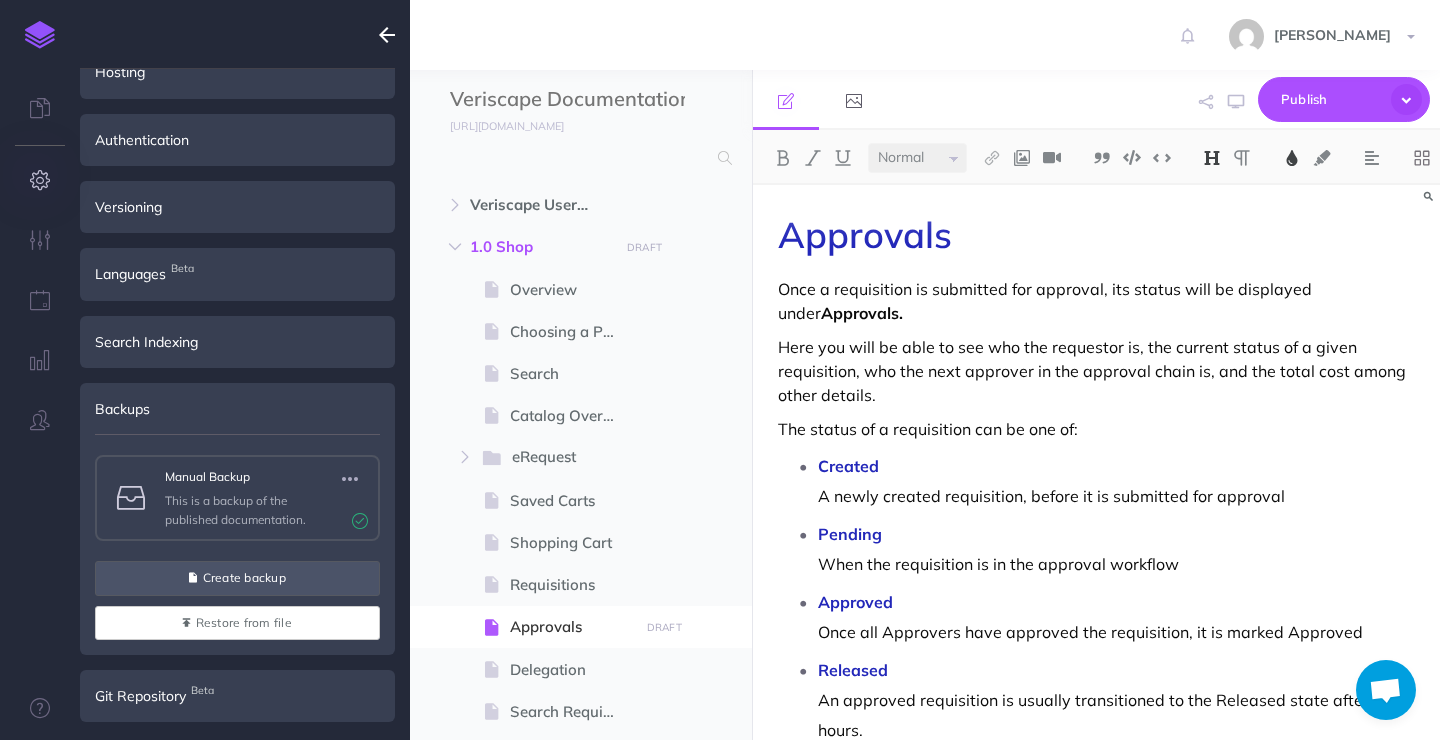 click on "Create backup" at bounding box center [237, 578] 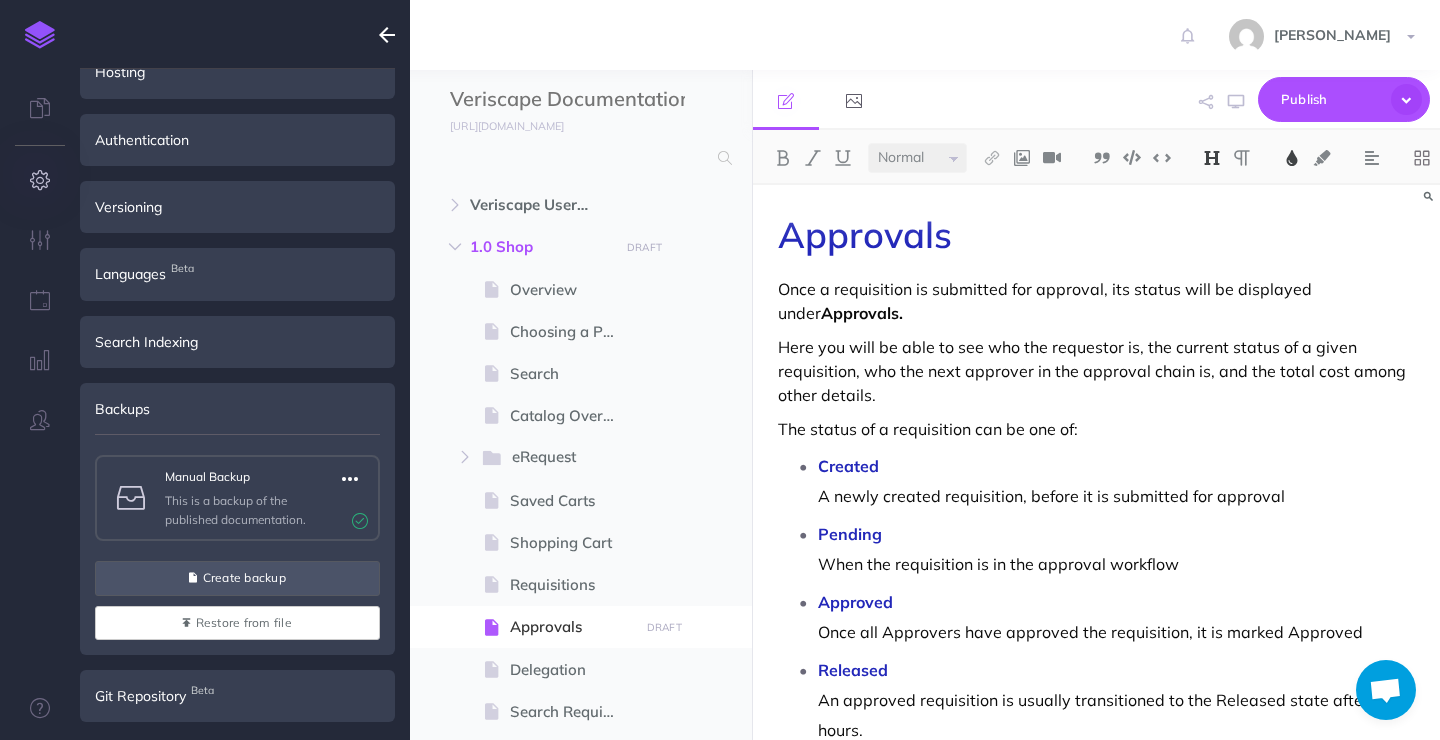 click at bounding box center [350, 479] 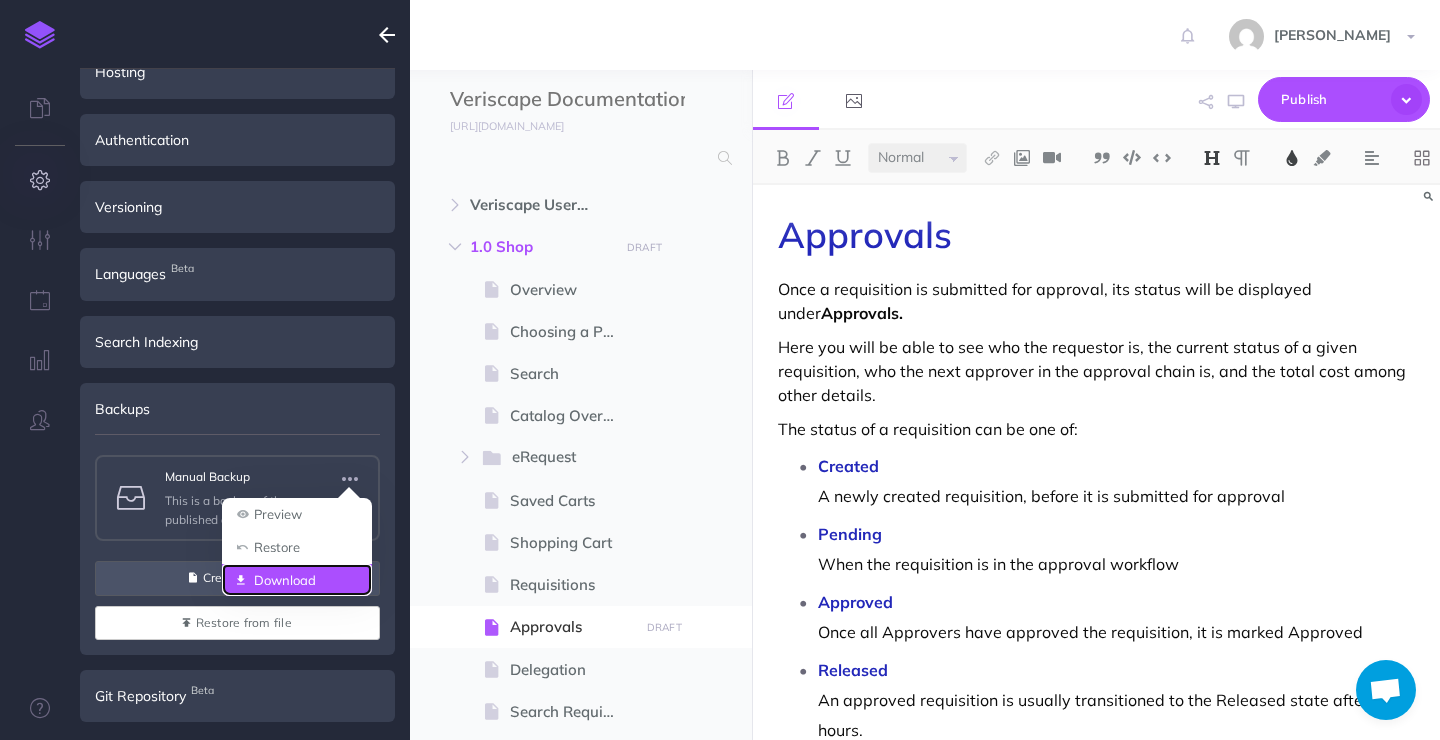 click on "Download" at bounding box center [297, 580] 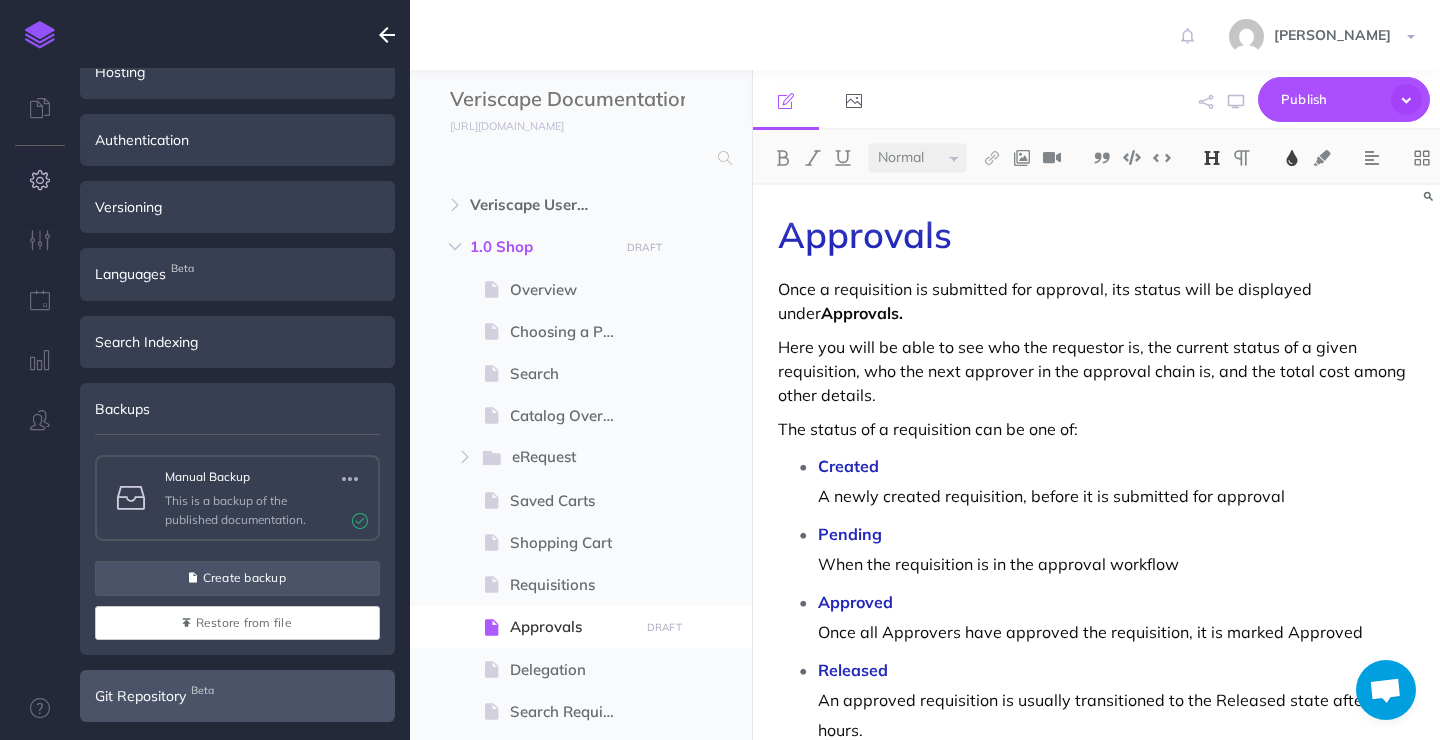 click on "Git Repository  Beta" at bounding box center (237, 696) 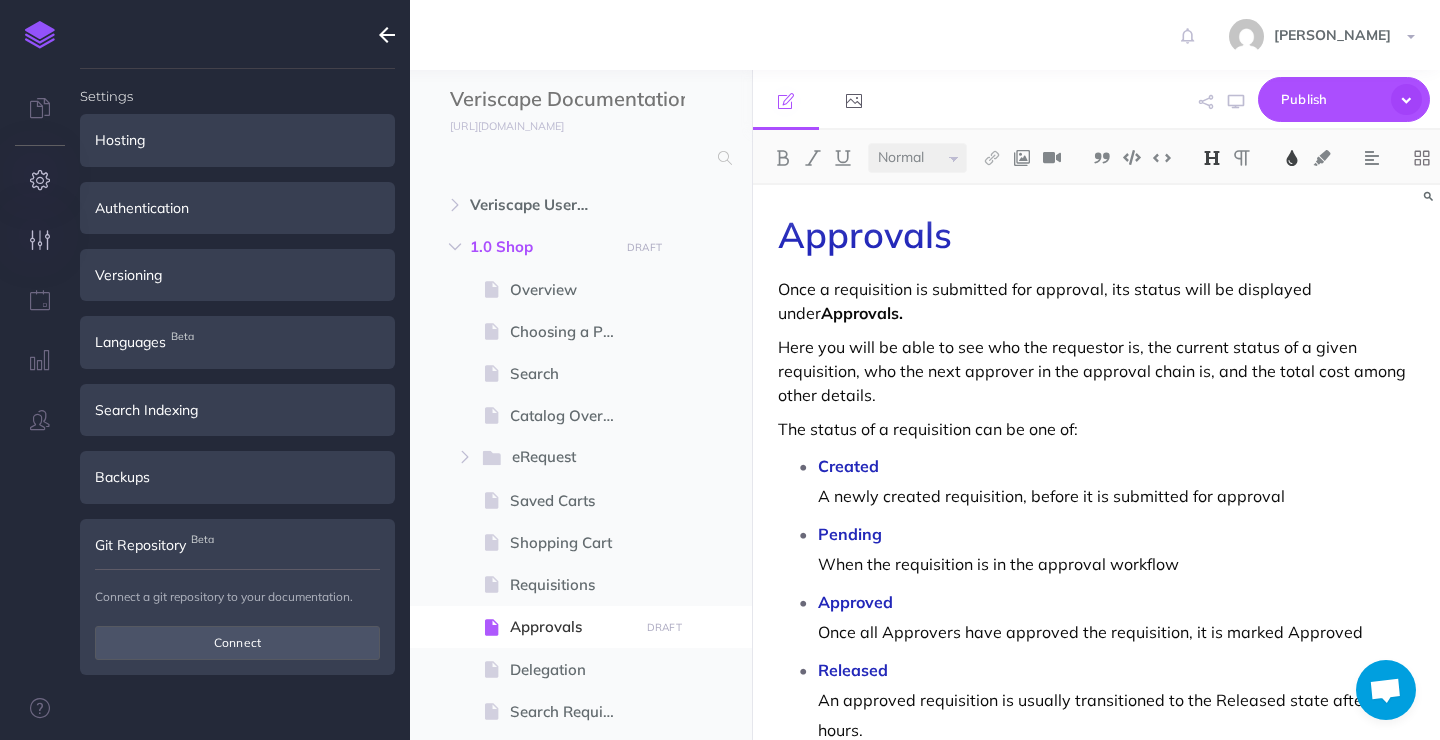 click at bounding box center (40, 240) 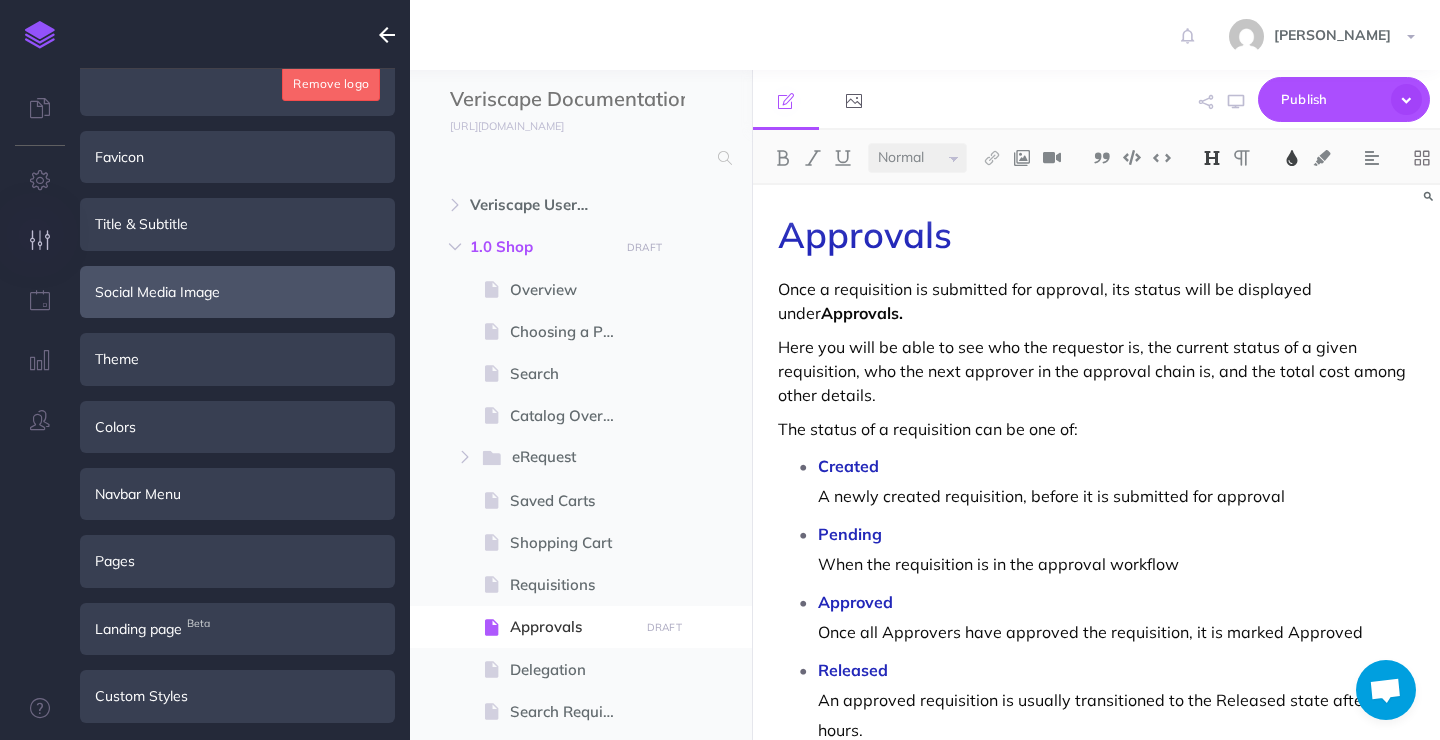 scroll, scrollTop: 451, scrollLeft: 0, axis: vertical 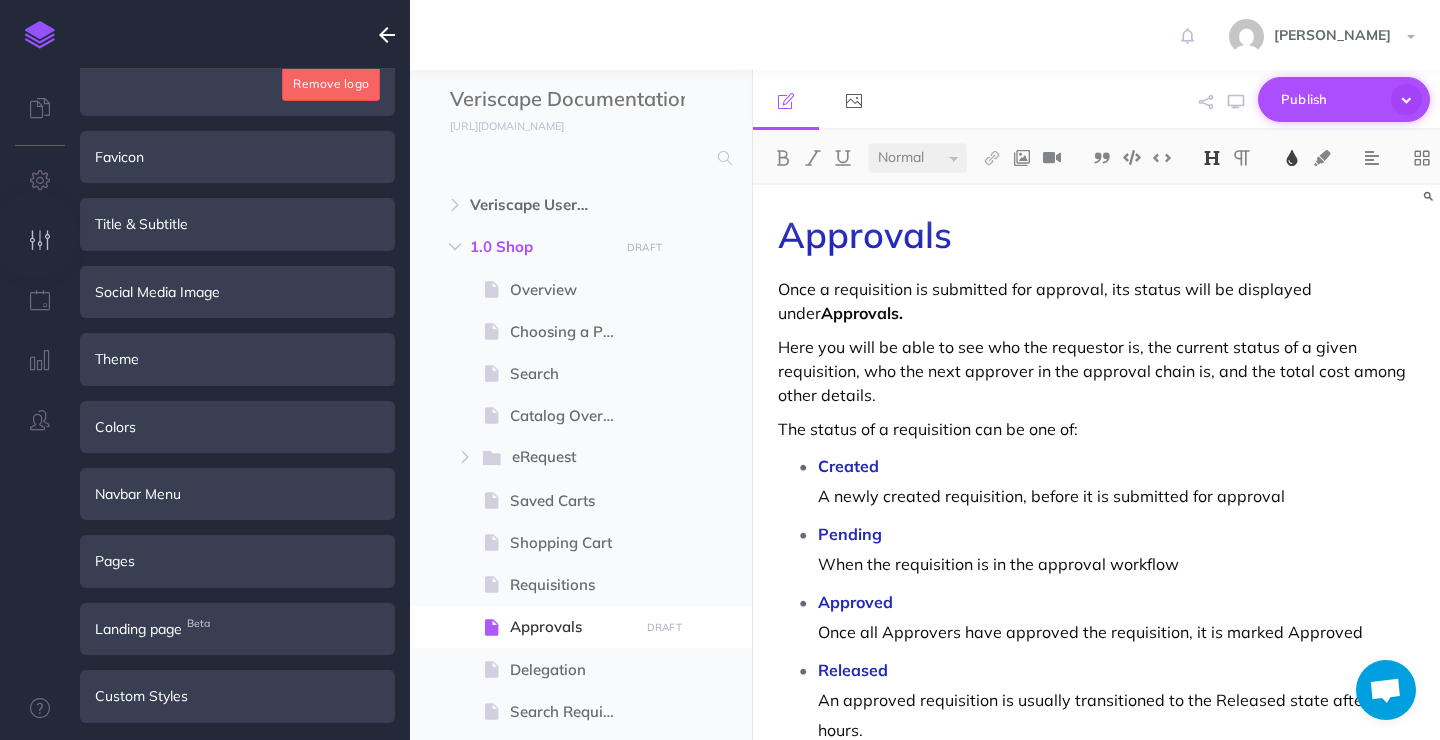 click at bounding box center (1406, 99) 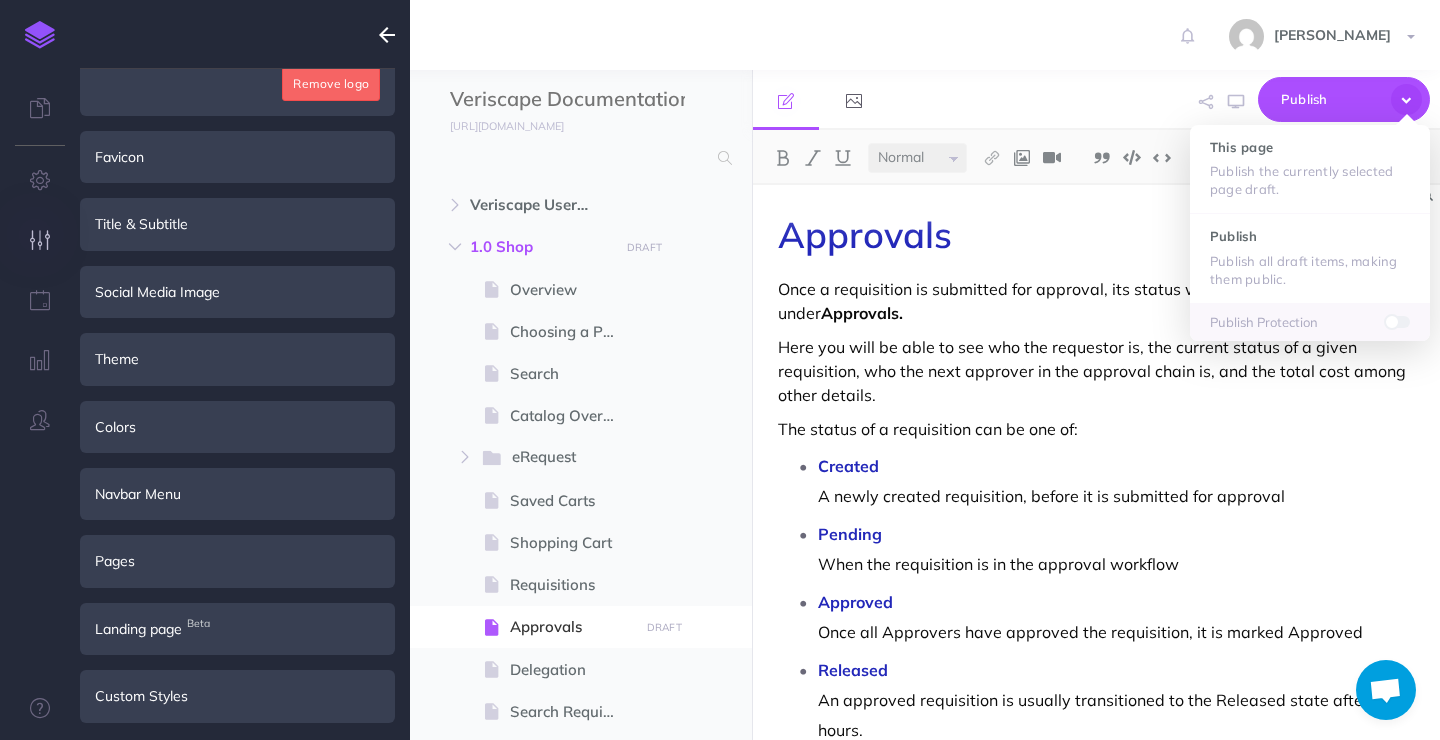 click at bounding box center (1392, 322) 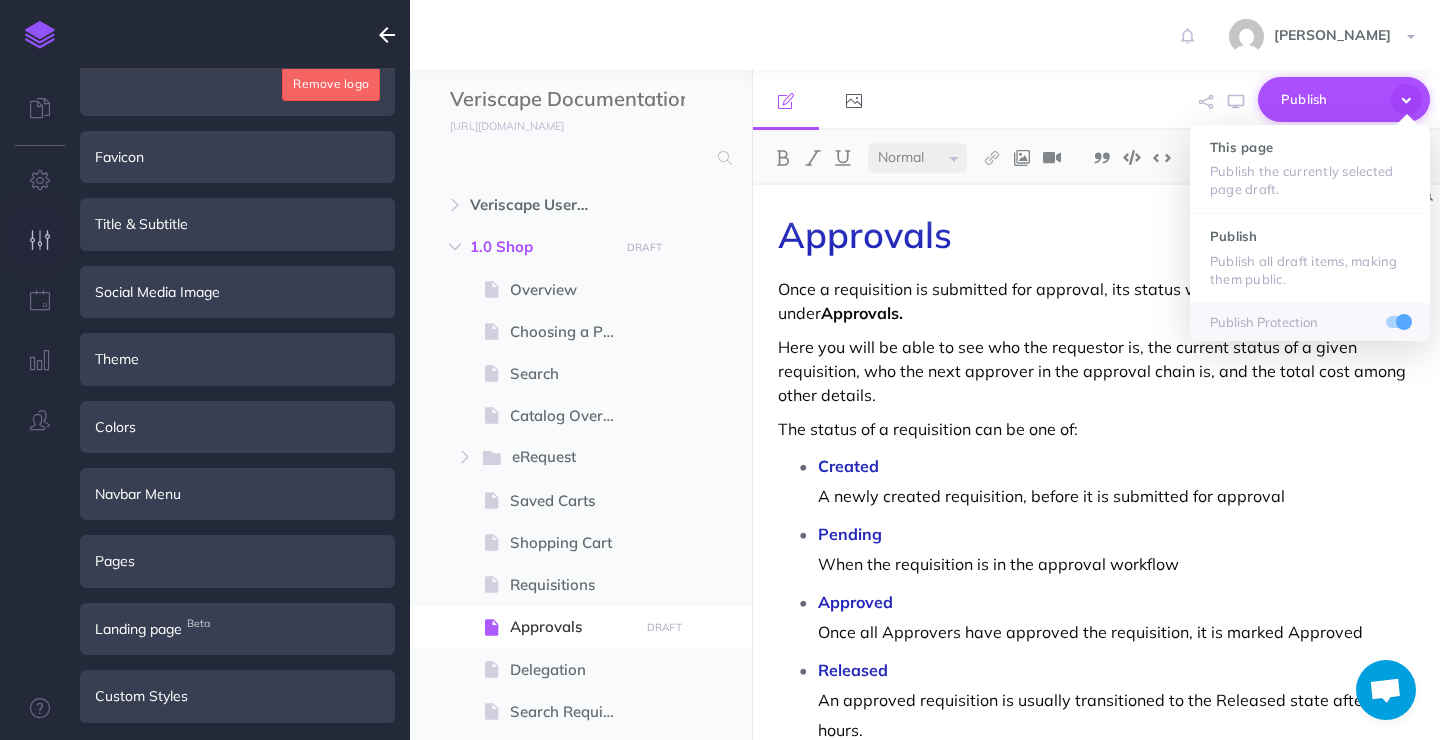 click on "Publish" at bounding box center (1344, 99) 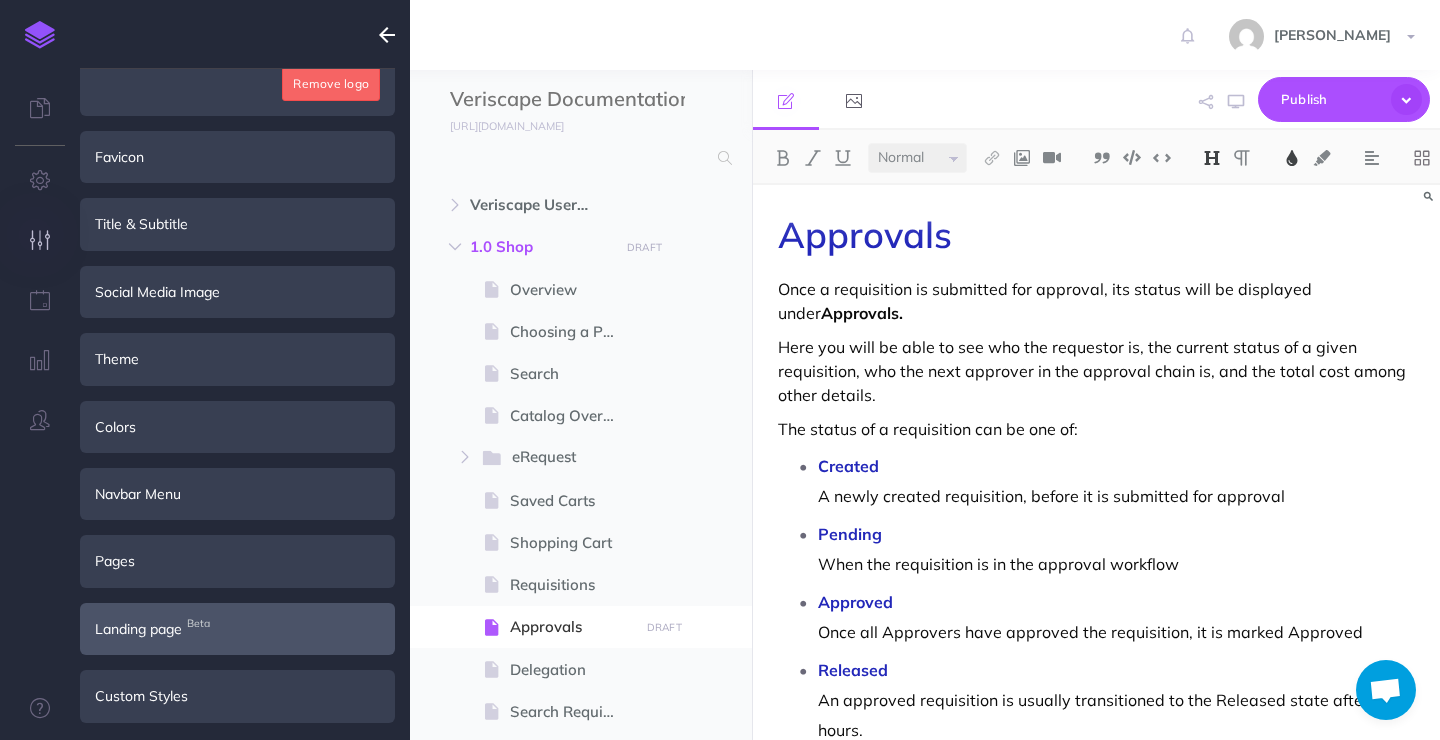 click on "Landing page
Beta" at bounding box center (237, 629) 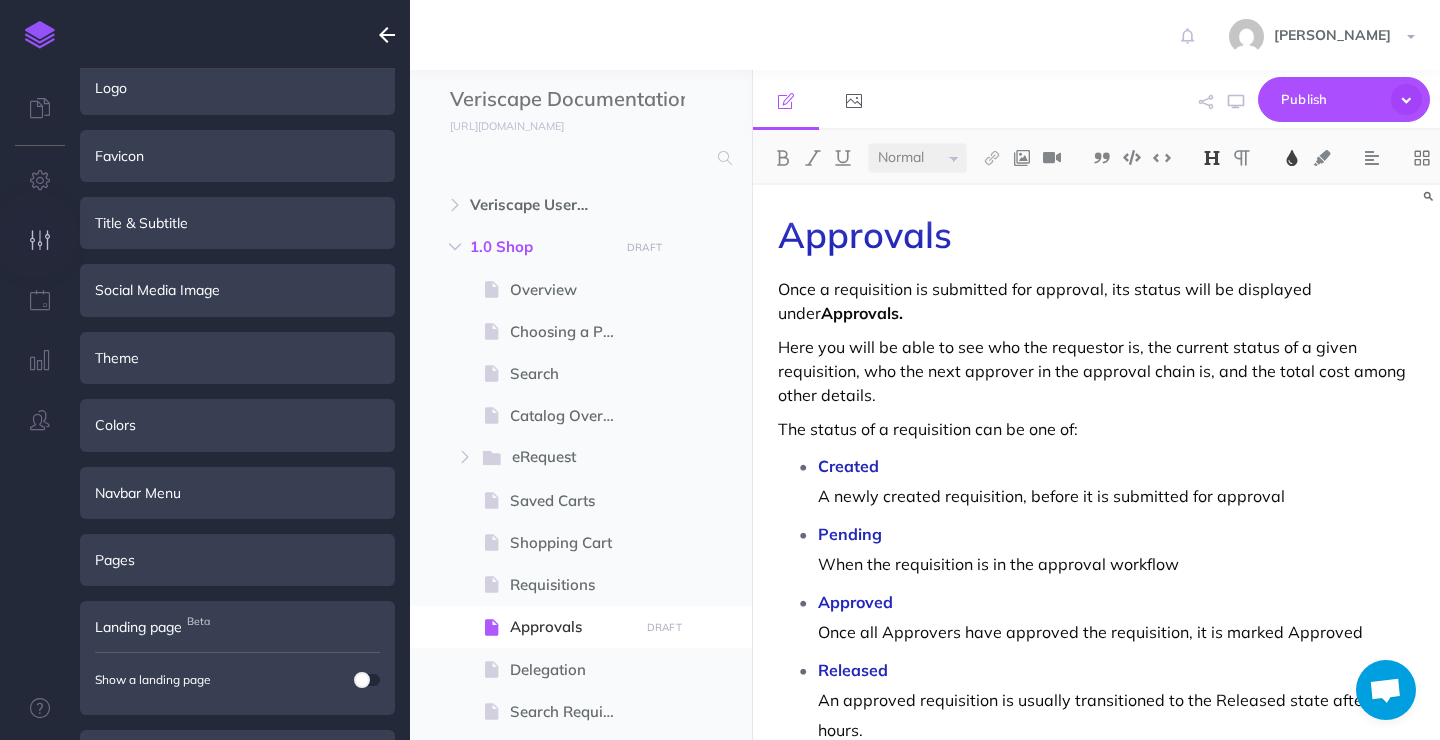 scroll, scrollTop: 113, scrollLeft: 0, axis: vertical 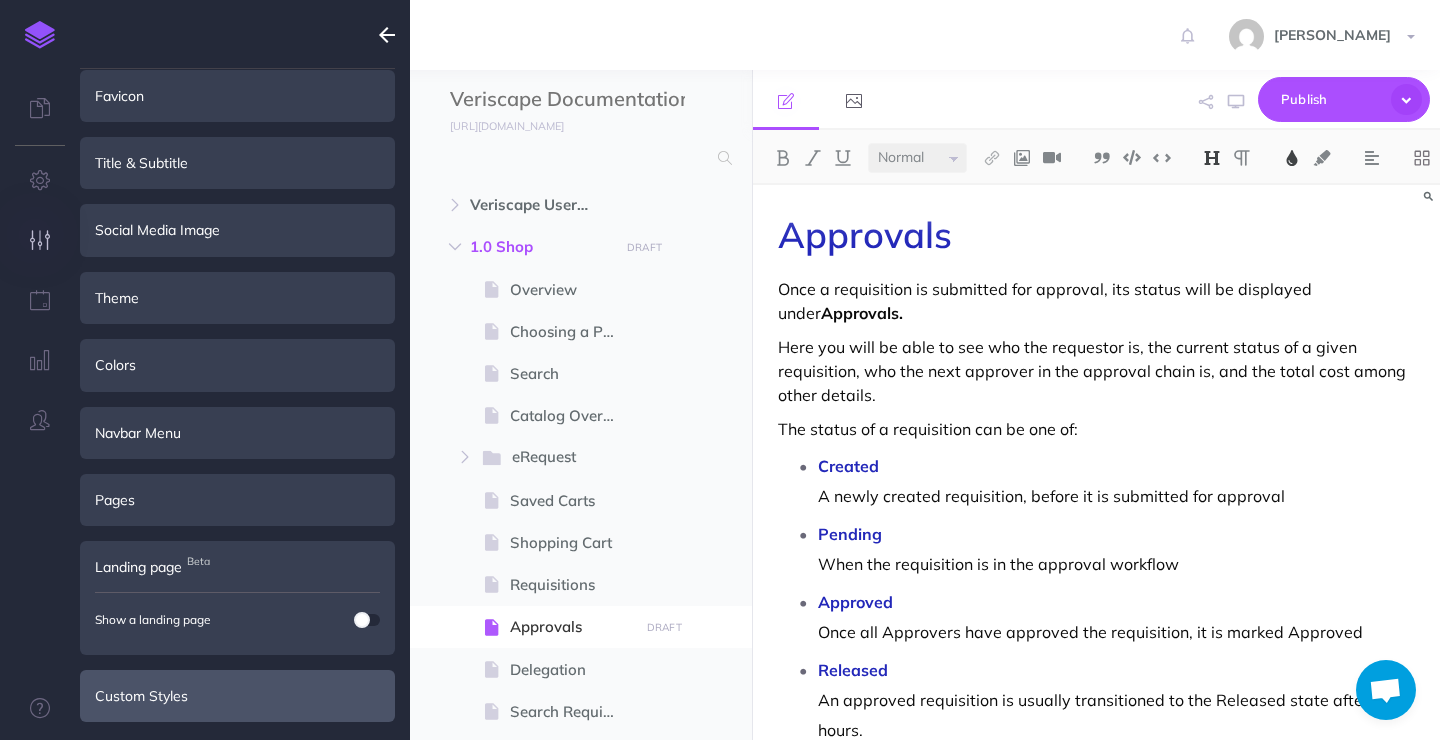 click on "Custom Styles" at bounding box center (237, 696) 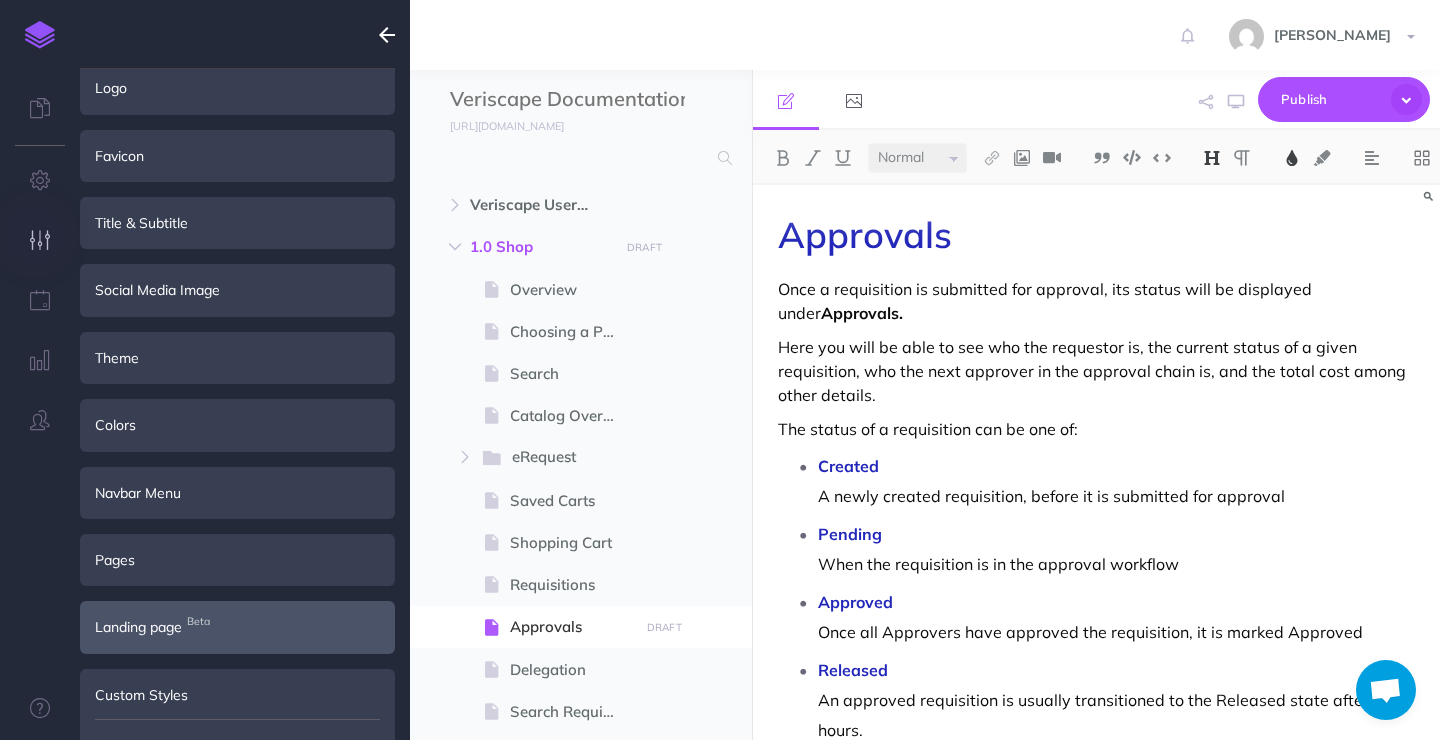 scroll, scrollTop: 176, scrollLeft: 0, axis: vertical 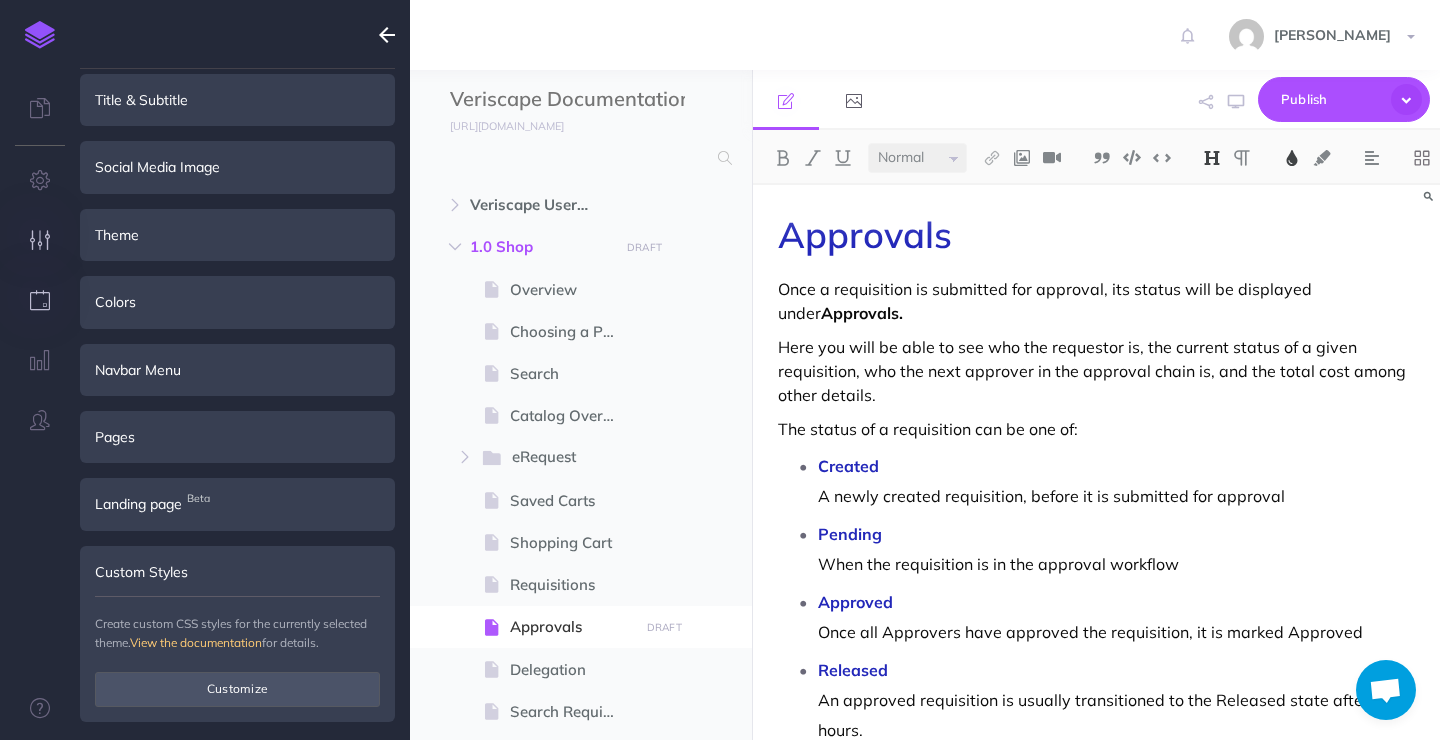 click at bounding box center [40, 301] 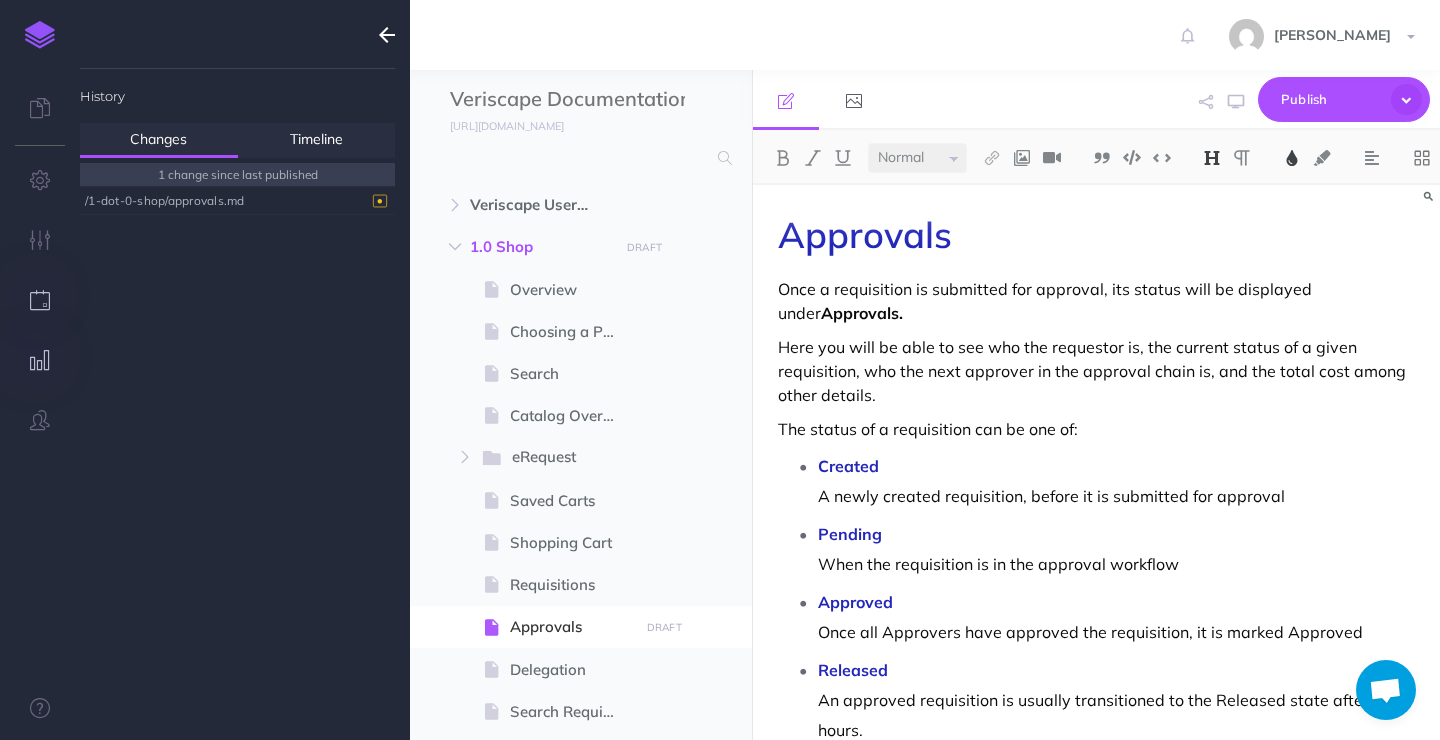 click at bounding box center [40, 360] 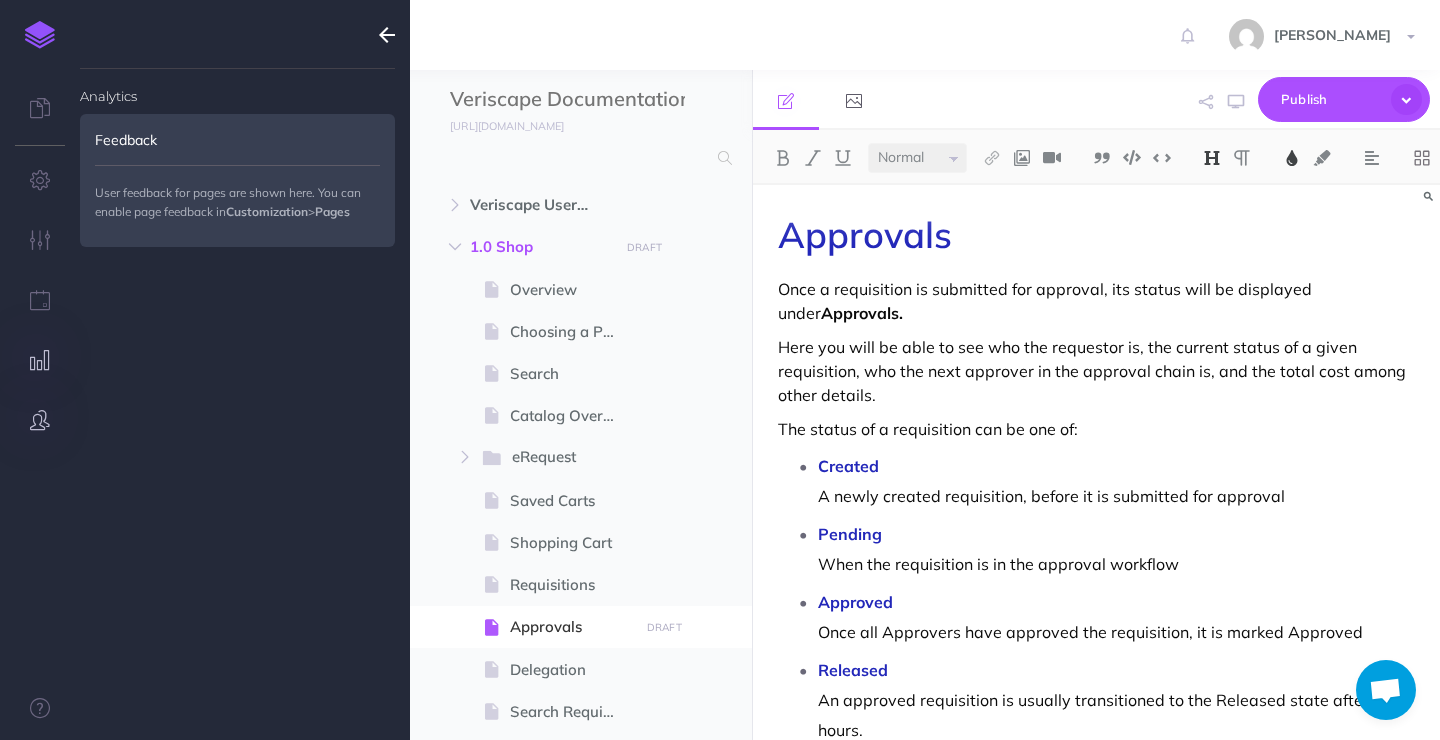 click at bounding box center (40, 420) 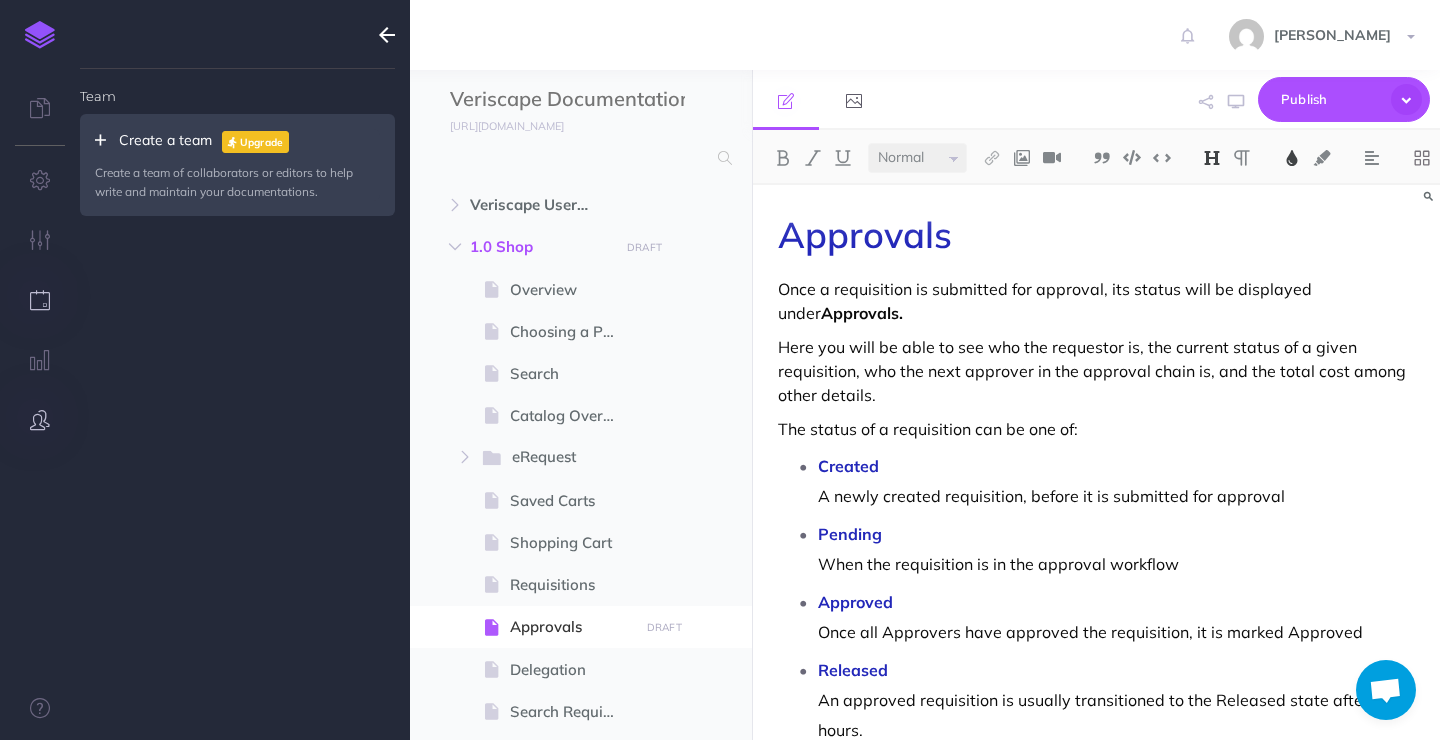 click at bounding box center [40, 301] 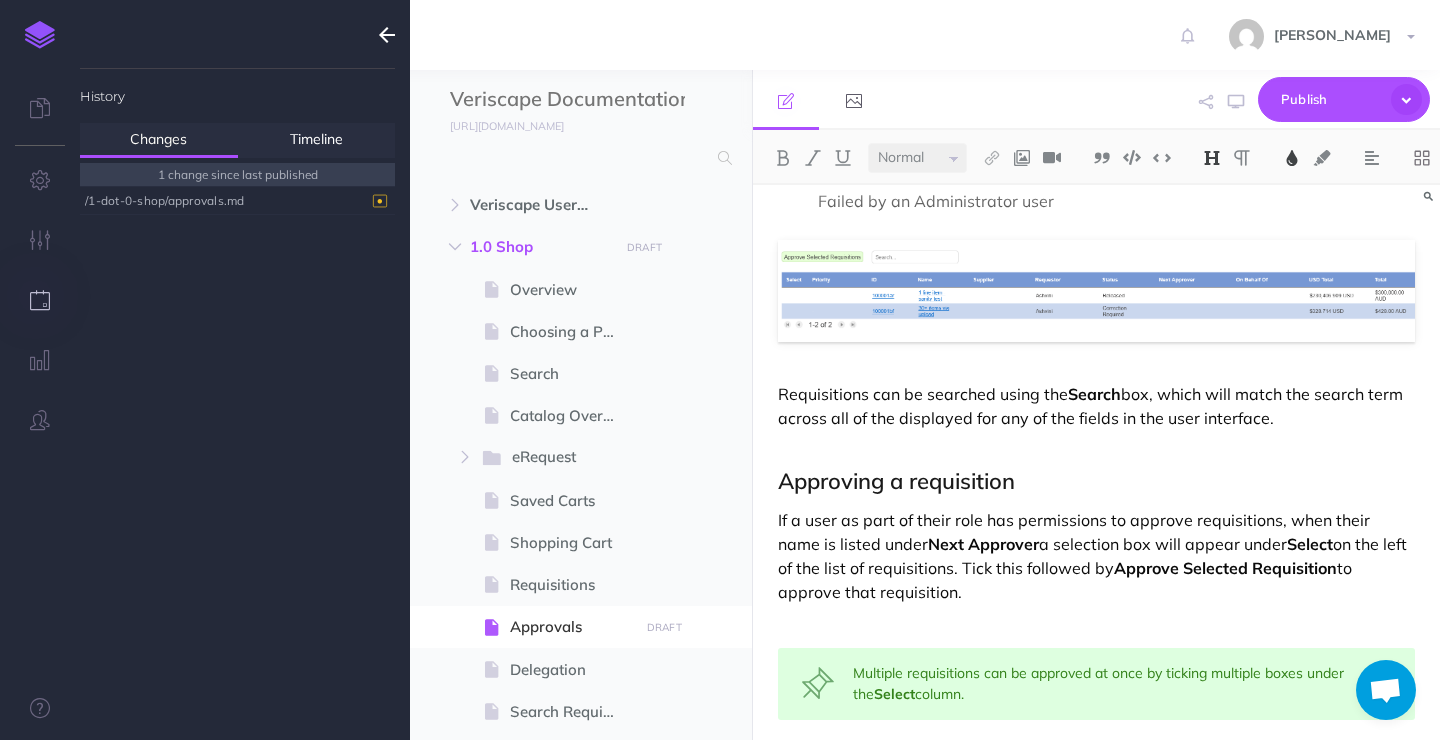 scroll, scrollTop: 904, scrollLeft: 0, axis: vertical 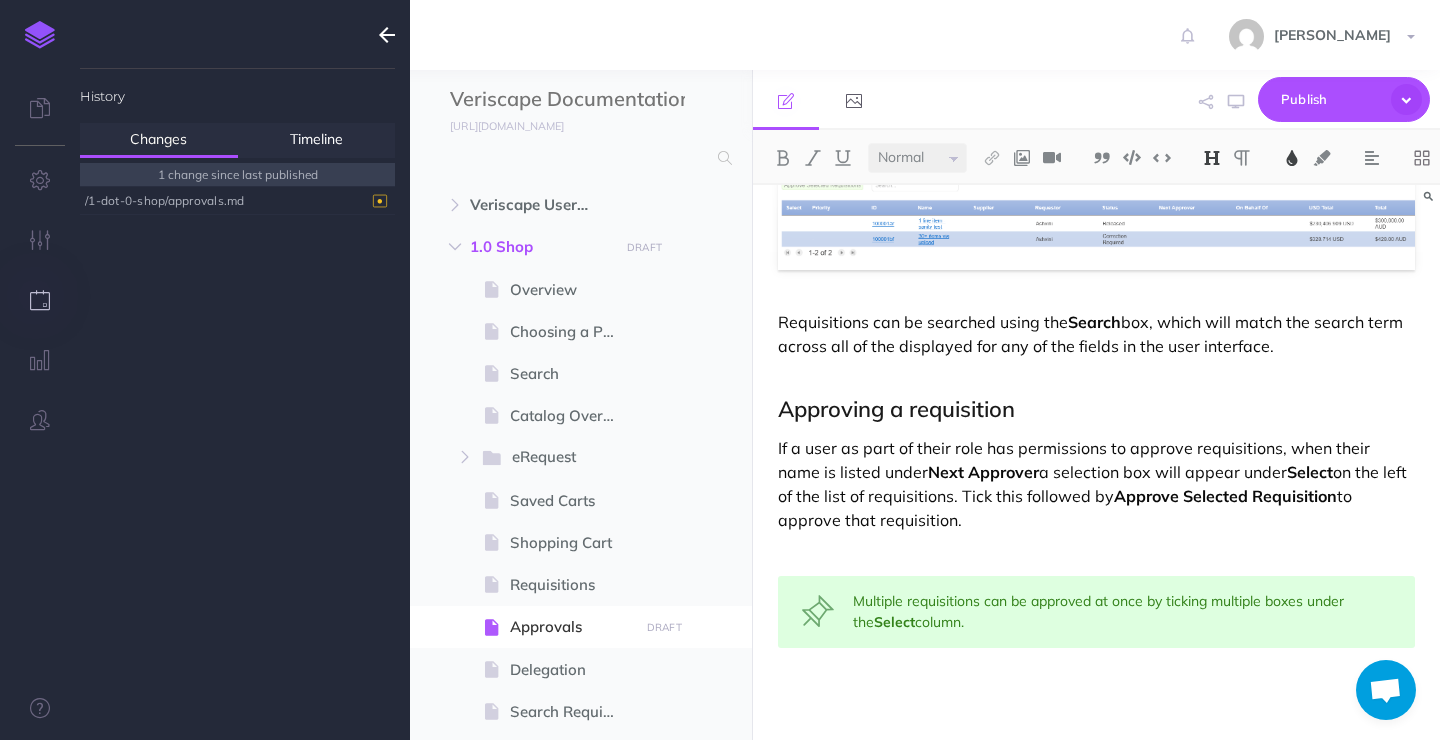 click at bounding box center [387, 35] 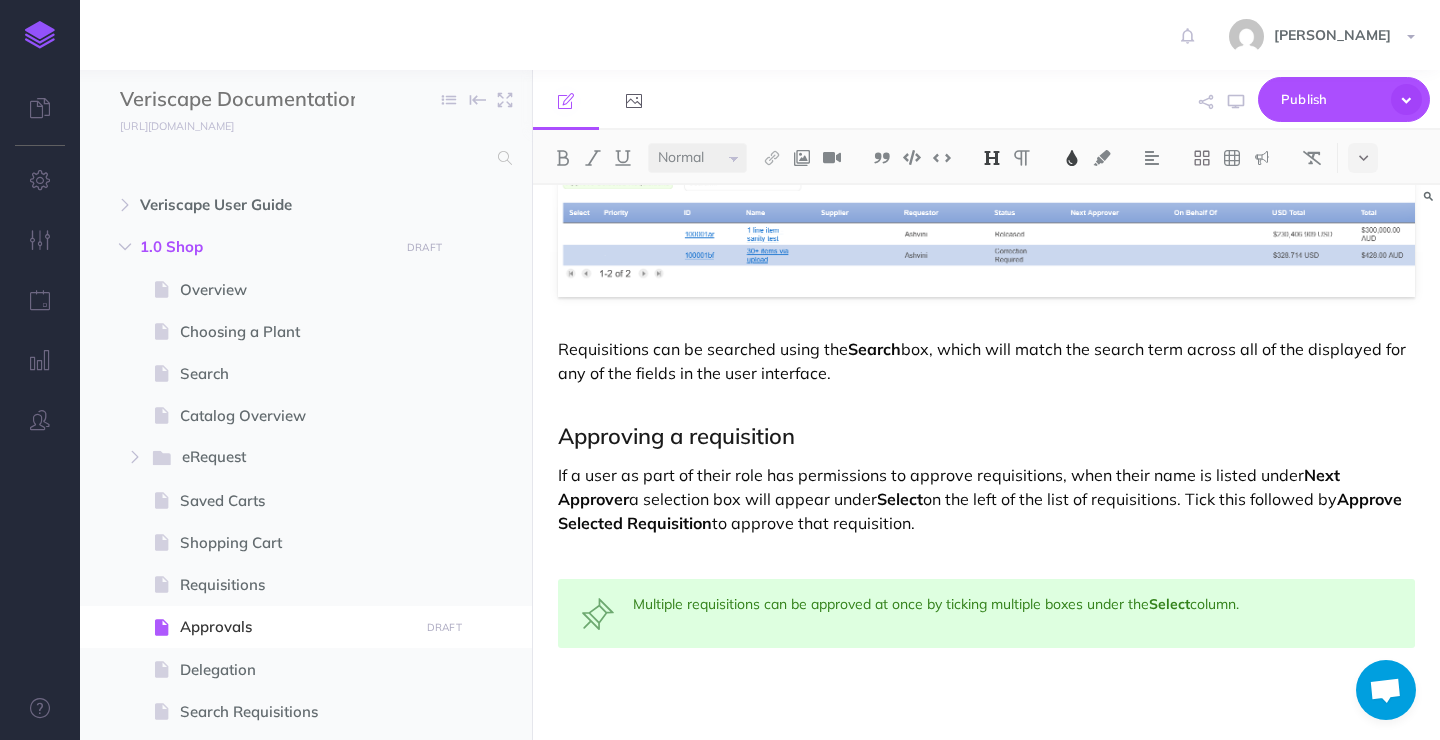 scroll, scrollTop: 809, scrollLeft: 0, axis: vertical 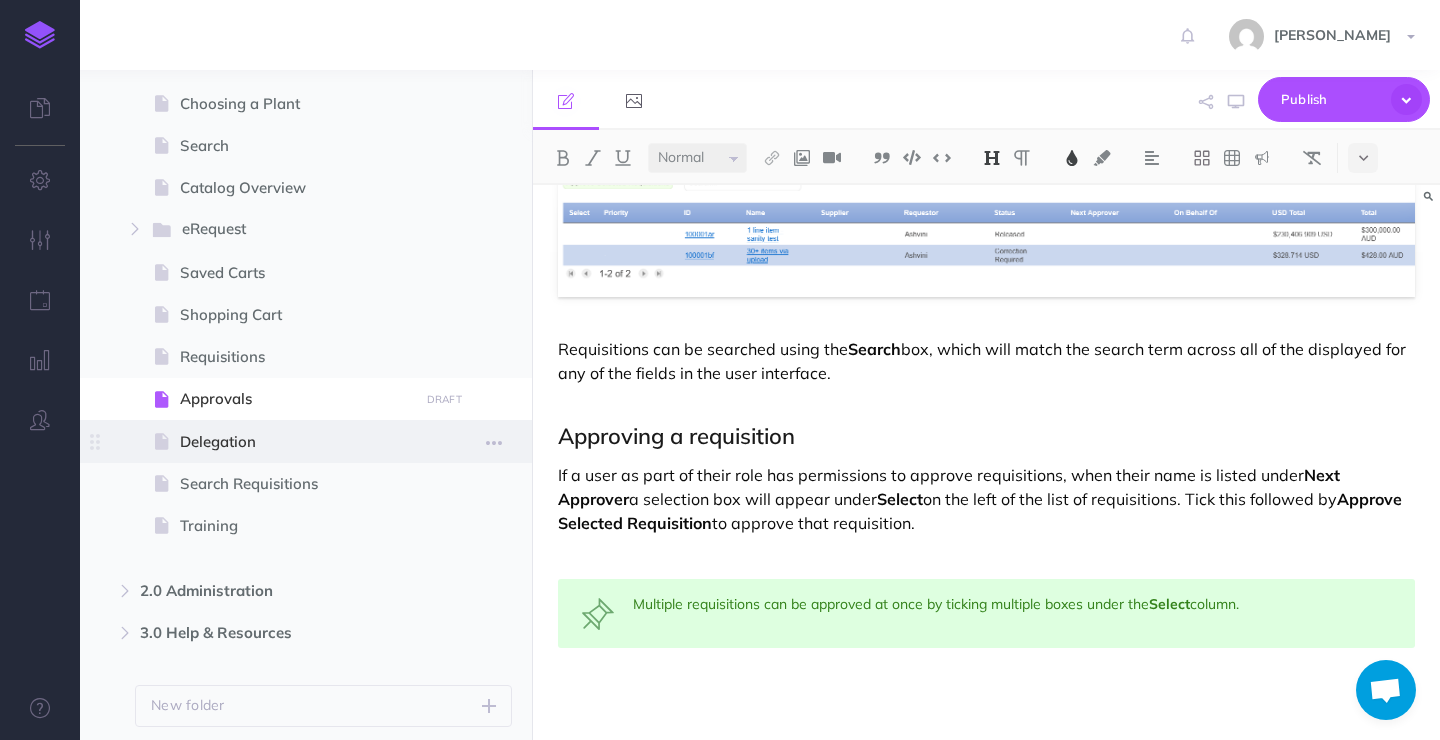 click on "Delegation" at bounding box center (296, 442) 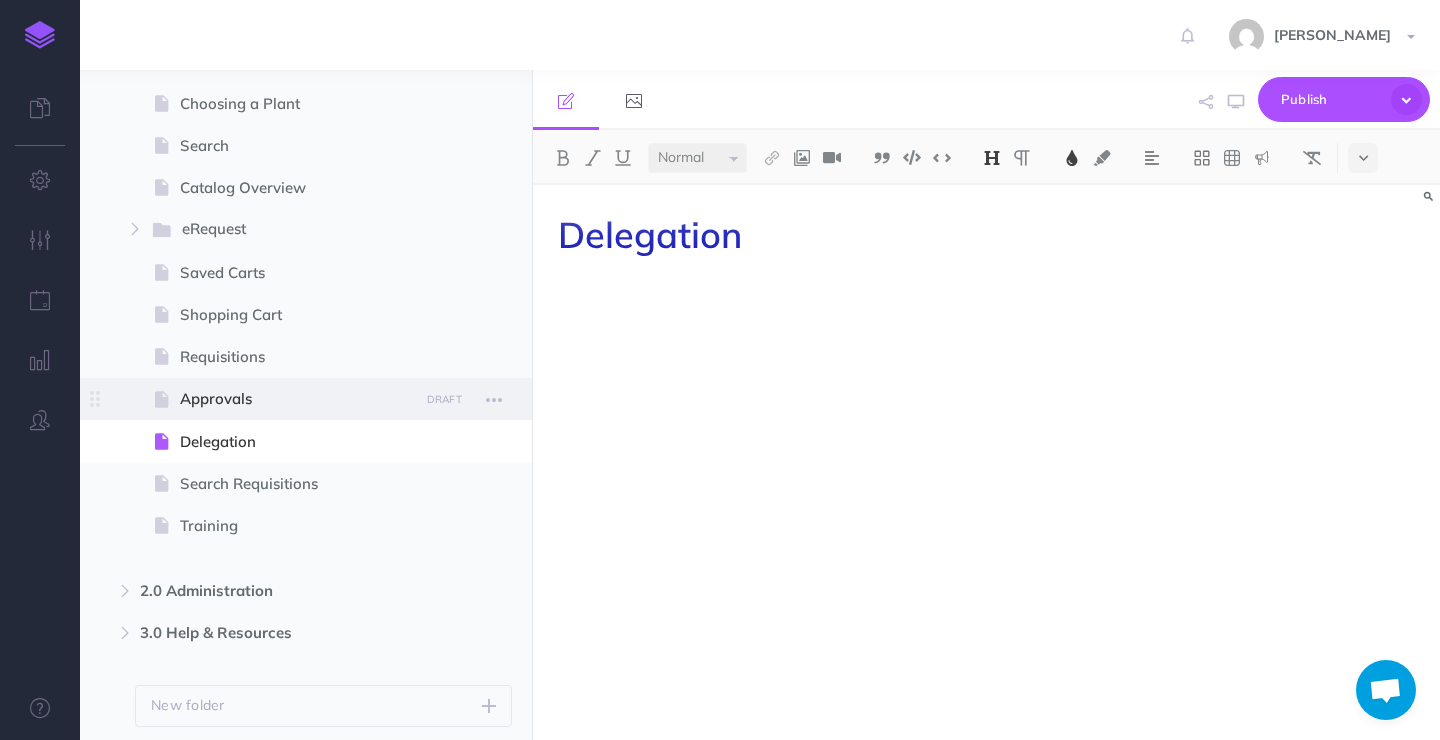 click on "Approvals" at bounding box center [296, 399] 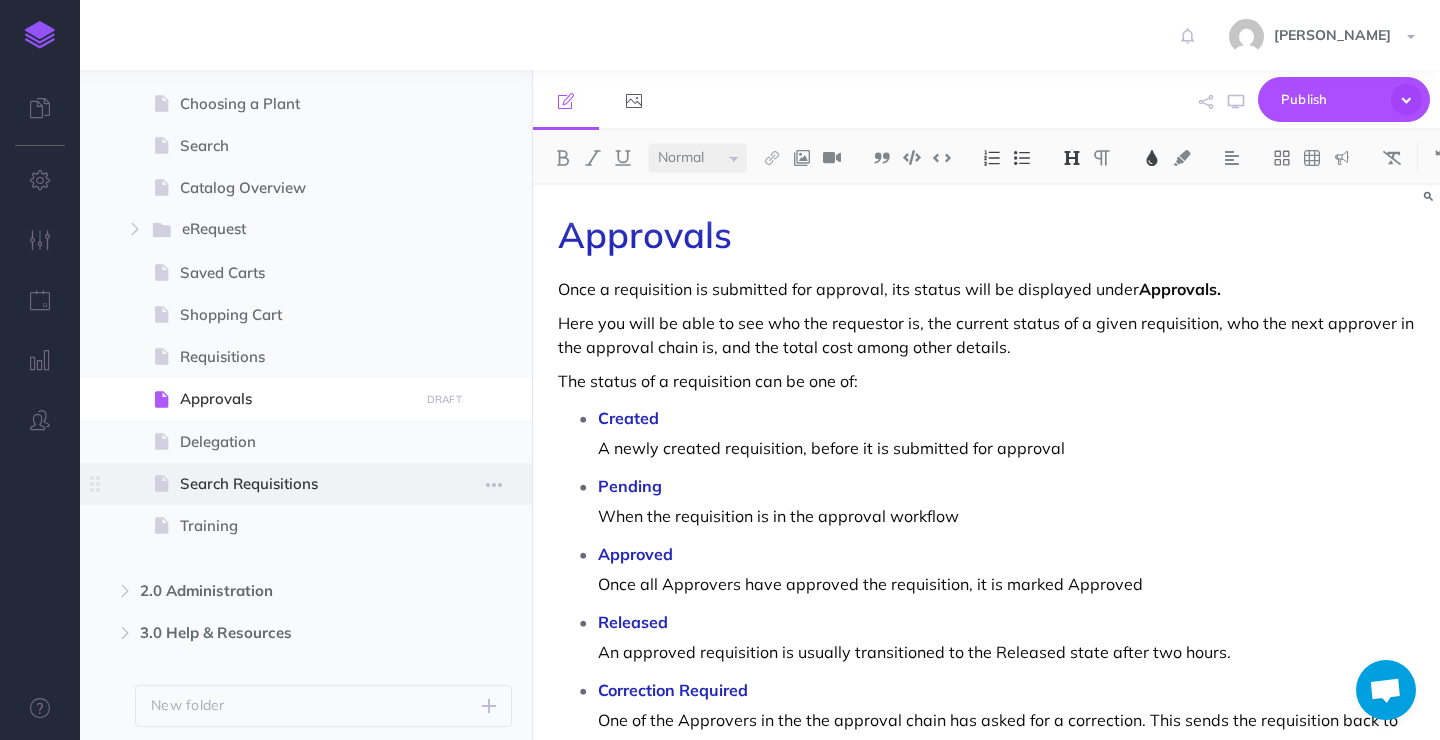 click on "Search Requisitions" at bounding box center [296, 484] 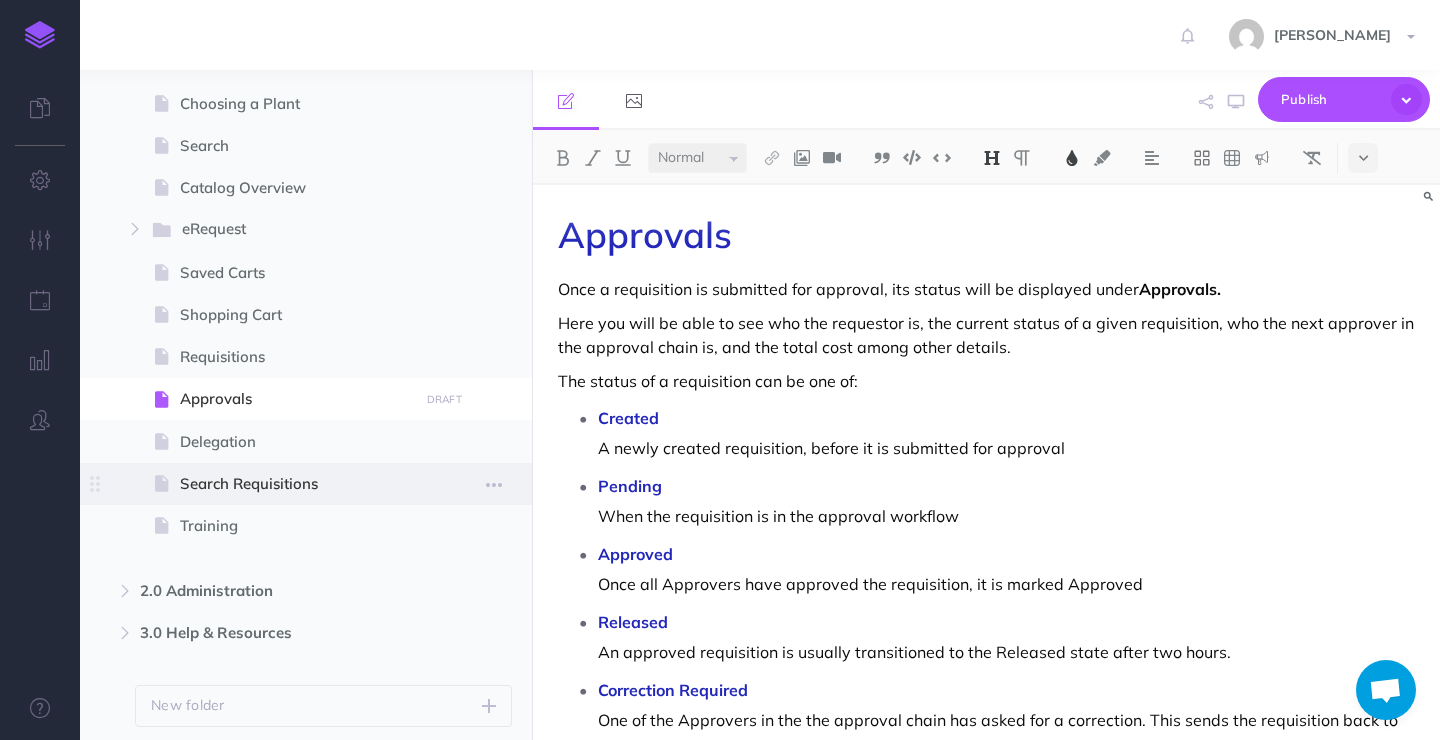 select on "null" 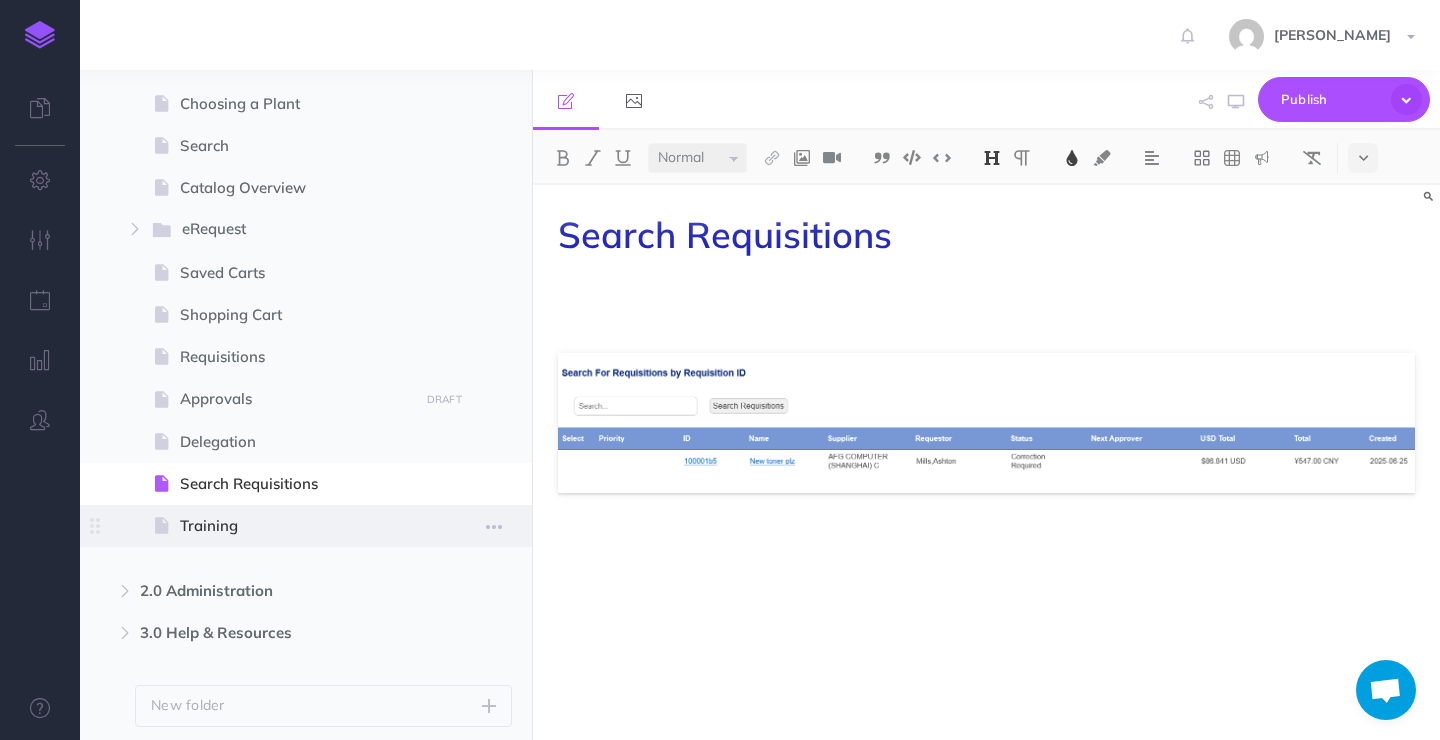 click at bounding box center [306, 526] 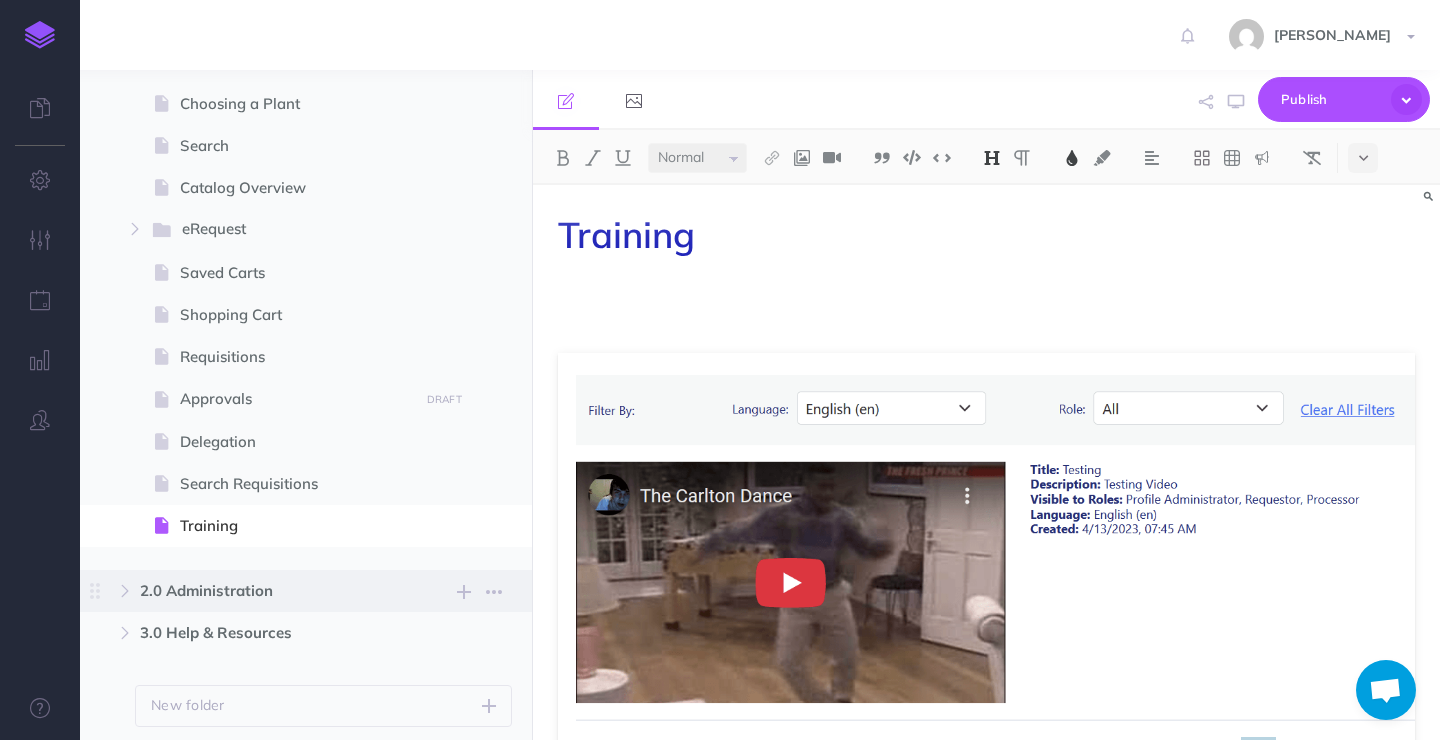 click on "2.0 Administration" at bounding box center (263, 591) 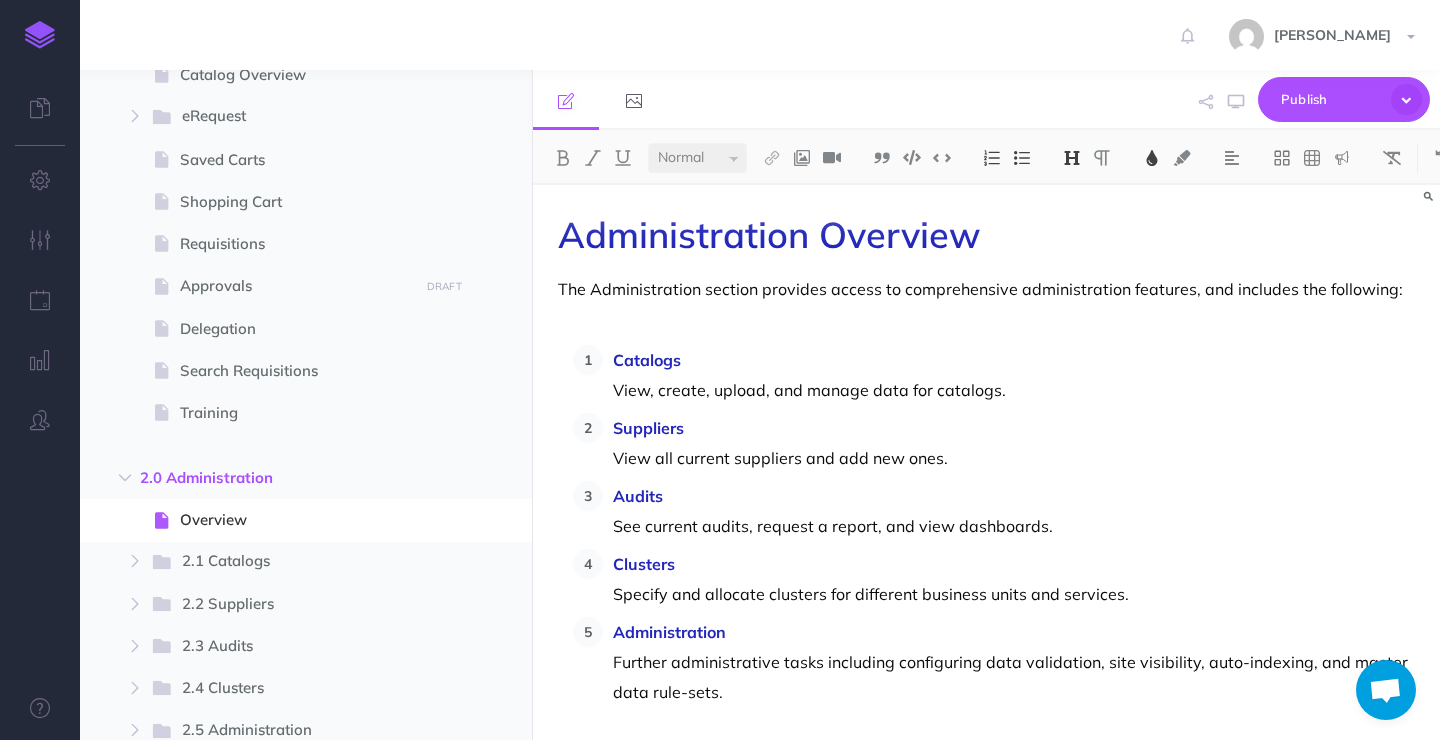 scroll, scrollTop: 342, scrollLeft: 0, axis: vertical 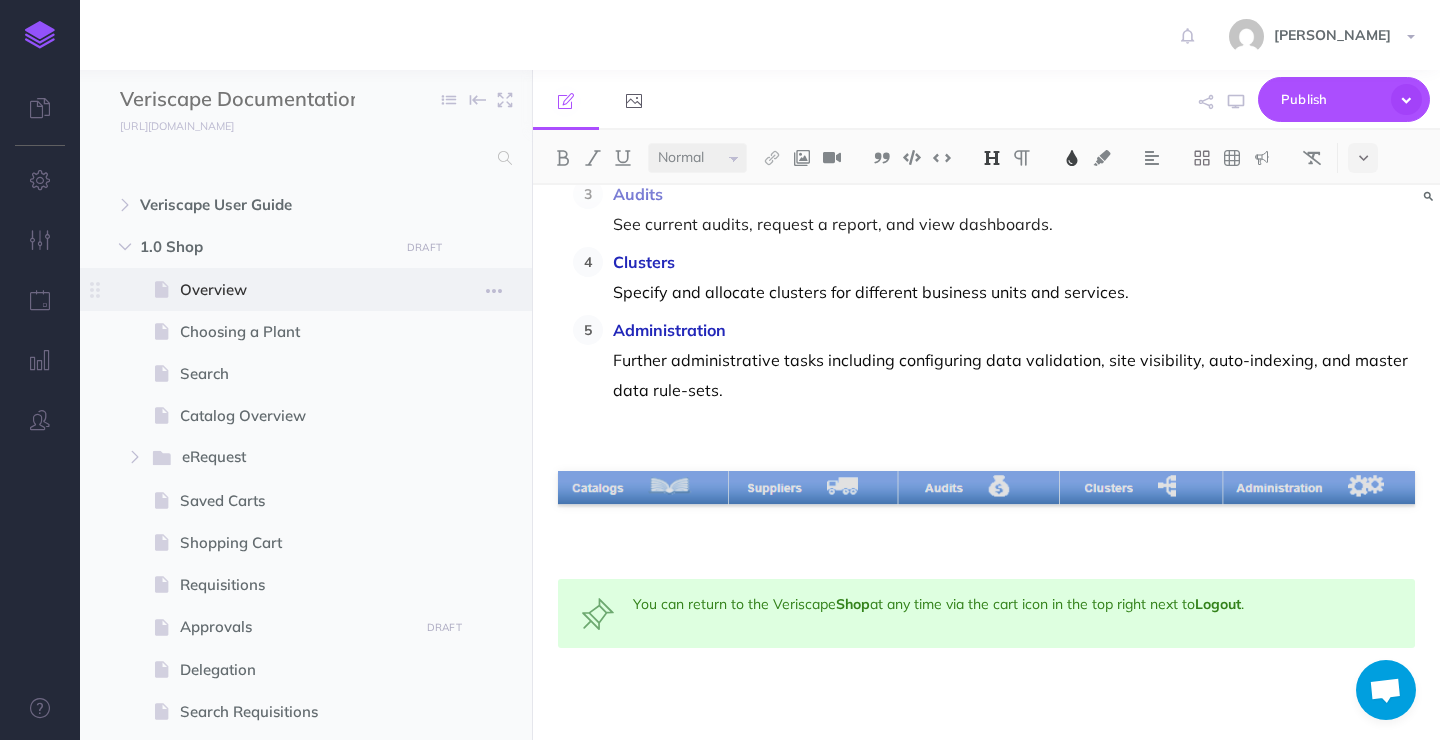 click on "Overview" at bounding box center [296, 290] 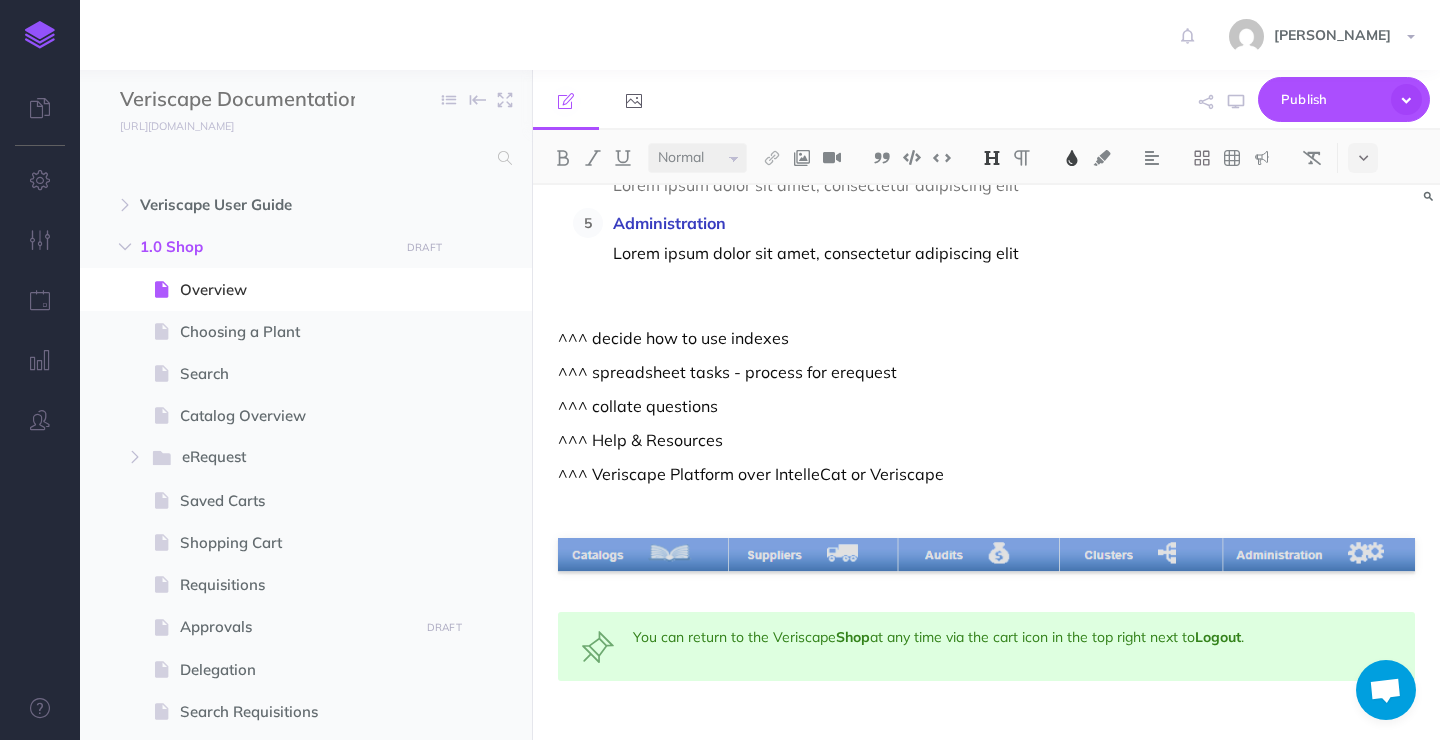 scroll, scrollTop: 467, scrollLeft: 0, axis: vertical 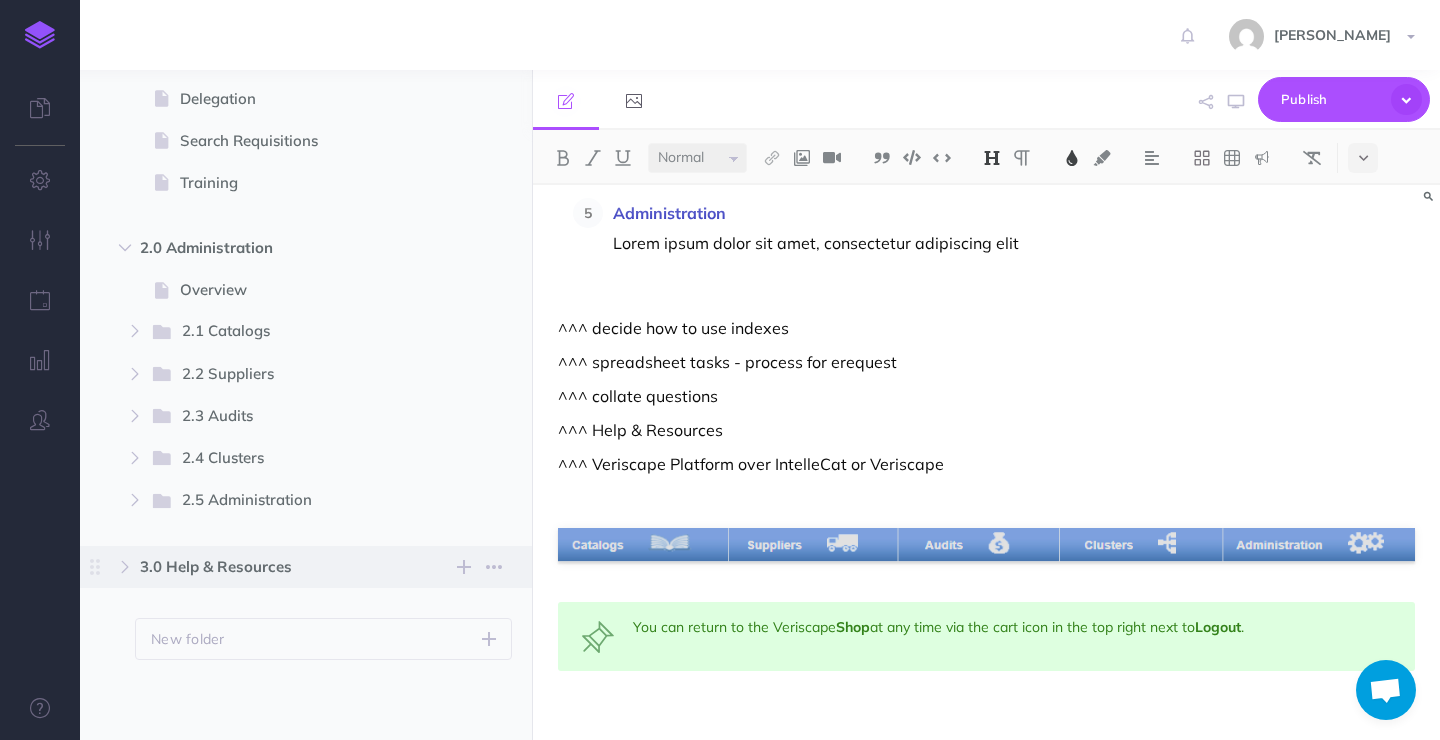 click on "3.0 Help & Resources" at bounding box center [263, 567] 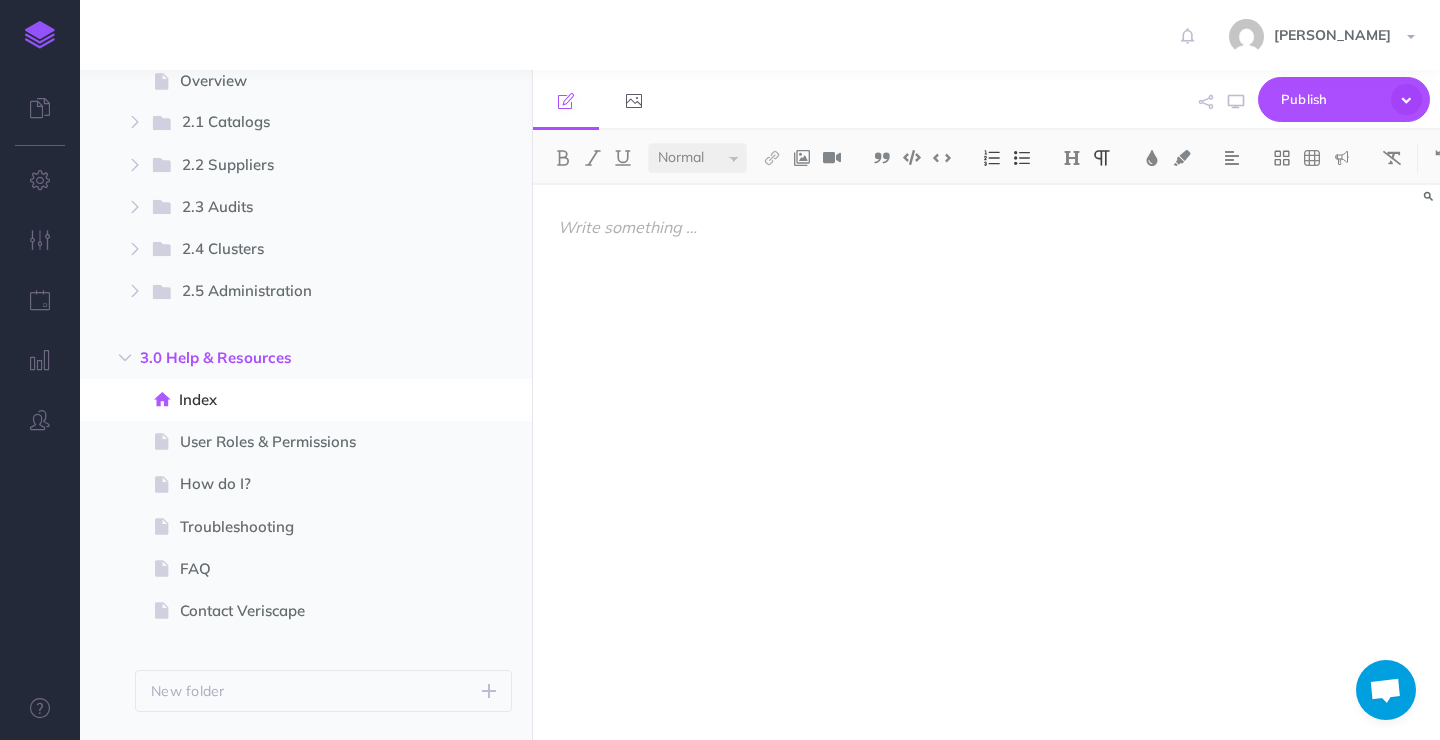 scroll, scrollTop: 800, scrollLeft: 0, axis: vertical 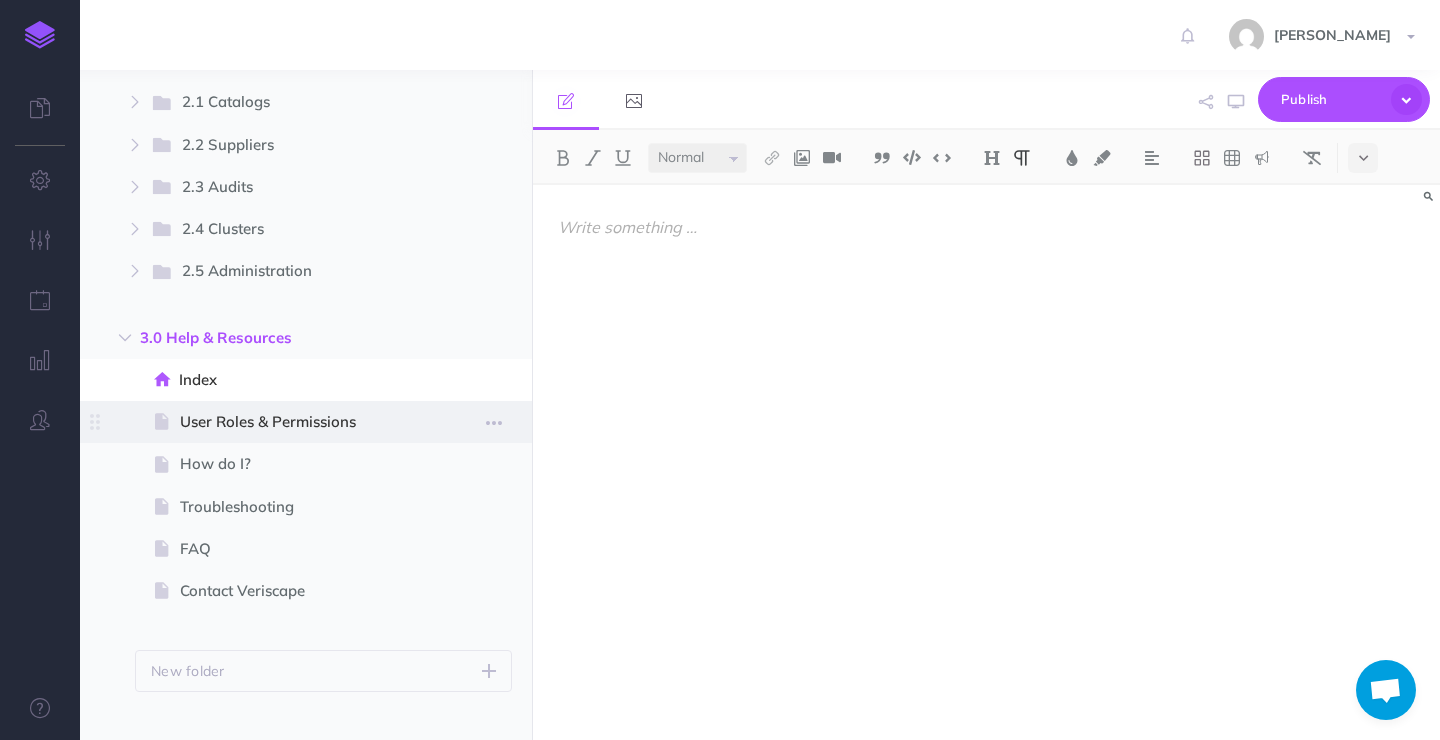 click on "User Roles & Permissions" at bounding box center (296, 422) 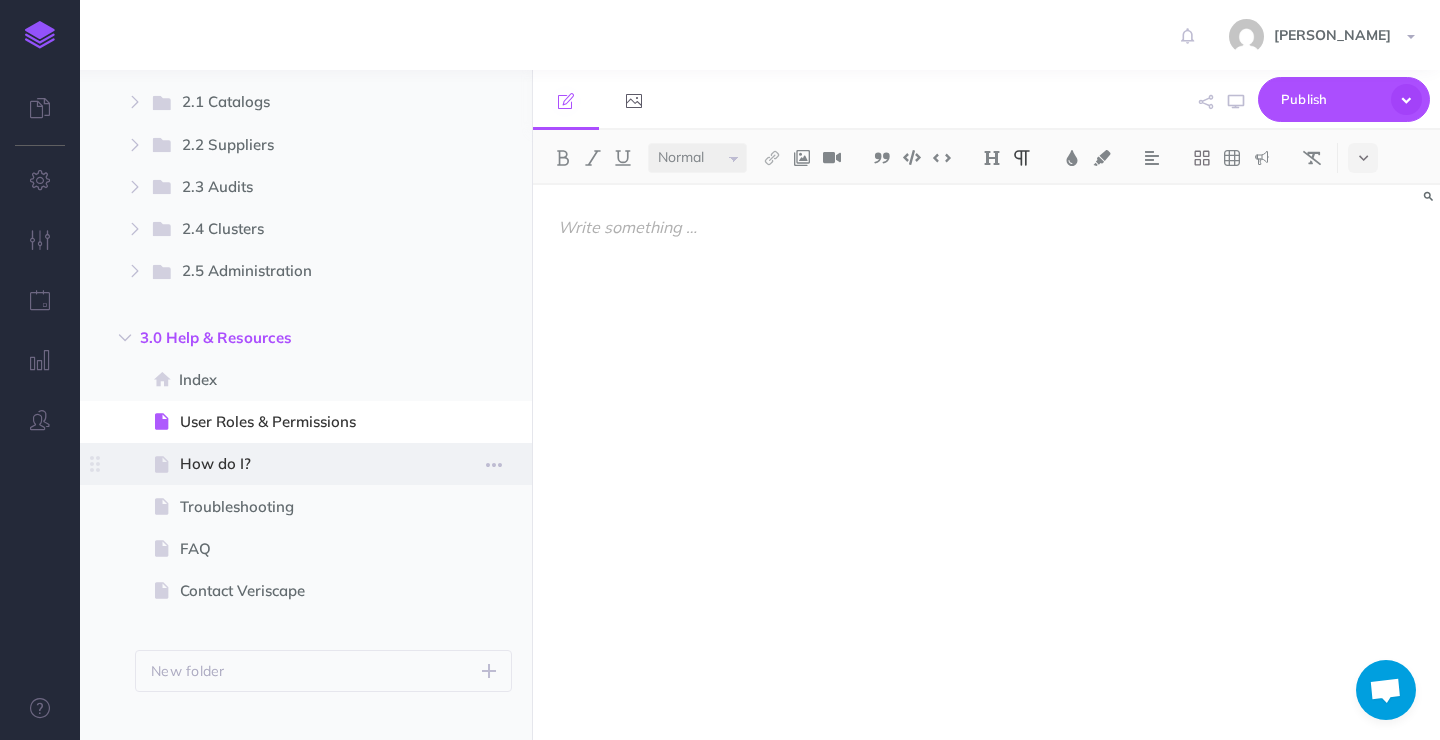 click on "How do I?" at bounding box center (296, 464) 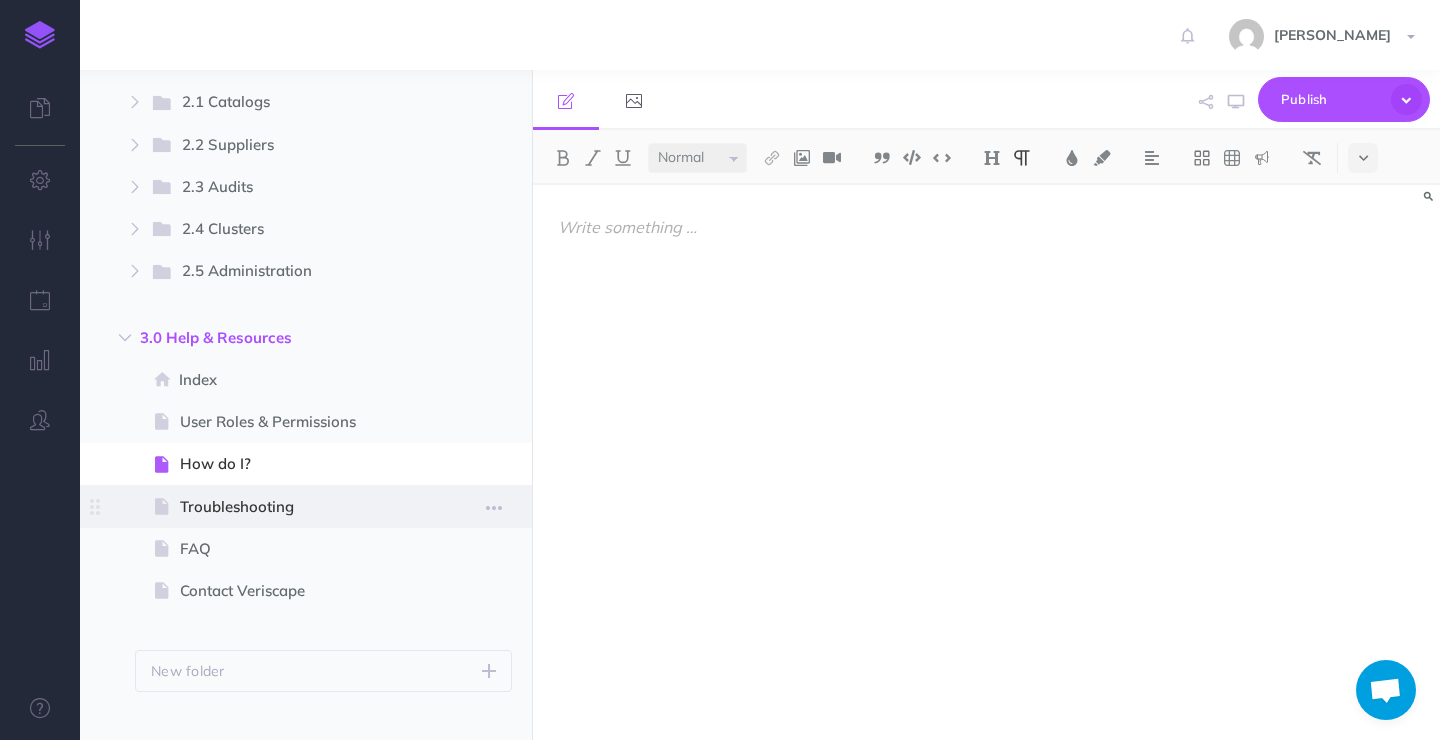 click on "Troubleshooting" at bounding box center [296, 507] 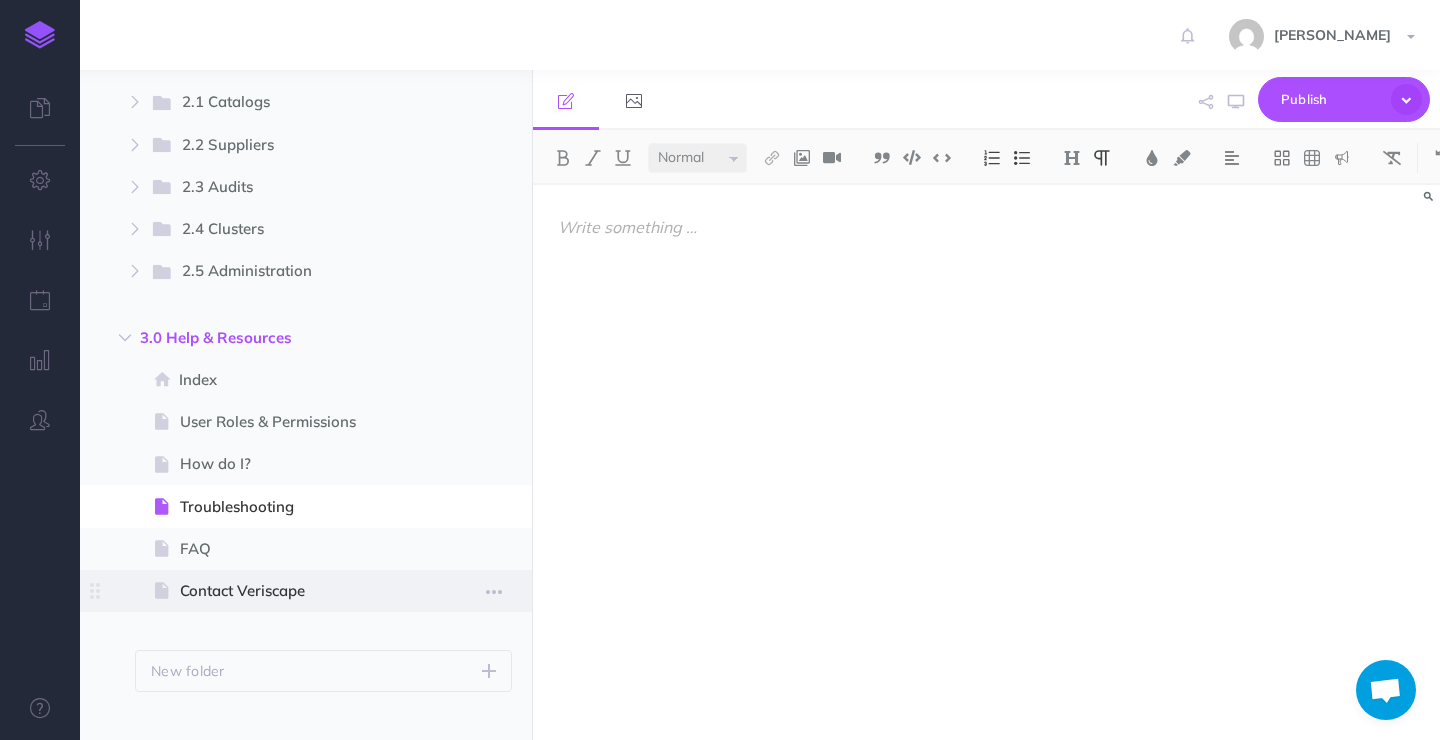 click on "Contact Veriscape" at bounding box center [296, 591] 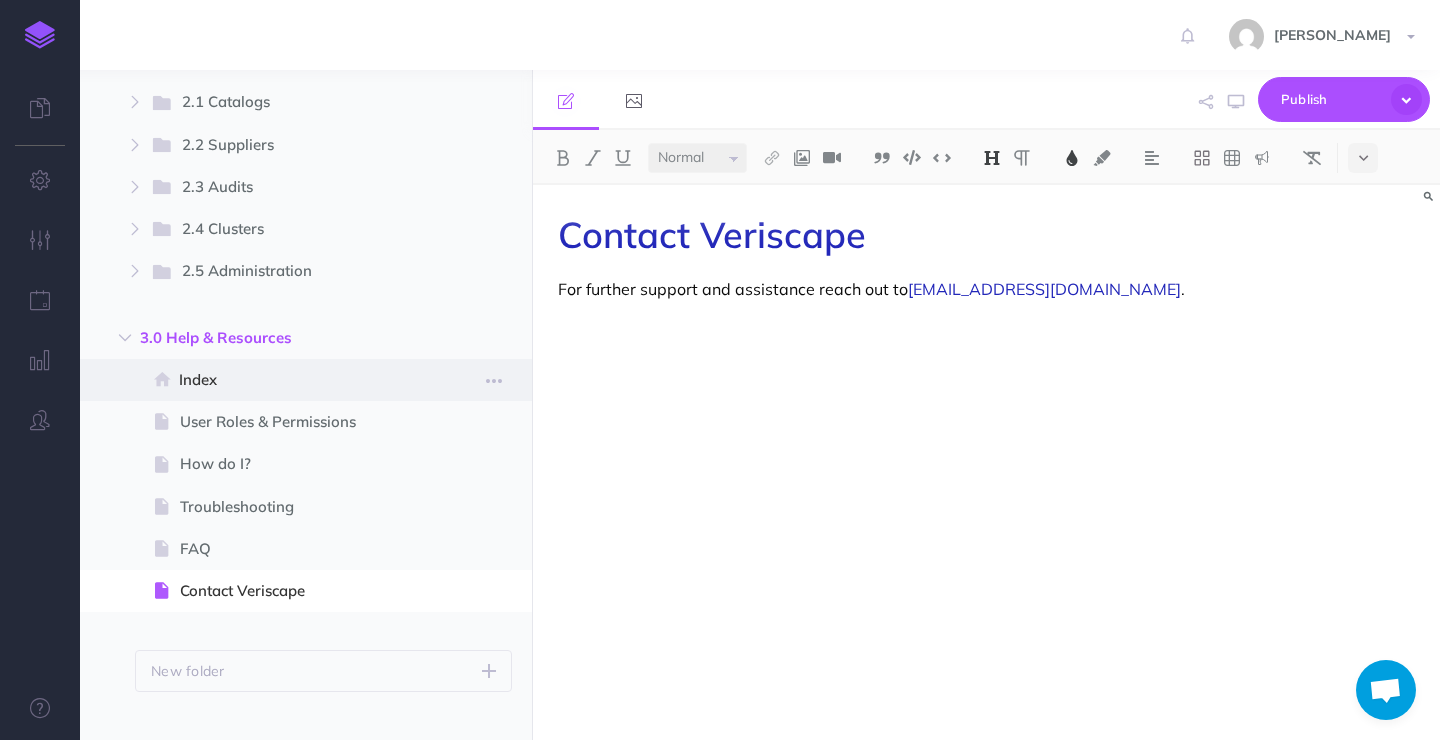 click on "Index" at bounding box center (295, 380) 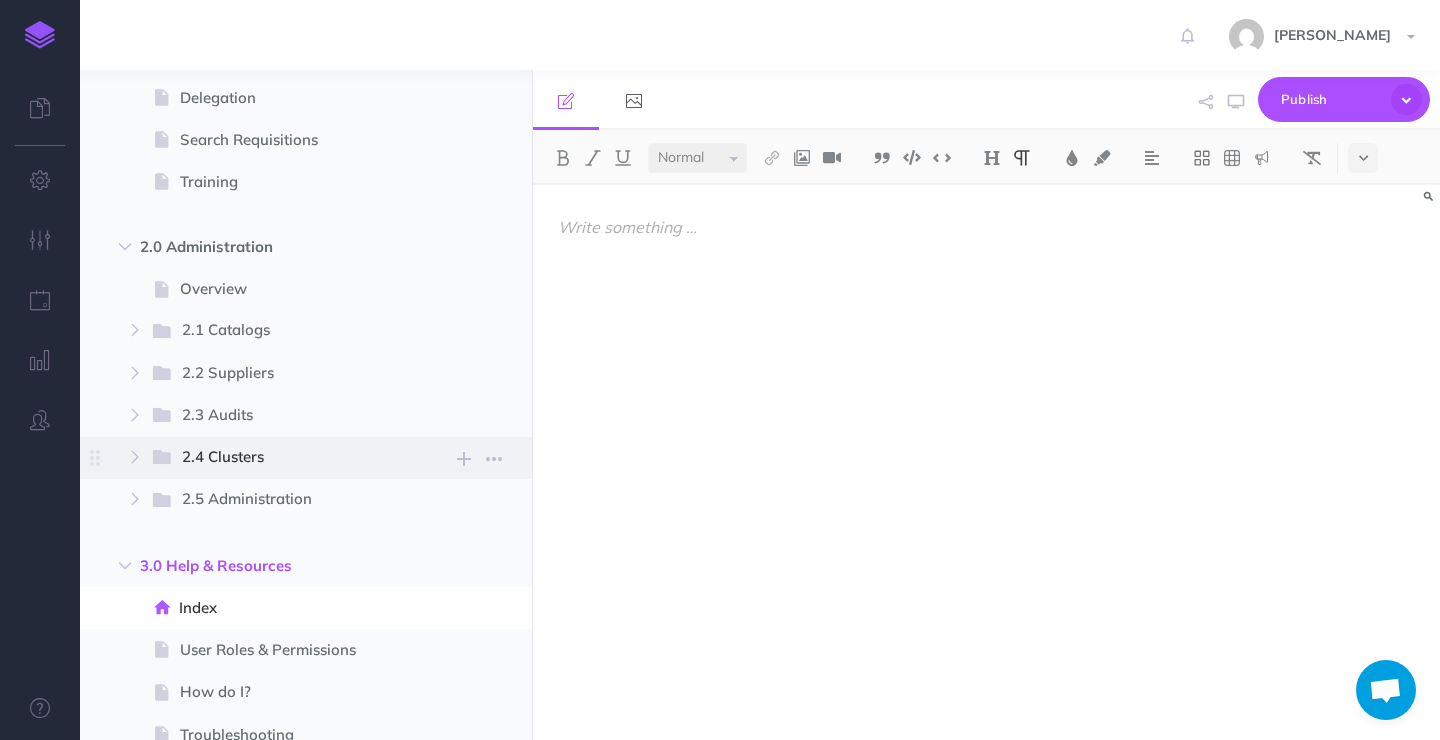 scroll, scrollTop: 230, scrollLeft: 0, axis: vertical 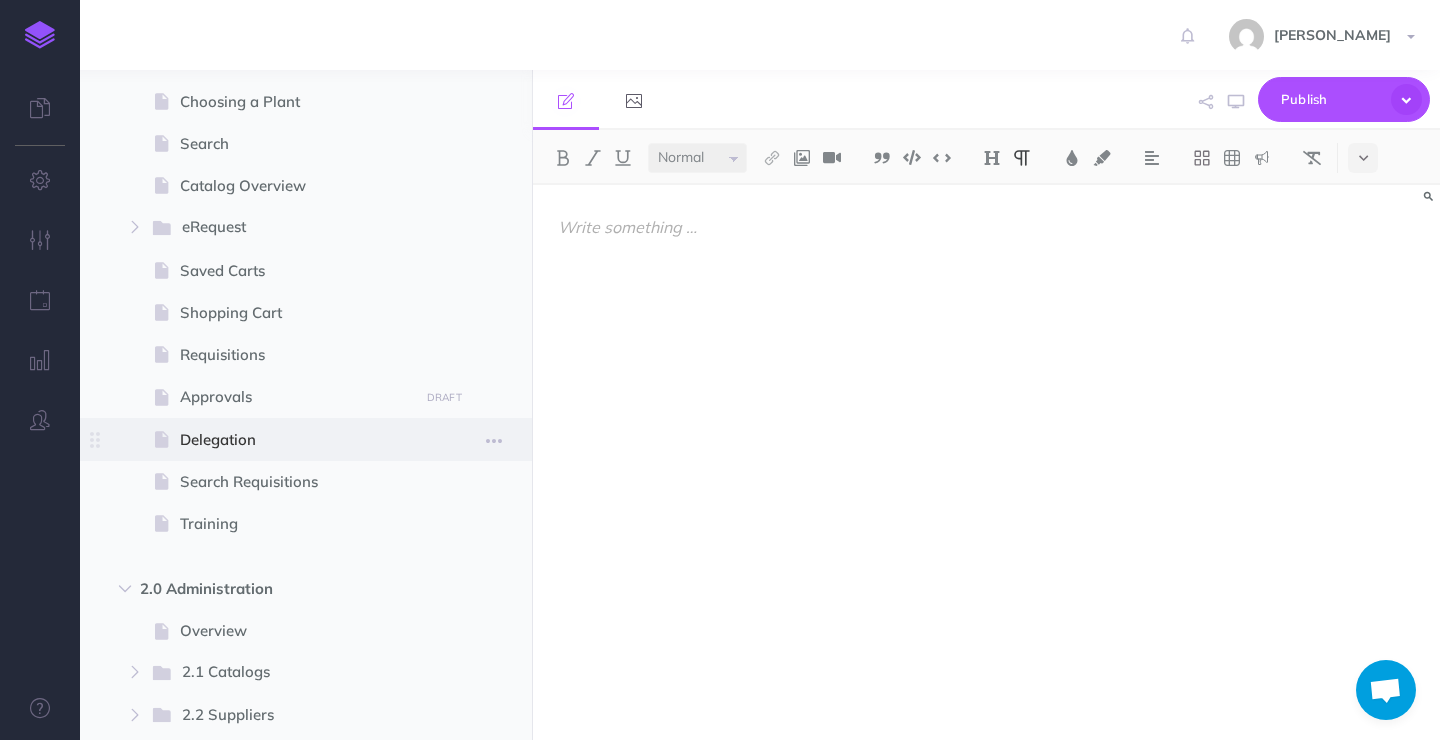 click on "Delegation" at bounding box center [296, 440] 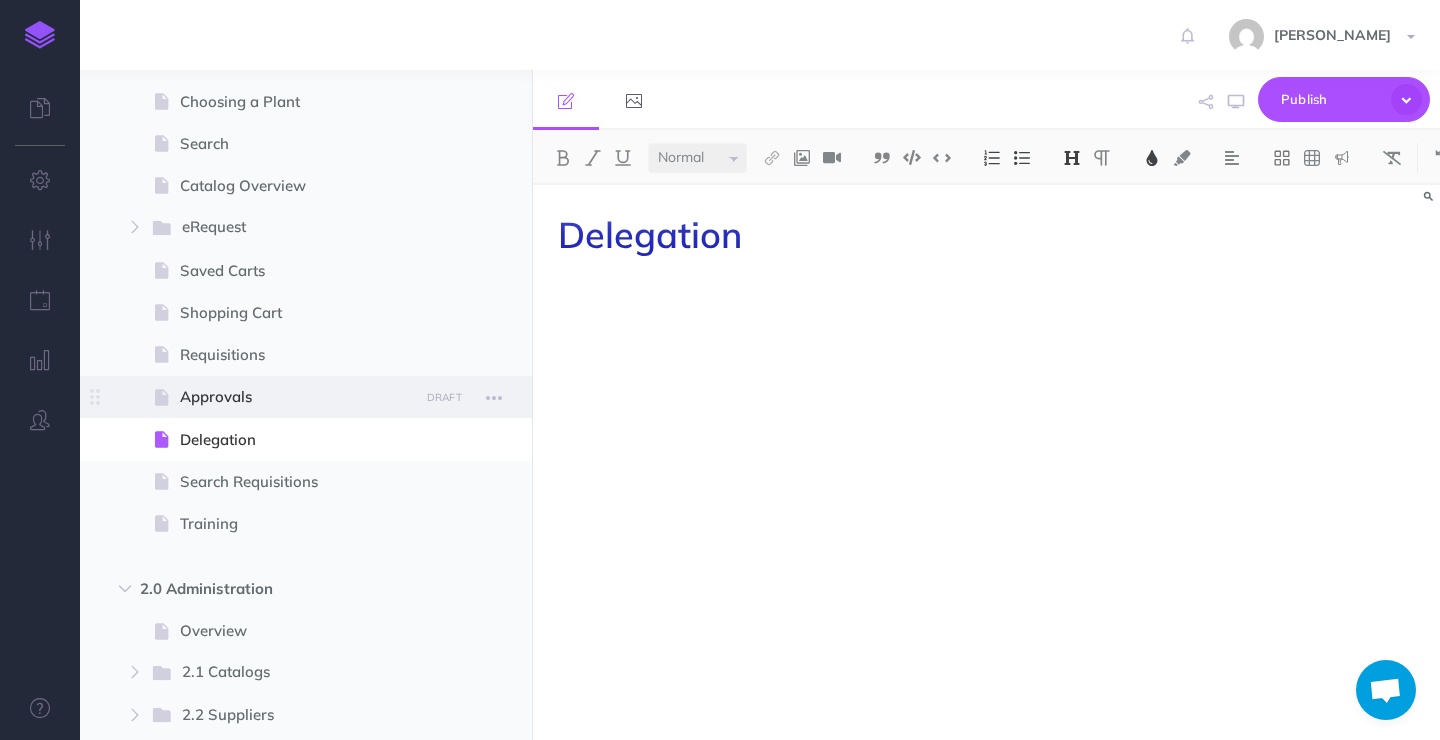 click on "Approvals" at bounding box center (296, 397) 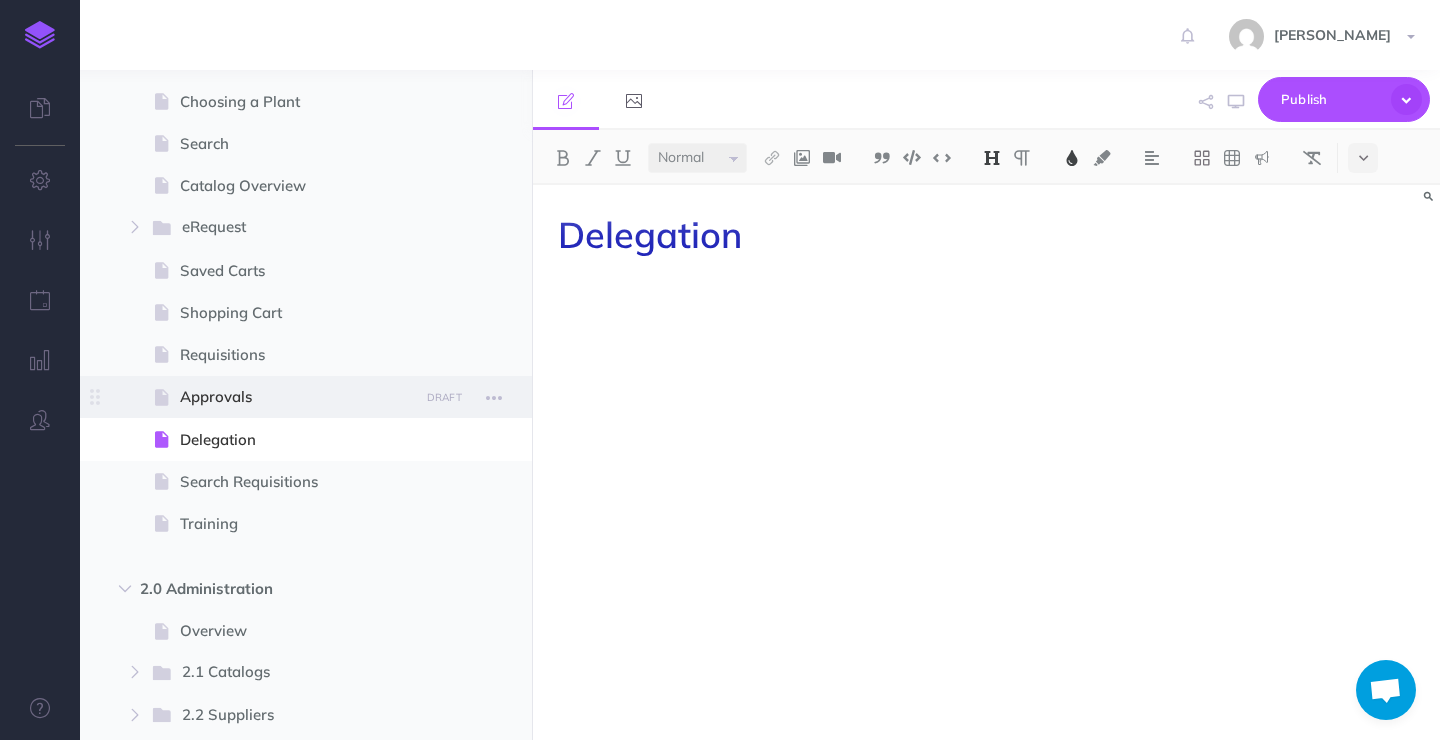 select on "null" 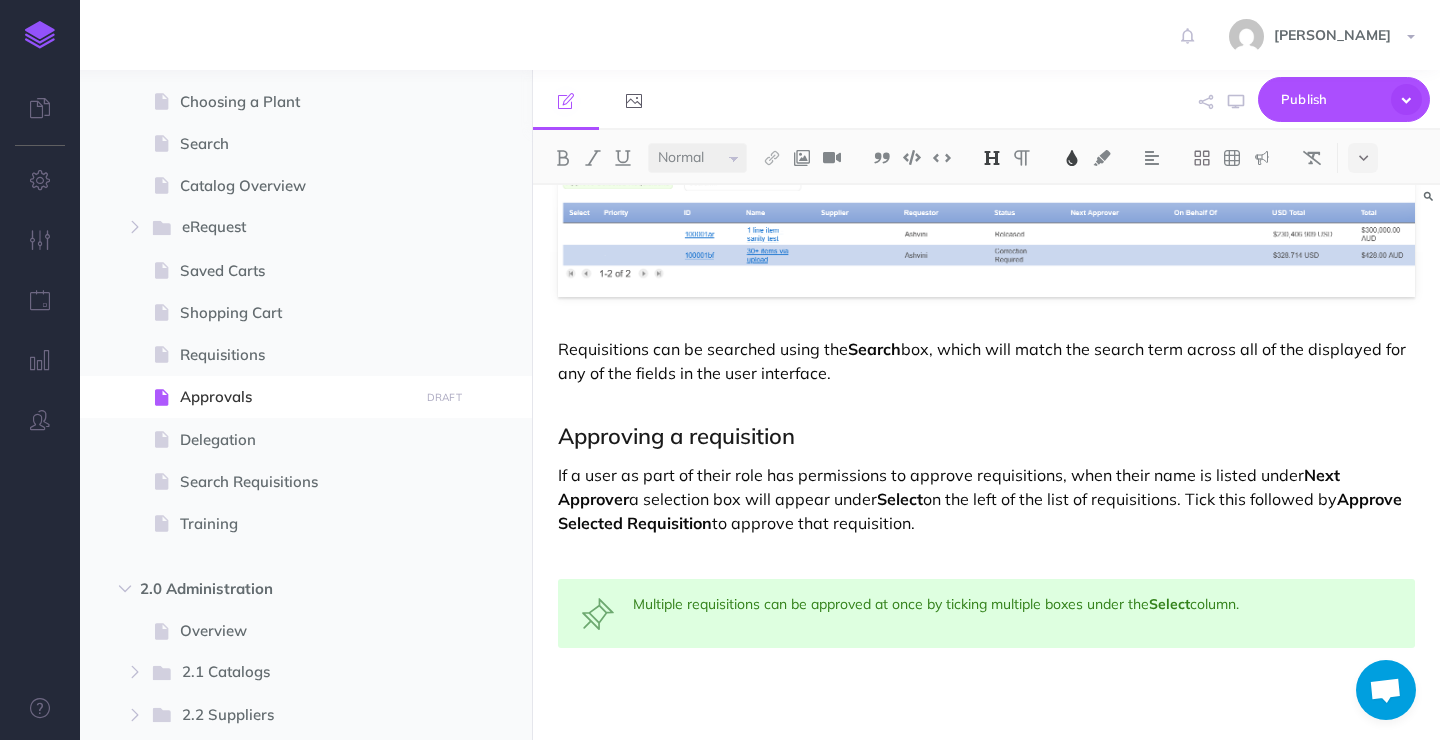 scroll, scrollTop: 835, scrollLeft: 0, axis: vertical 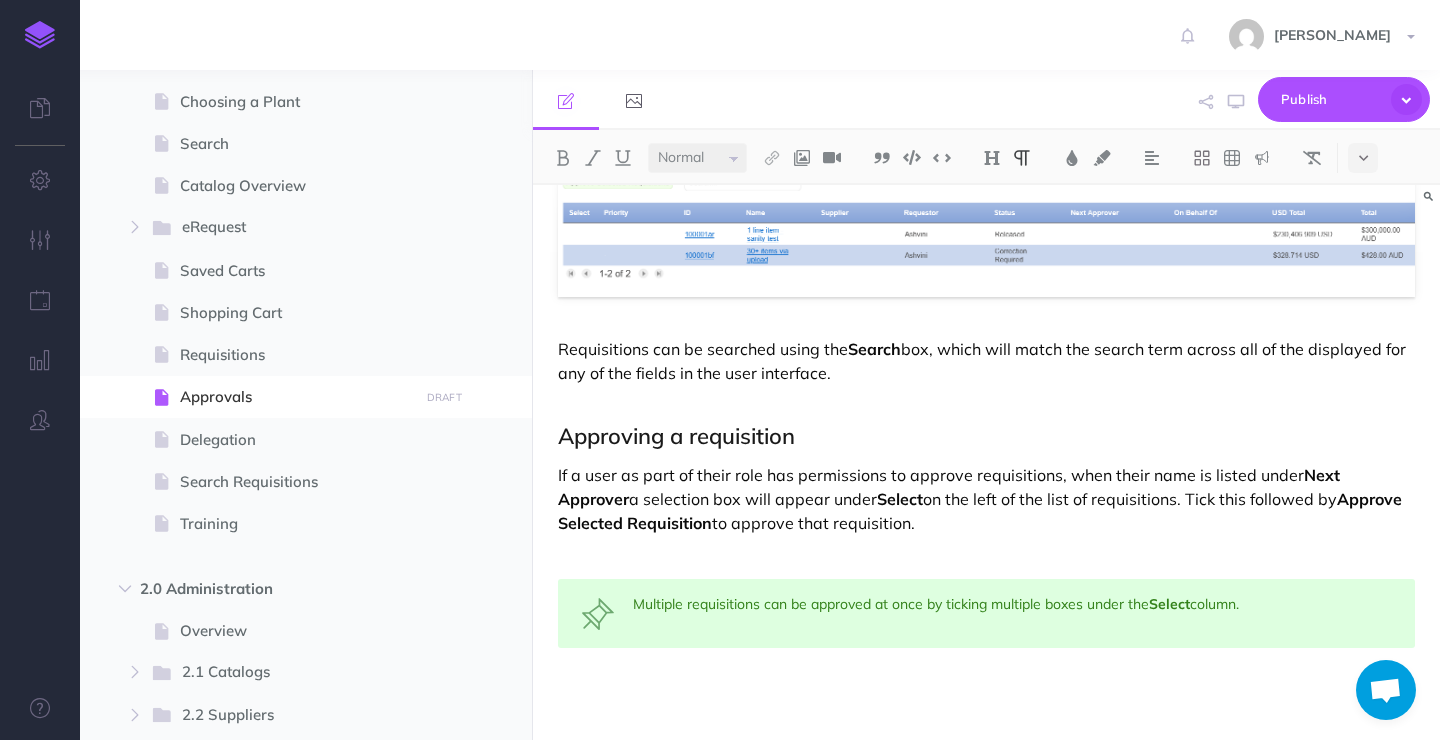 click on "Requisitions can be searched using the  Search  box, which will match the search term across all of the displayed for any of the fields in the user interface." at bounding box center [986, 373] 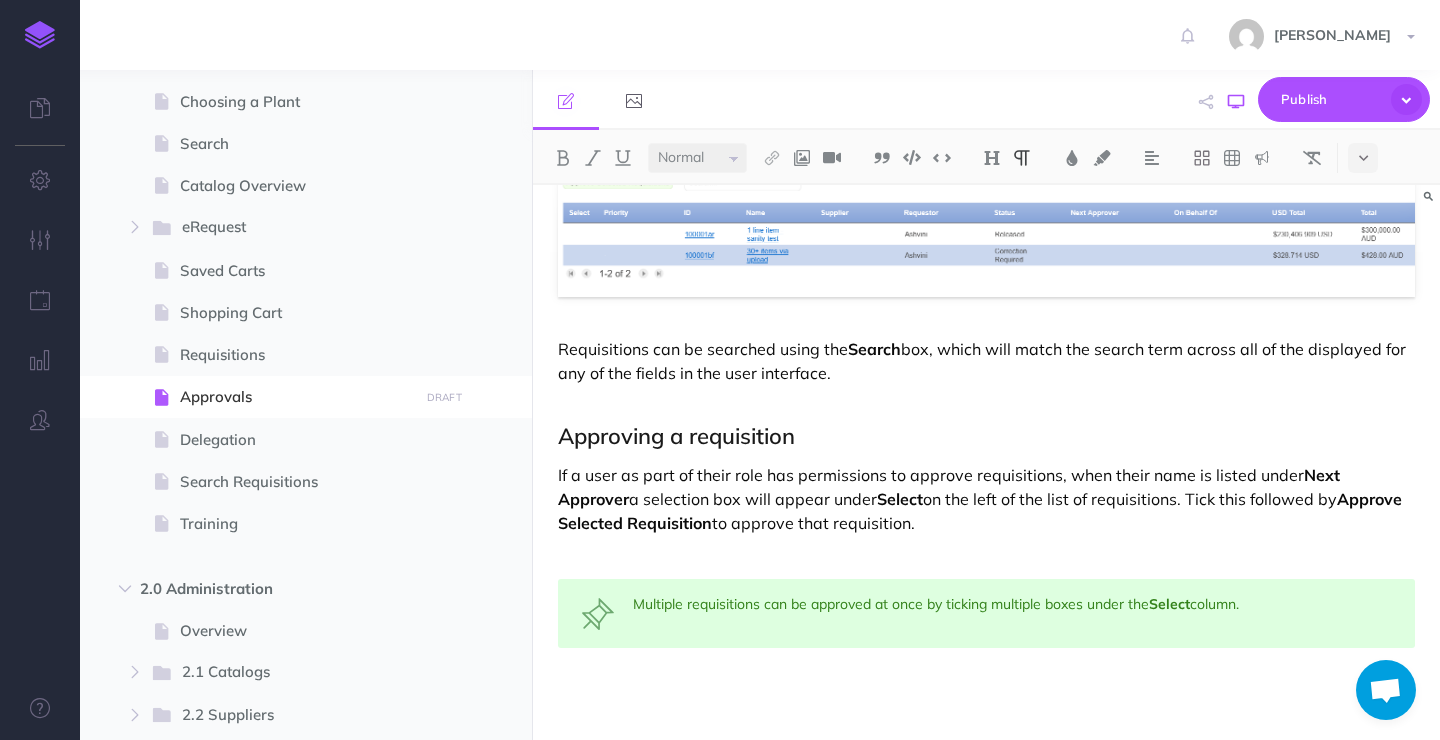 click at bounding box center [1236, 102] 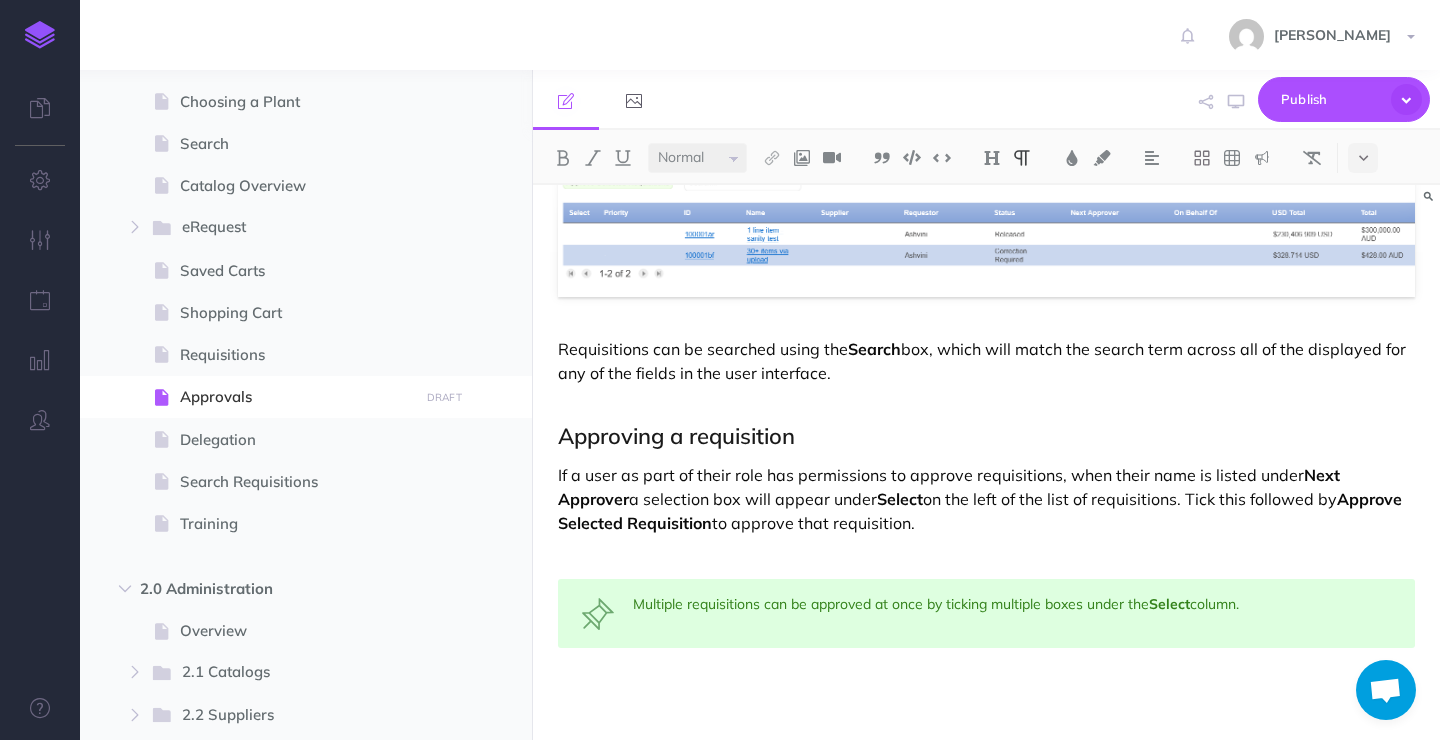 click on "If a user as part of their role has permissions to approve requisitions, when their name is listed under  Next Approver  a selection box will appear under  Select  on the left of the list of requisitions. Tick this followed by  Approve Selected Requisition  to approve that requisition." at bounding box center [986, 499] 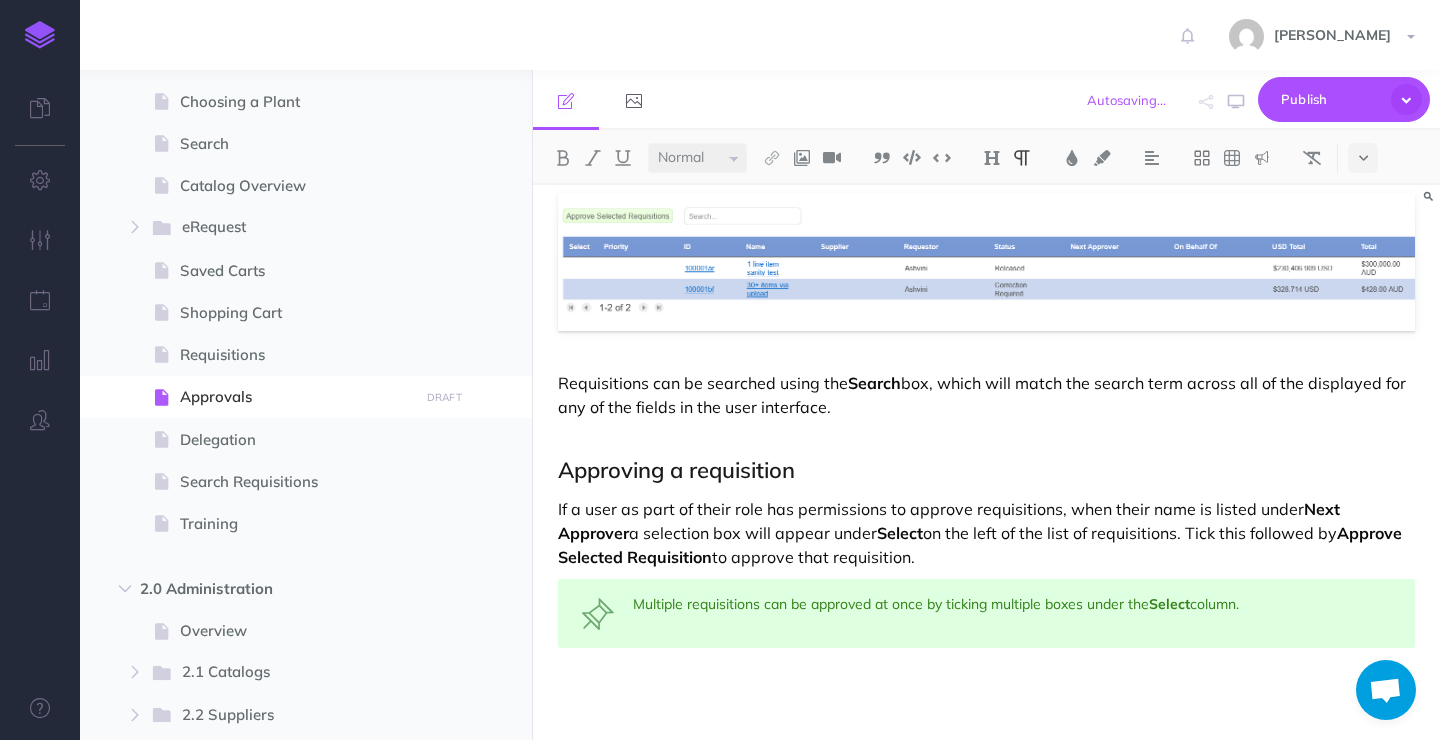 click on "Approvals Once a requisition is submitted for approval, its status will be displayed under  Approvals. Here you will be able to see who the requestor is, the current status of a given requisition, who the next approver in the approval chain is, and the total cost among other details. The status of a requisition can be one of: Created A newly created requisition, before it is submitted for approval Pending When the requisition is in the approval workflow Approved Once all Approvers have approved the requisition, it is marked Approved Released An approved requisition is usually transitioned to the Released state after two hours. Correction Required One of the Approvers in the the approval chain has asked for a correction. This sends the requisition back to the Requestor. Cancelled The Requisition was cancelled by the Requester Rejected An Approver has rejected the requisition Failed Failed by an Administrator user                           Requisitions can be searched using the  Search Approving a requisition" at bounding box center [986, 62] 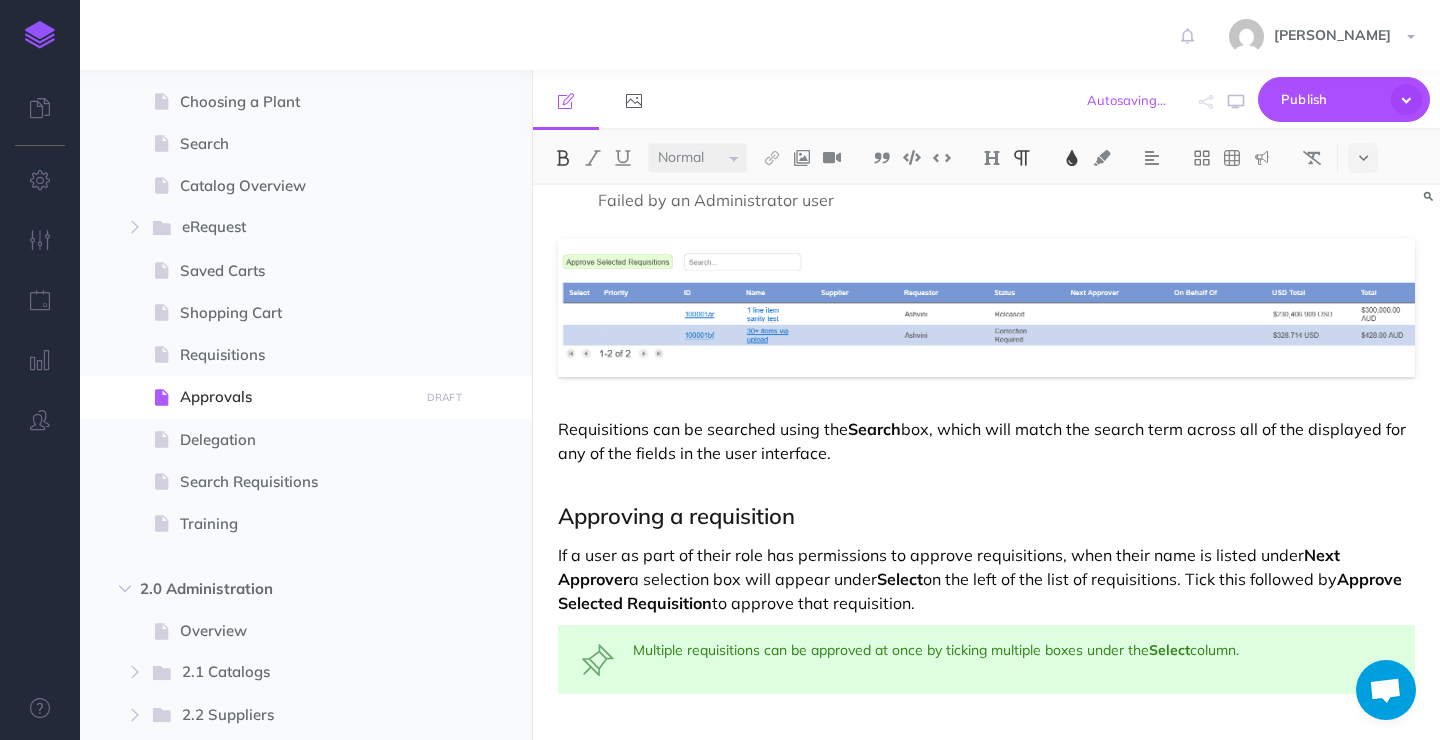 scroll, scrollTop: 719, scrollLeft: 0, axis: vertical 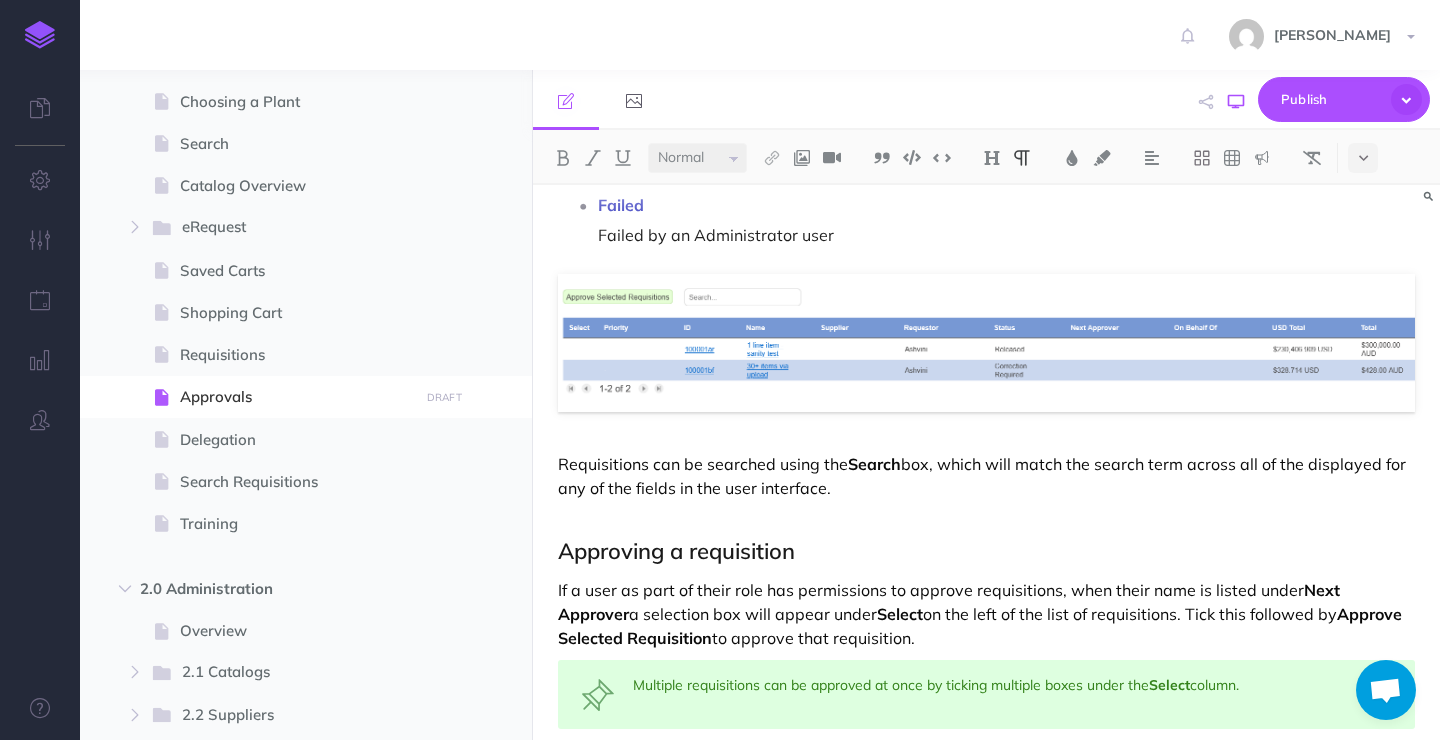 click at bounding box center [1236, 102] 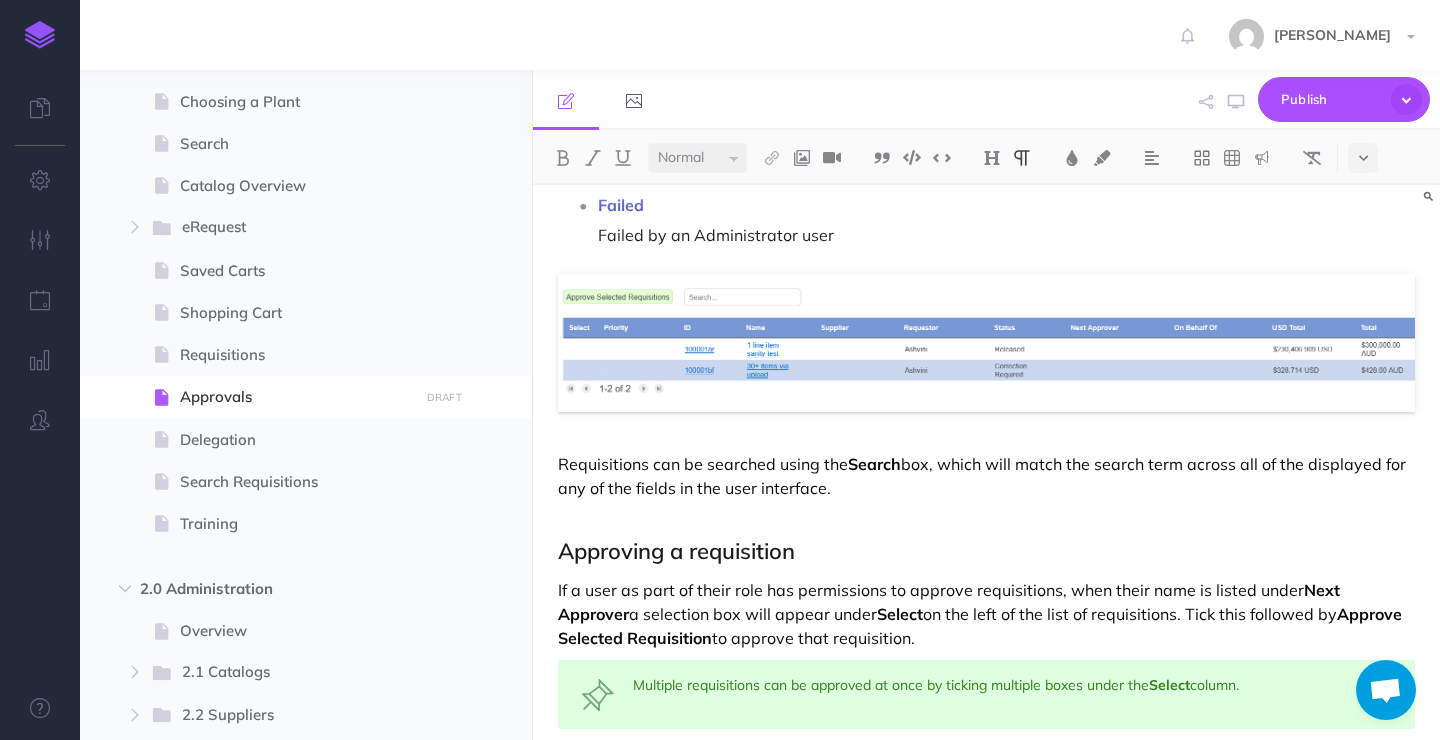 click on "Requisitions can be searched using the  Search  box, which will match the search term across all of the displayed for any of the fields in the user interface." at bounding box center [986, 488] 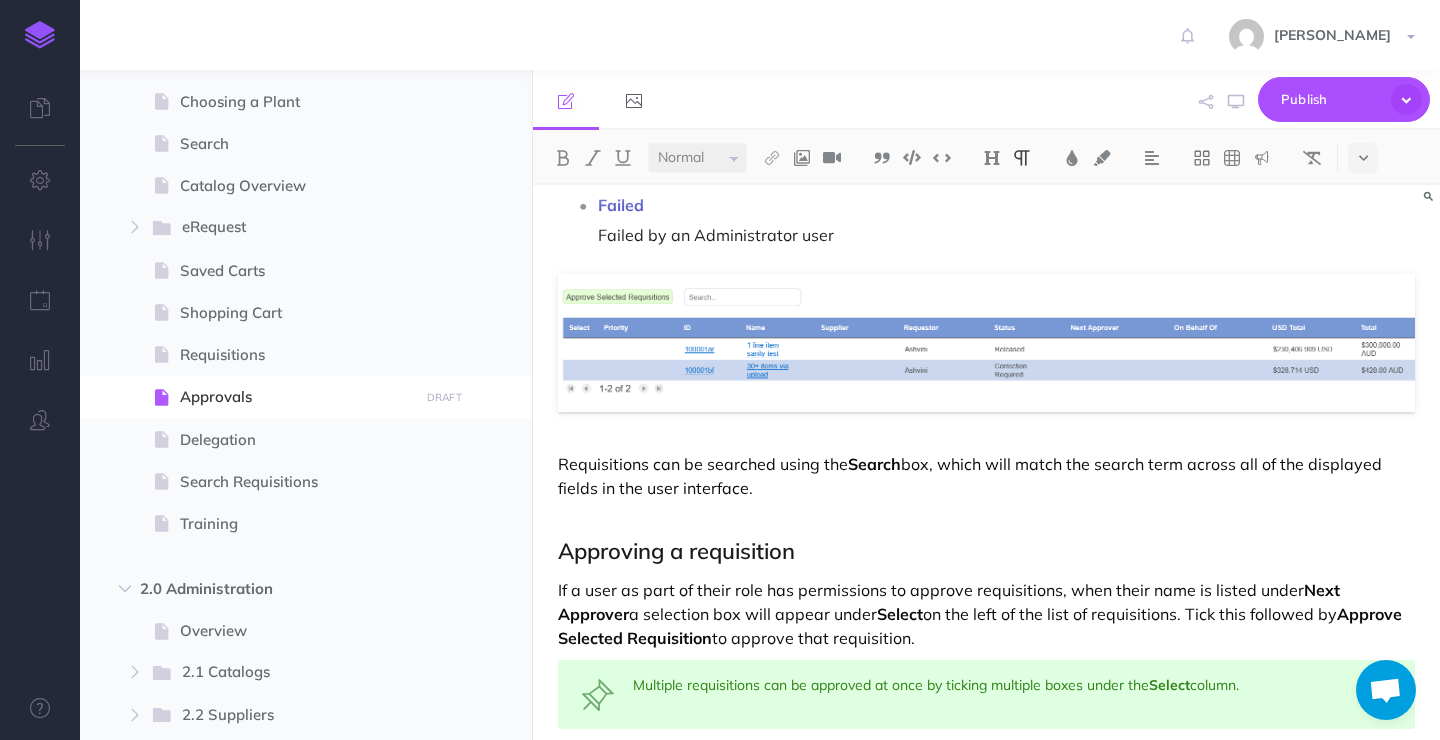 click on "If a user as part of their role has permissions to approve requisitions, when their name is listed under  Next Approver  a selection box will appear under  Select  on the left of the list of requisitions. Tick this followed by  Approve Selected Requisition  to approve that requisition." at bounding box center (986, 614) 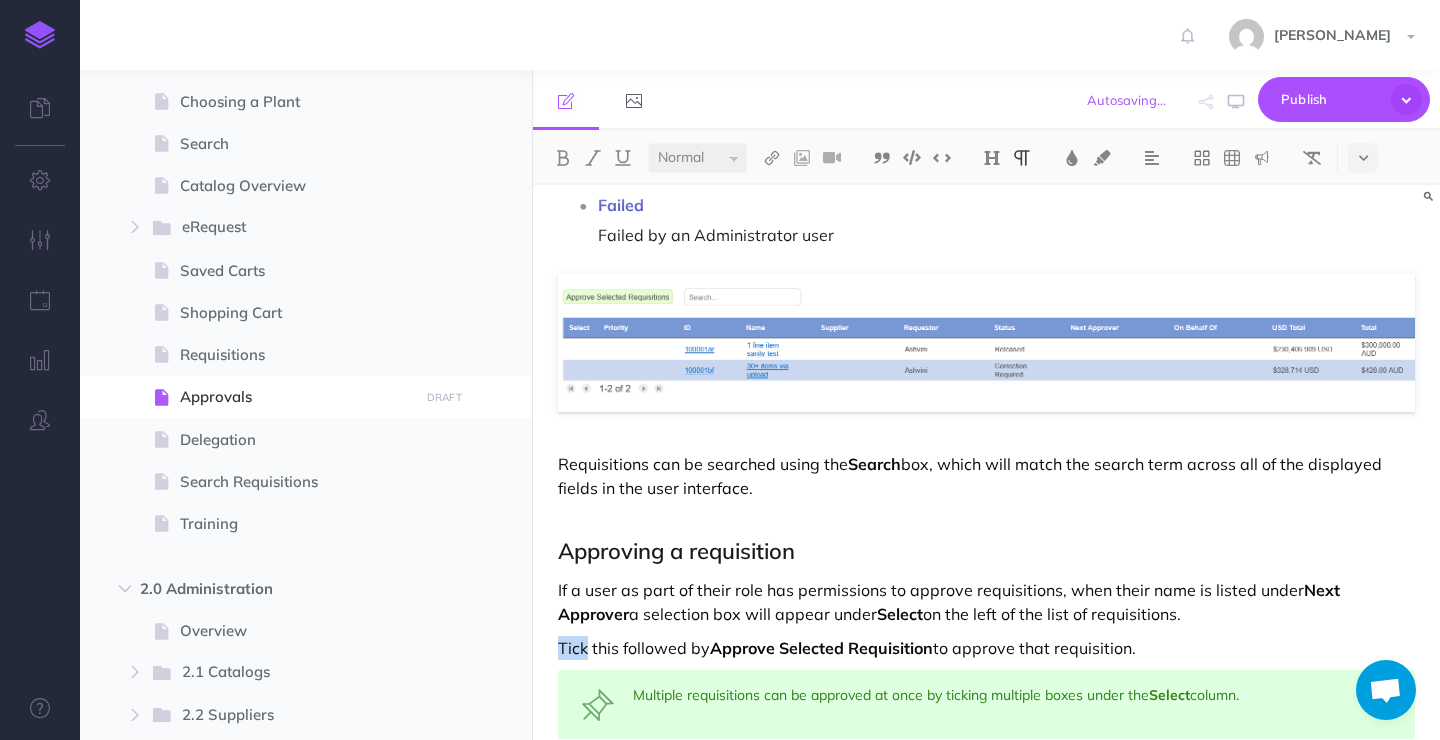 type 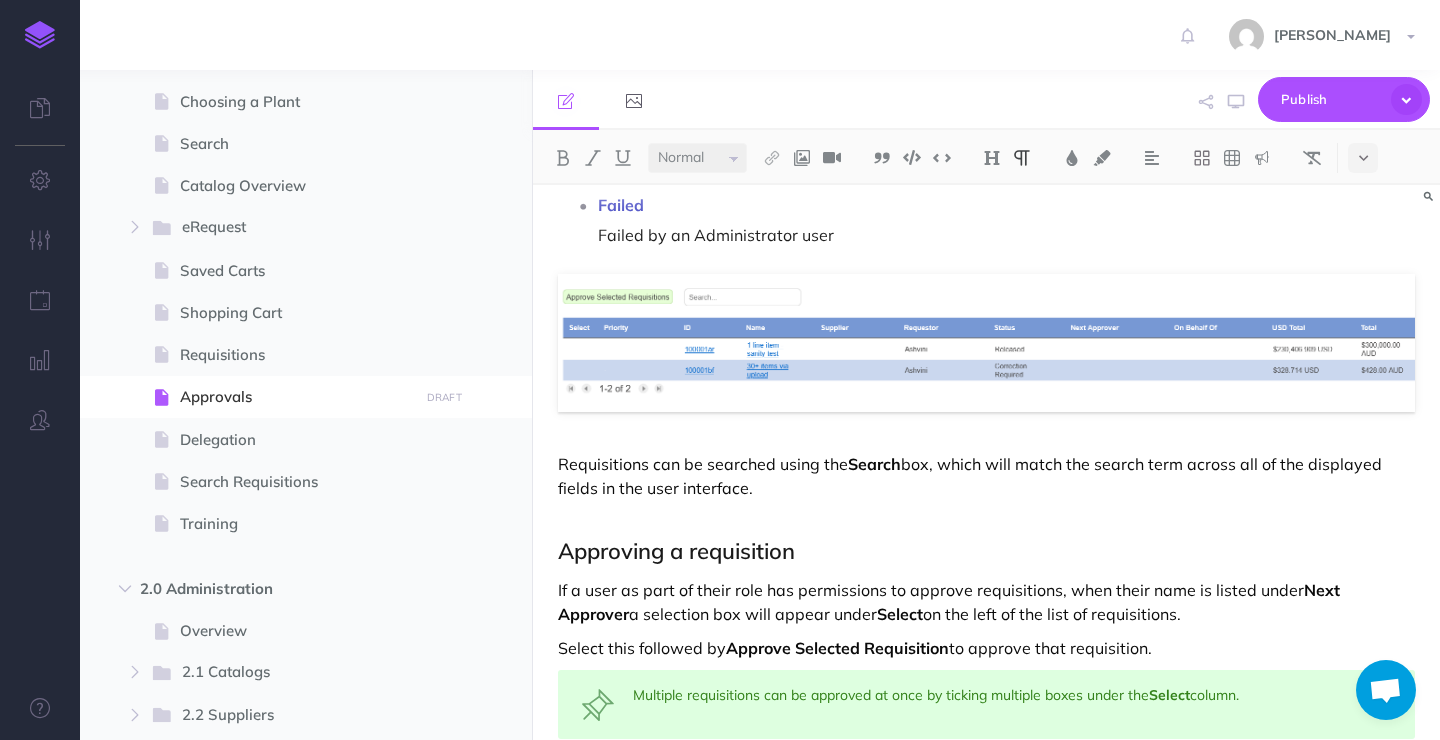 click on "If a user as part of their role has permissions to approve requisitions, when their name is listed under  Next Approver  a selection box will appear under  Select  on the left of the list of requisitions." at bounding box center (986, 602) 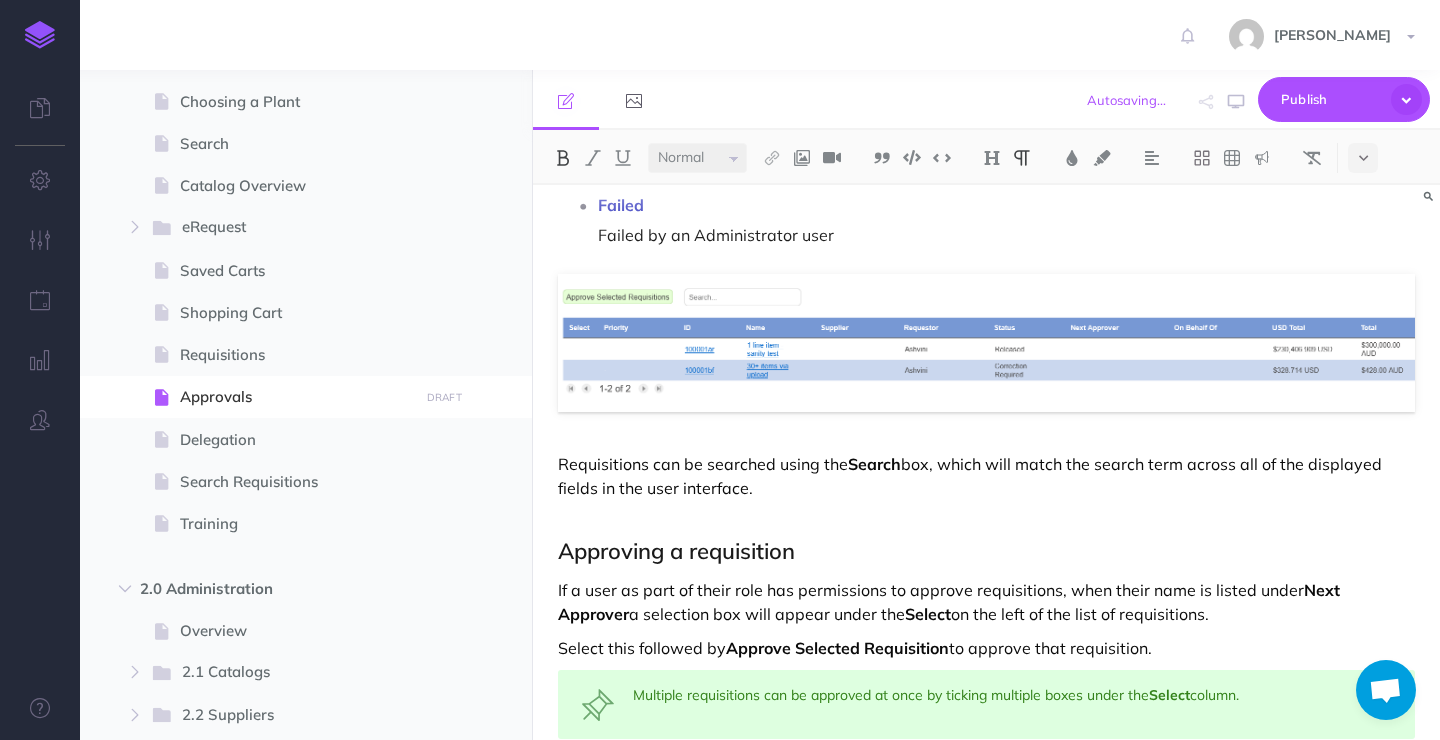 click on "If a user as part of their role has permissions to approve requisitions, when their name is listed under  Next Approver  a selection box will appear under the  Select  on the left of the list of requisitions." at bounding box center [986, 602] 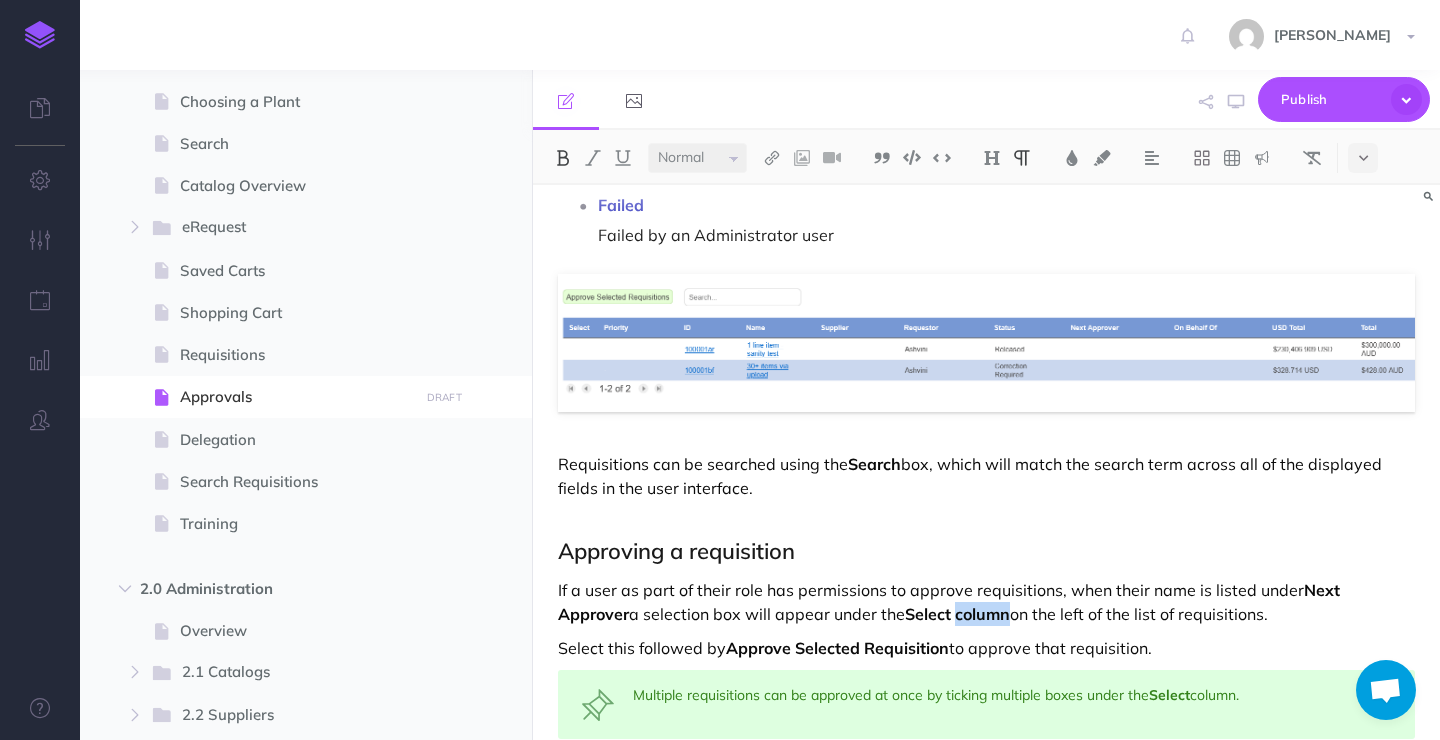 click at bounding box center [563, 158] 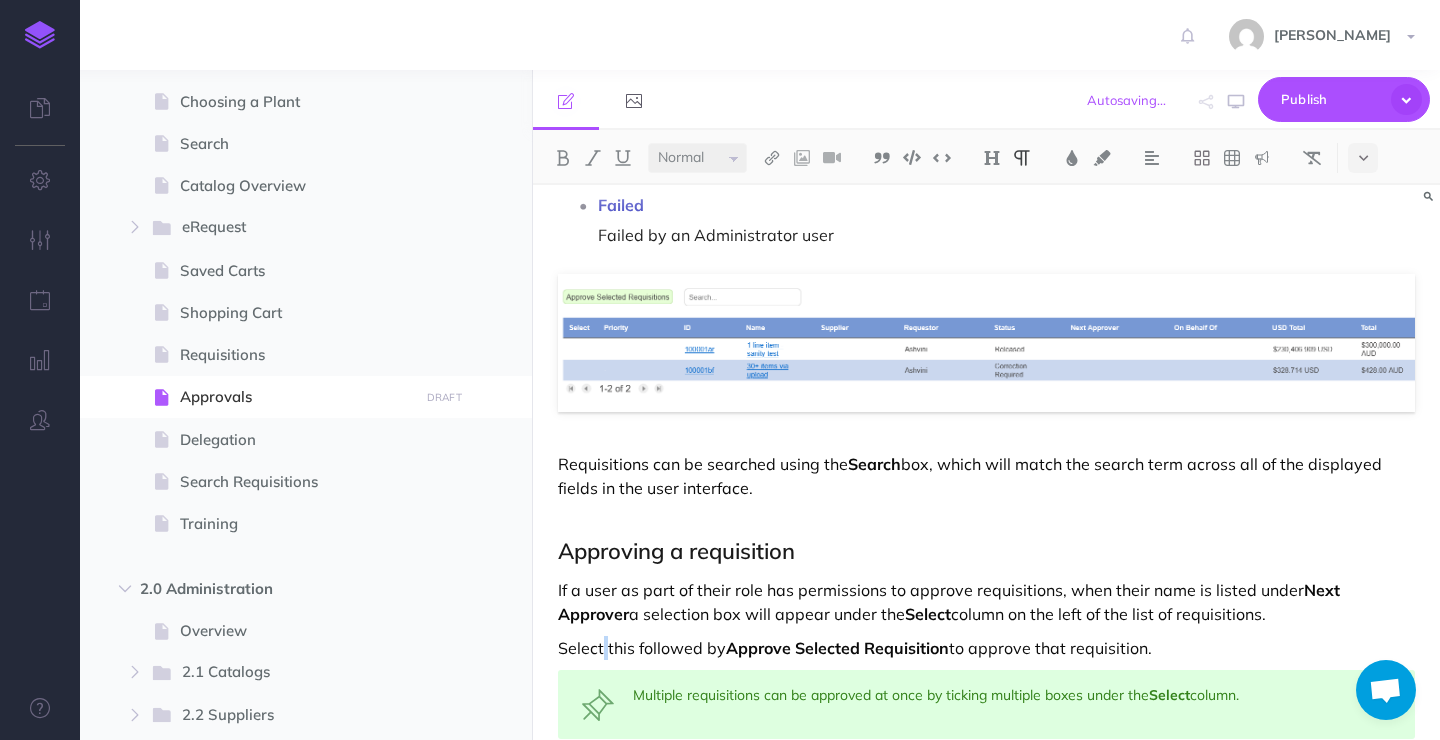 click on "Select this followed by  Approve Selected Requisition  to approve that requisition." at bounding box center [986, 648] 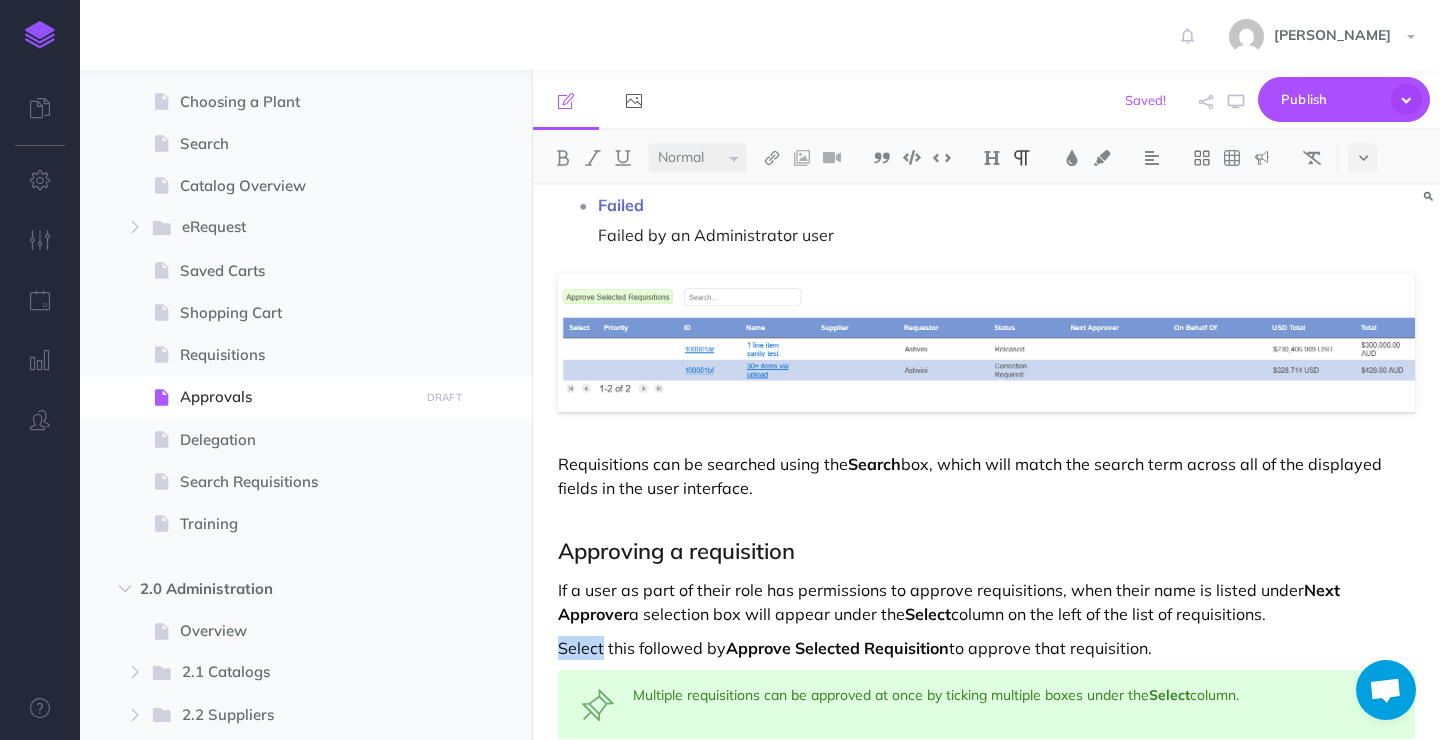 drag, startPoint x: 561, startPoint y: 646, endPoint x: 546, endPoint y: 645, distance: 15.033297 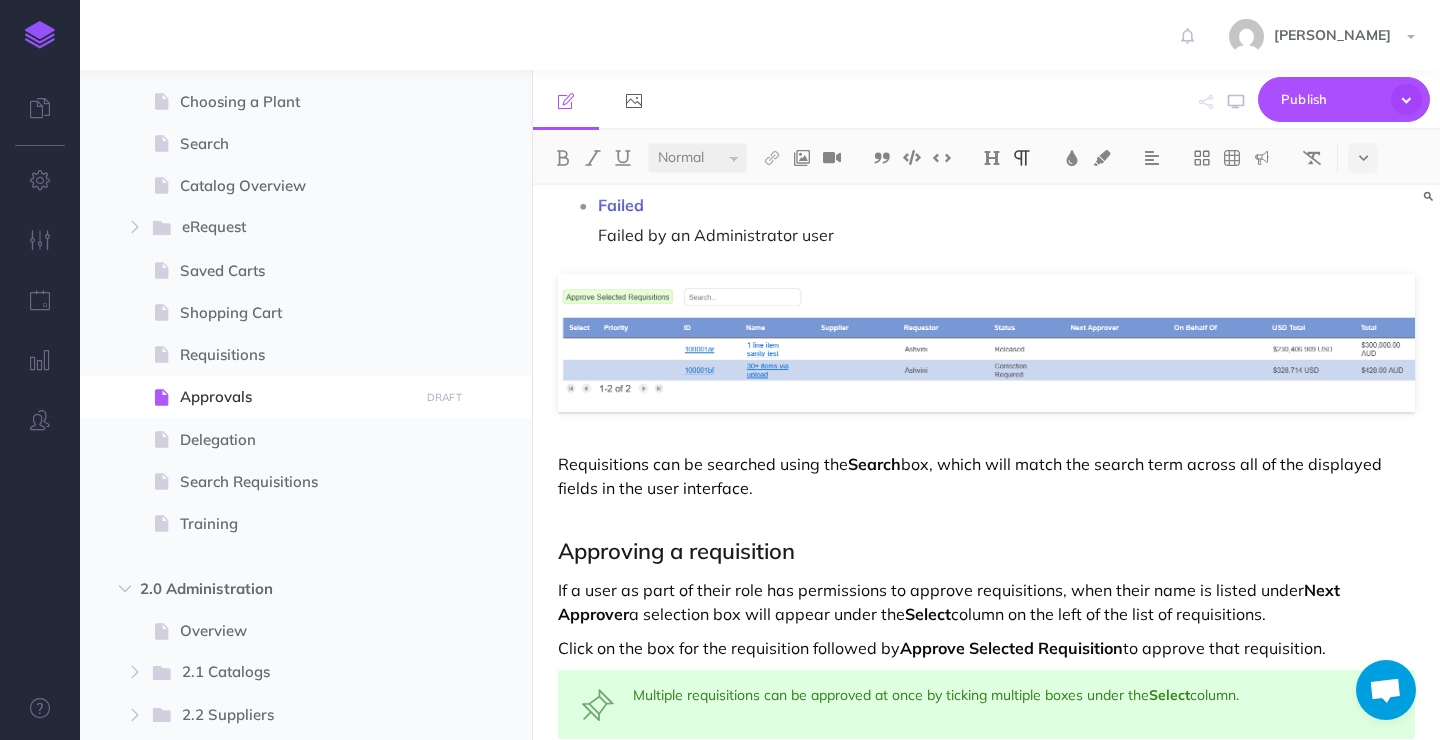 click on "Click on the box for the requisition followed by  Approve Selected Requisition  to approve that requisition." at bounding box center [986, 648] 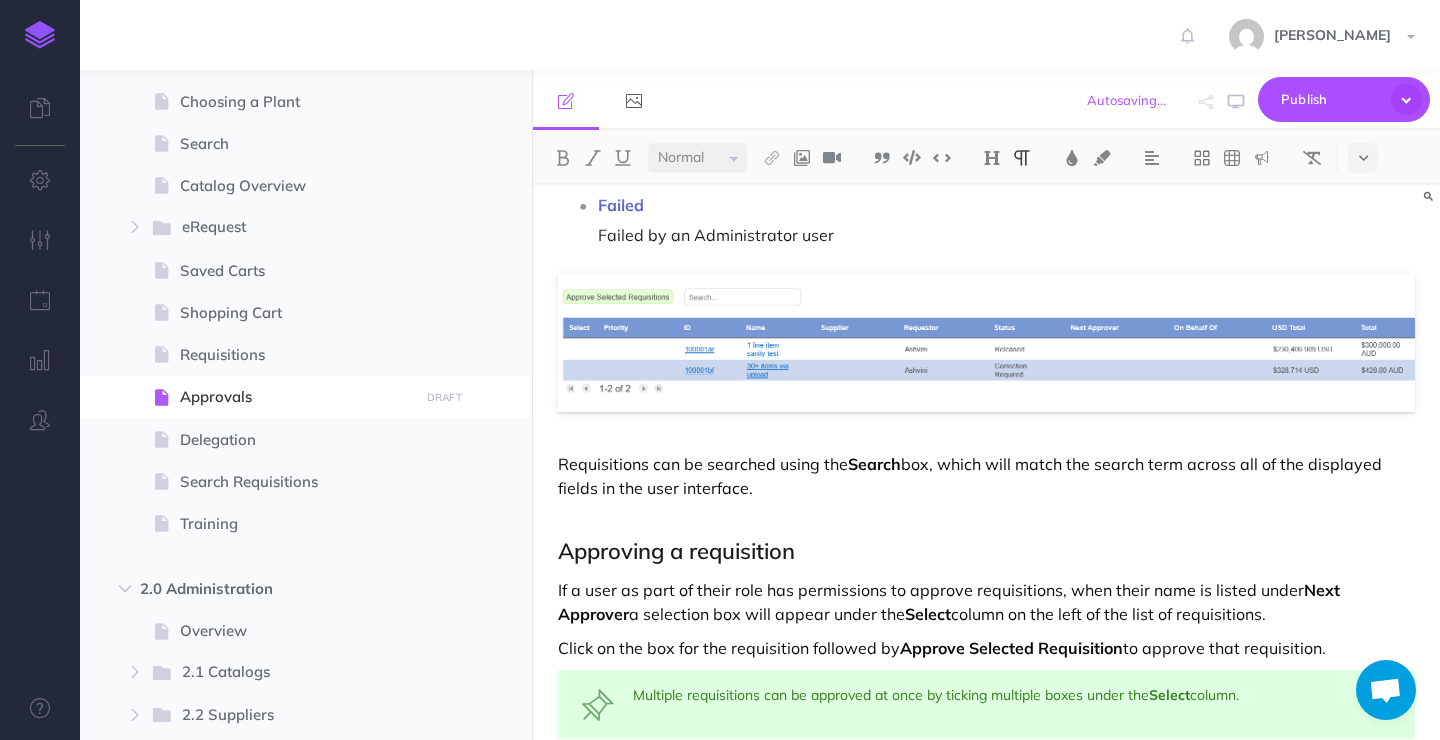 click on "Click on the box for the requisition followed by  Approve Selected Requisition  to approve that requisition." at bounding box center [986, 648] 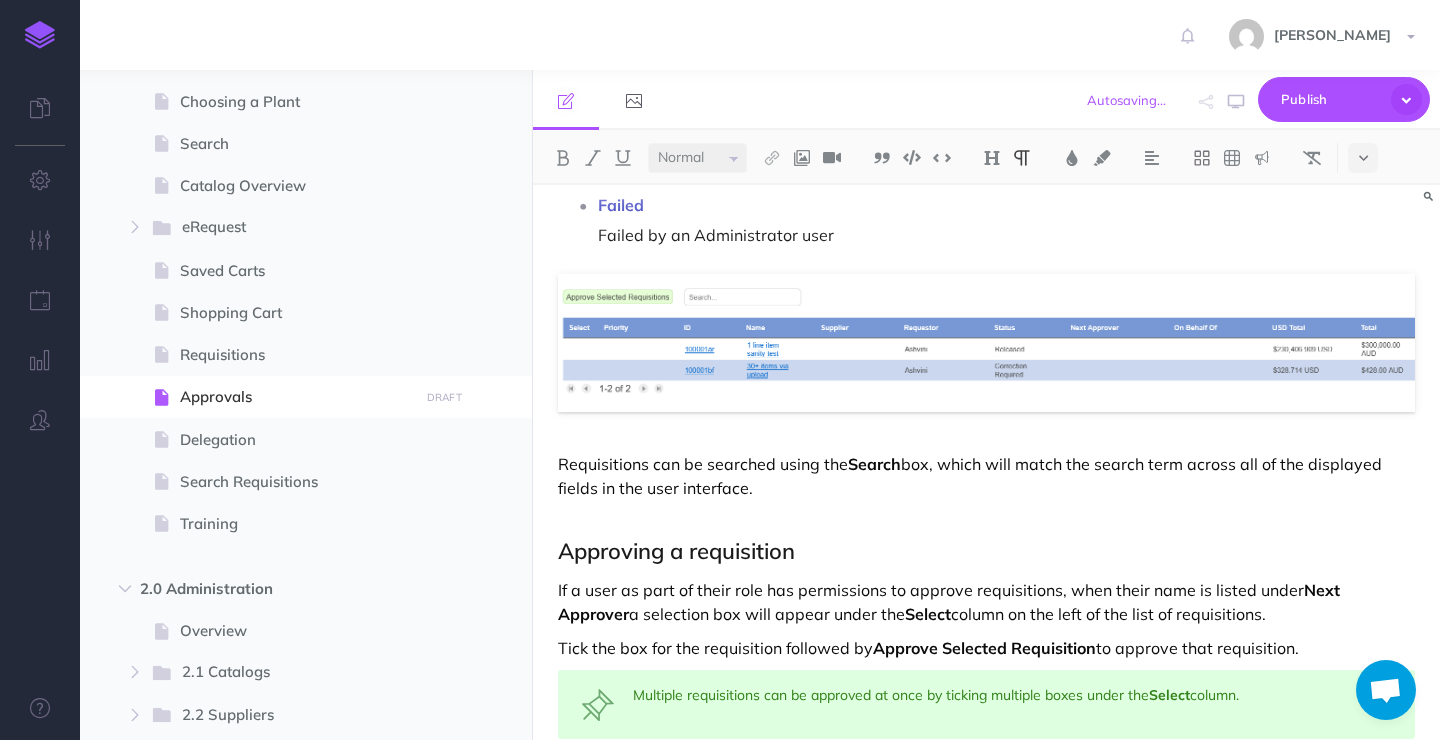 click on "Tick the box for the requisition followed by  Approve Selected Requisition  to approve that requisition." at bounding box center (986, 648) 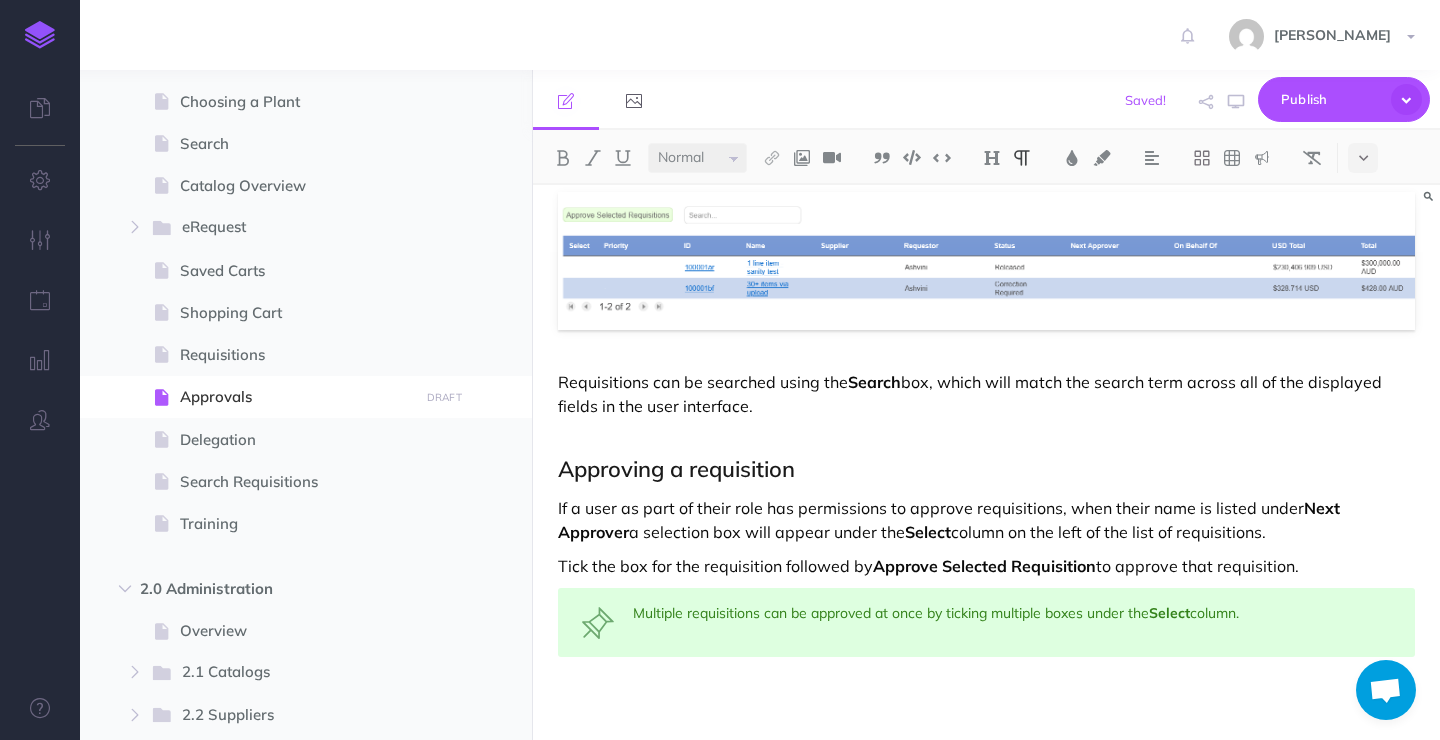 scroll, scrollTop: 811, scrollLeft: 0, axis: vertical 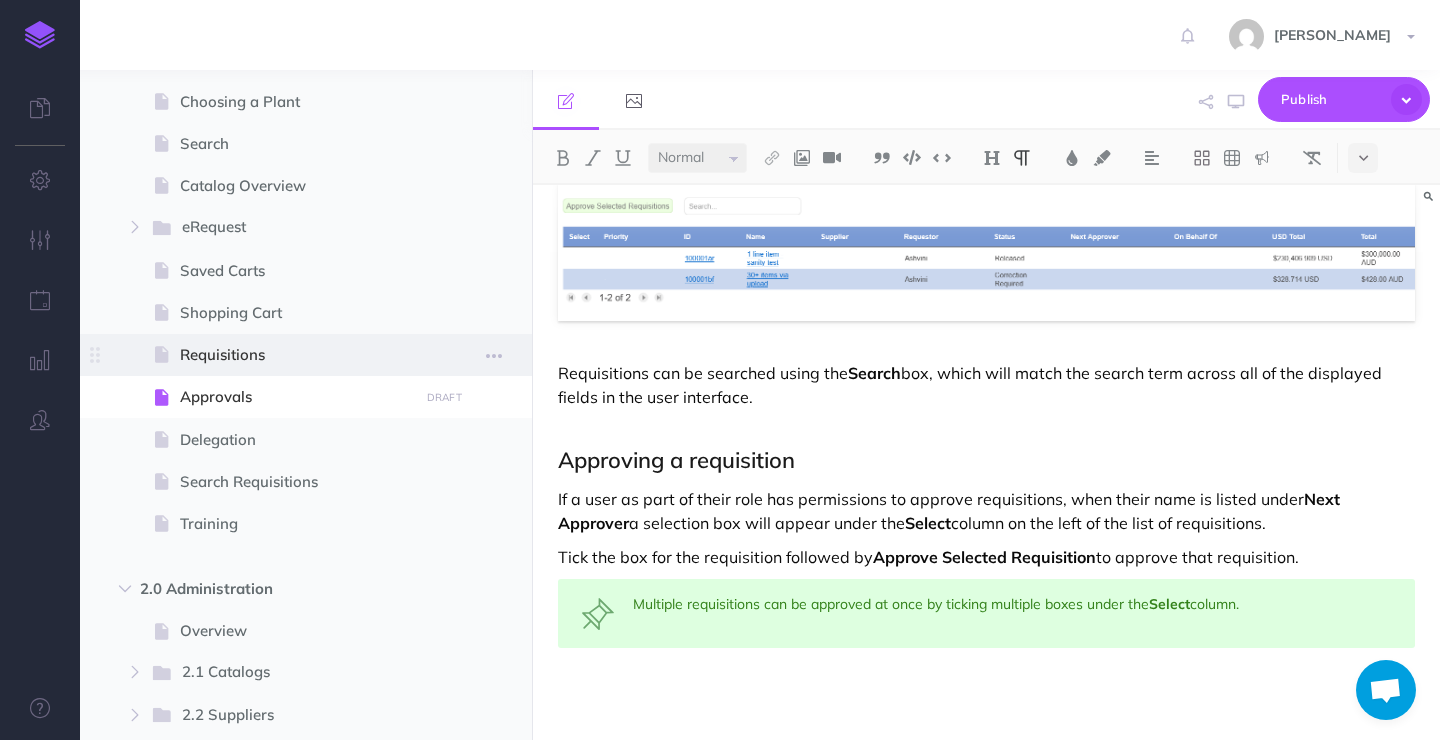 click on "Requisitions" at bounding box center [296, 355] 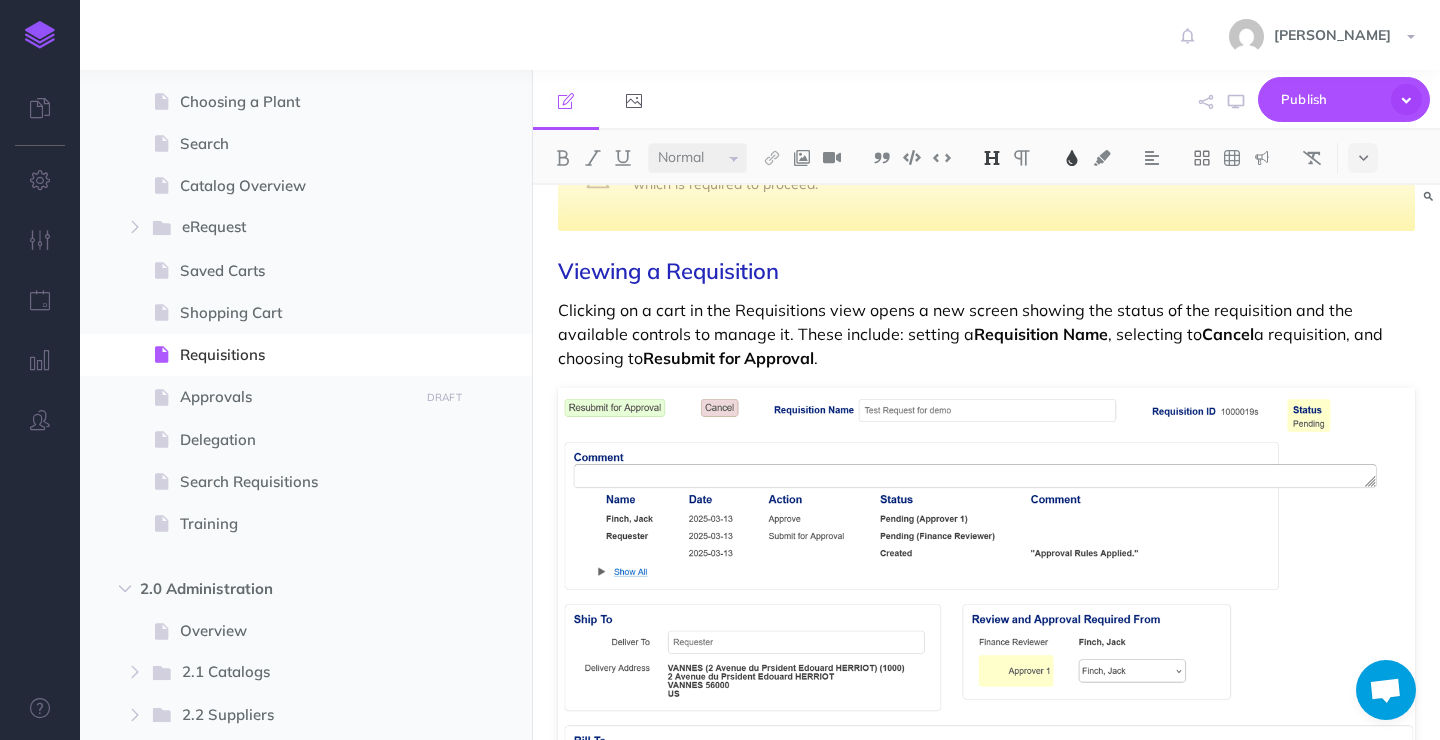 scroll, scrollTop: 1155, scrollLeft: 0, axis: vertical 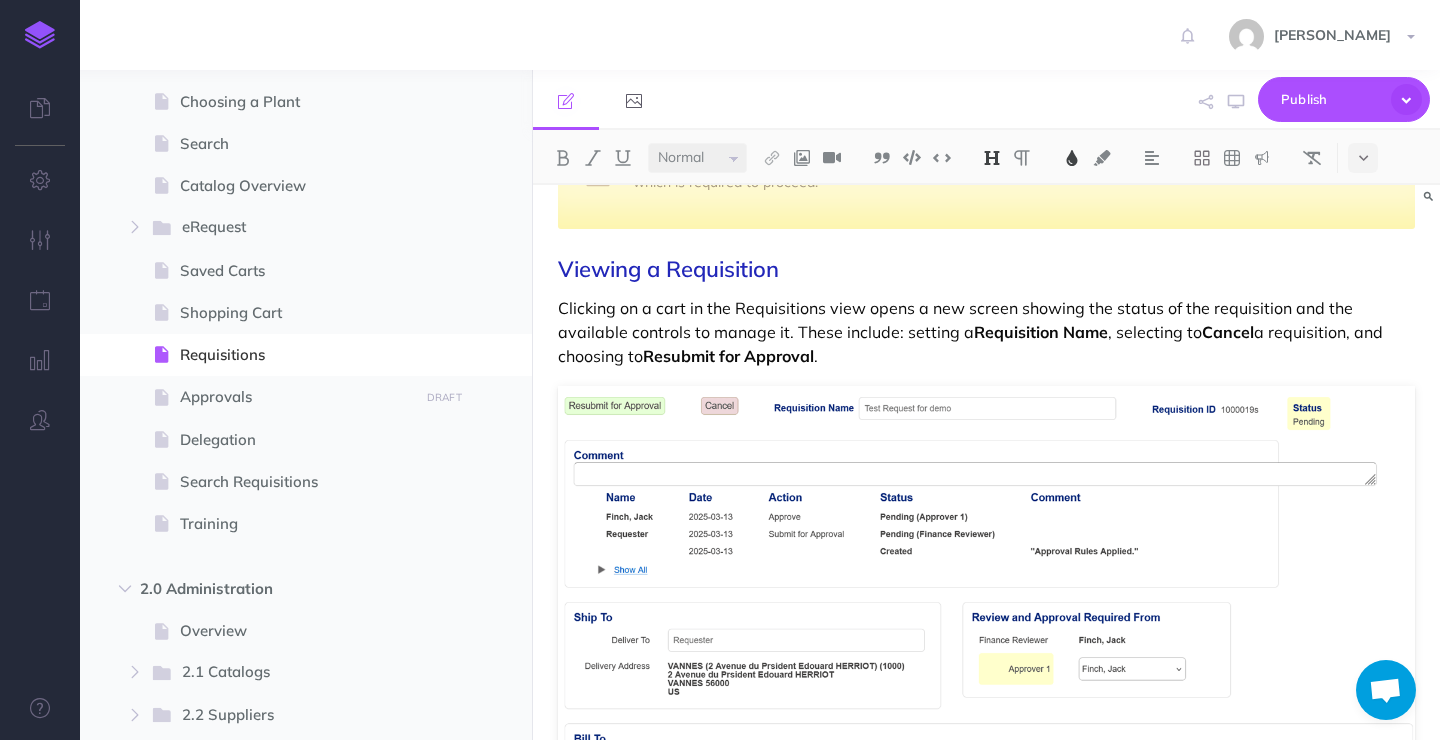 click on "Viewing a Requisition" at bounding box center [668, 269] 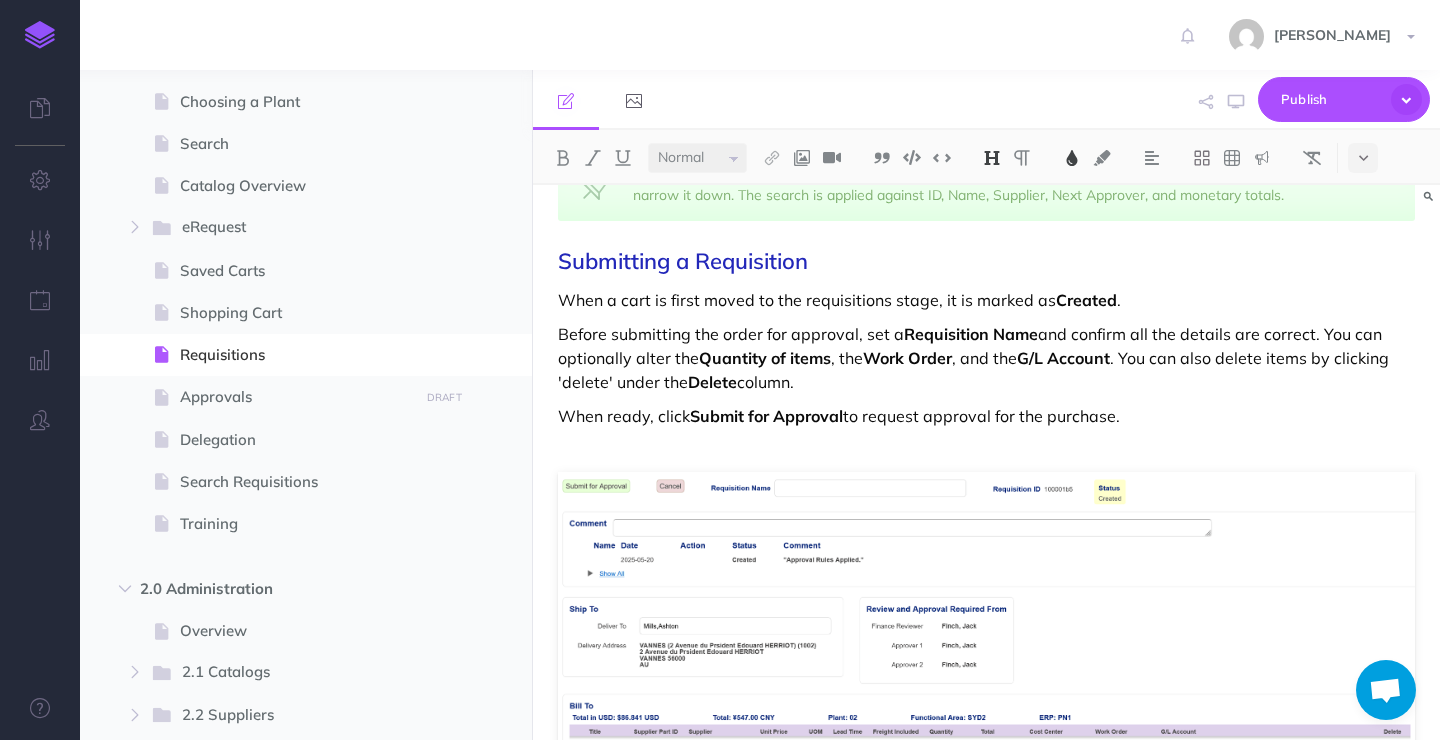 scroll, scrollTop: 0, scrollLeft: 0, axis: both 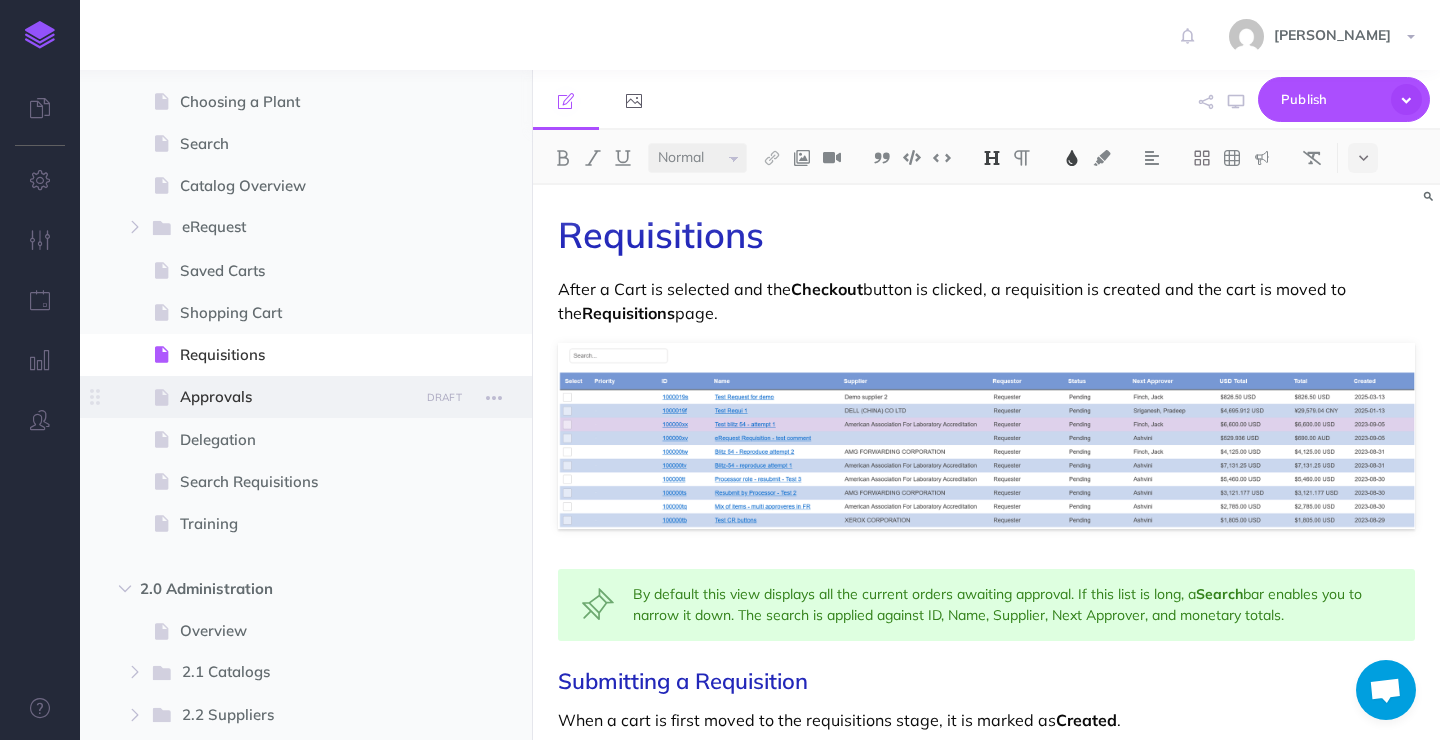 click on "Approvals" at bounding box center (296, 397) 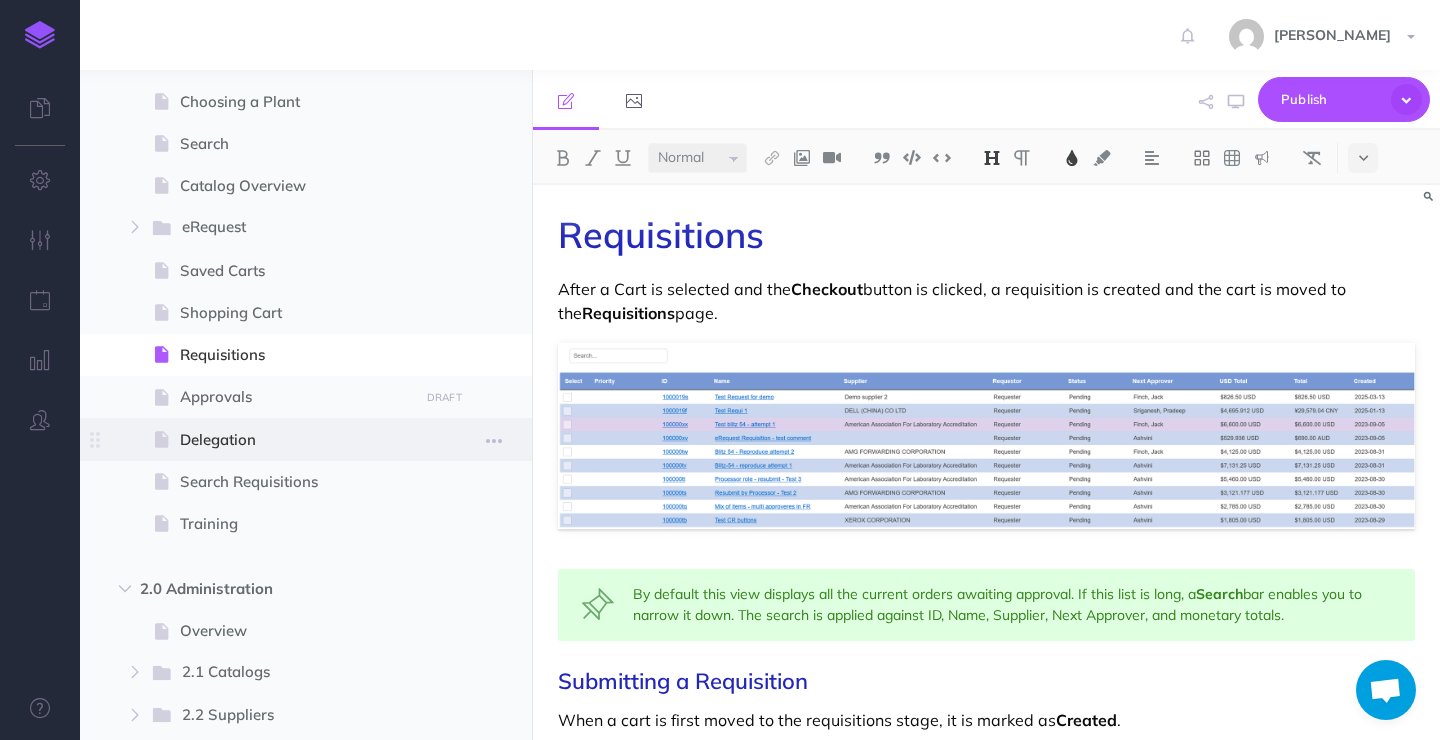 select on "null" 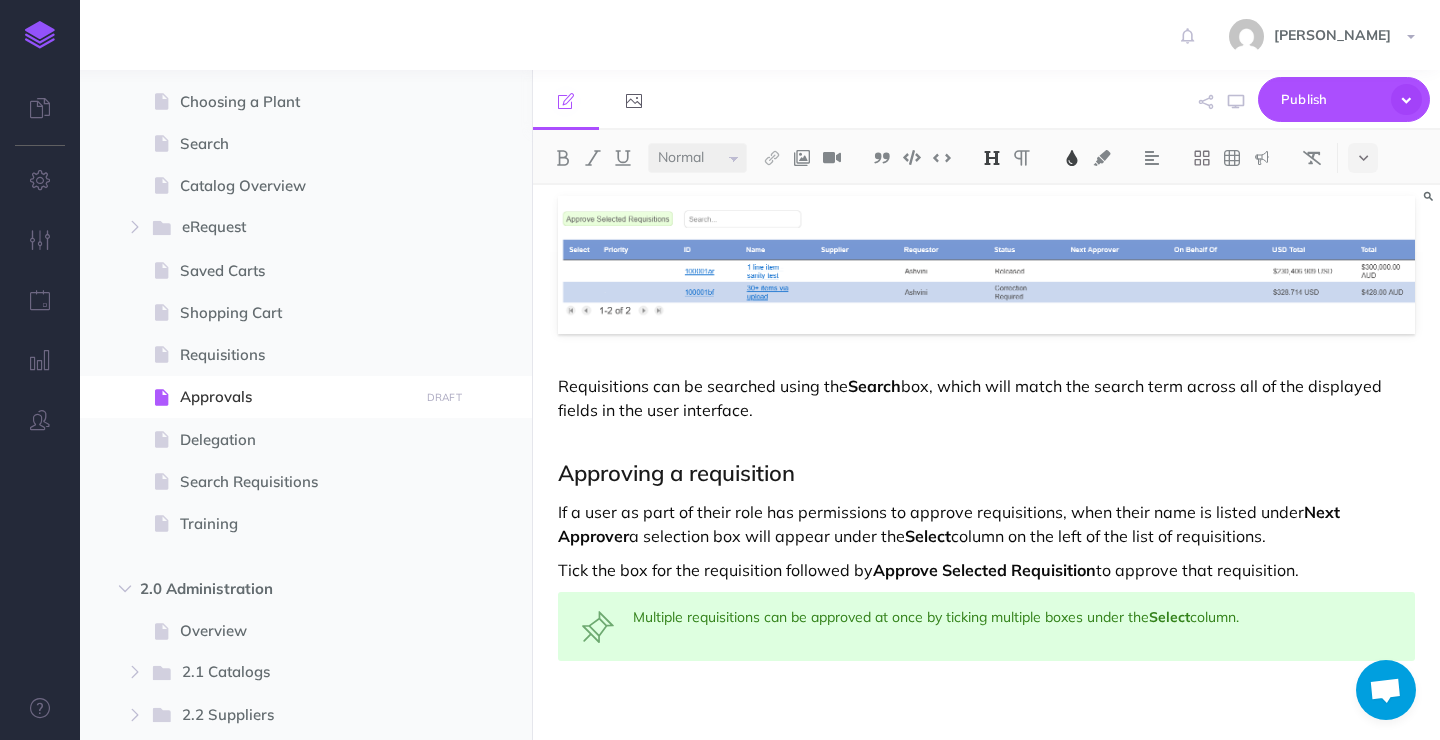 scroll, scrollTop: 811, scrollLeft: 0, axis: vertical 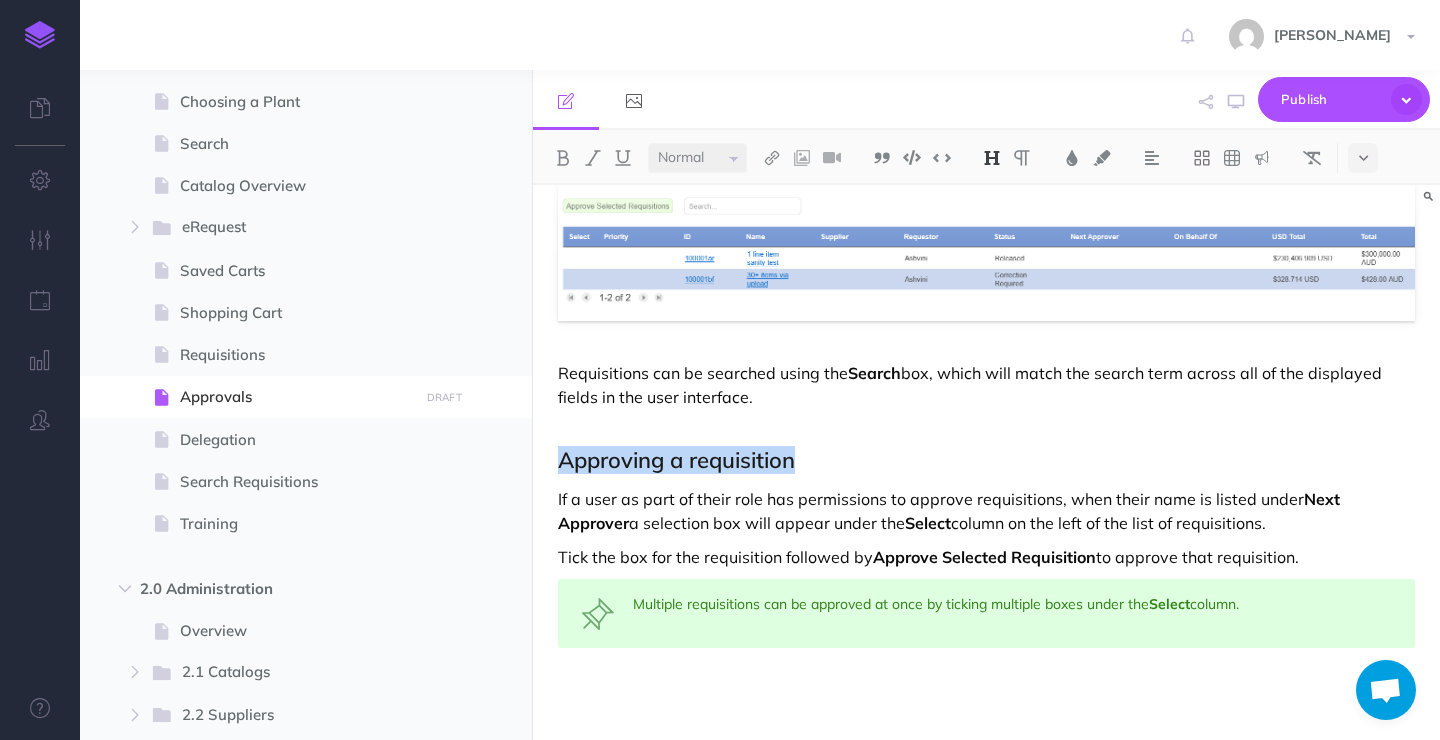 drag, startPoint x: 814, startPoint y: 466, endPoint x: 560, endPoint y: 475, distance: 254.1594 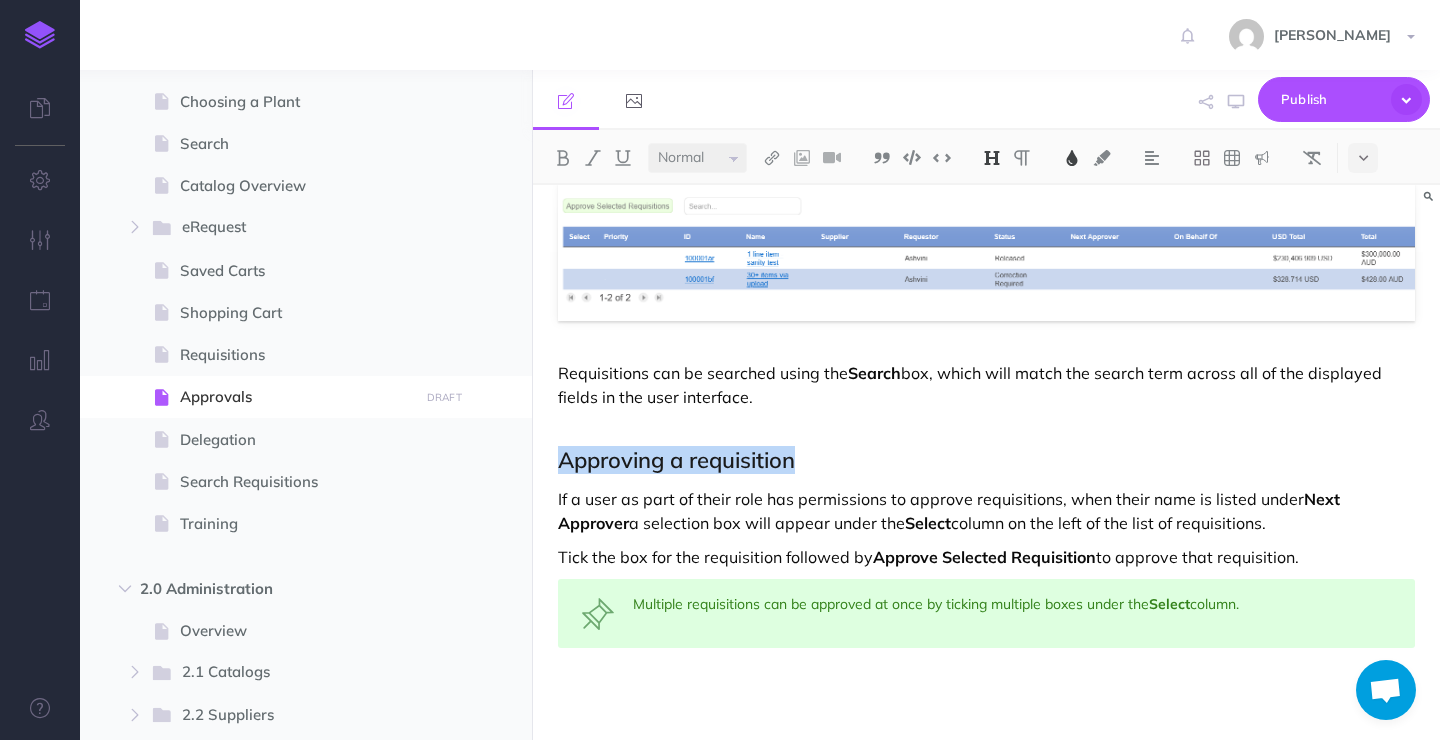 click at bounding box center [1072, 158] 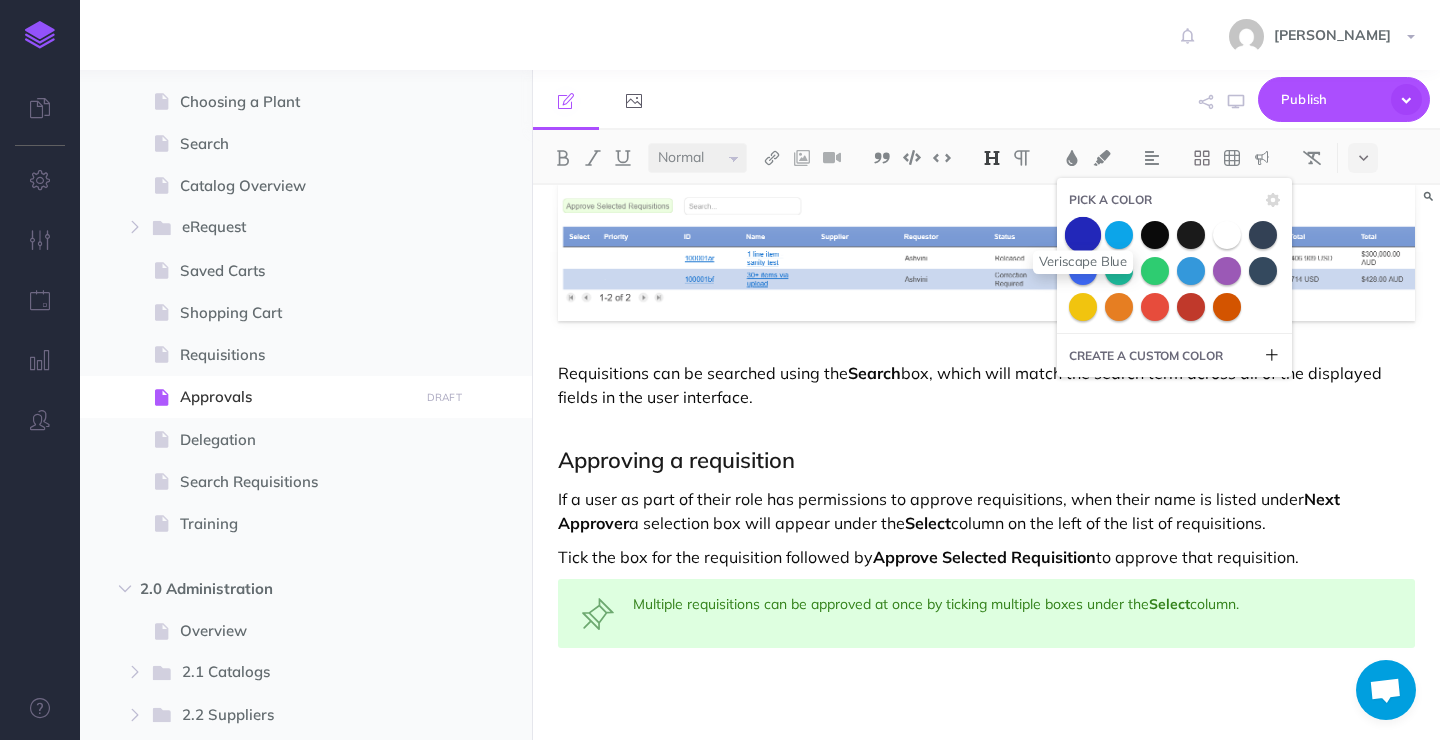 drag, startPoint x: 1086, startPoint y: 234, endPoint x: 1032, endPoint y: 278, distance: 69.656296 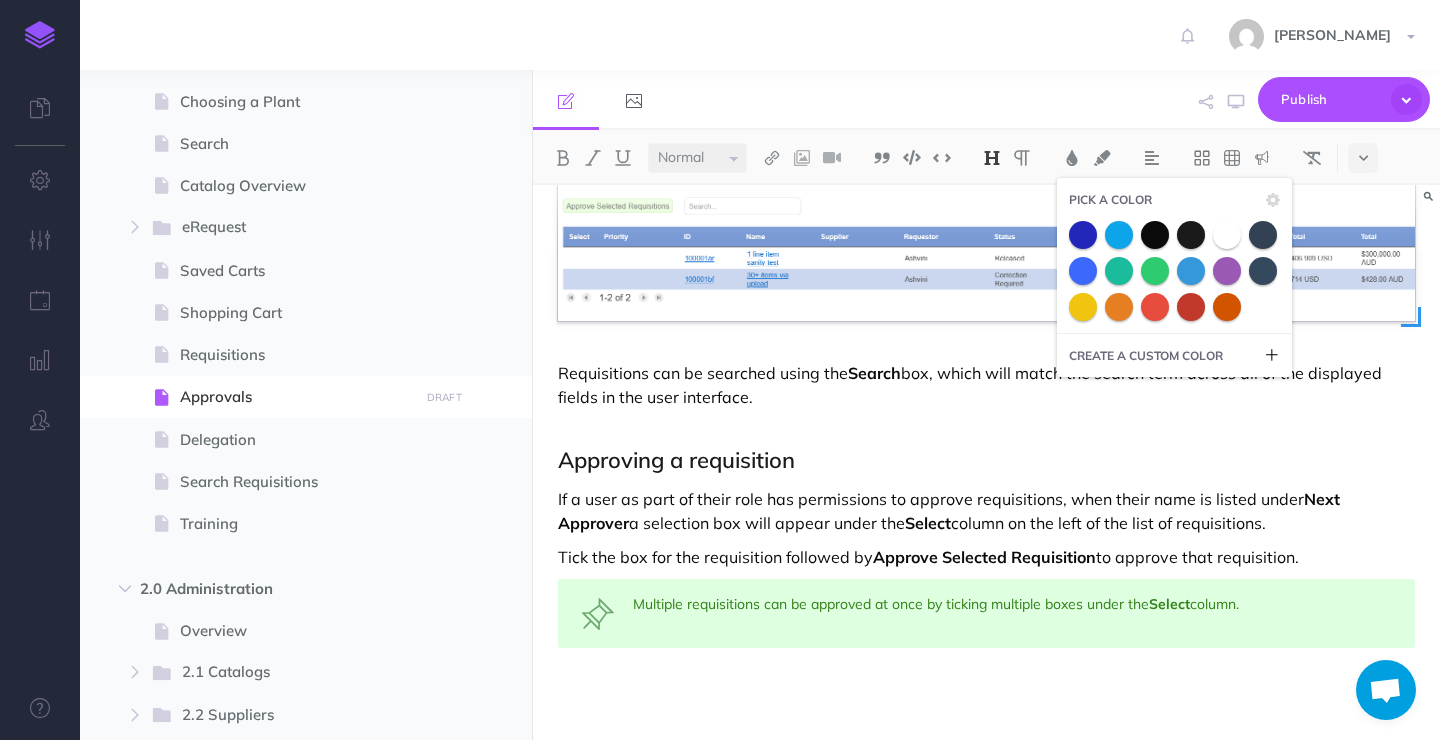 click at bounding box center [1083, 235] 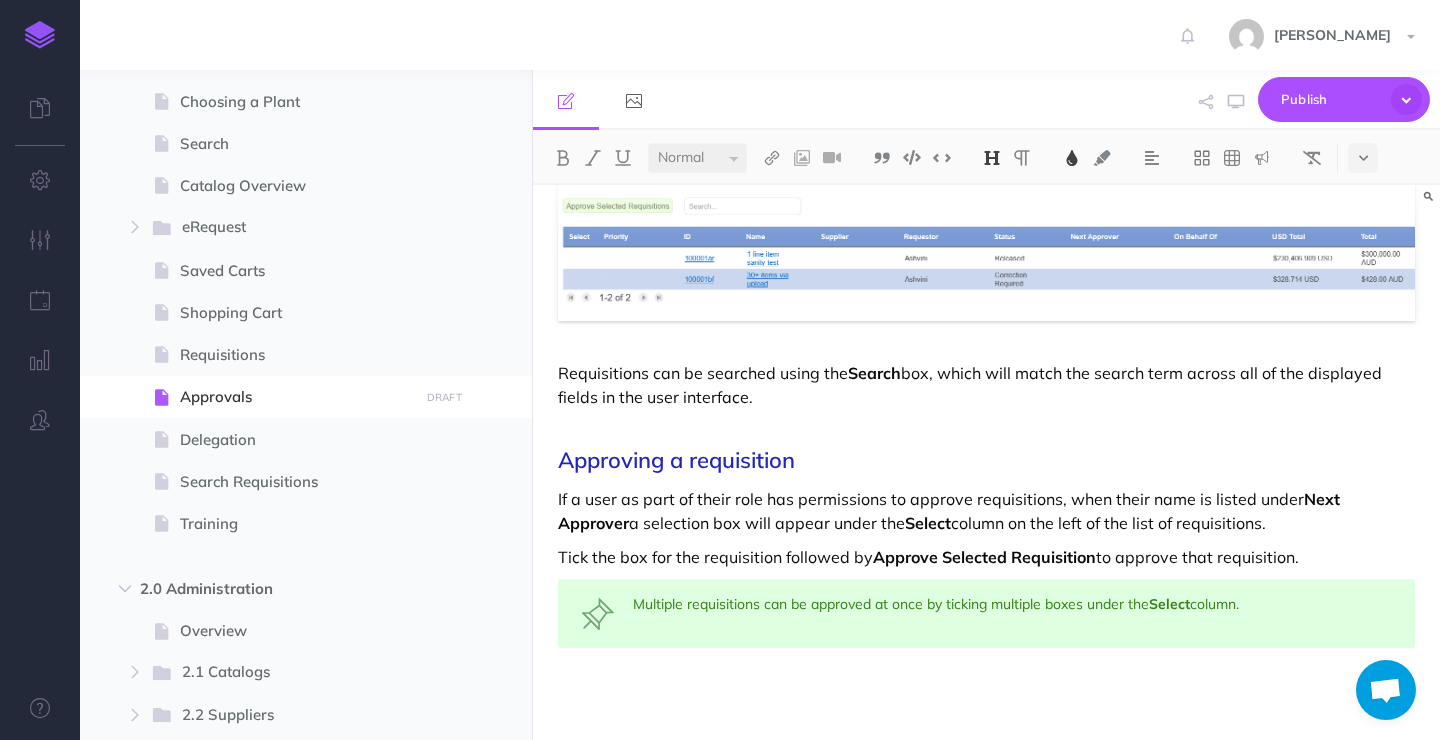 click on "Requisitions can be searched using the  Search  box, which will match the search term across all of the displayed fields in the user interface." at bounding box center (986, 397) 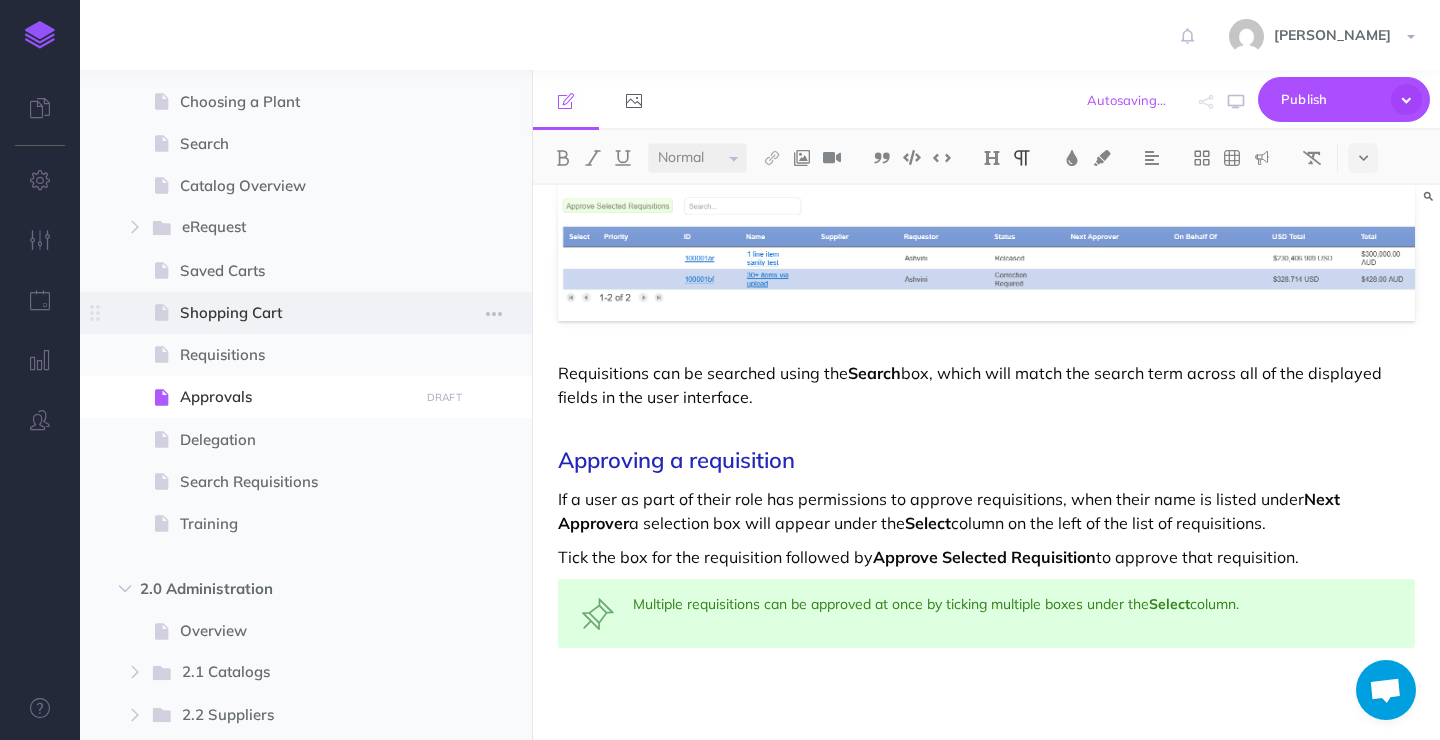 click on "Shopping Cart" at bounding box center [296, 313] 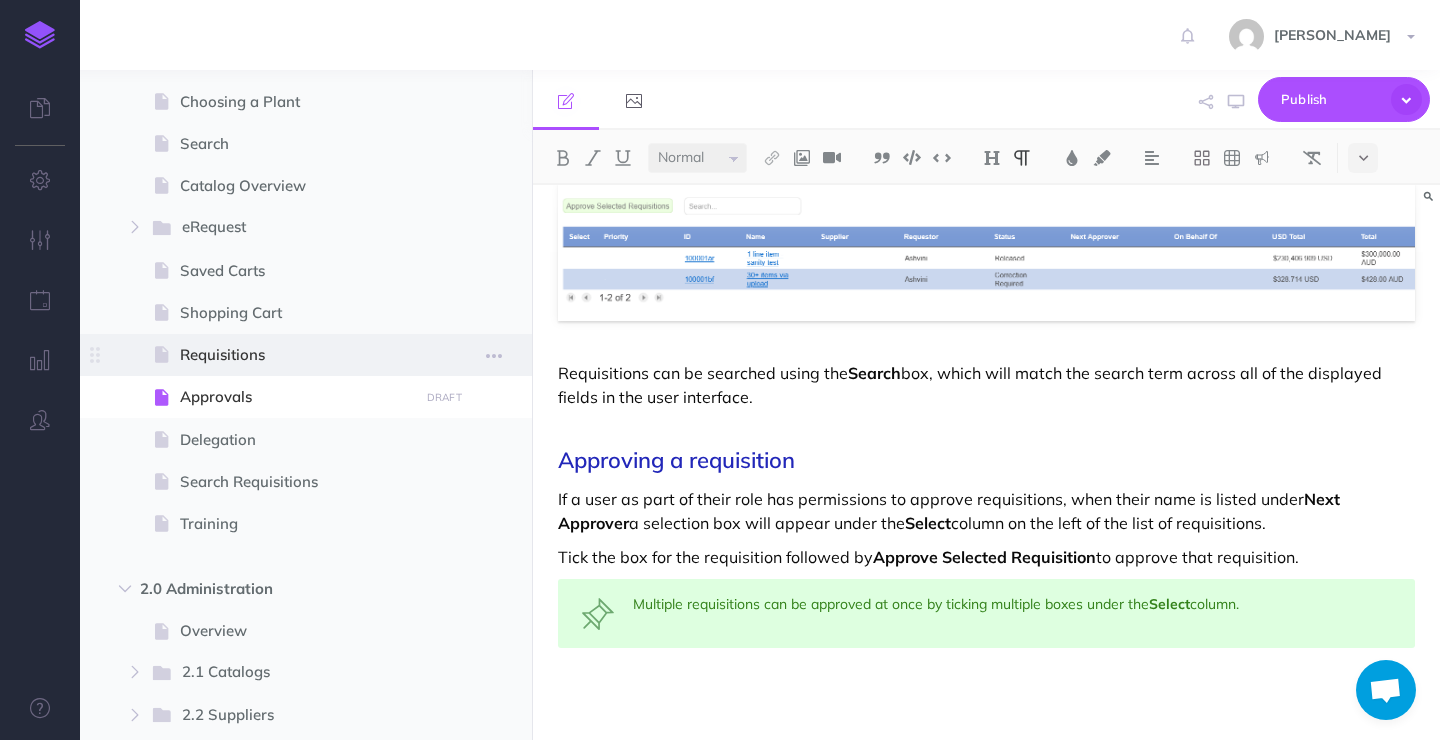 click on "Requisitions" at bounding box center (296, 355) 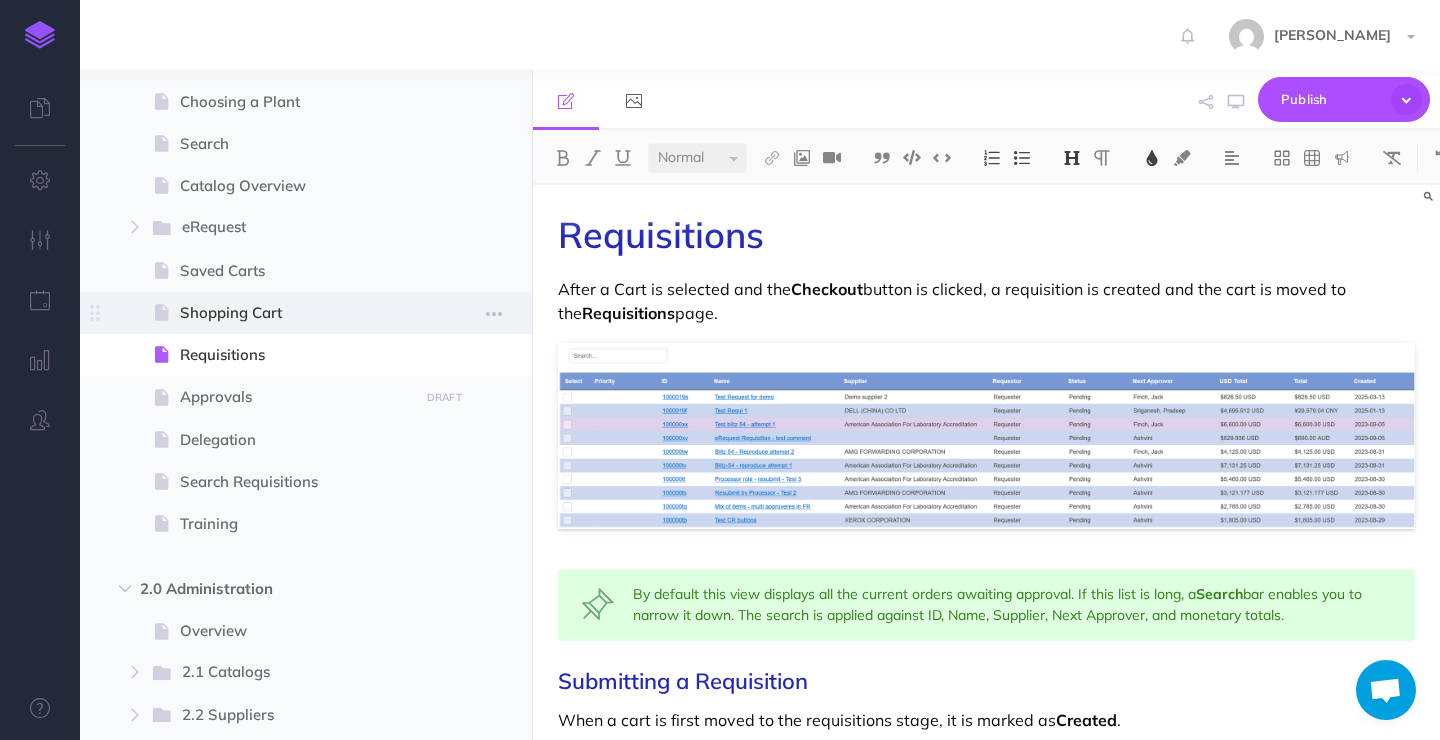 click on "Shopping Cart" at bounding box center [296, 313] 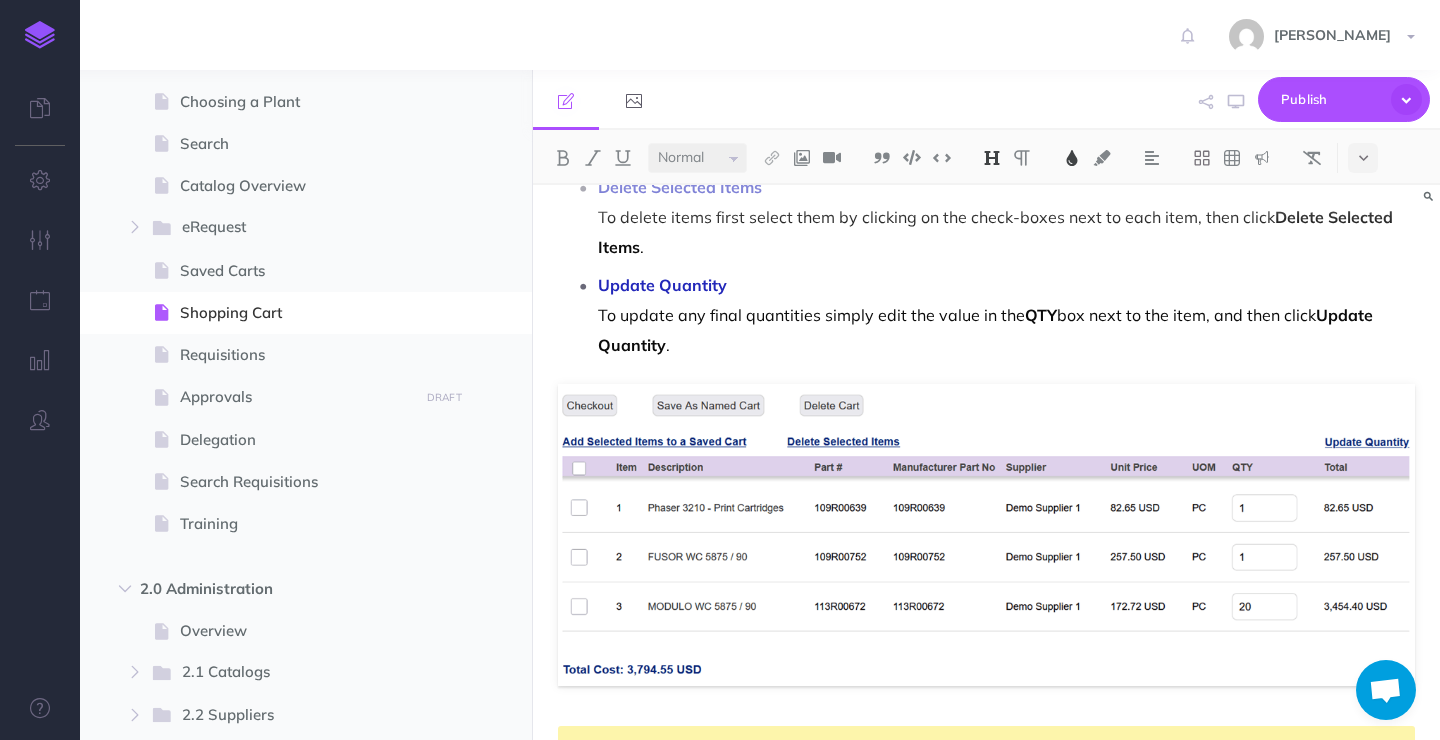 scroll, scrollTop: 597, scrollLeft: 0, axis: vertical 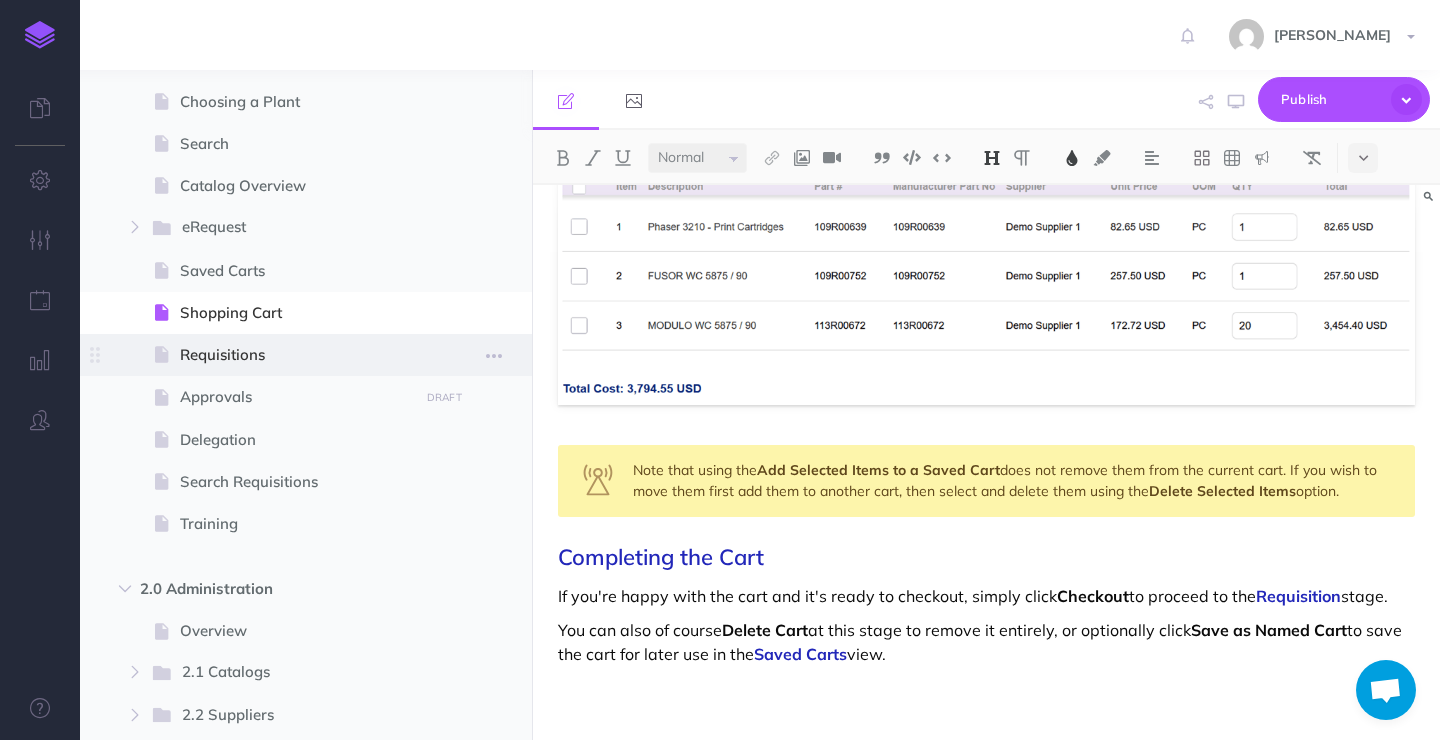 click at bounding box center (306, 355) 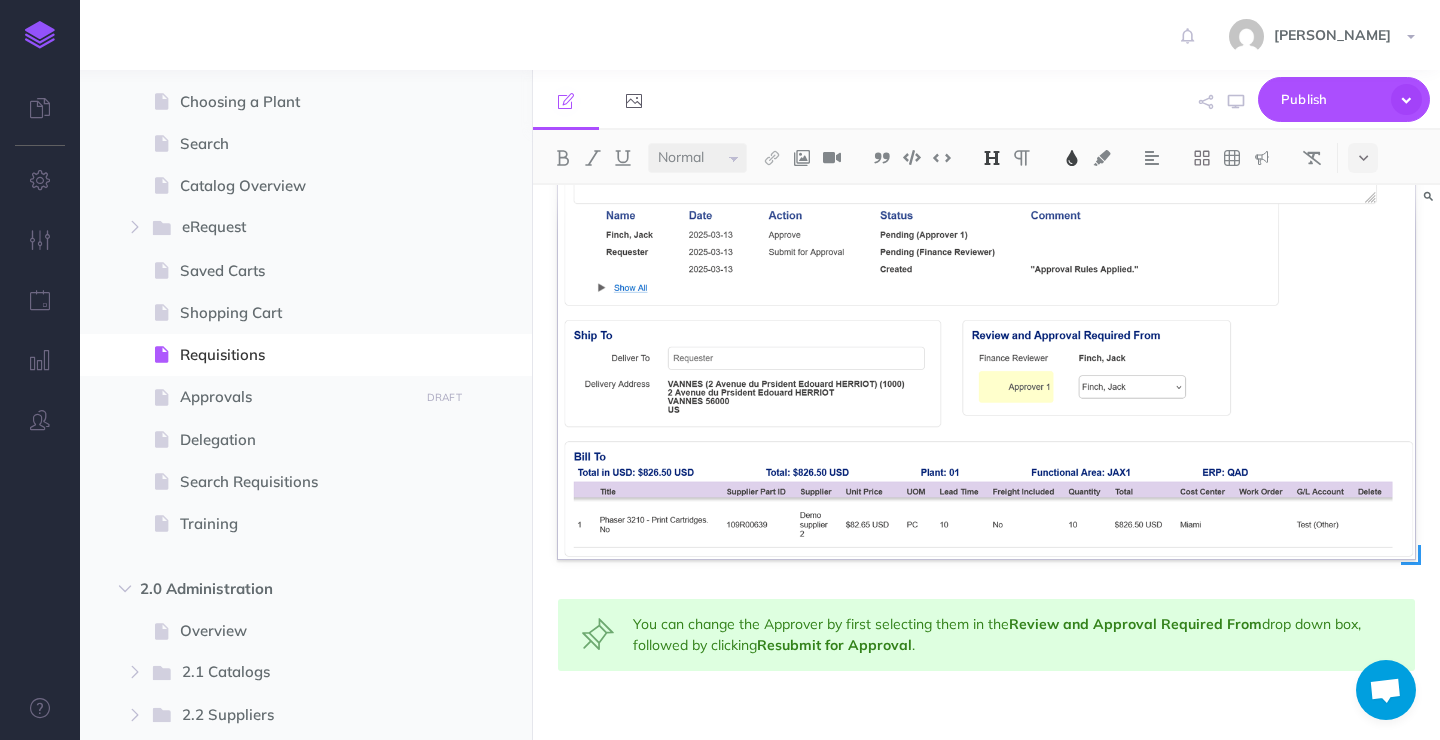 scroll, scrollTop: 1494, scrollLeft: 0, axis: vertical 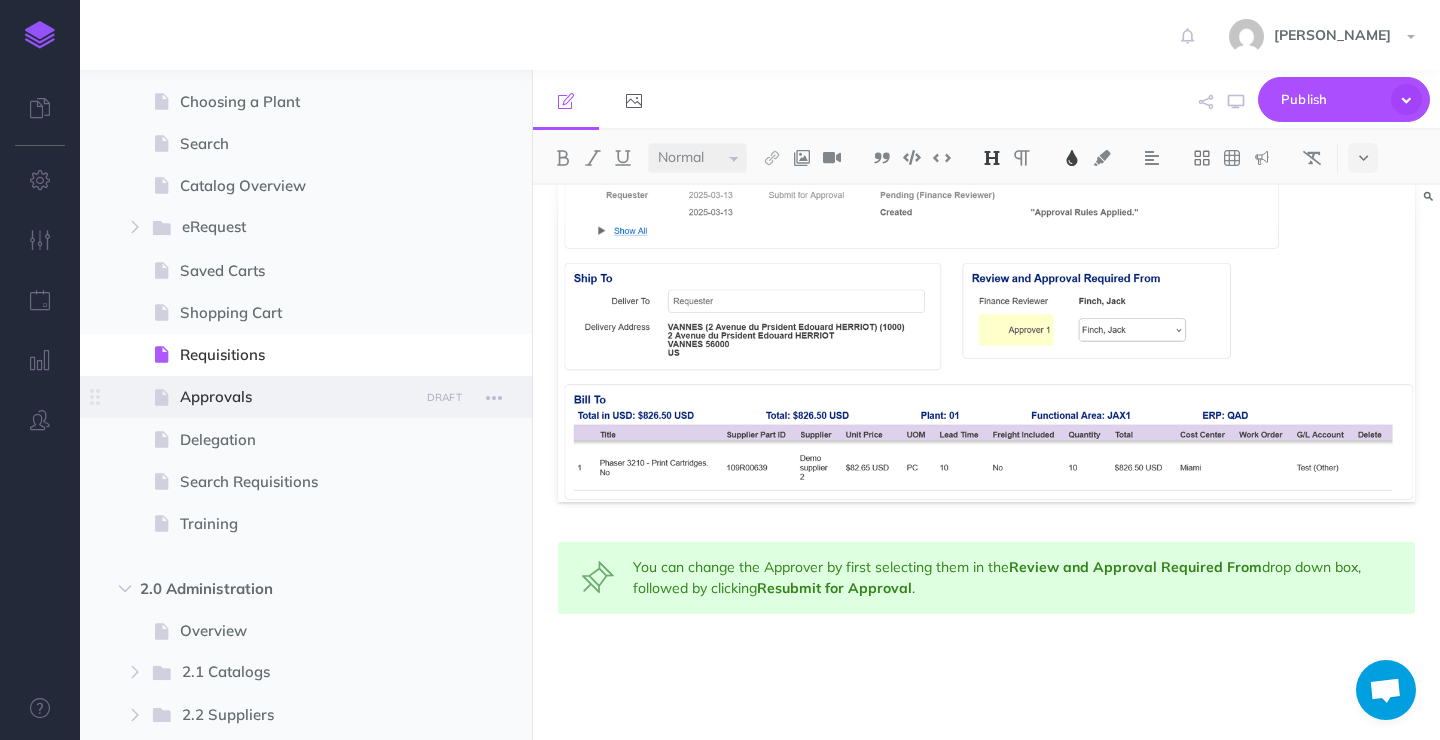 click on "Approvals" at bounding box center [296, 397] 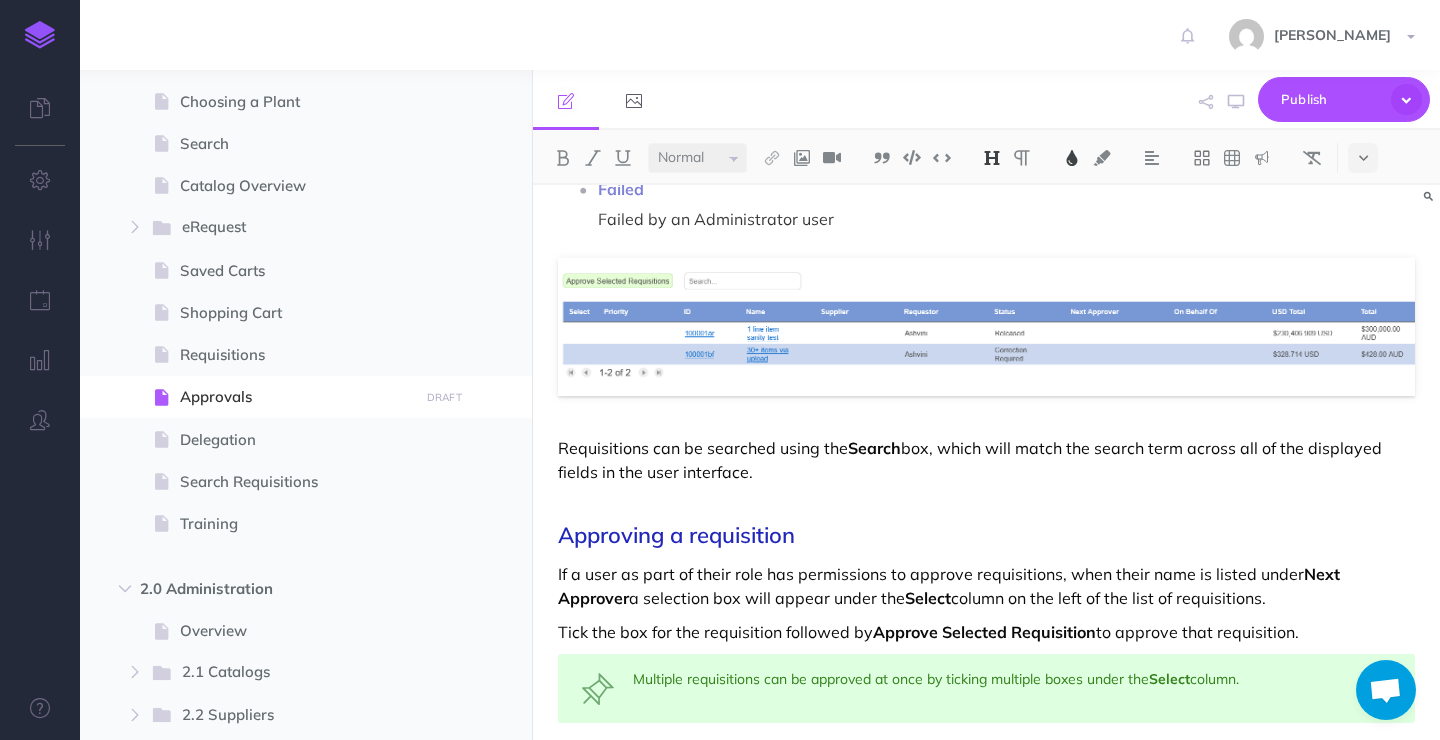 scroll, scrollTop: 811, scrollLeft: 0, axis: vertical 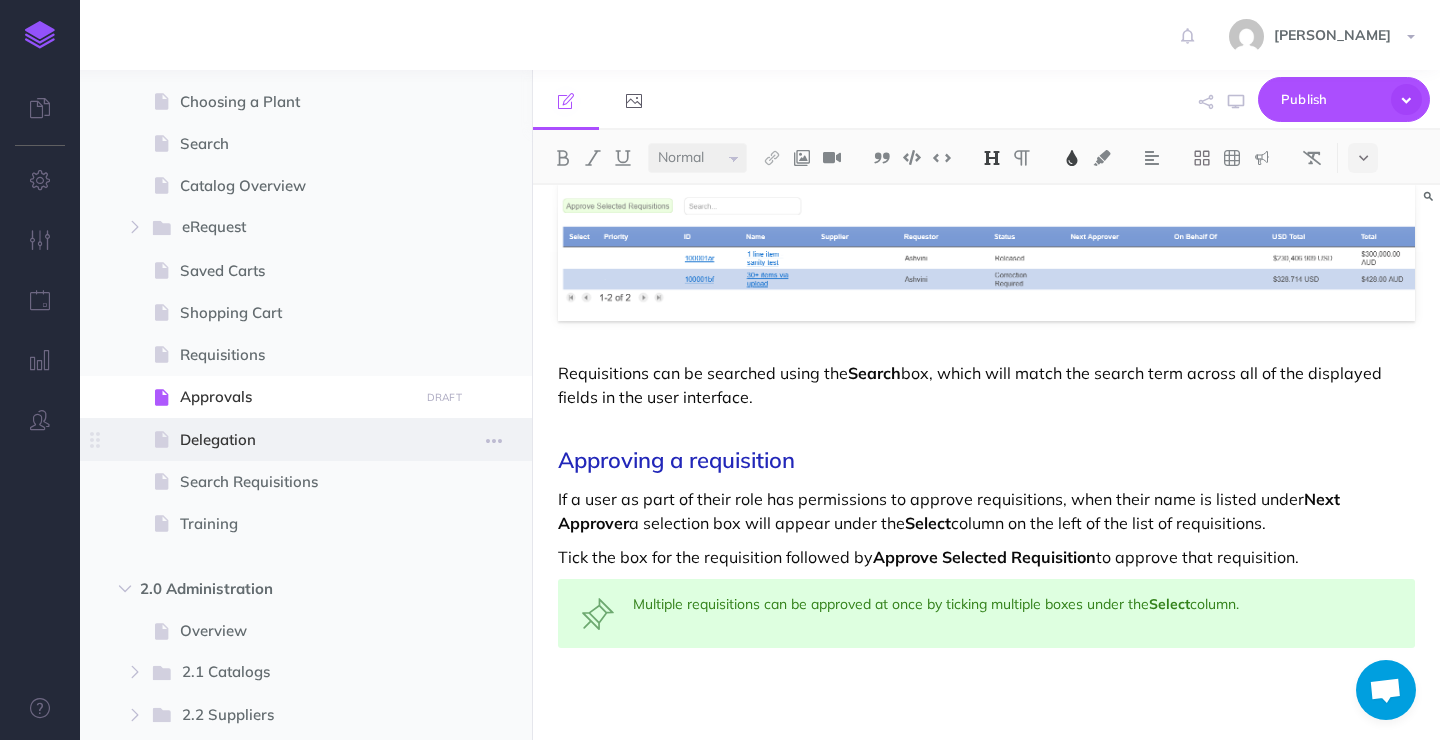 click at bounding box center (306, 439) 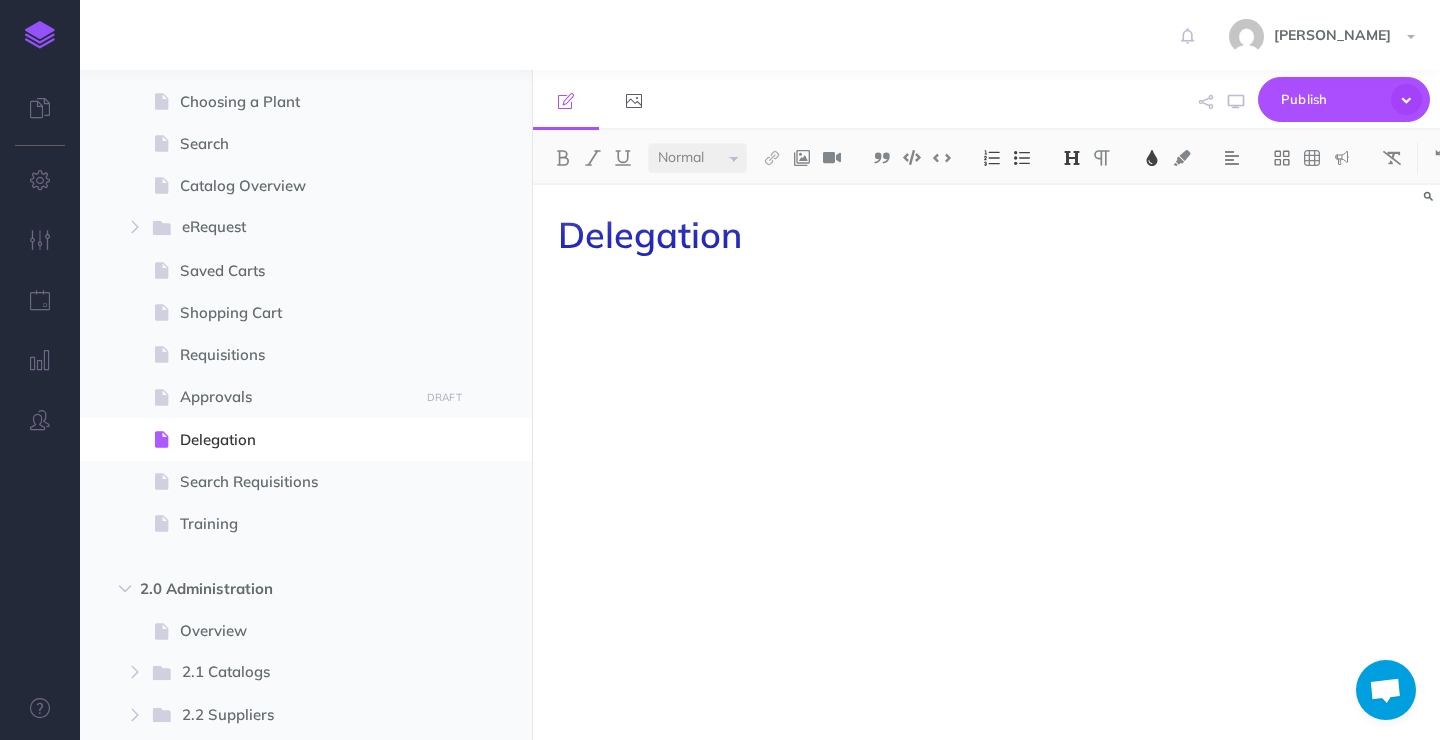 click on "Delegation" at bounding box center (986, 452) 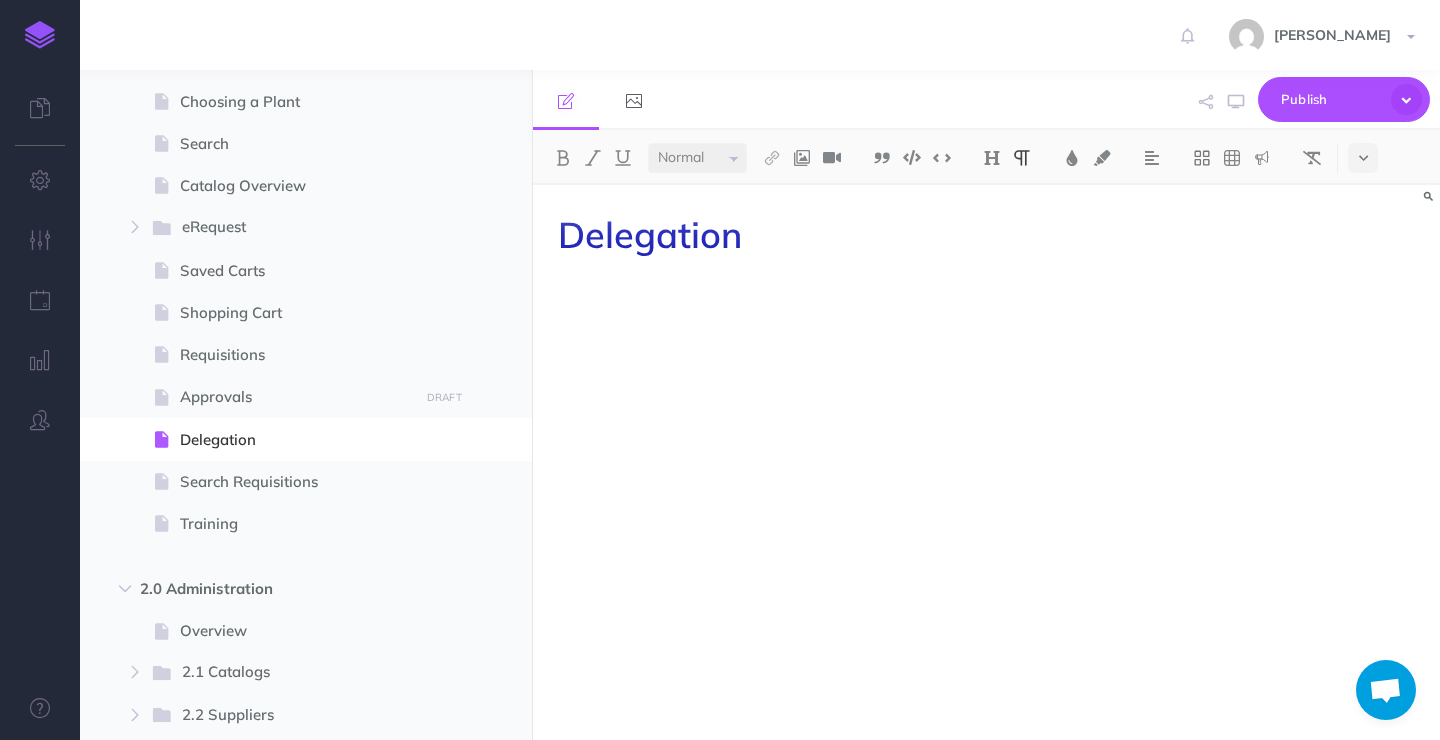type 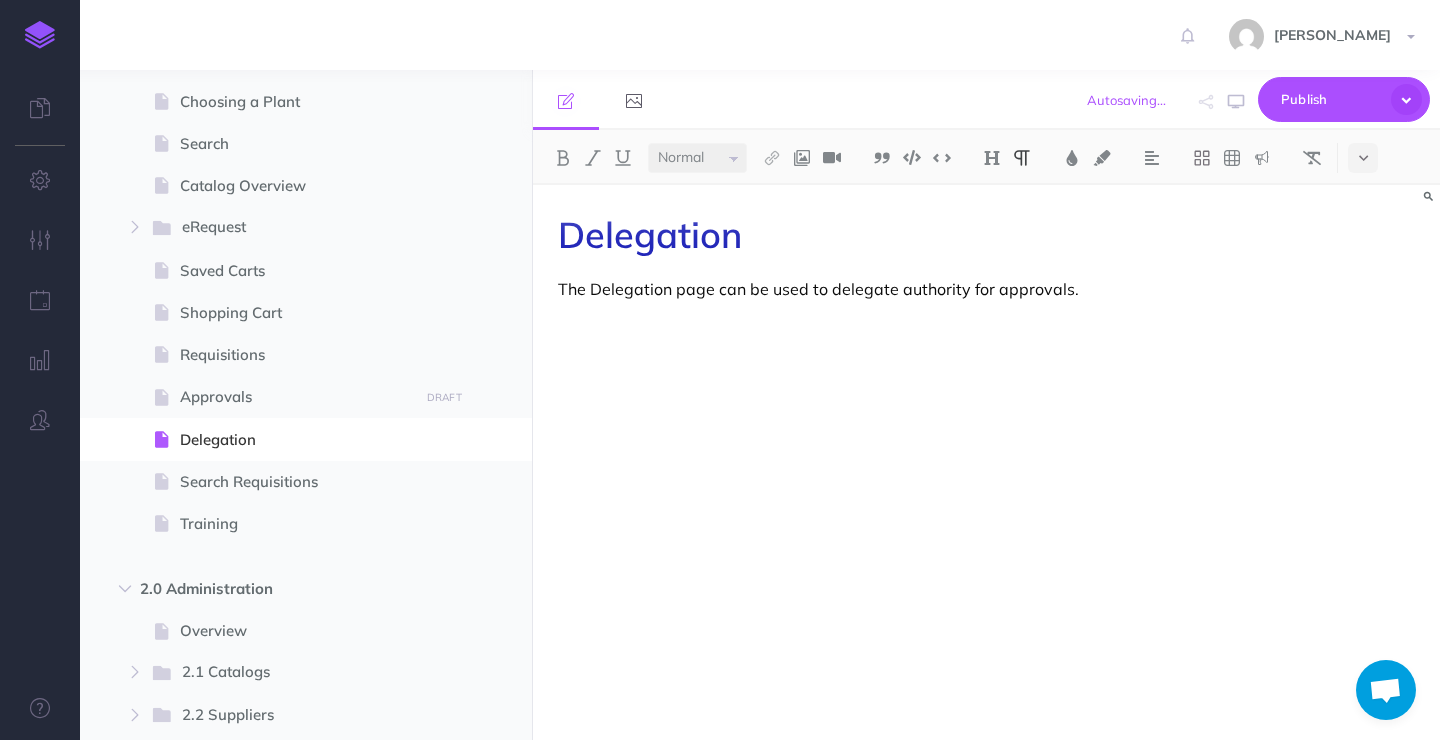 click on "Delegation The Delegation page can be used to delegate authority for approvals." at bounding box center (986, 452) 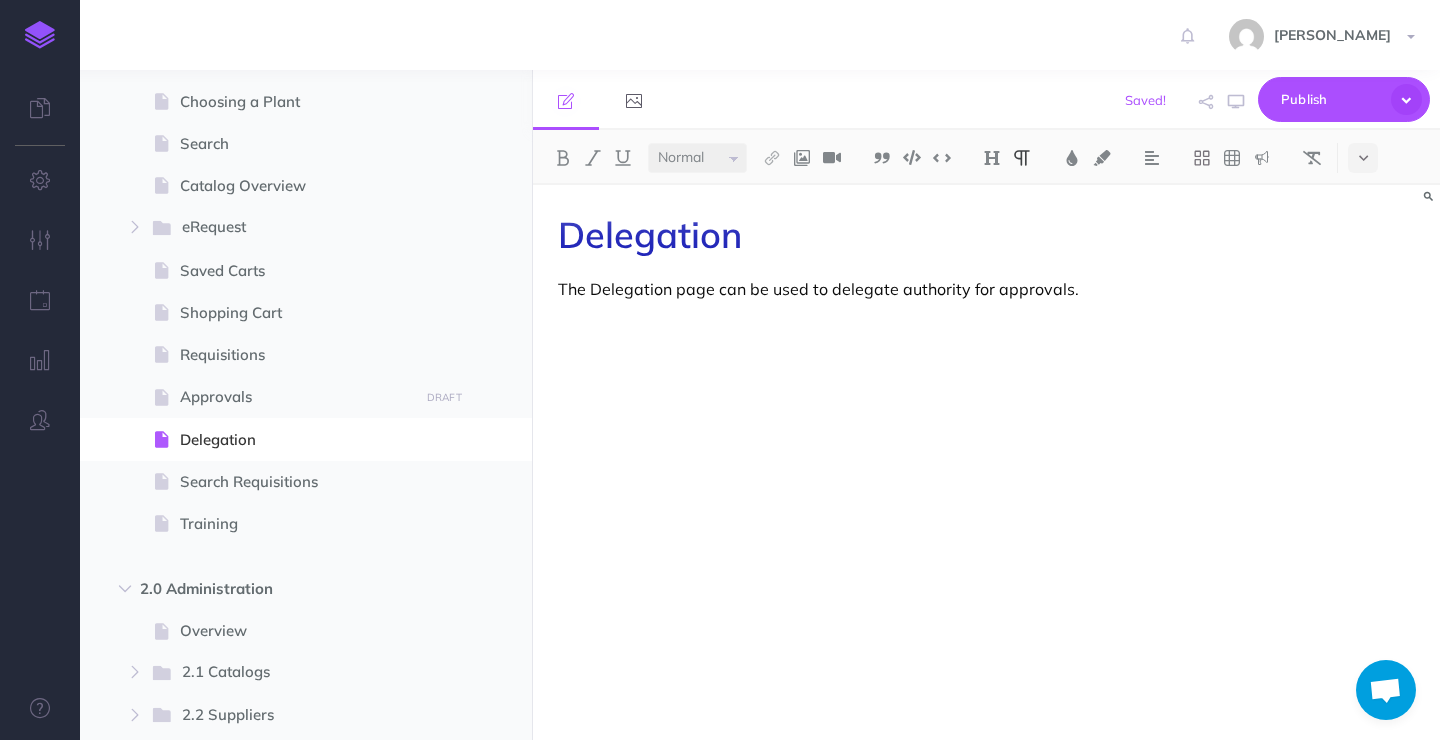 click on "Delegation The Delegation page can be used to delegate authority for approvals." at bounding box center (986, 452) 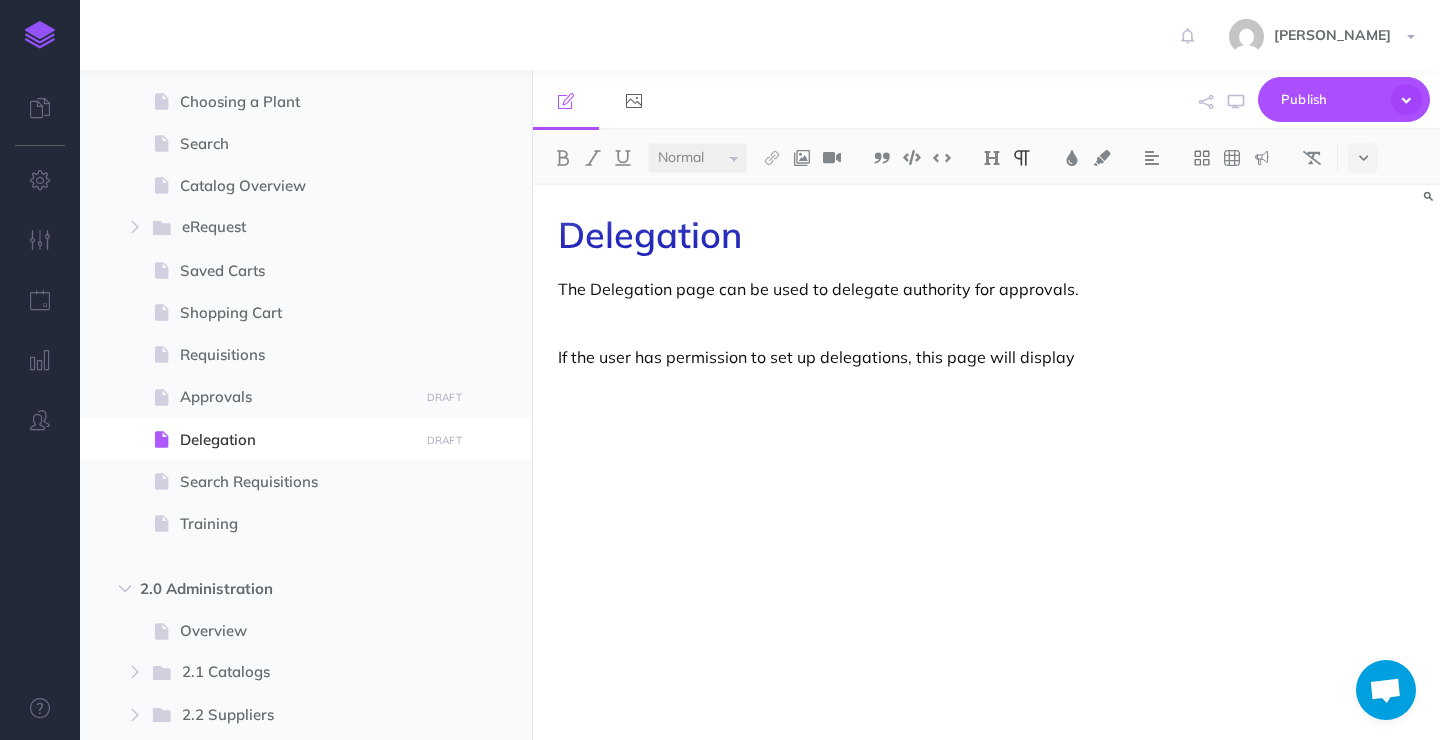 click on "Delegation The Delegation page can be used to delegate authority for approvals. If the user has permission to set up delegations, this page will display" at bounding box center [986, 452] 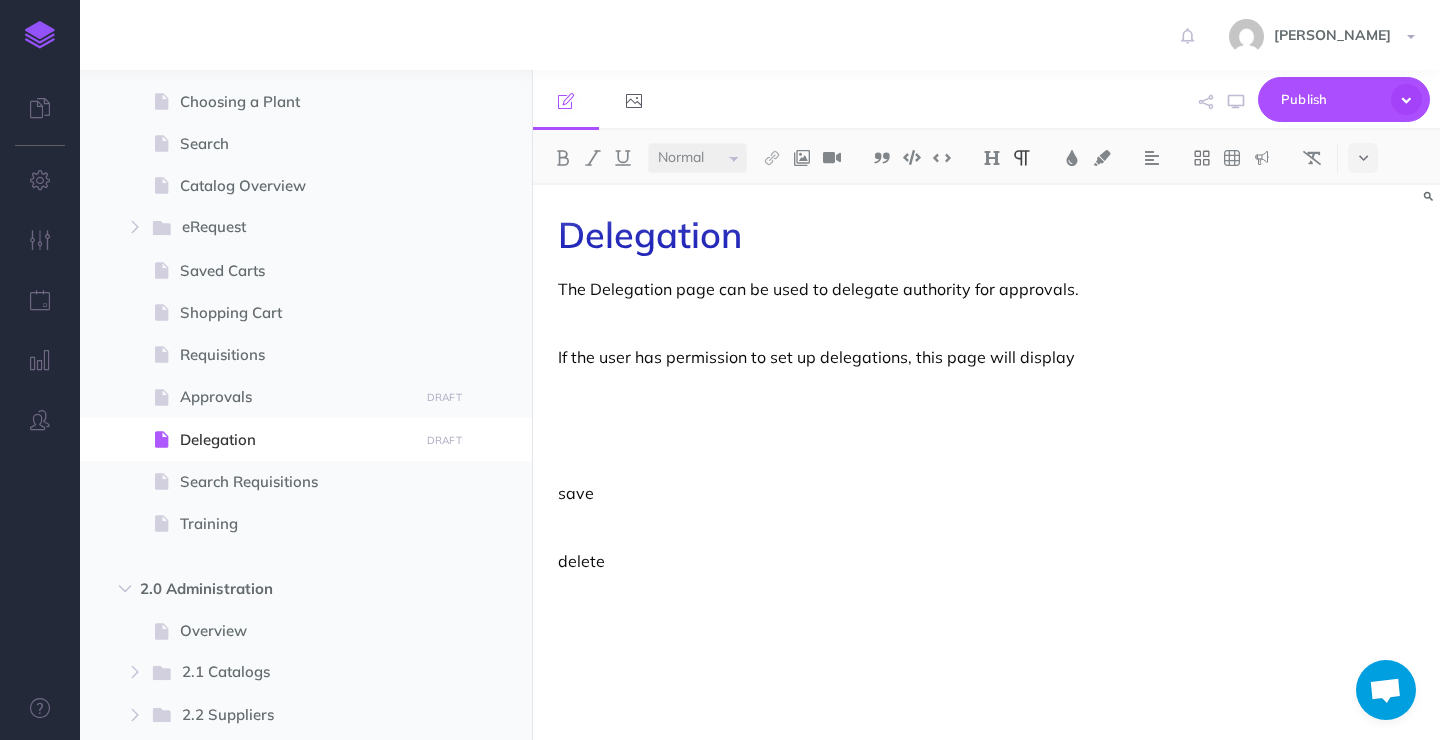 click at bounding box center [986, 425] 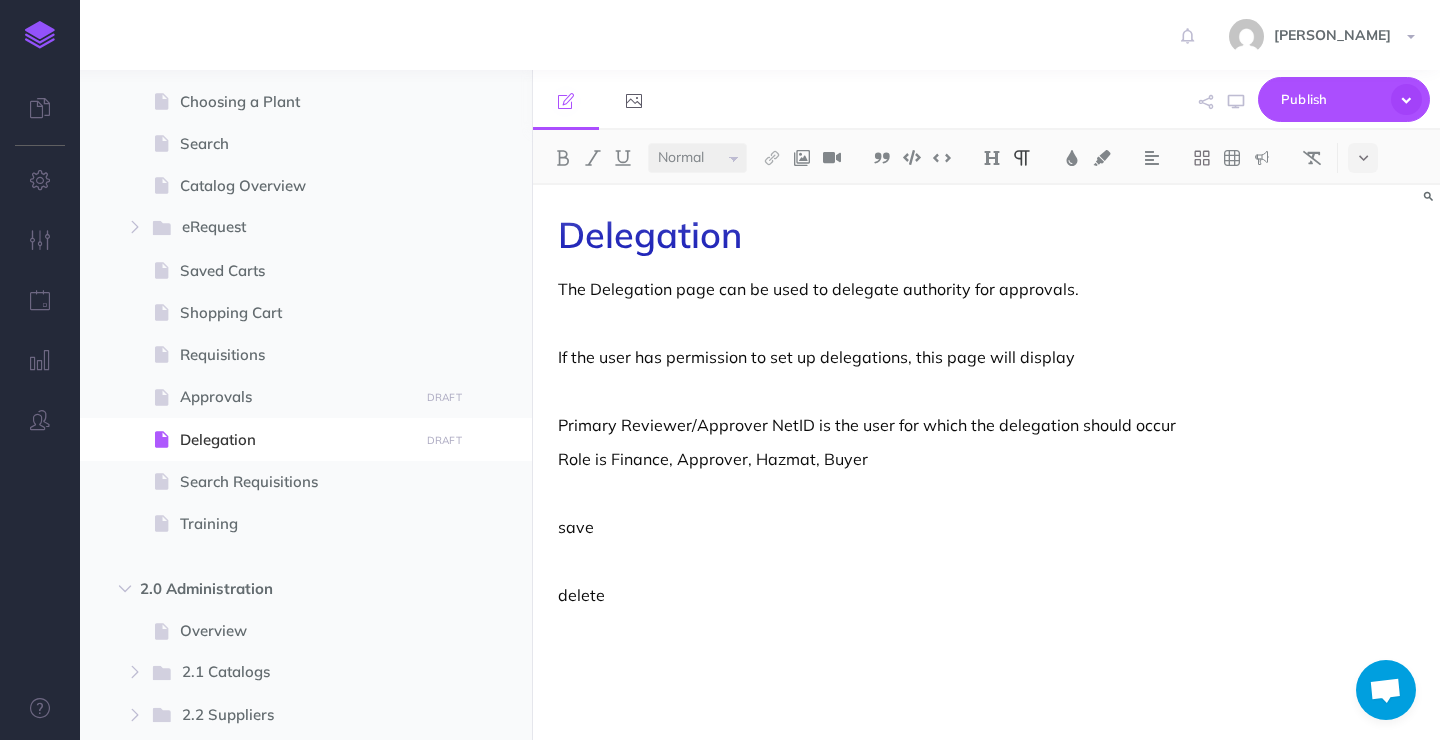 drag, startPoint x: 670, startPoint y: 457, endPoint x: 694, endPoint y: 509, distance: 57.271286 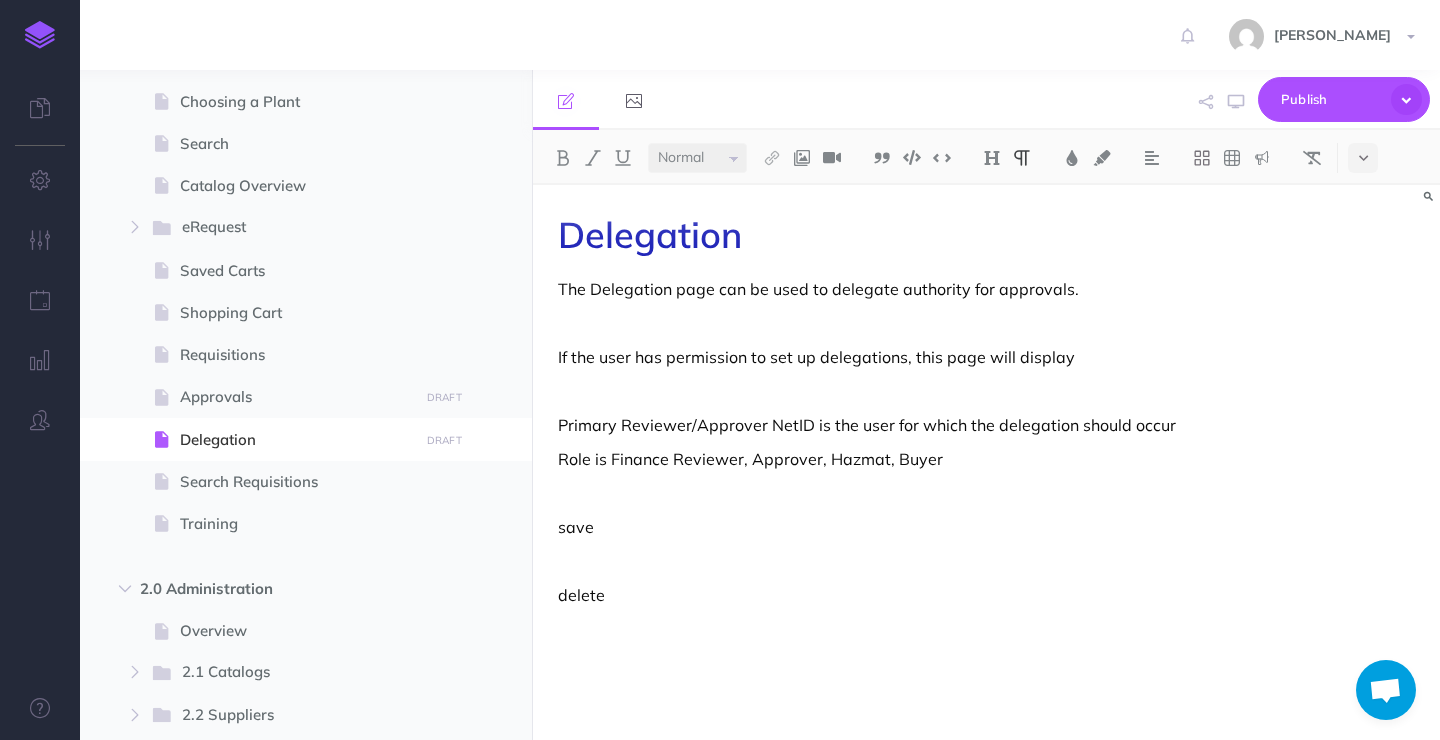click on "Role is Finance Reviewer, Approver, Hazmat, Buyer" at bounding box center (986, 459) 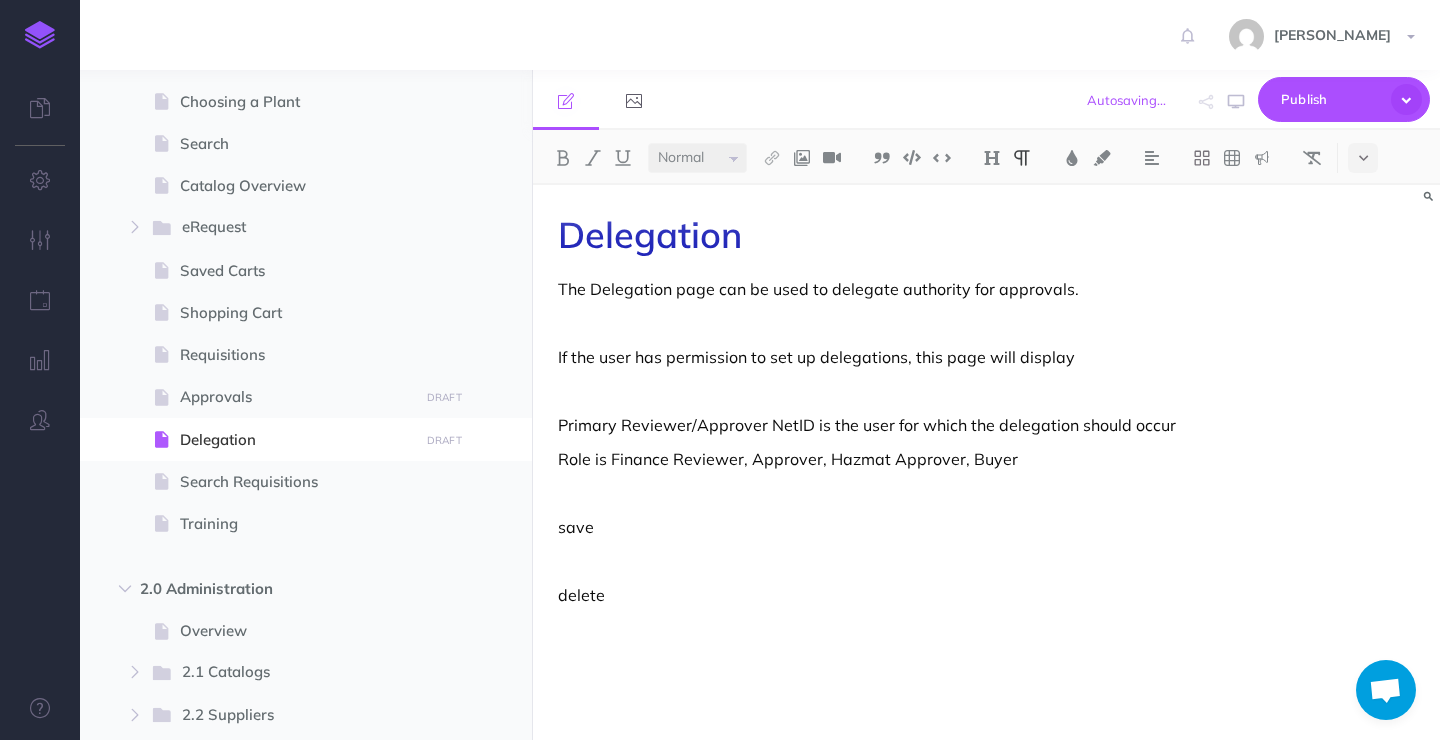 click on "Role is Finance Reviewer, Approver, Hazmat Approver, Buyer" at bounding box center [986, 459] 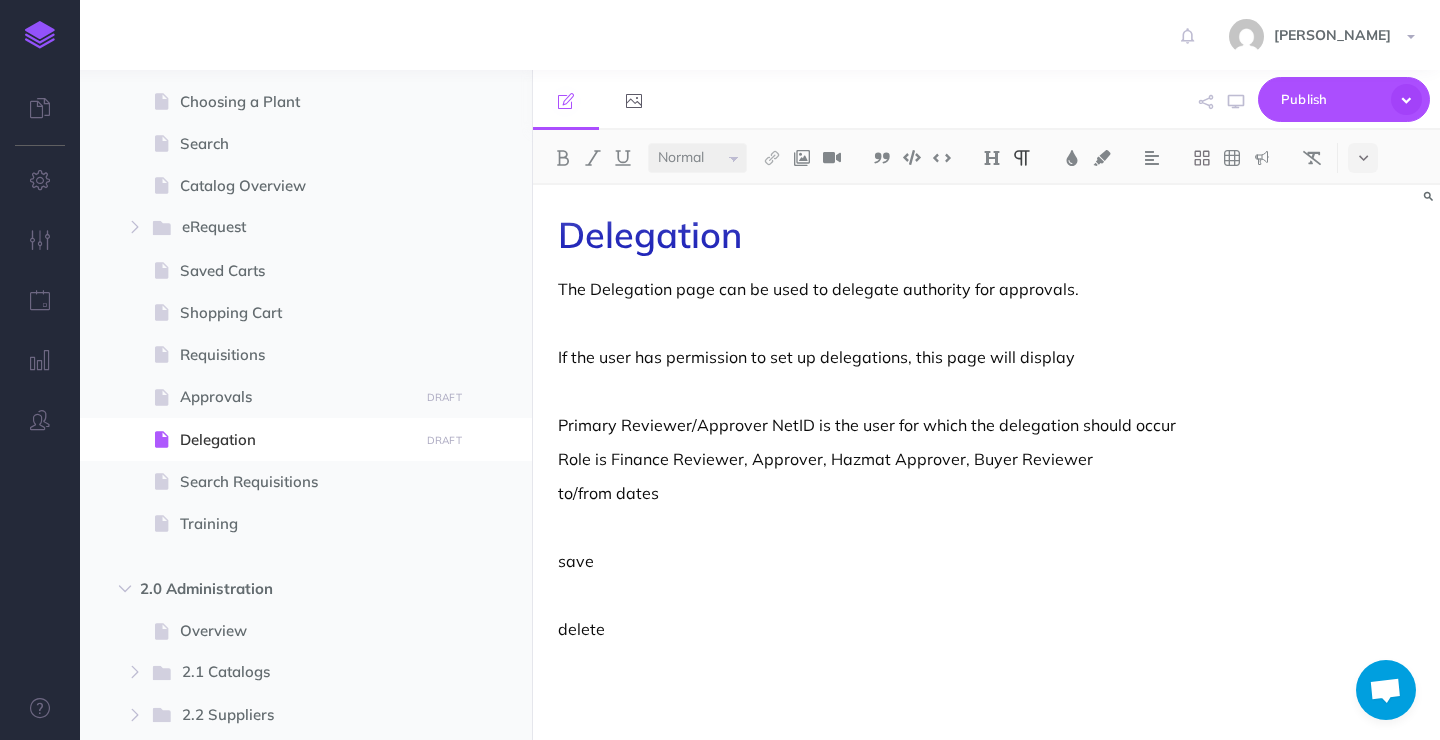click at bounding box center (986, 595) 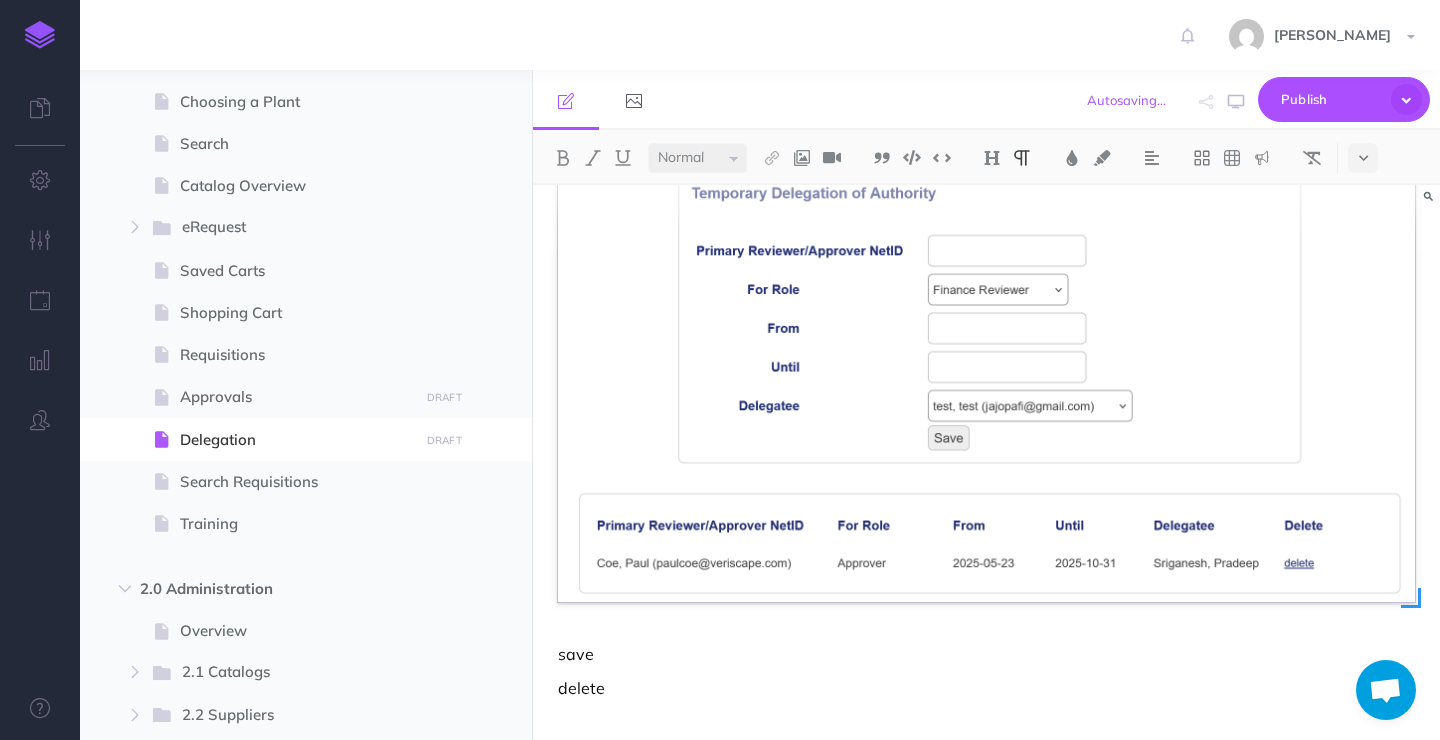 scroll, scrollTop: 0, scrollLeft: 0, axis: both 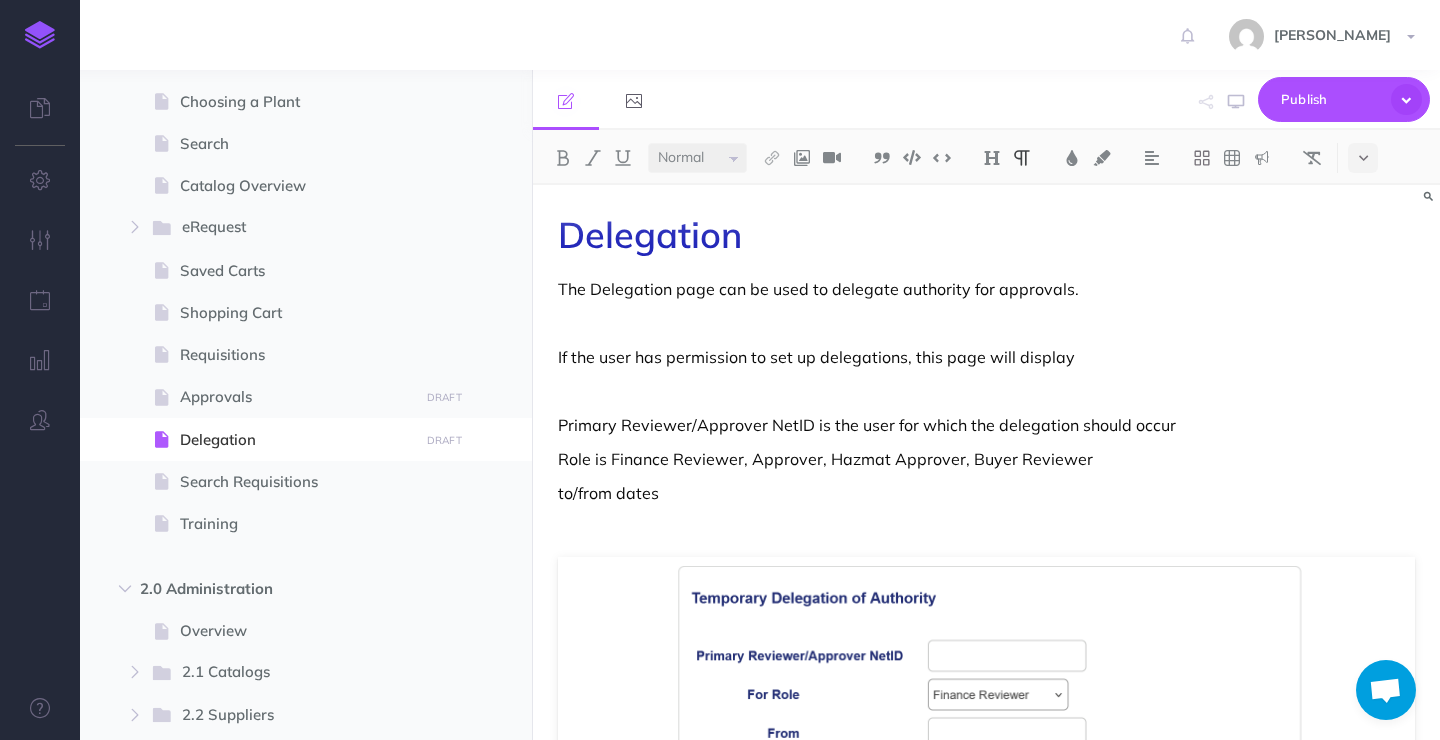 click on "to/from dates" at bounding box center (986, 493) 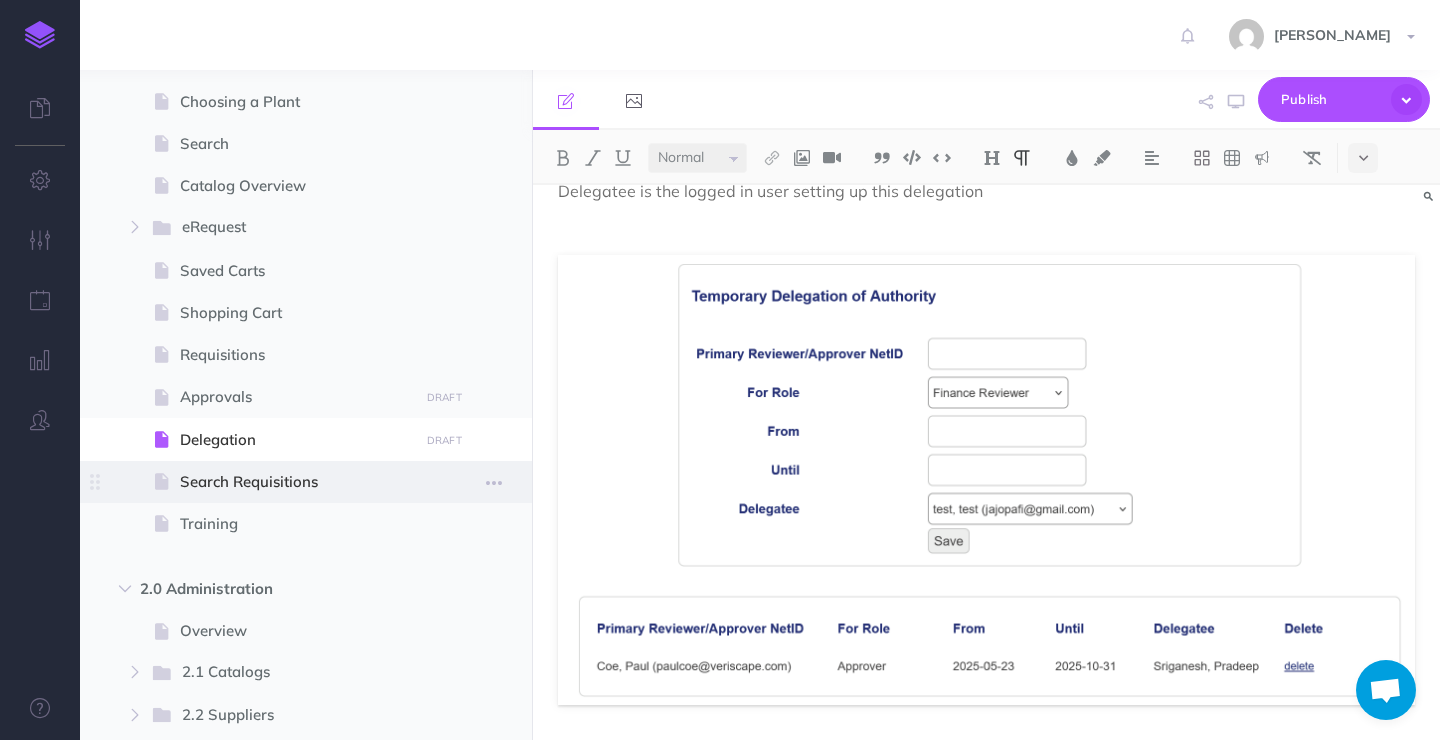 scroll, scrollTop: 335, scrollLeft: 0, axis: vertical 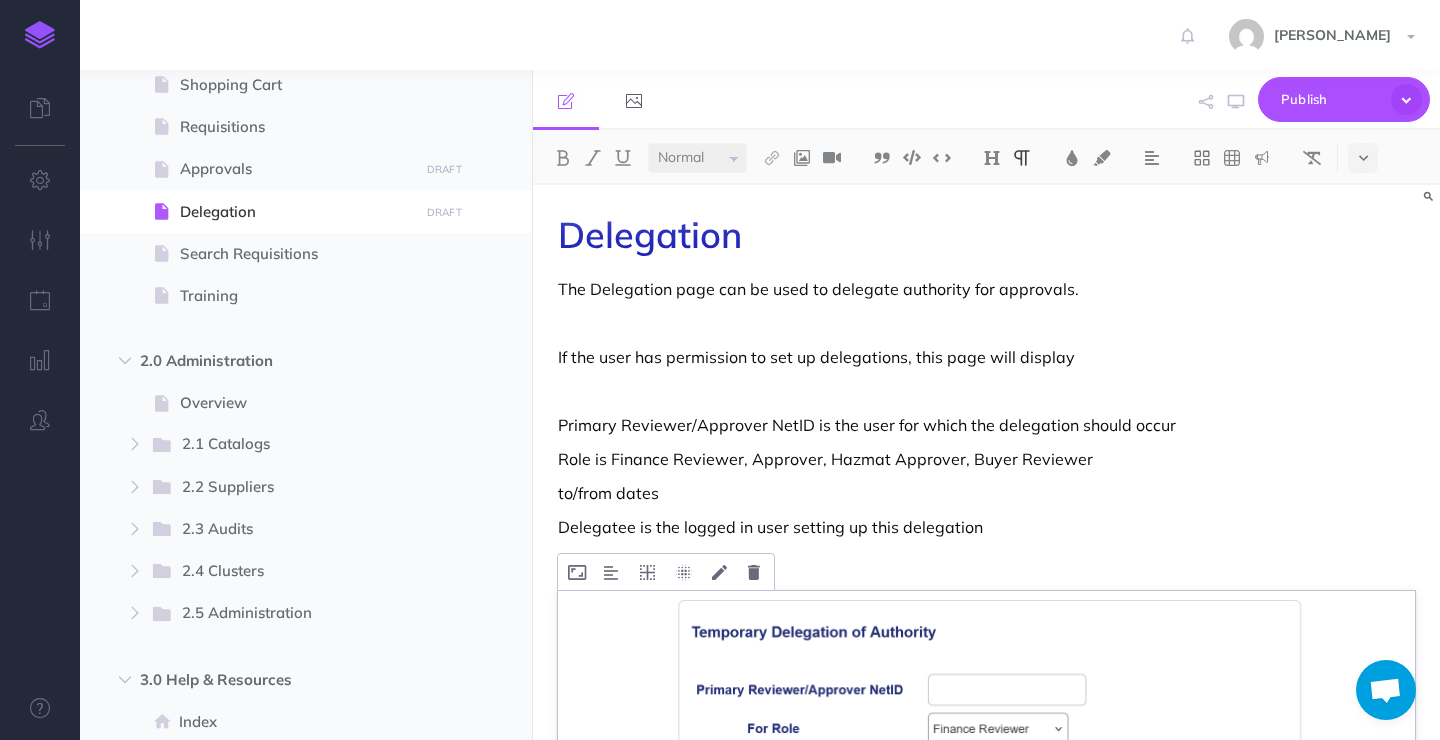 click on "Delegation The Delegation page can be used to delegate authority for approvals. If the user has permission to set up delegations, this page will display Primary Reviewer/Approver NetID is the user for which the delegation should occur Role is Finance Reviewer, Approver, Hazmat Approver, Buyer Reviewer to/from dates Delegatee is the logged in user setting up this delegation                           save delete" at bounding box center (986, 682) 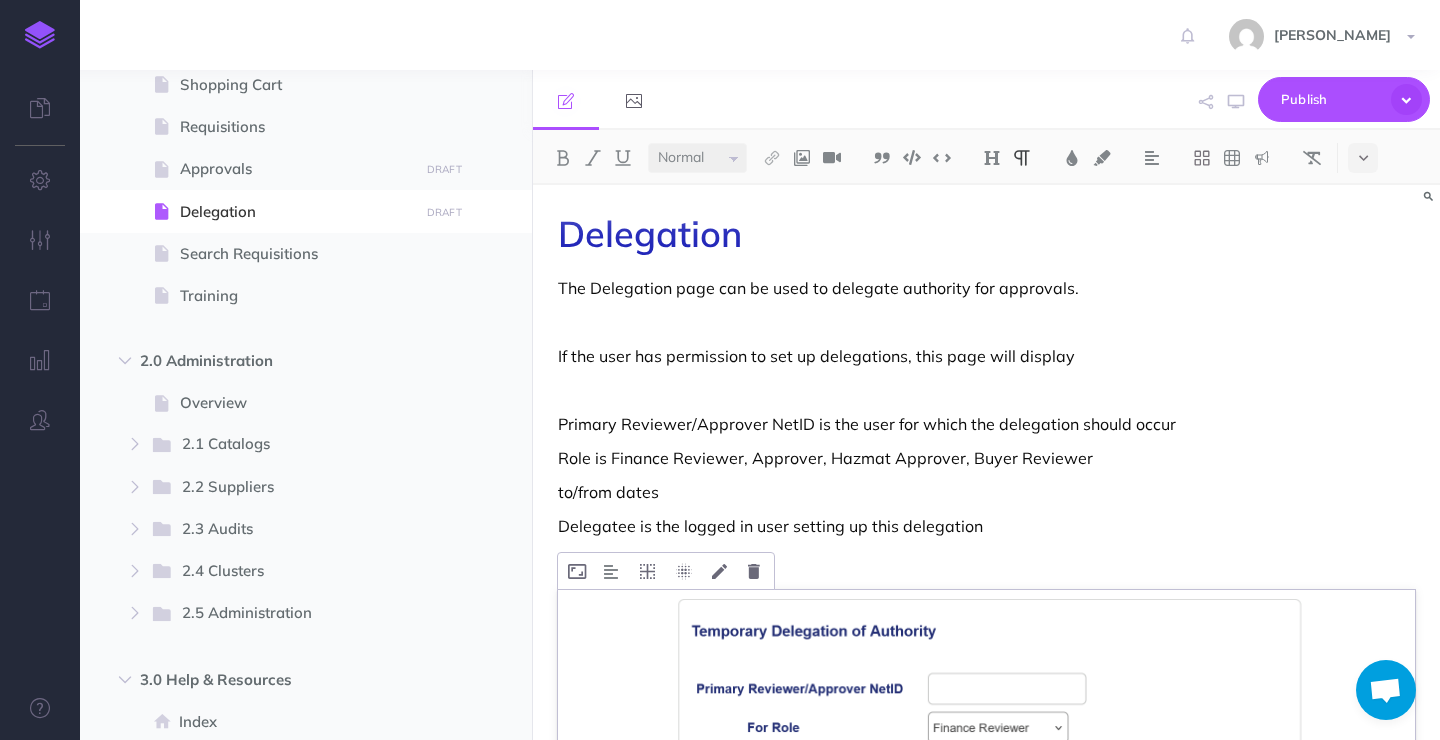 scroll, scrollTop: 0, scrollLeft: 0, axis: both 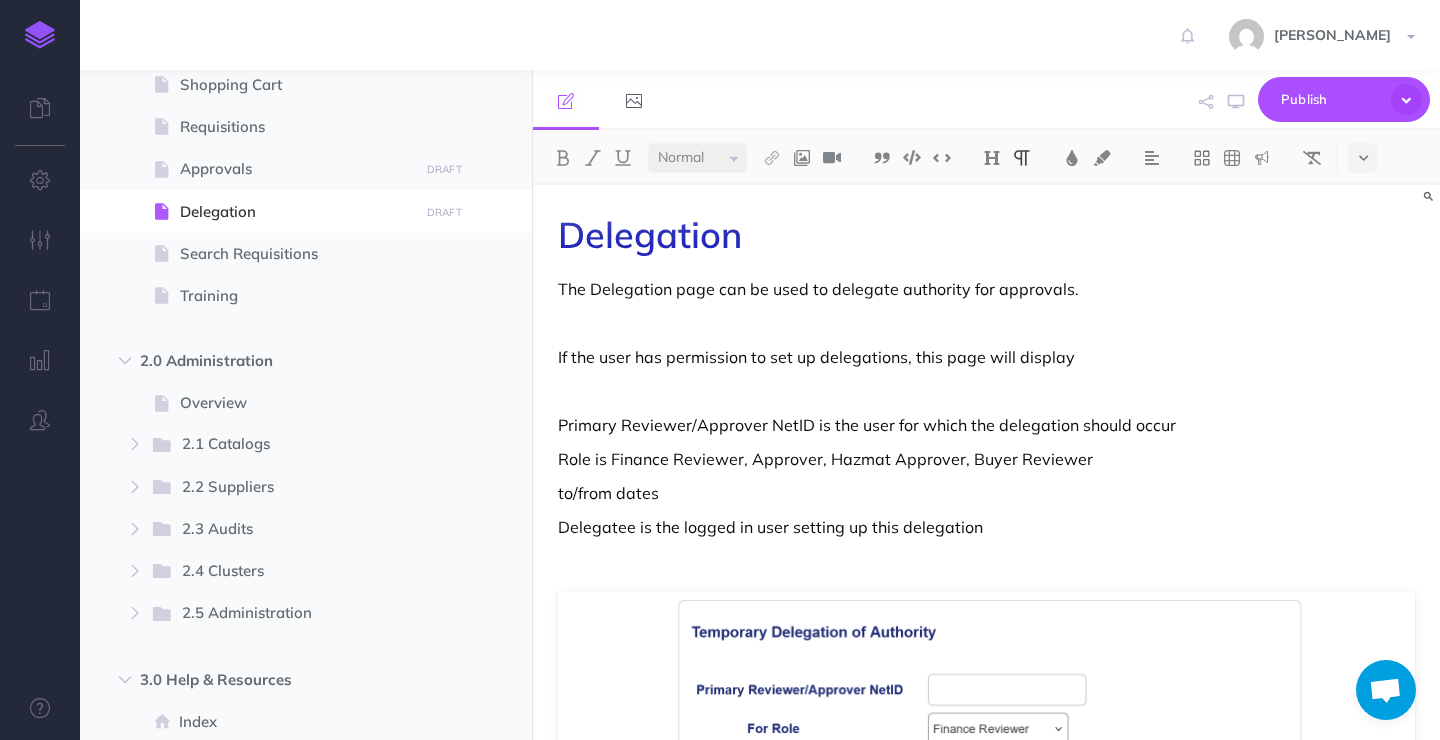 click on "to/from dates" at bounding box center (986, 493) 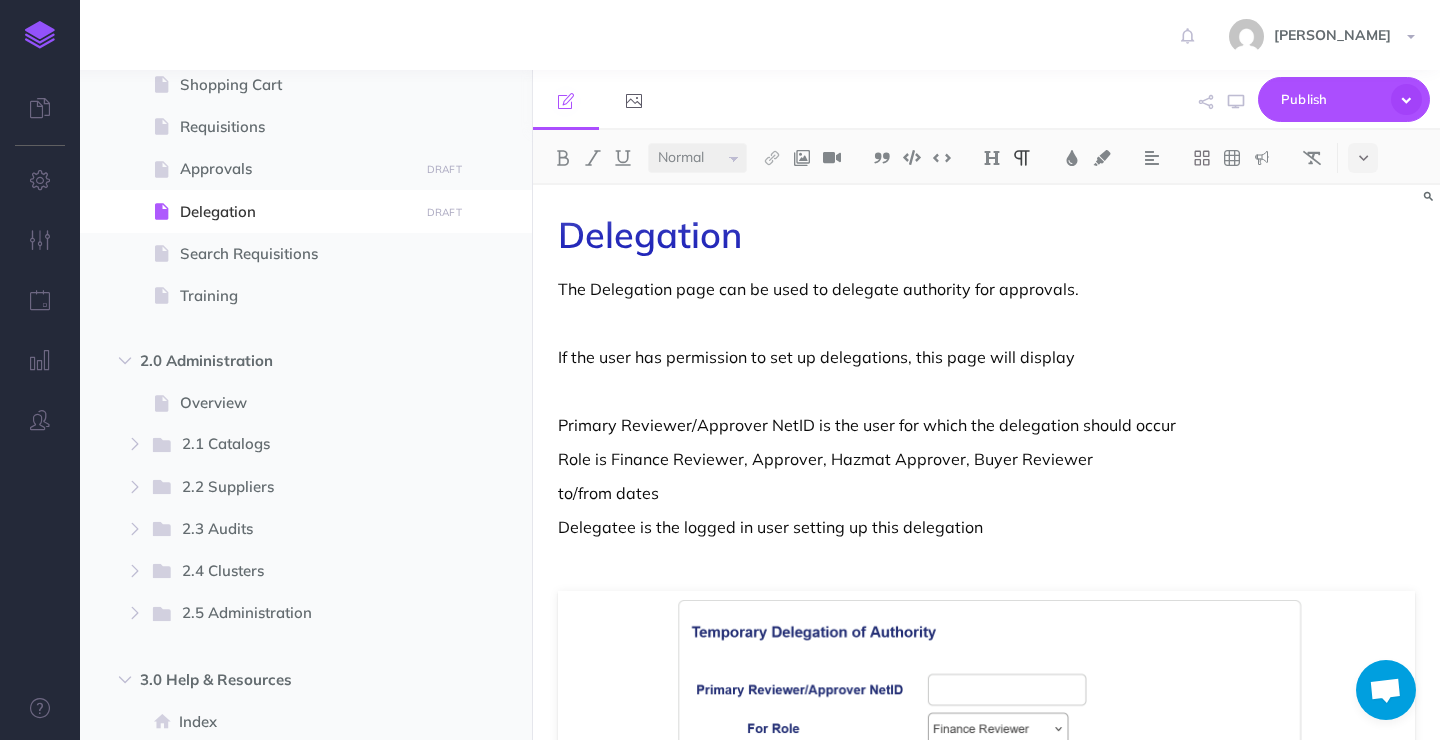 scroll, scrollTop: 105, scrollLeft: 0, axis: vertical 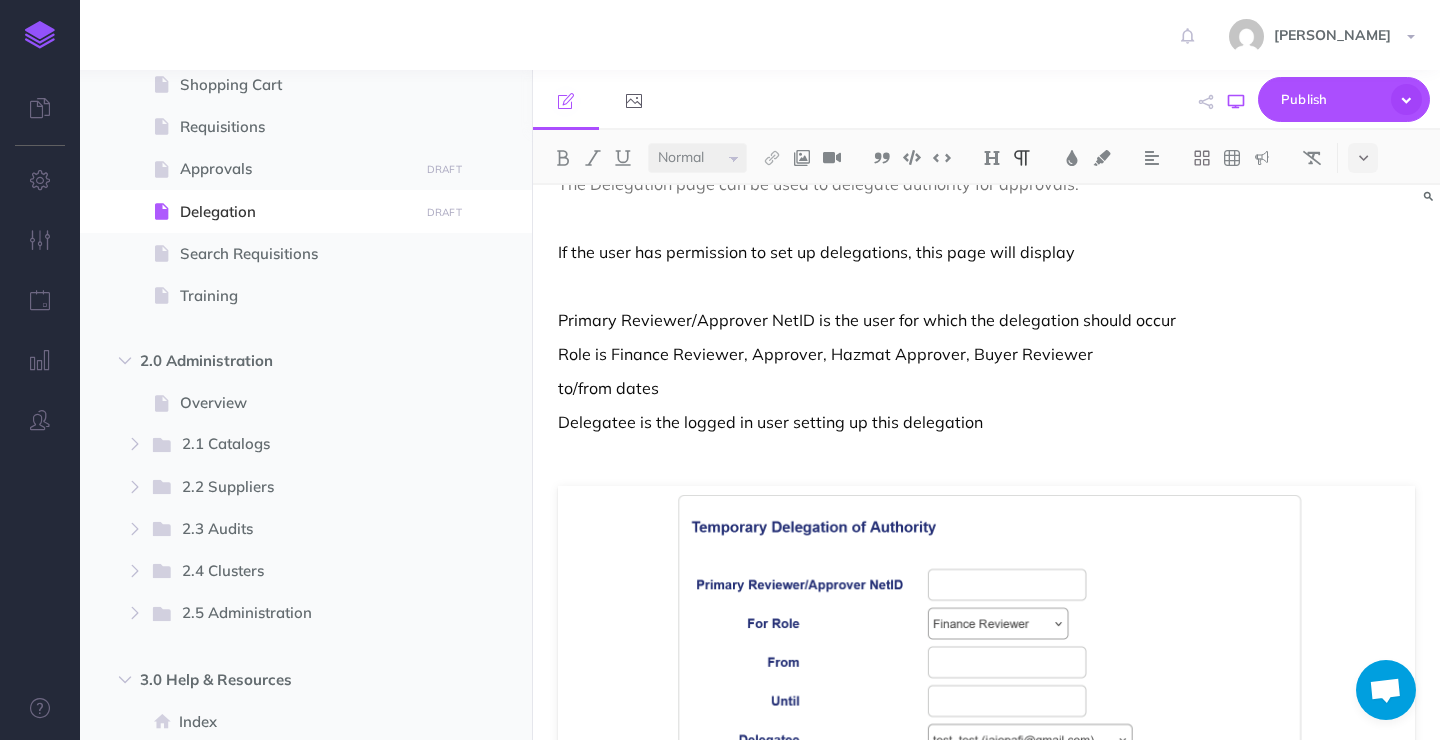 click at bounding box center [1236, 102] 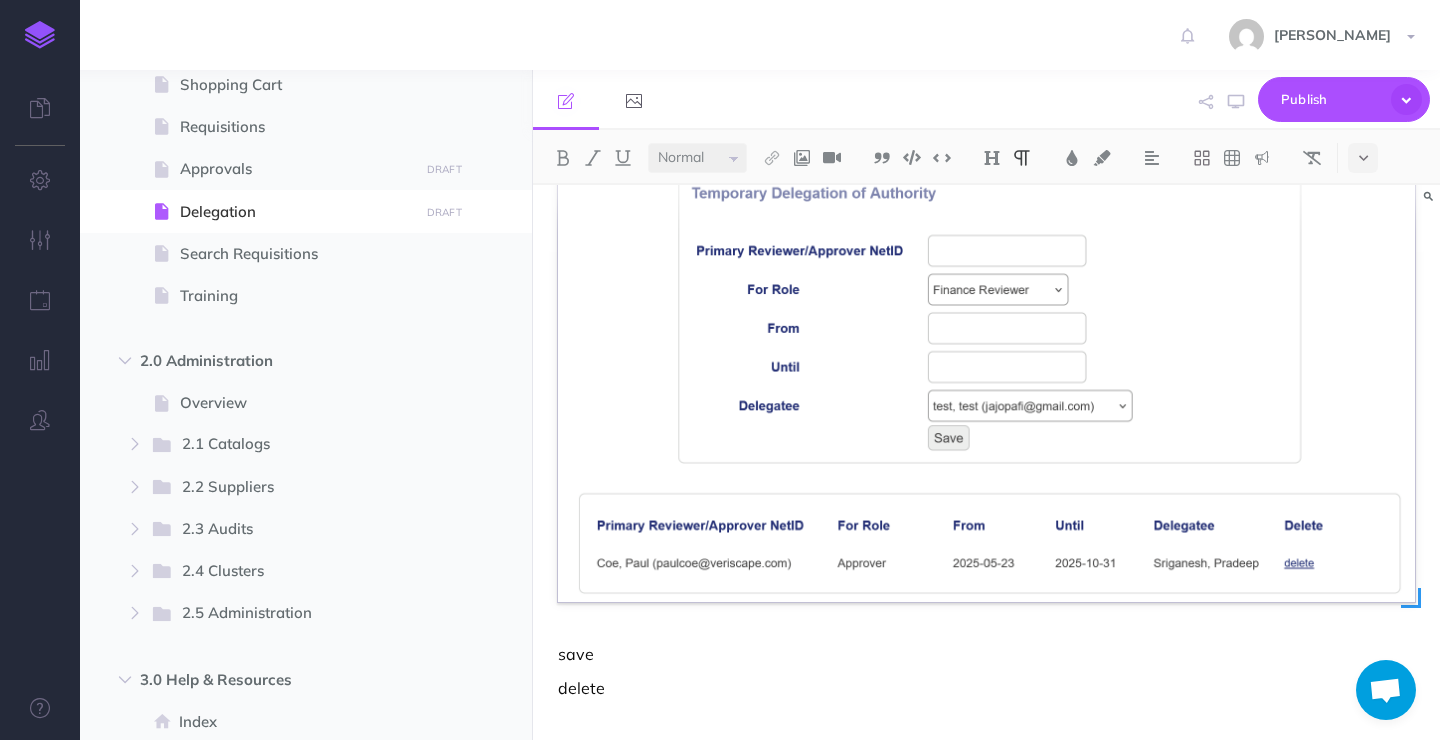scroll, scrollTop: 20, scrollLeft: 0, axis: vertical 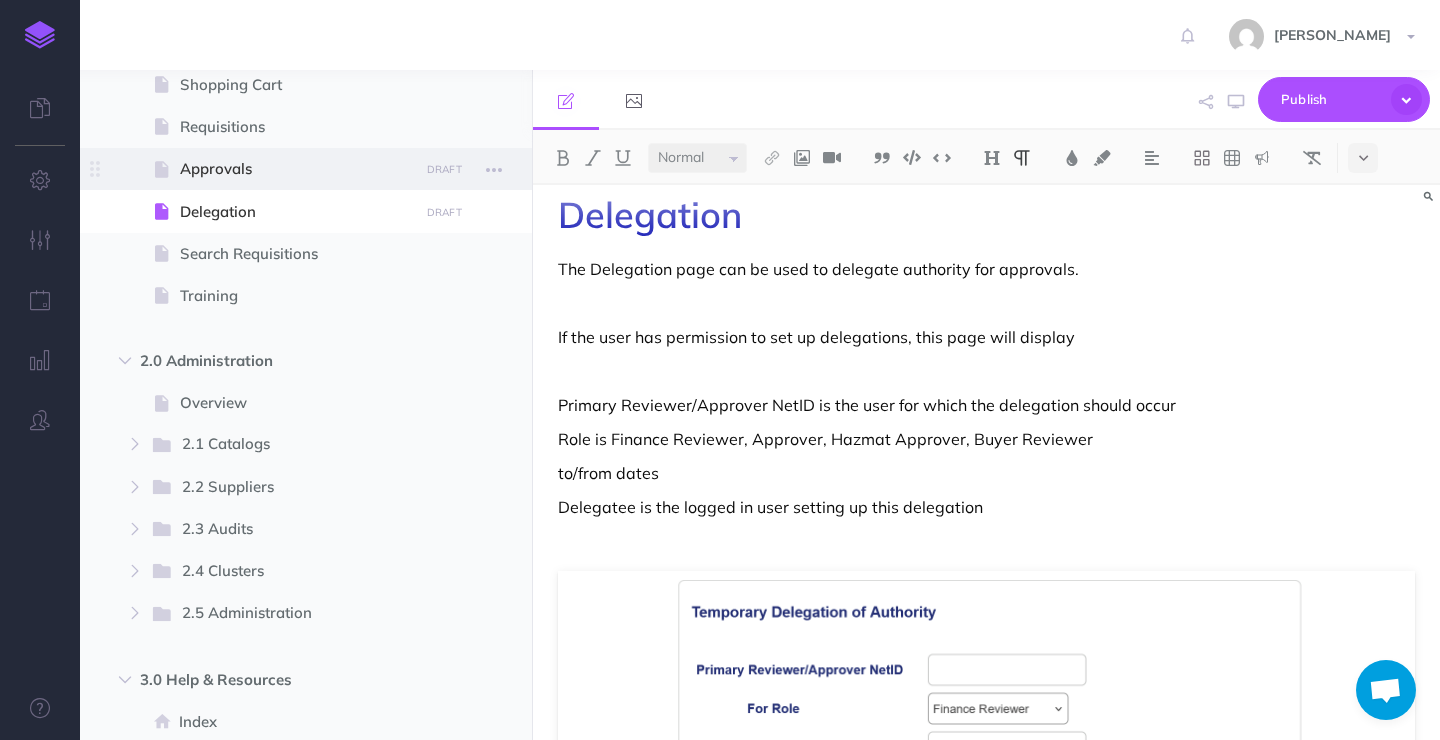 click on "Approvals" at bounding box center [296, 169] 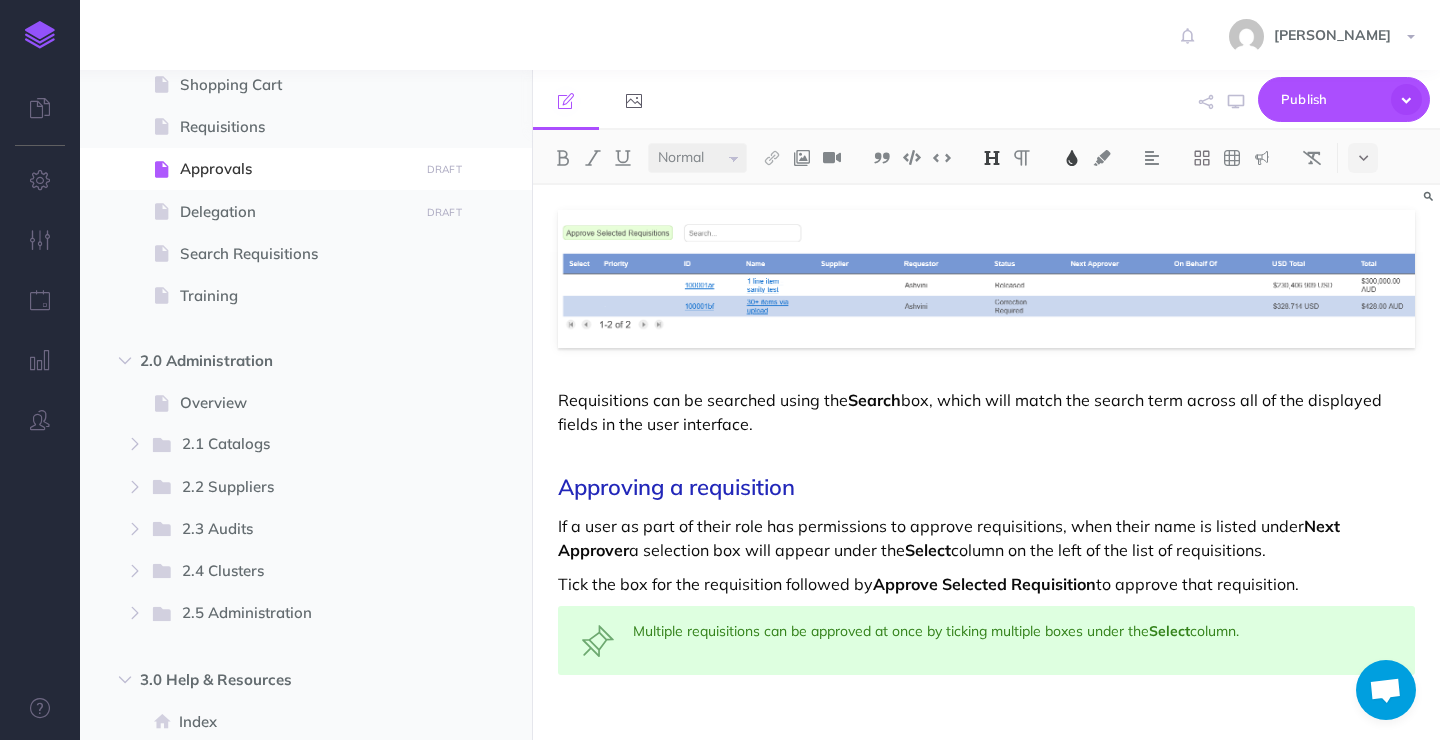 scroll, scrollTop: 811, scrollLeft: 0, axis: vertical 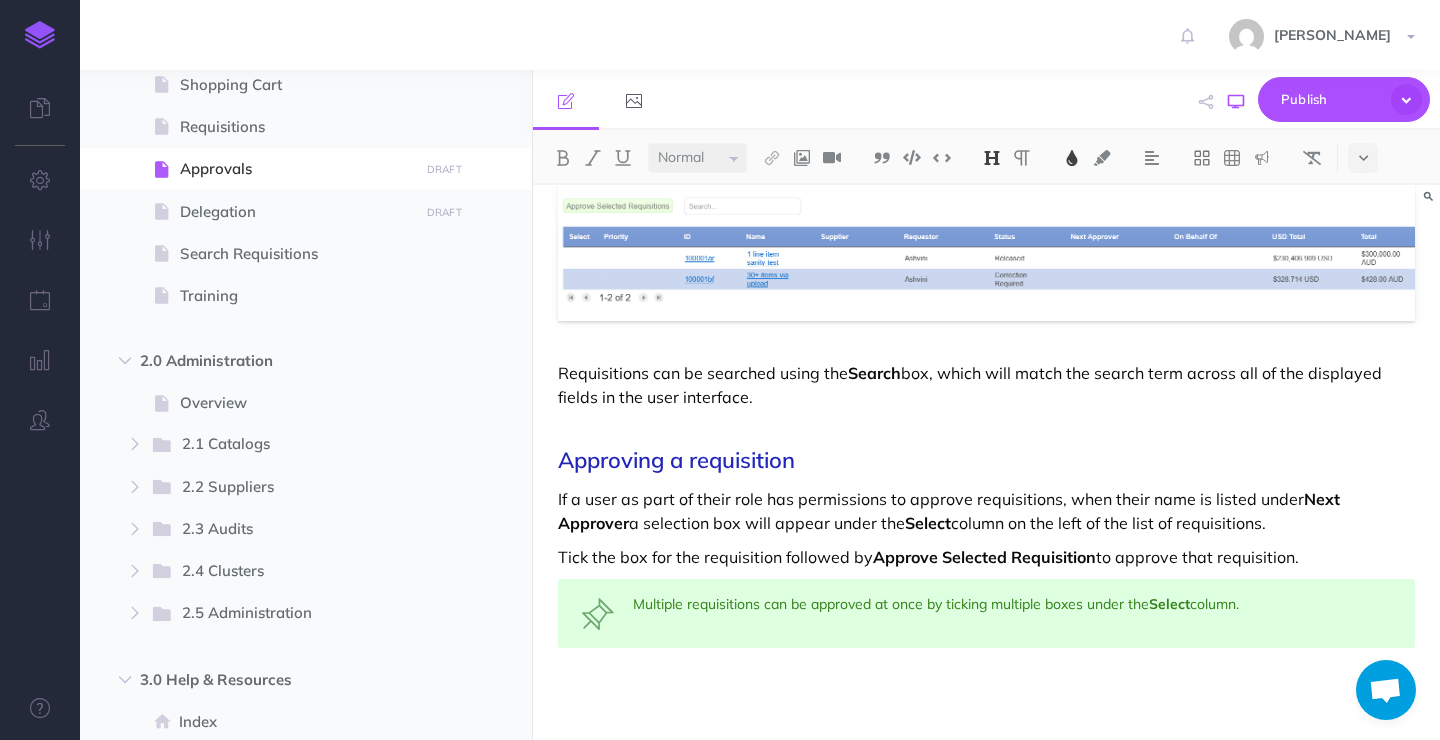click at bounding box center [1236, 102] 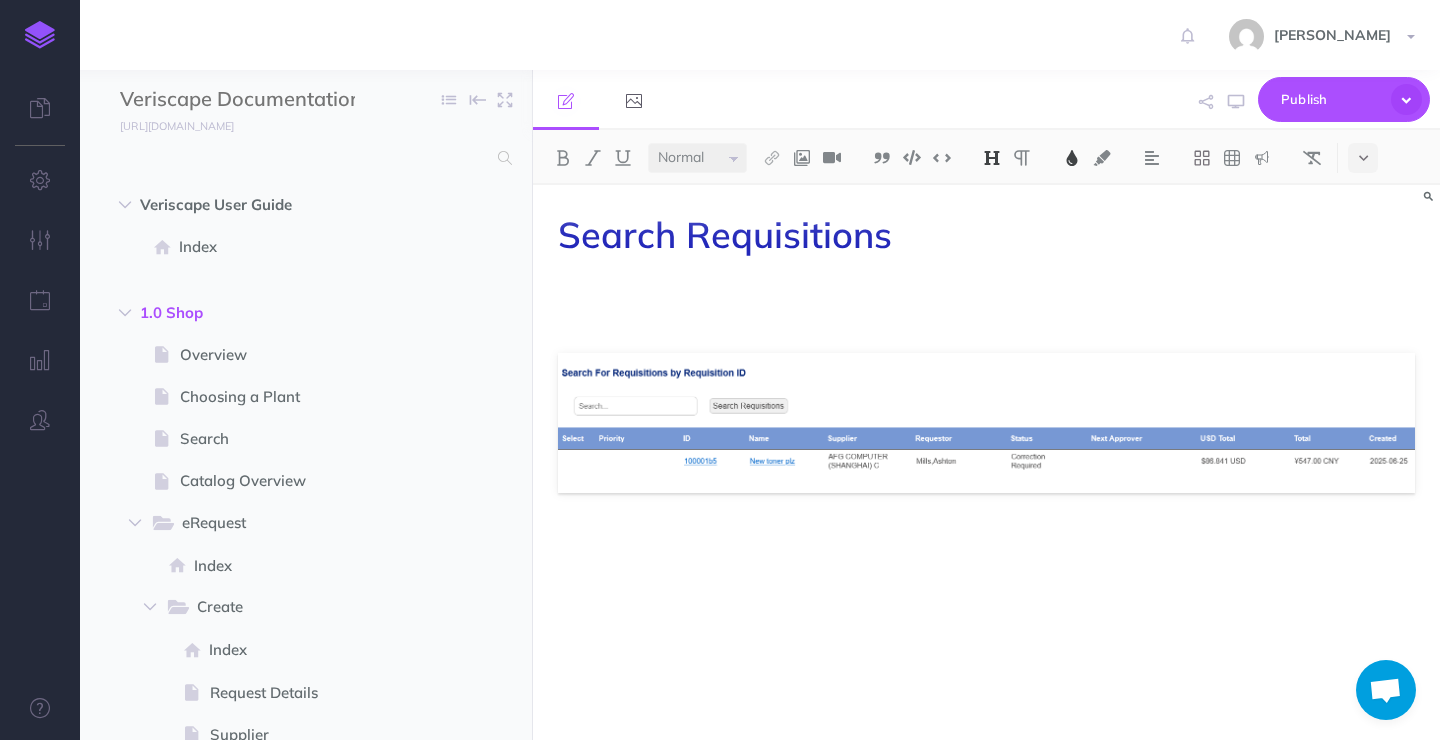 select on "null" 